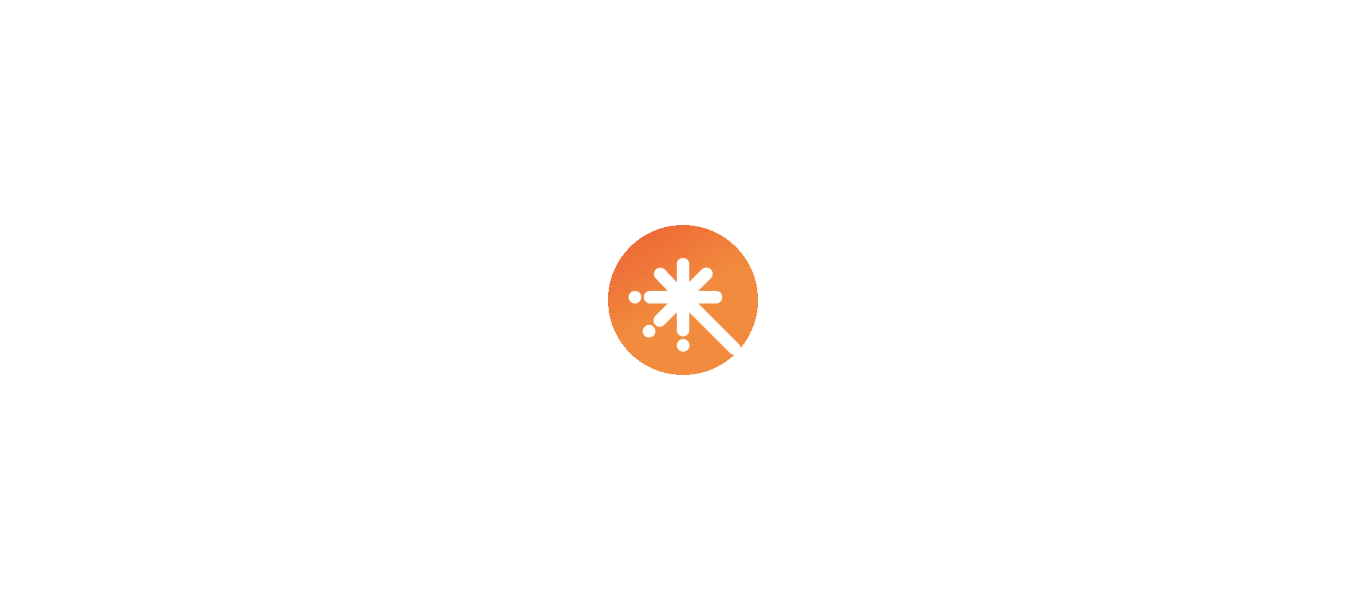 scroll, scrollTop: 0, scrollLeft: 0, axis: both 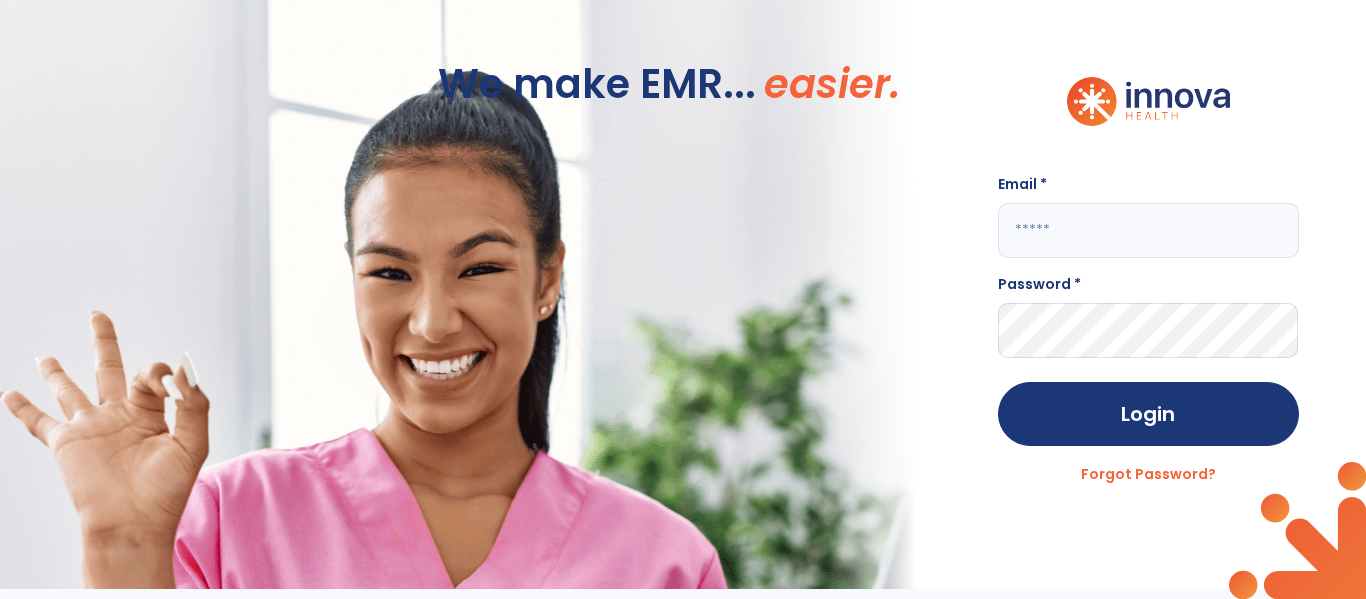 click 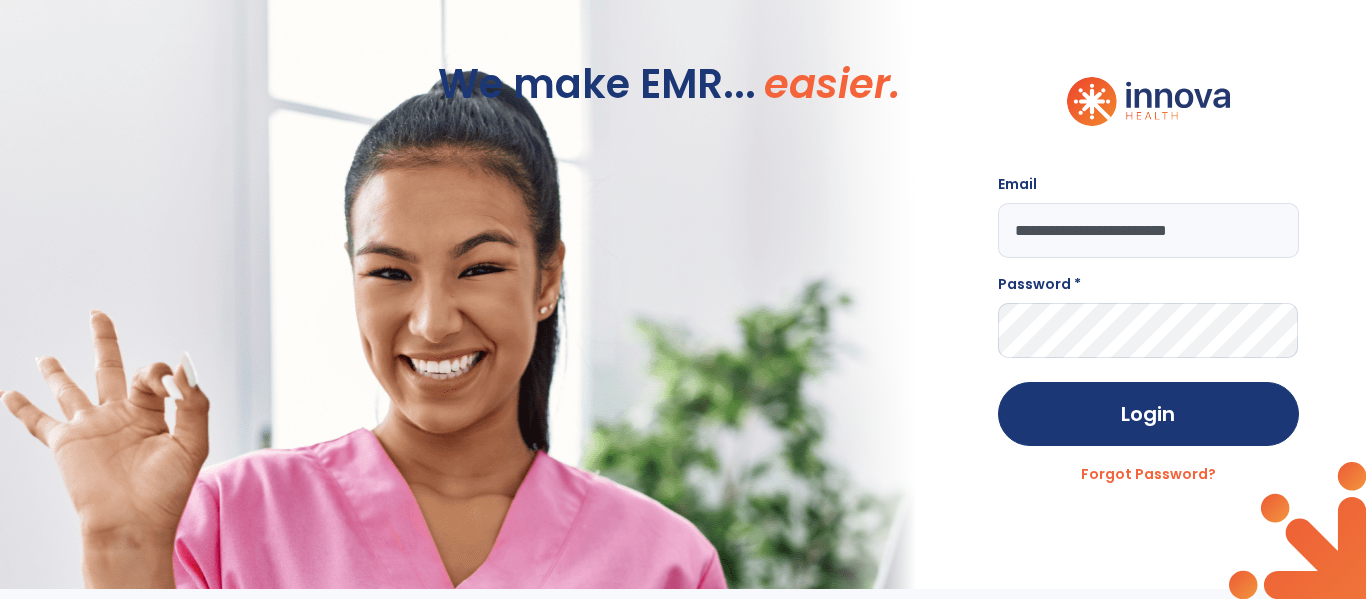 click on "**********" 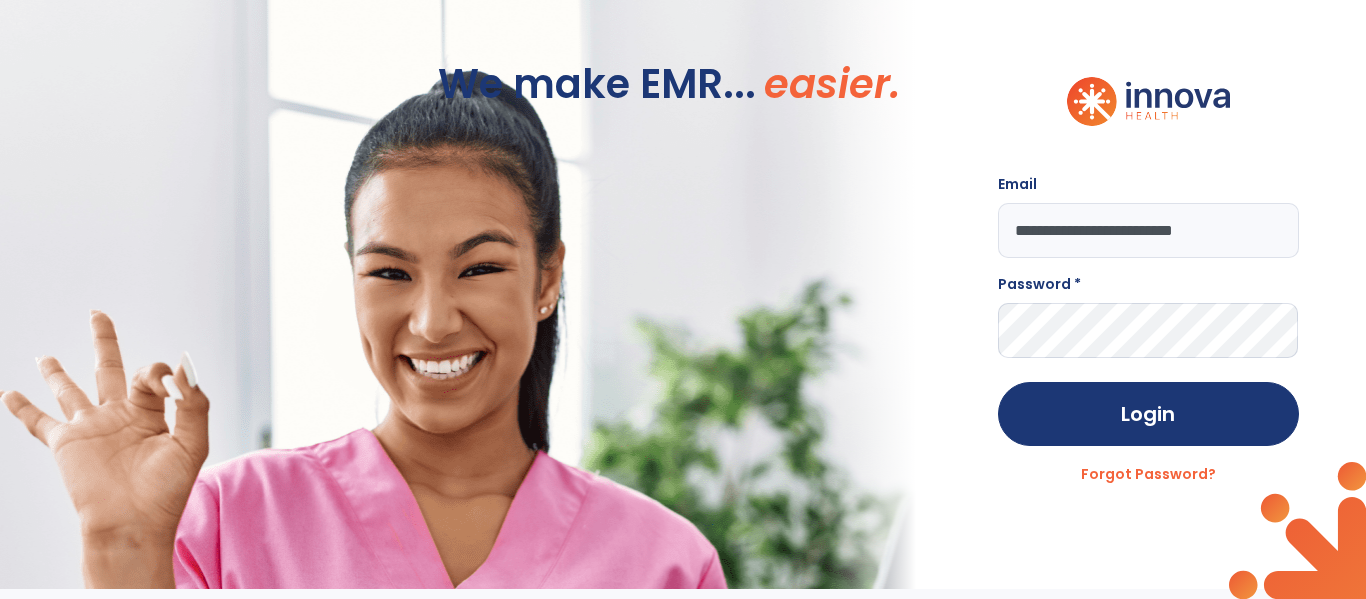 type on "**********" 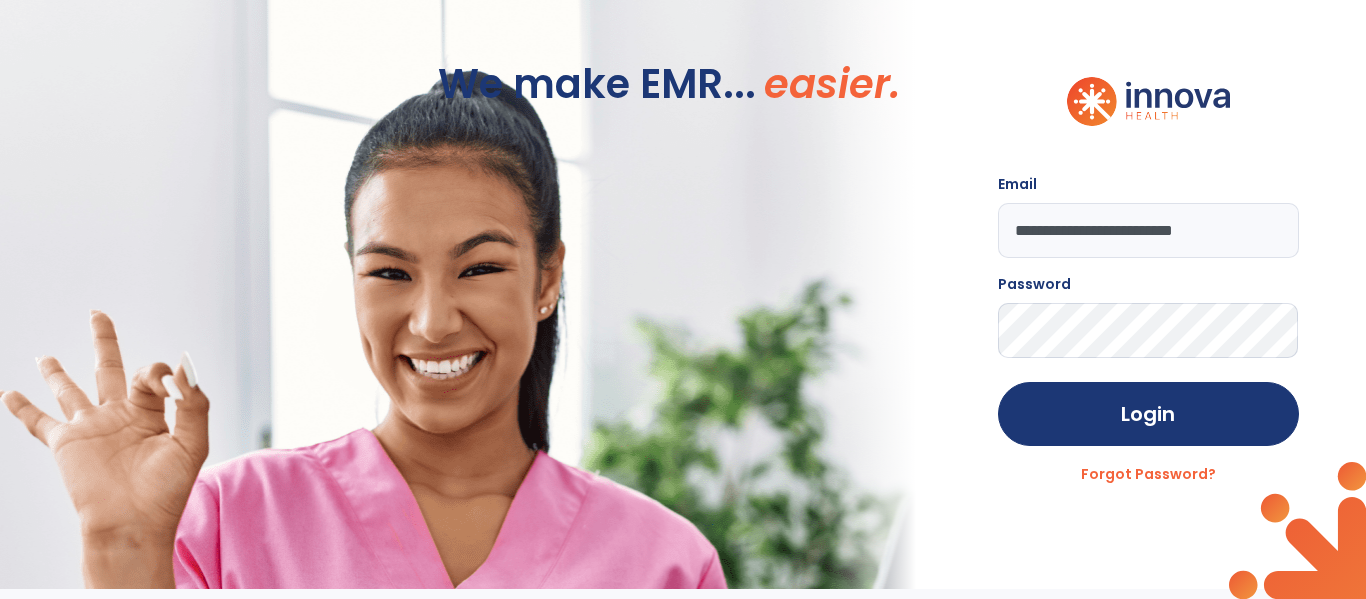 click on "Login" 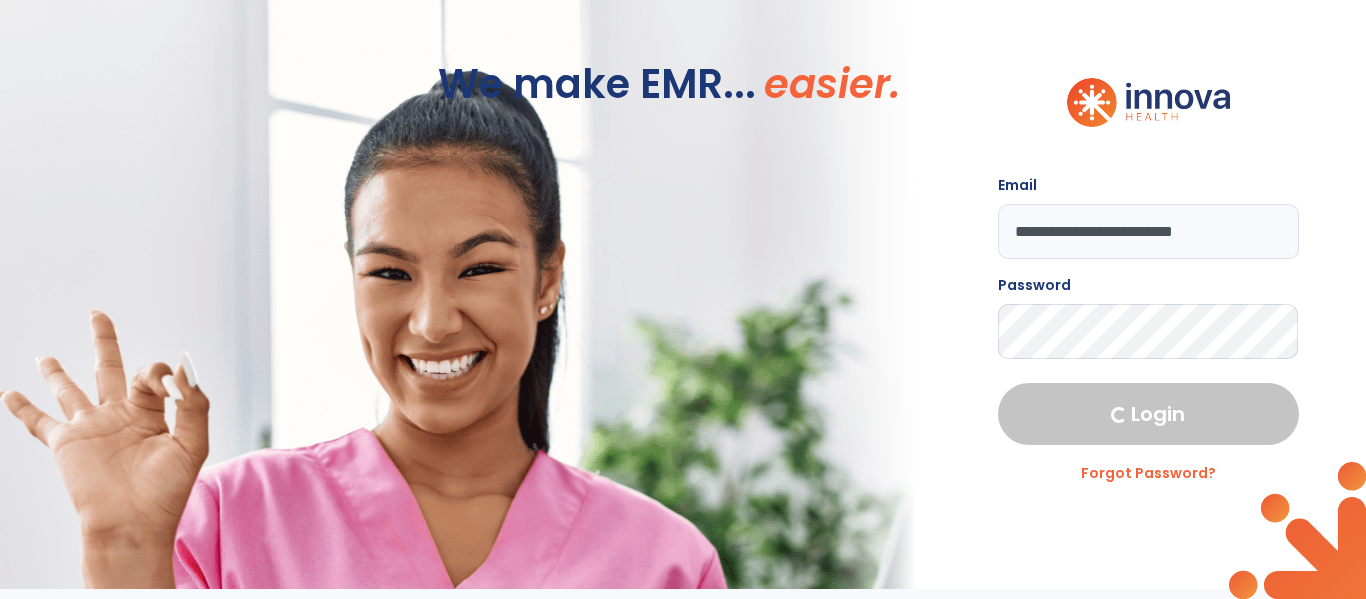 select on "****" 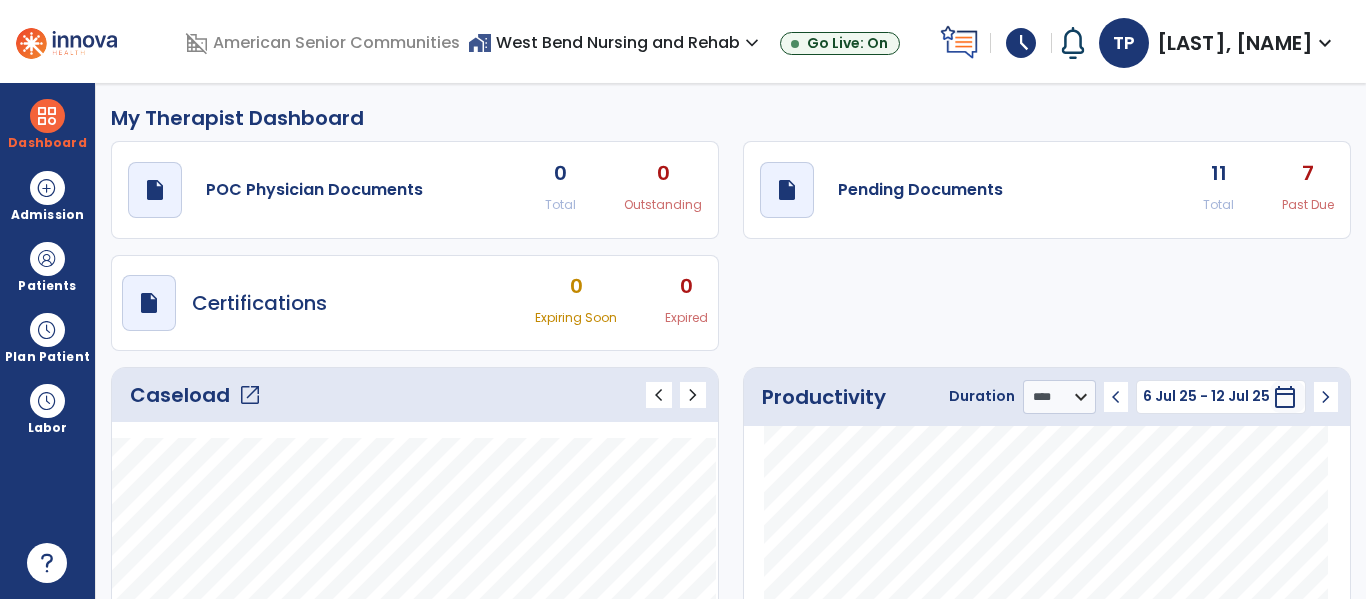 scroll, scrollTop: 73, scrollLeft: 0, axis: vertical 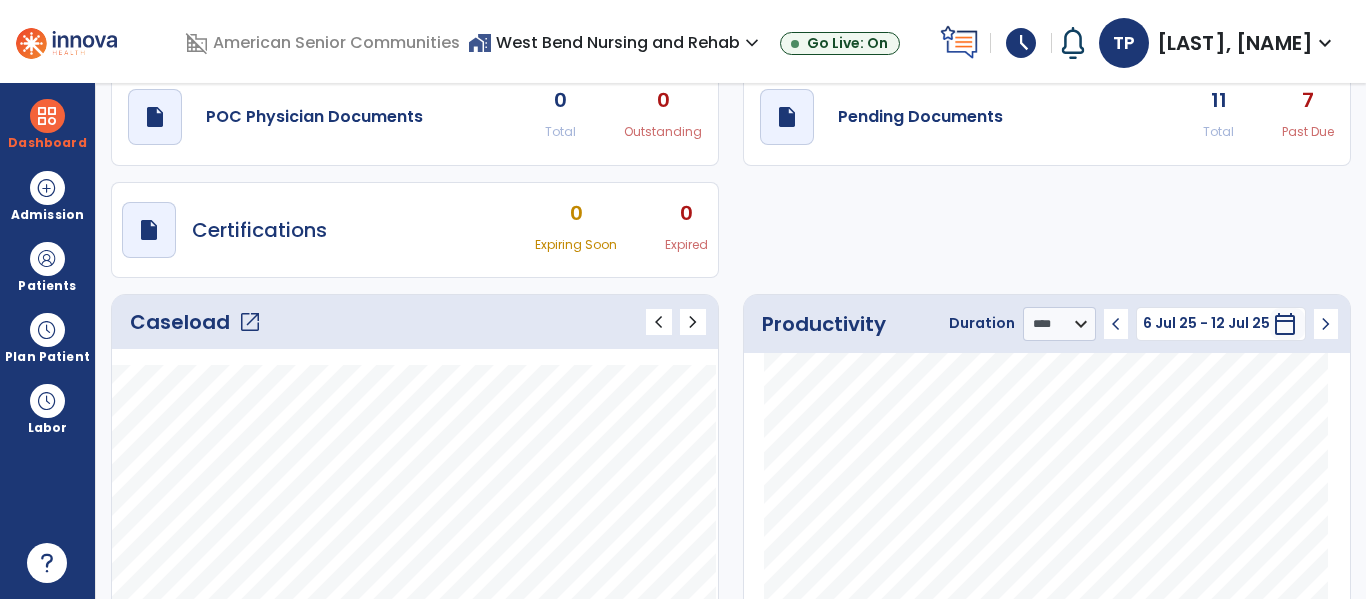 click on "Caseload   open_in_new" 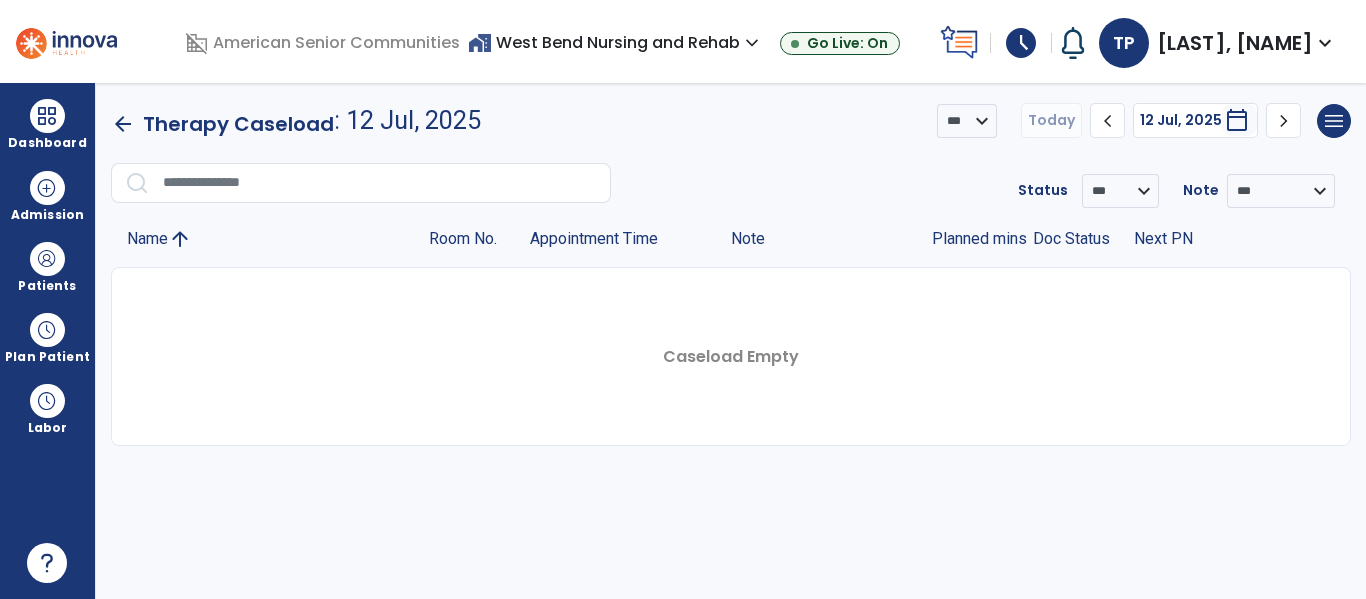 scroll, scrollTop: 0, scrollLeft: 0, axis: both 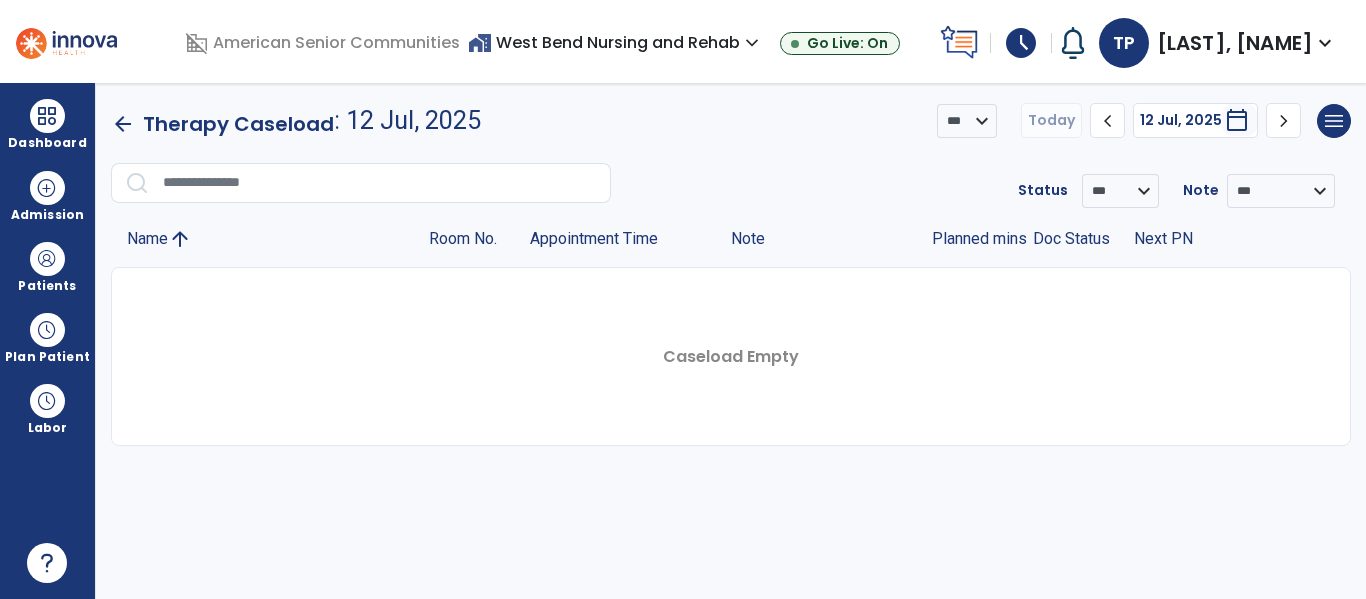 click on "chevron_left" 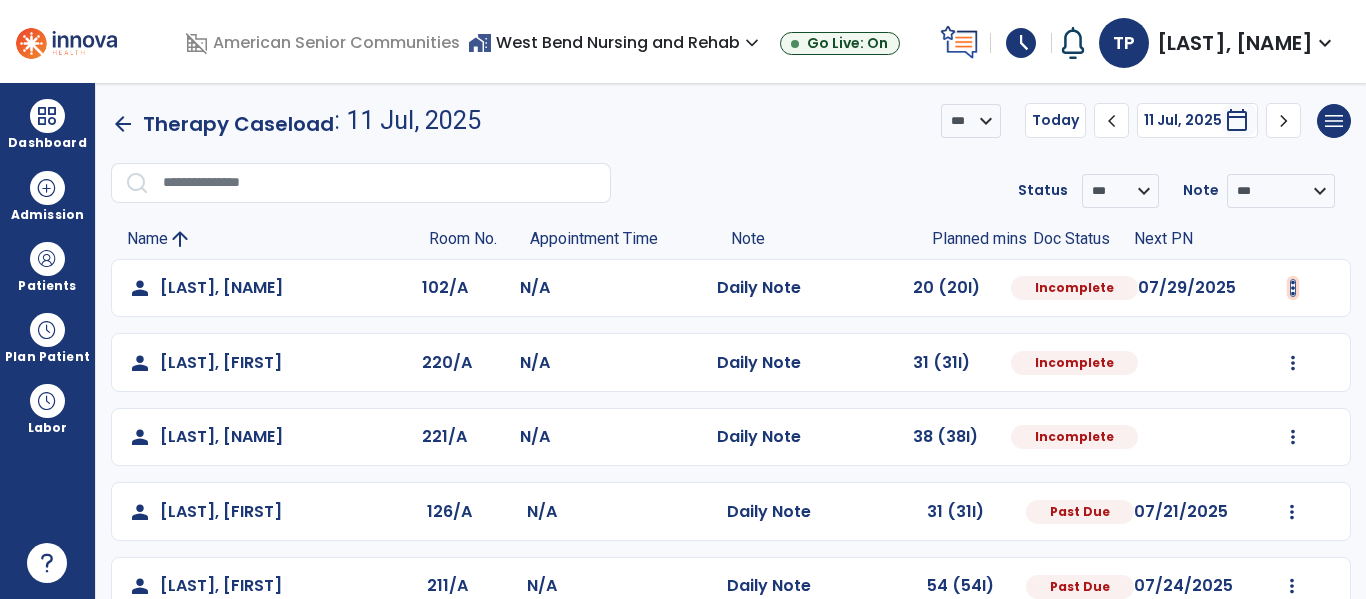click at bounding box center [1293, 288] 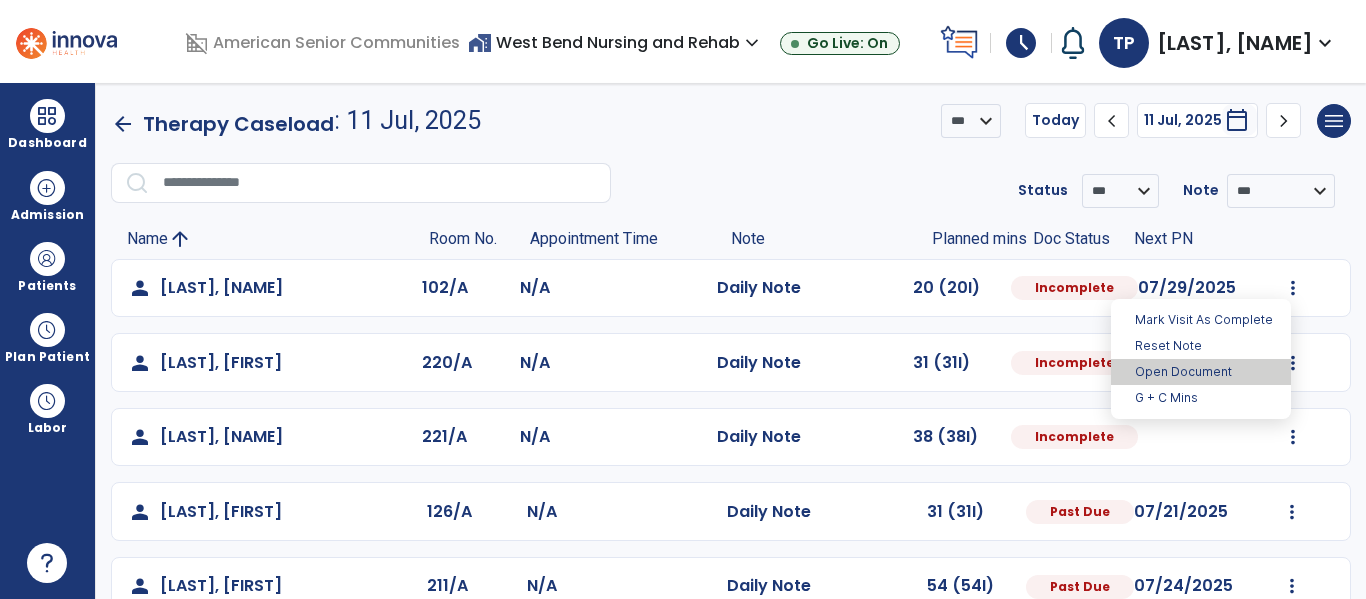click on "Open Document" at bounding box center (1201, 372) 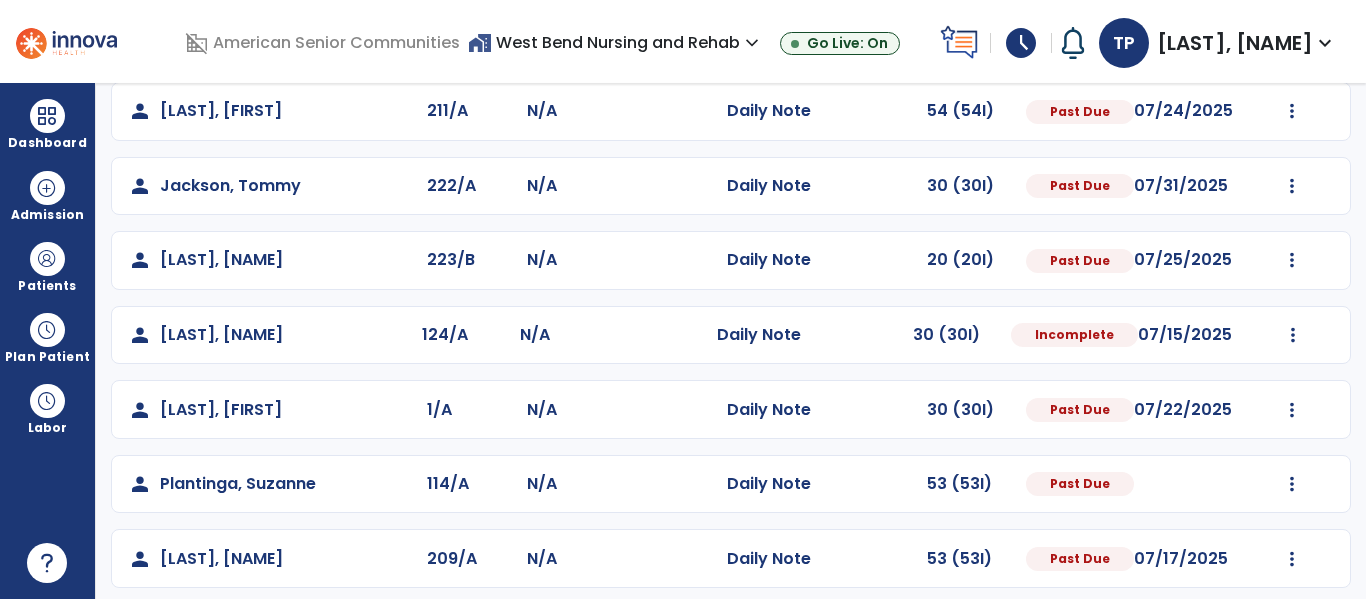 scroll, scrollTop: 0, scrollLeft: 0, axis: both 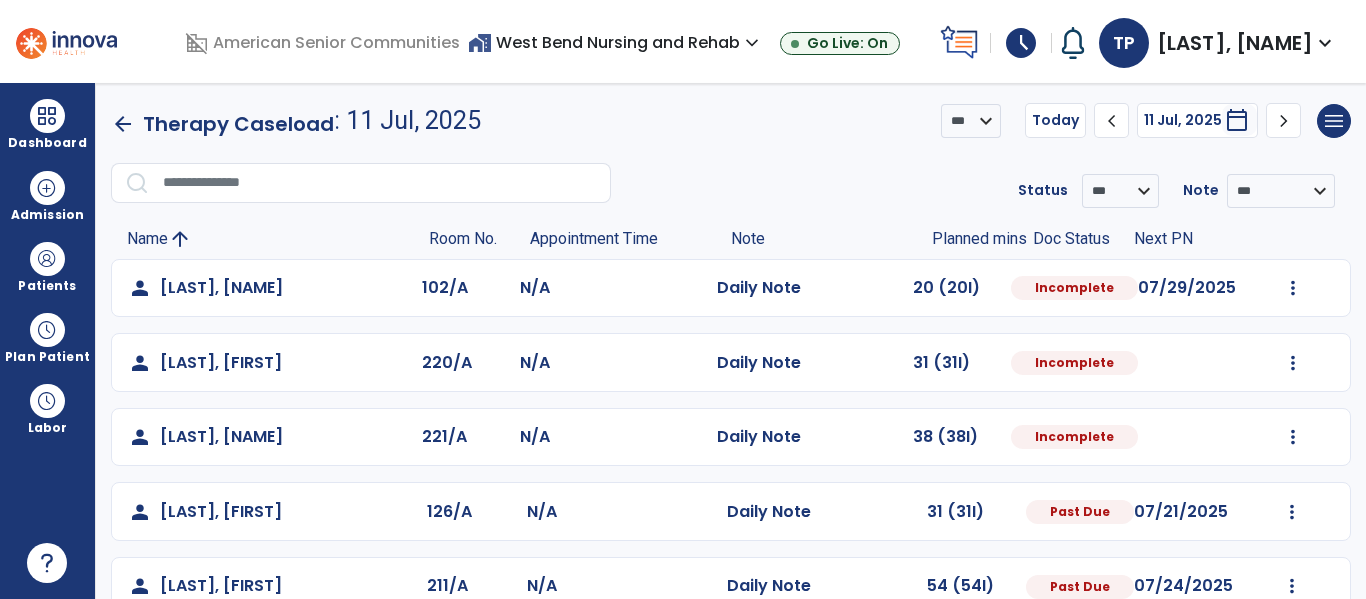 select on "*" 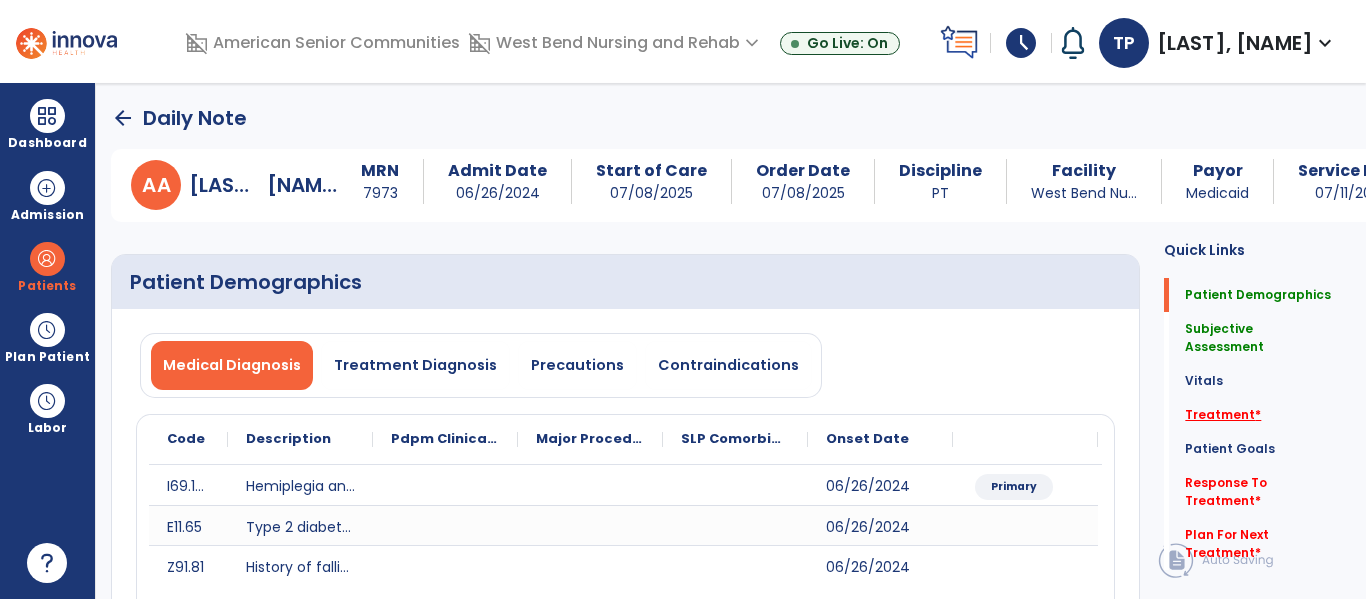 click on "Treatment   *" 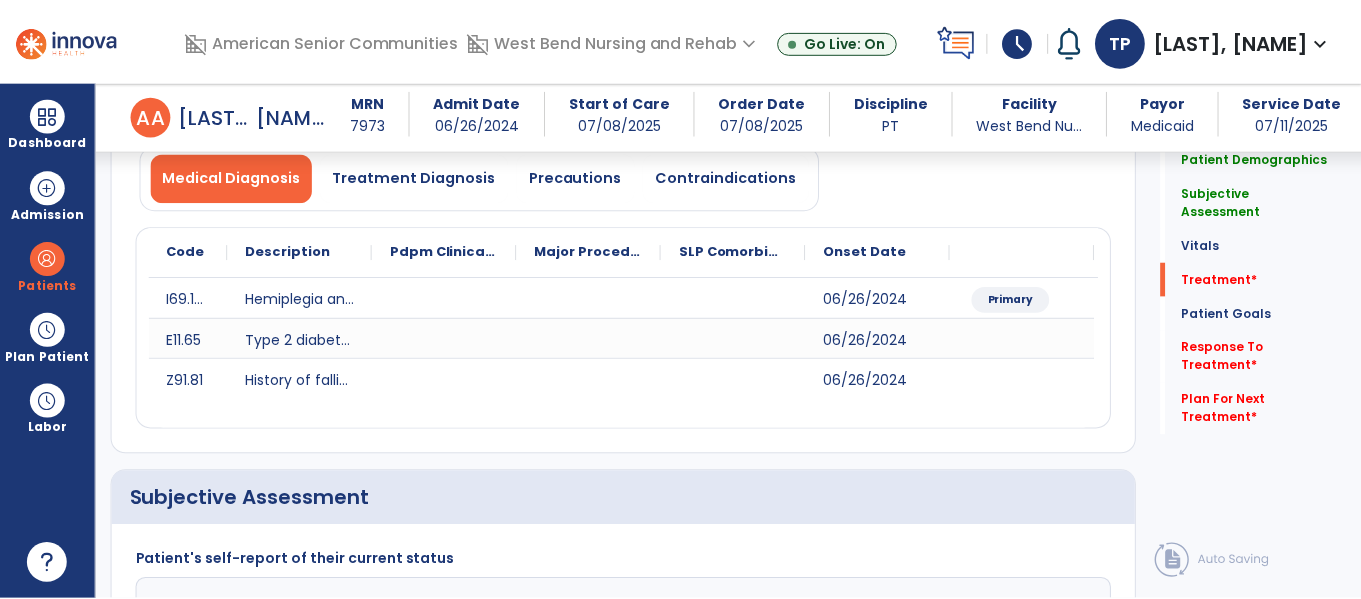 scroll, scrollTop: 1248, scrollLeft: 0, axis: vertical 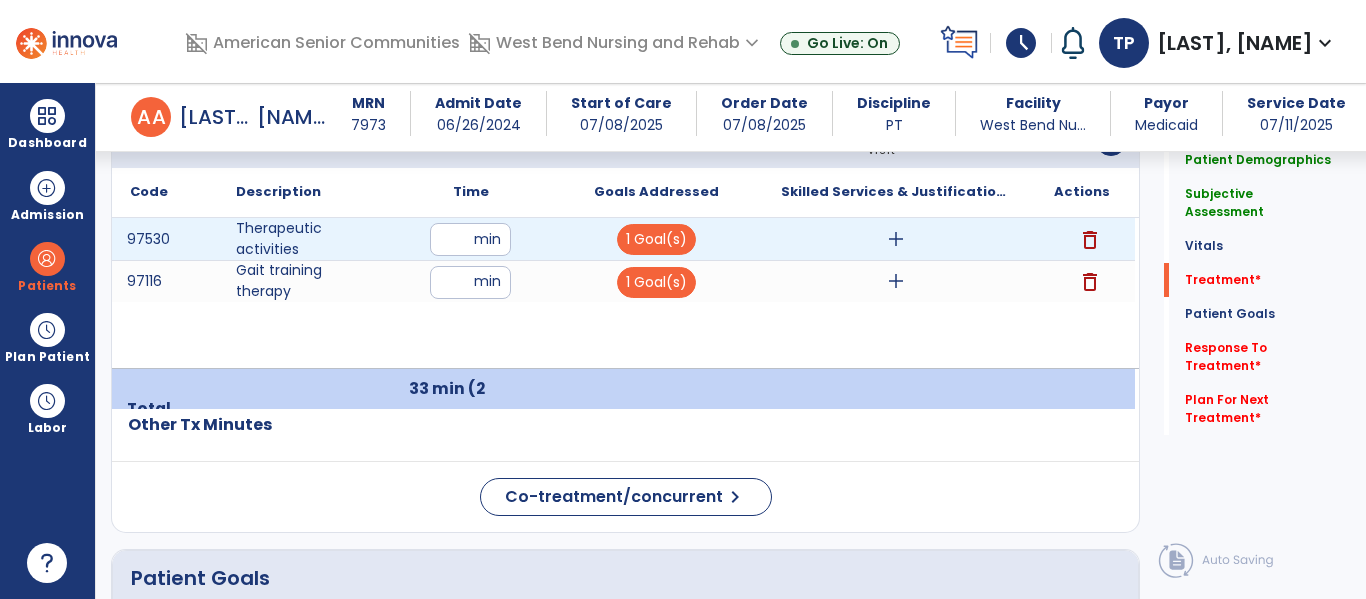 click on "add" at bounding box center (896, 239) 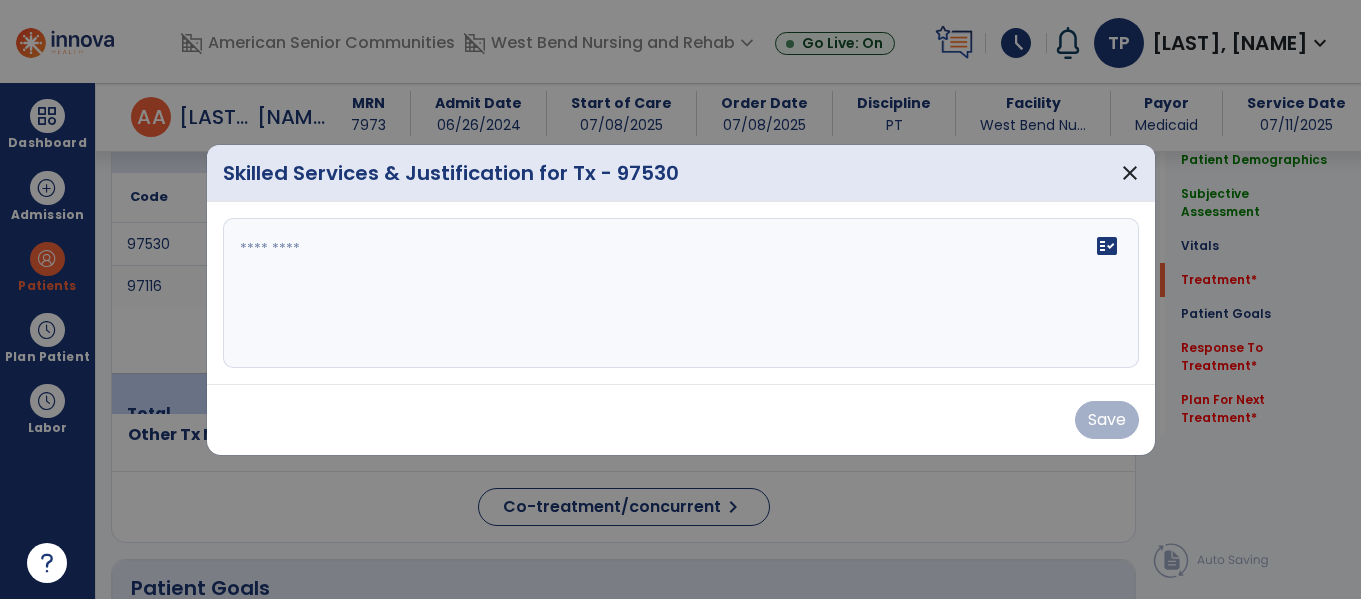 scroll, scrollTop: 1248, scrollLeft: 0, axis: vertical 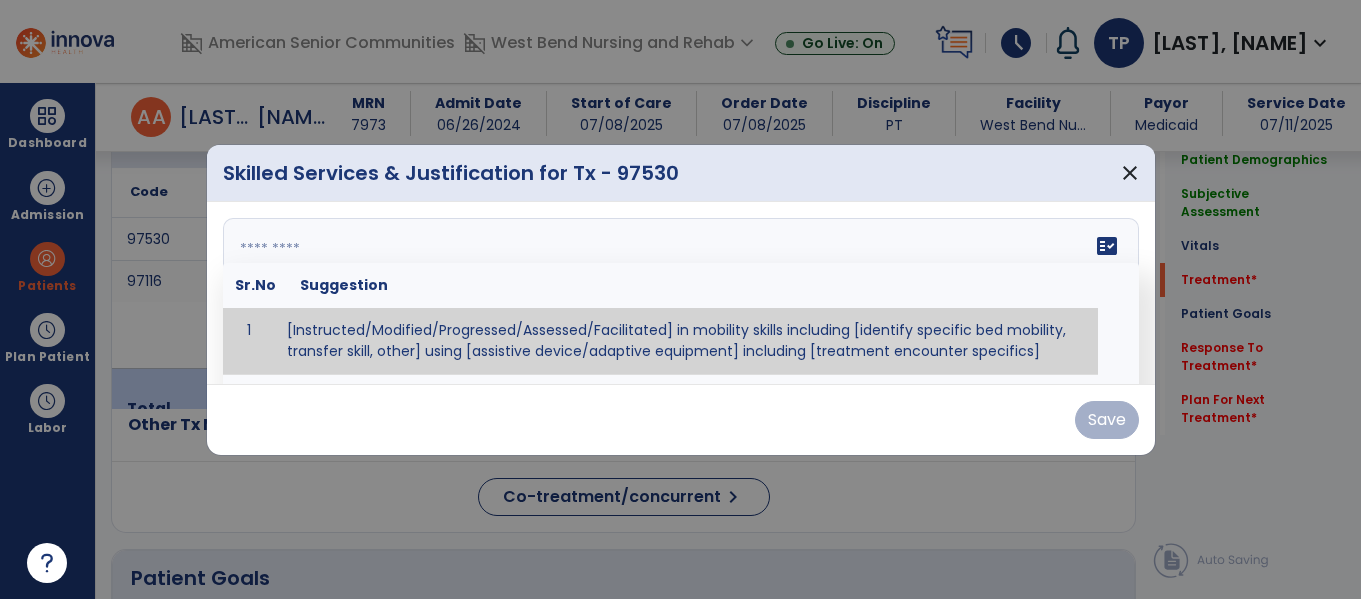 click at bounding box center [681, 293] 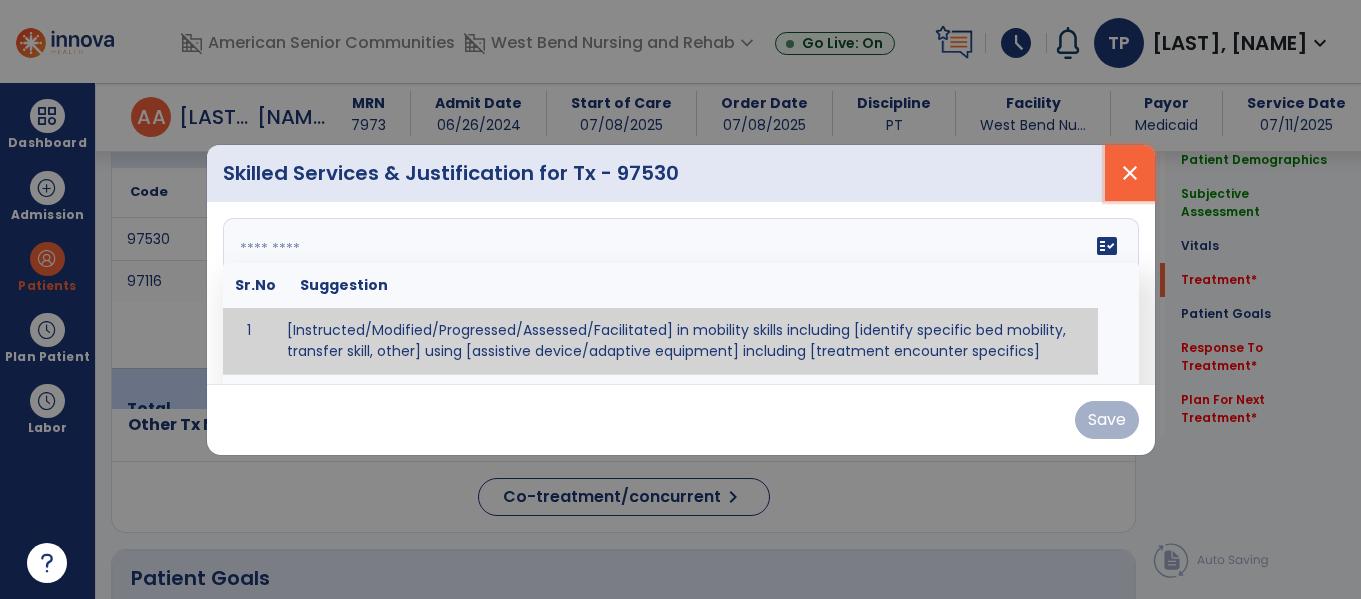 click on "close" at bounding box center [1130, 173] 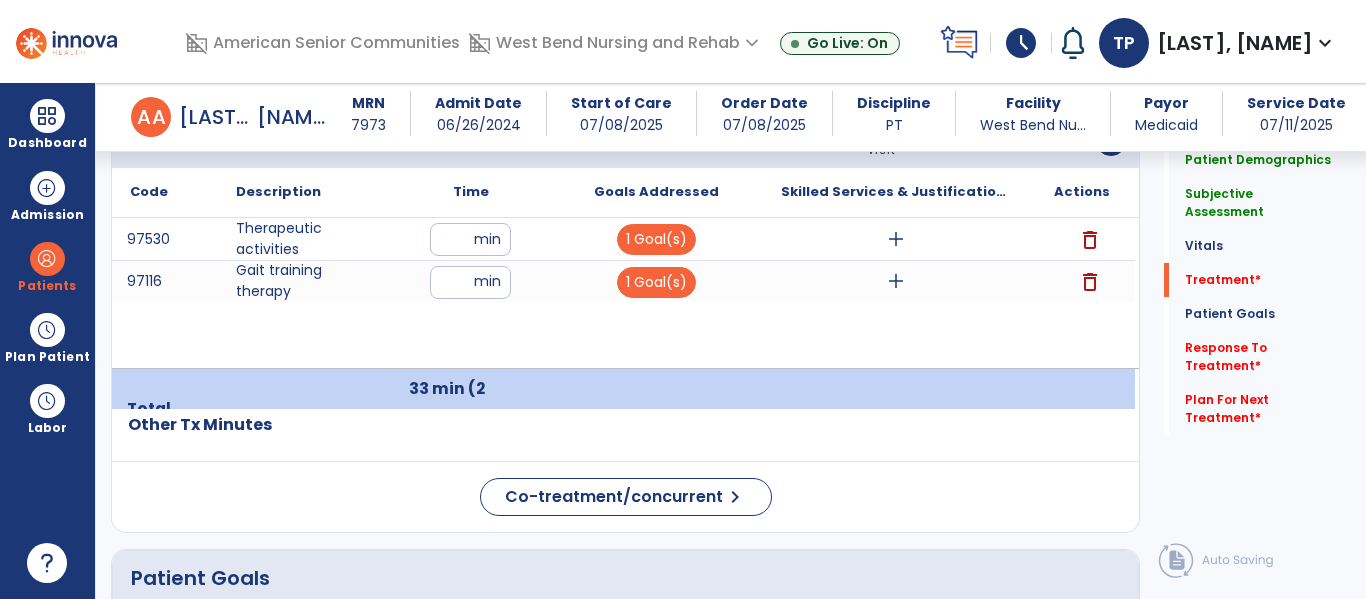 click on "Patient Goals" 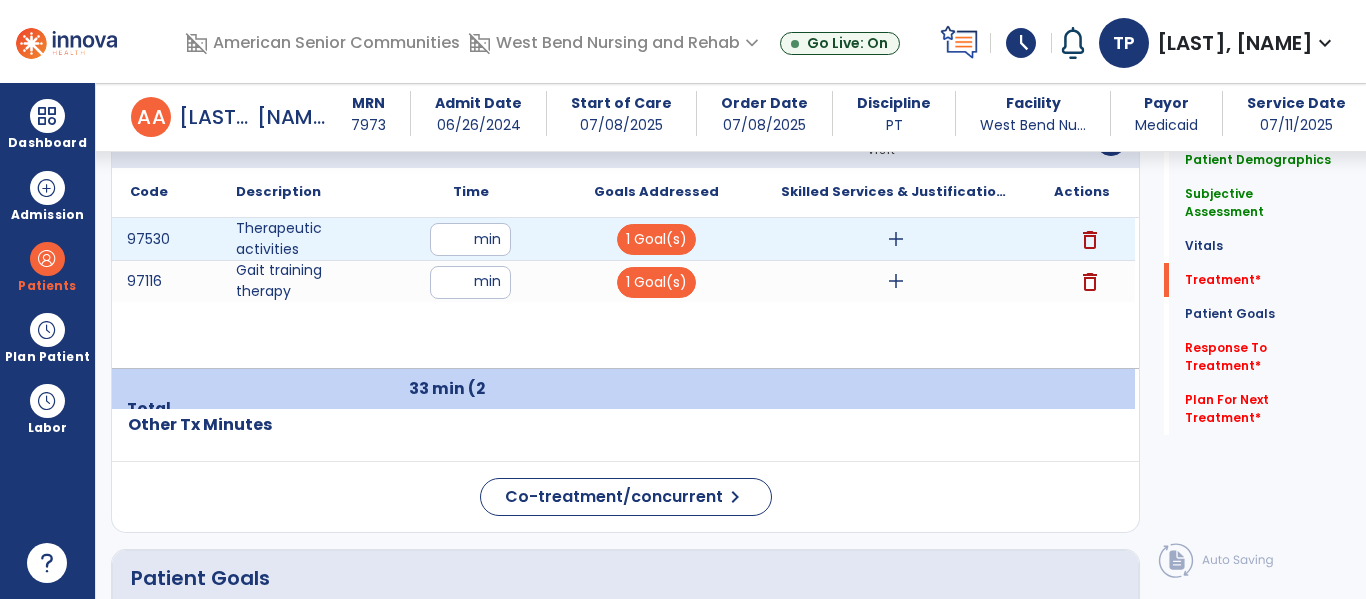 click on "add" at bounding box center [896, 239] 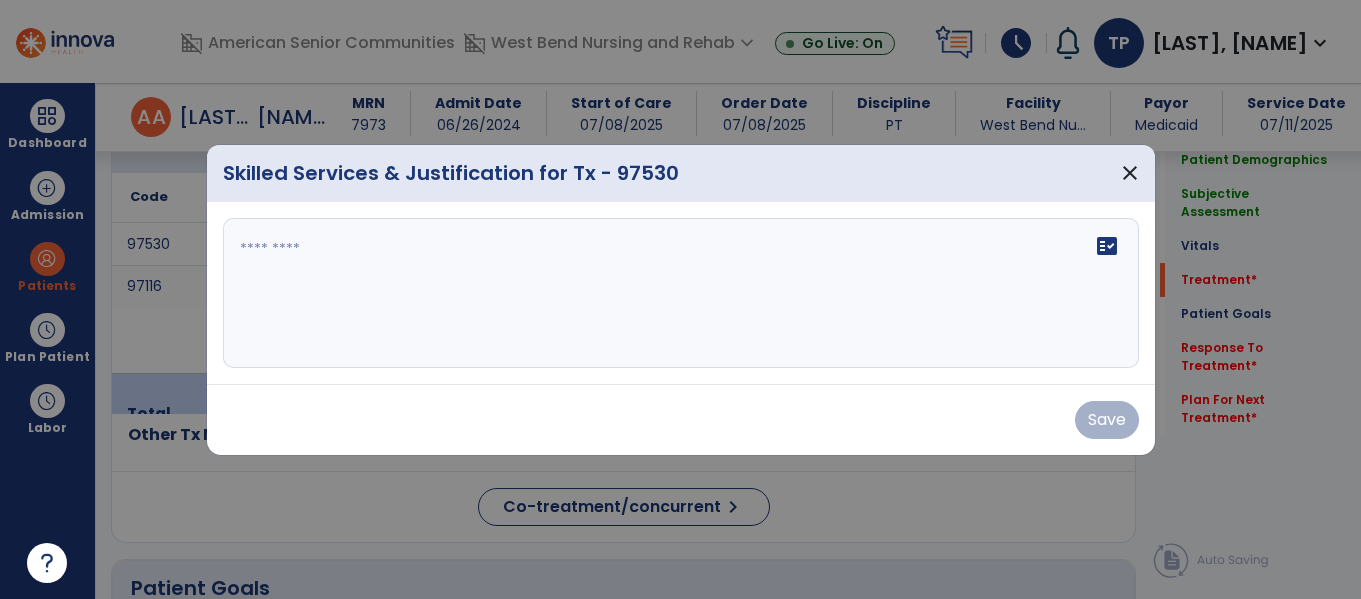 scroll, scrollTop: 1248, scrollLeft: 0, axis: vertical 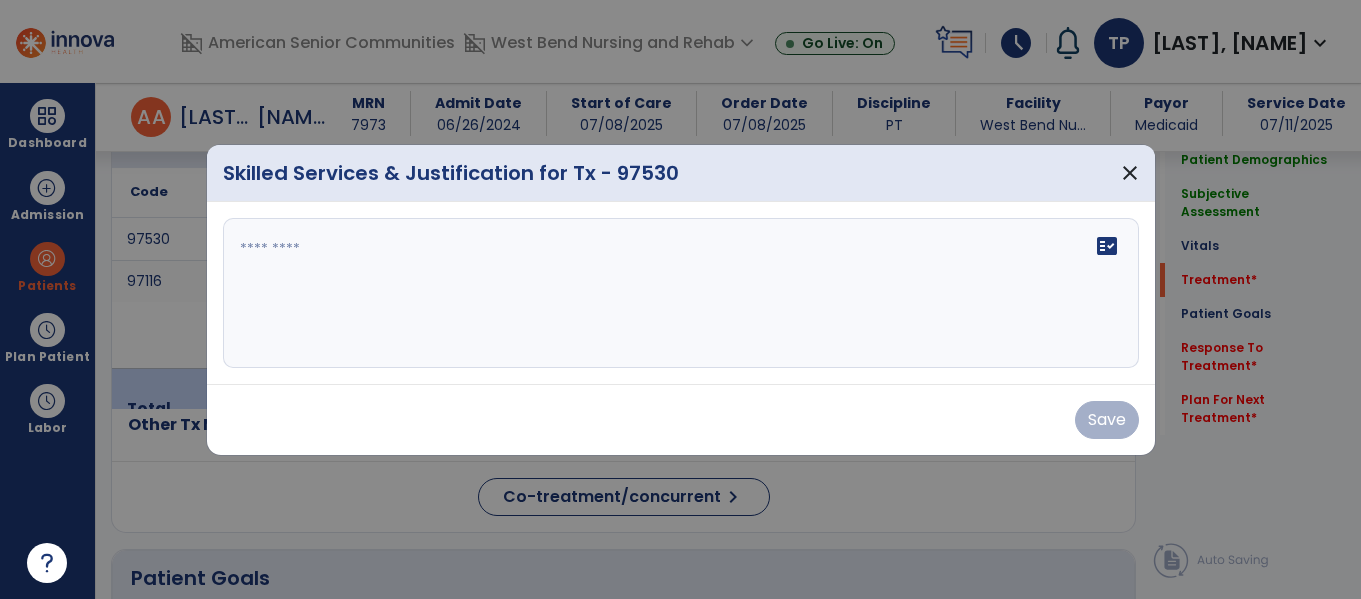 click at bounding box center [681, 293] 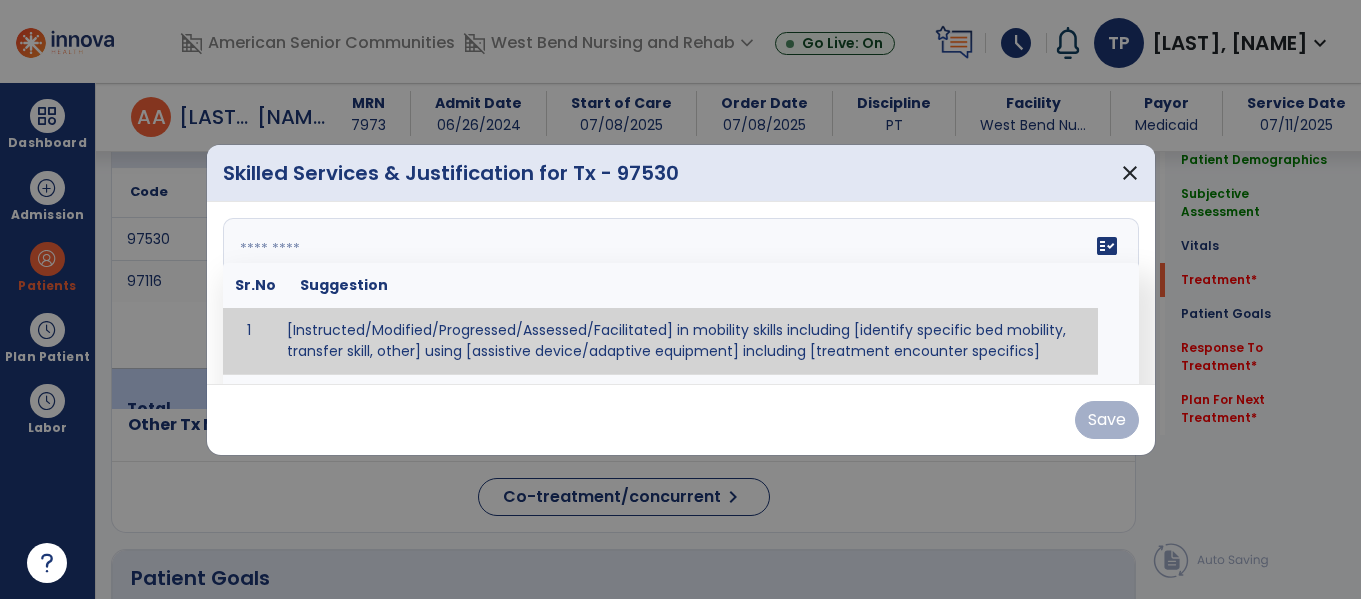 paste on "**********" 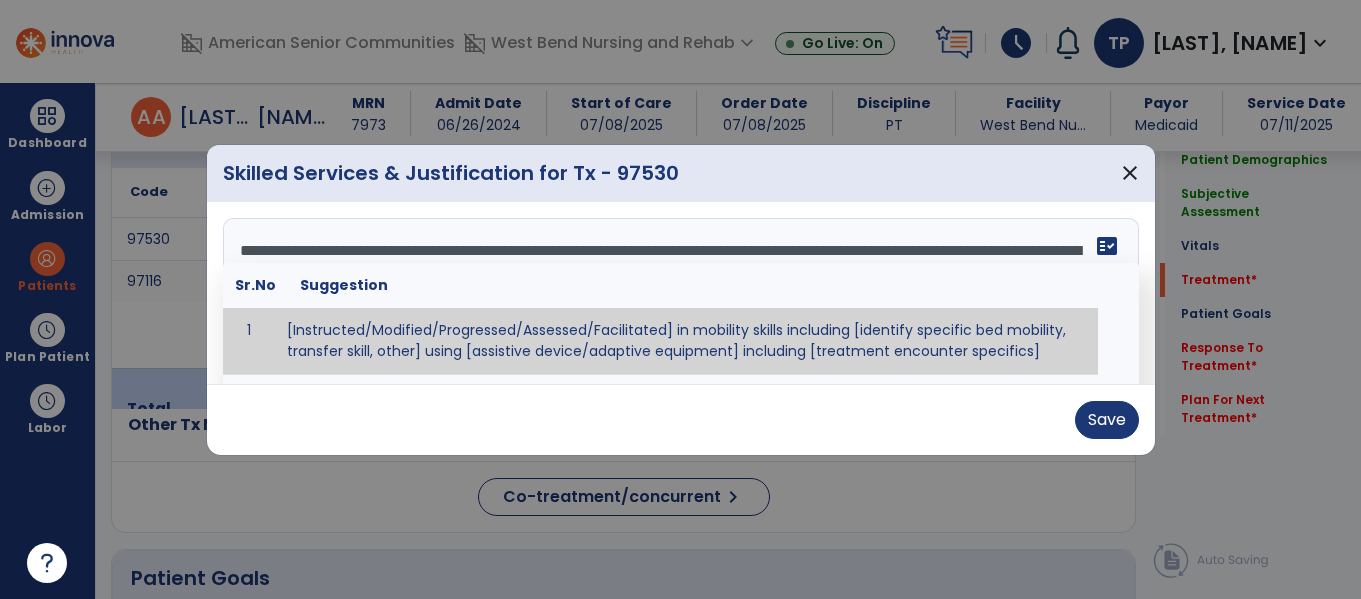 scroll, scrollTop: 16, scrollLeft: 0, axis: vertical 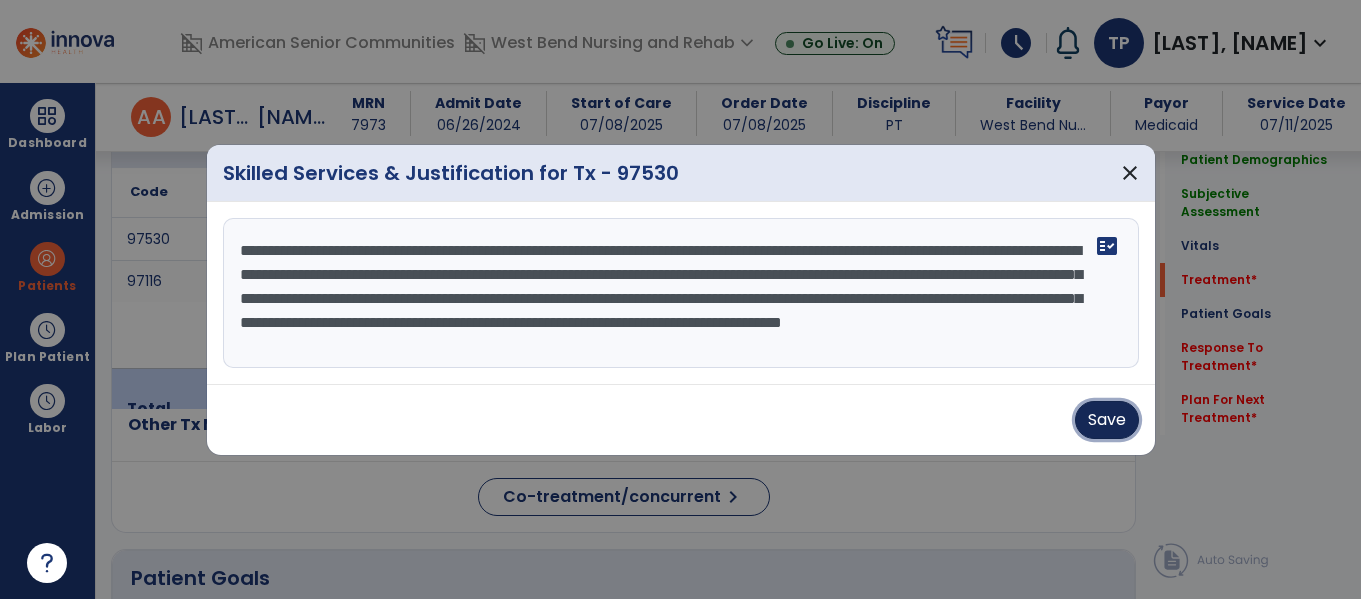 click on "Save" at bounding box center [1107, 420] 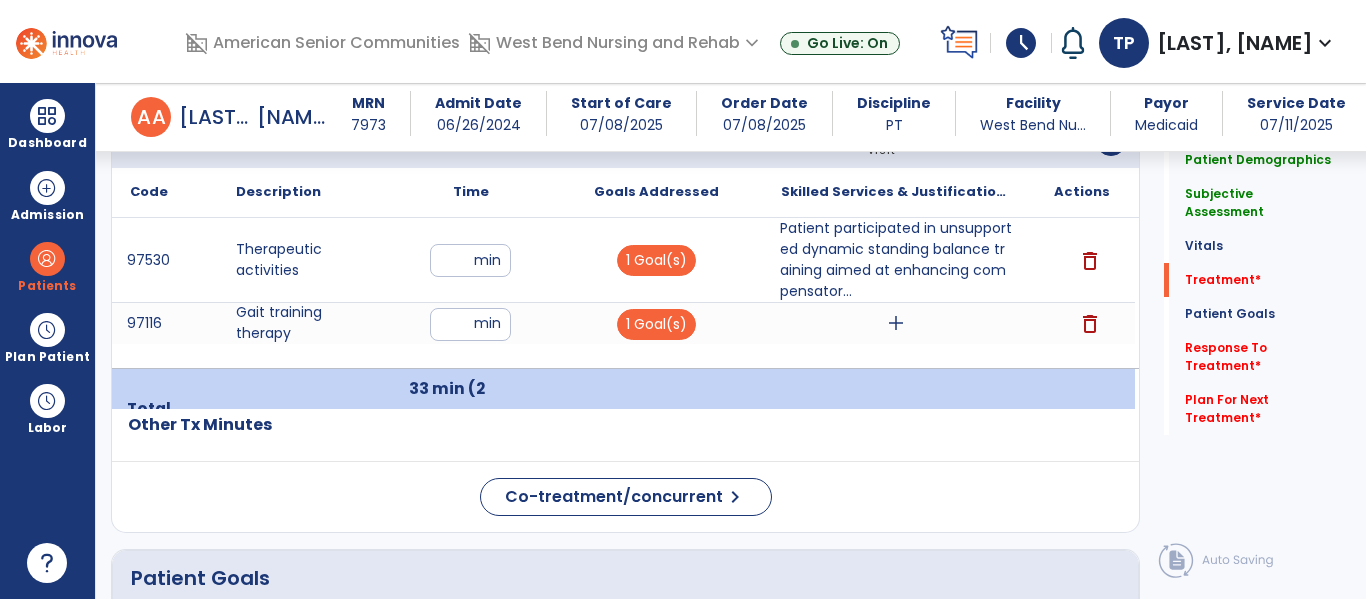 click on "Patient Goals" 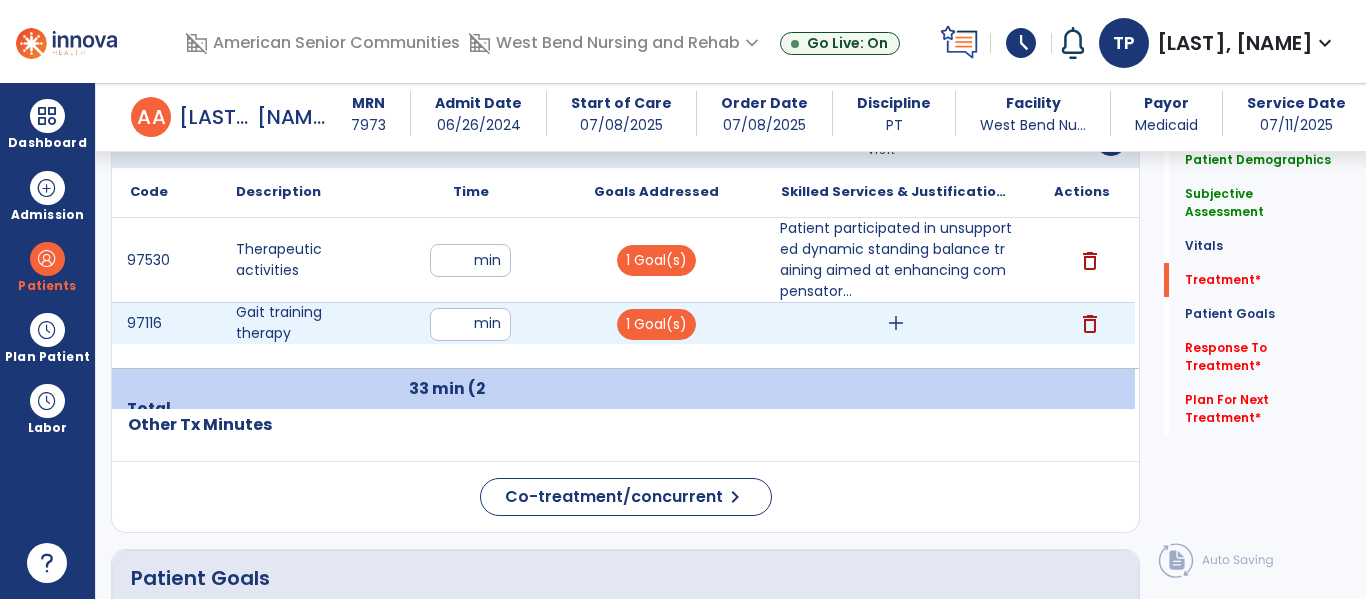 click on "add" at bounding box center [896, 323] 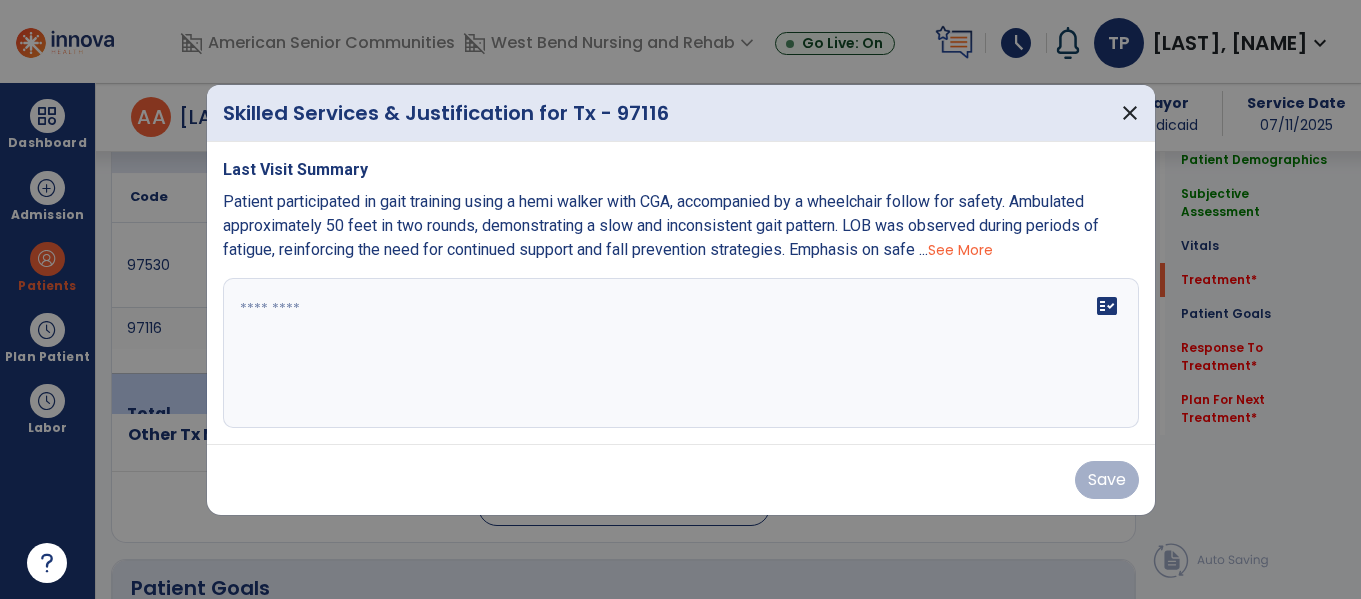 scroll, scrollTop: 1248, scrollLeft: 0, axis: vertical 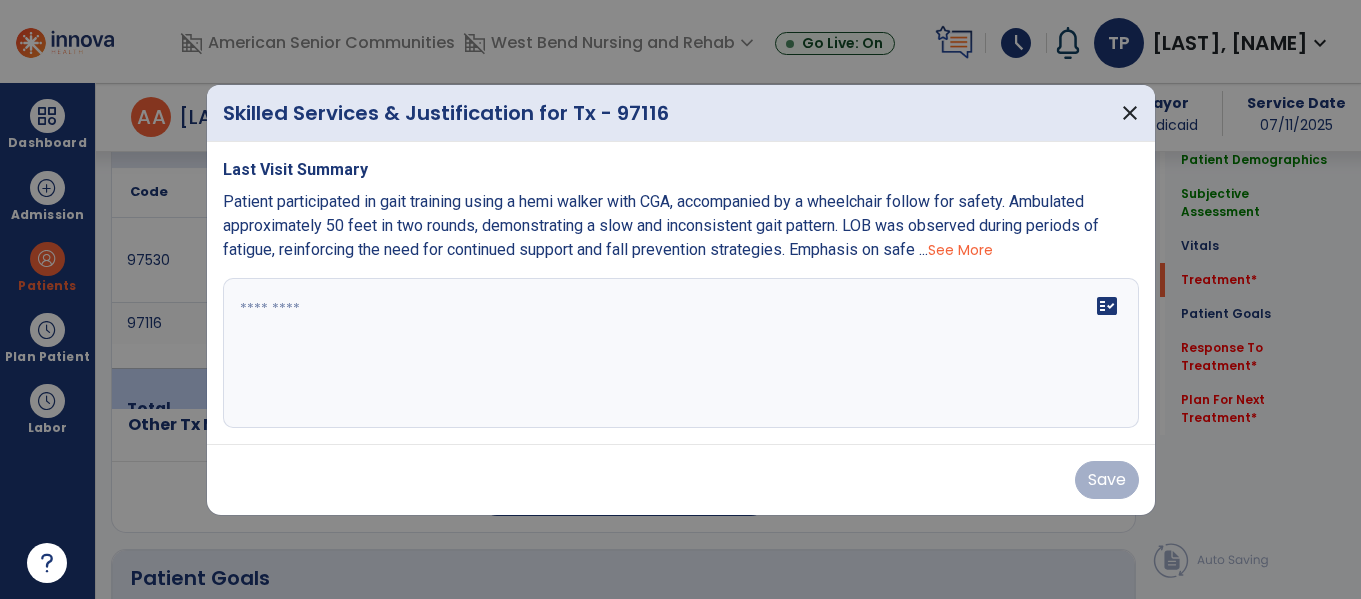 click at bounding box center [681, 353] 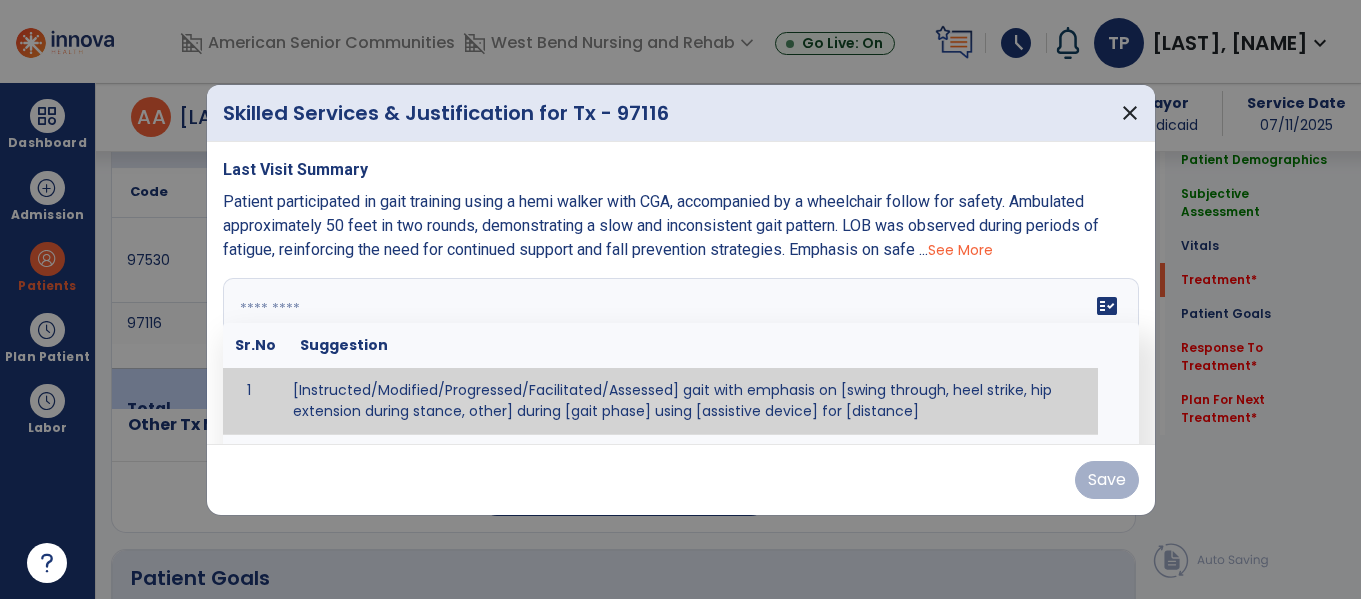 paste on "**********" 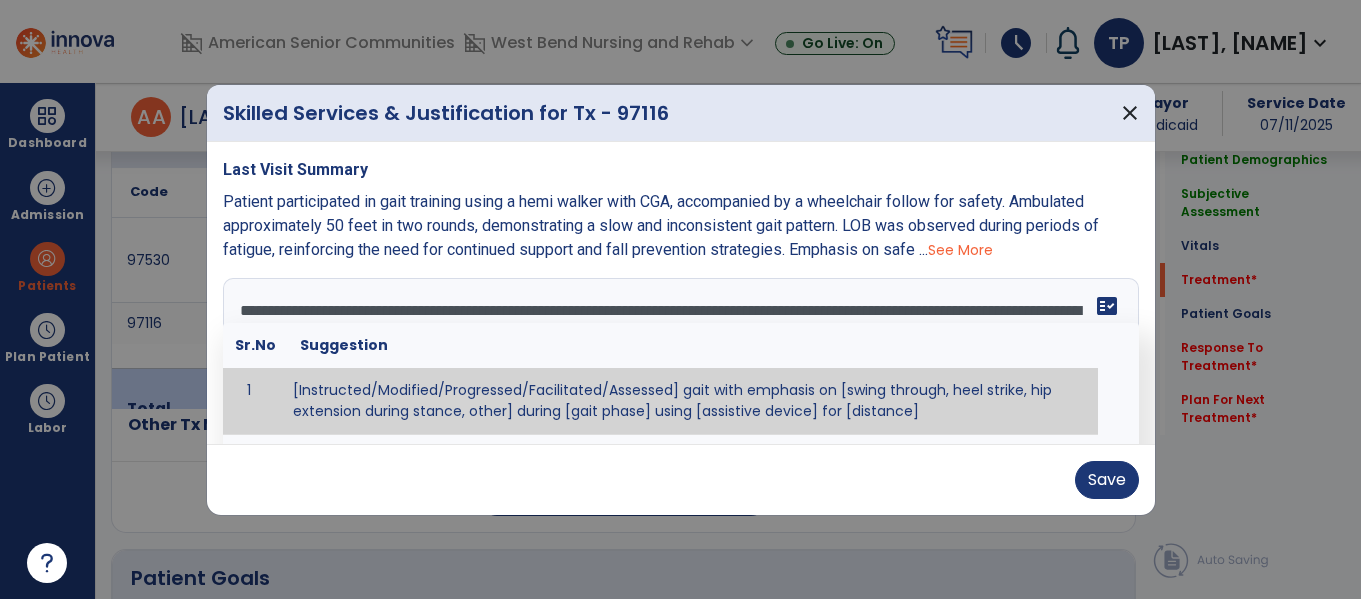 scroll, scrollTop: 16, scrollLeft: 0, axis: vertical 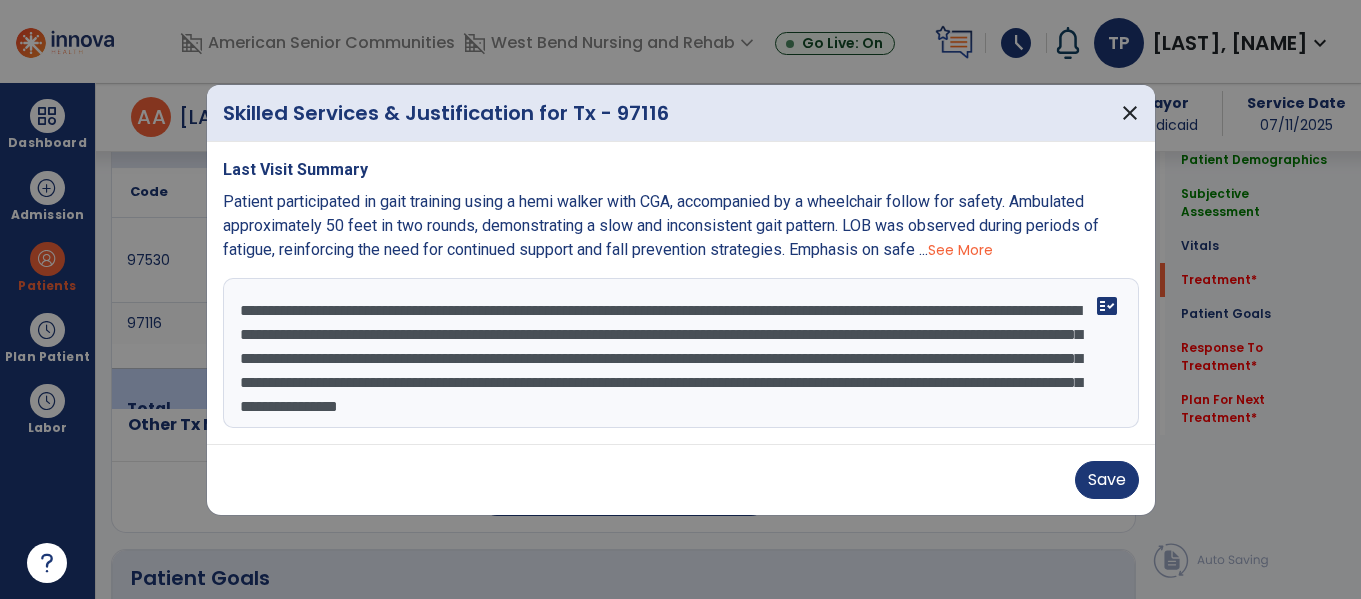 drag, startPoint x: 694, startPoint y: 291, endPoint x: 899, endPoint y: 295, distance: 205.03902 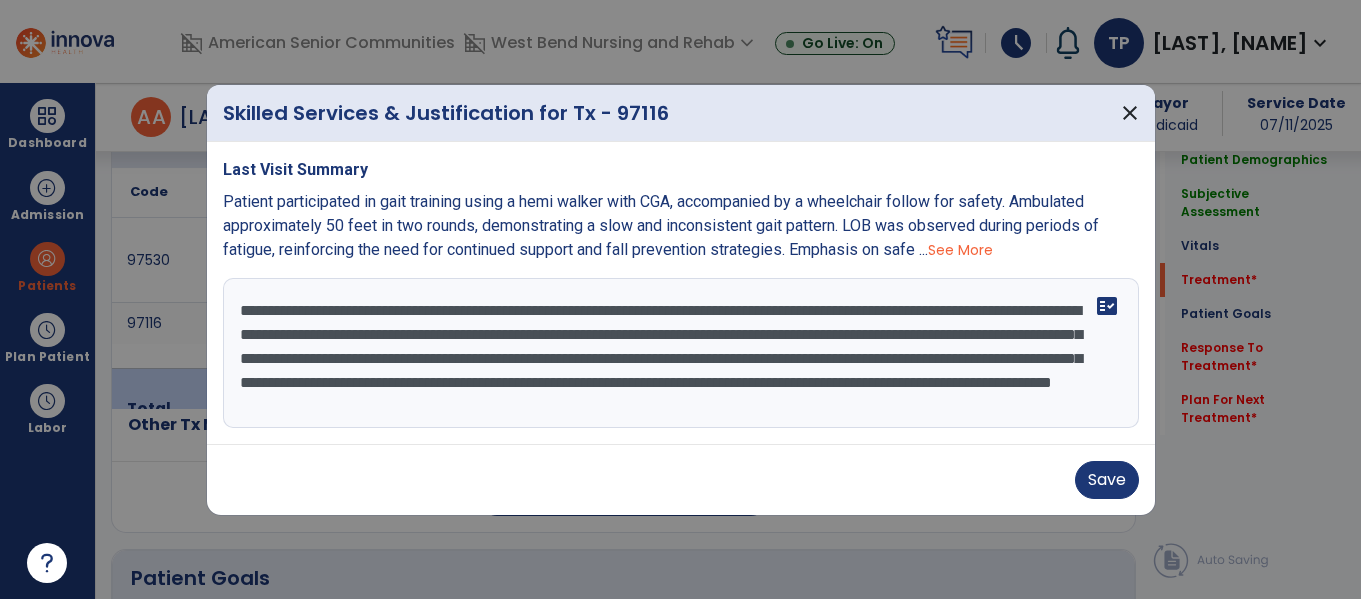 drag, startPoint x: 858, startPoint y: 308, endPoint x: 1075, endPoint y: 303, distance: 217.0576 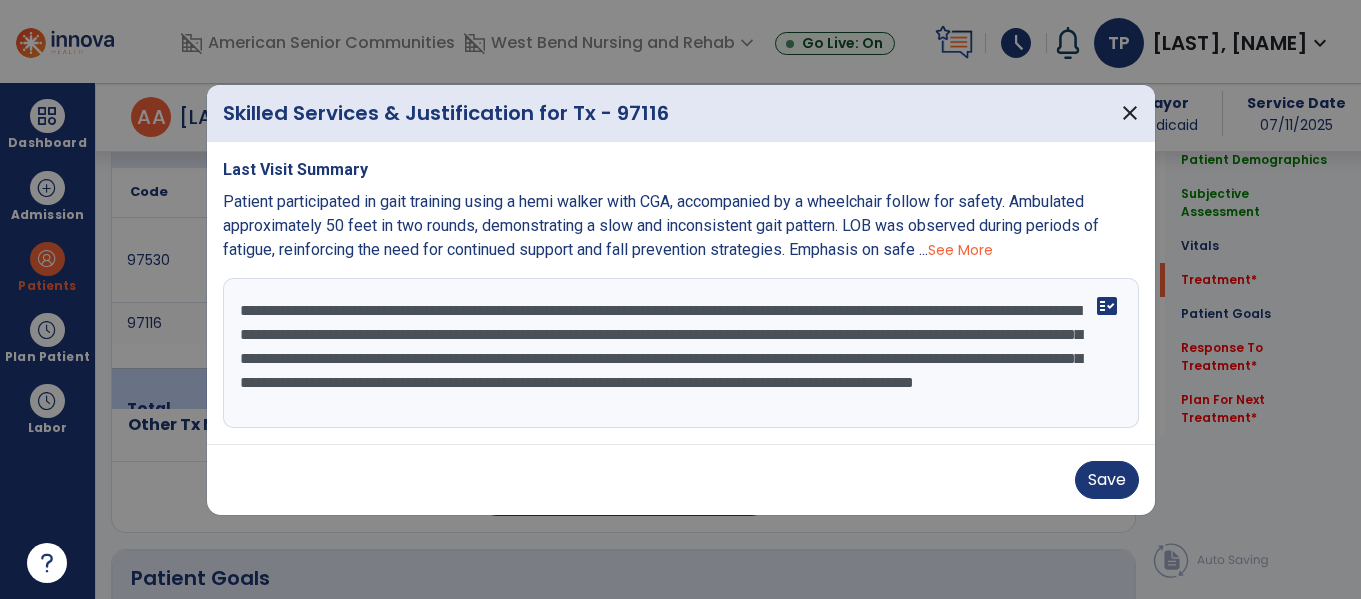drag, startPoint x: 288, startPoint y: 348, endPoint x: 331, endPoint y: 366, distance: 46.615448 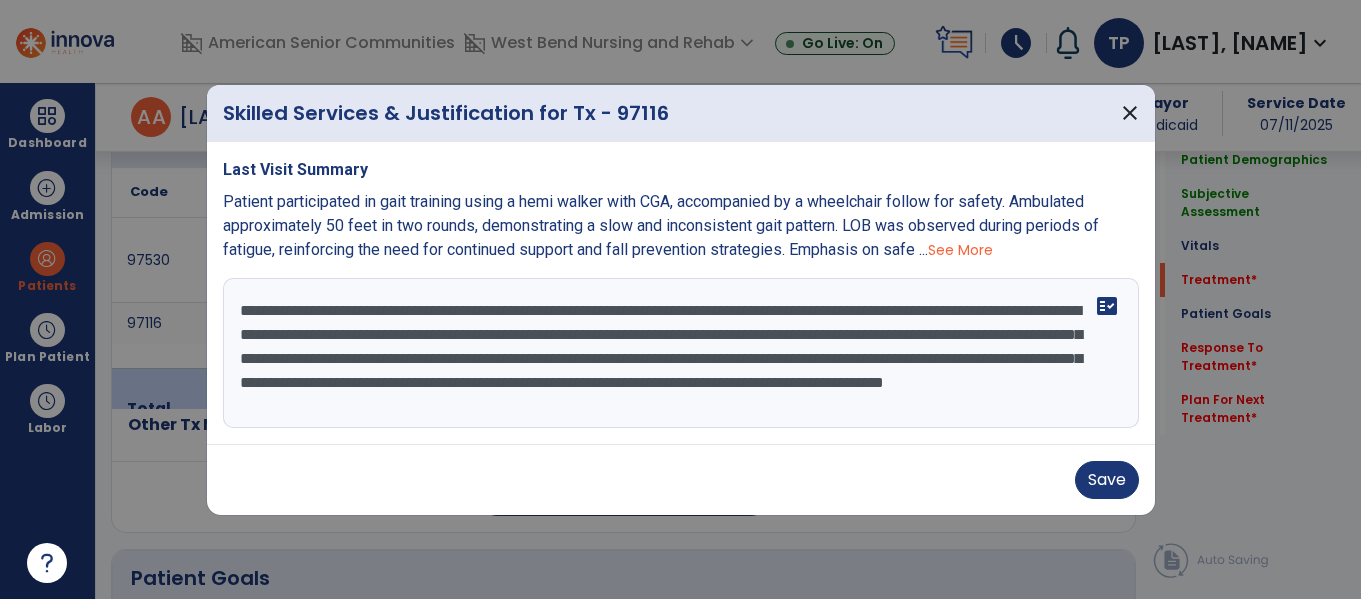 click on "**********" at bounding box center (681, 353) 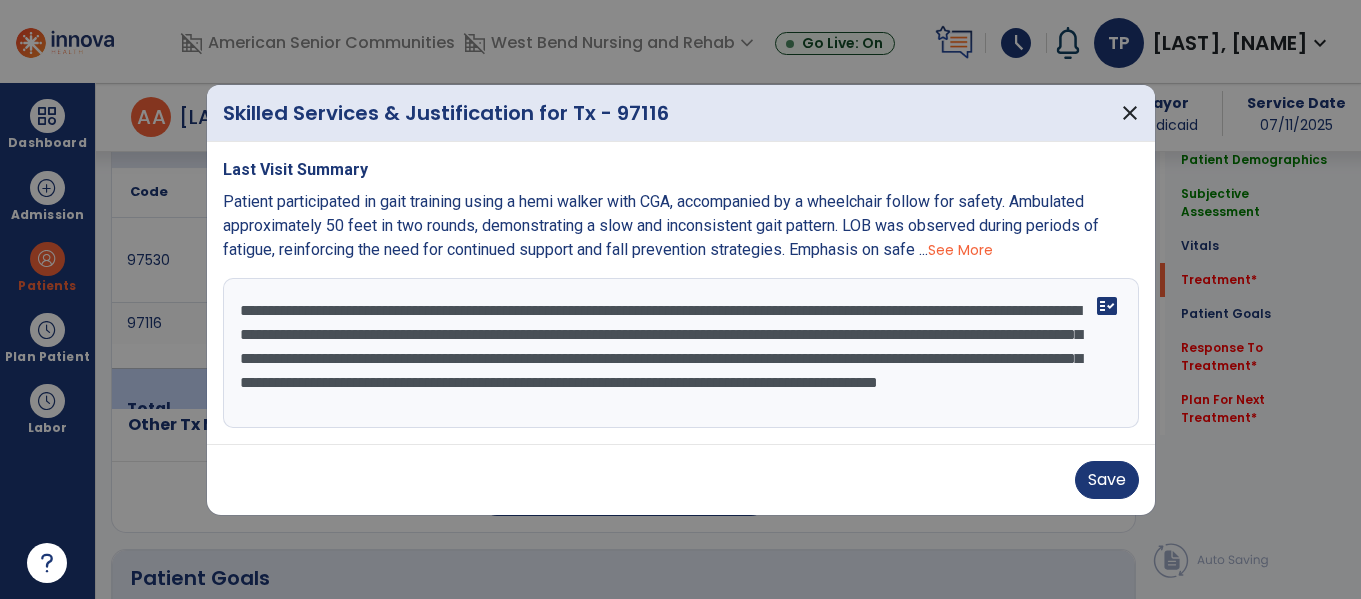 drag, startPoint x: 770, startPoint y: 355, endPoint x: 737, endPoint y: 360, distance: 33.37664 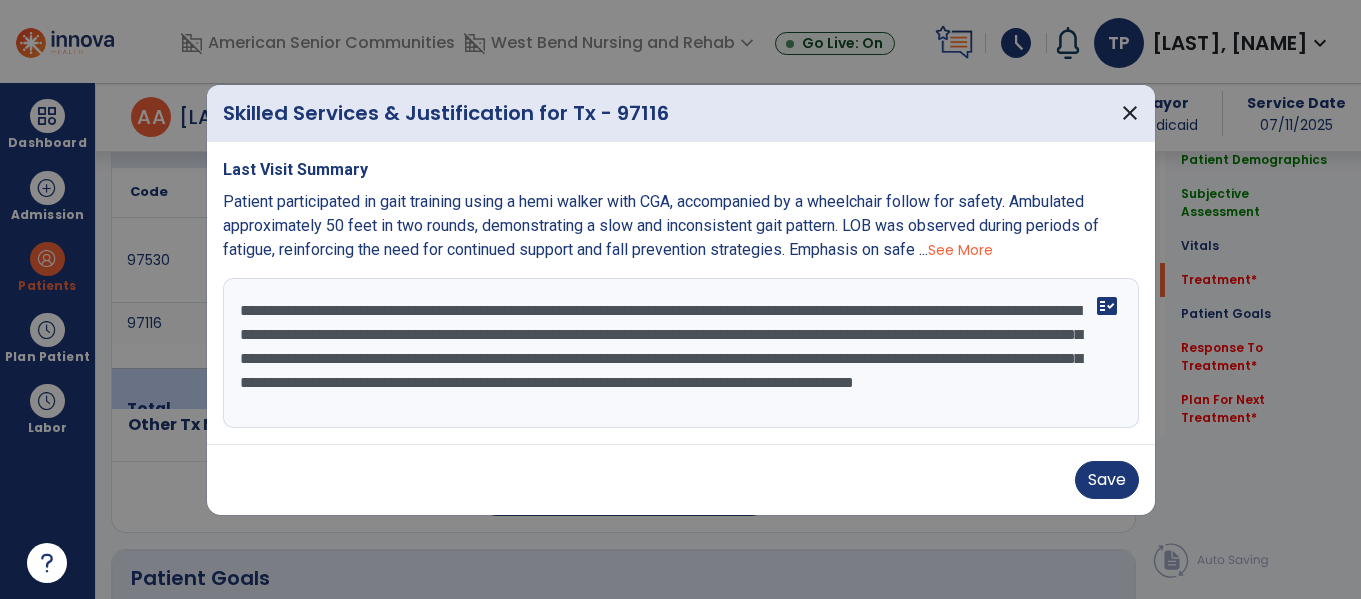 scroll, scrollTop: 14, scrollLeft: 0, axis: vertical 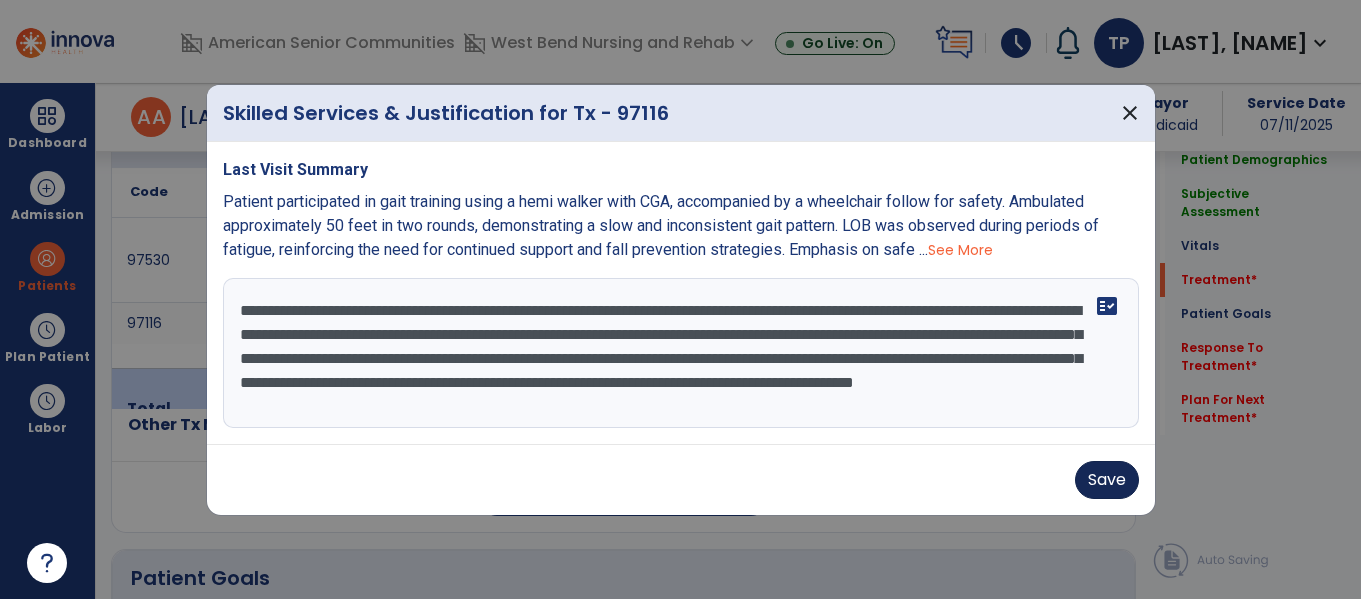 type on "**********" 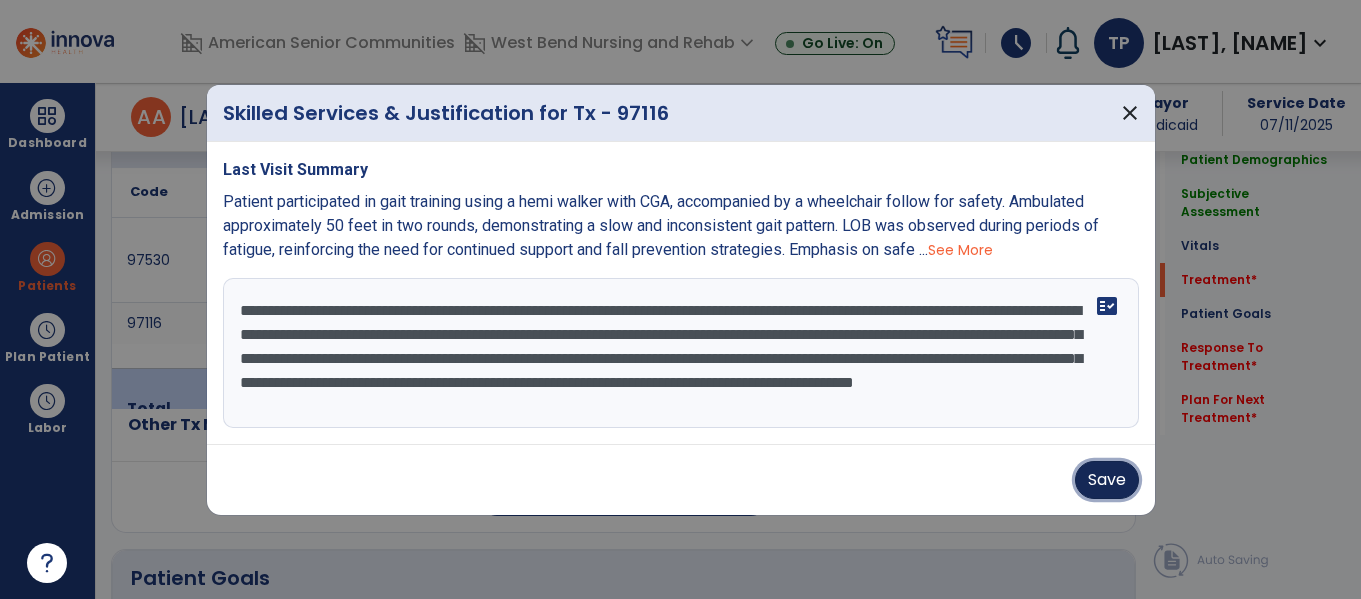 click on "Save" at bounding box center (1107, 480) 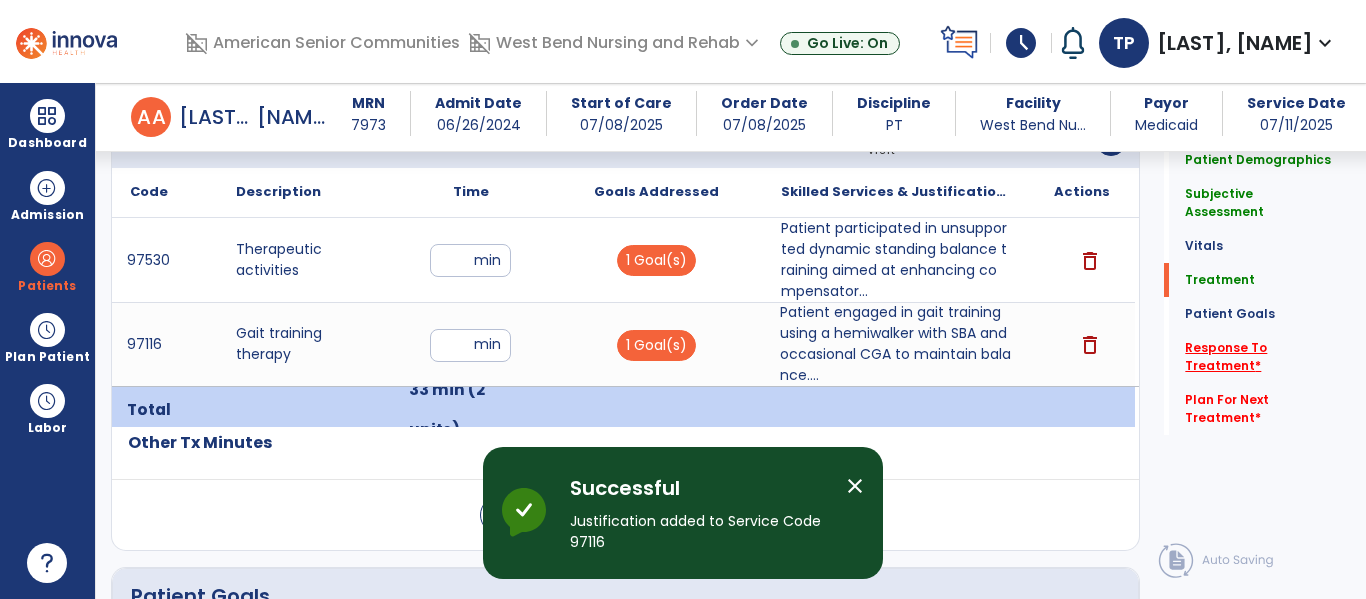 click on "Response To Treatment   *" 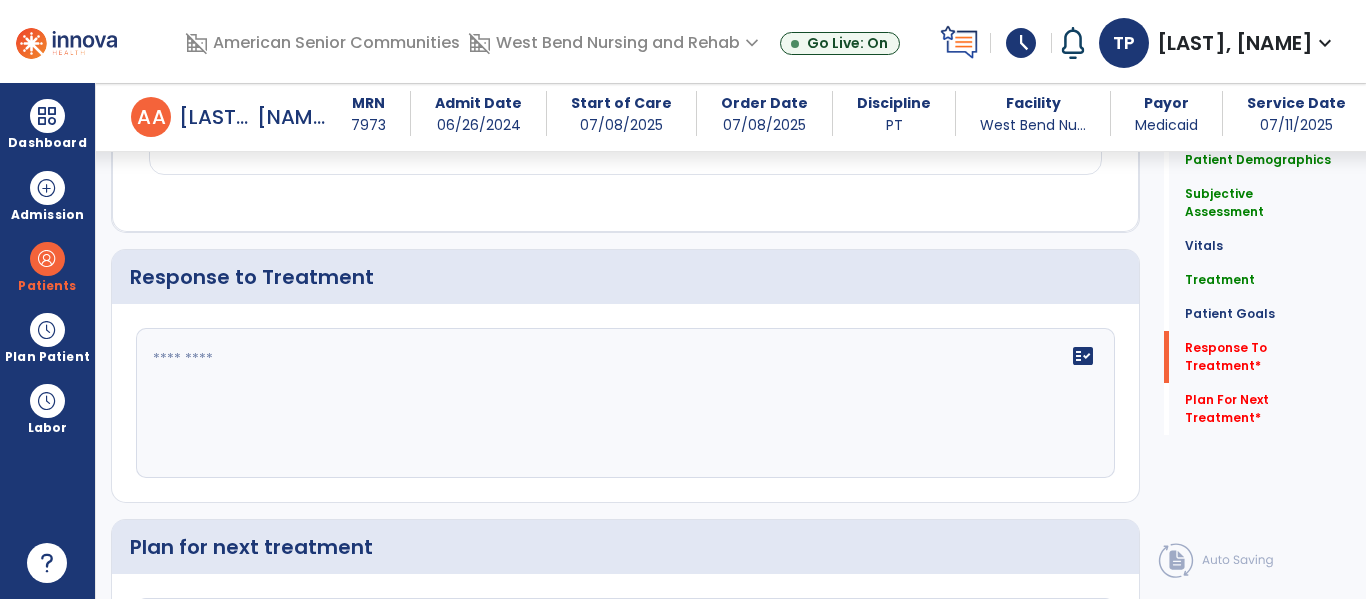 scroll, scrollTop: 3188, scrollLeft: 0, axis: vertical 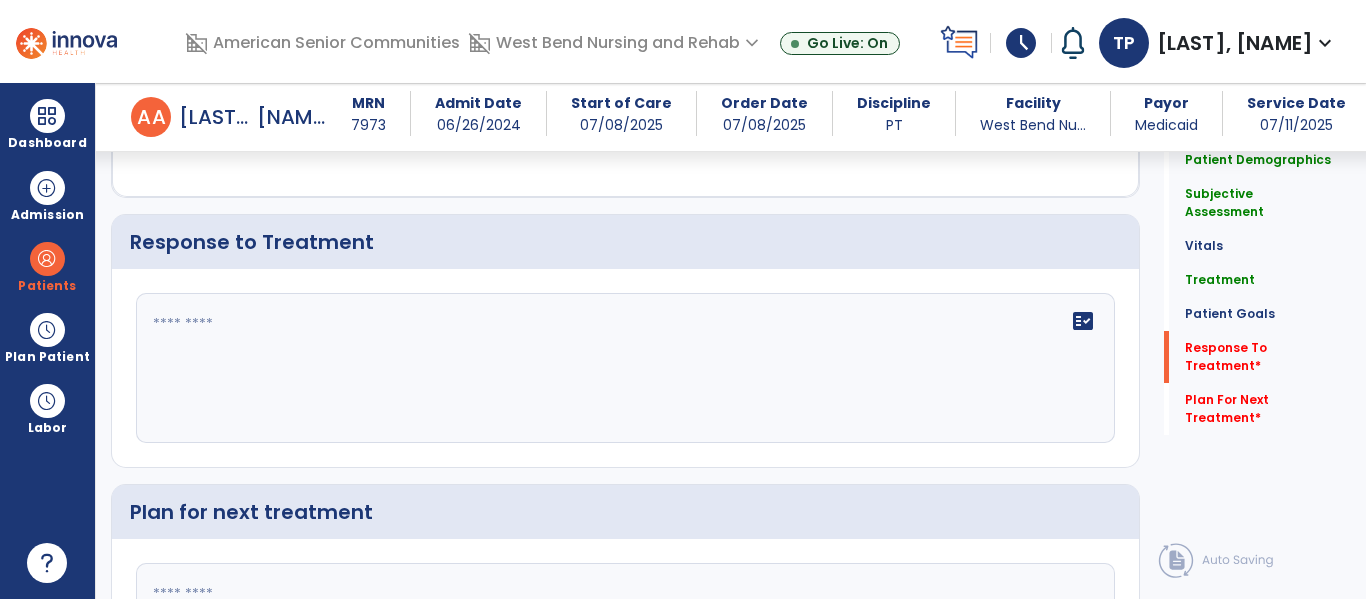 click 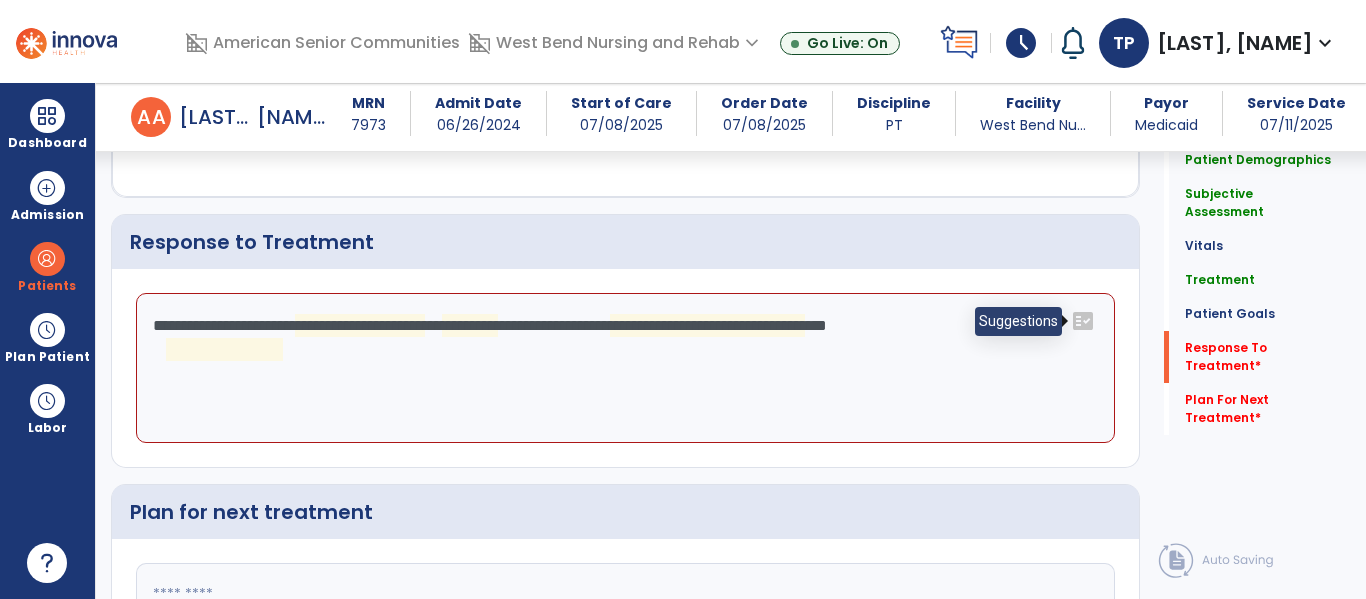 click on "fact_check" 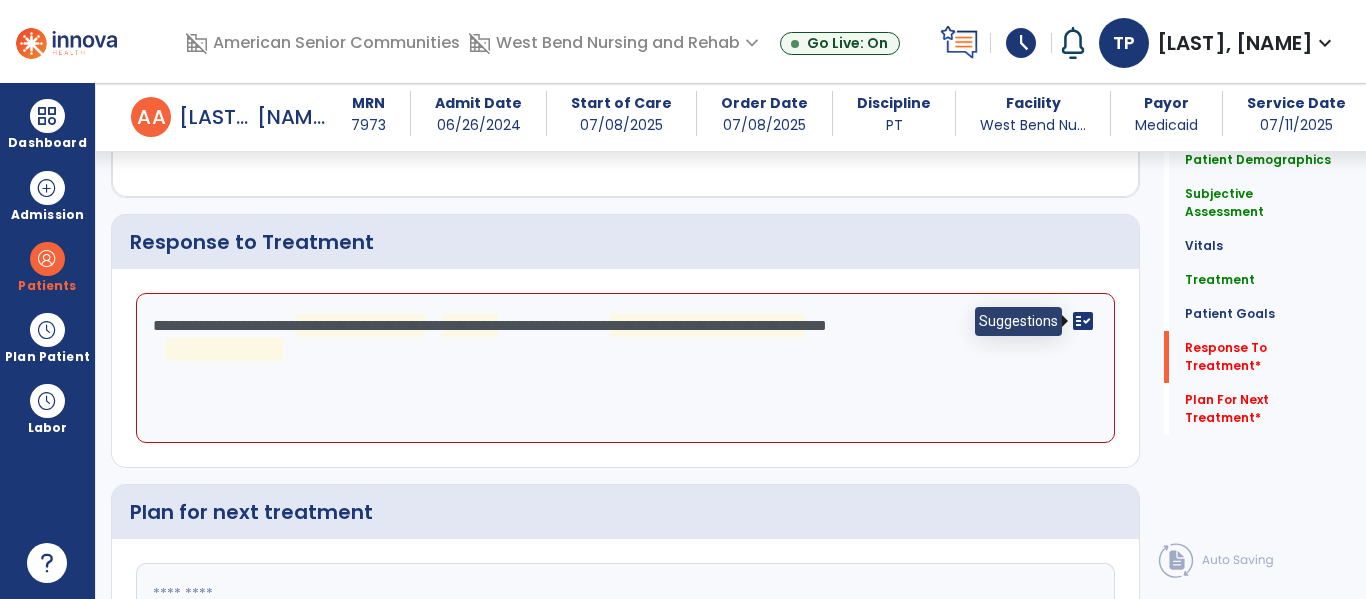 click on "fact_check" 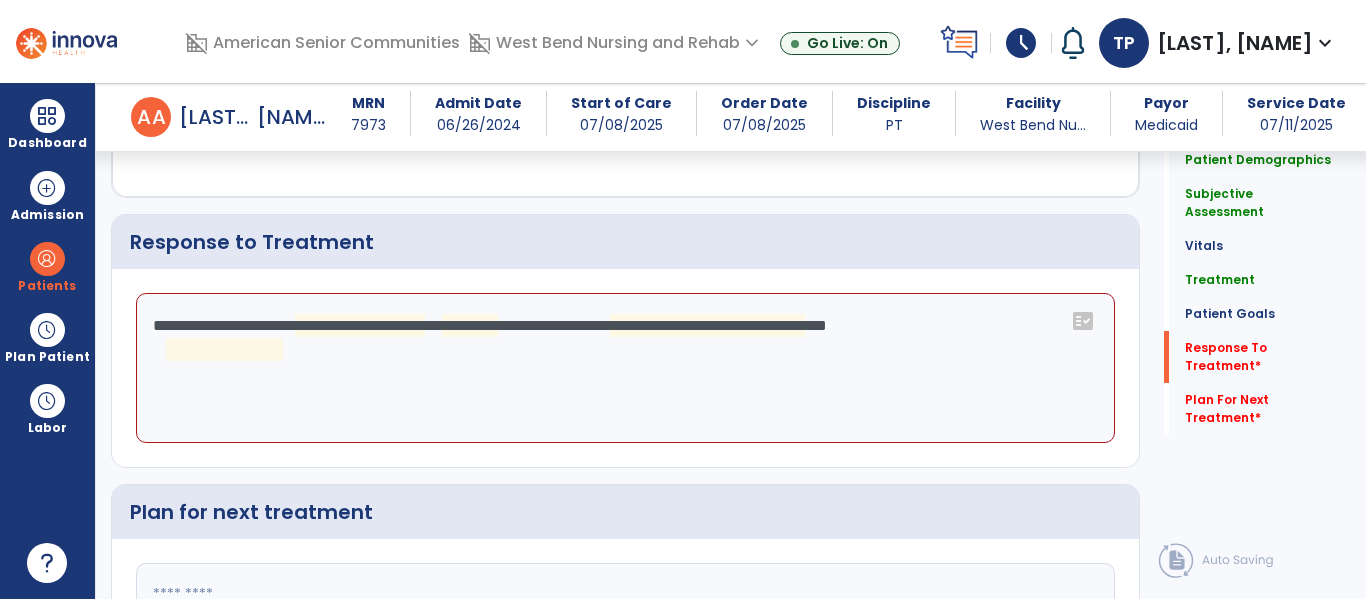 drag, startPoint x: 865, startPoint y: 319, endPoint x: 836, endPoint y: 331, distance: 31.38471 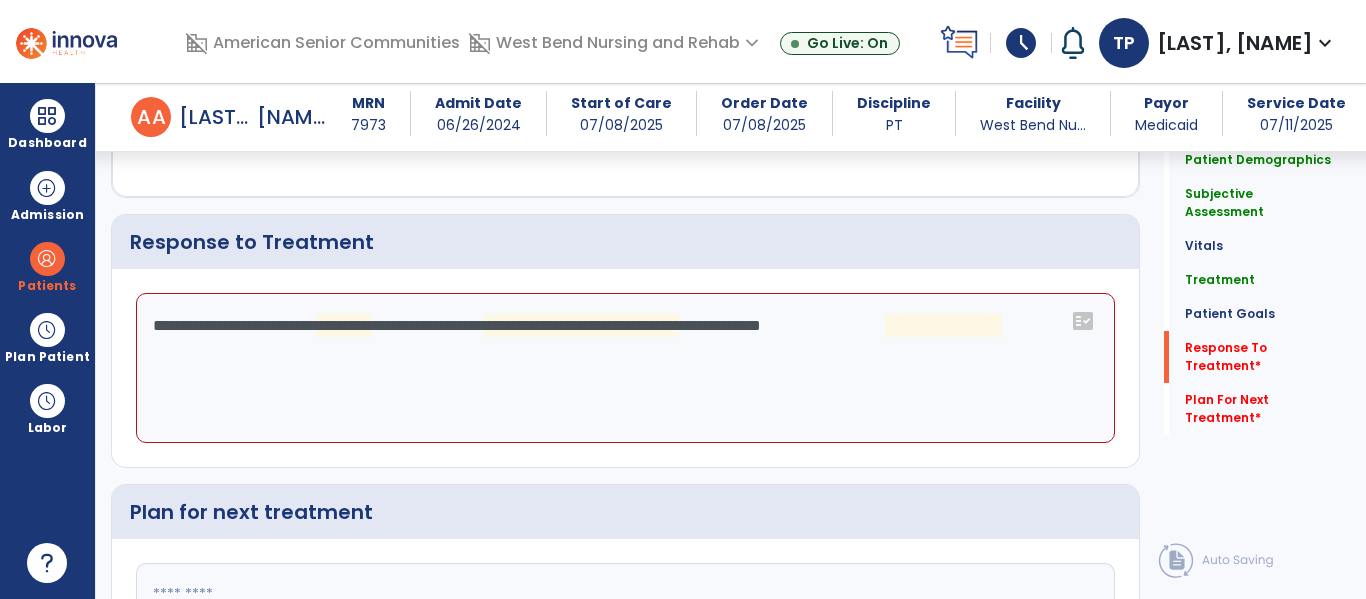 click on "**********" 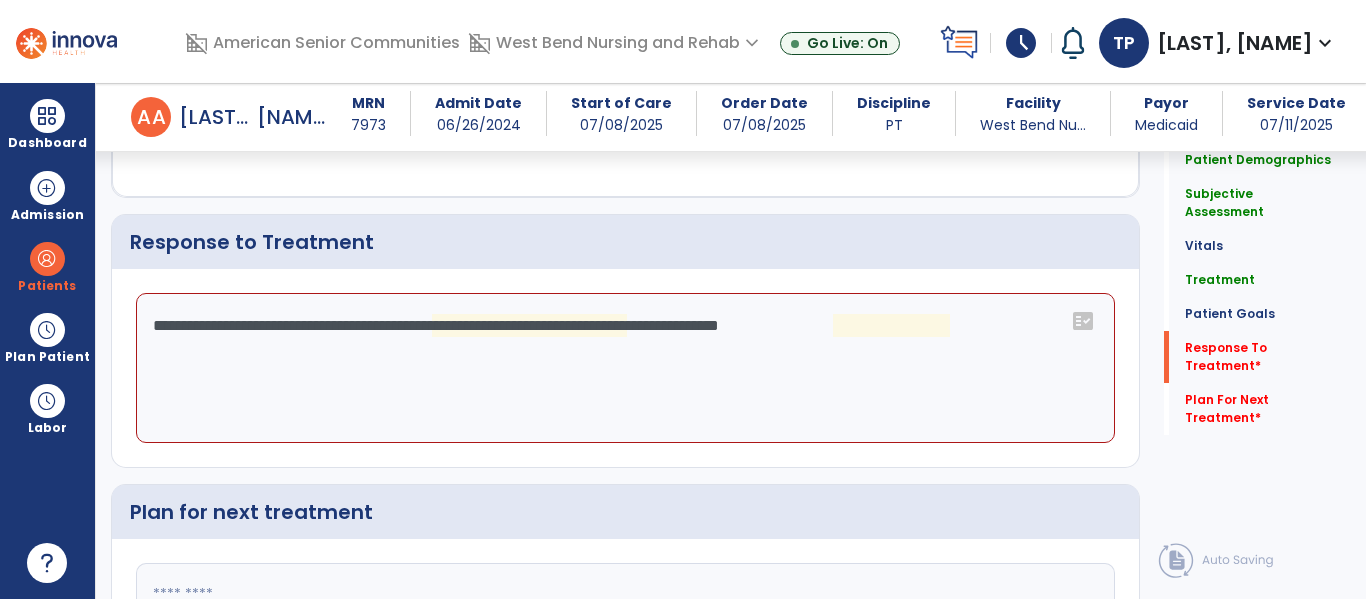 click on "**********" 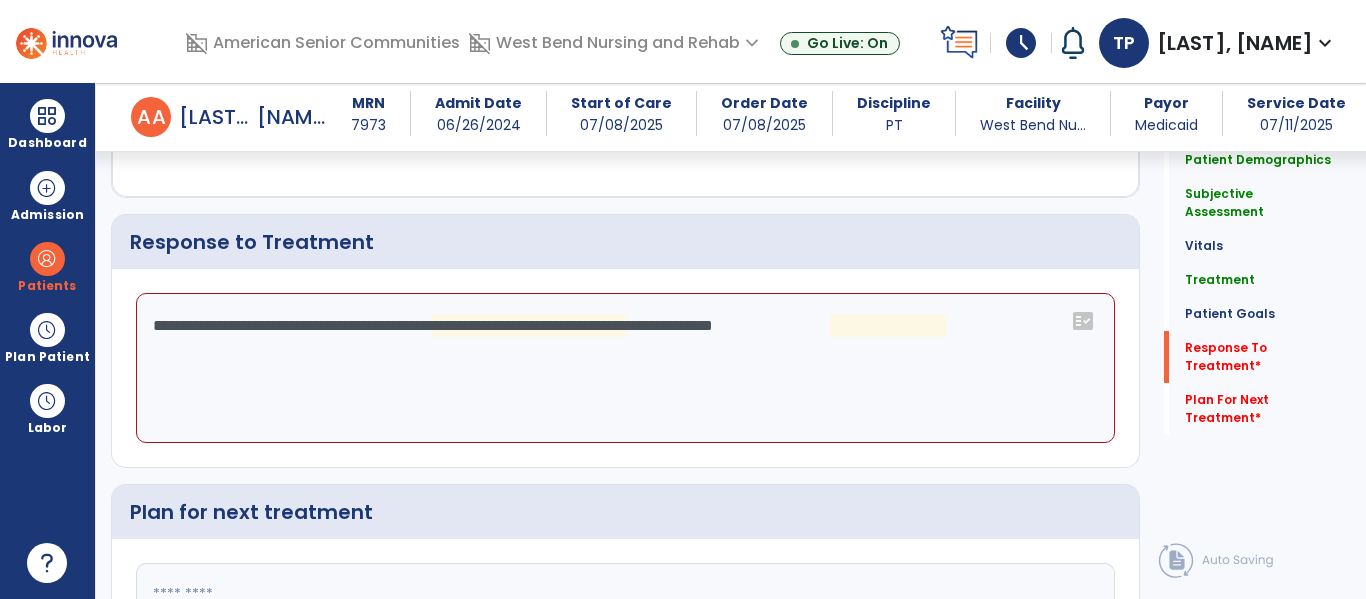 click on "**********" 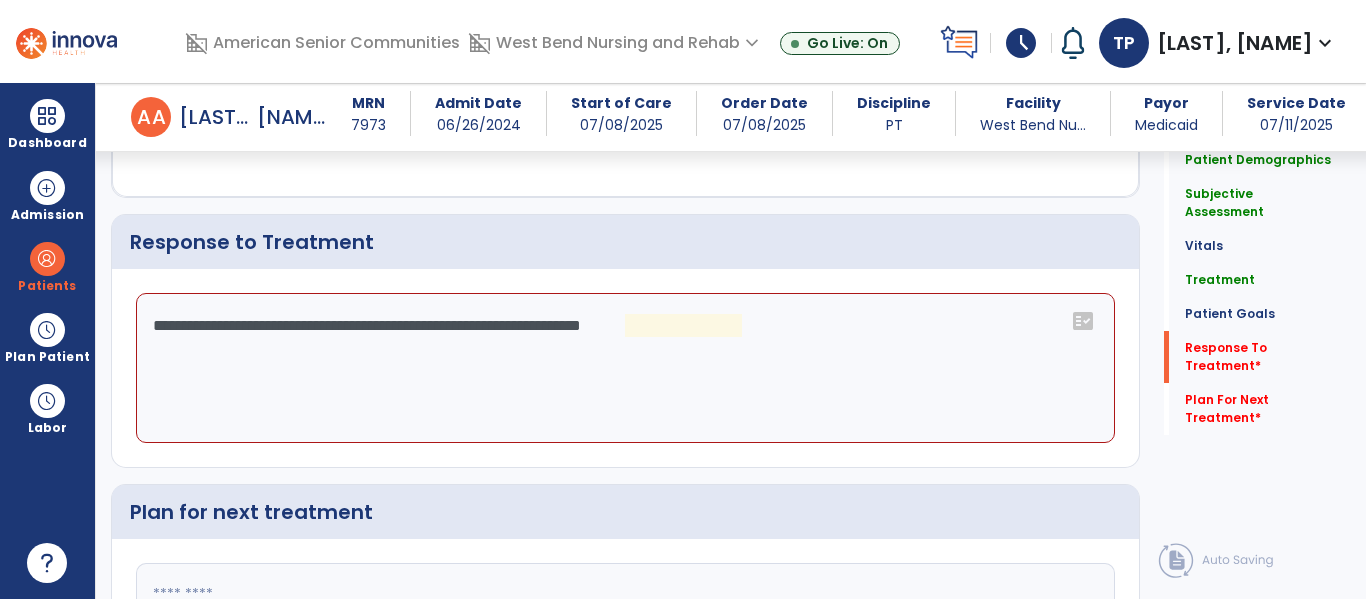 click on "**********" 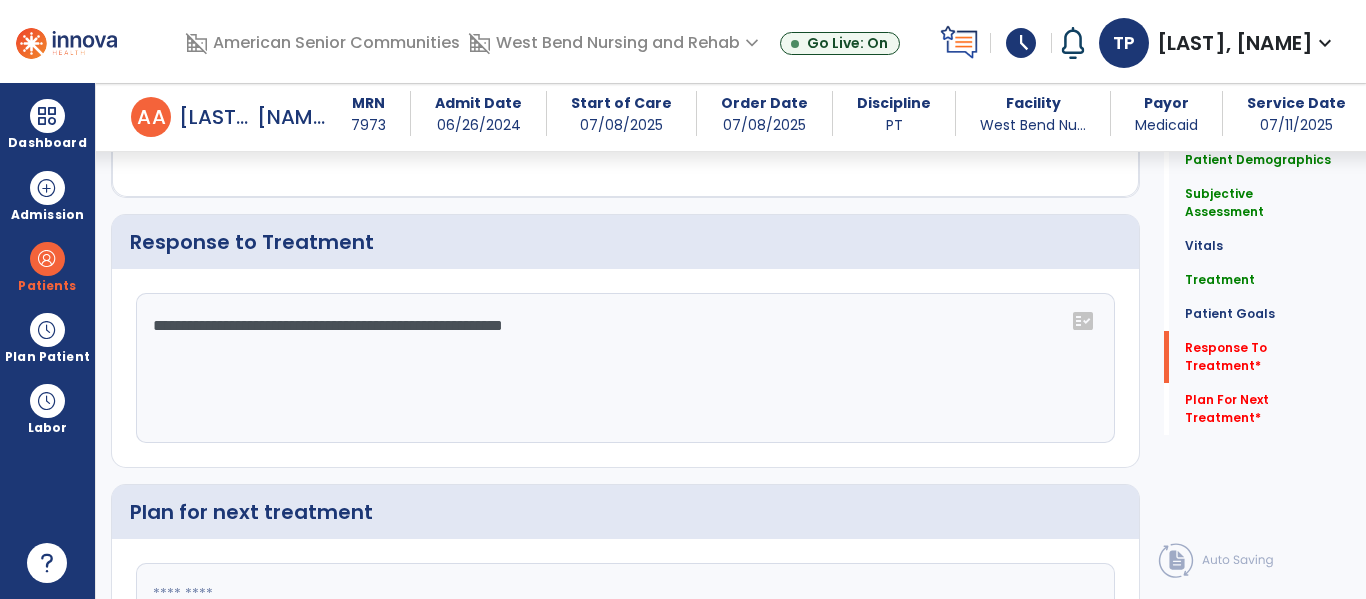 click on "**********" 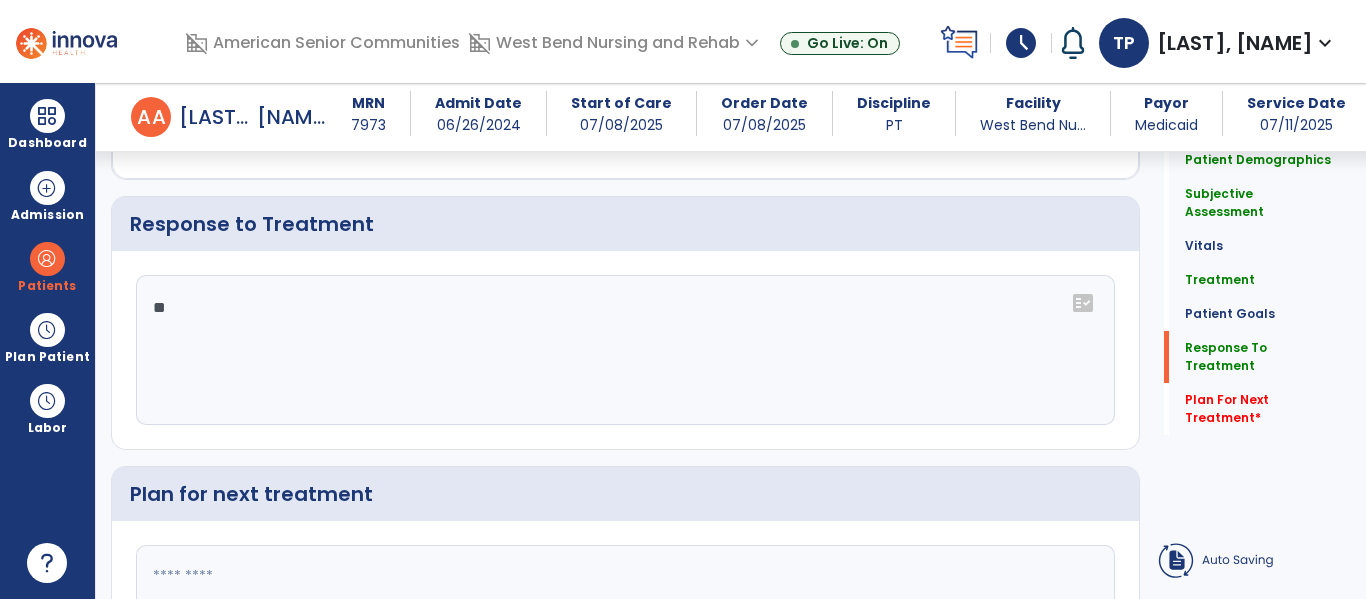 type on "*" 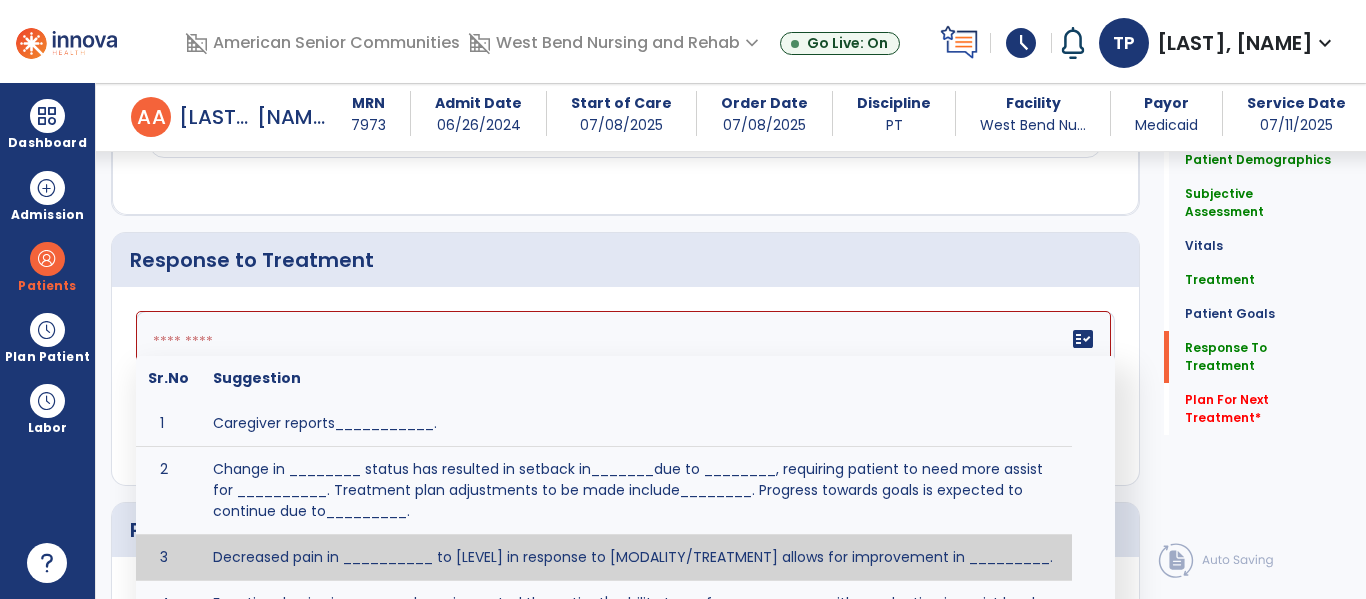 scroll, scrollTop: 3188, scrollLeft: 0, axis: vertical 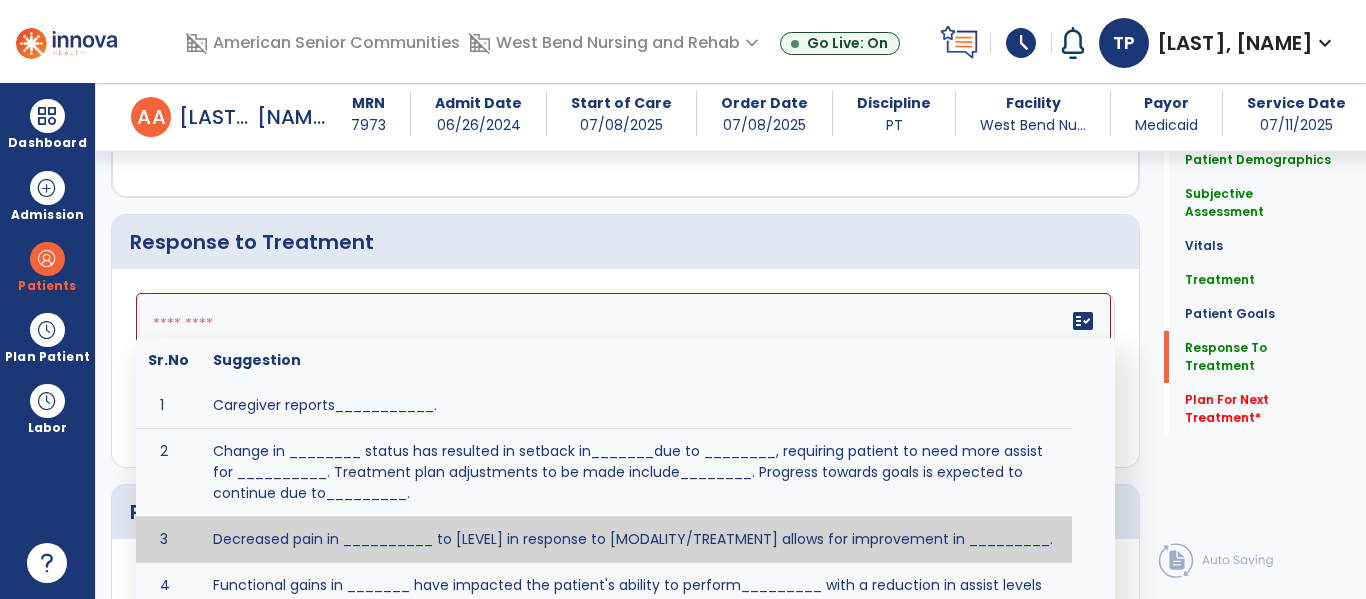 paste on "**********" 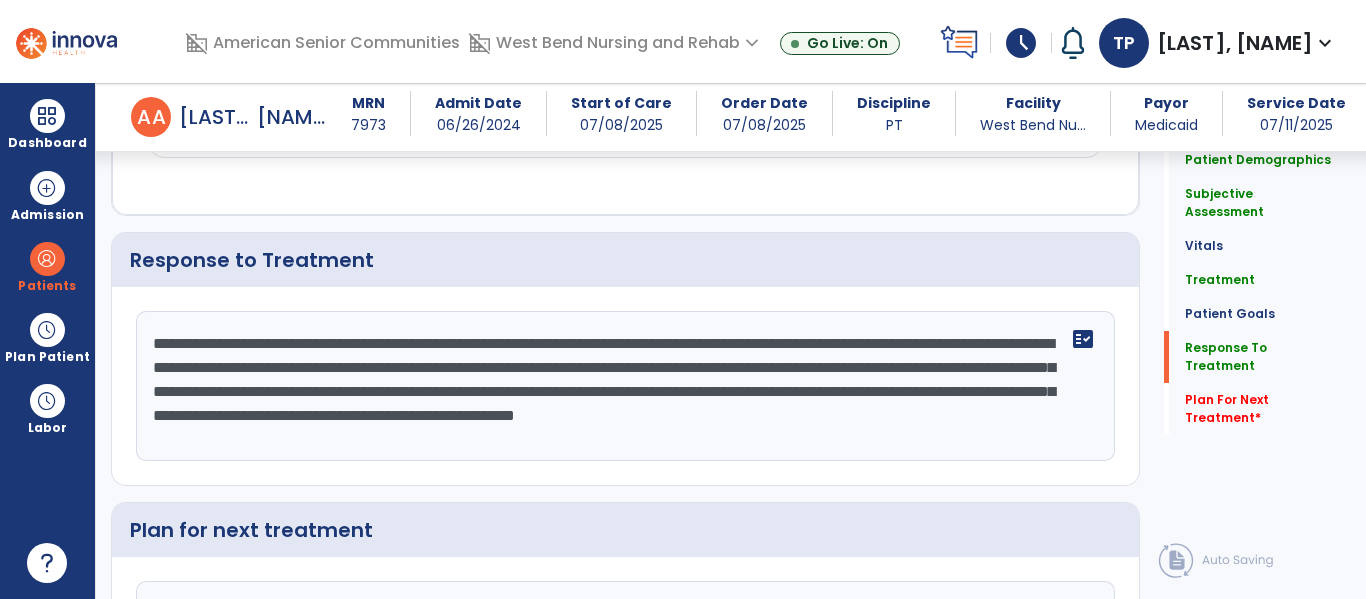 scroll, scrollTop: 3188, scrollLeft: 0, axis: vertical 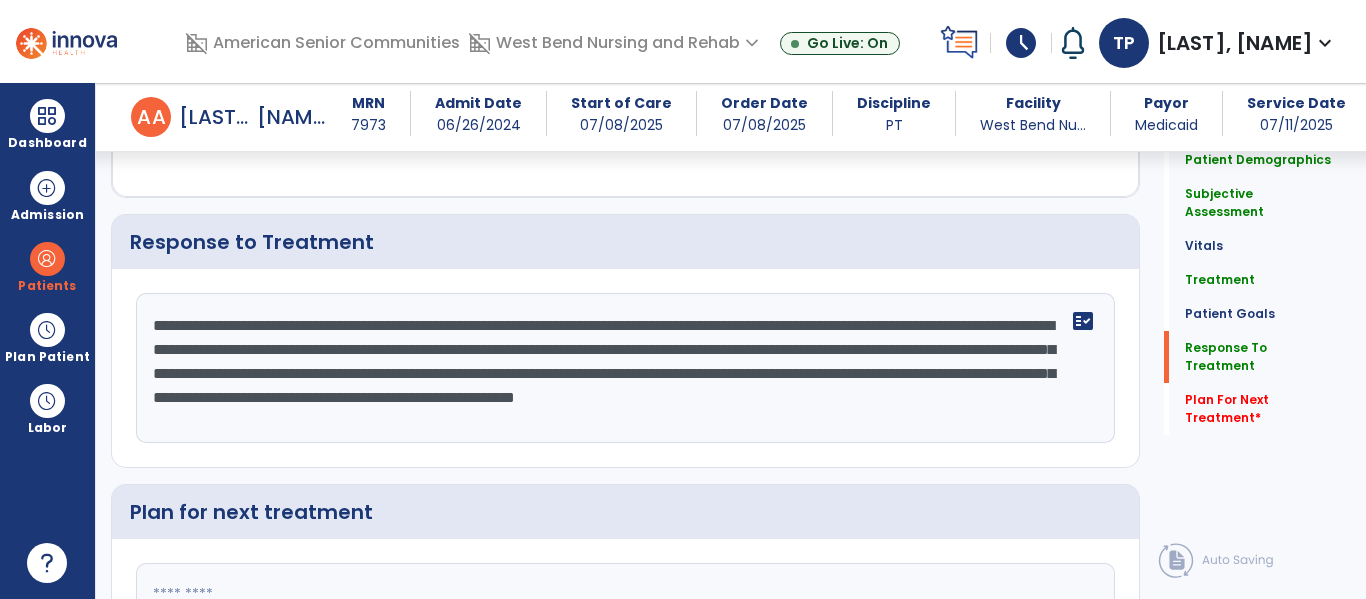 drag, startPoint x: 223, startPoint y: 393, endPoint x: 755, endPoint y: 507, distance: 544.0772 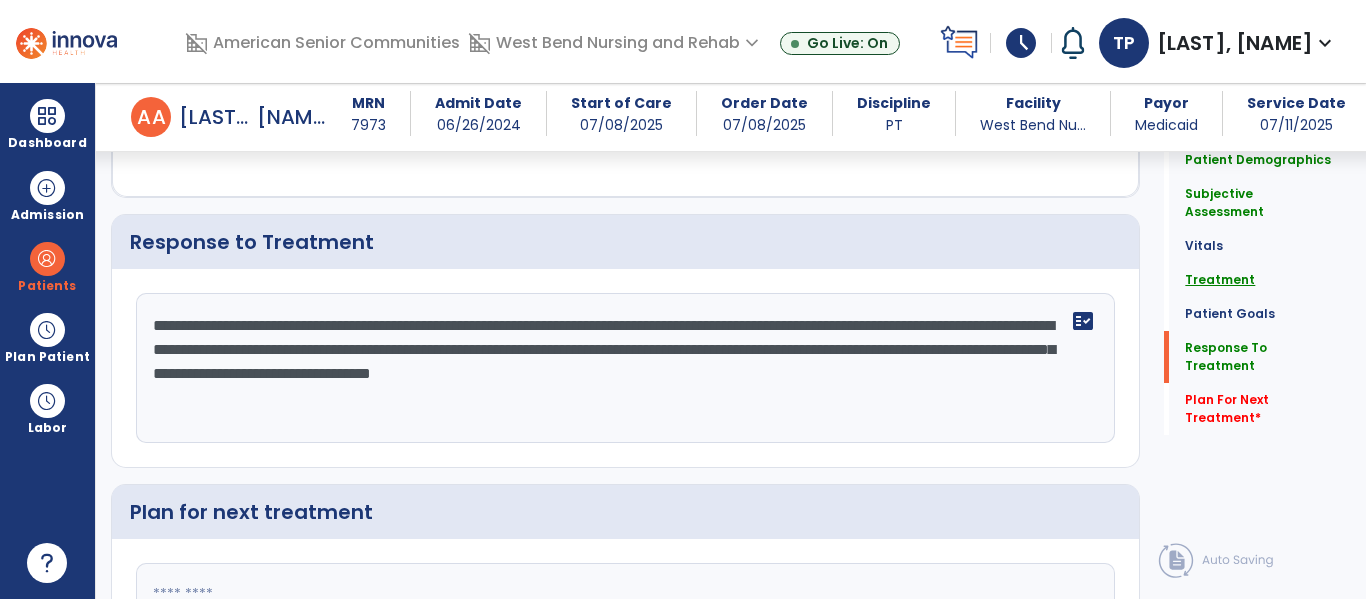 type on "**********" 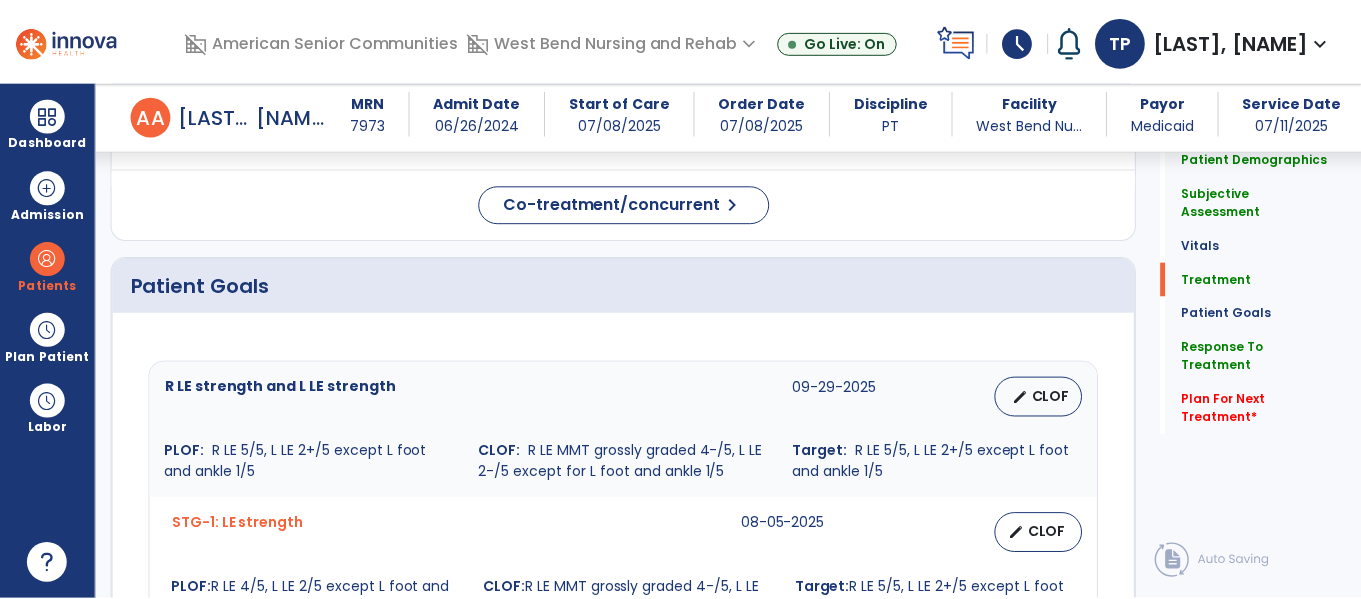 scroll, scrollTop: 1229, scrollLeft: 0, axis: vertical 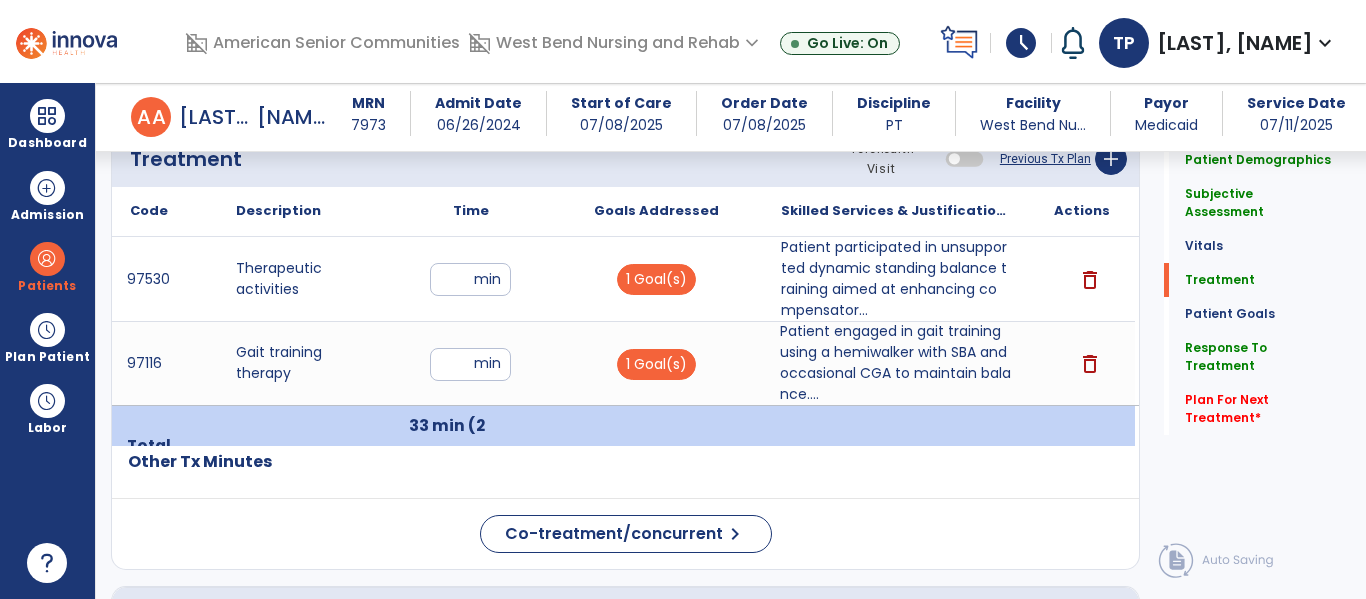 click on "Previous Tx Plan" 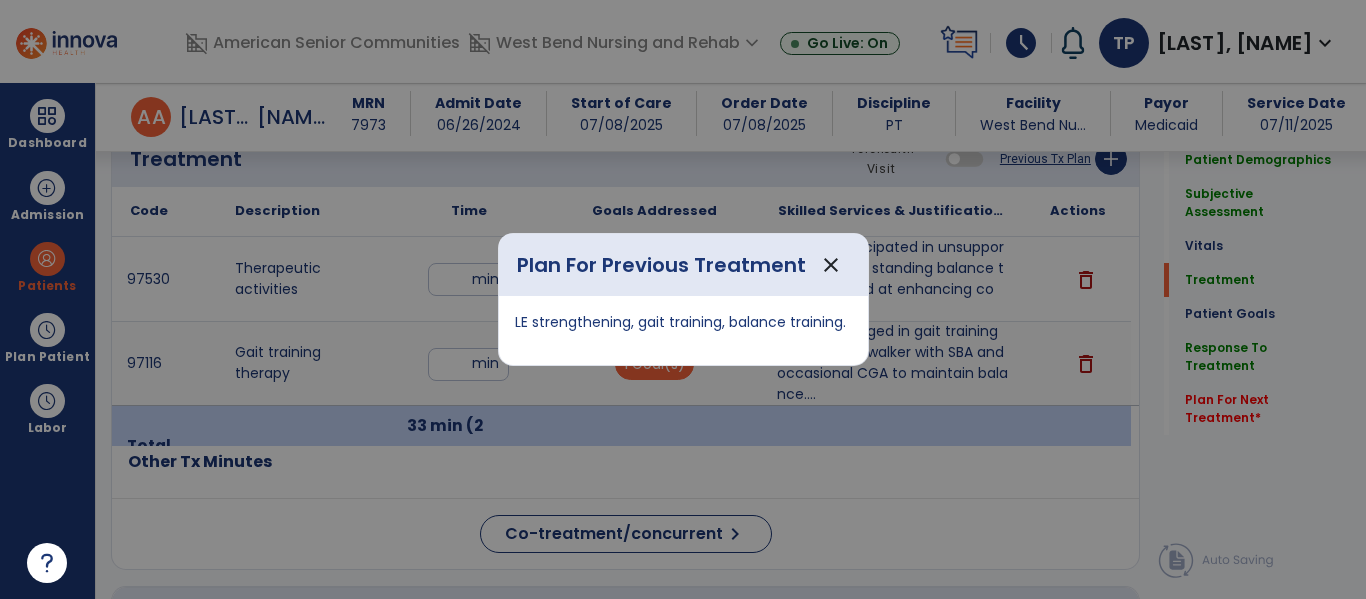 scroll, scrollTop: 1229, scrollLeft: 0, axis: vertical 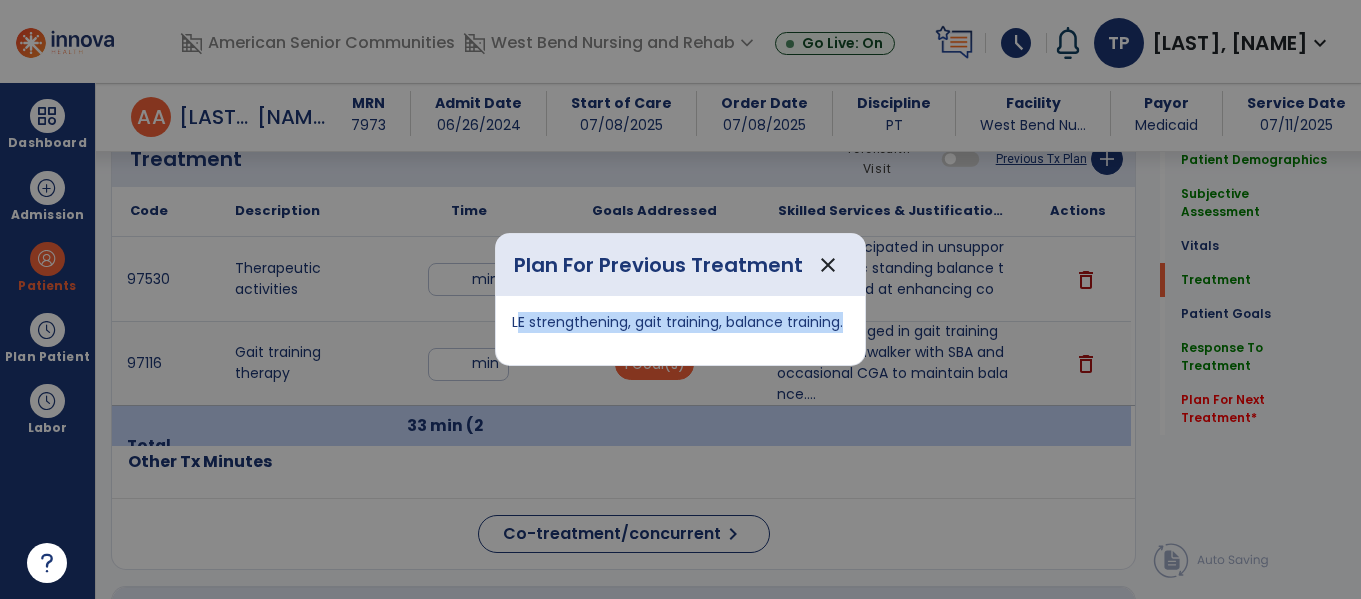 drag, startPoint x: 515, startPoint y: 314, endPoint x: 844, endPoint y: 305, distance: 329.12308 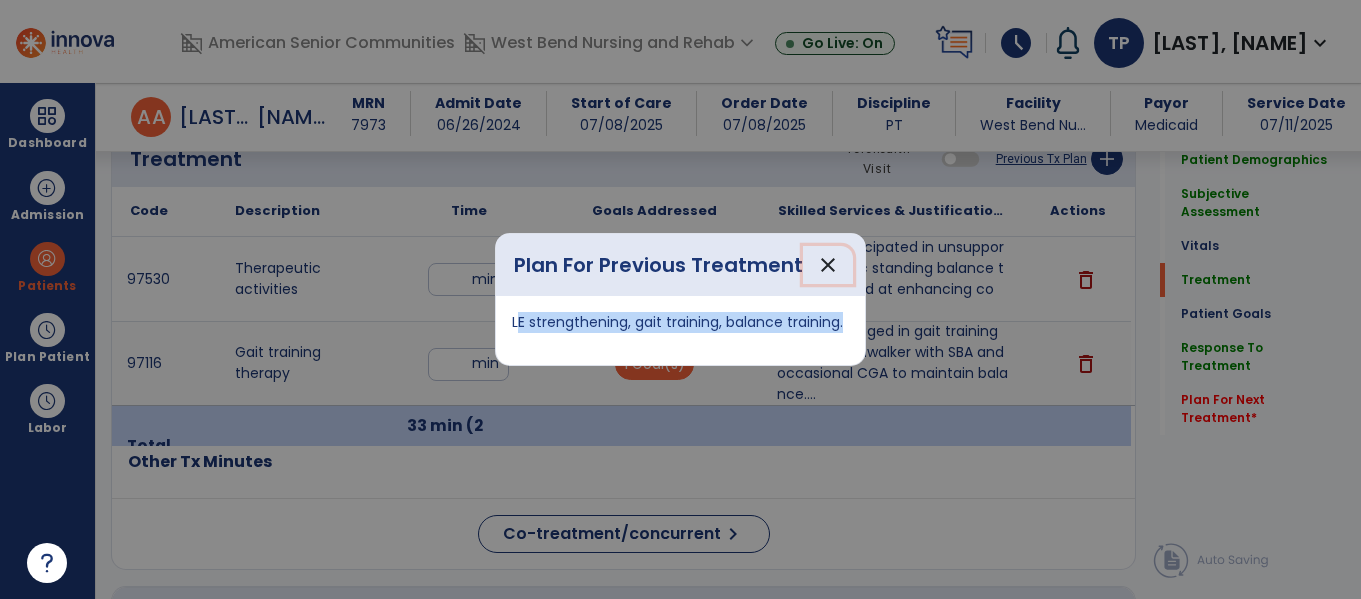 click on "close" at bounding box center [828, 265] 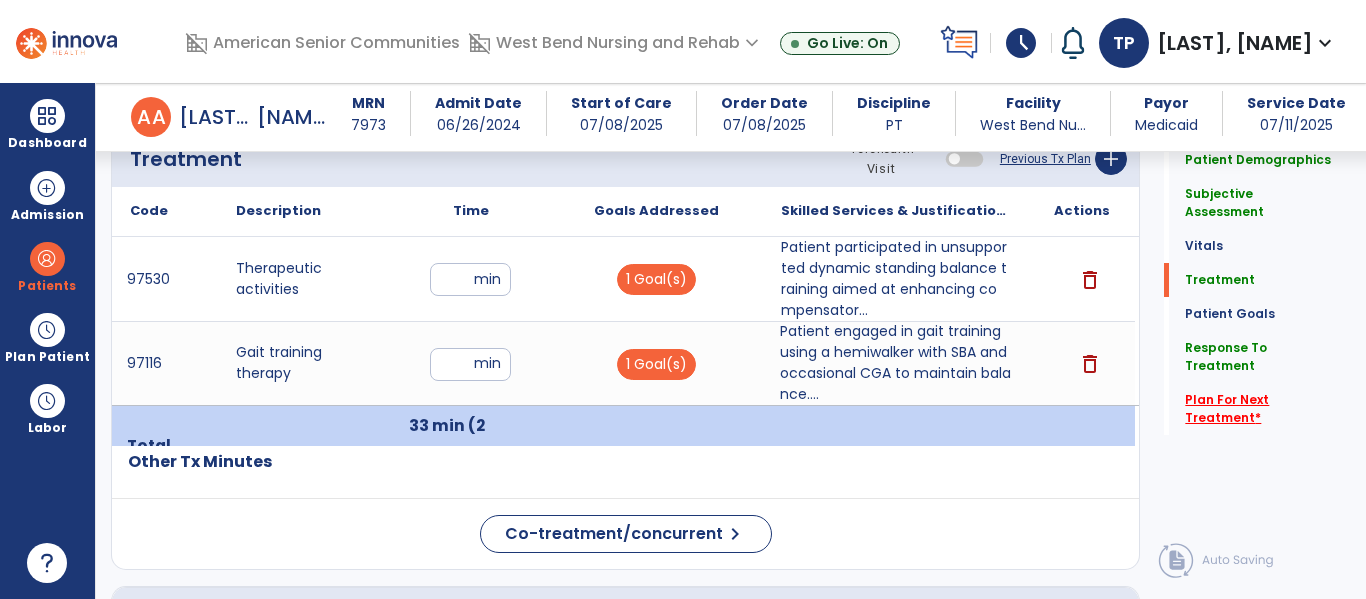 click on "Plan For Next Treatment   *" 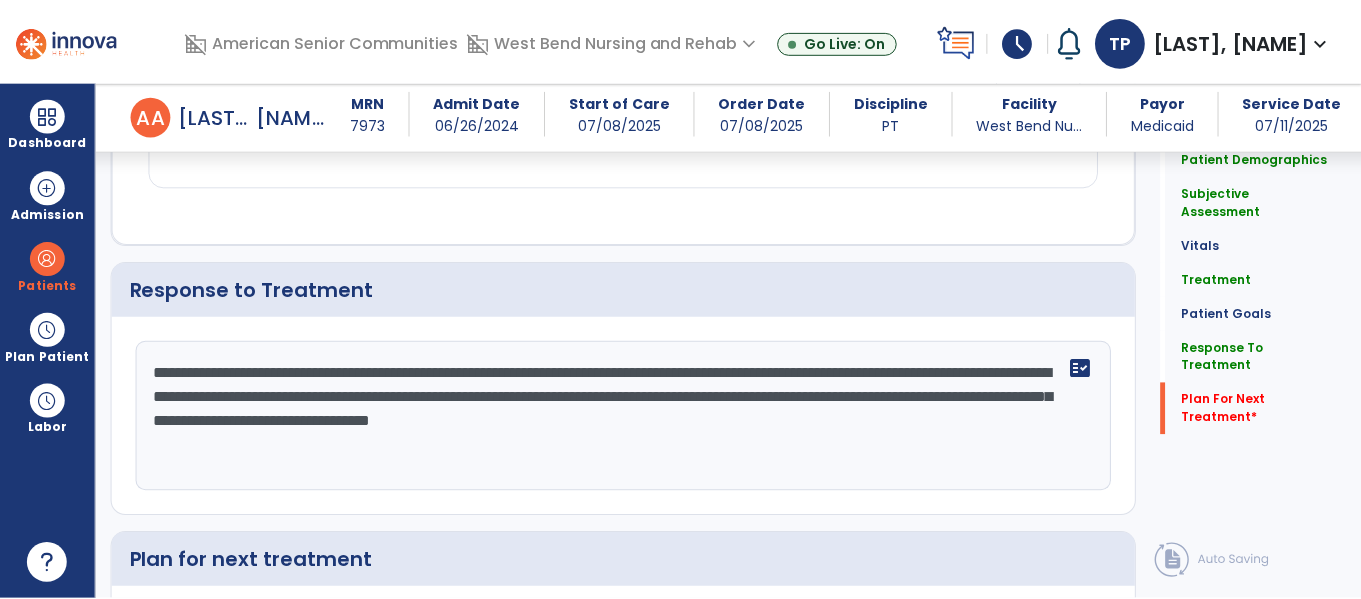 scroll, scrollTop: 3393, scrollLeft: 0, axis: vertical 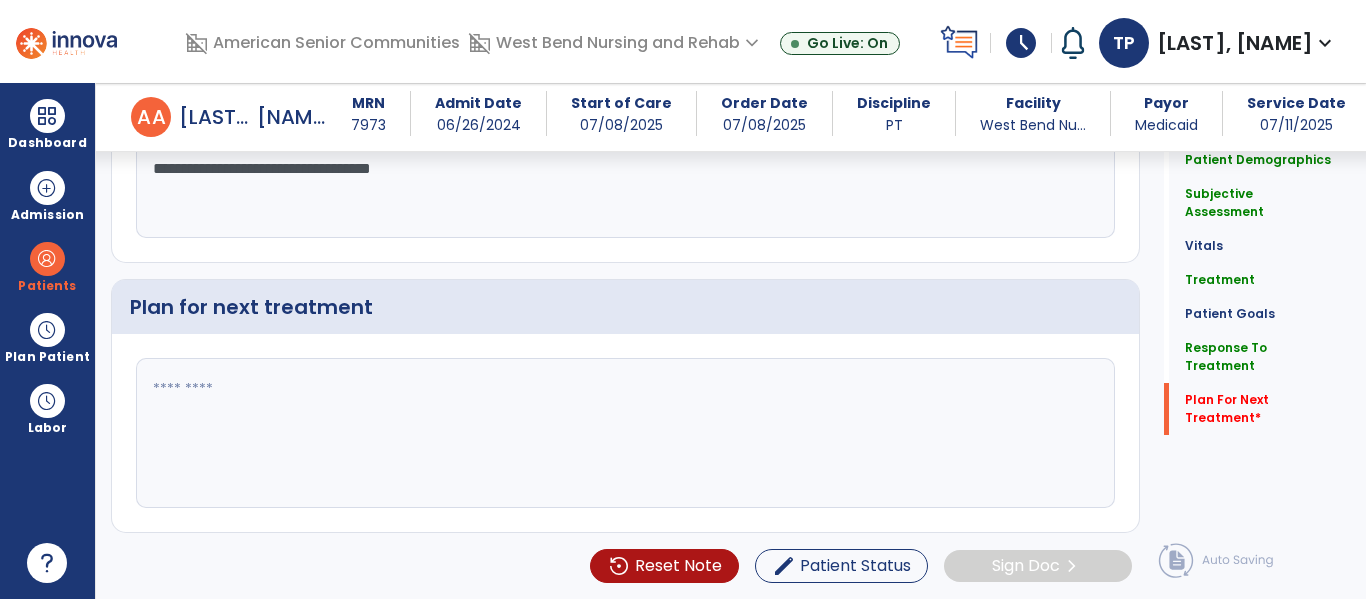 click 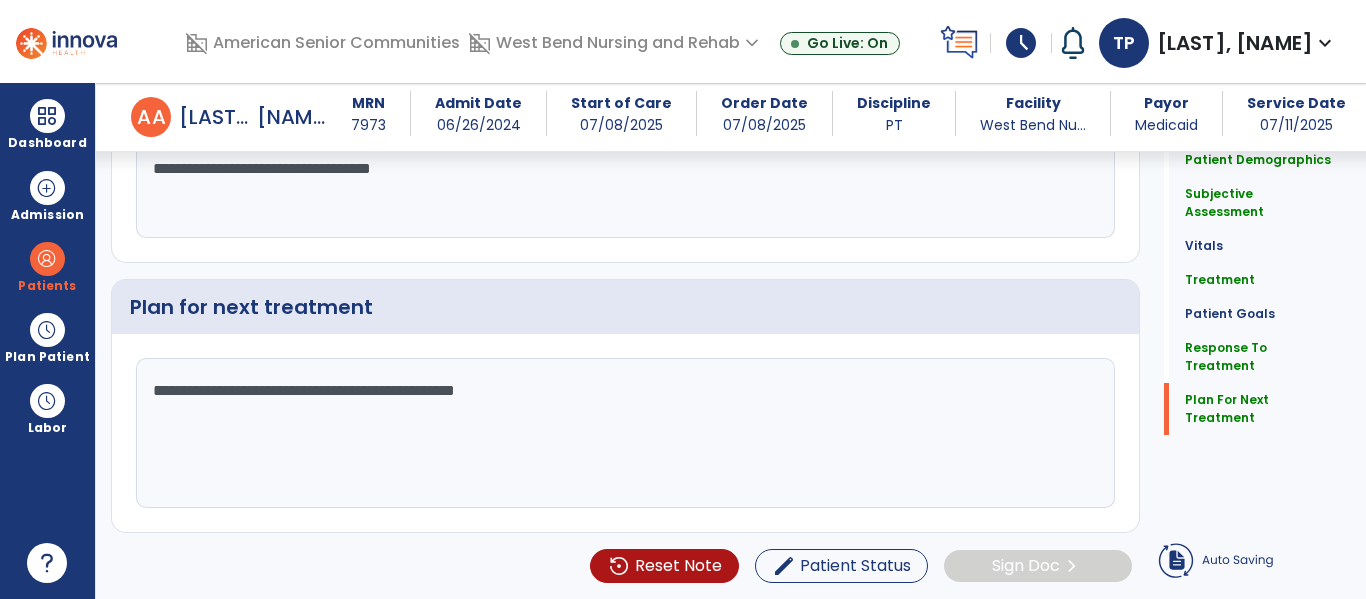 type on "**********" 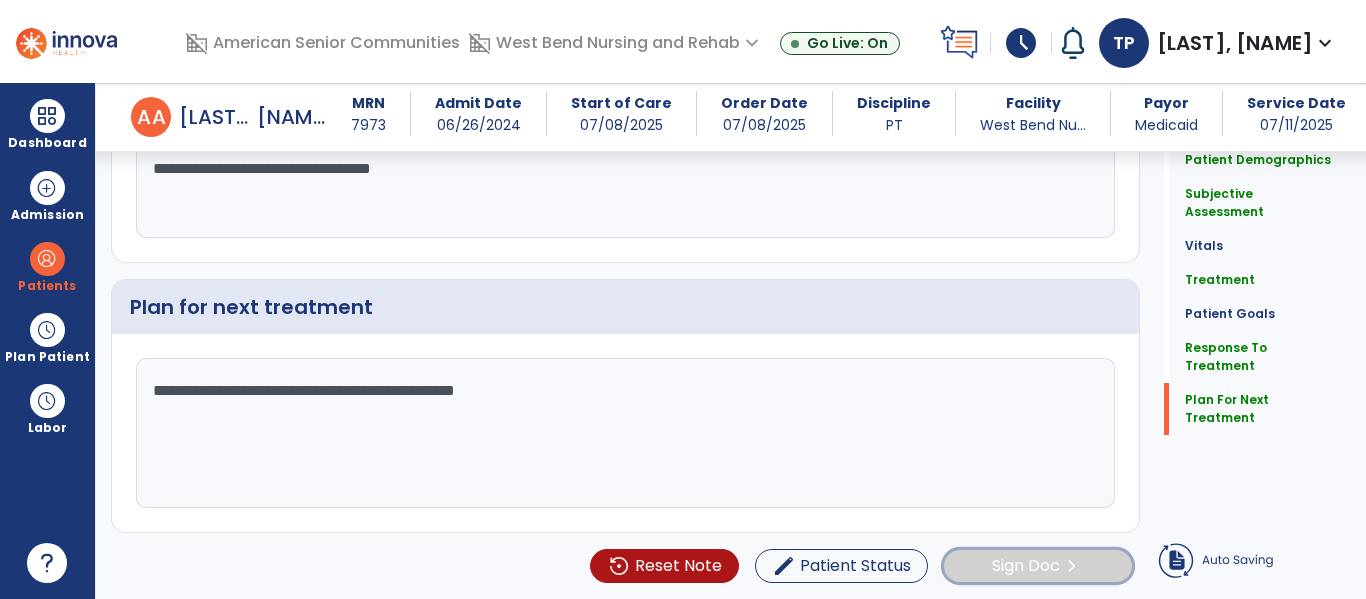 click on "Sign Doc" 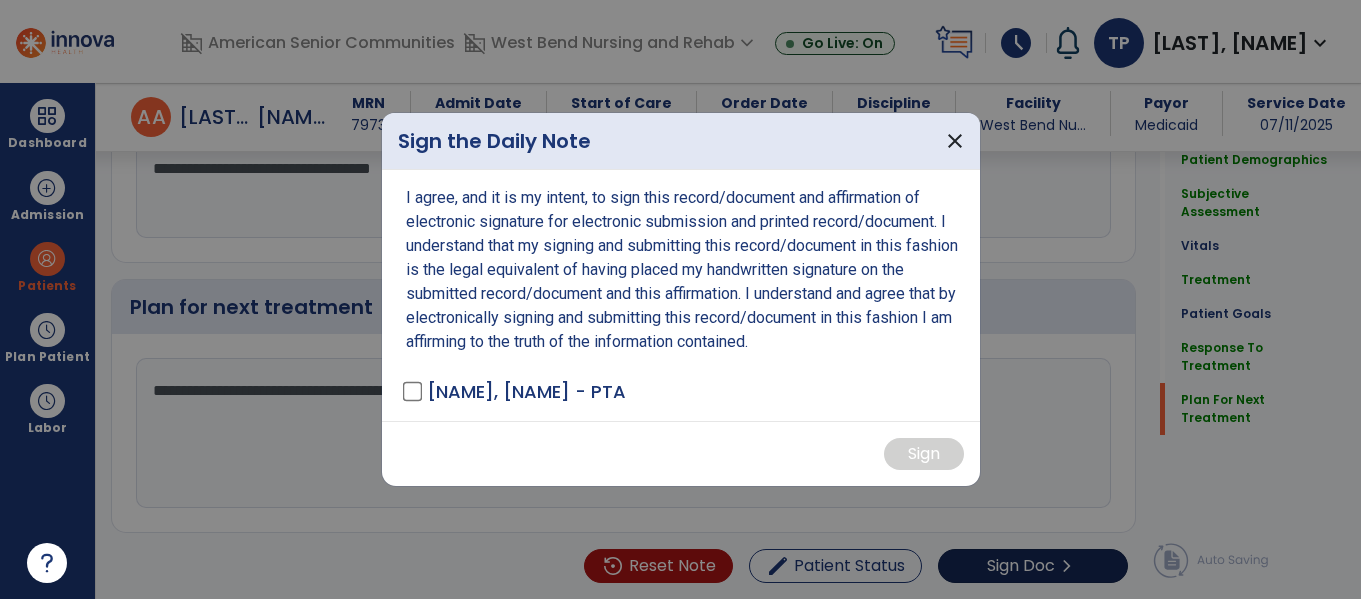 click at bounding box center (680, 299) 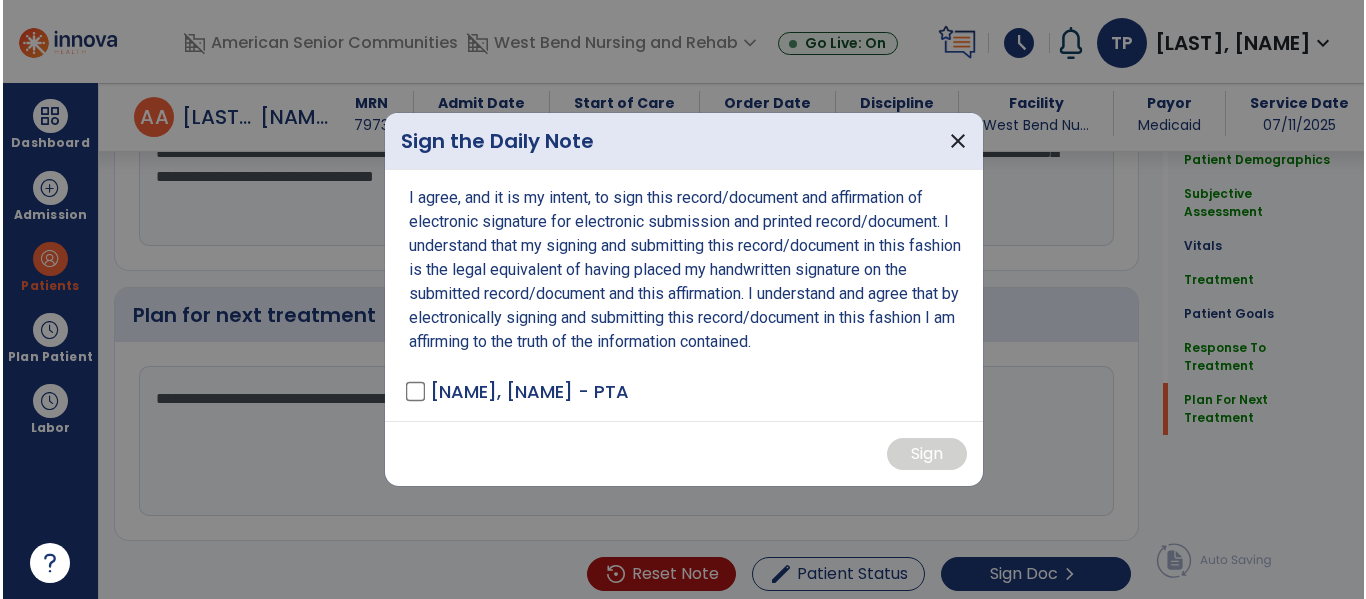 scroll, scrollTop: 3393, scrollLeft: 0, axis: vertical 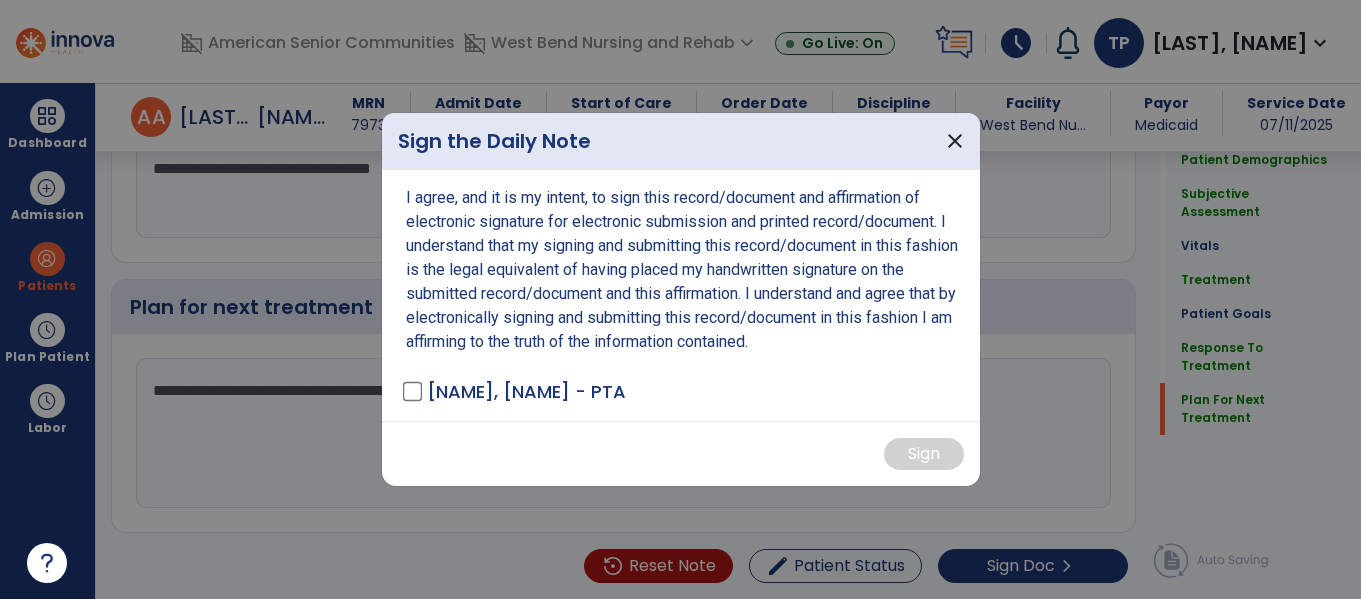 click on "Pantig, Teresito  - PTA" at bounding box center (516, 391) 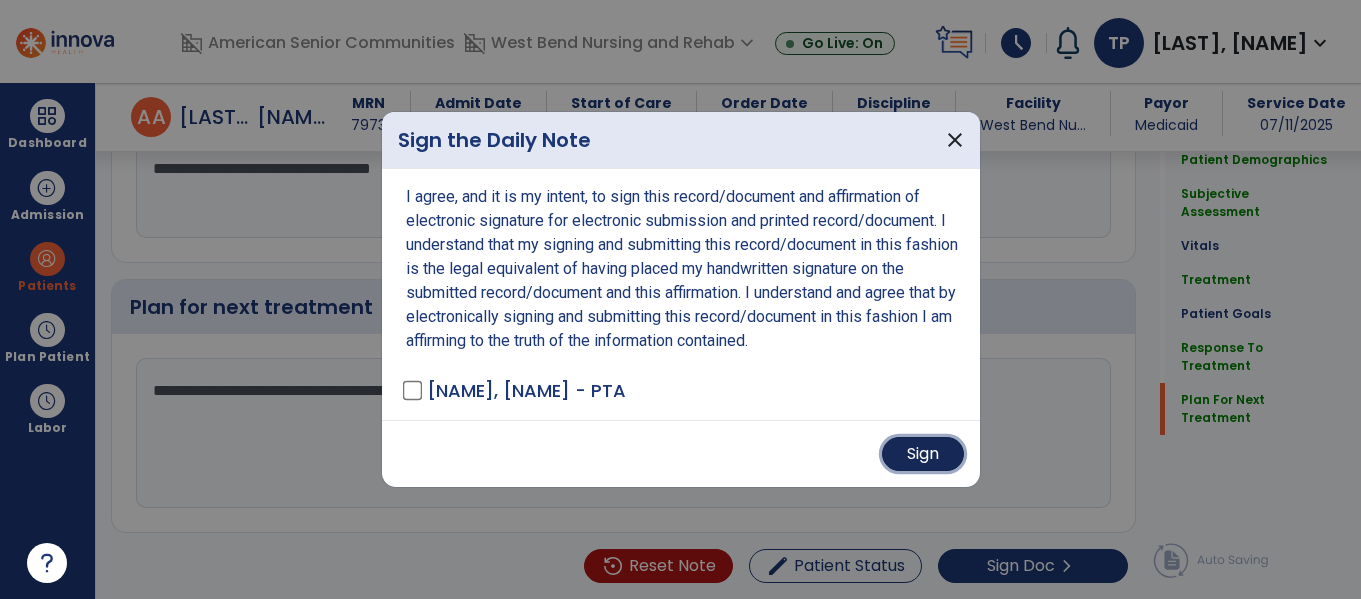 click on "Sign" at bounding box center (923, 454) 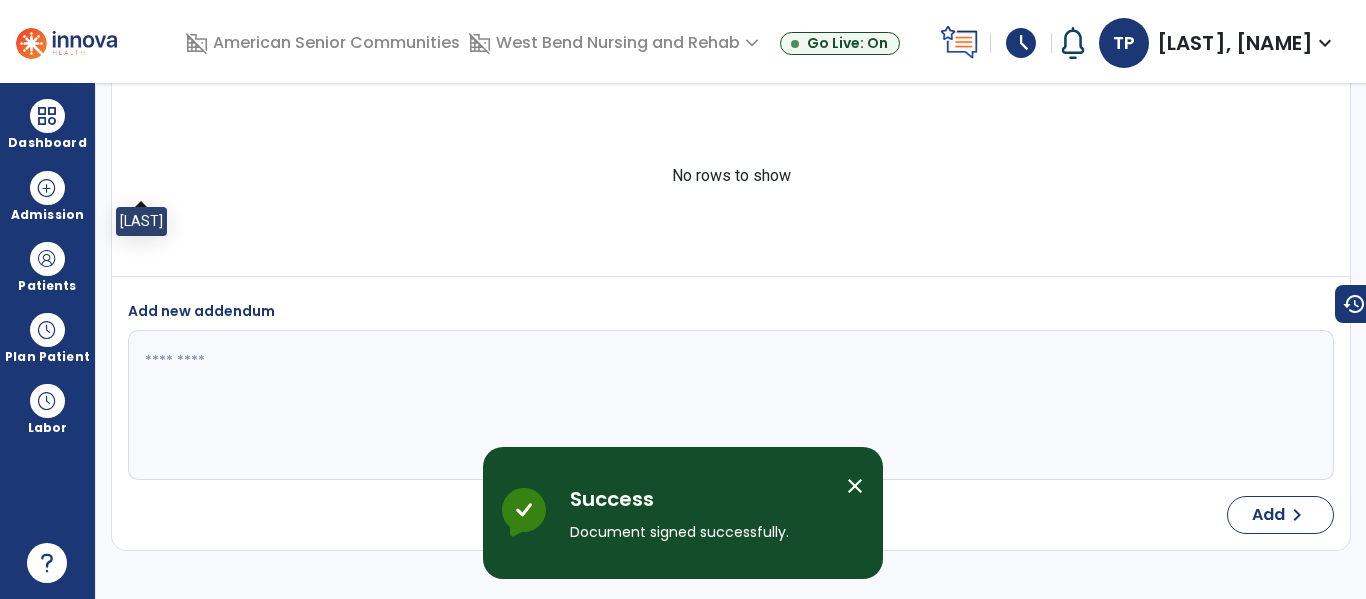 scroll, scrollTop: 0, scrollLeft: 0, axis: both 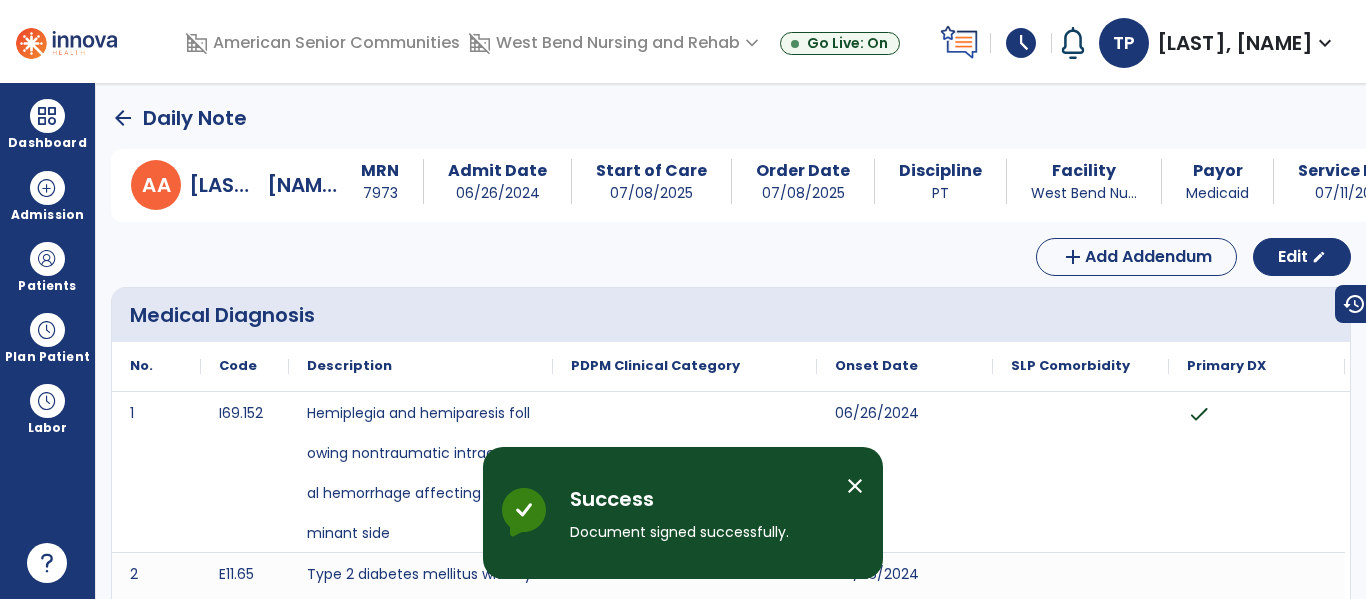click on "arrow_back" 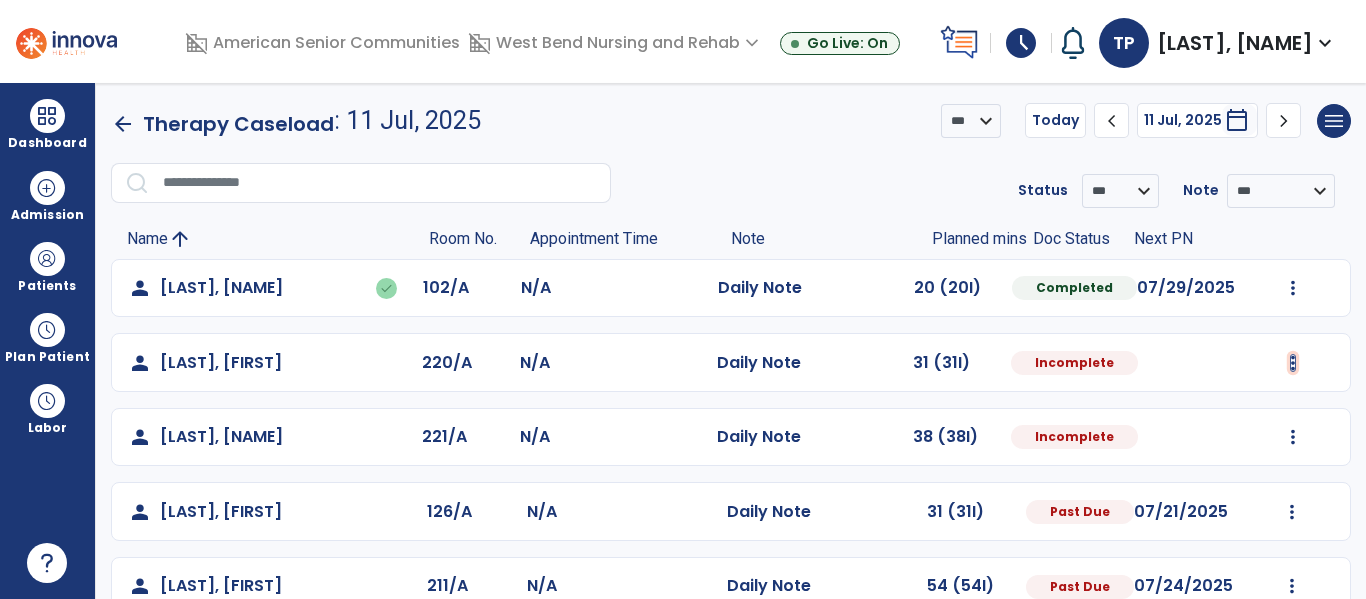 click at bounding box center (1293, 288) 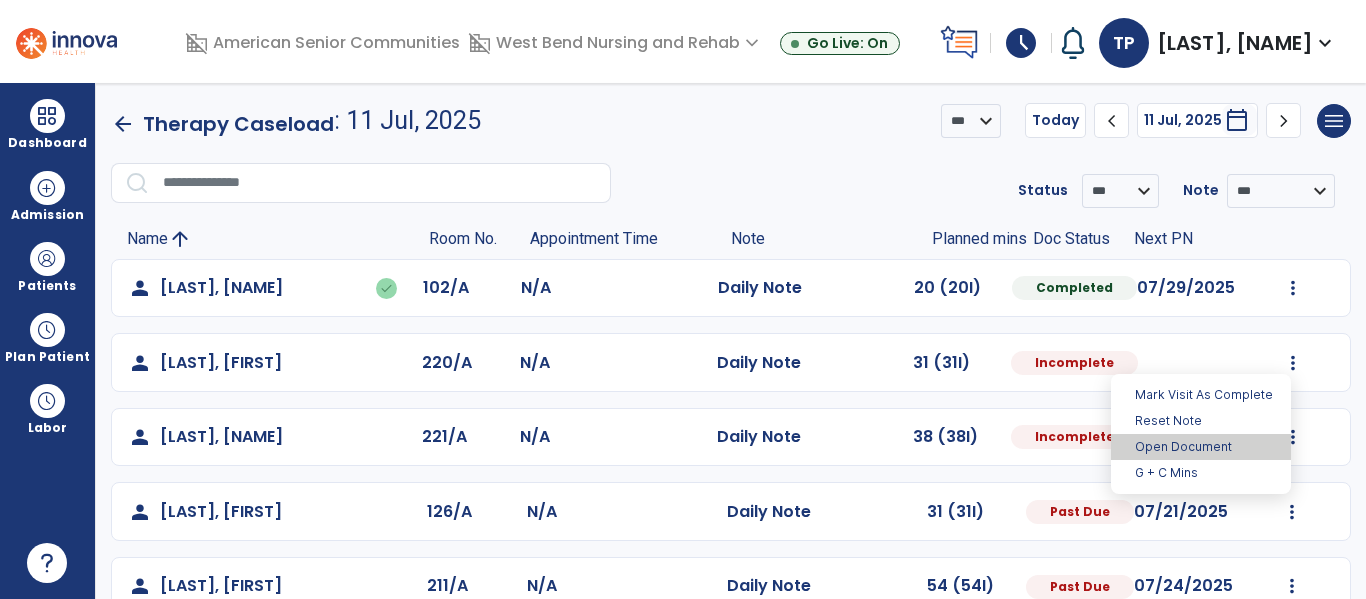 click on "Open Document" at bounding box center (1201, 447) 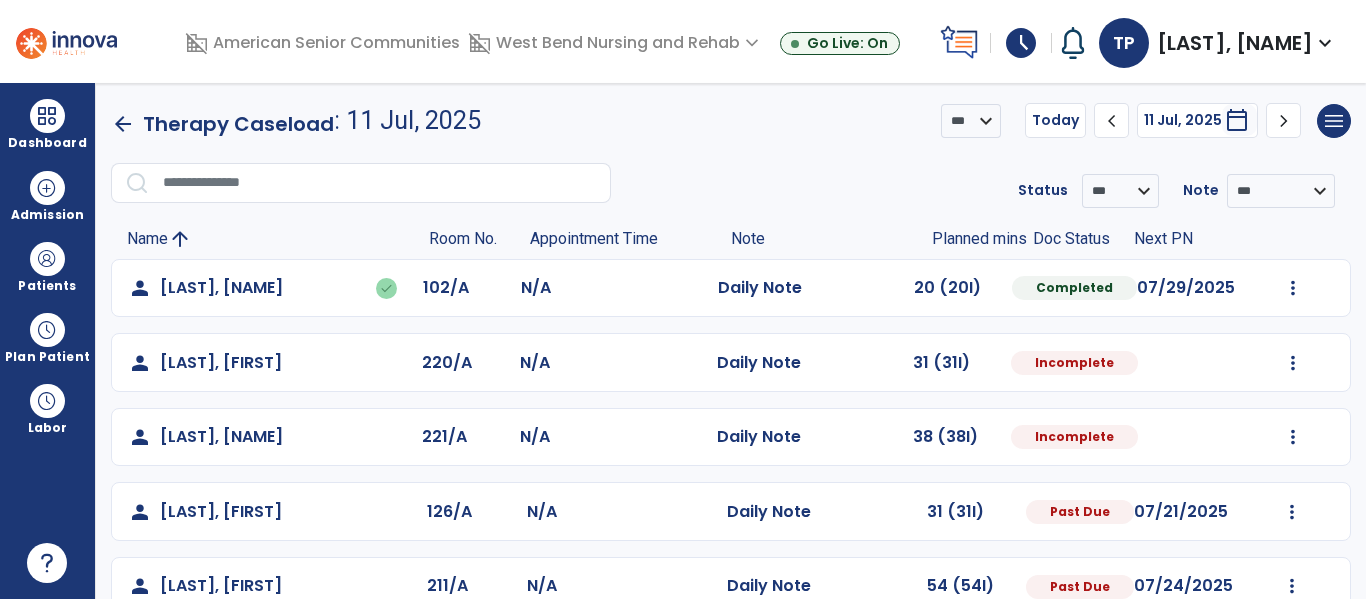 select on "*" 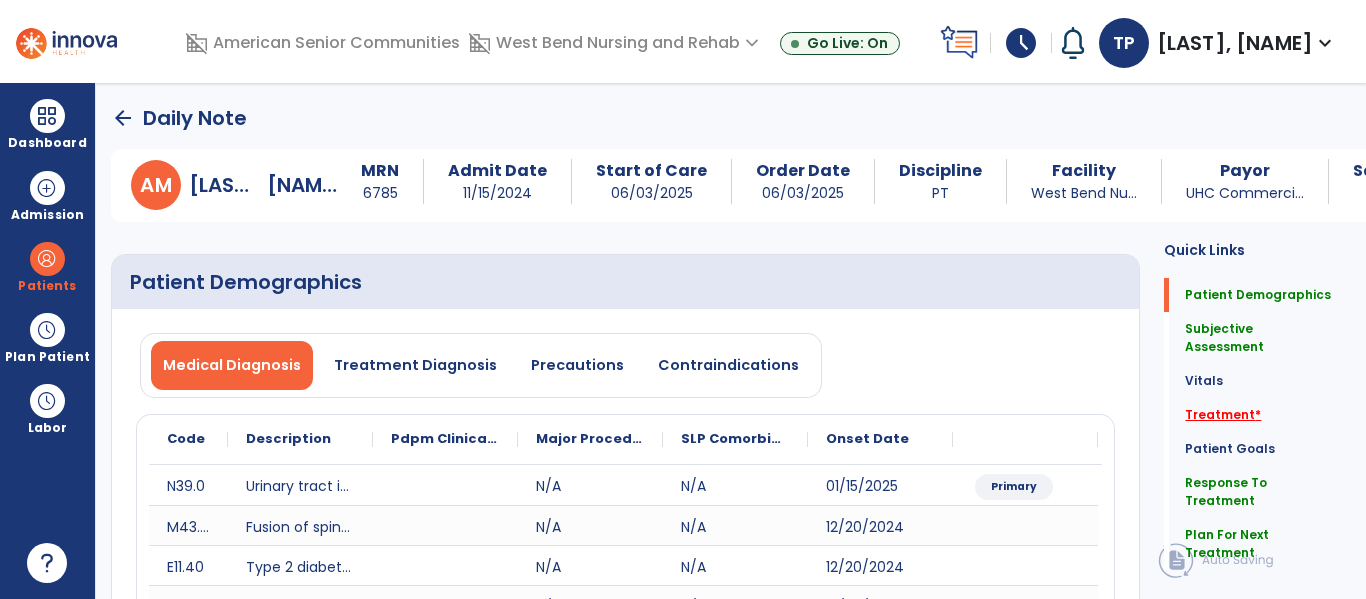 click on "Treatment   *" 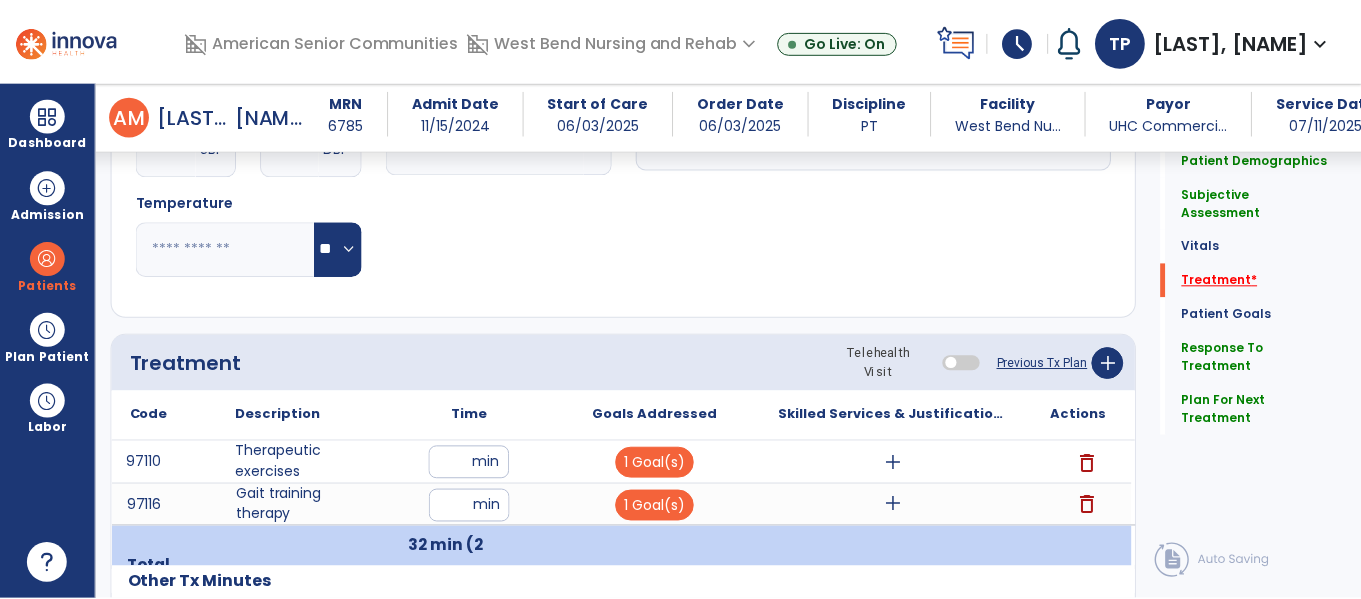 scroll, scrollTop: 1265, scrollLeft: 0, axis: vertical 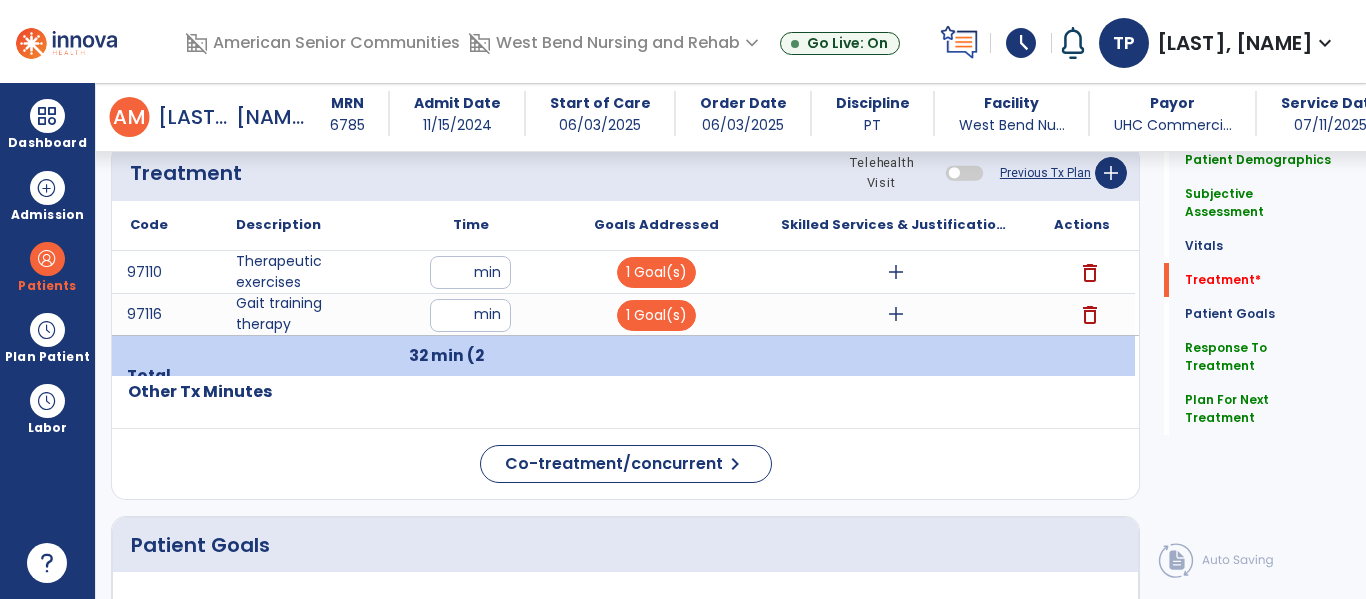 click on "2-Minute Walk Test  07-28-2025   edit   CLOF PLOF:    N/A CLOF:    249 Target:    400 STG-1: ambulate outdoor >200 feet   06-24-2025   edit   CLOF PLOF:  200 feet  with supervision   CLOF:  n/a  Target:  200 feet outdoor with supervision using two wheeled walker   12 steps (stairs)  07-28-2025   edit   CLOF PLOF:    5 - Contact Guard Assistance (CGA) CLOF:    0 - Not attempted due to medical condition or safety concerns Target:    6 - Standby Assist (SBA) STG-1: 4 steps (stairs)  06-24-2025   edit   CLOF PLOF:  8 - Modified Independent (Mod I)  CLOF:  4 - Minimal Assistance (Min A)  Target:  5 - Contact Guard Assistance (CGA)  Tinetti Assessment  07-28-2025   edit   CLOF PLOF:    N/A CLOF:    19 Target:    24 STG-1: Balance  Dynamic Standing Balance  06-24-2025   edit   CLOF PLOF:  N/A  CLOF:  fair x 3 minutes   Target:  fair x 5 minutes   STG-2: Pick up object from floor  06-24-2025   edit   CLOF PLOF:  8 - Modified Independent (Mod I)  CLOF:  3 - Moderate Assistance (Mod A)" 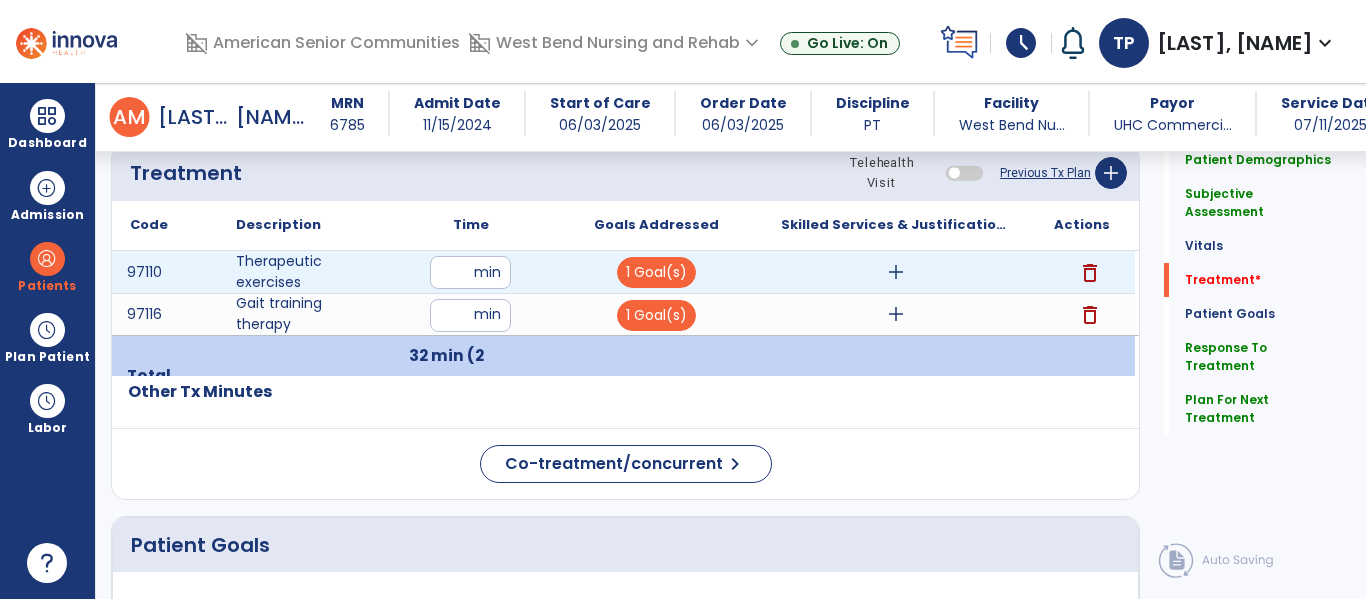 click on "add" at bounding box center (896, 272) 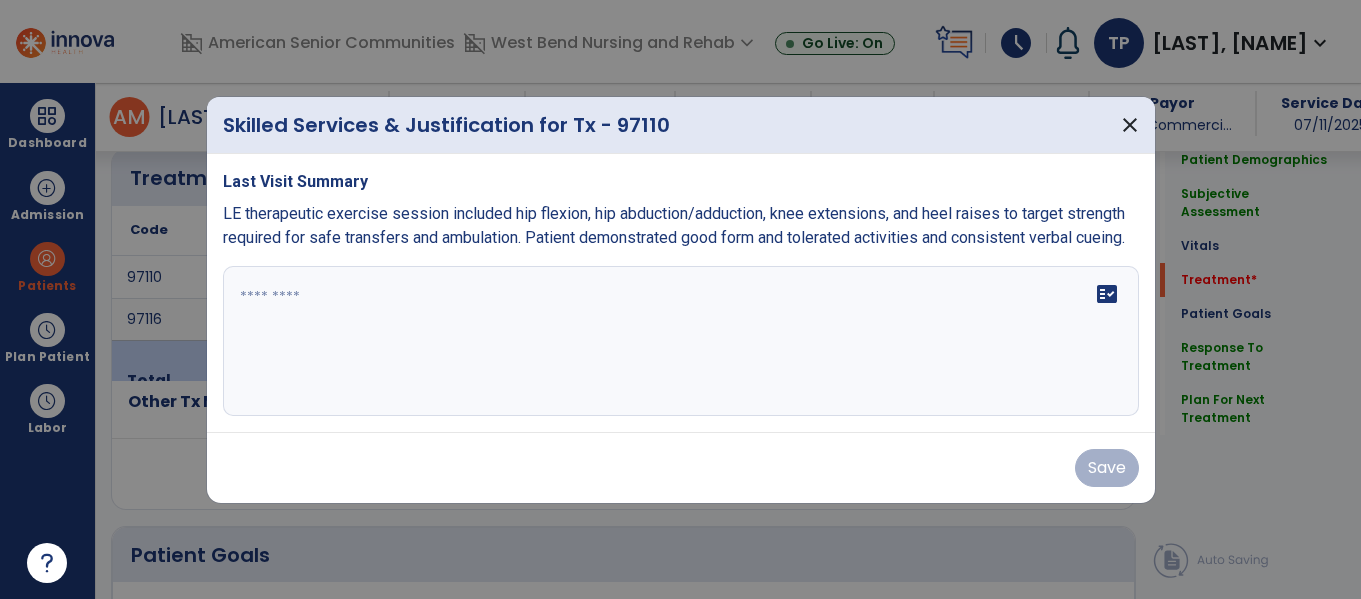scroll, scrollTop: 1265, scrollLeft: 0, axis: vertical 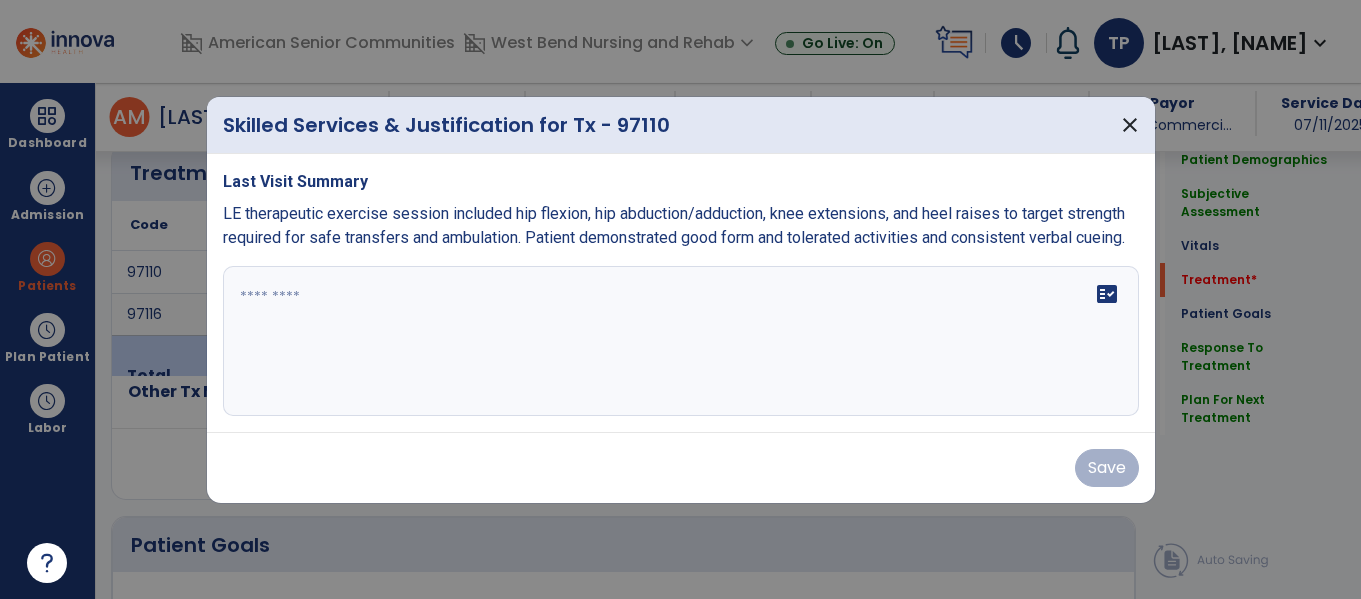click at bounding box center (681, 341) 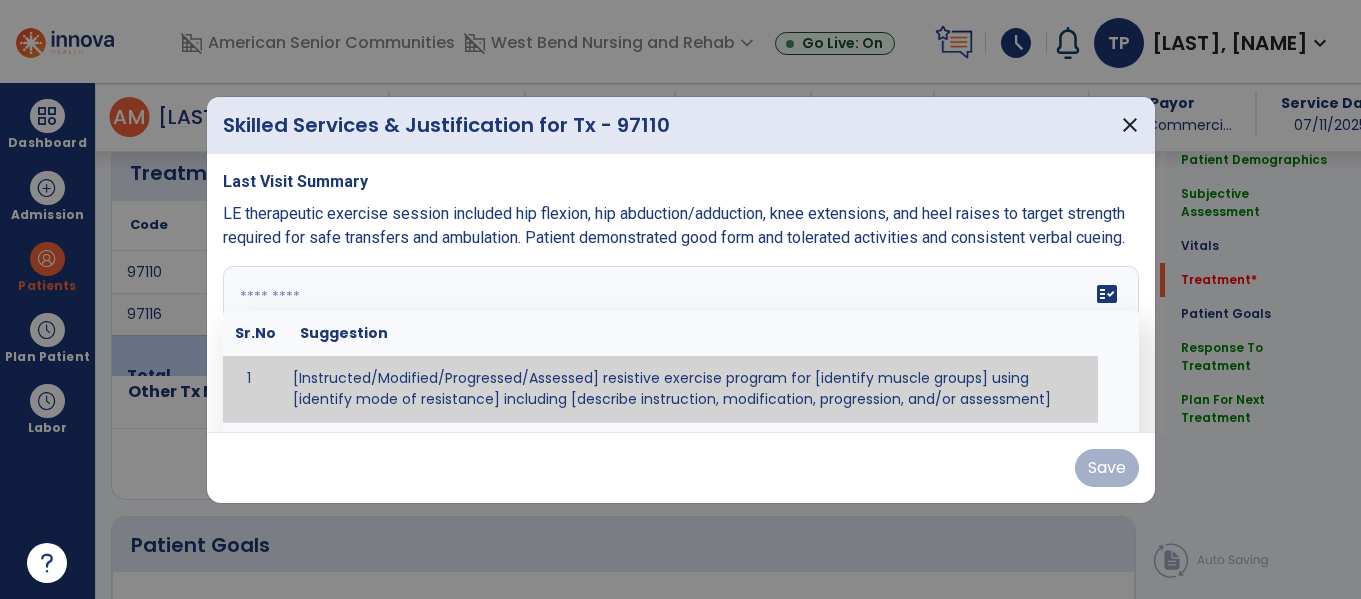 paste on "**********" 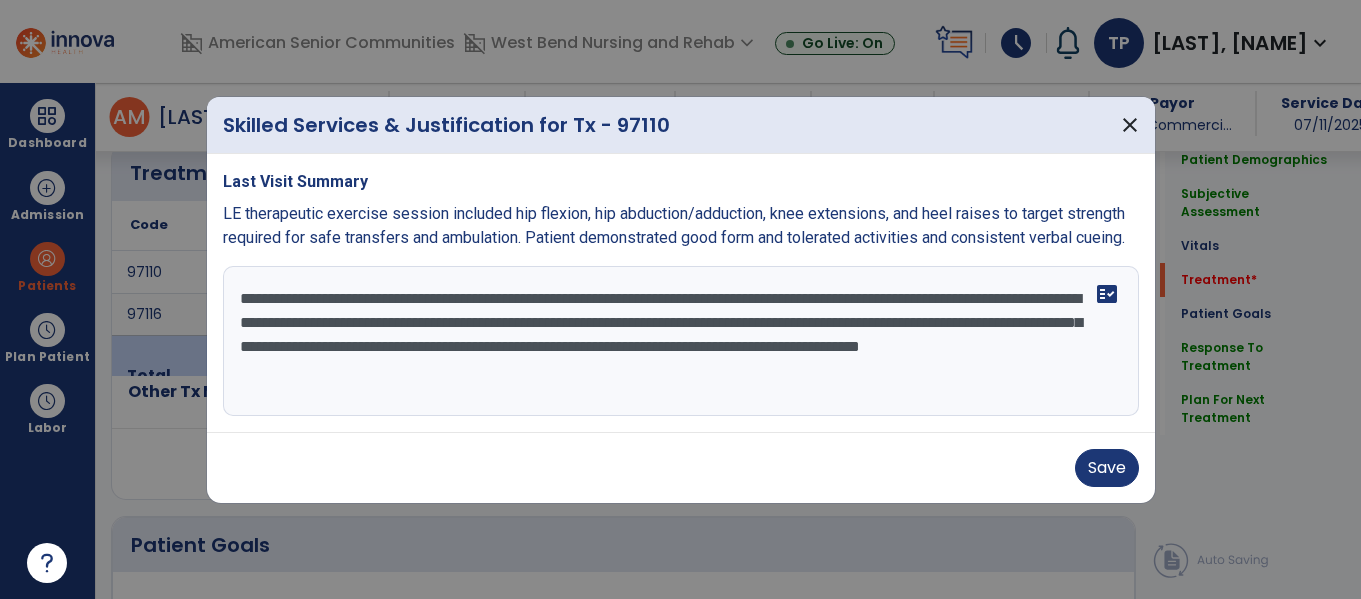 drag, startPoint x: 337, startPoint y: 329, endPoint x: 553, endPoint y: 327, distance: 216.00926 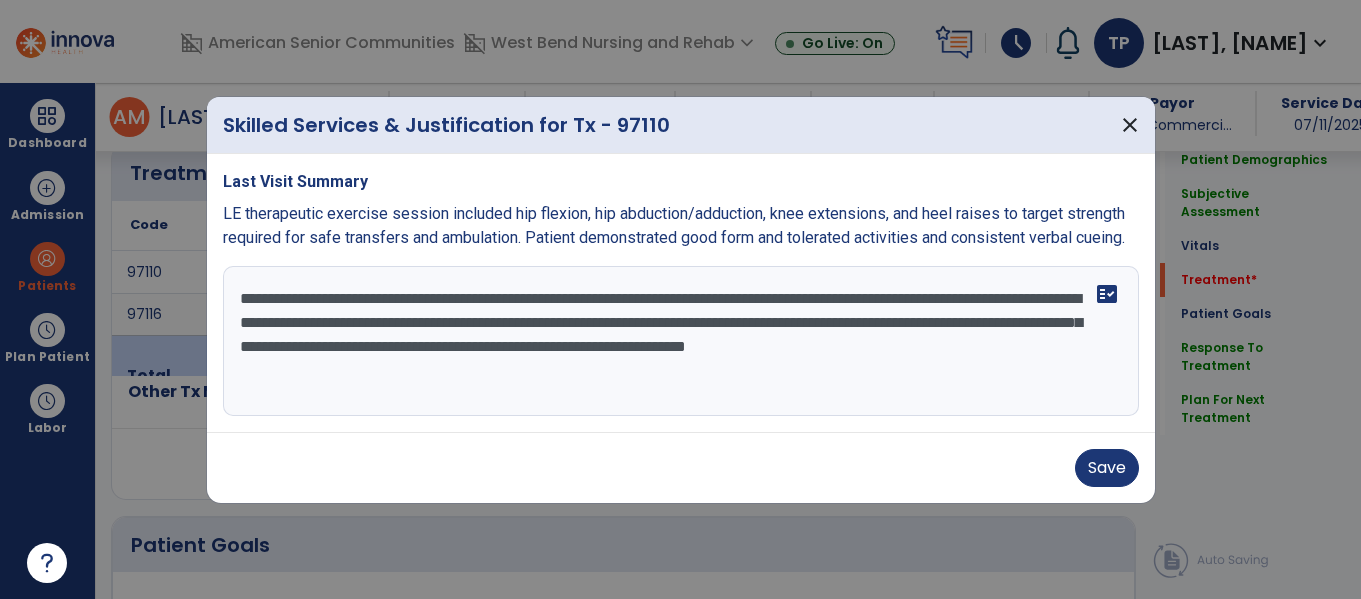 drag, startPoint x: 595, startPoint y: 327, endPoint x: 872, endPoint y: 332, distance: 277.04514 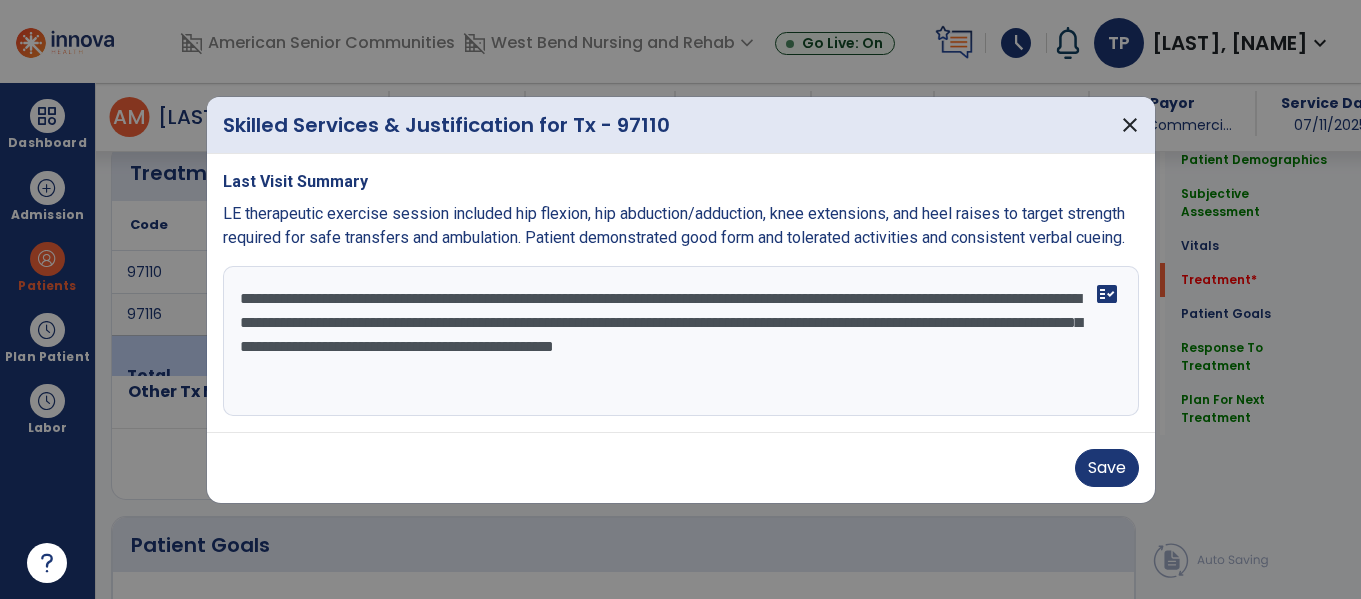 click on "**********" at bounding box center [681, 341] 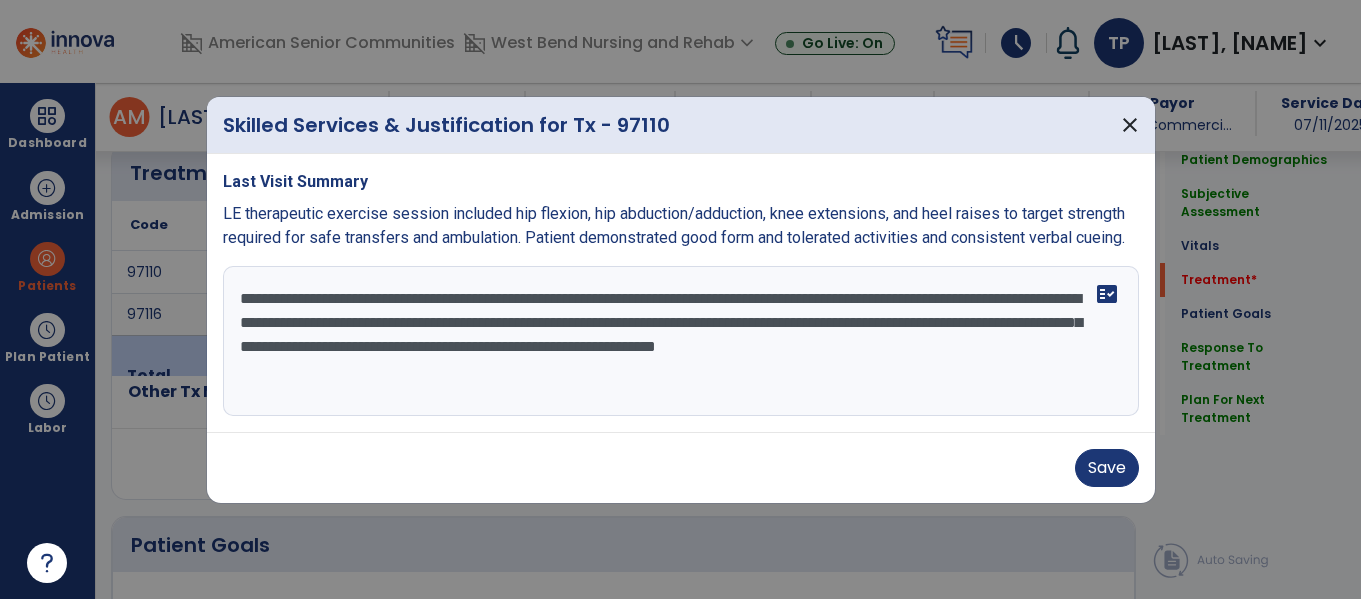 drag, startPoint x: 907, startPoint y: 324, endPoint x: 670, endPoint y: 357, distance: 239.28644 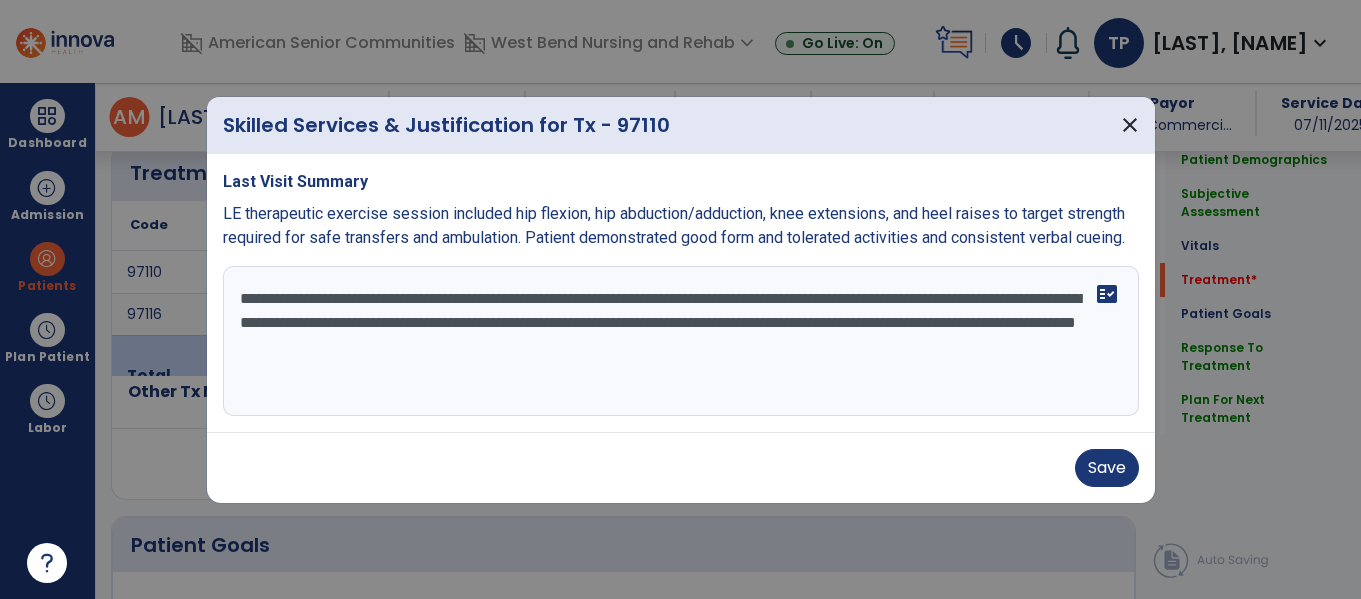 drag, startPoint x: 1034, startPoint y: 338, endPoint x: 1020, endPoint y: 346, distance: 16.124516 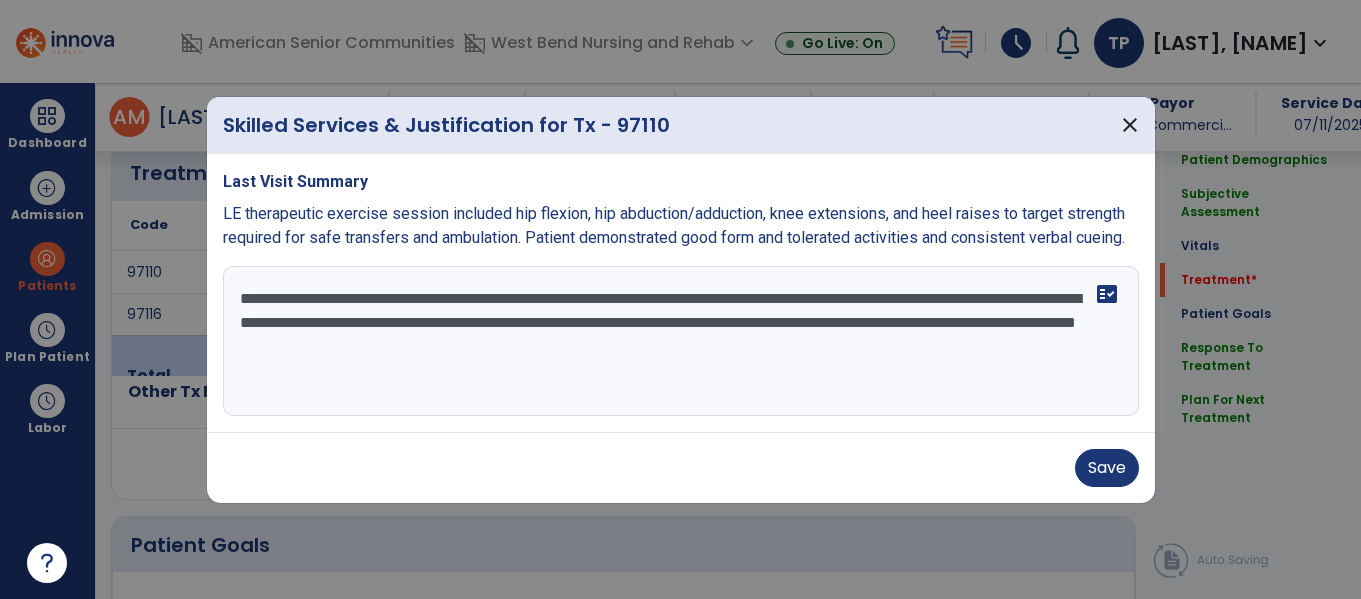 click on "**********" at bounding box center [681, 341] 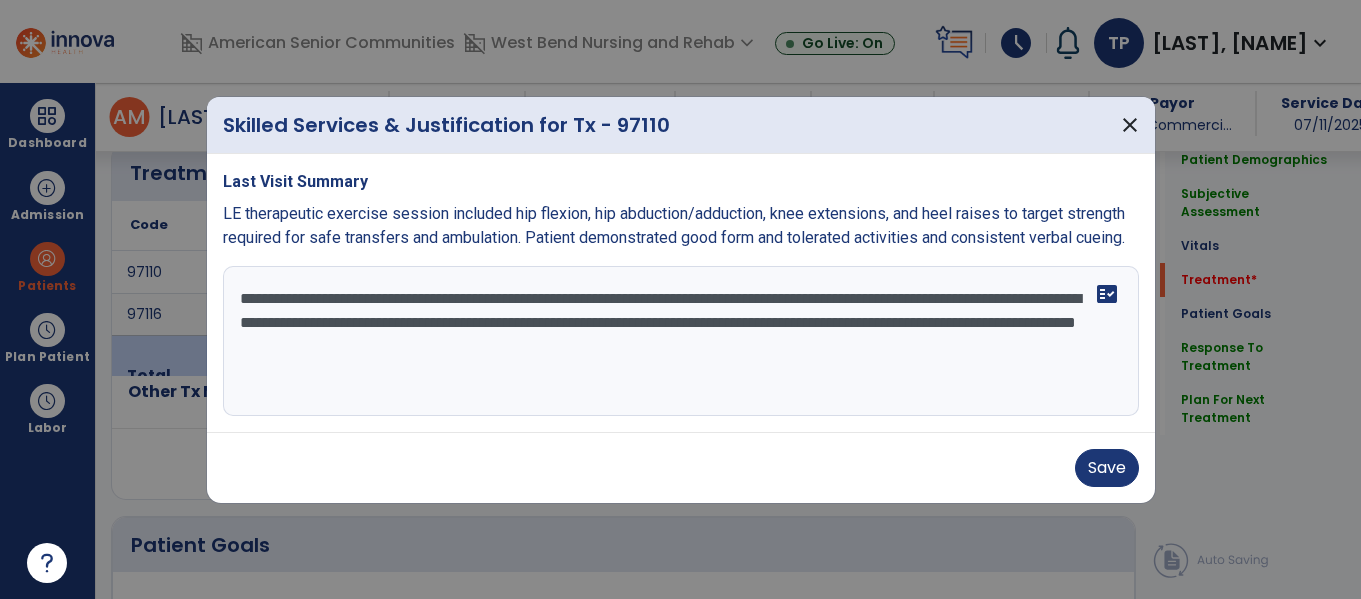 drag, startPoint x: 1034, startPoint y: 332, endPoint x: 1024, endPoint y: 341, distance: 13.453624 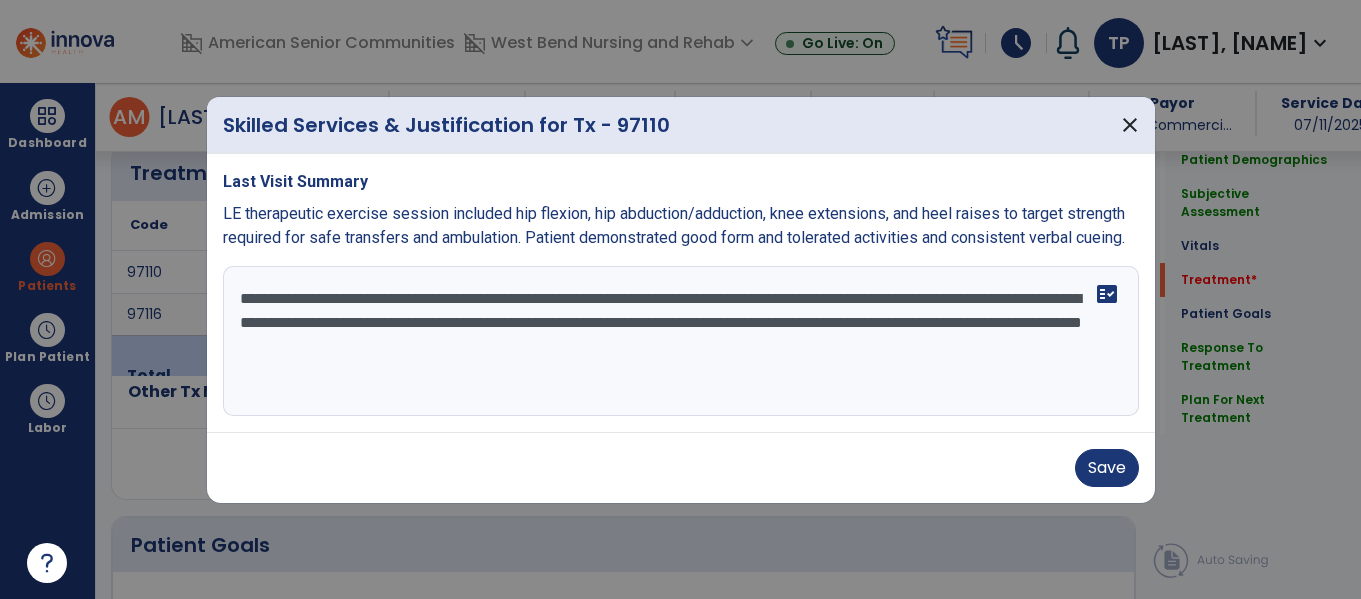 click on "**********" at bounding box center (681, 341) 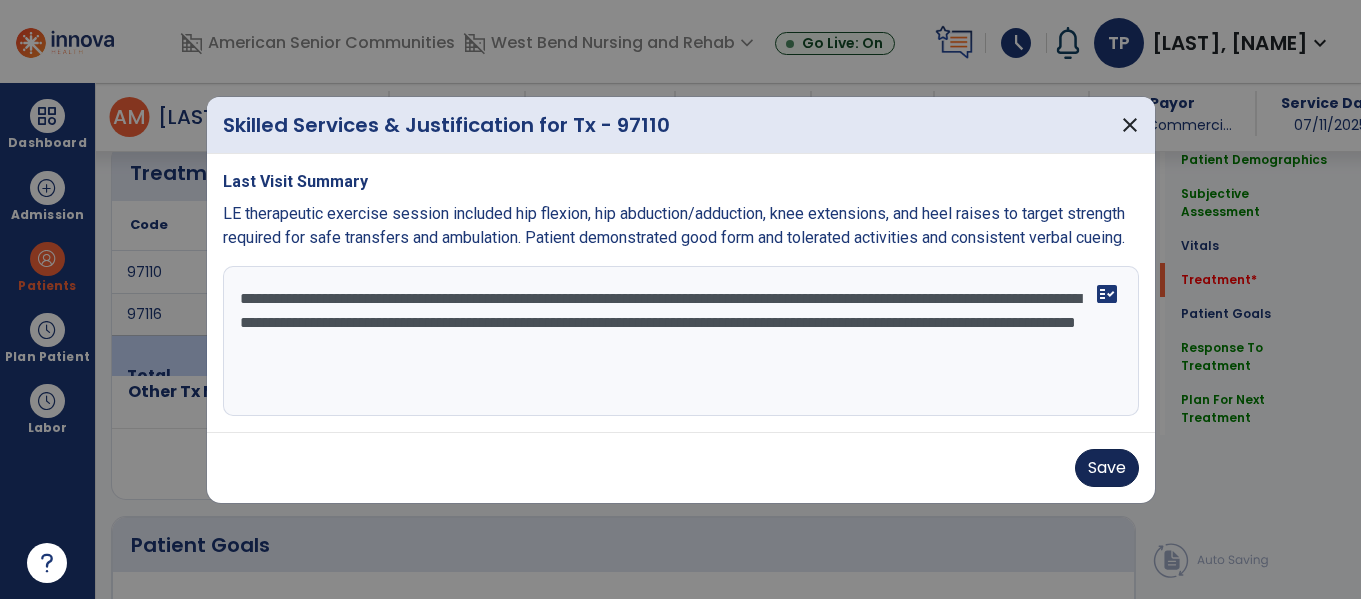 type on "**********" 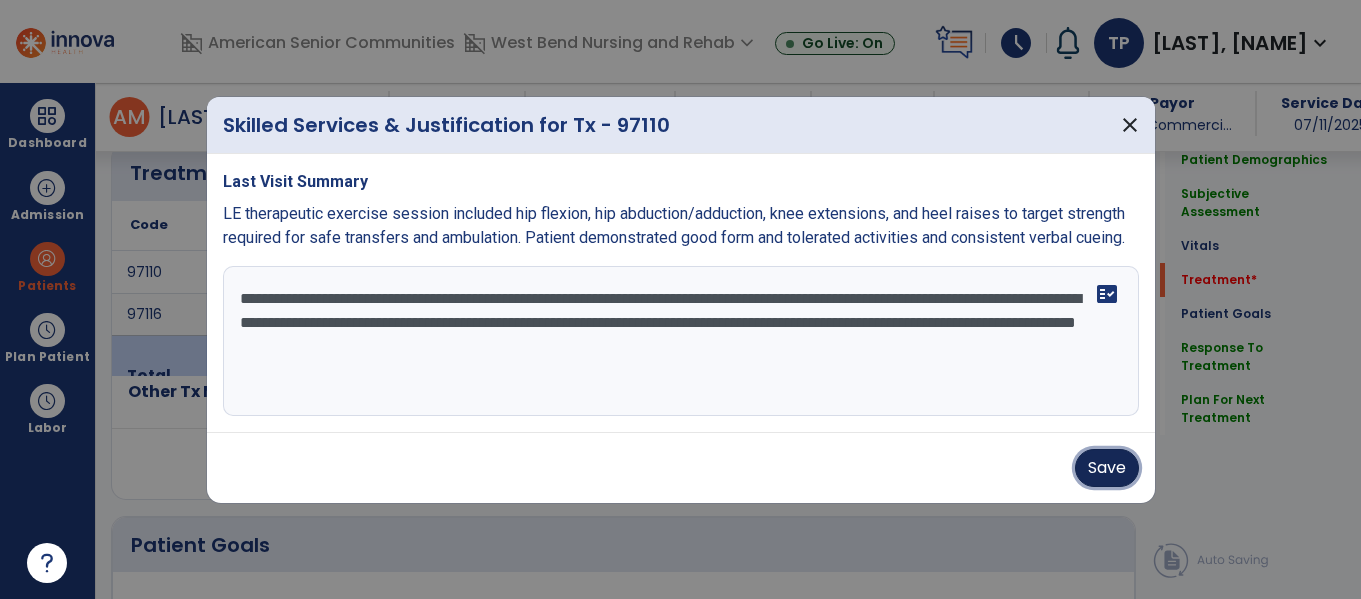 click on "Save" at bounding box center (1107, 468) 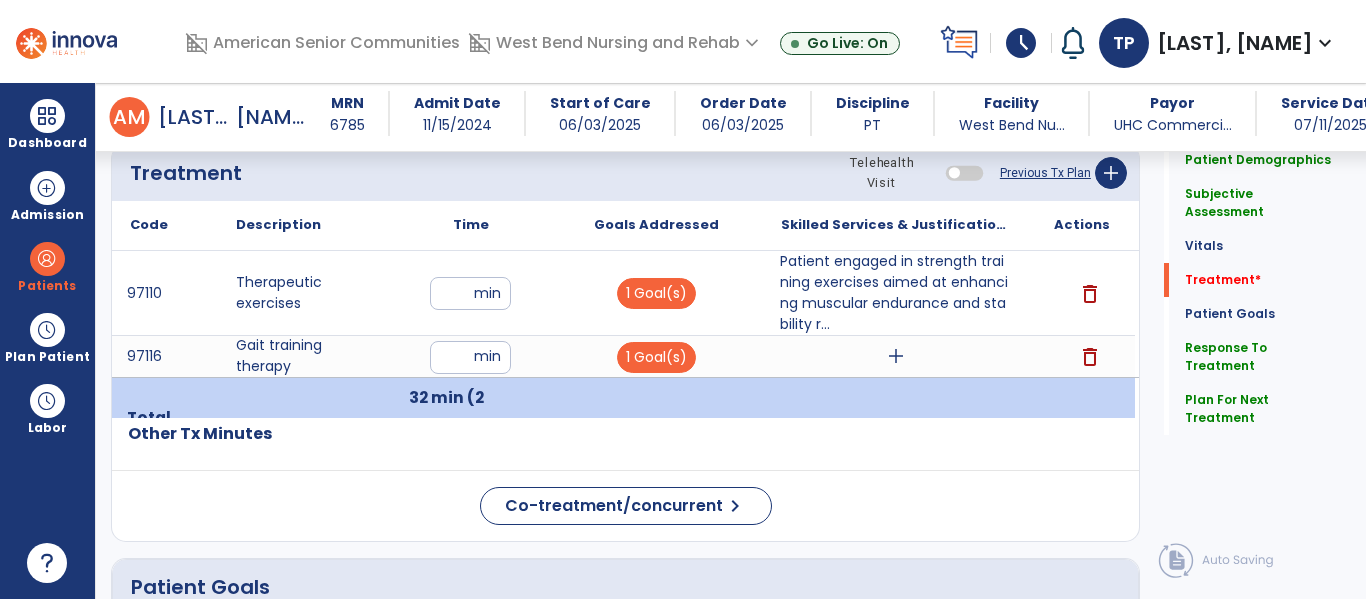 click on "Patient Goals" 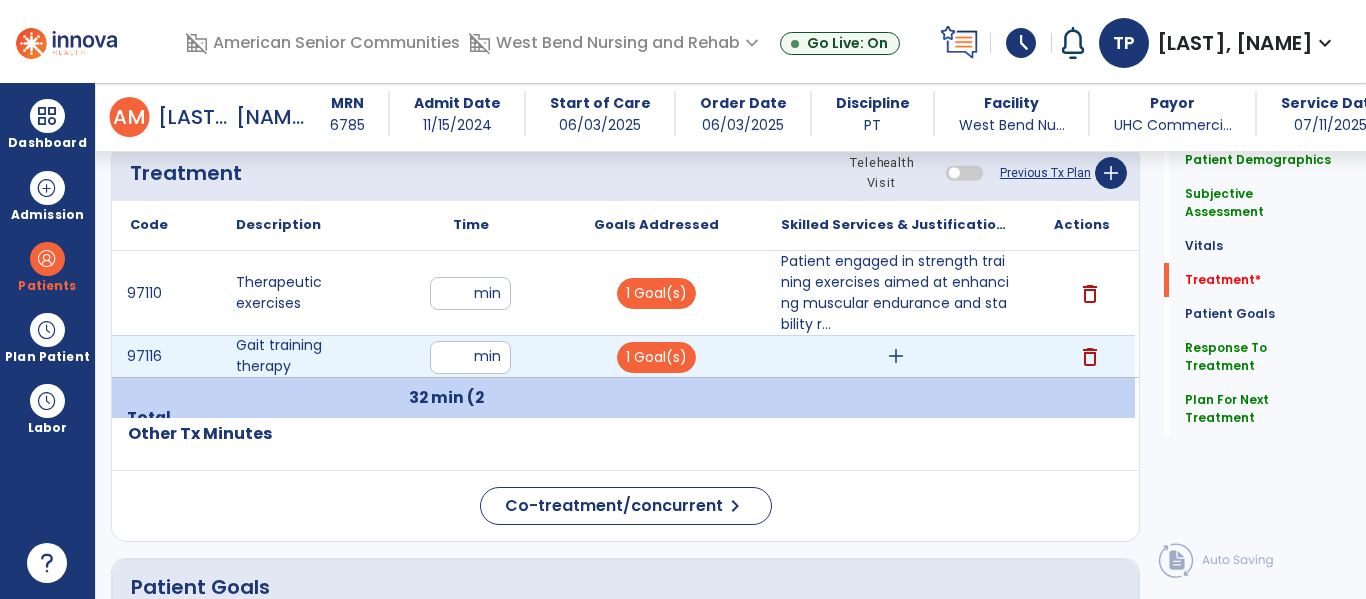 click on "add" at bounding box center (896, 356) 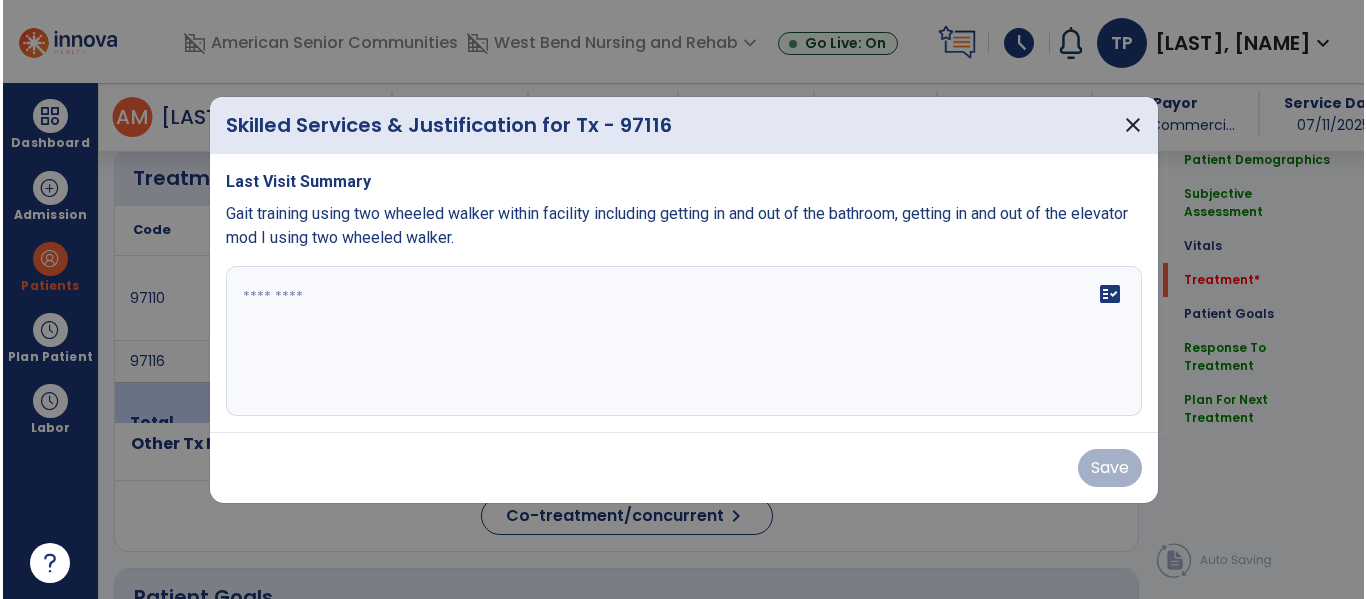scroll, scrollTop: 1265, scrollLeft: 0, axis: vertical 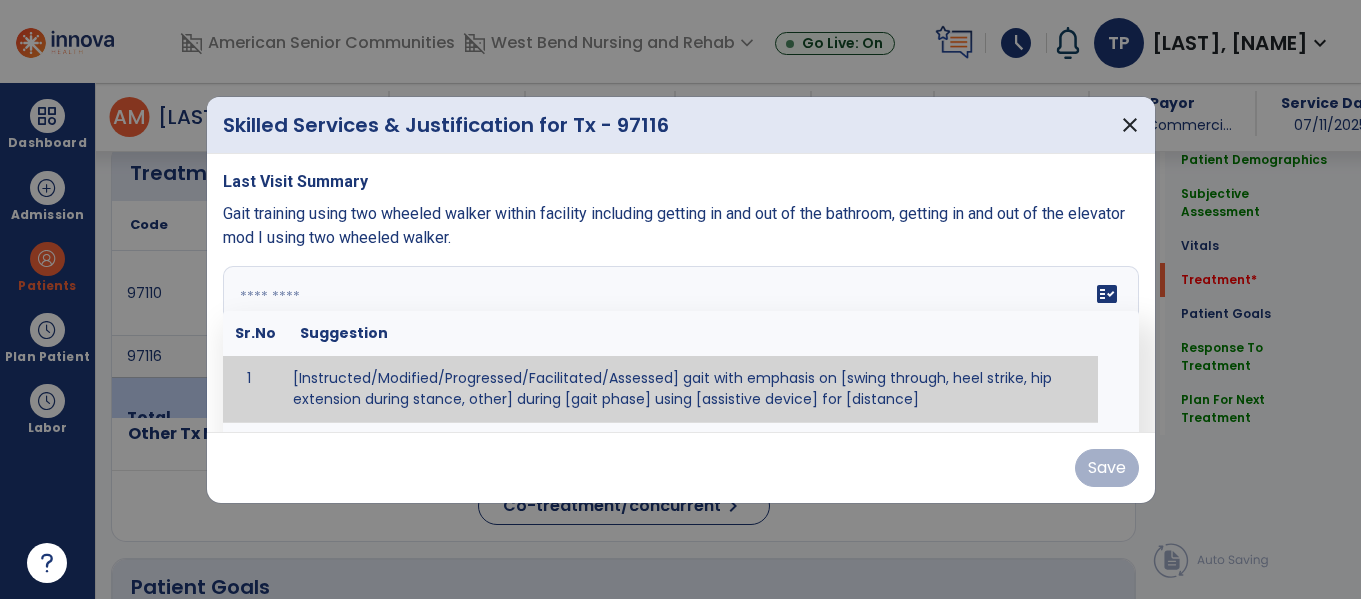 click at bounding box center (678, 341) 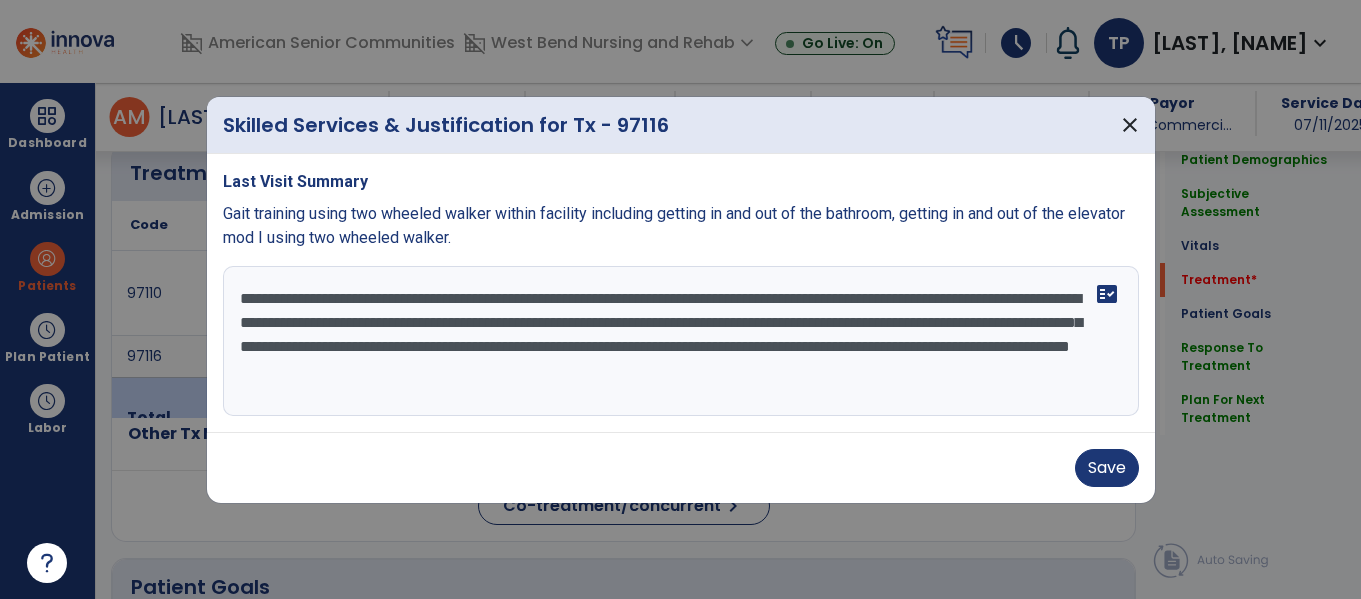 drag, startPoint x: 589, startPoint y: 300, endPoint x: 775, endPoint y: 293, distance: 186.13167 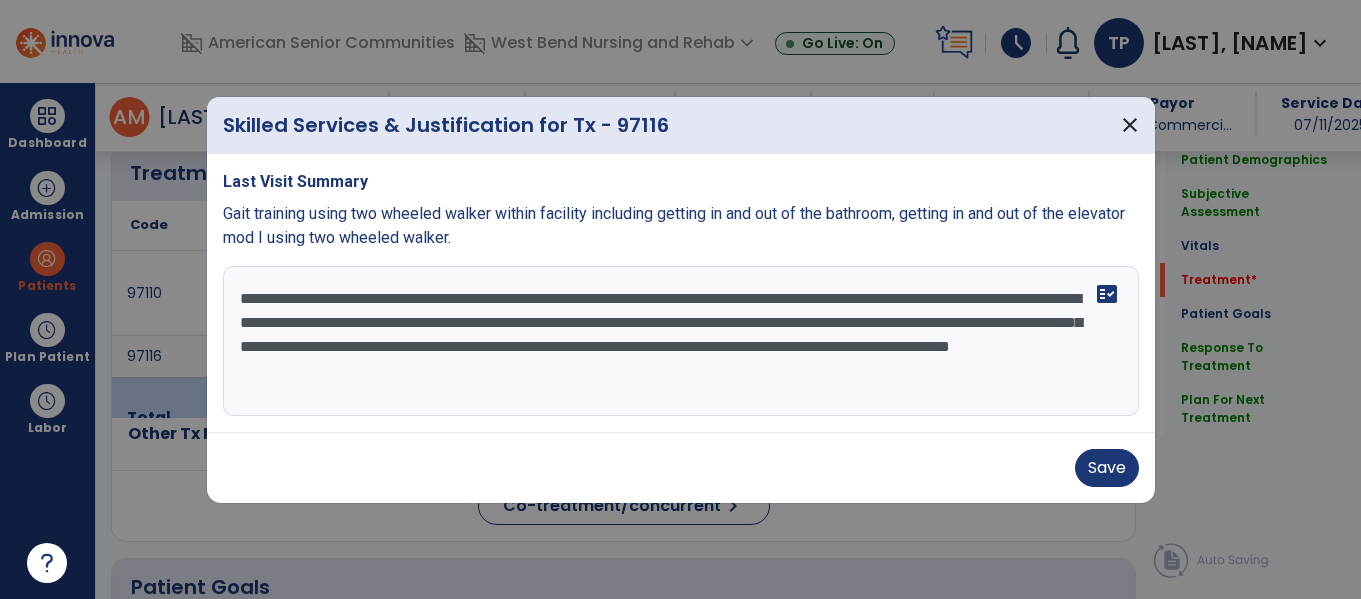 drag, startPoint x: 343, startPoint y: 317, endPoint x: 494, endPoint y: 321, distance: 151.05296 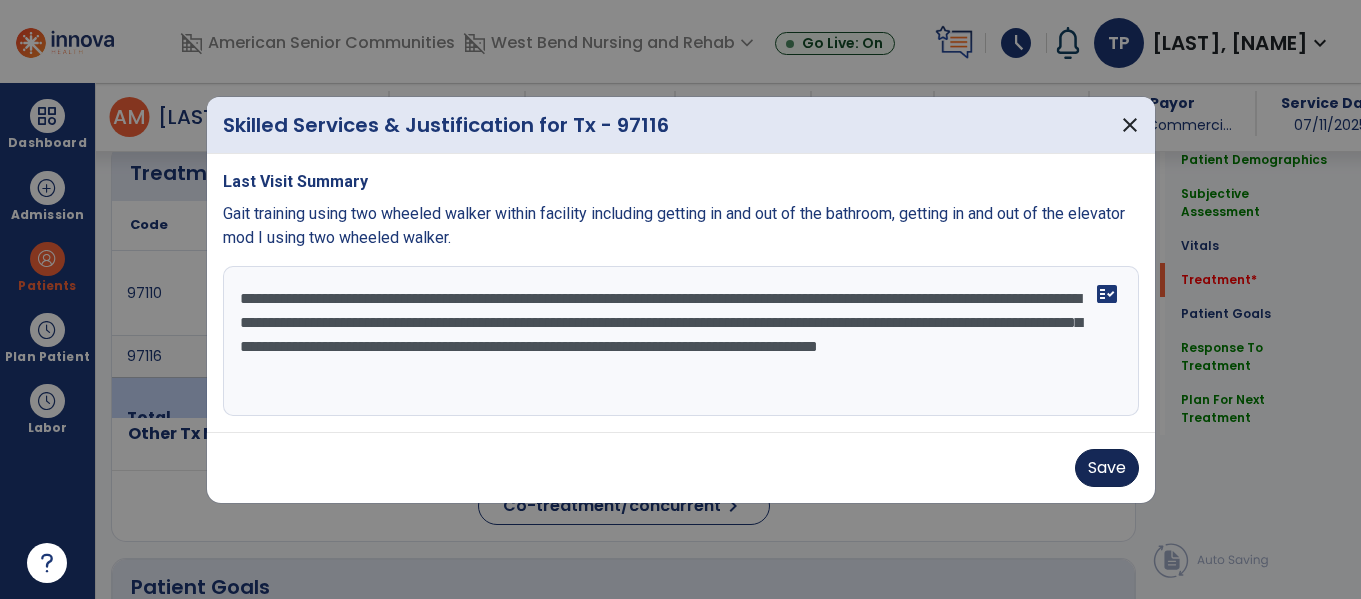 type on "**********" 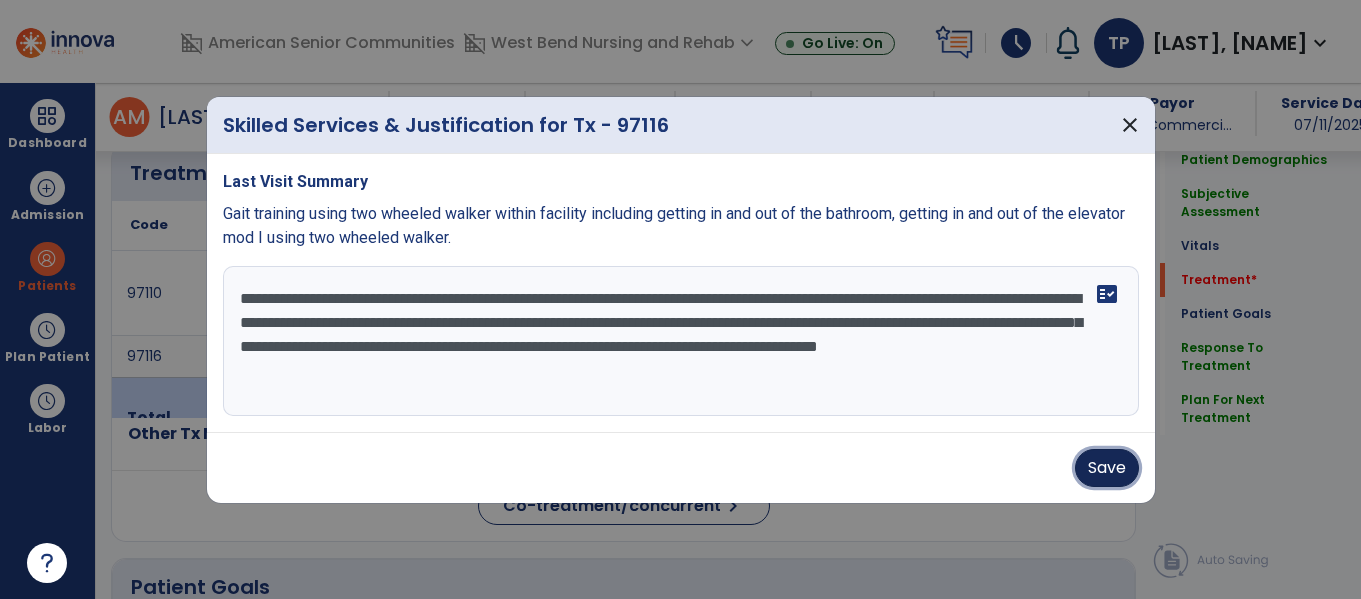 click on "Save" at bounding box center [1107, 468] 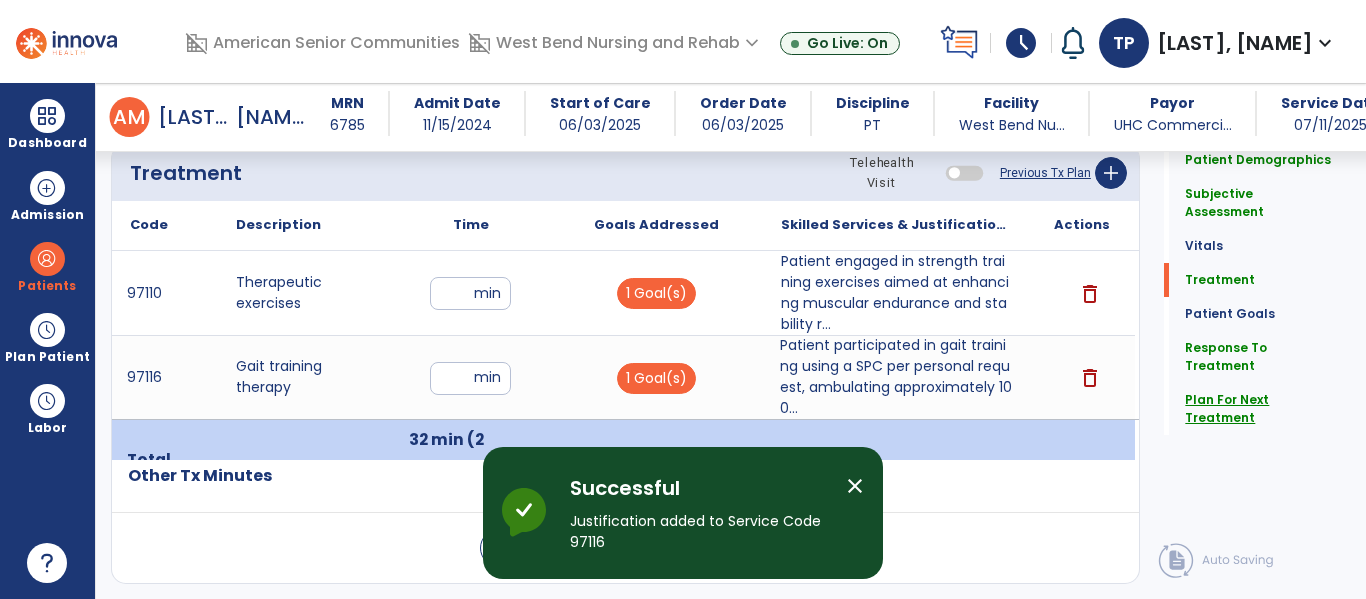 click on "Plan For Next Treatment" 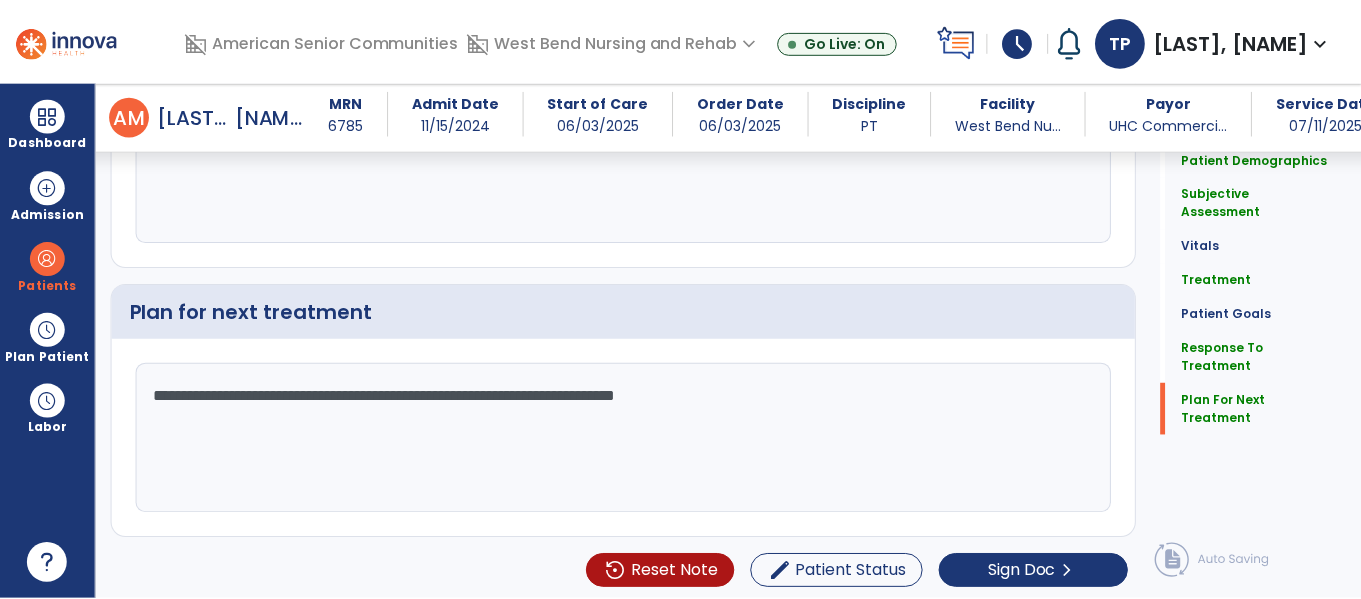 scroll, scrollTop: 3322, scrollLeft: 0, axis: vertical 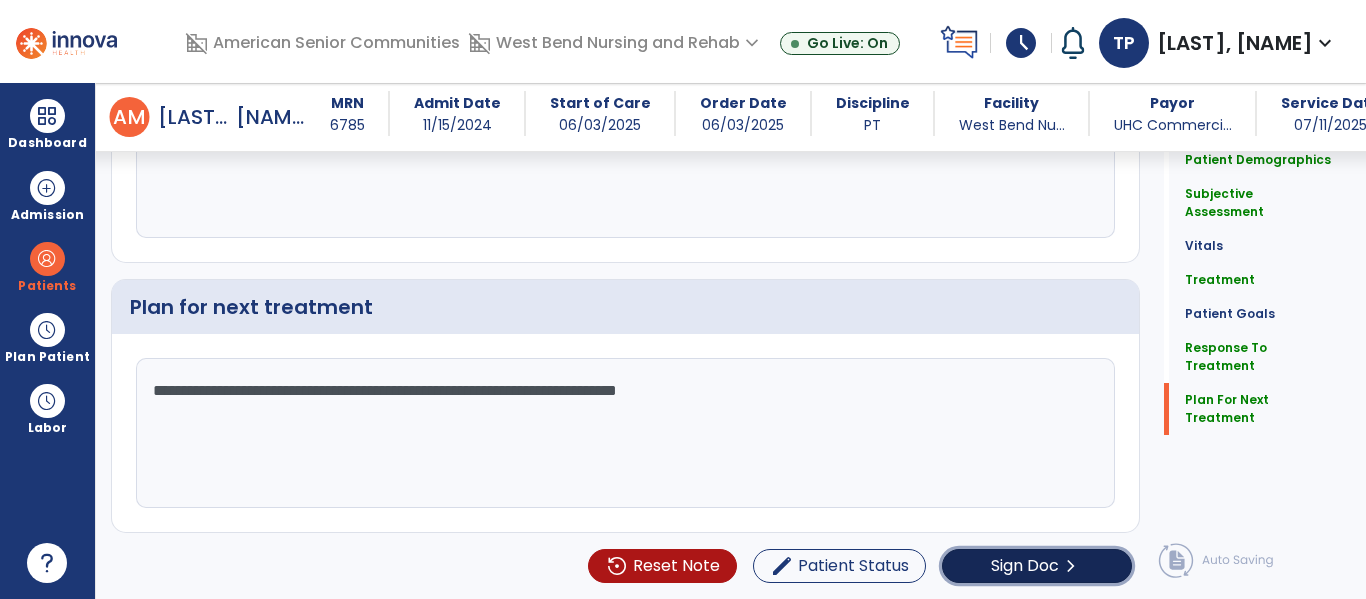 click on "Sign Doc" 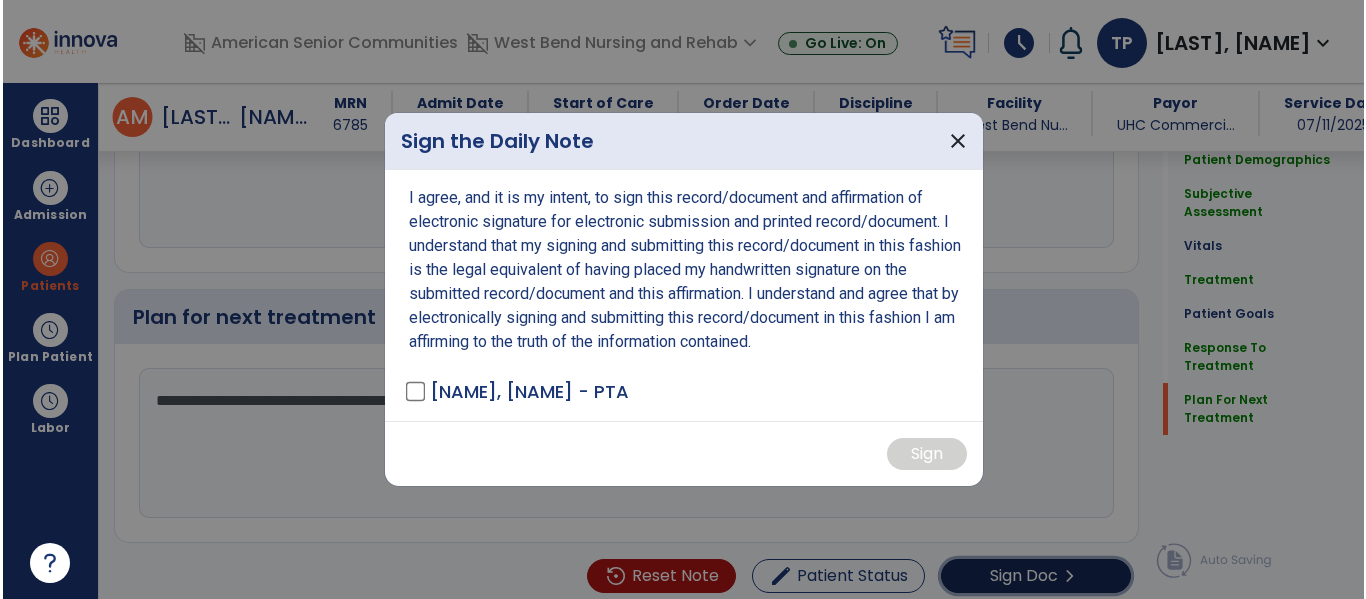 scroll, scrollTop: 3322, scrollLeft: 0, axis: vertical 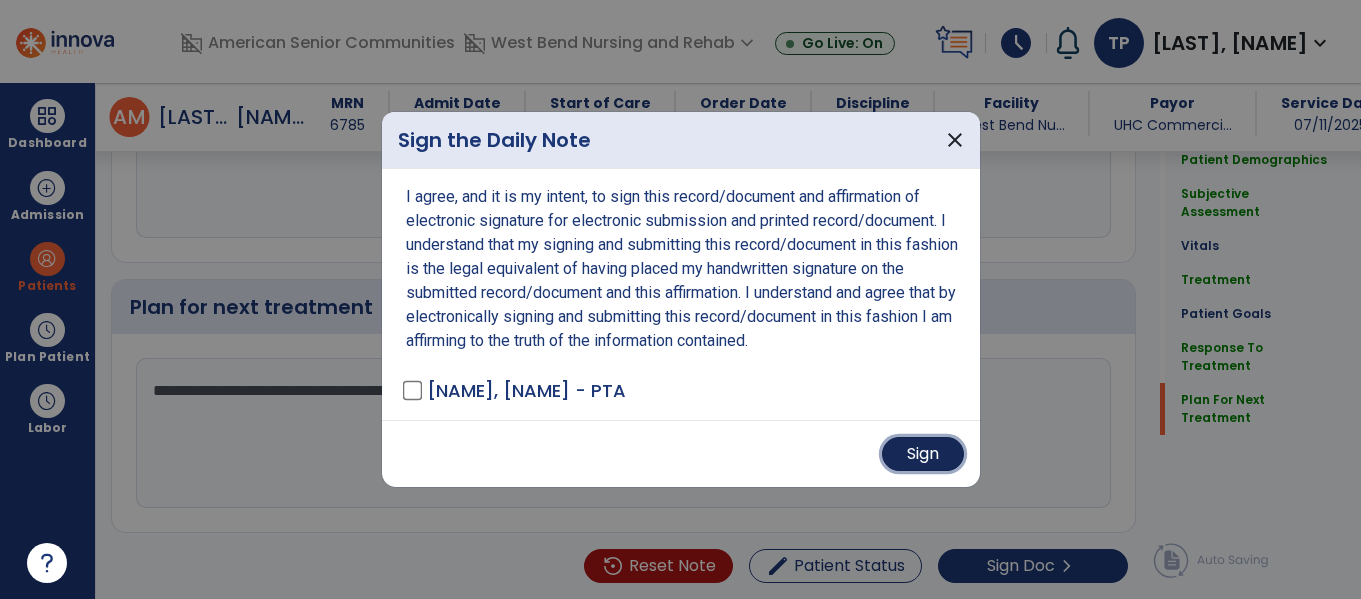 click on "Sign" at bounding box center (923, 454) 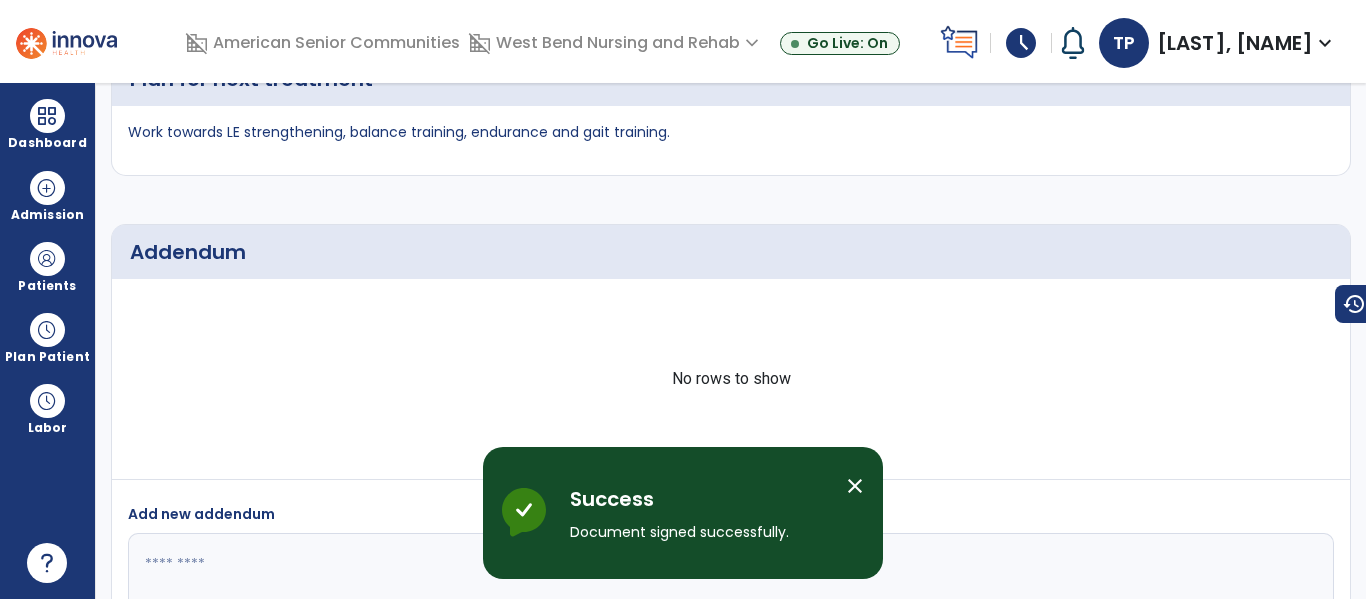 scroll, scrollTop: 0, scrollLeft: 0, axis: both 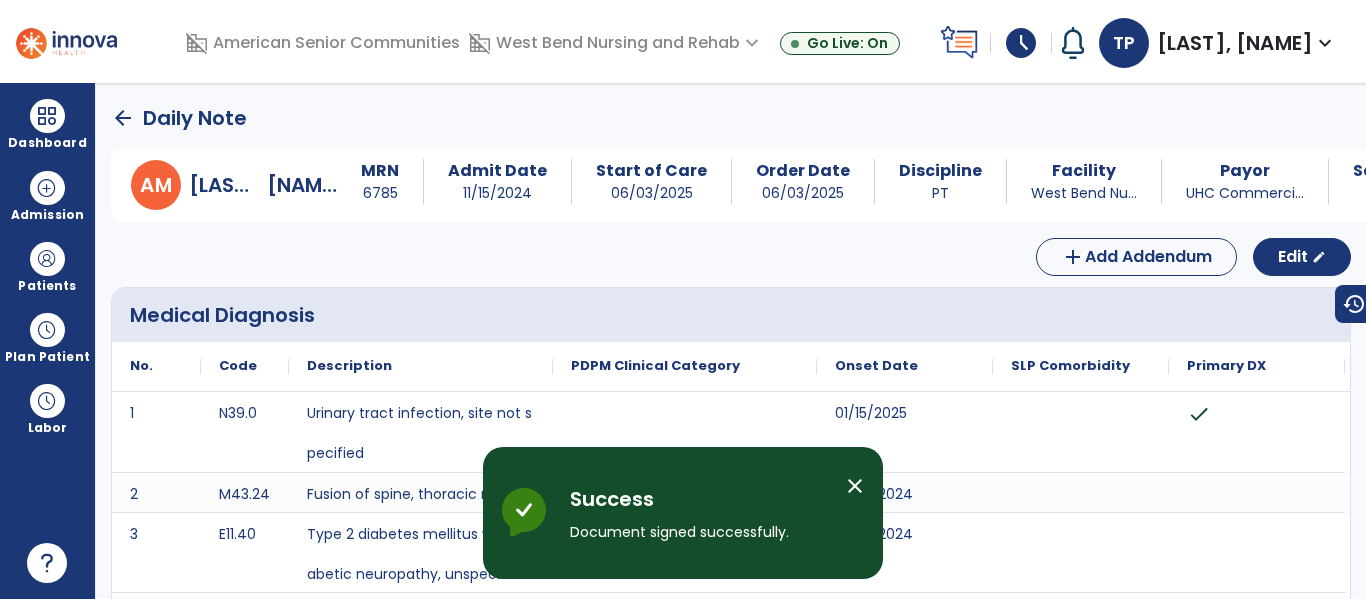 click on "arrow_back" 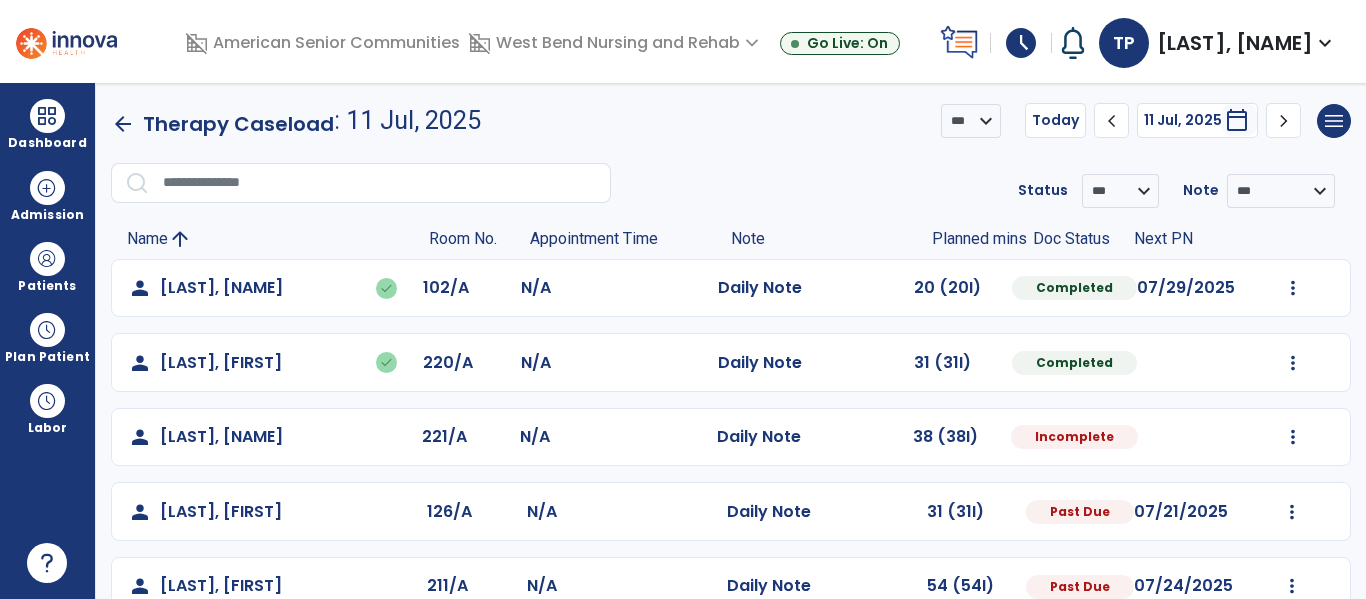 click on "Mark Visit As Complete   Reset Note   Open Document   G + C Mins" 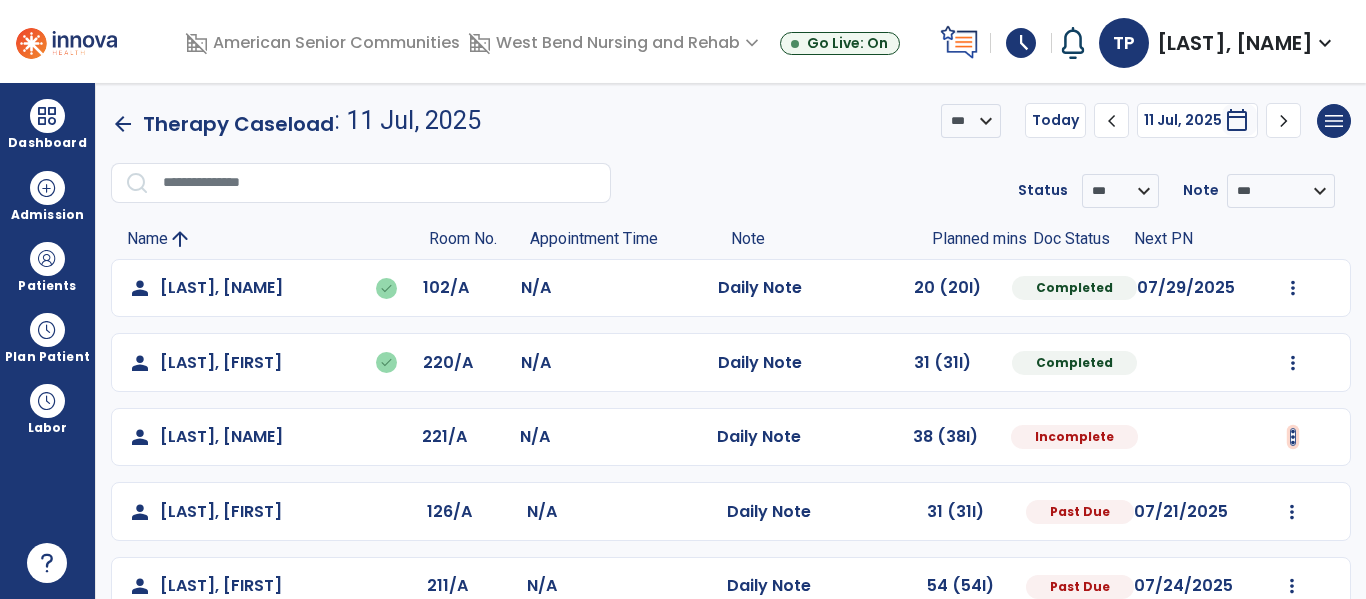 click at bounding box center [1293, 288] 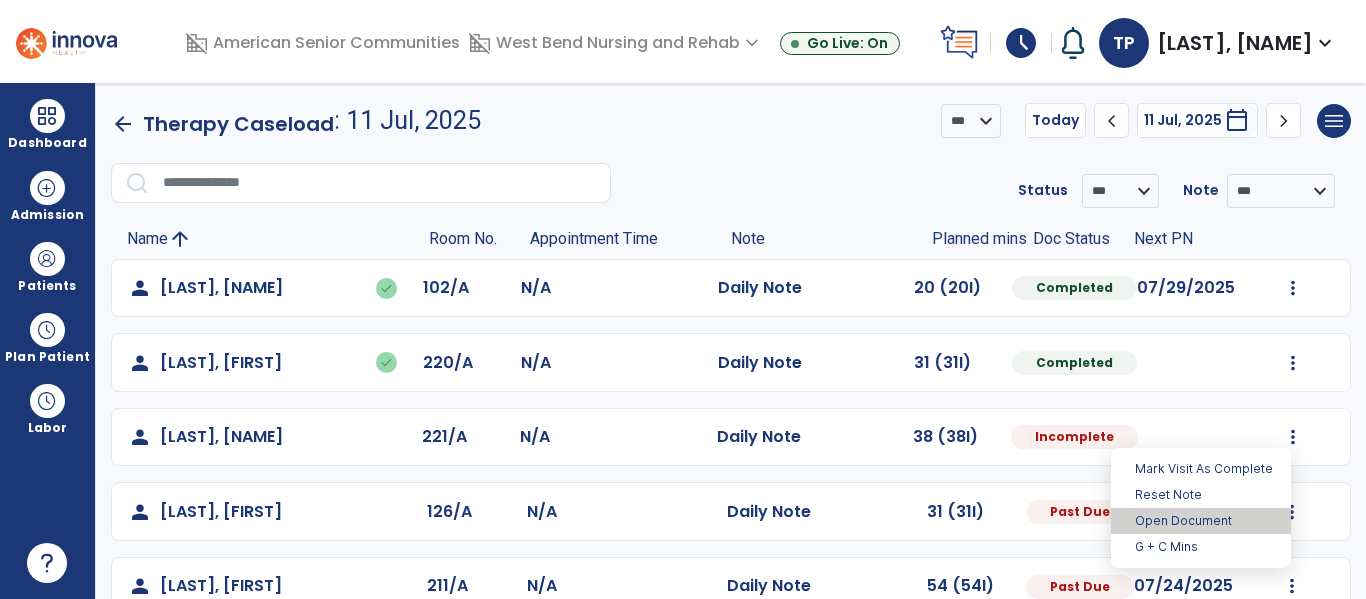 click on "Open Document" at bounding box center [1201, 521] 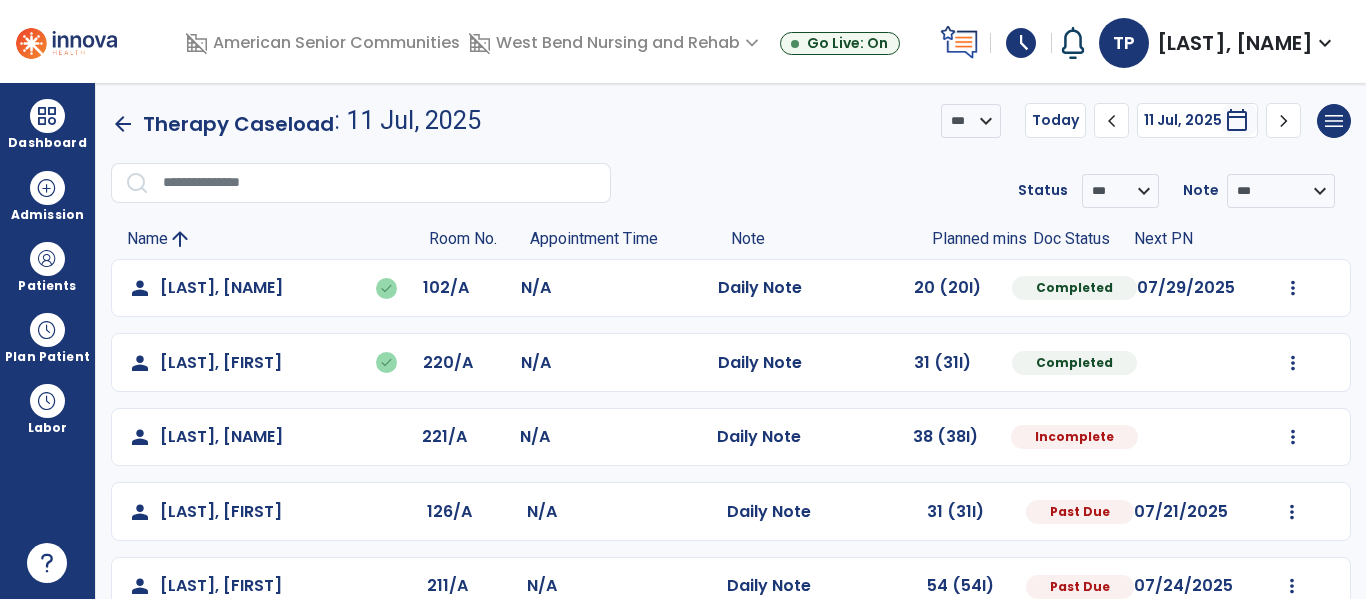select on "*" 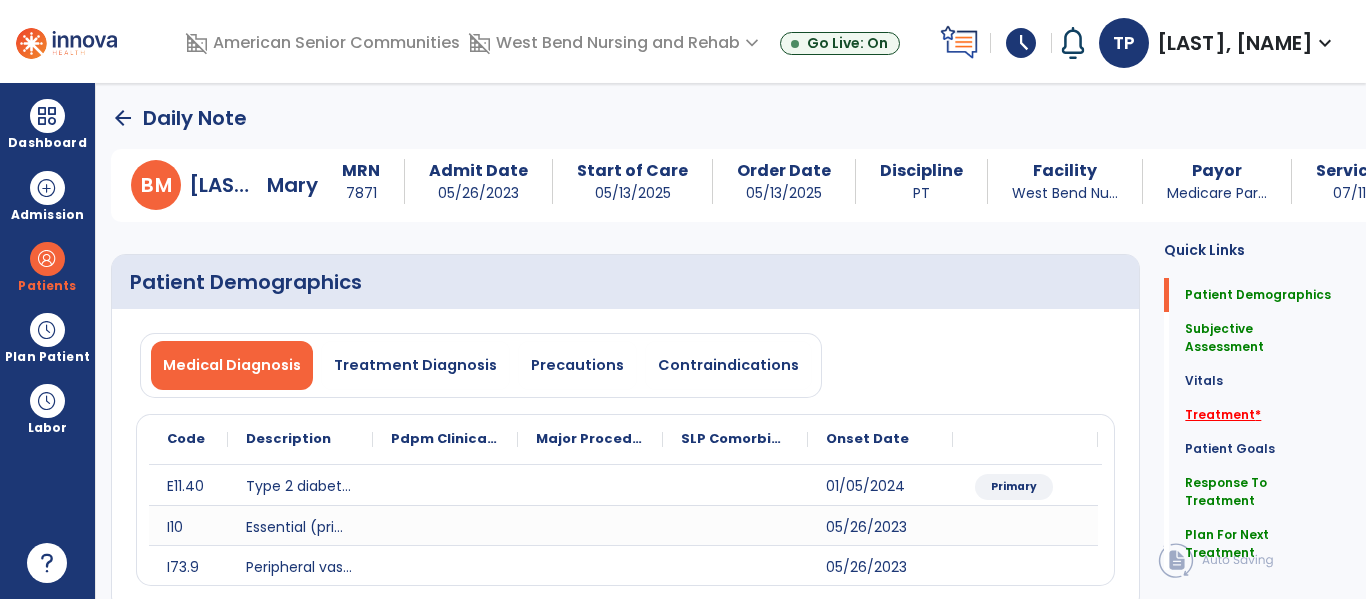 click on "Treatment   *" 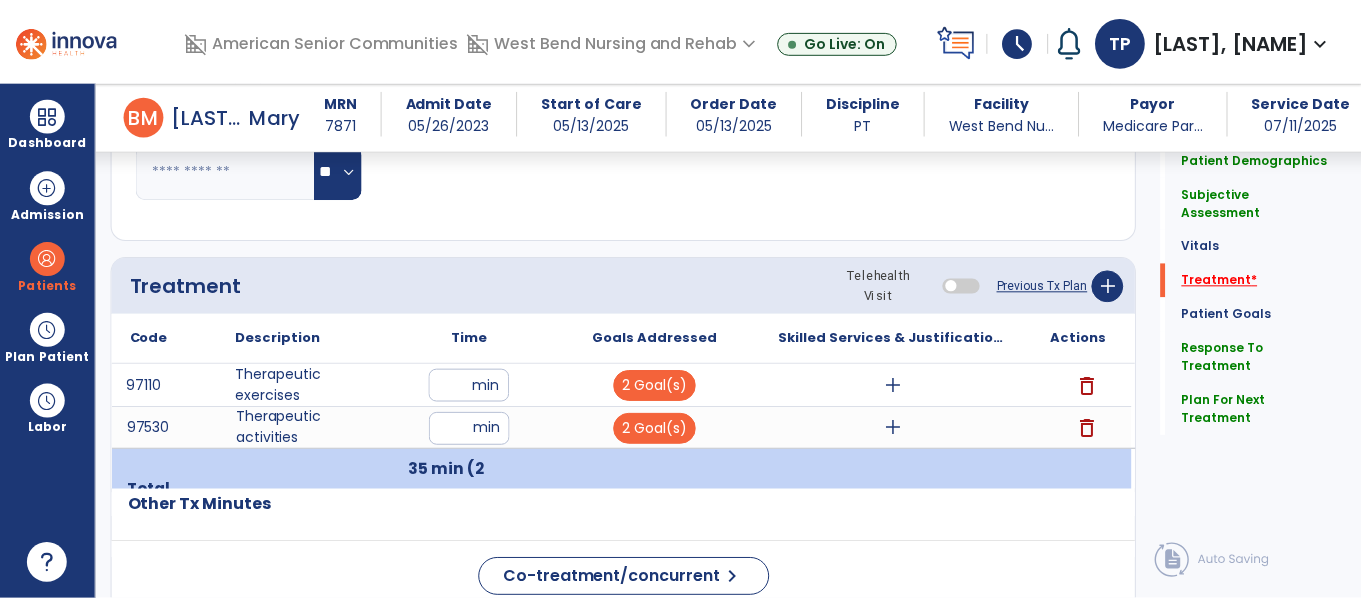 scroll, scrollTop: 1185, scrollLeft: 0, axis: vertical 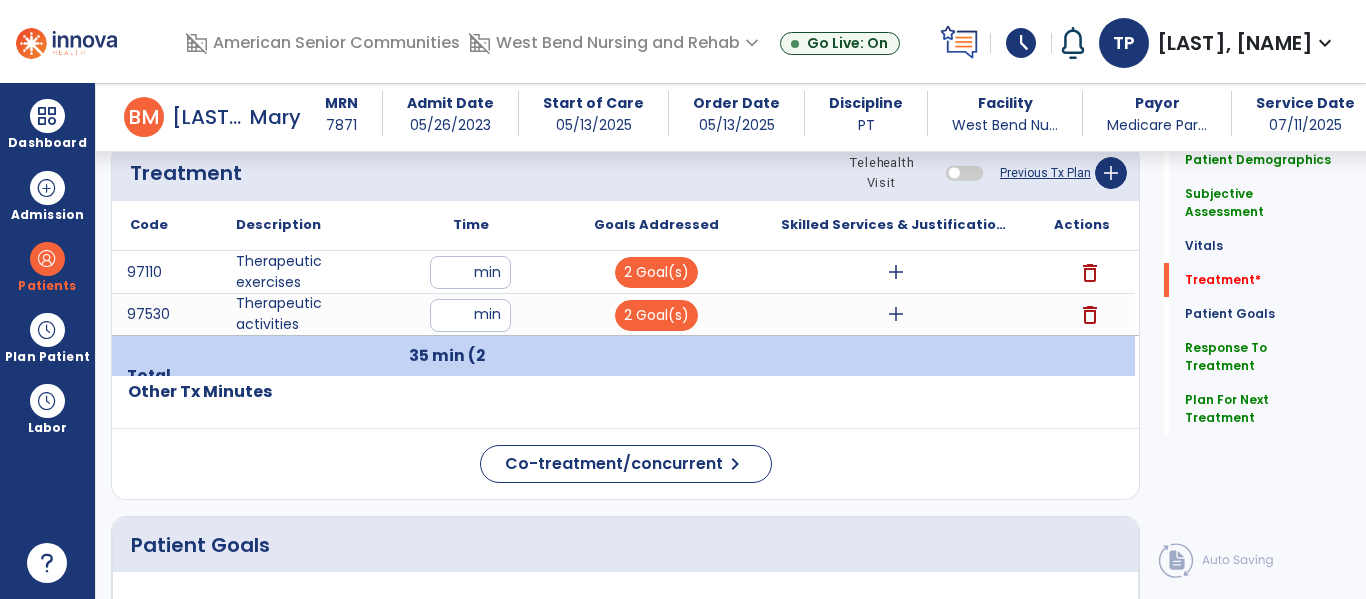 click on "Patient Goals" 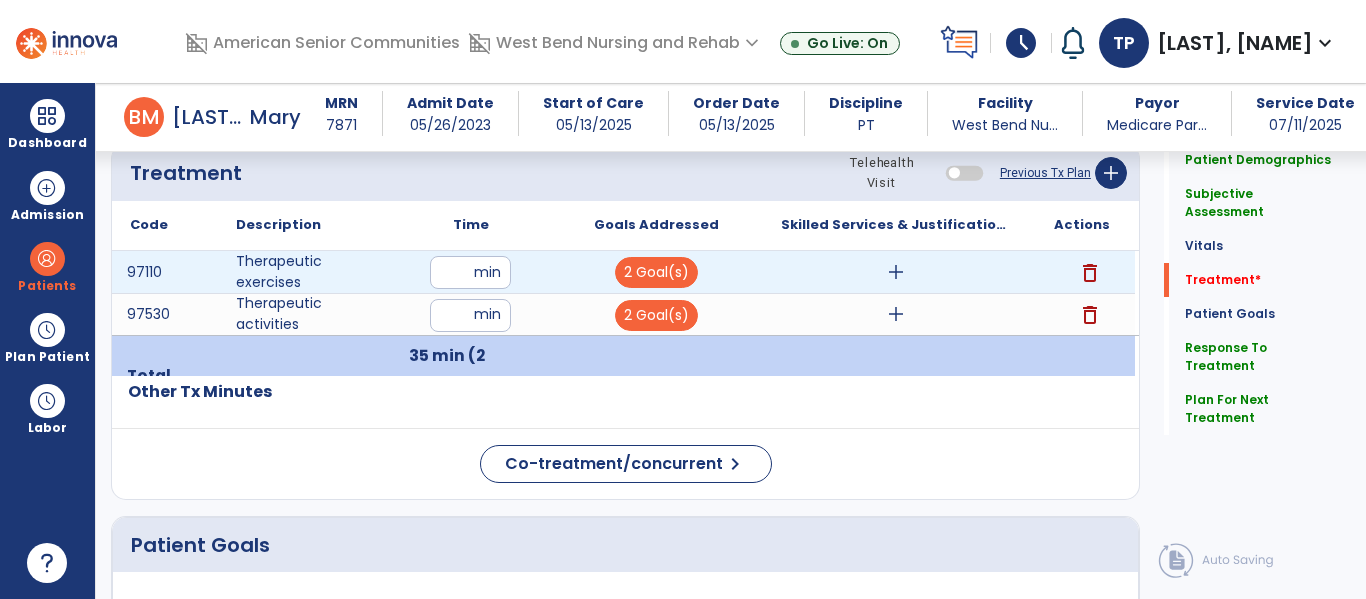 click on "add" at bounding box center (896, 272) 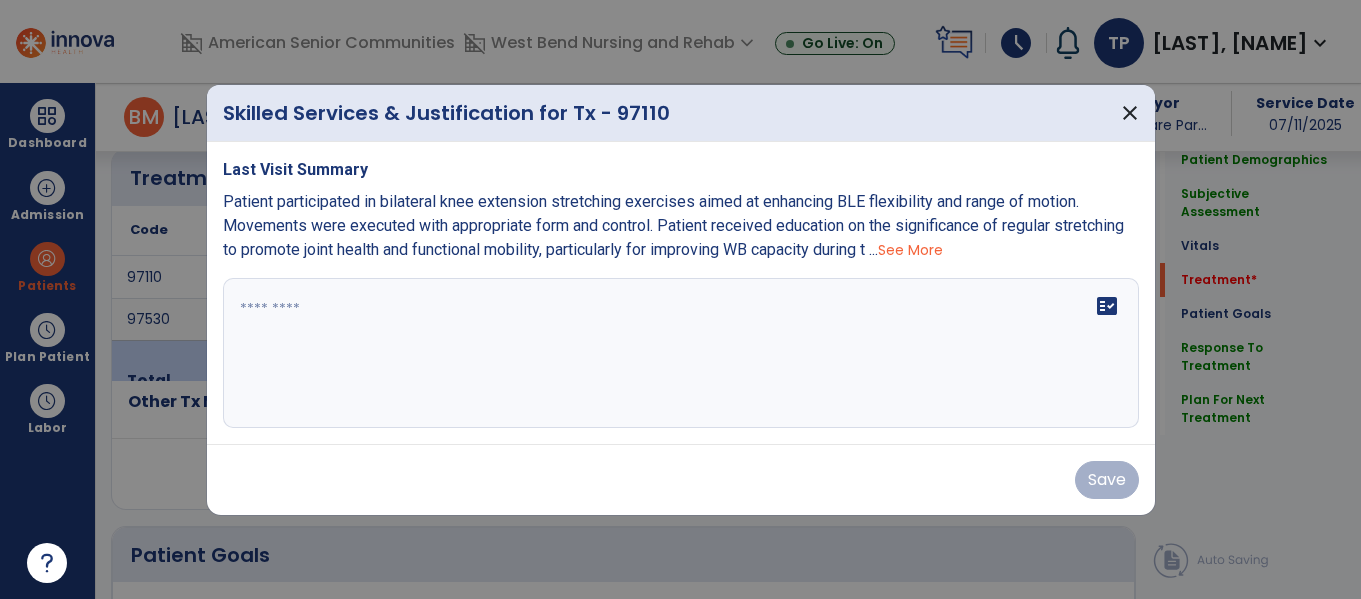 scroll, scrollTop: 1185, scrollLeft: 0, axis: vertical 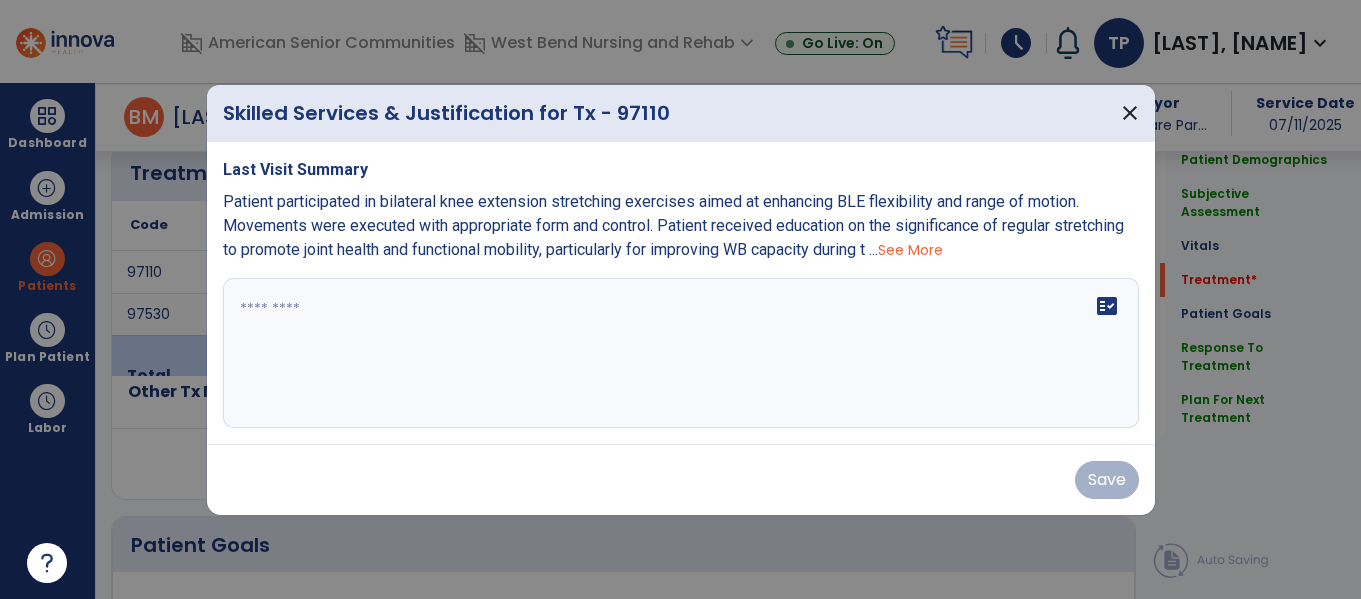 click at bounding box center [681, 353] 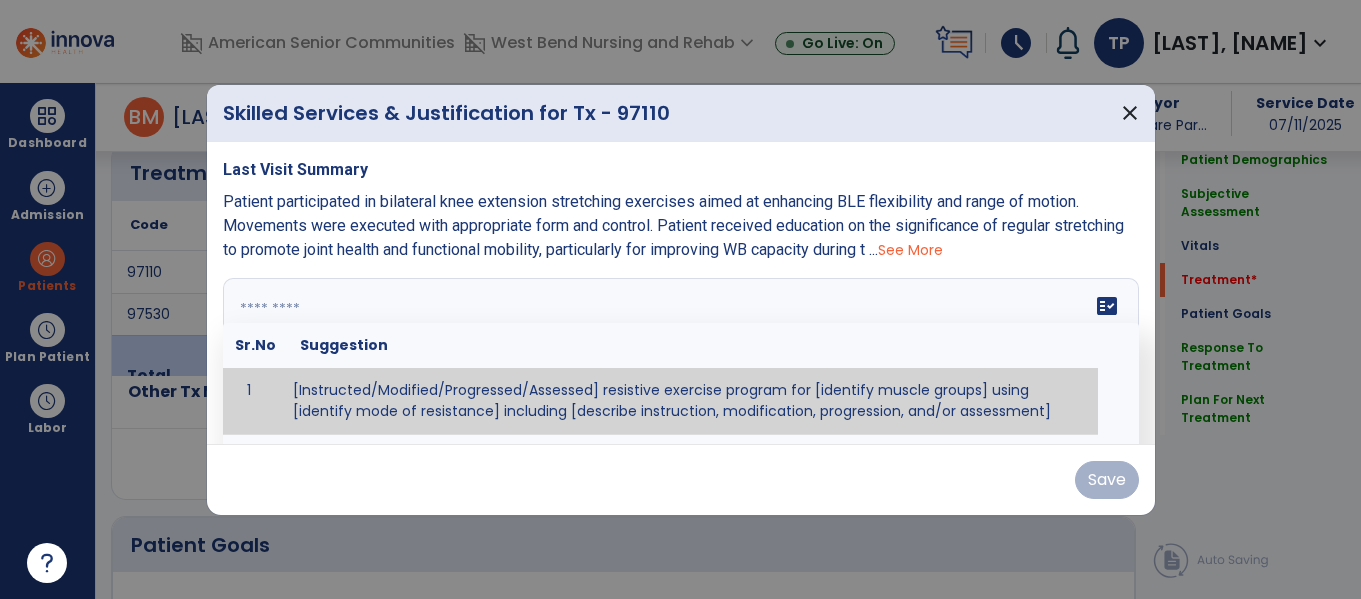 paste on "**********" 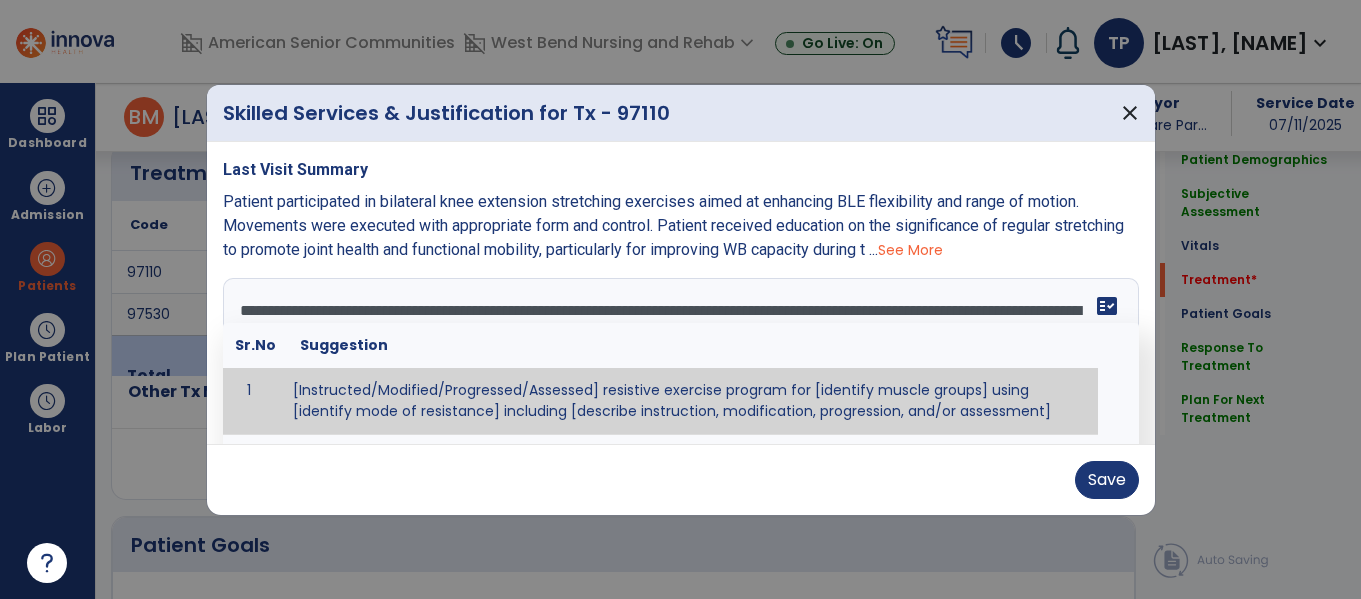 scroll, scrollTop: 16, scrollLeft: 0, axis: vertical 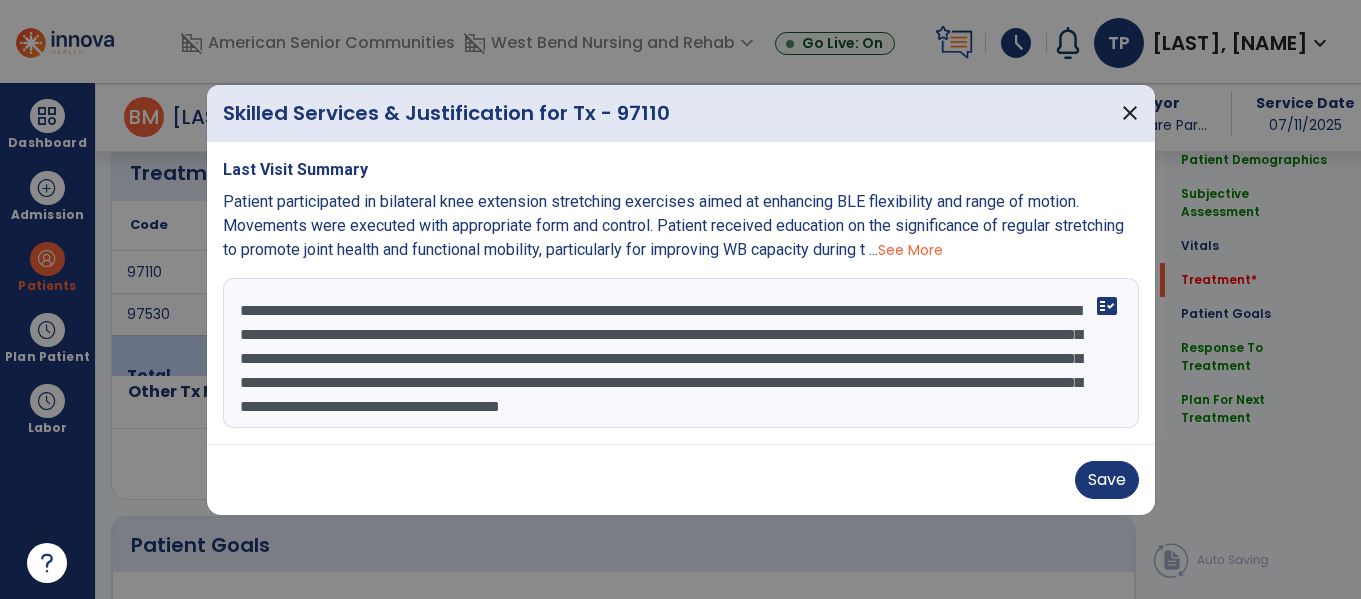 drag, startPoint x: 1012, startPoint y: 346, endPoint x: 1107, endPoint y: 426, distance: 124.197426 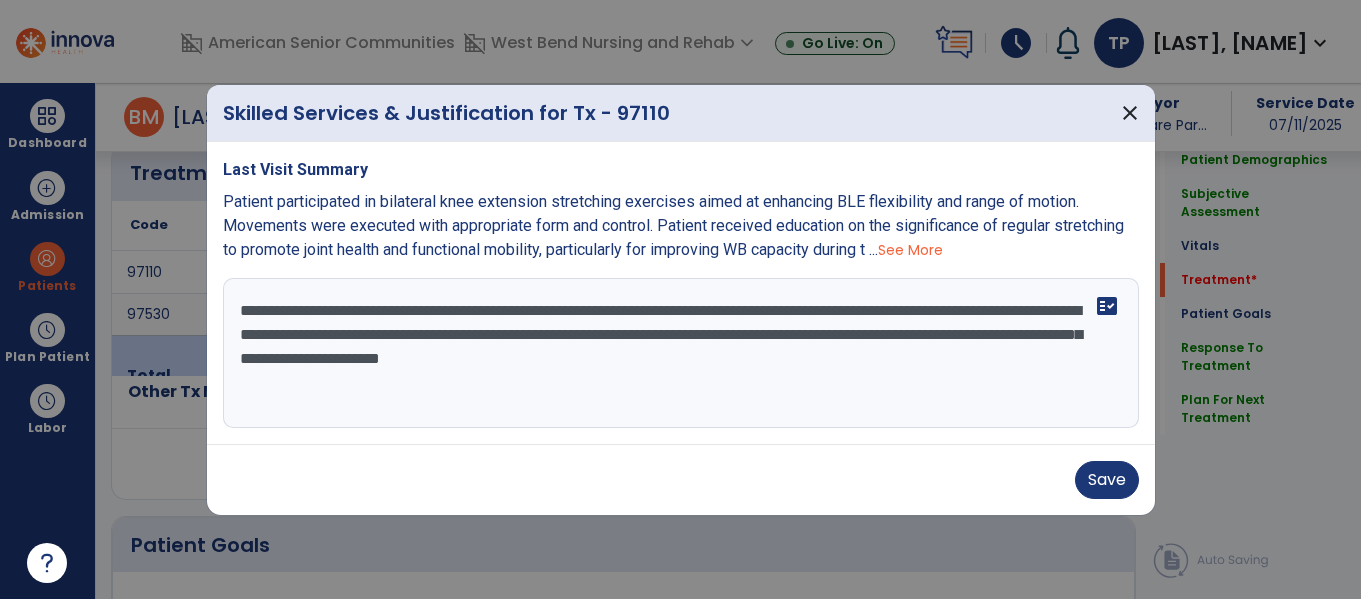 scroll, scrollTop: 0, scrollLeft: 0, axis: both 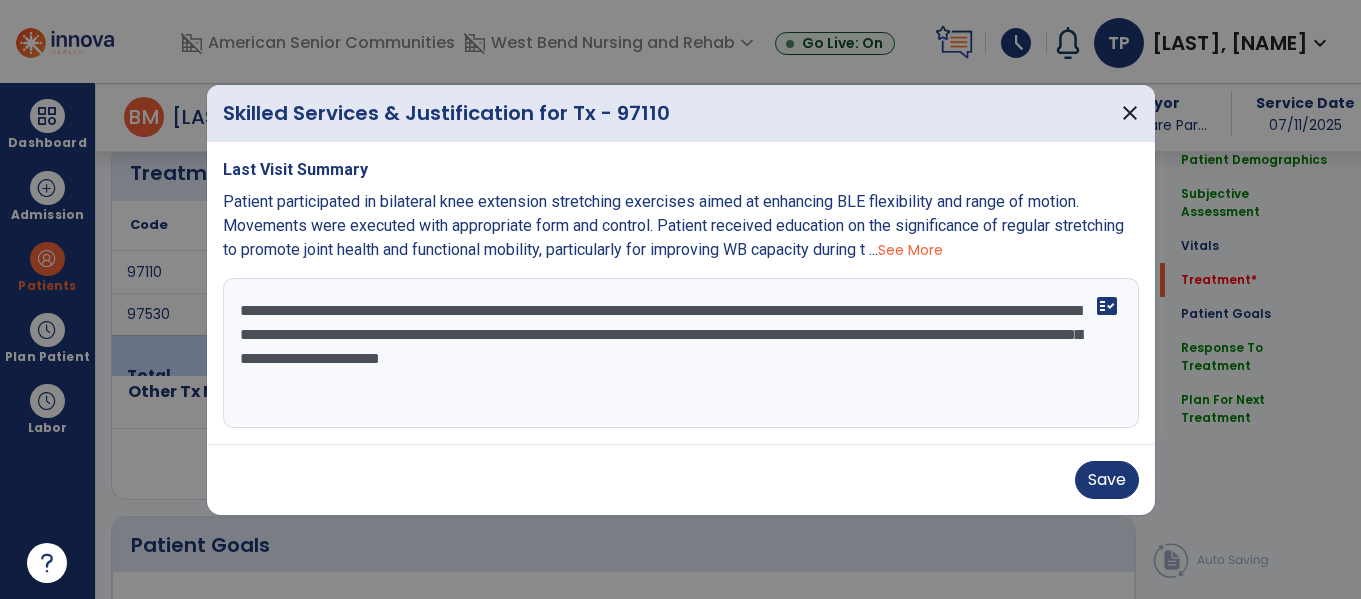 drag, startPoint x: 354, startPoint y: 306, endPoint x: 379, endPoint y: 311, distance: 25.495098 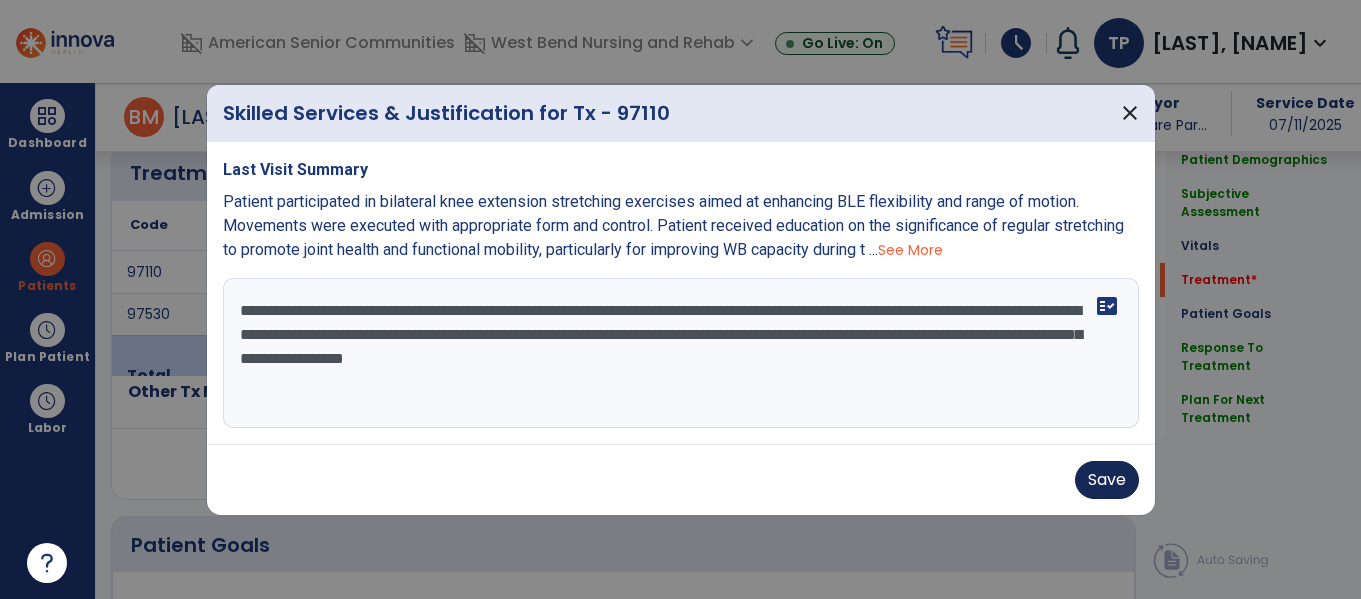 type on "**********" 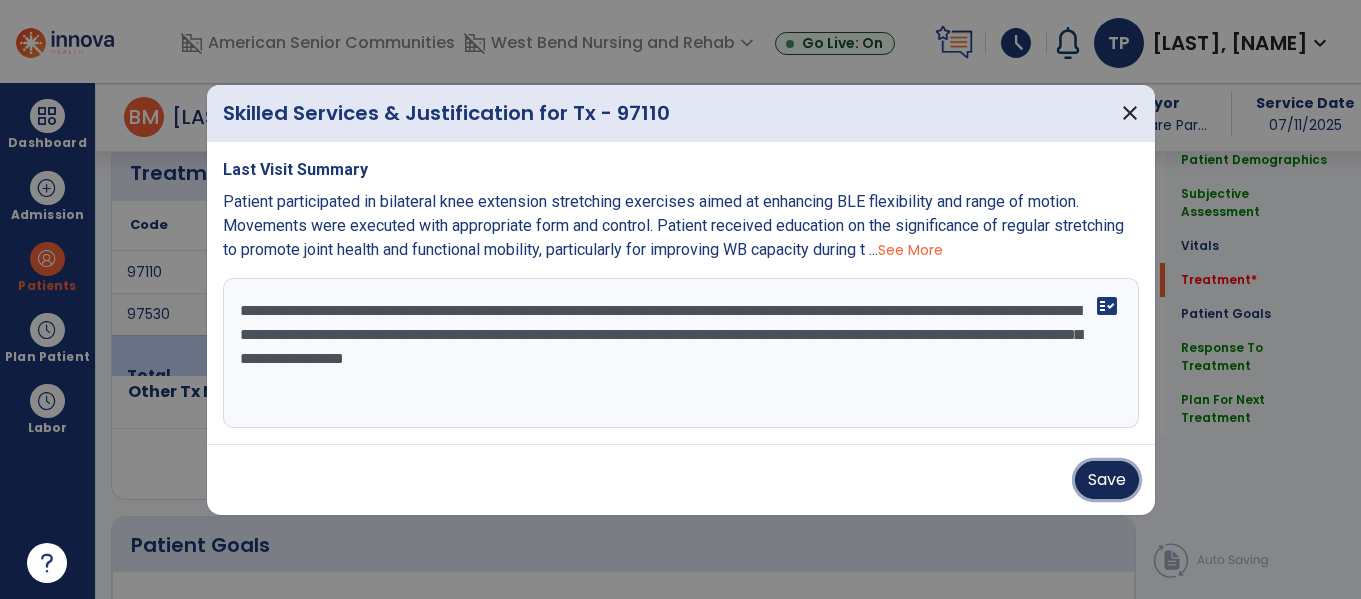 click on "Save" at bounding box center (1107, 480) 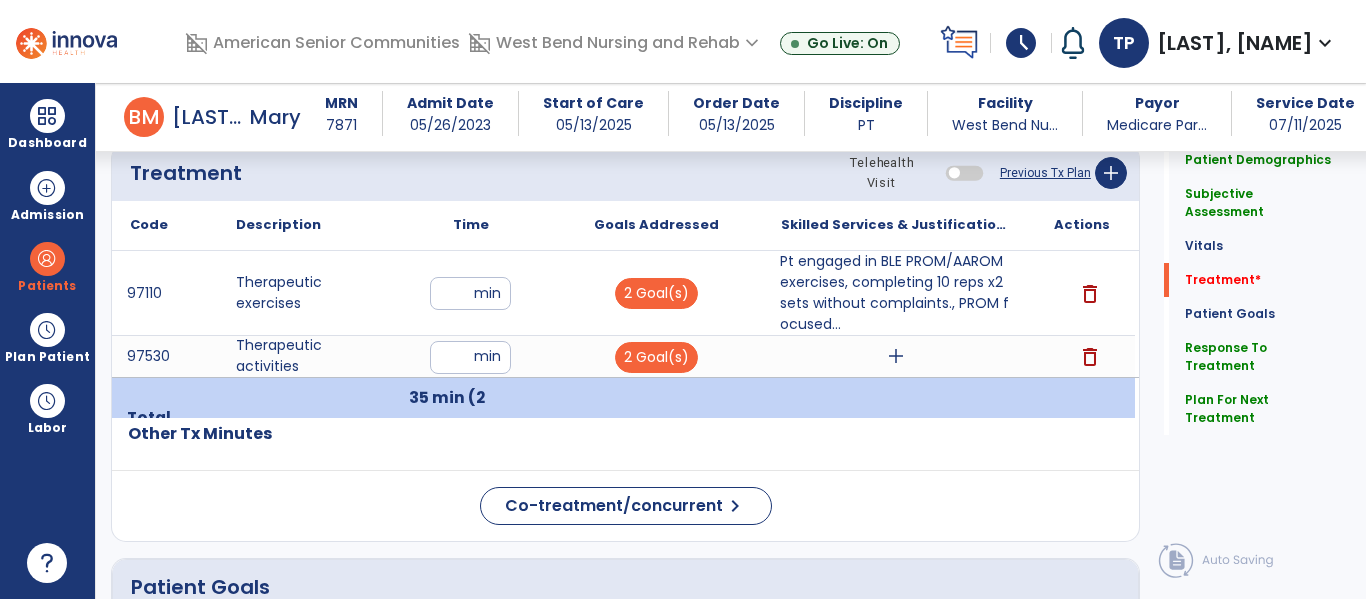 click on "Patient Goals" 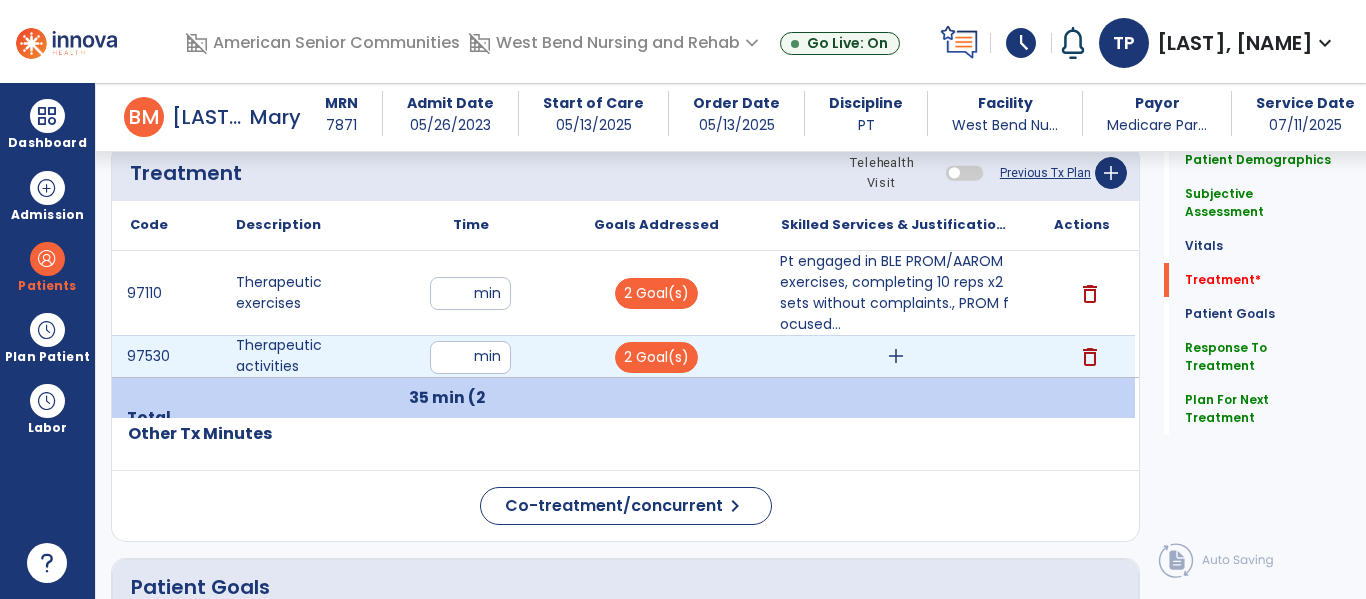 click on "add" at bounding box center [896, 356] 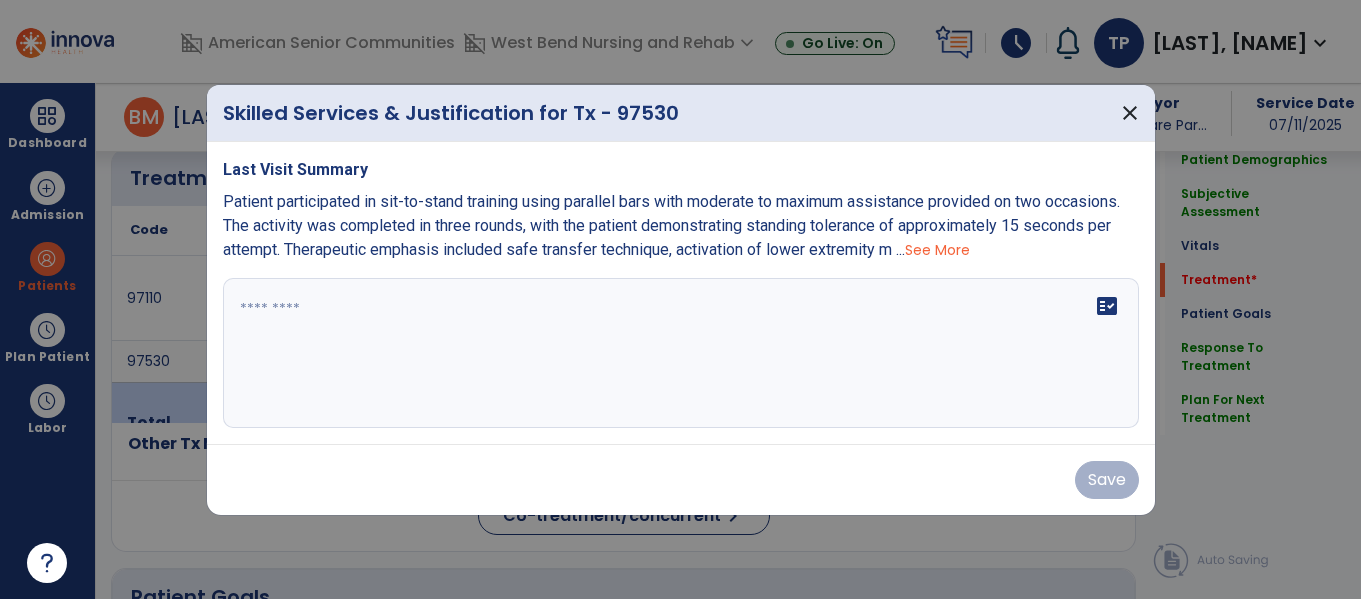 scroll, scrollTop: 1185, scrollLeft: 0, axis: vertical 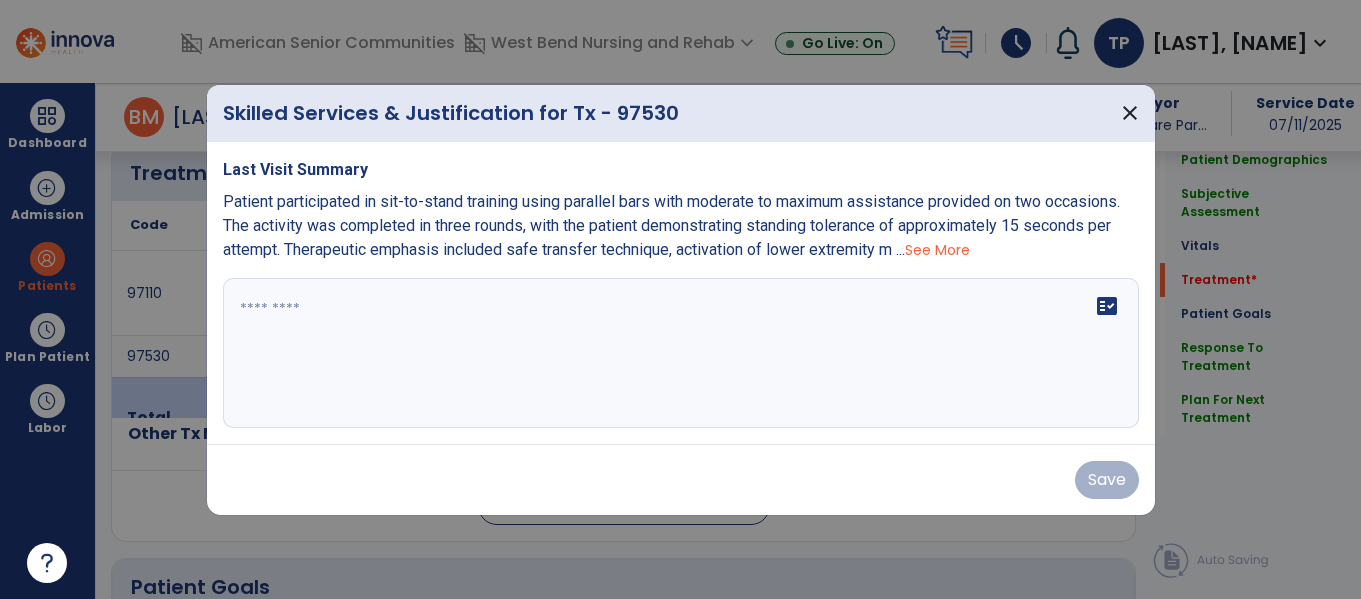 click at bounding box center (681, 353) 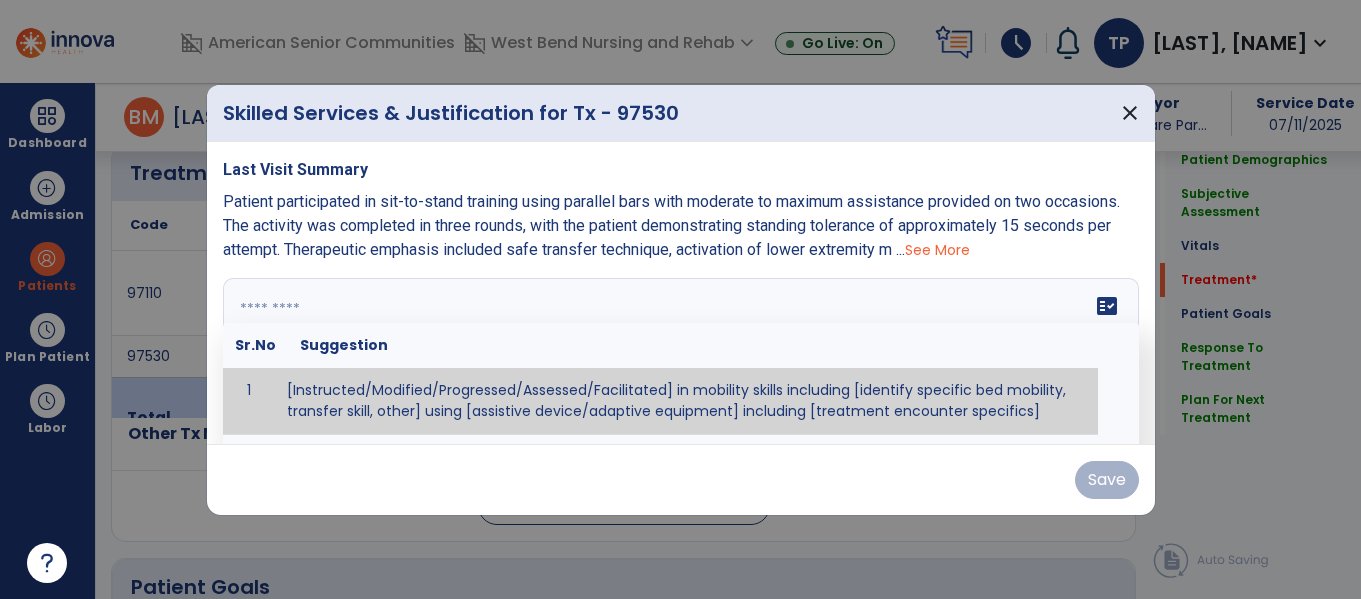 paste on "**********" 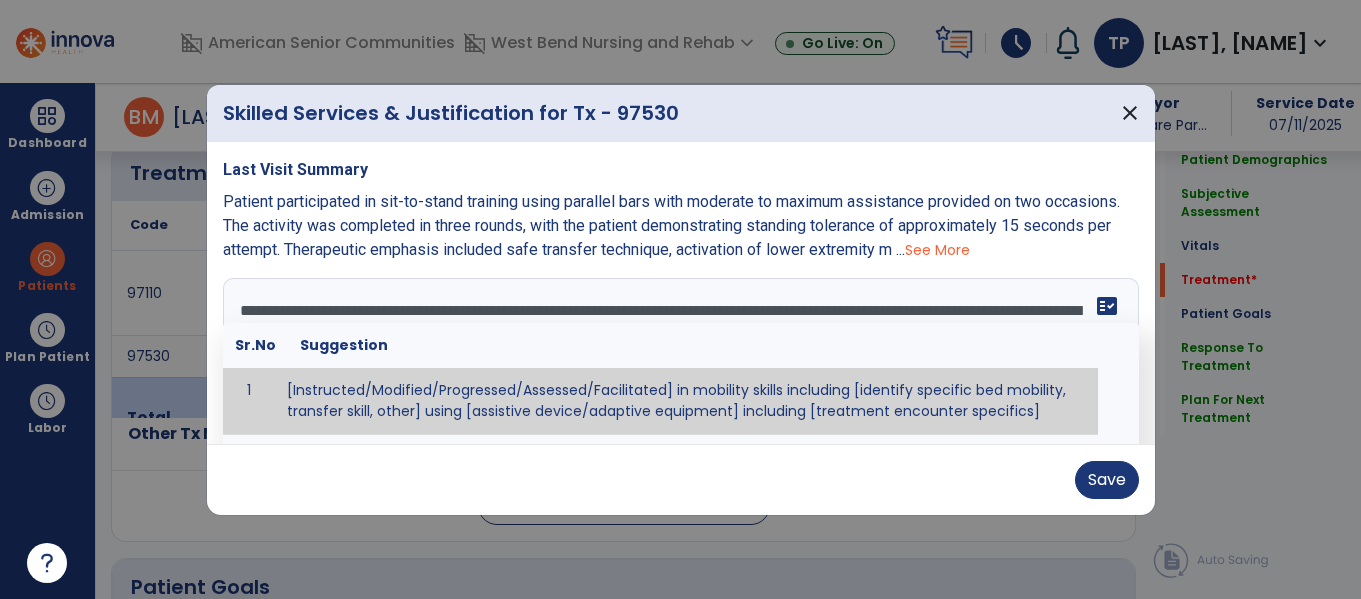 scroll, scrollTop: 64, scrollLeft: 0, axis: vertical 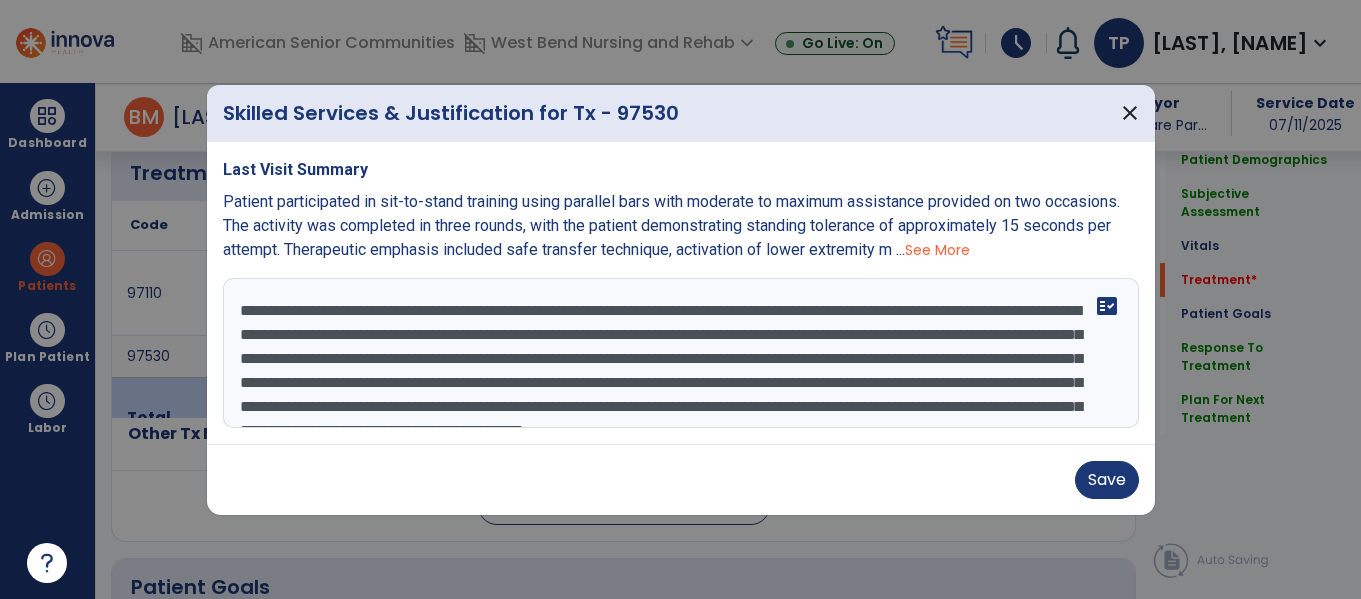 drag, startPoint x: 310, startPoint y: 330, endPoint x: 349, endPoint y: 320, distance: 40.261642 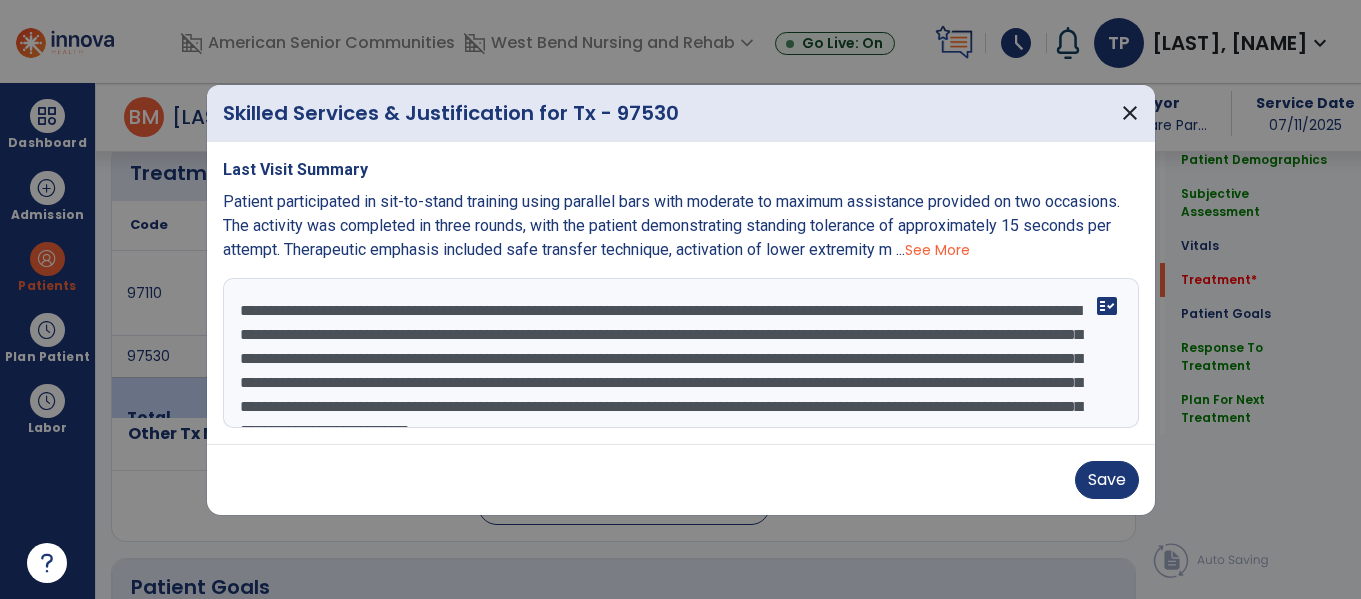 click on "**********" at bounding box center [681, 353] 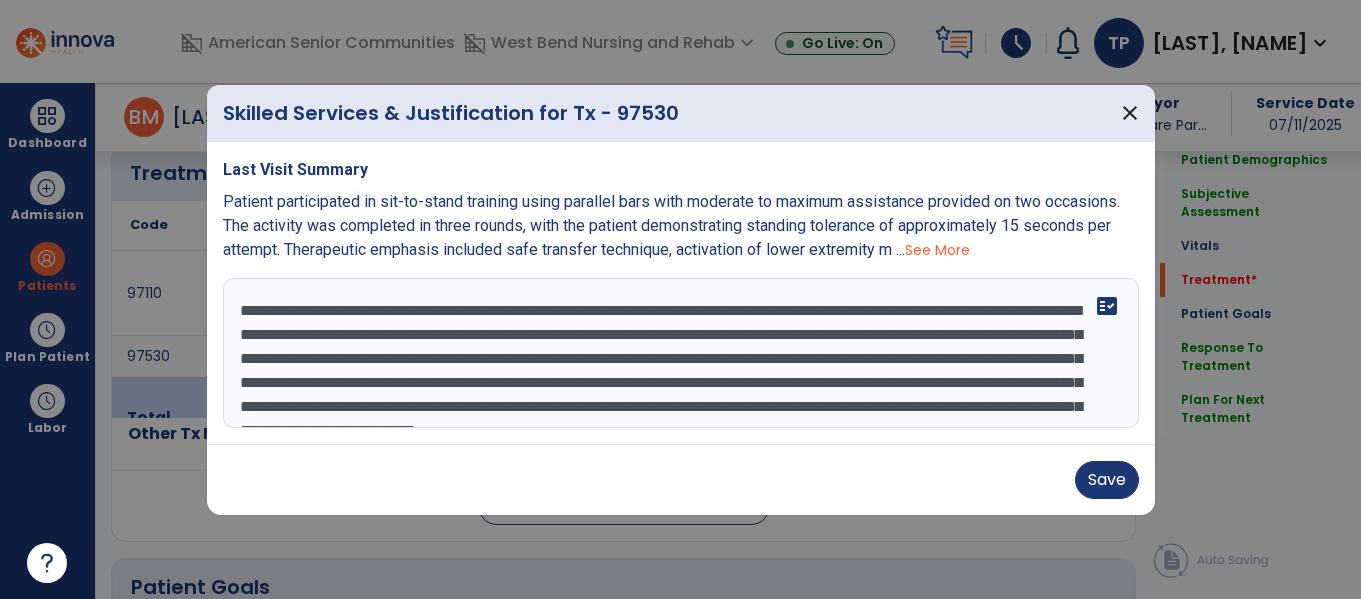 drag, startPoint x: 733, startPoint y: 329, endPoint x: 924, endPoint y: 328, distance: 191.00262 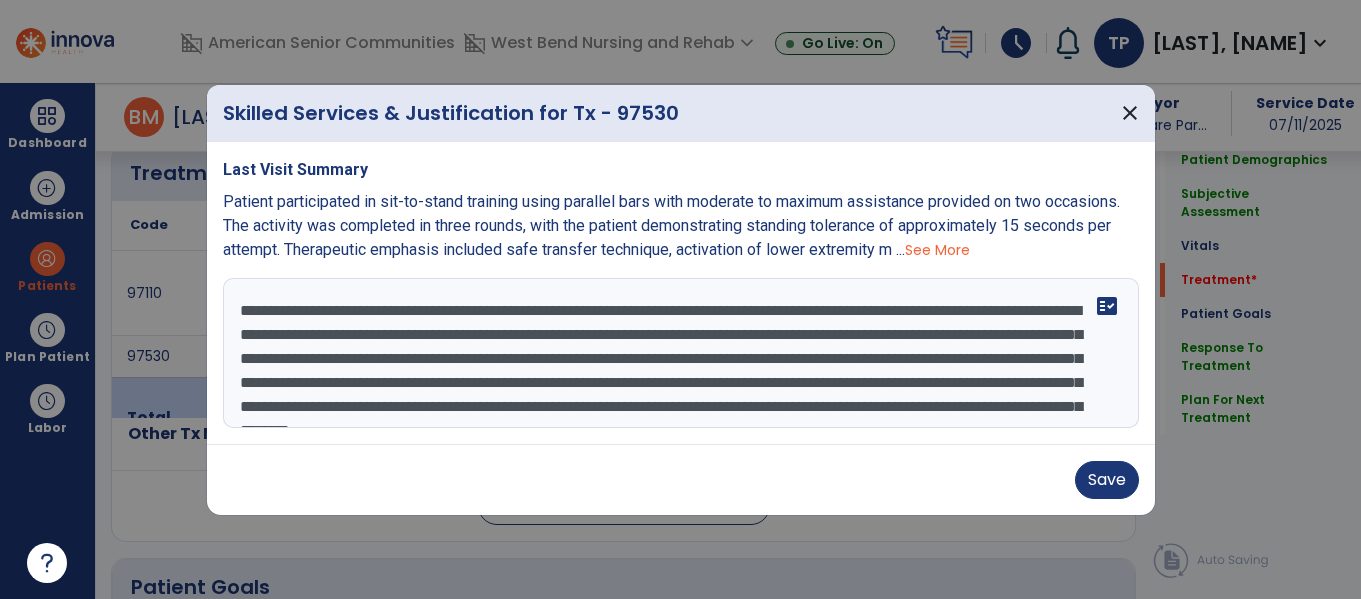 scroll, scrollTop: 33, scrollLeft: 0, axis: vertical 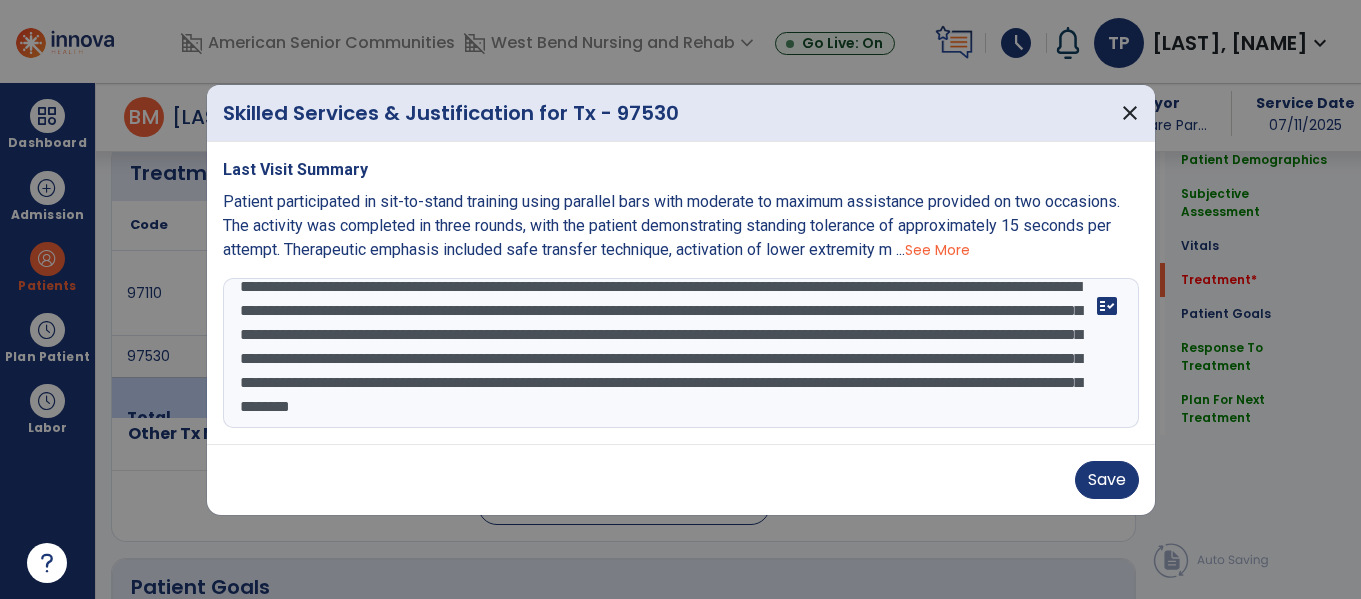 drag, startPoint x: 397, startPoint y: 338, endPoint x: 370, endPoint y: 336, distance: 27.073973 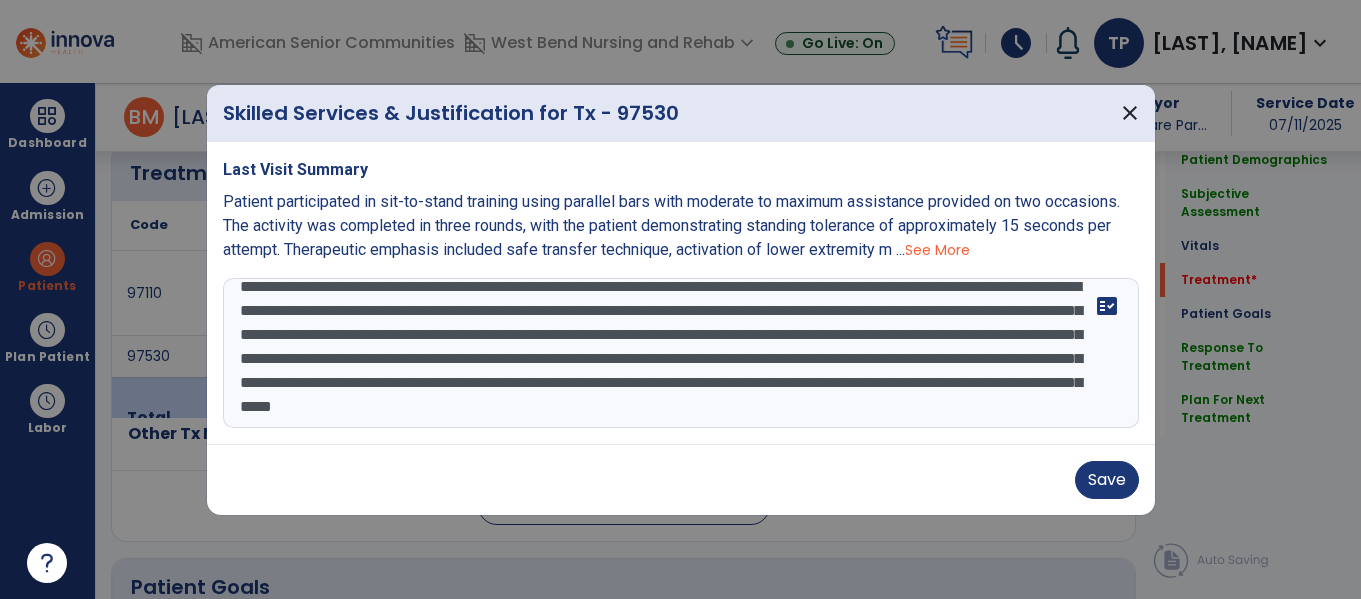 drag, startPoint x: 588, startPoint y: 327, endPoint x: 768, endPoint y: 328, distance: 180.00278 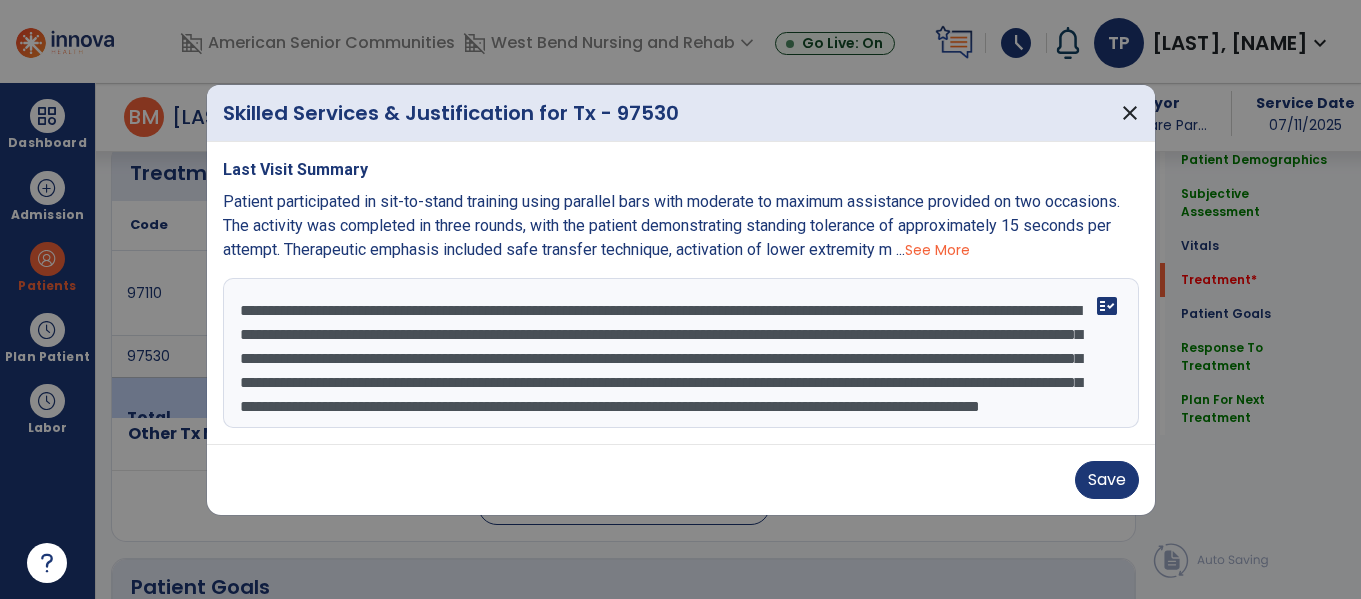 drag, startPoint x: 861, startPoint y: 338, endPoint x: 978, endPoint y: 333, distance: 117.10679 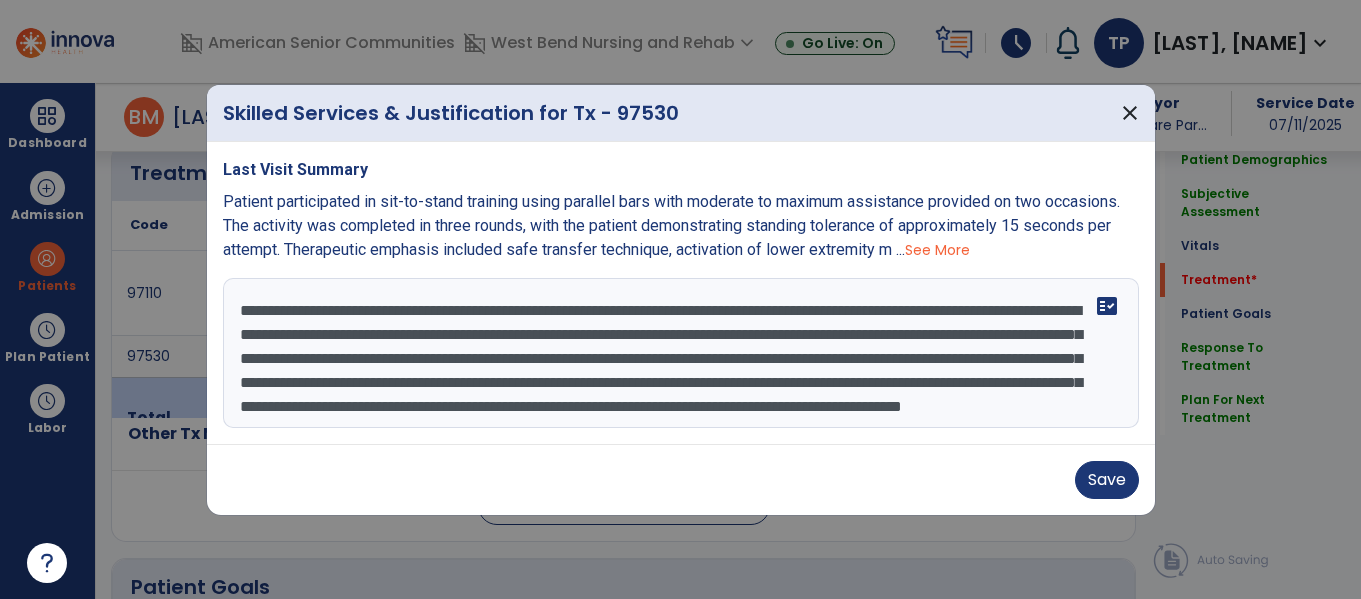 scroll, scrollTop: 48, scrollLeft: 0, axis: vertical 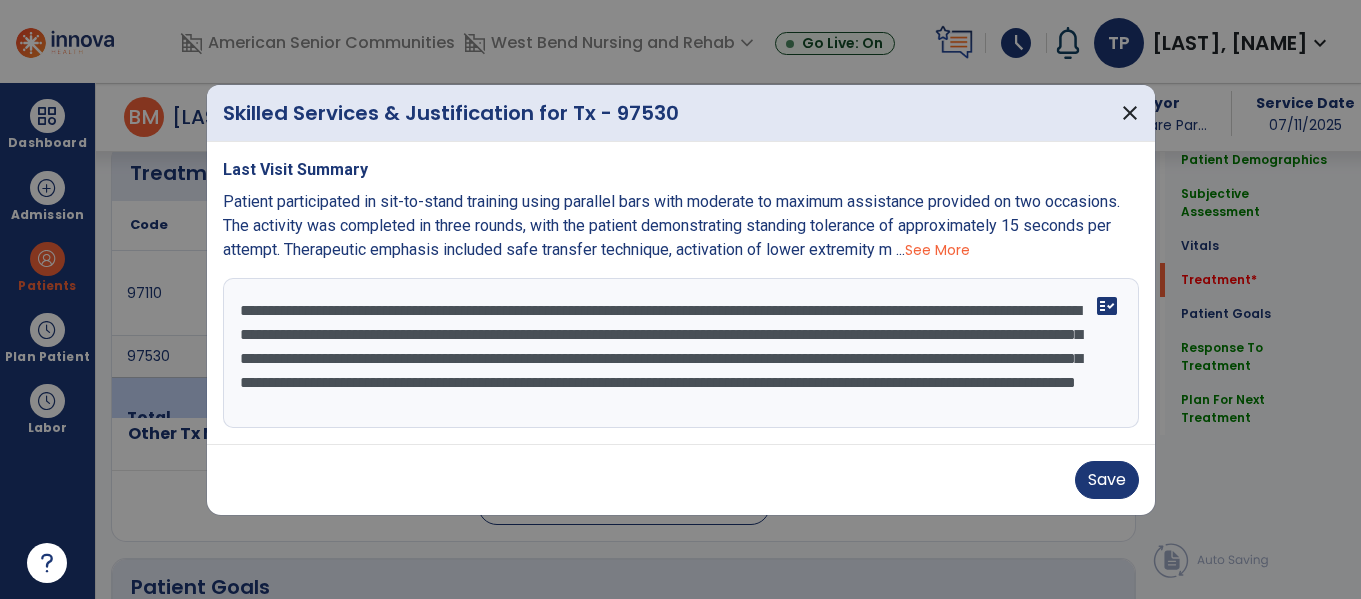 type on "**********" 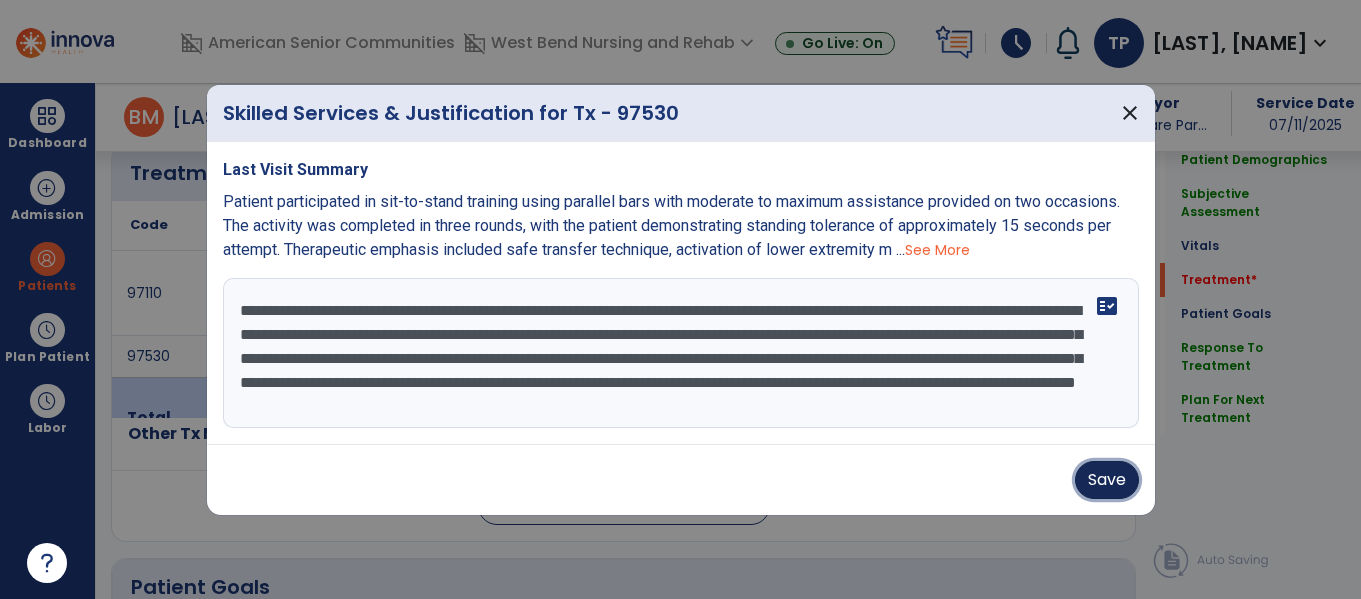 click on "Save" at bounding box center [1107, 480] 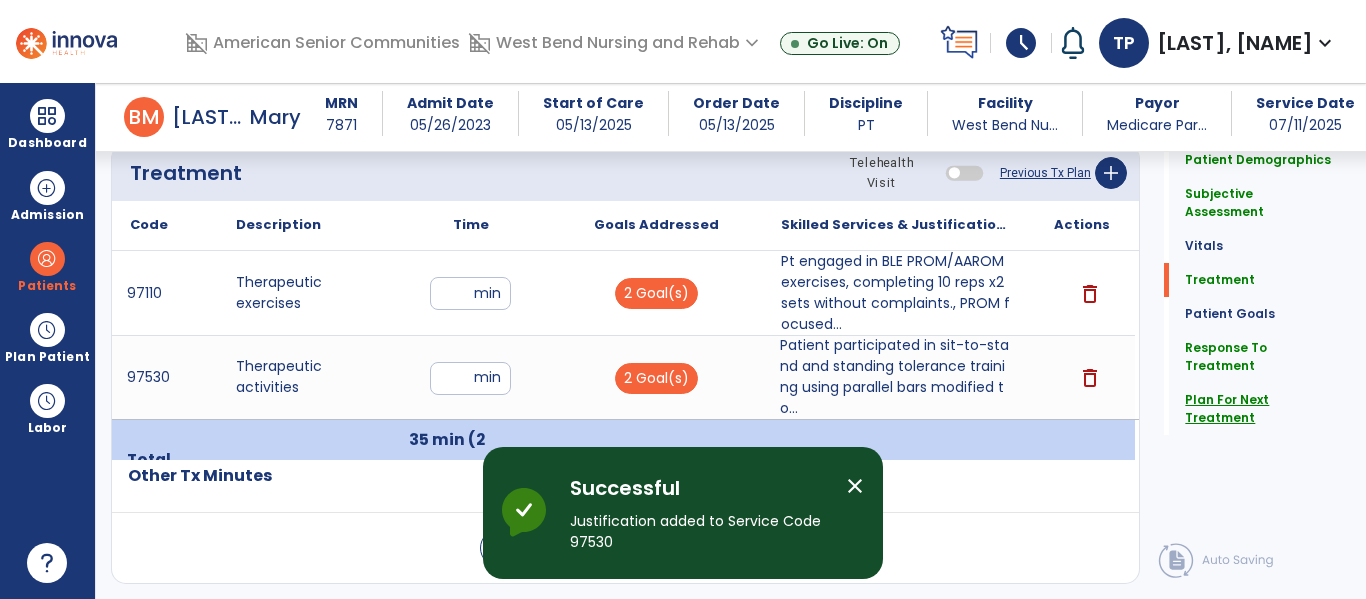 click on "Plan For Next Treatment" 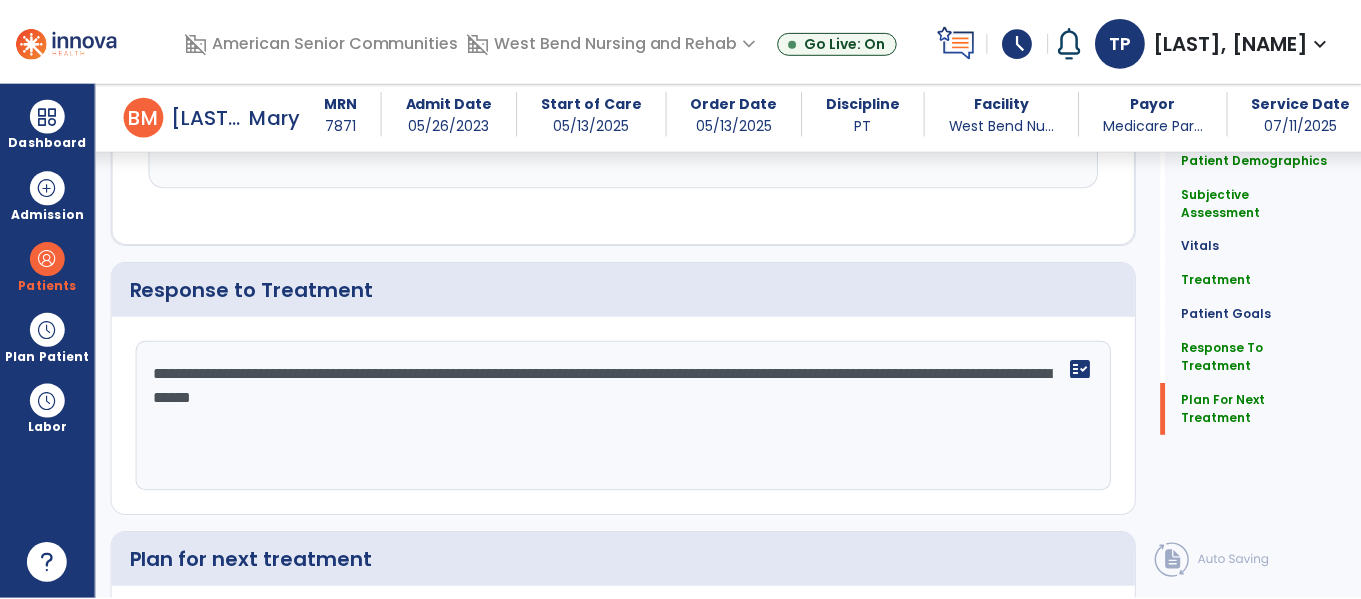scroll, scrollTop: 2962, scrollLeft: 0, axis: vertical 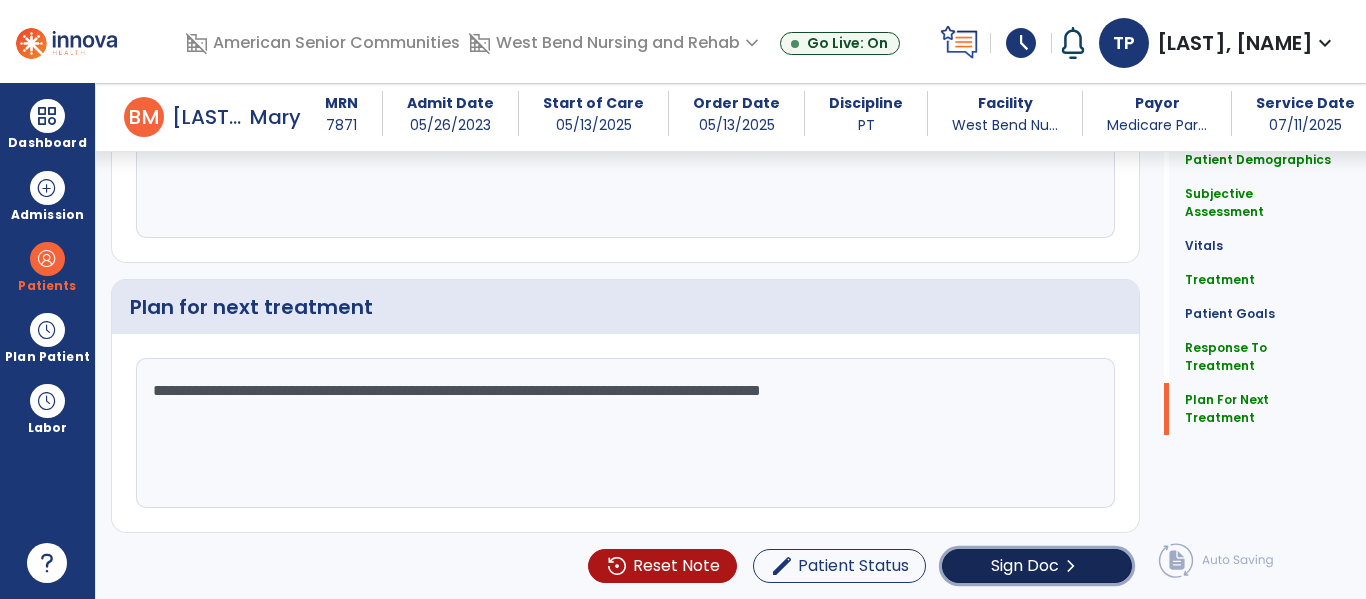click on "Sign Doc" 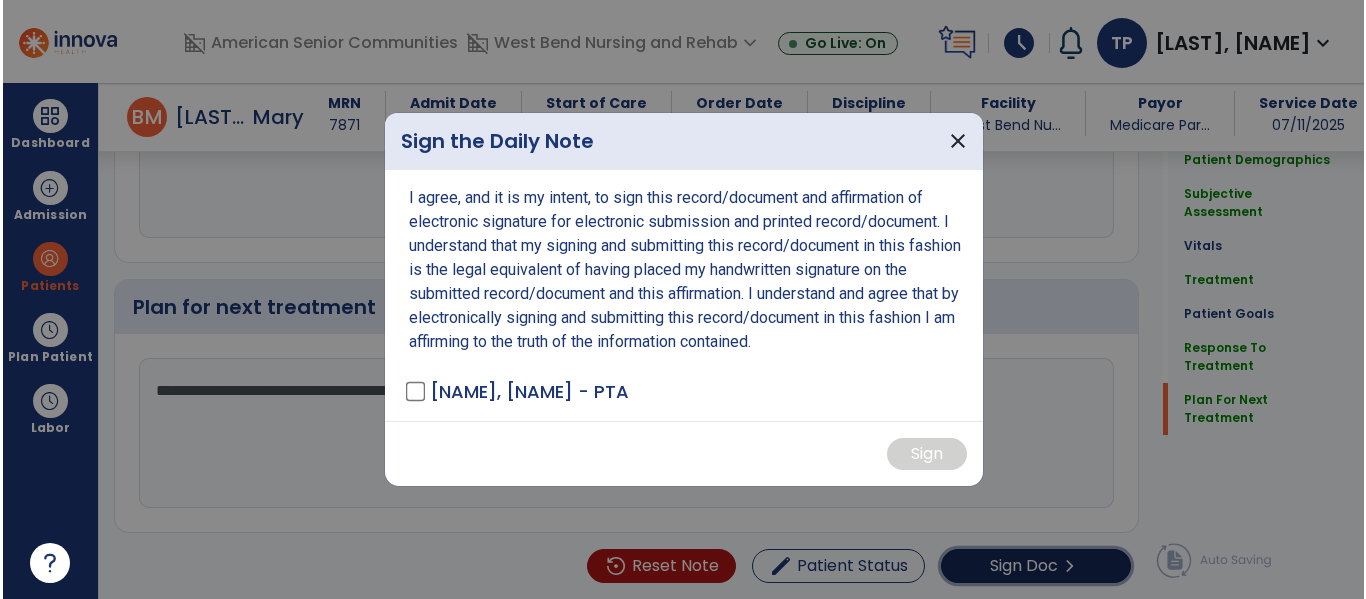 scroll, scrollTop: 2962, scrollLeft: 0, axis: vertical 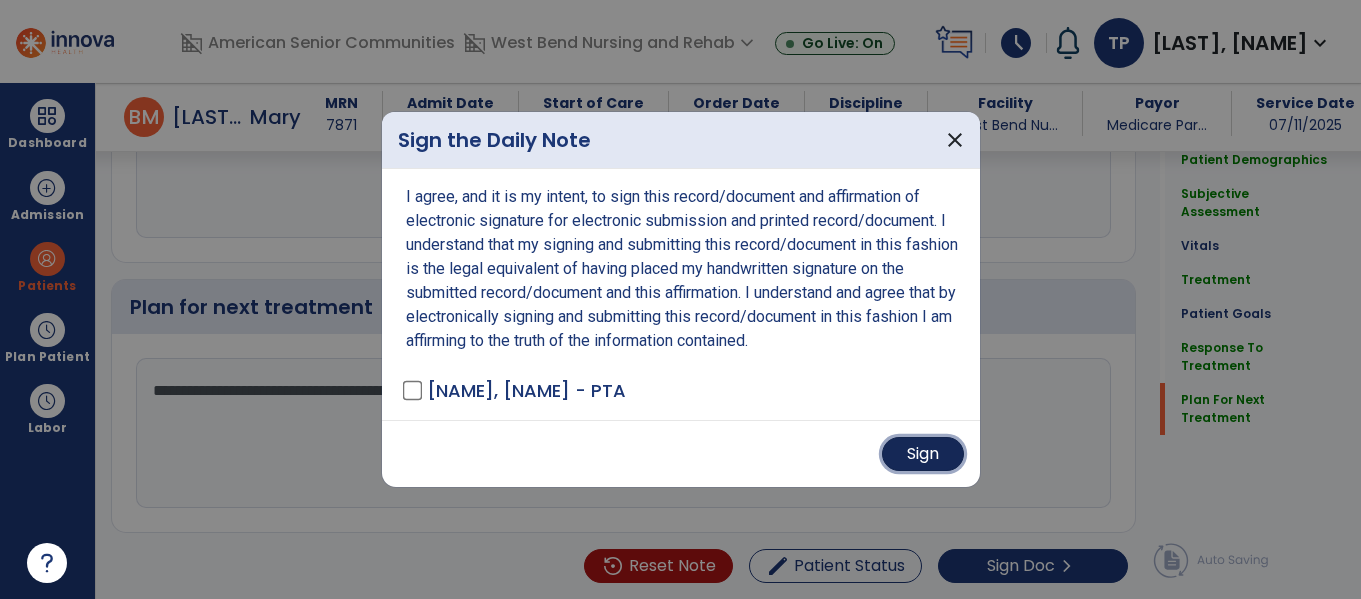 click on "Sign" at bounding box center (923, 454) 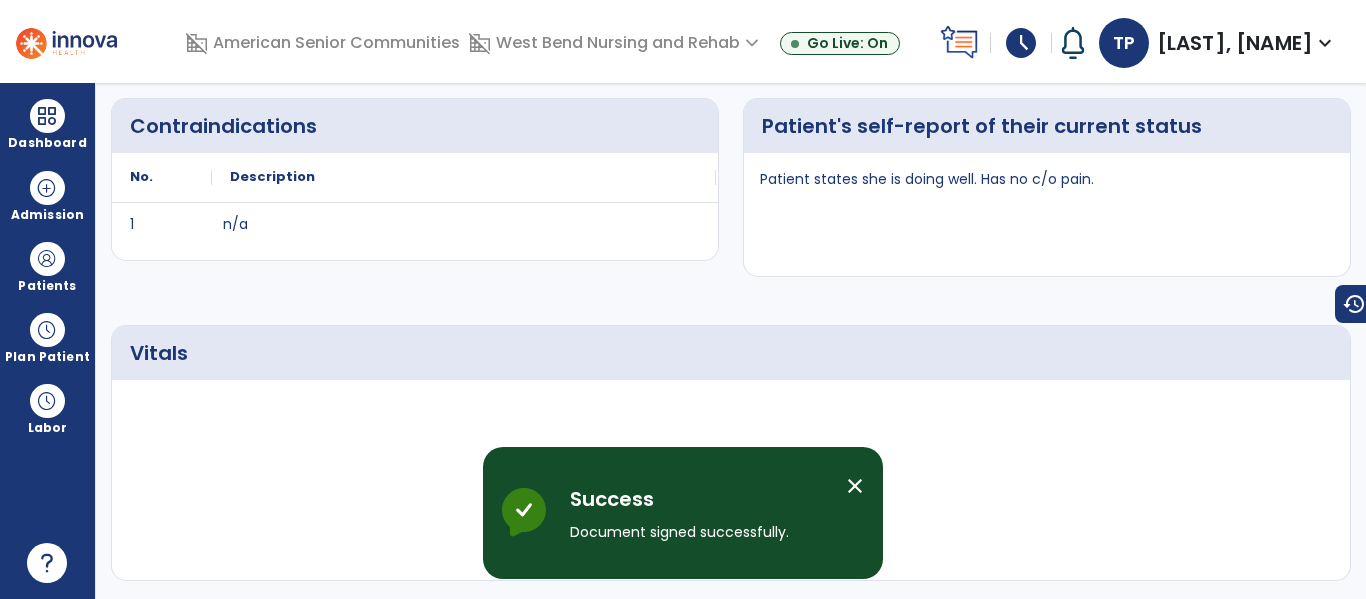 scroll, scrollTop: 0, scrollLeft: 0, axis: both 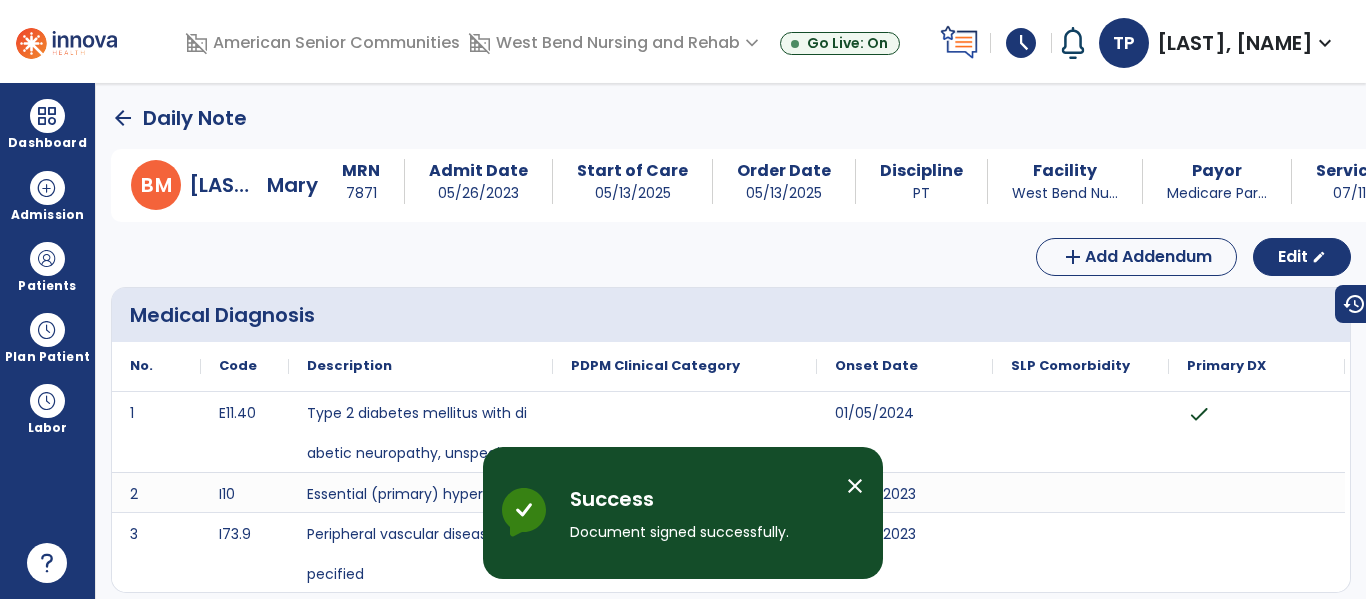 click on "arrow_back   Daily Note" 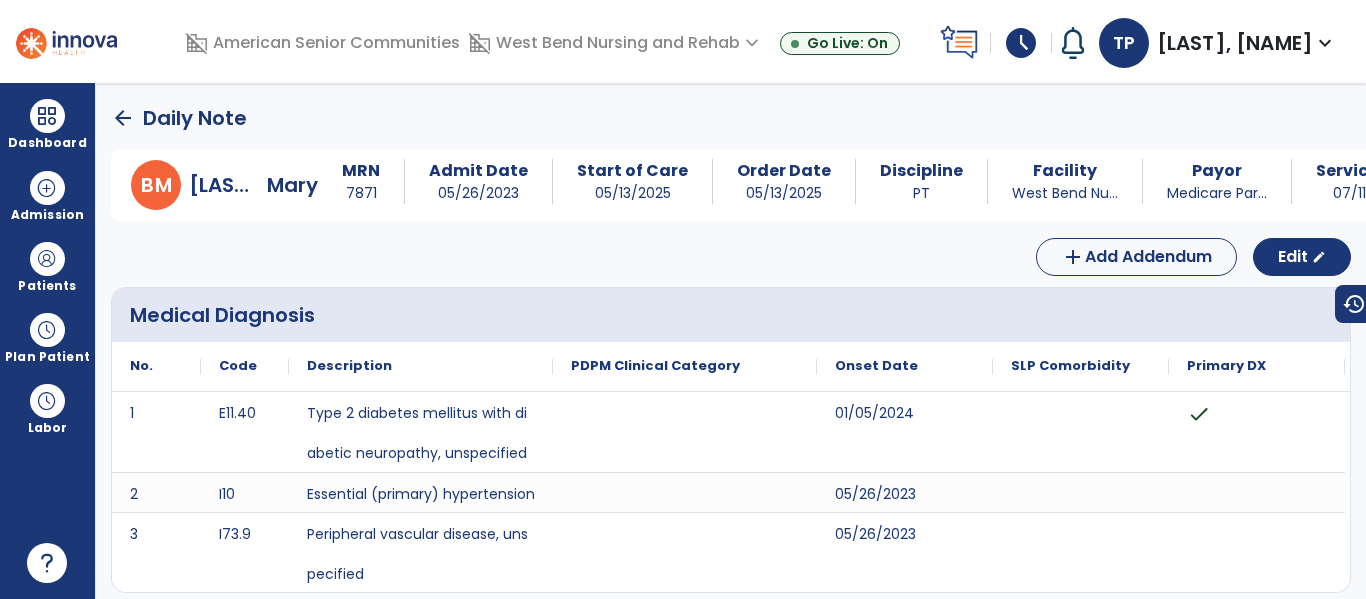 click on "arrow_back" 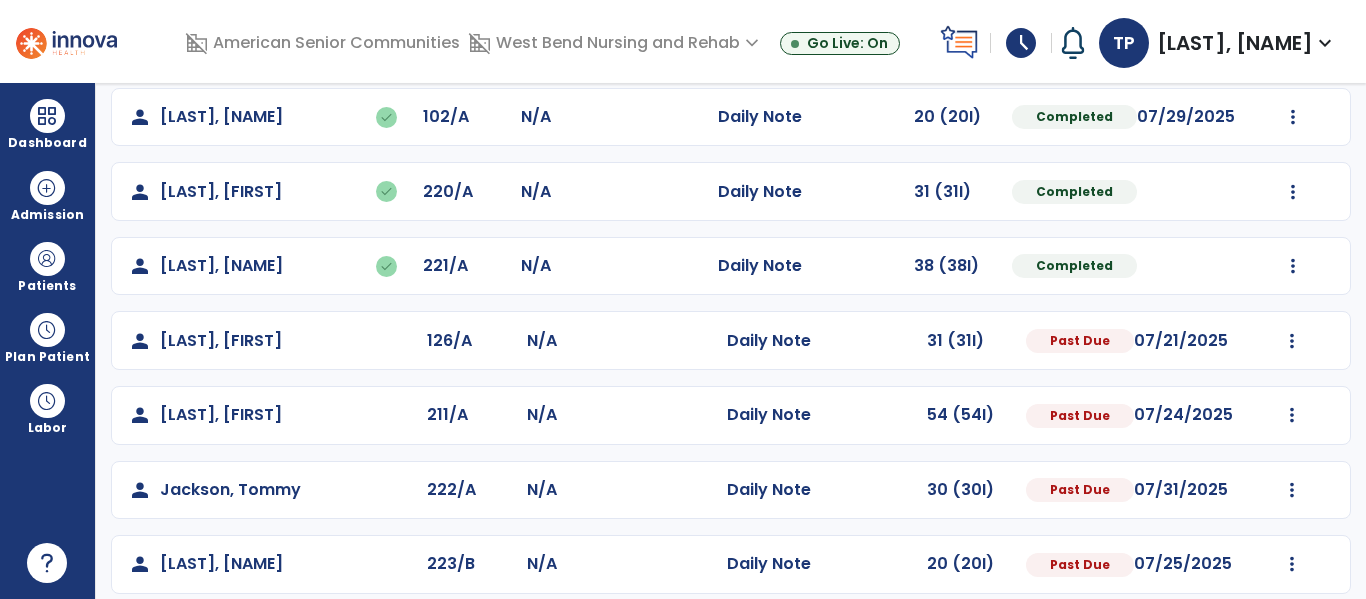 scroll, scrollTop: 230, scrollLeft: 0, axis: vertical 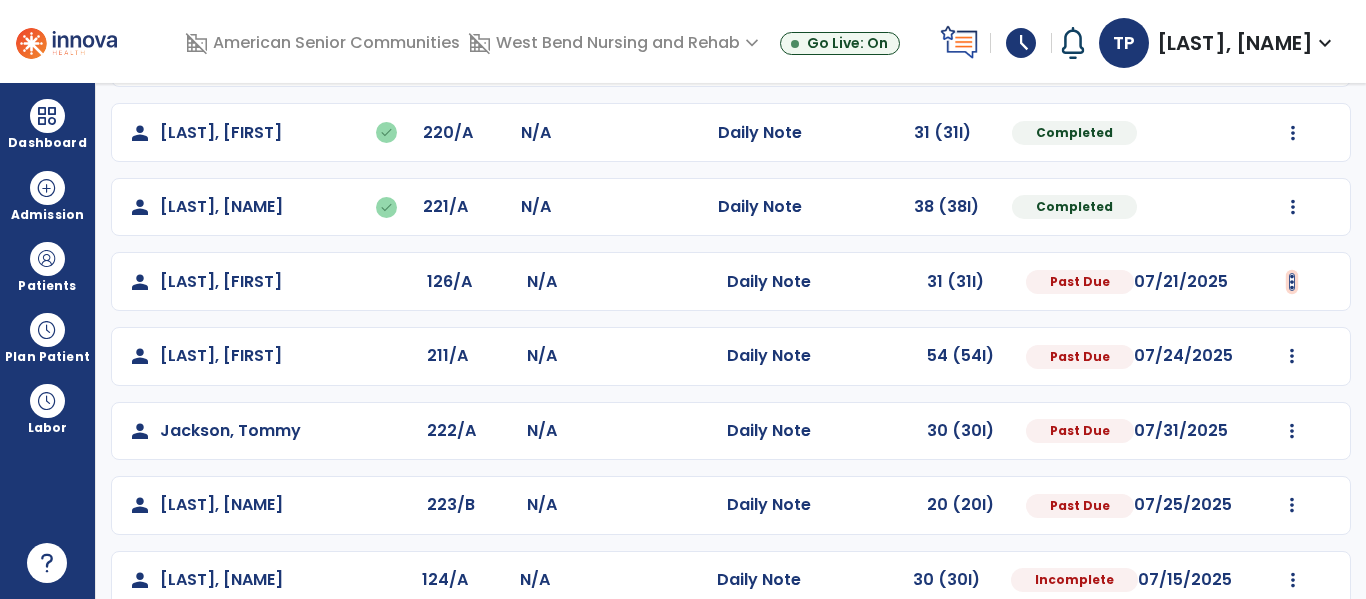 click at bounding box center (1293, 58) 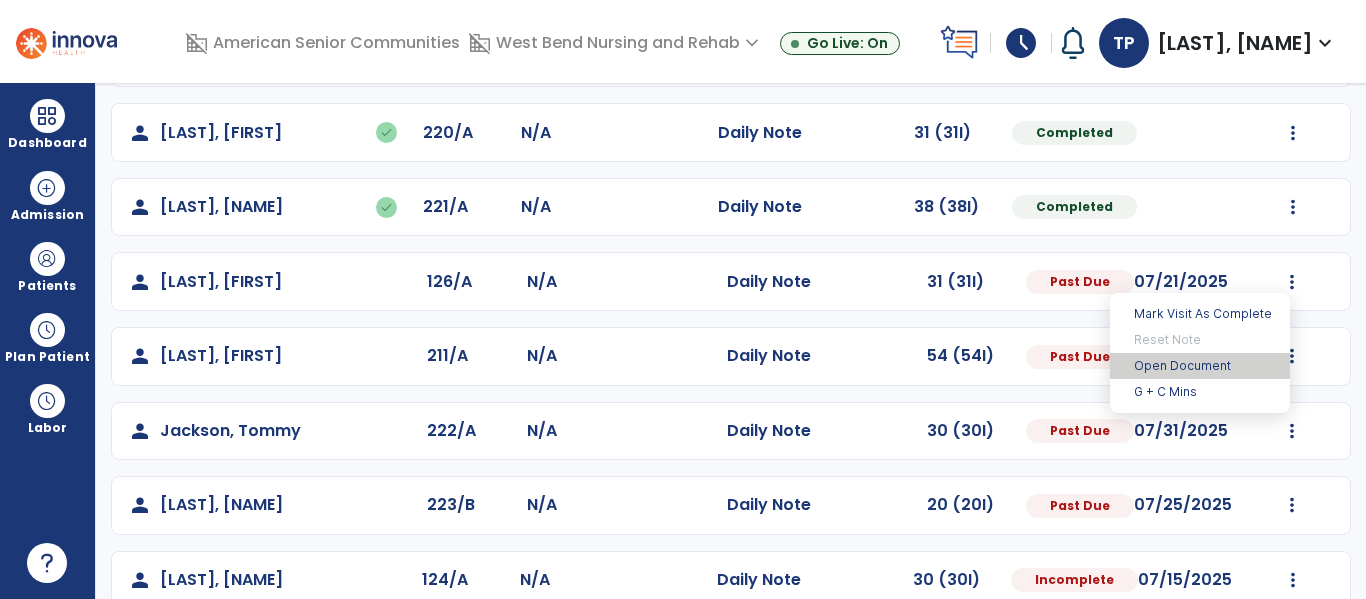 click on "Open Document" at bounding box center (1200, 366) 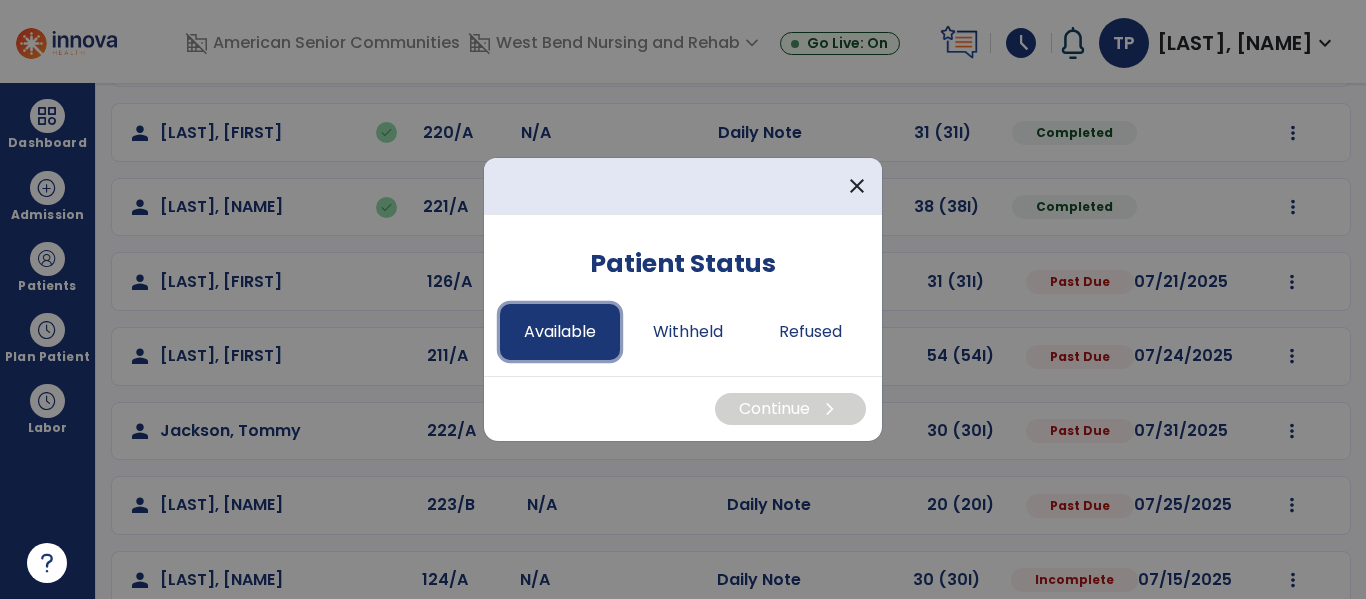 click on "Available" at bounding box center [560, 332] 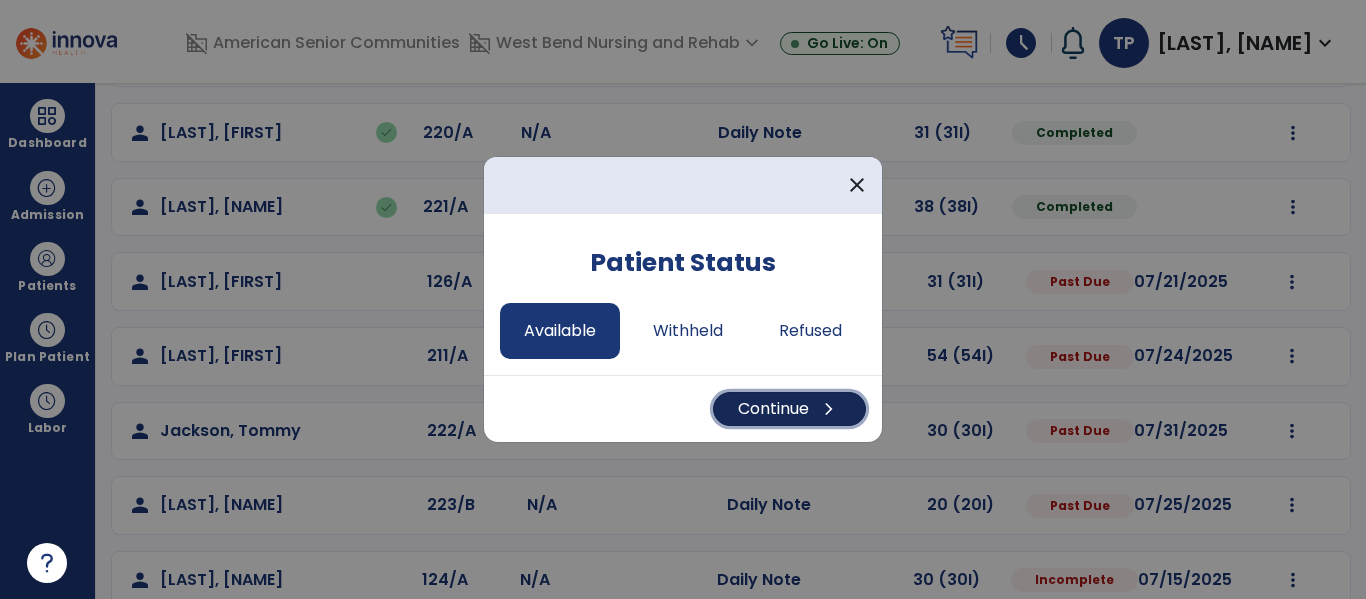 click on "Continue   chevron_right" at bounding box center [789, 409] 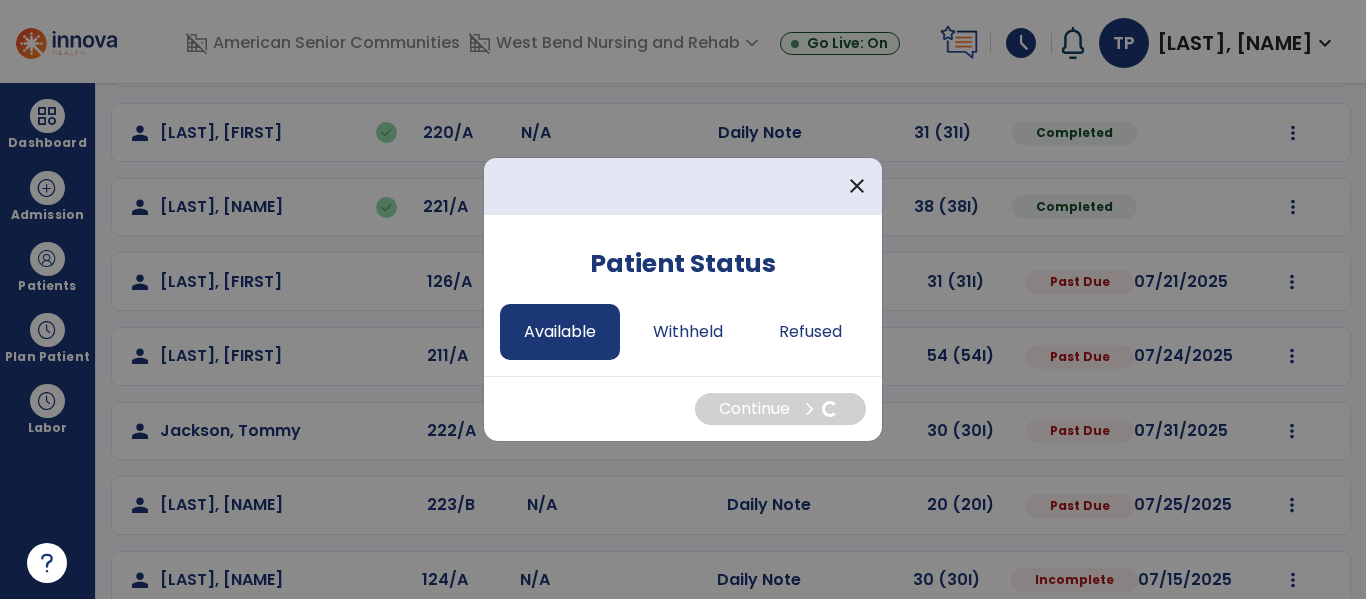 select on "*" 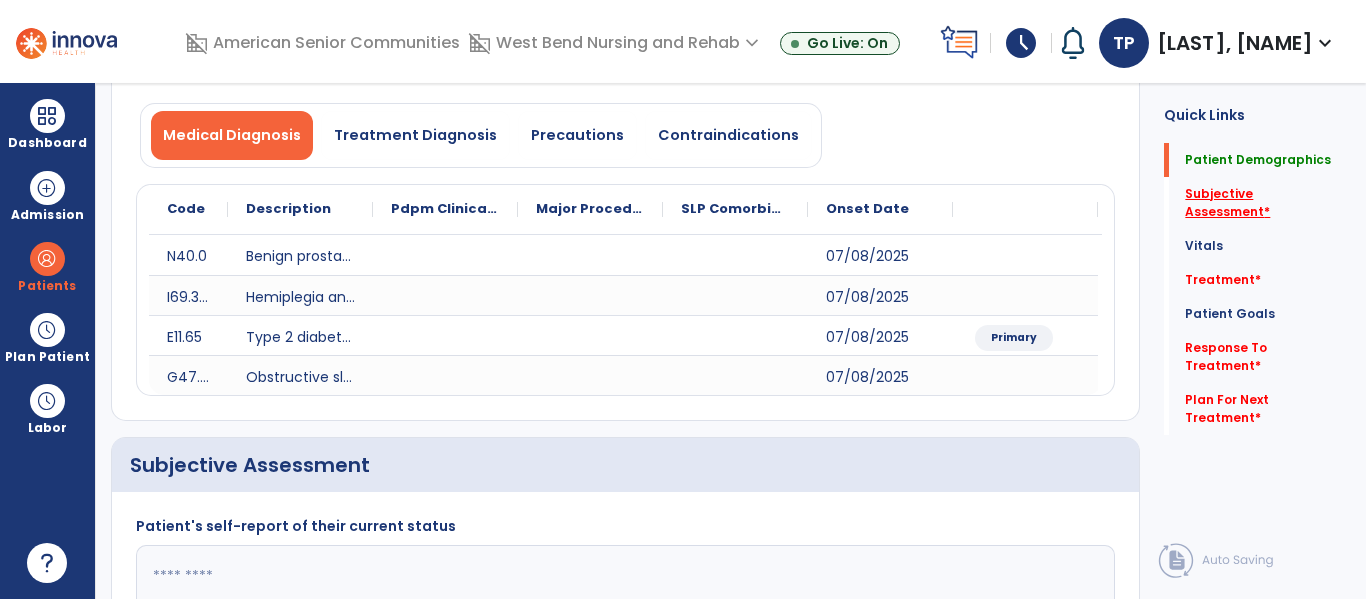click on "Subjective Assessment   *" 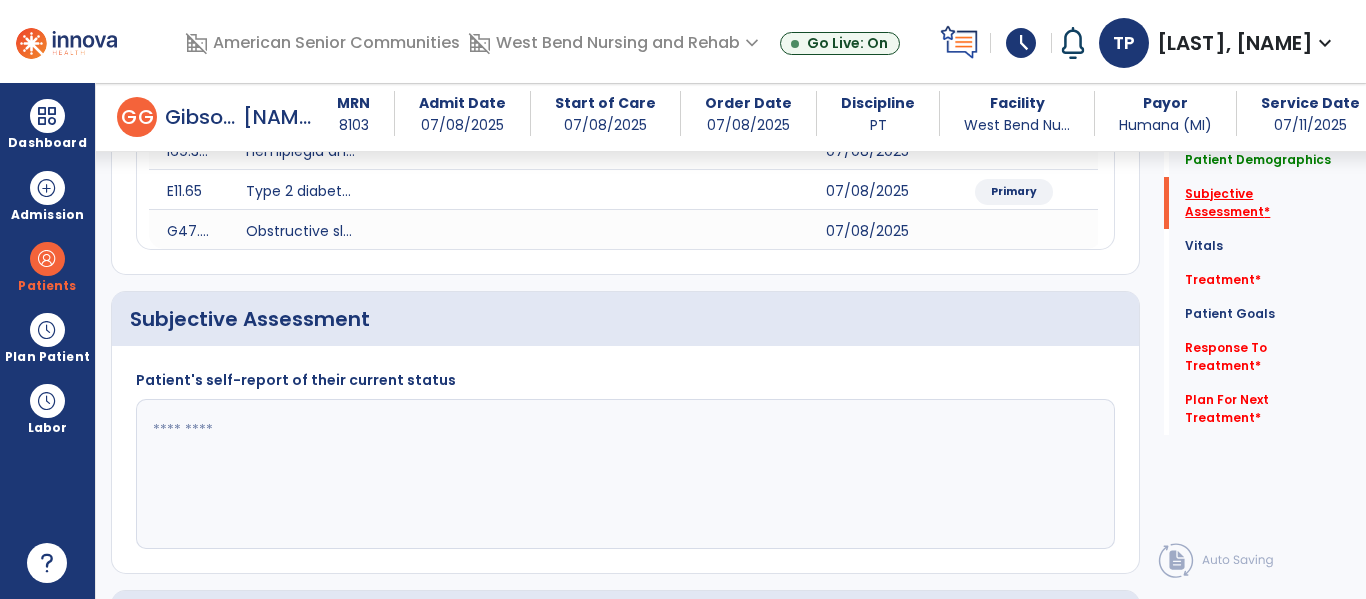 scroll, scrollTop: 467, scrollLeft: 0, axis: vertical 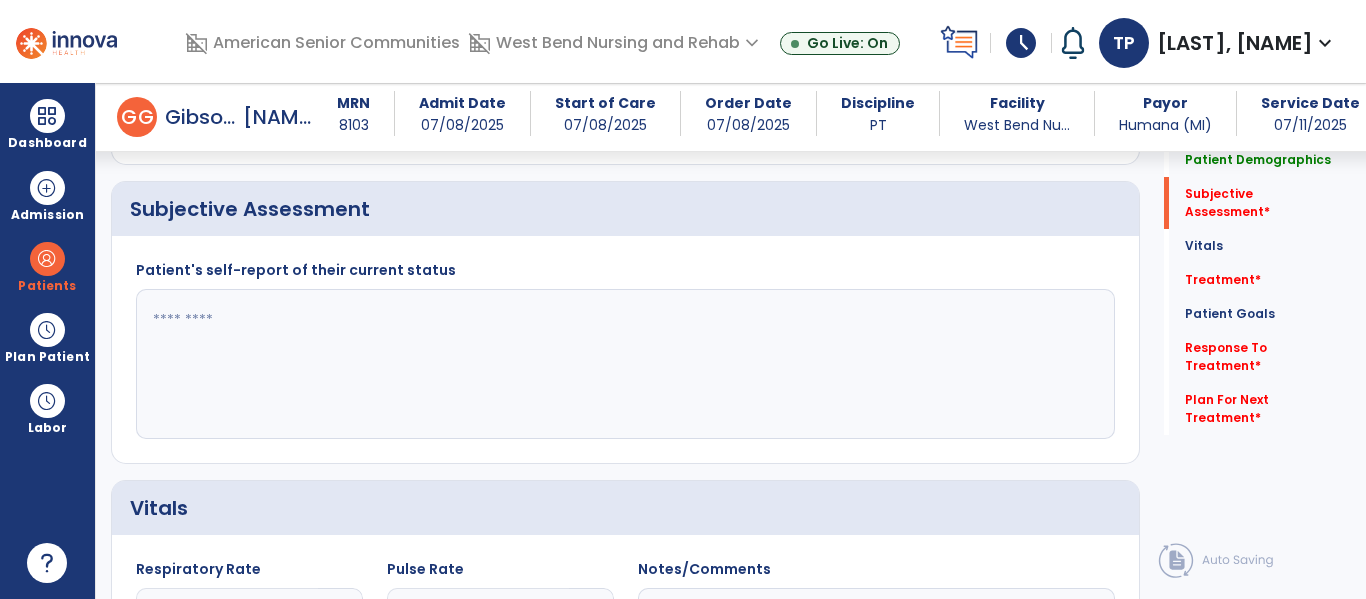 drag, startPoint x: 878, startPoint y: 315, endPoint x: 884, endPoint y: 326, distance: 12.529964 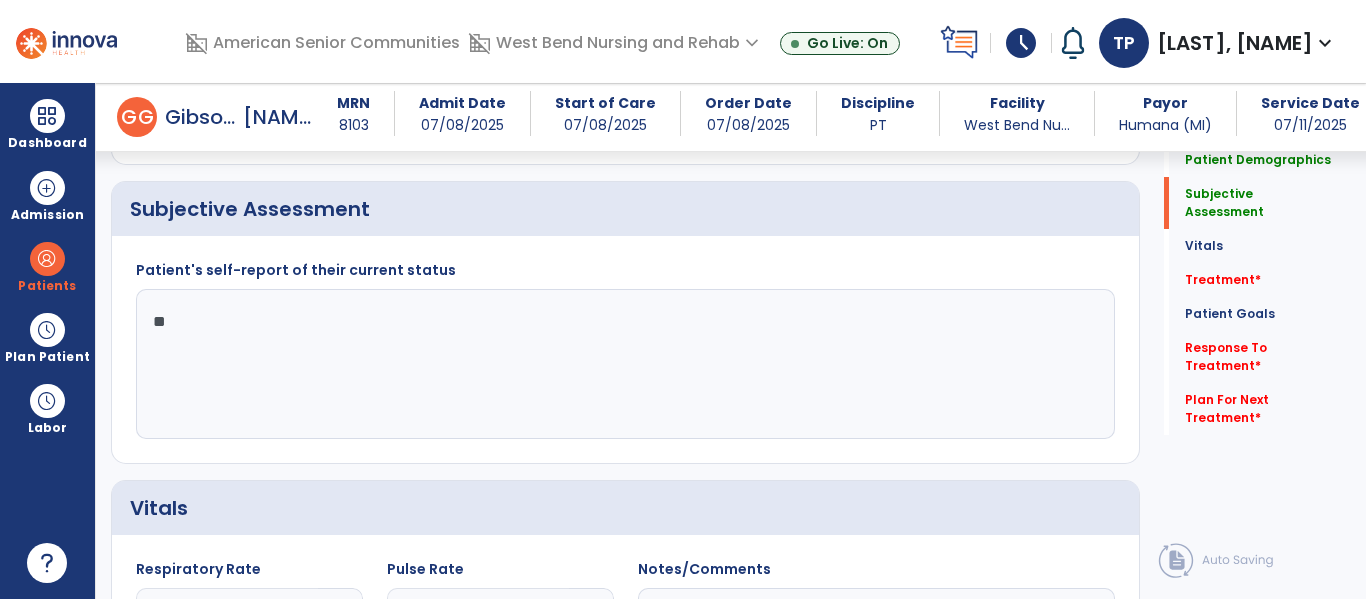 type on "*" 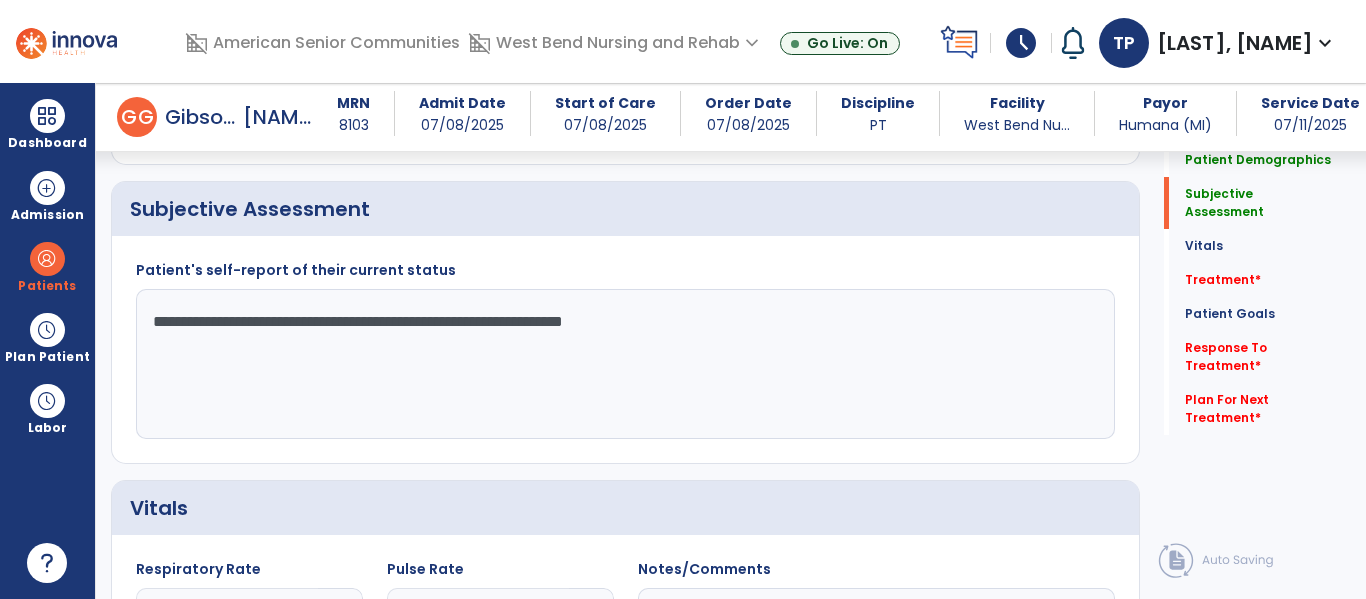 drag, startPoint x: 152, startPoint y: 322, endPoint x: 815, endPoint y: 369, distance: 664.6638 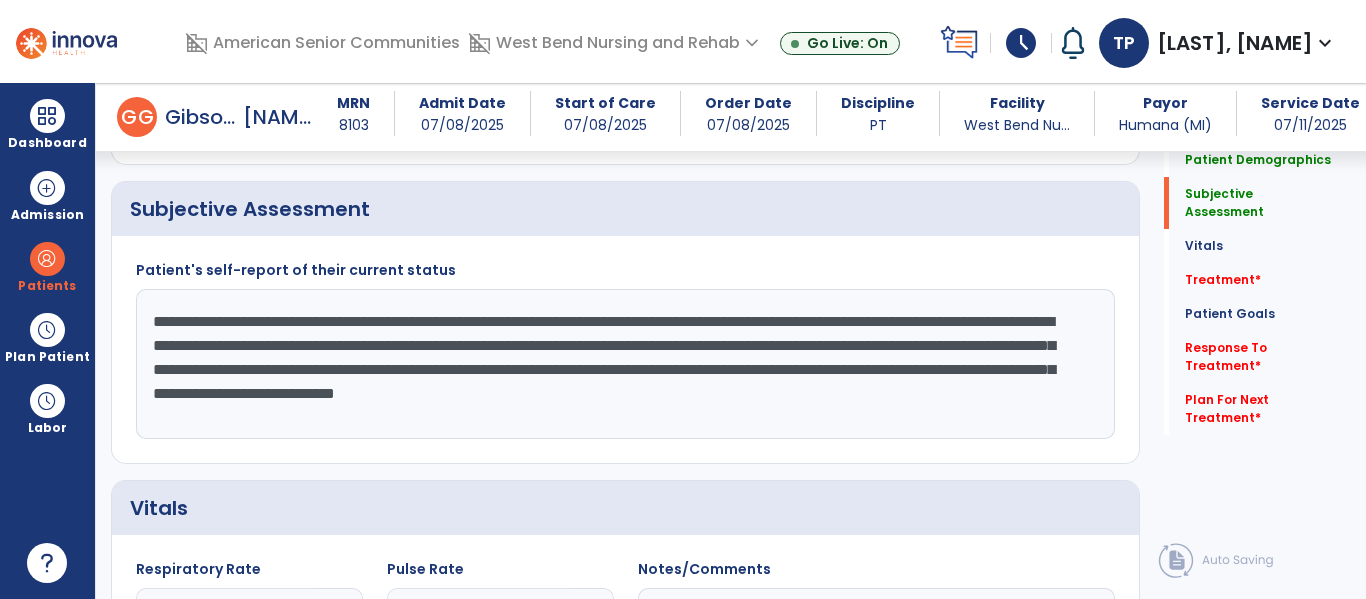 drag, startPoint x: 968, startPoint y: 345, endPoint x: 1271, endPoint y: 502, distance: 341.25943 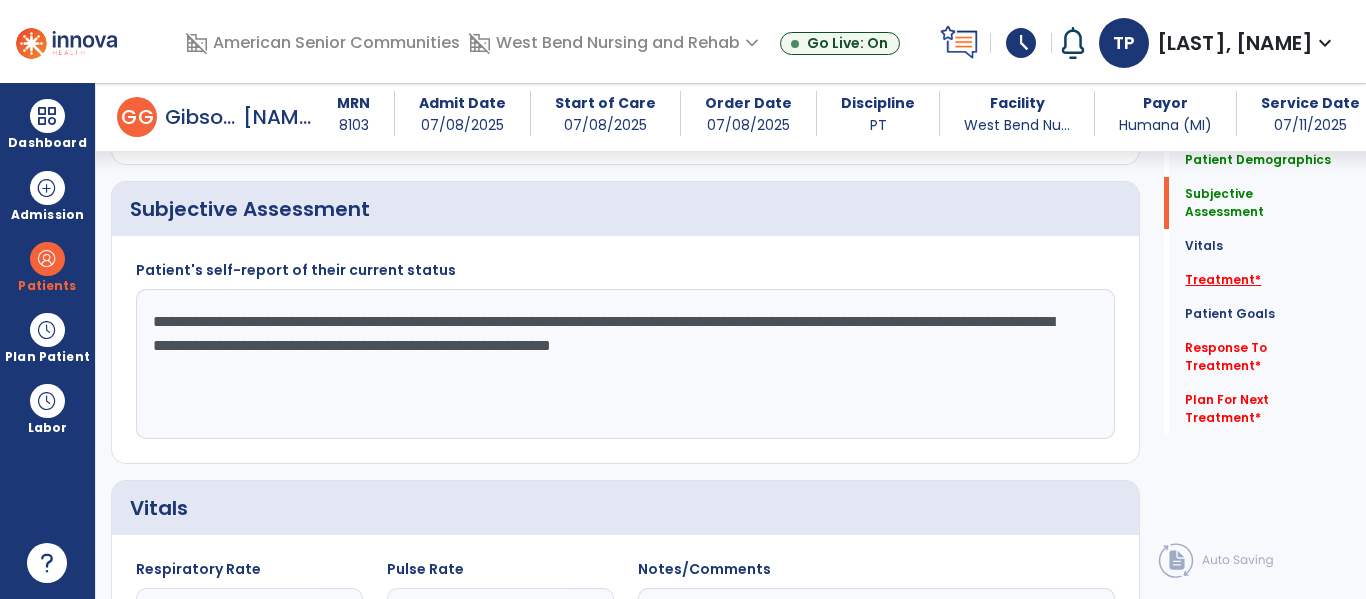 type on "**********" 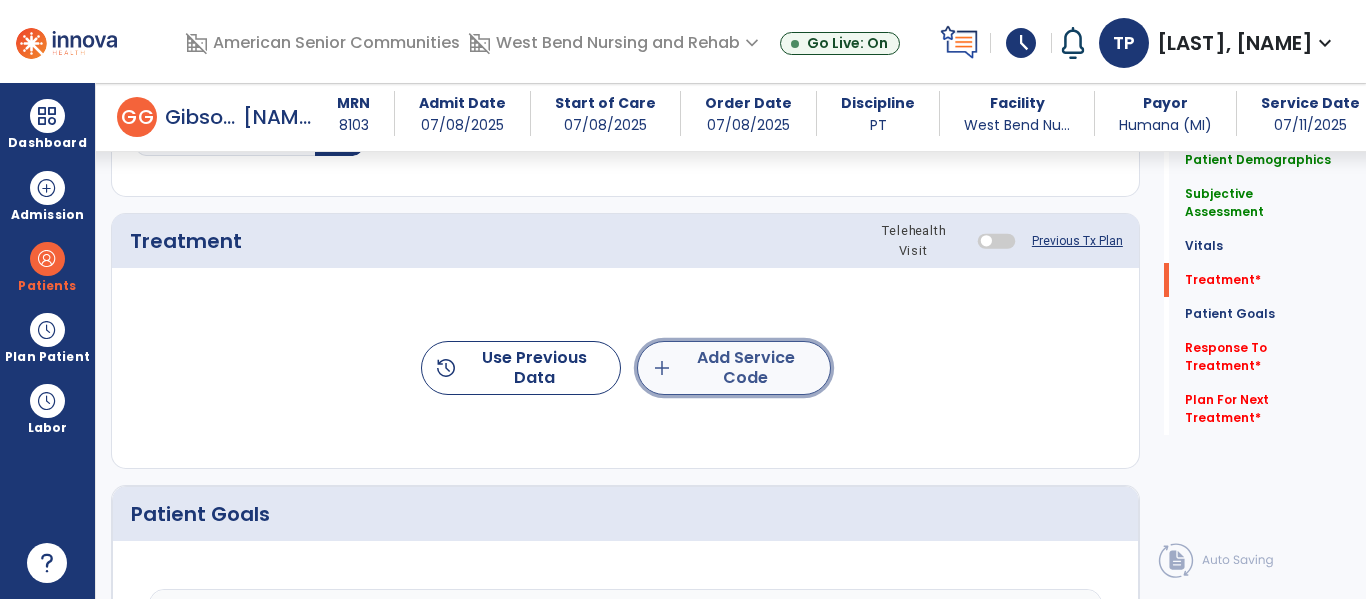 click on "add  Add Service Code" 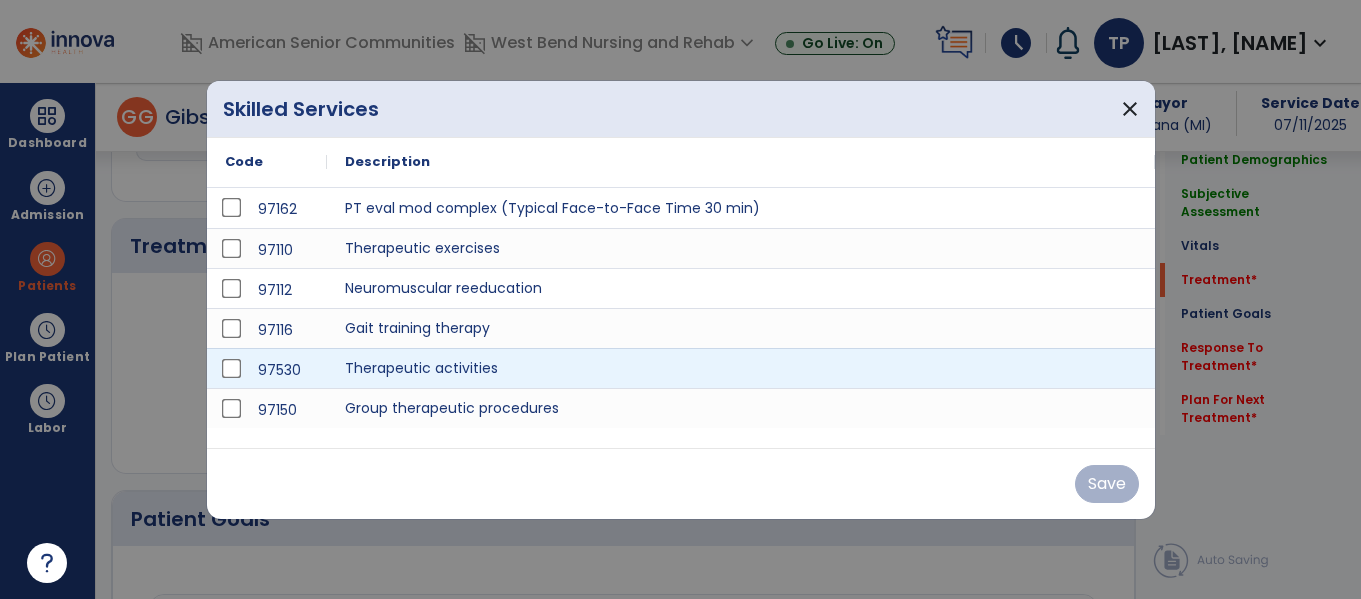 scroll, scrollTop: 1156, scrollLeft: 0, axis: vertical 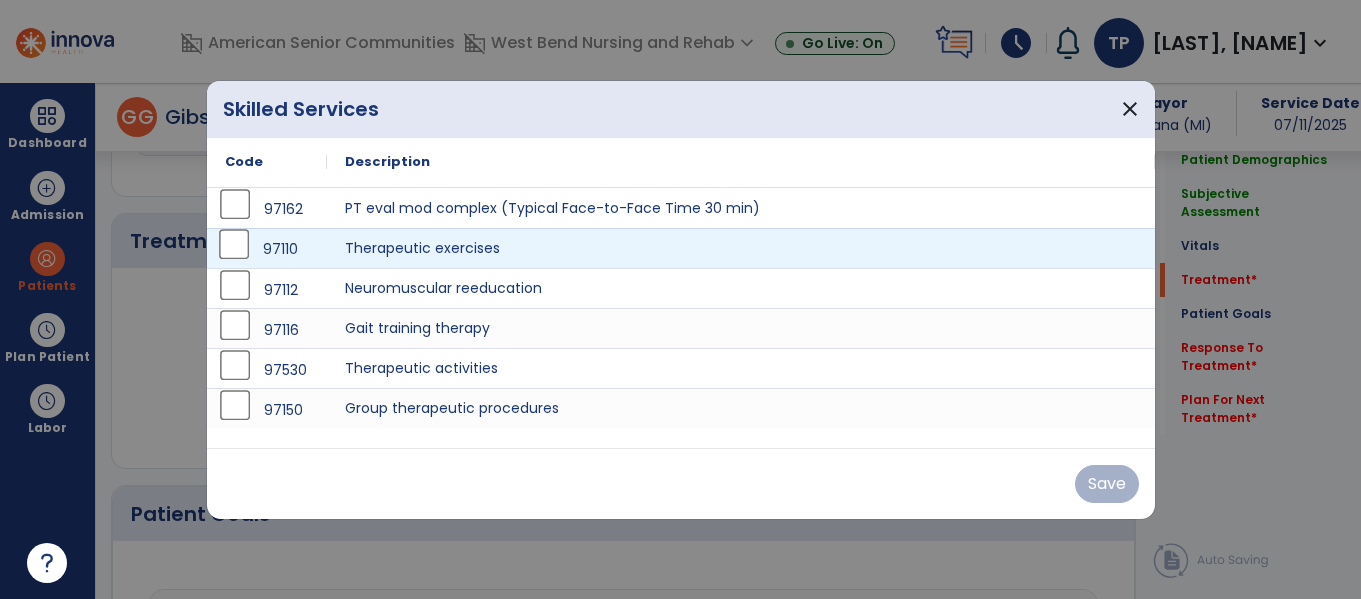 click on "97110" at bounding box center [267, 248] 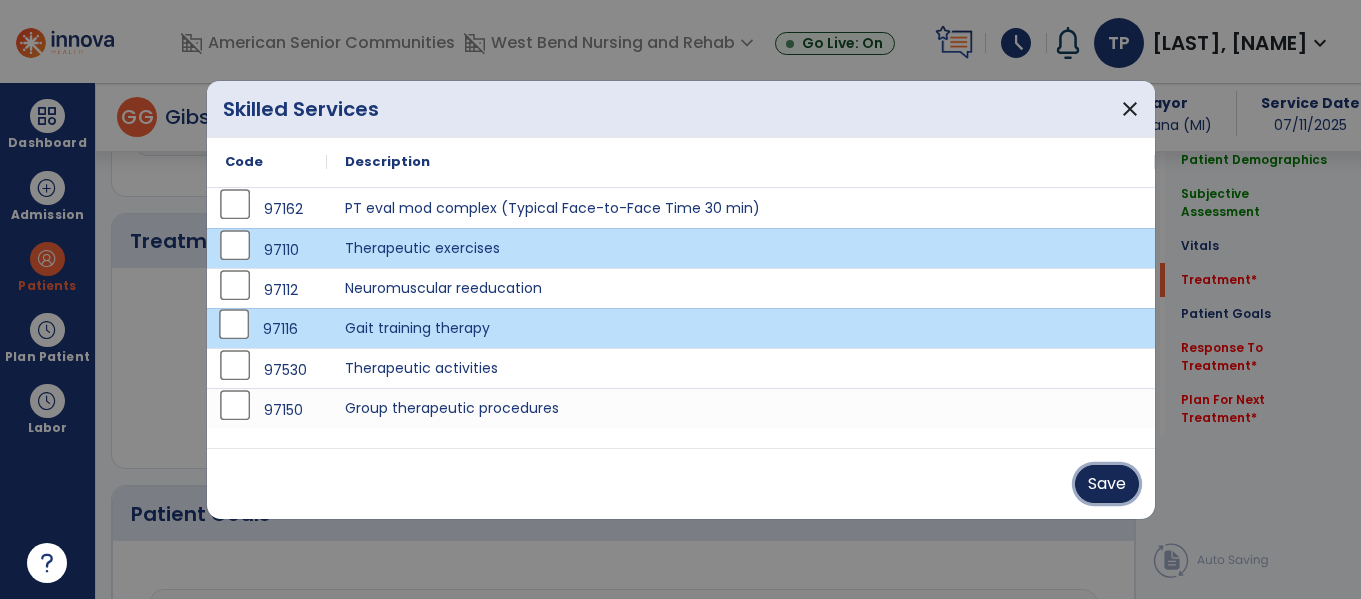 click on "Save" at bounding box center (1107, 484) 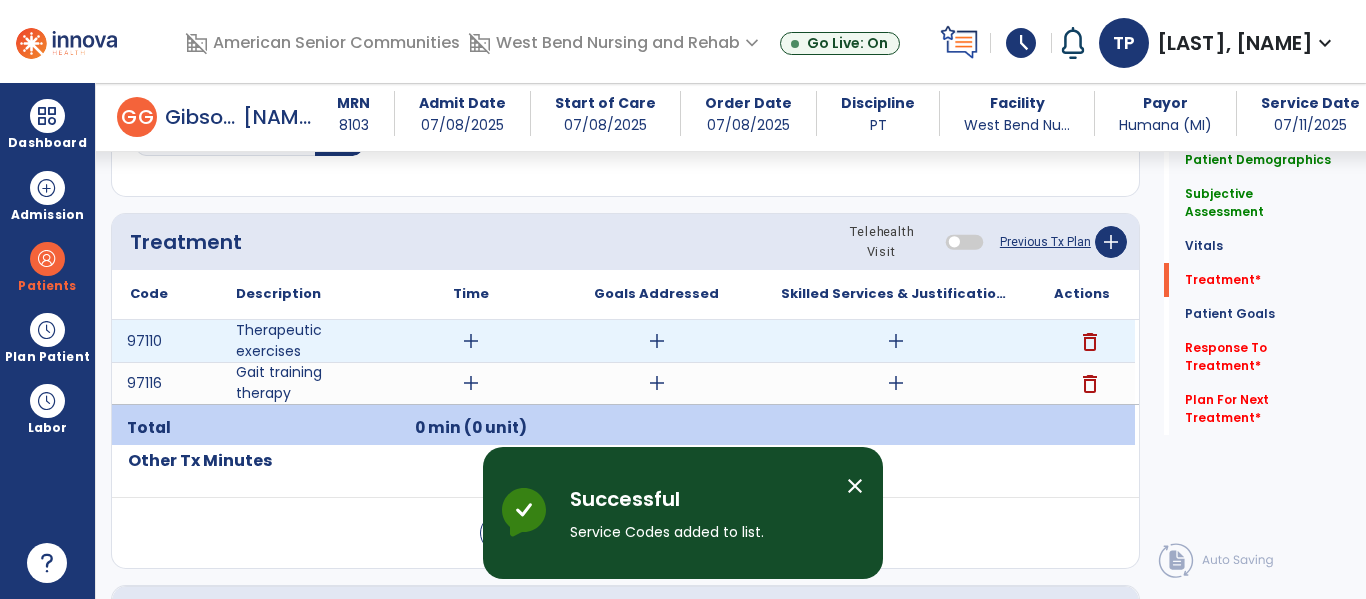 click on "add" at bounding box center (471, 341) 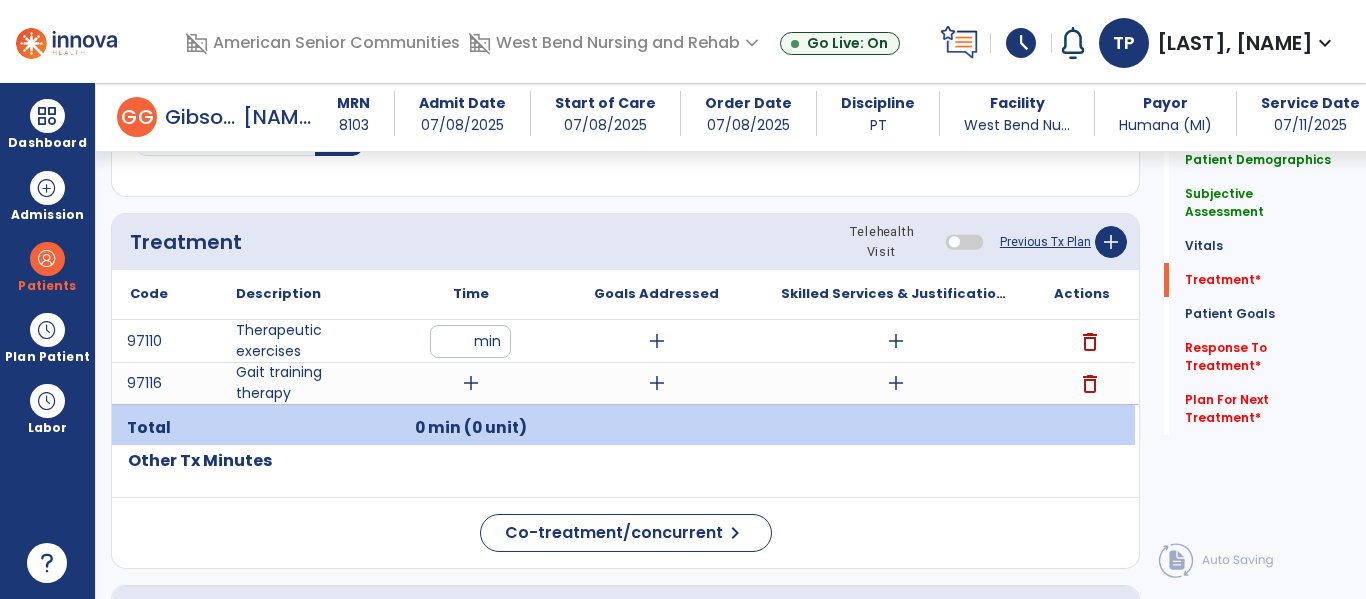 type on "**" 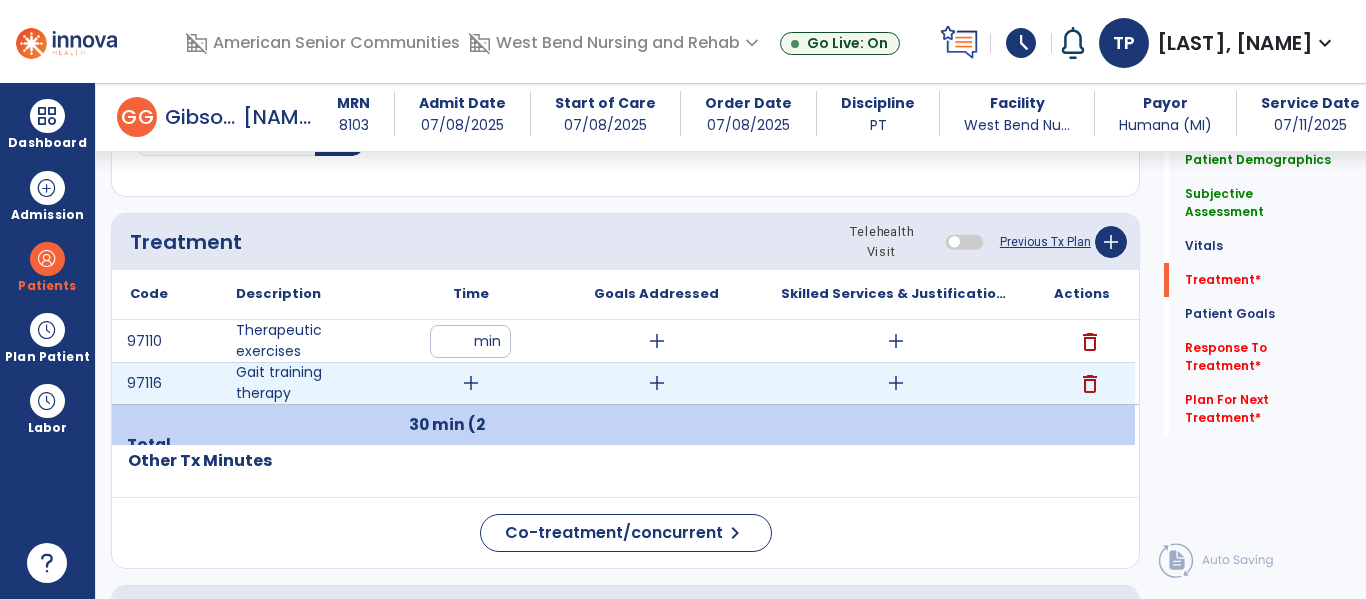 click on "add" at bounding box center [471, 383] 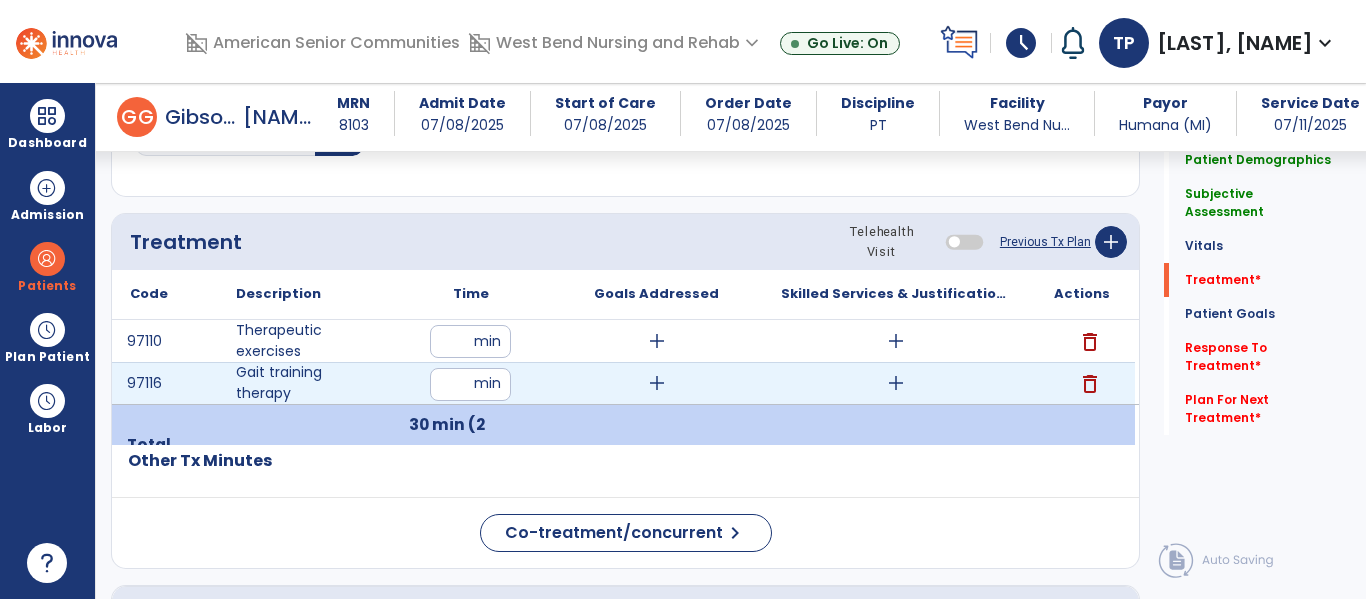type on "**" 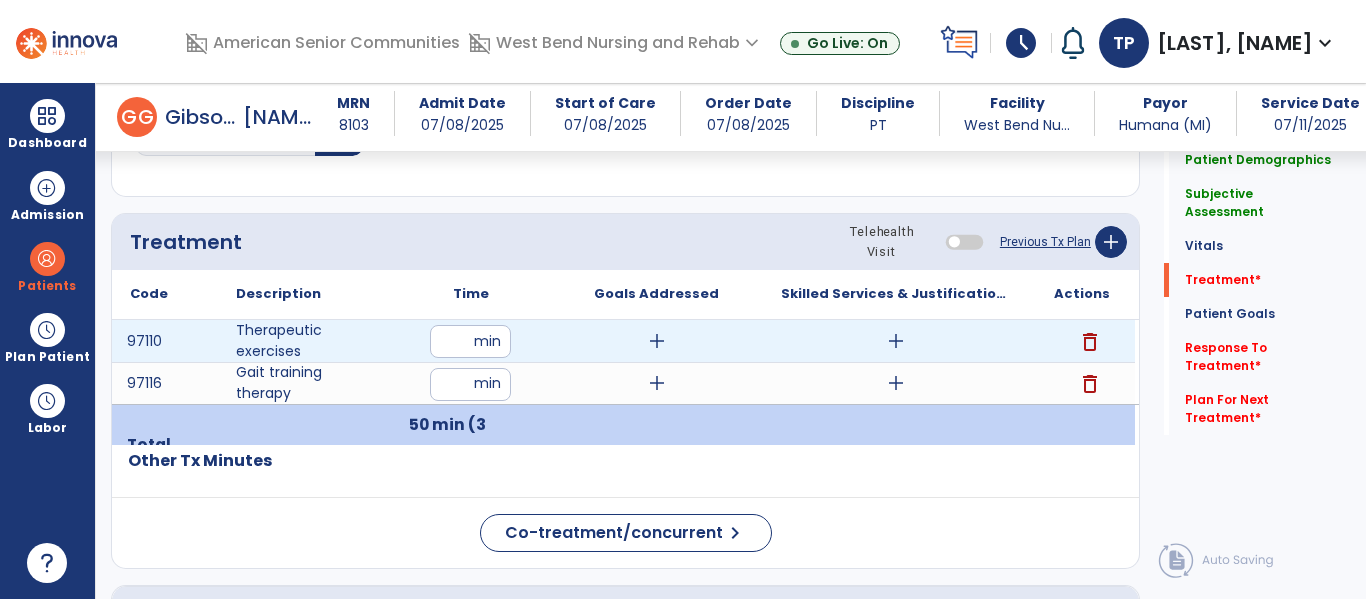 click on "add" at bounding box center (657, 341) 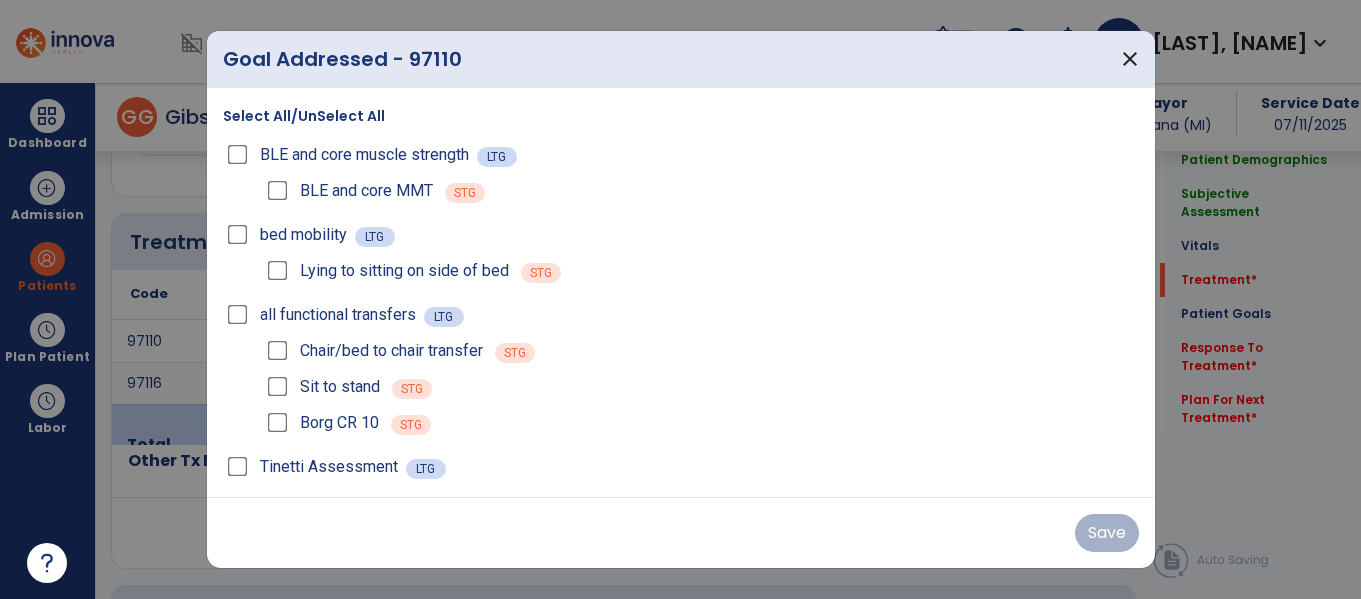 scroll, scrollTop: 1156, scrollLeft: 0, axis: vertical 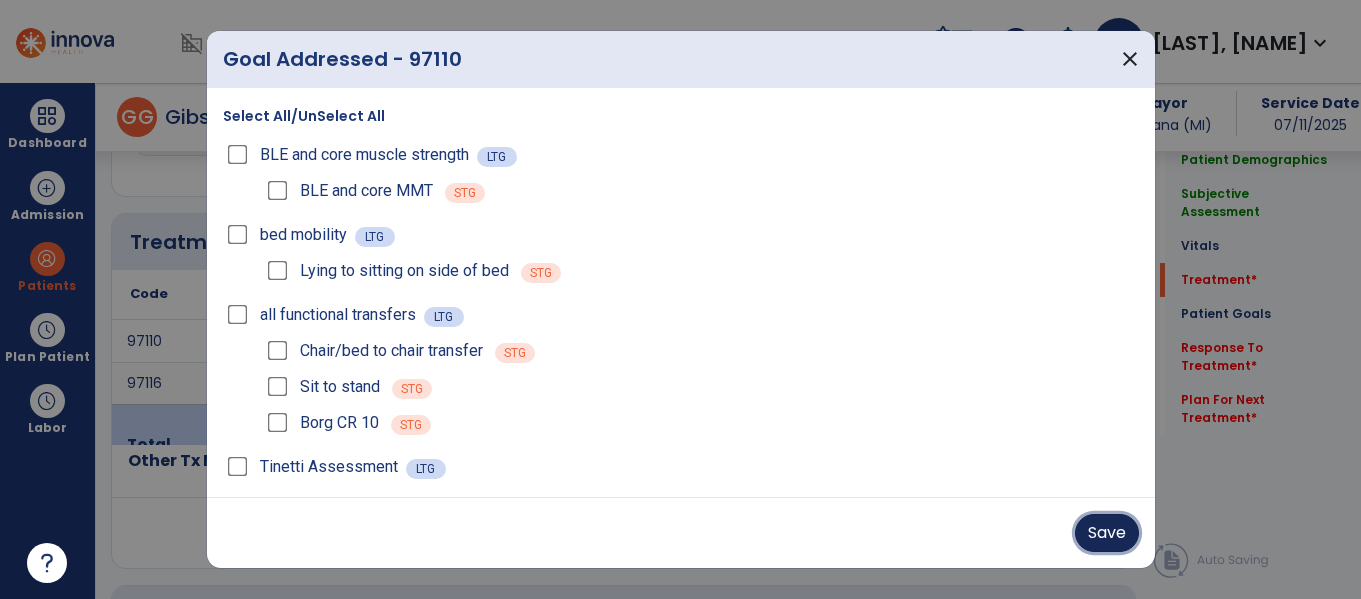 click on "Save" at bounding box center (1107, 533) 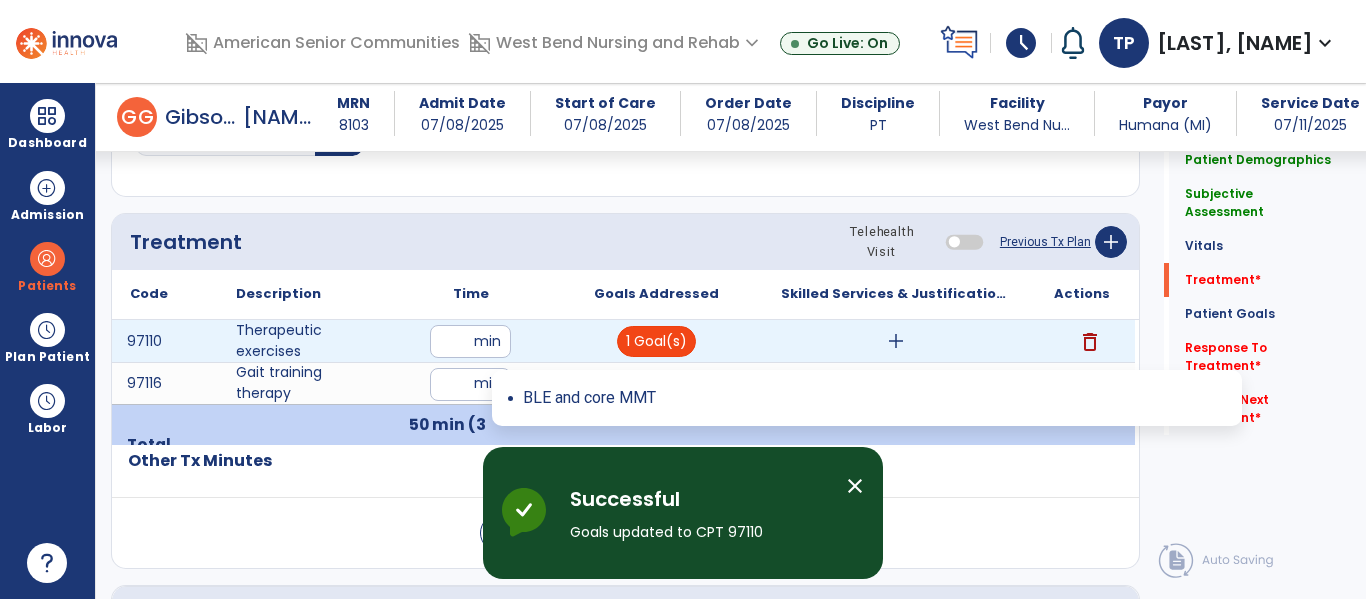 click on "1 Goal(s)" at bounding box center [656, 341] 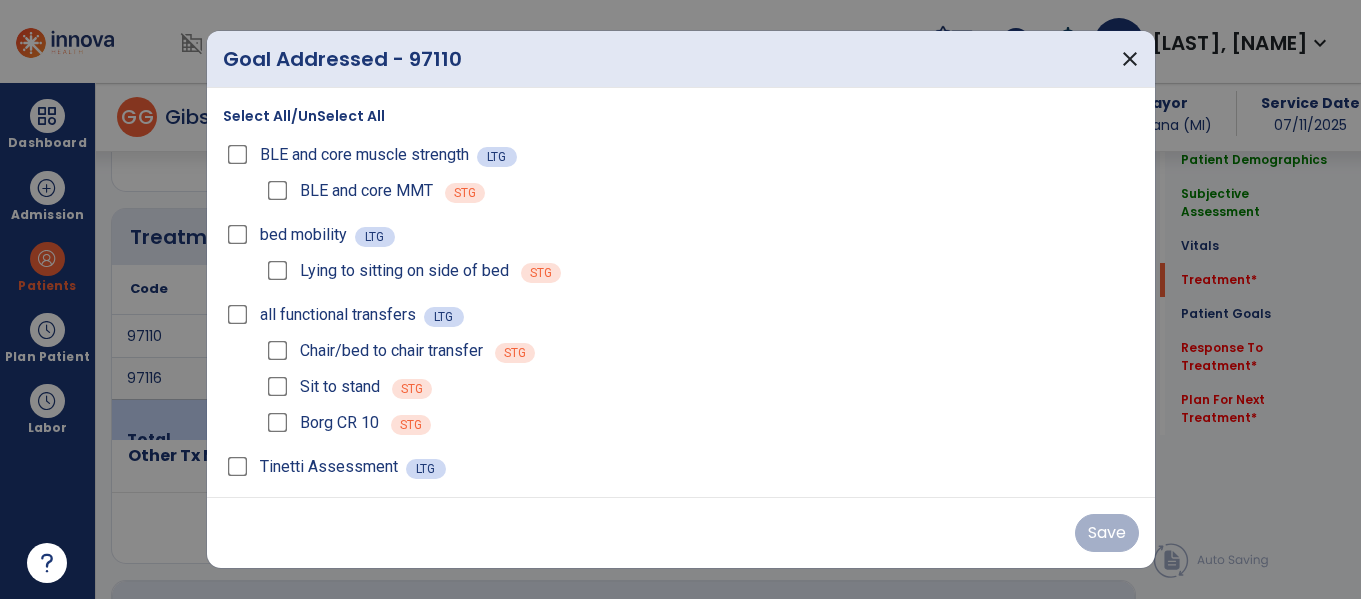 scroll, scrollTop: 1156, scrollLeft: 0, axis: vertical 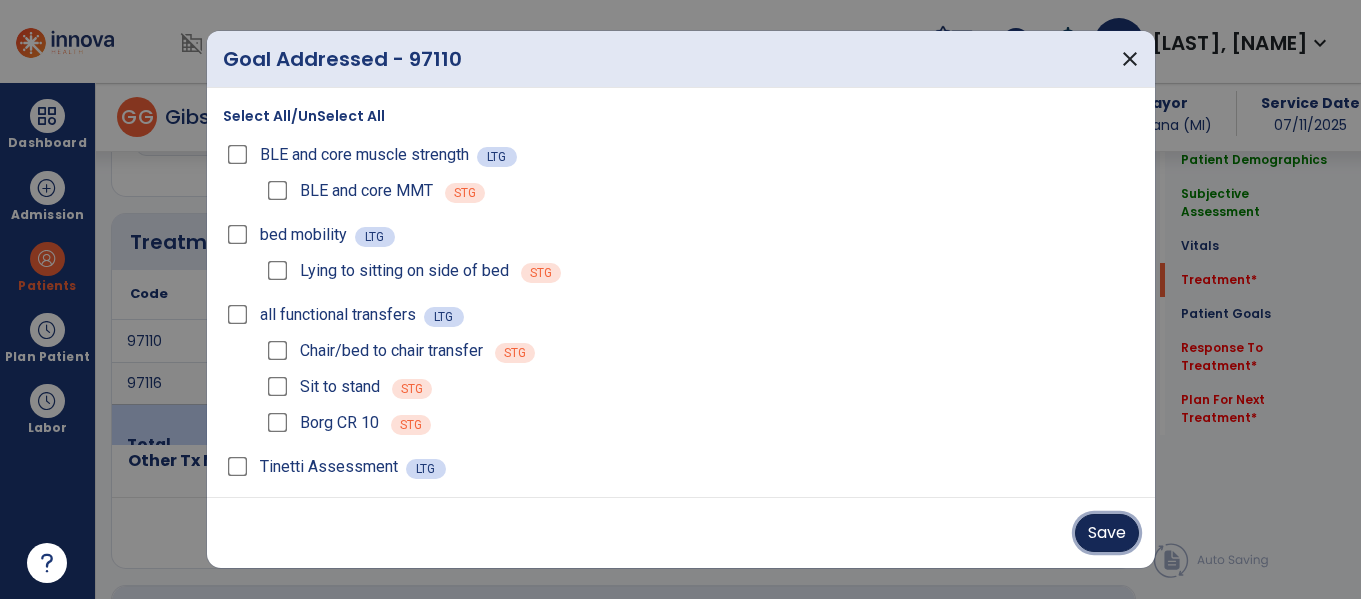 click on "Save" at bounding box center [1107, 533] 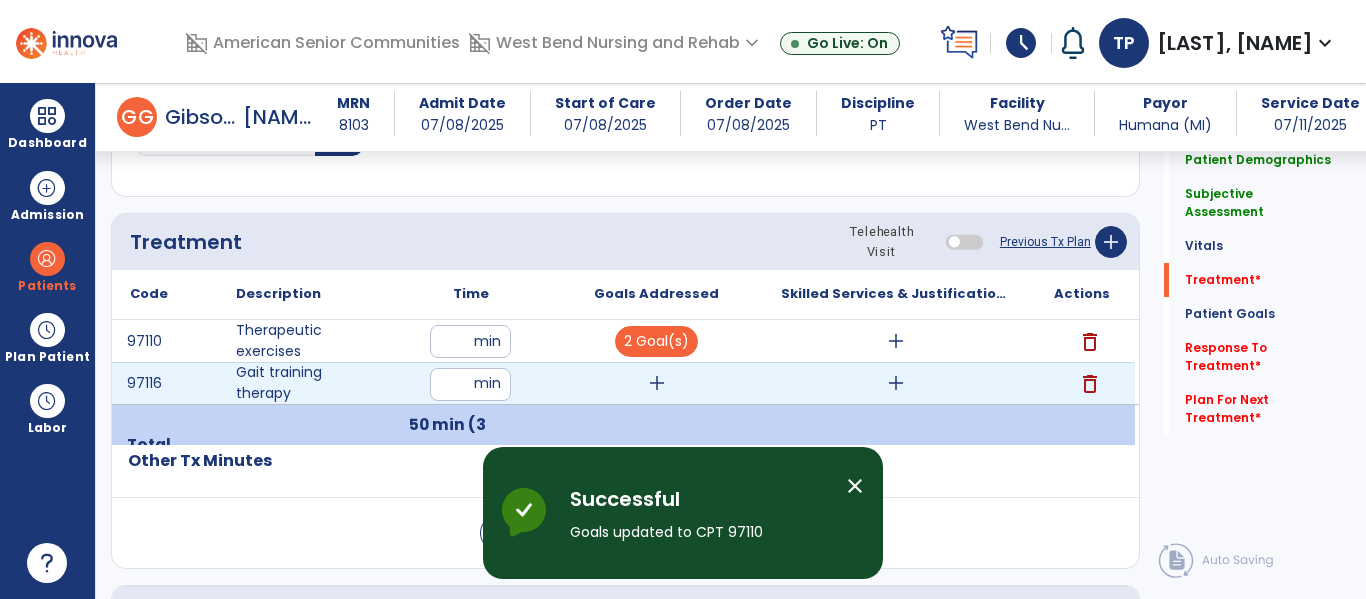 click on "add" at bounding box center [657, 383] 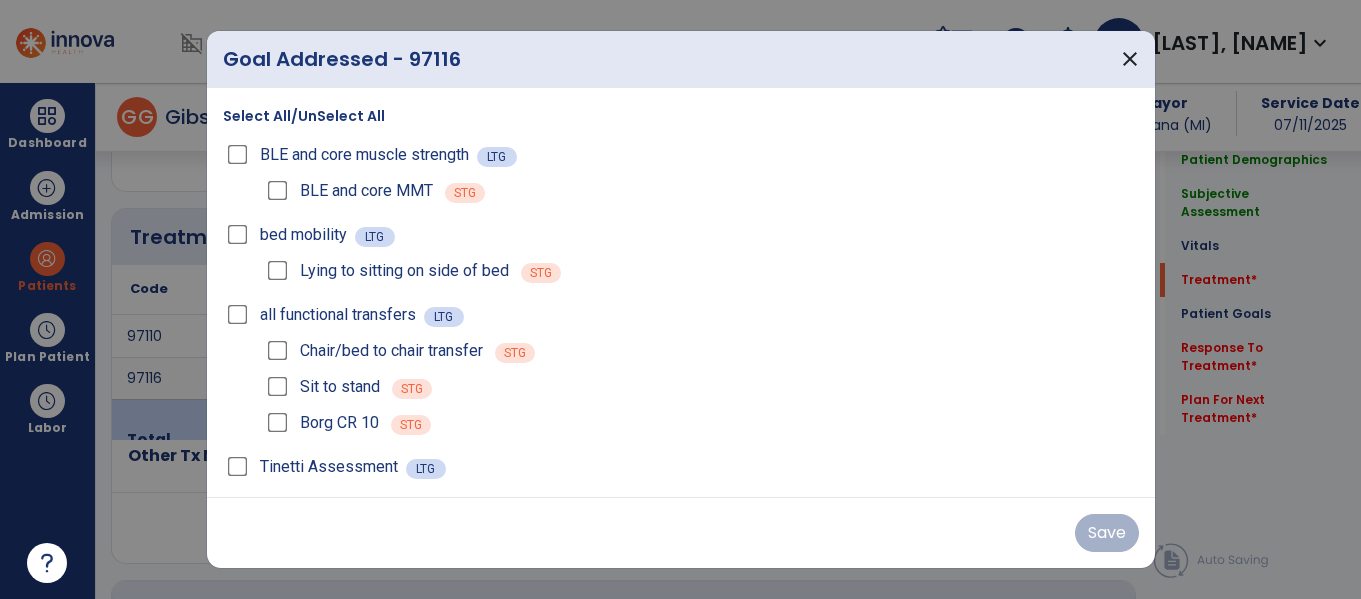 scroll, scrollTop: 1156, scrollLeft: 0, axis: vertical 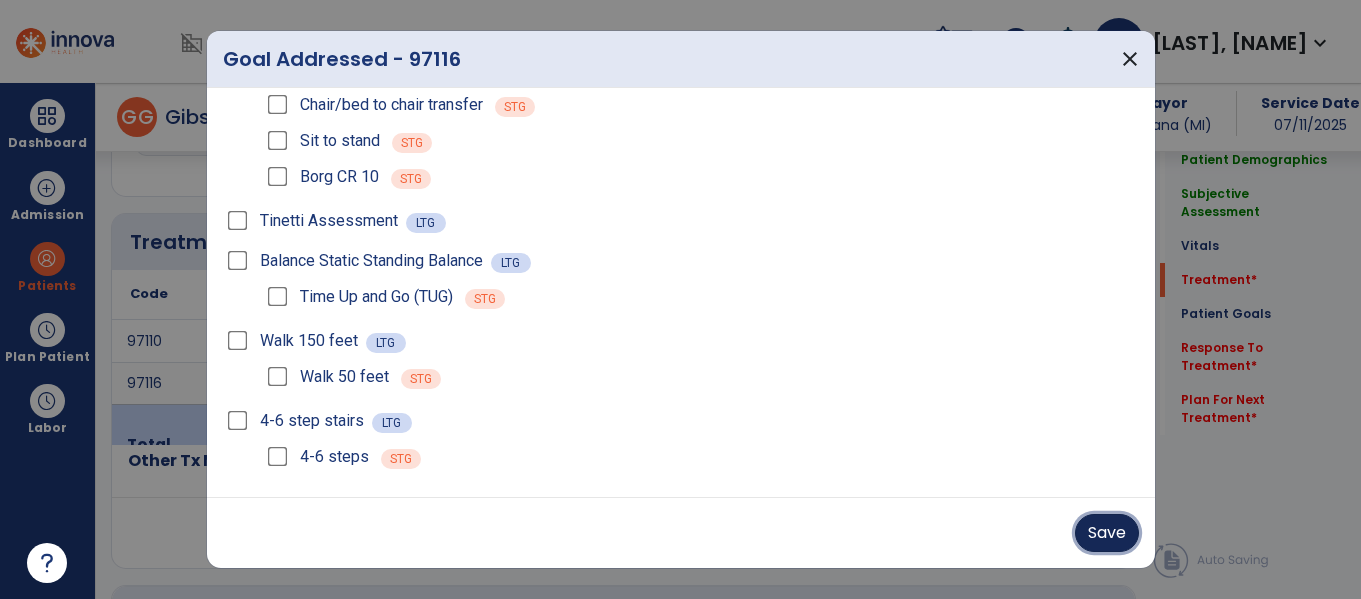 click on "Save" at bounding box center (1107, 533) 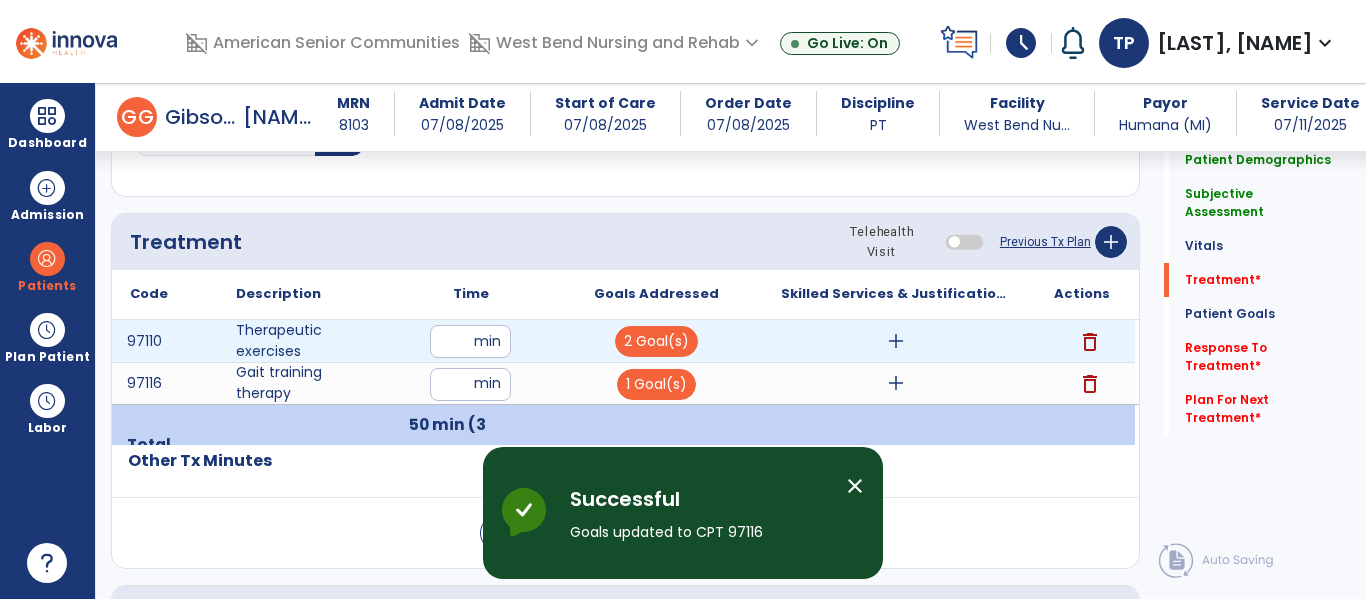 click on "add" at bounding box center (896, 341) 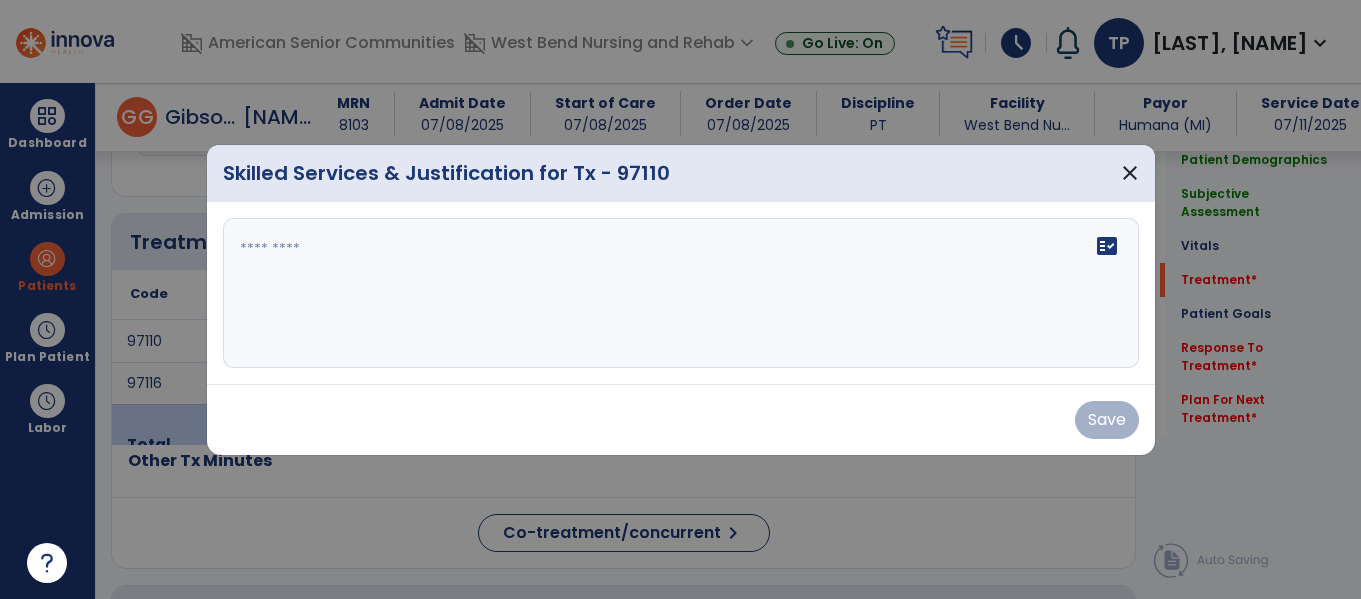 scroll, scrollTop: 1156, scrollLeft: 0, axis: vertical 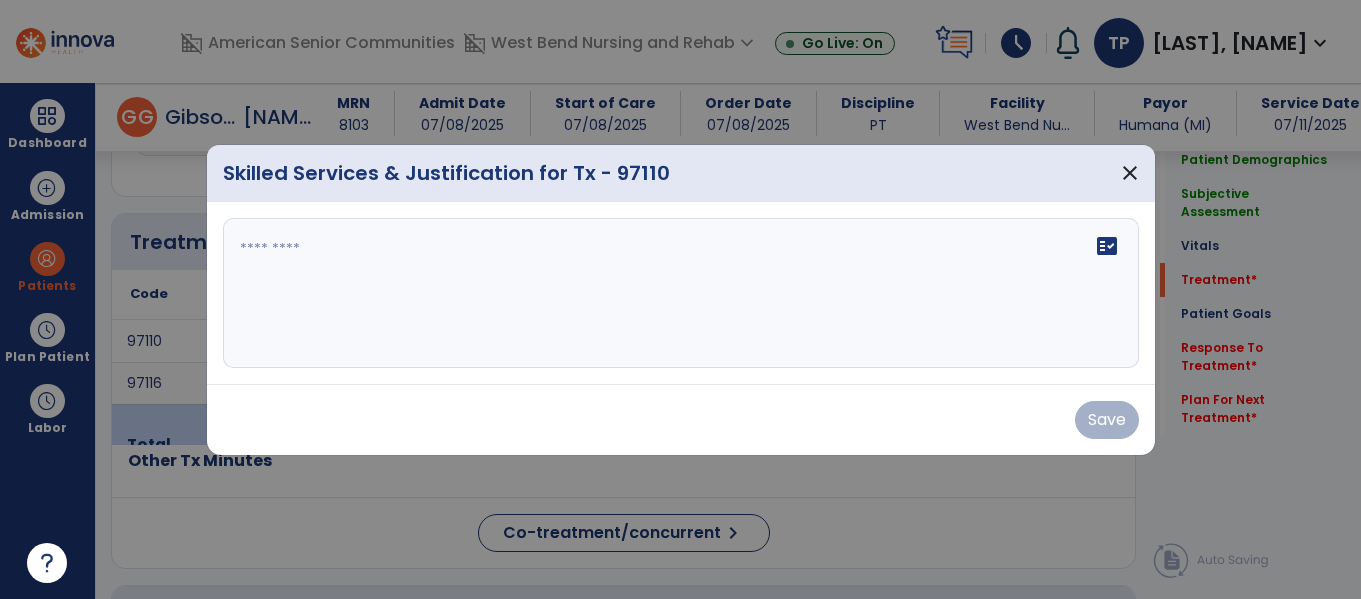 click at bounding box center (681, 293) 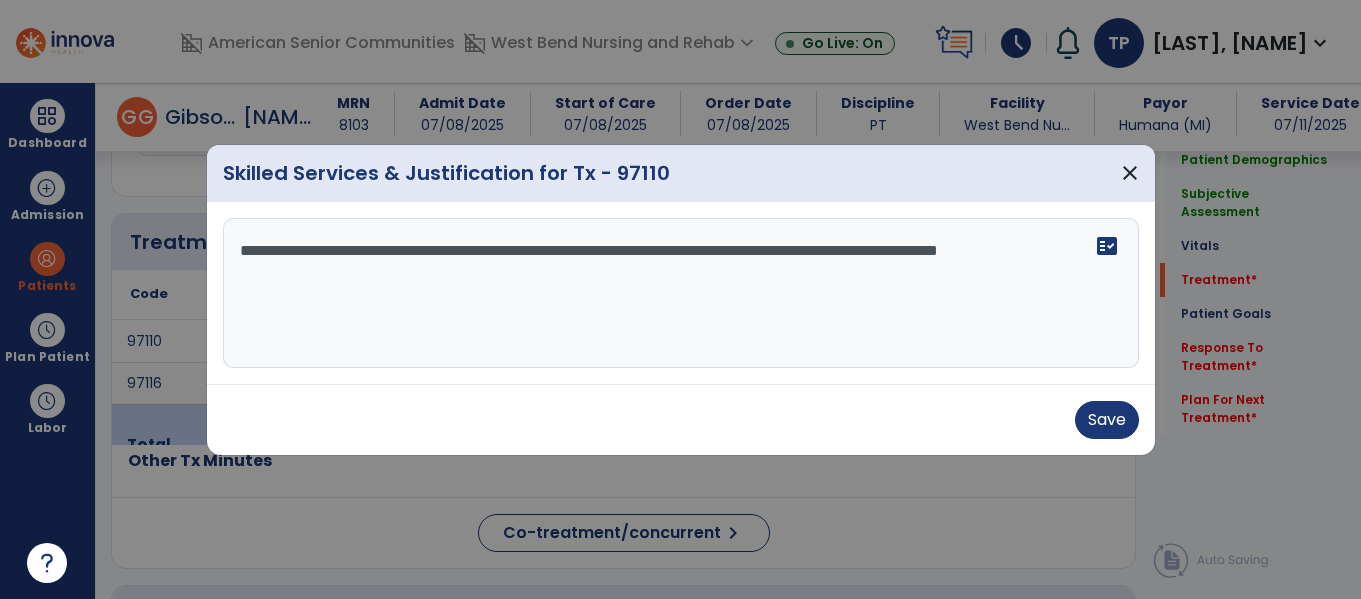 click on "**********" at bounding box center [681, 293] 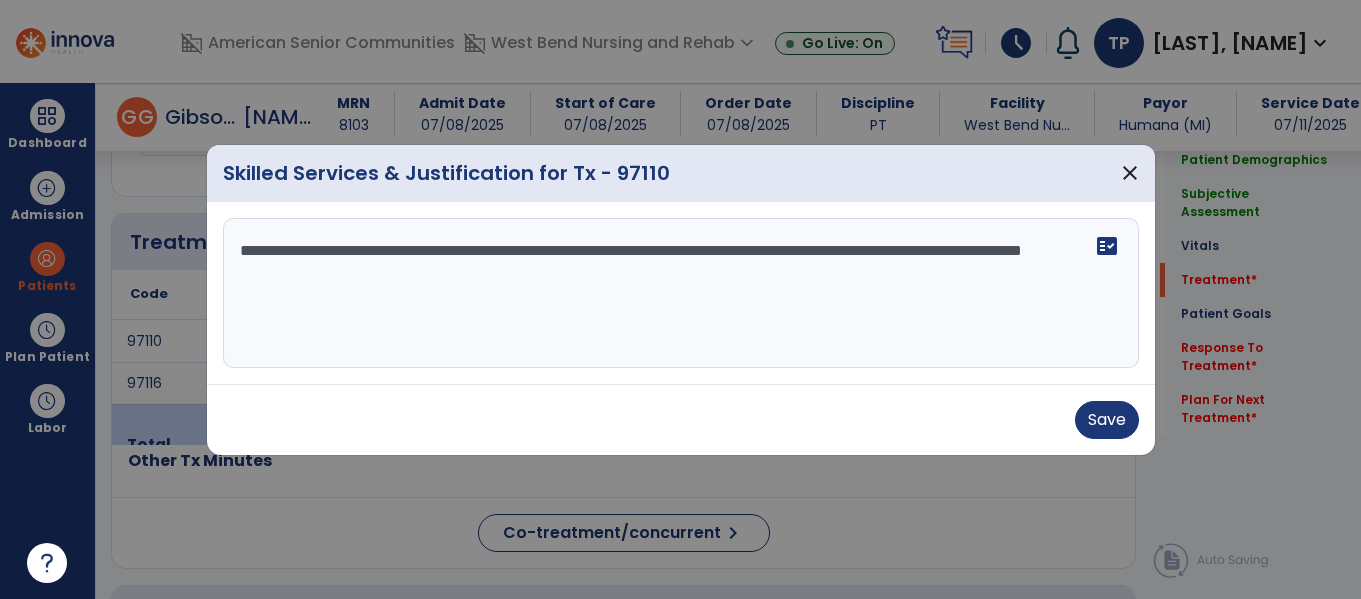 click on "**********" at bounding box center [681, 293] 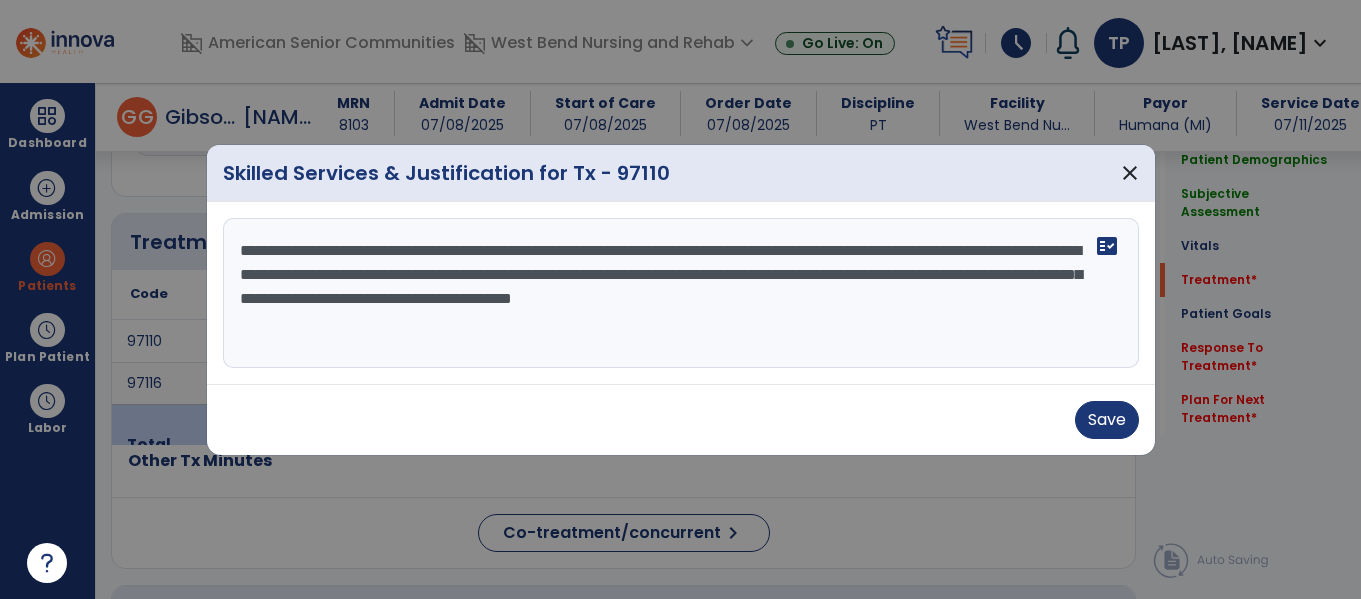 type on "**********" 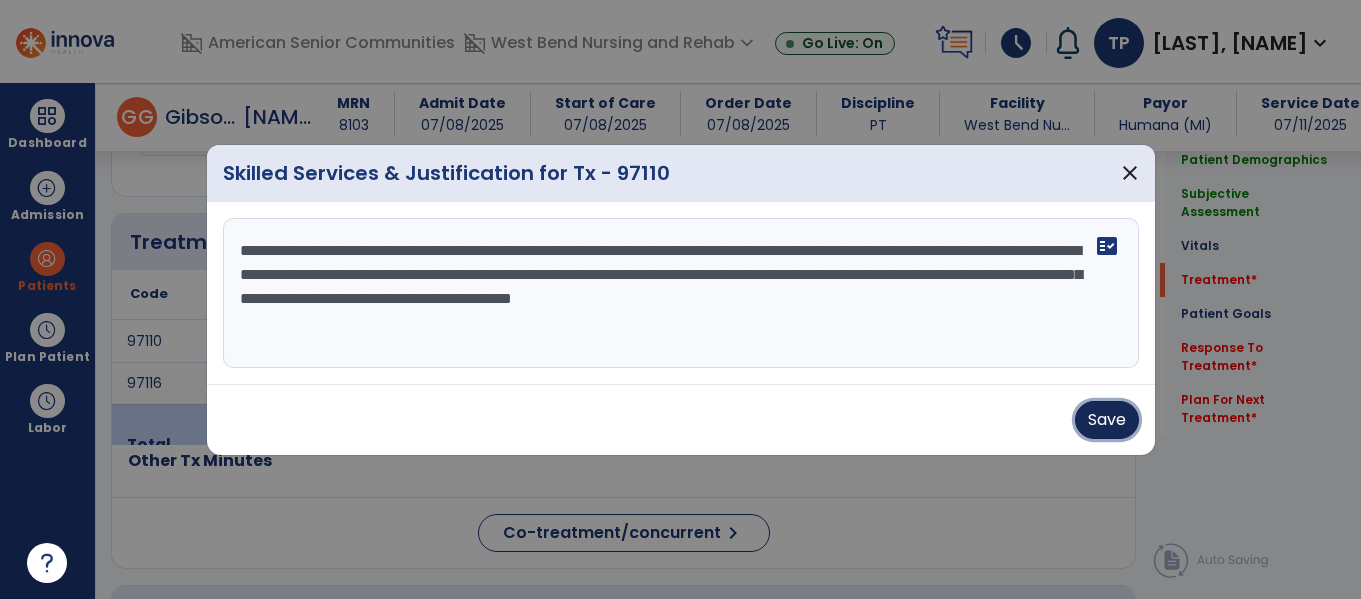 click on "Save" at bounding box center [1107, 420] 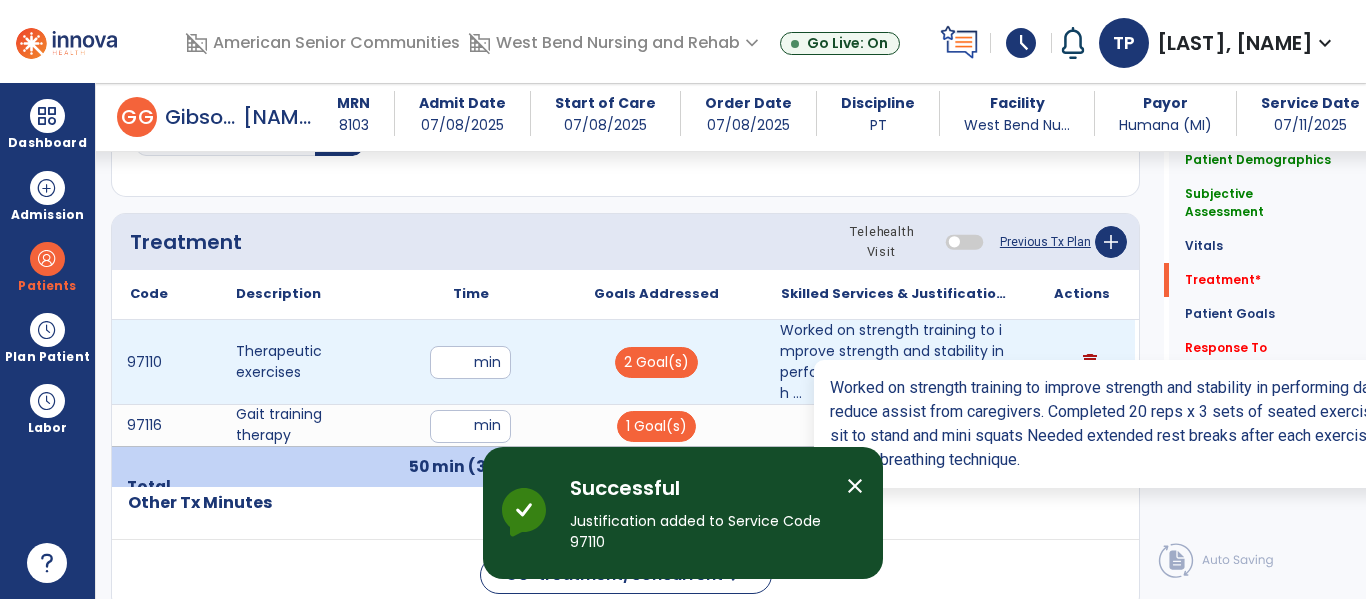 click on "Worked on strength training to improve strength and stability in performing daily routine task with ..." at bounding box center (896, 362) 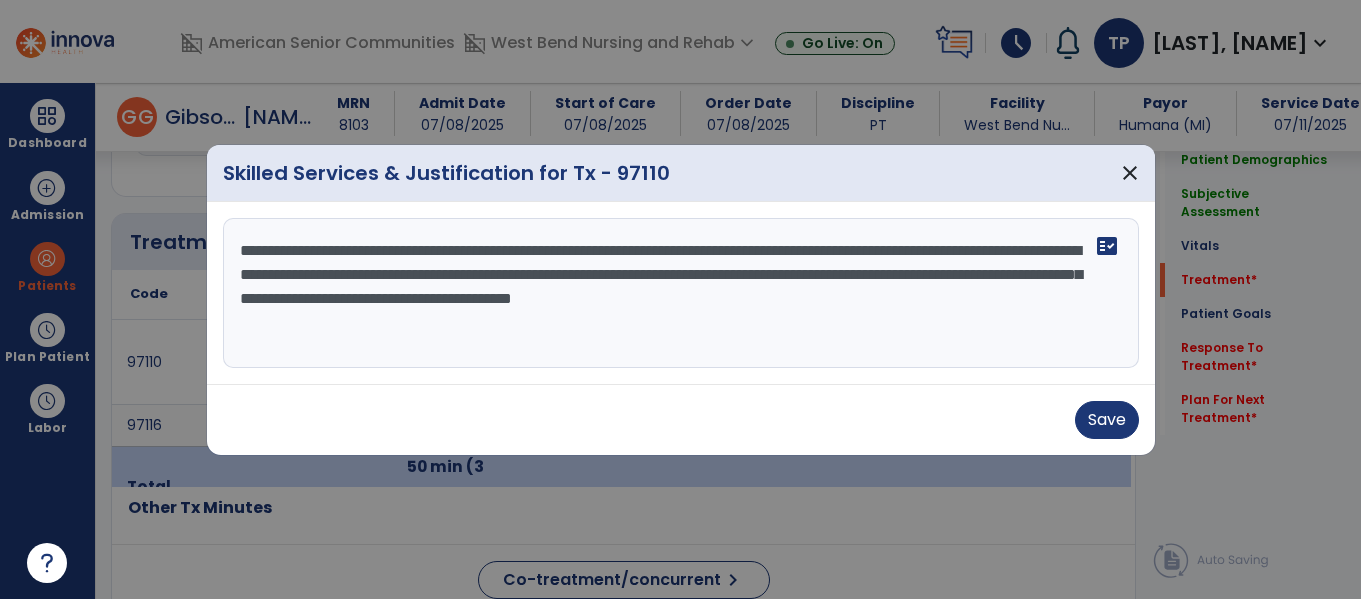scroll, scrollTop: 1156, scrollLeft: 0, axis: vertical 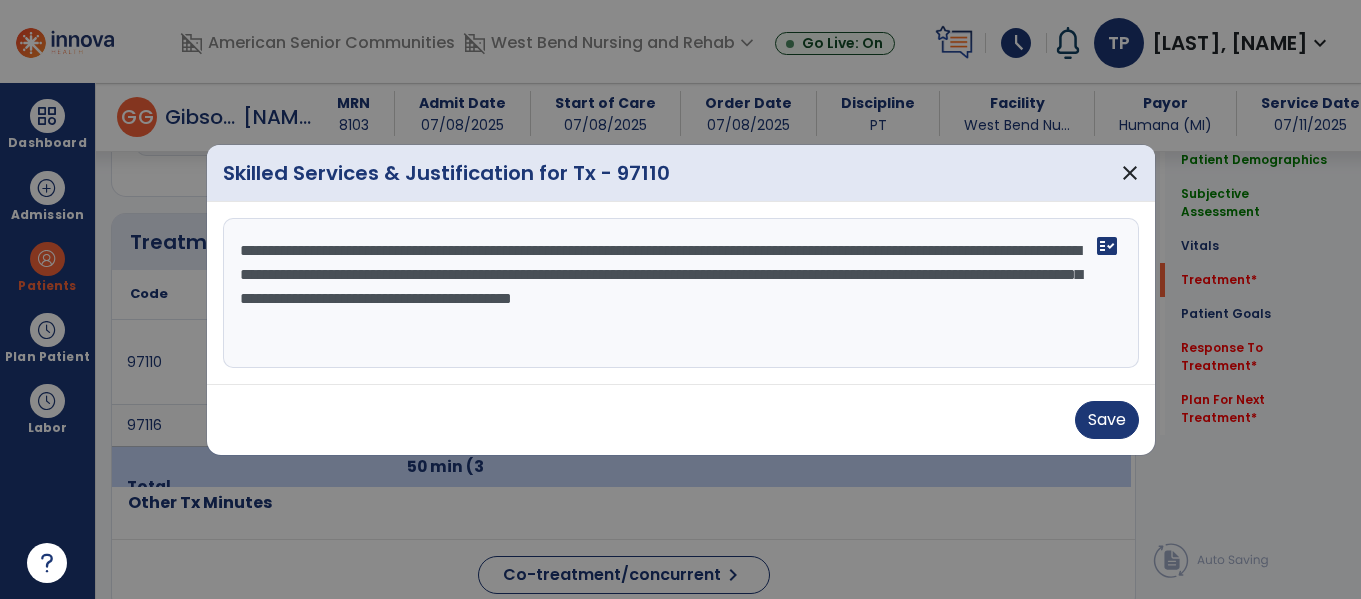 drag, startPoint x: 235, startPoint y: 244, endPoint x: 706, endPoint y: 302, distance: 474.55768 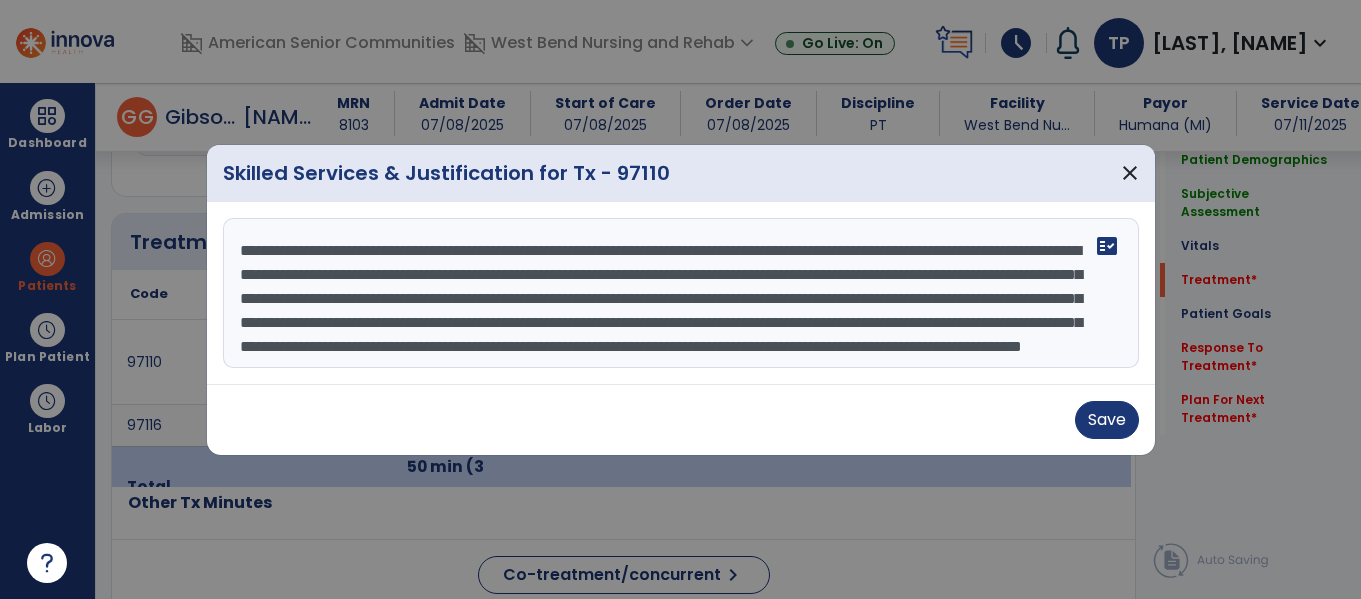 scroll, scrollTop: 40, scrollLeft: 0, axis: vertical 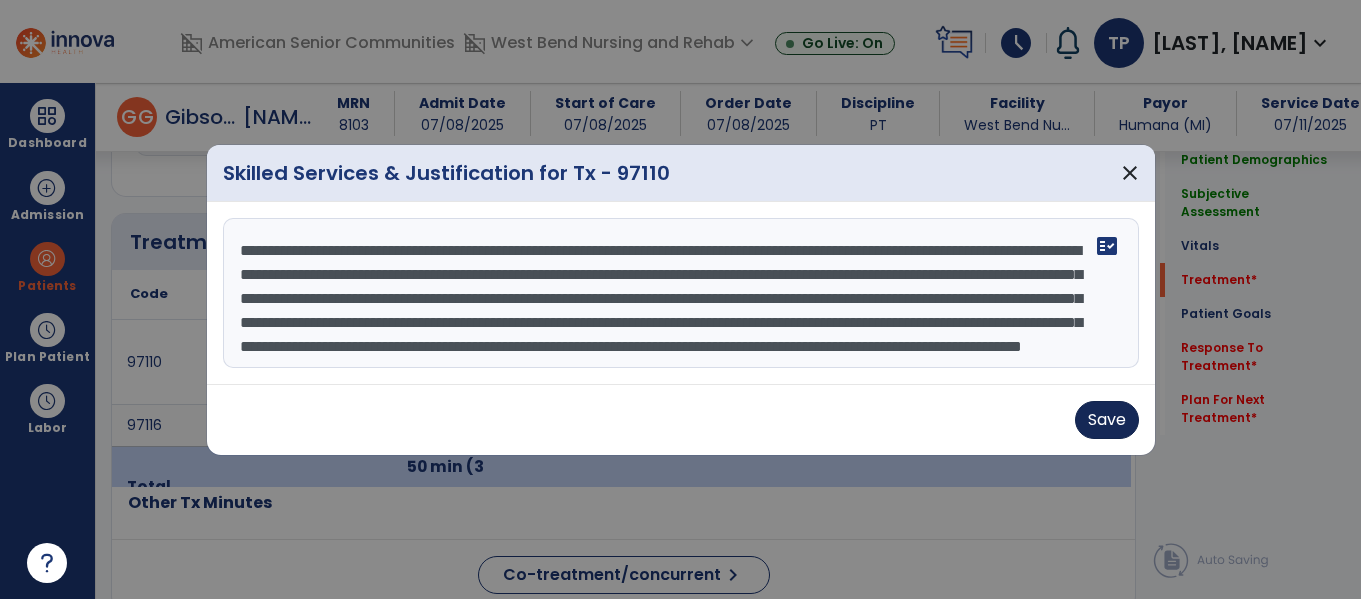 type on "**********" 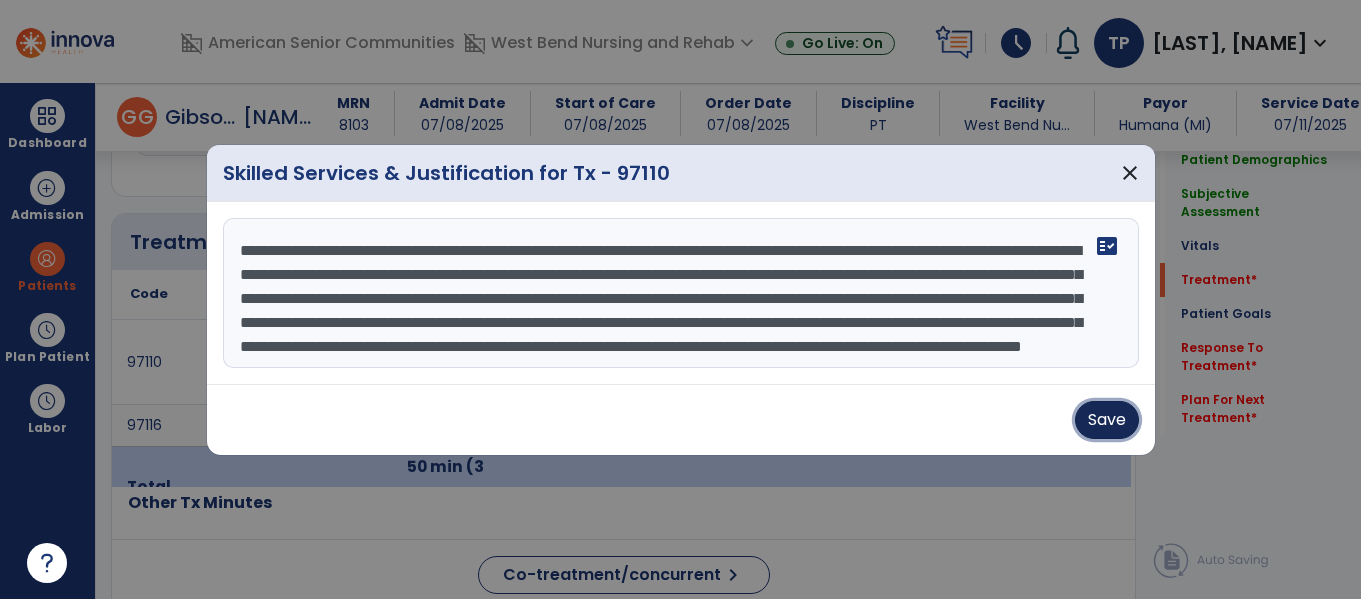 click on "Save" at bounding box center (1107, 420) 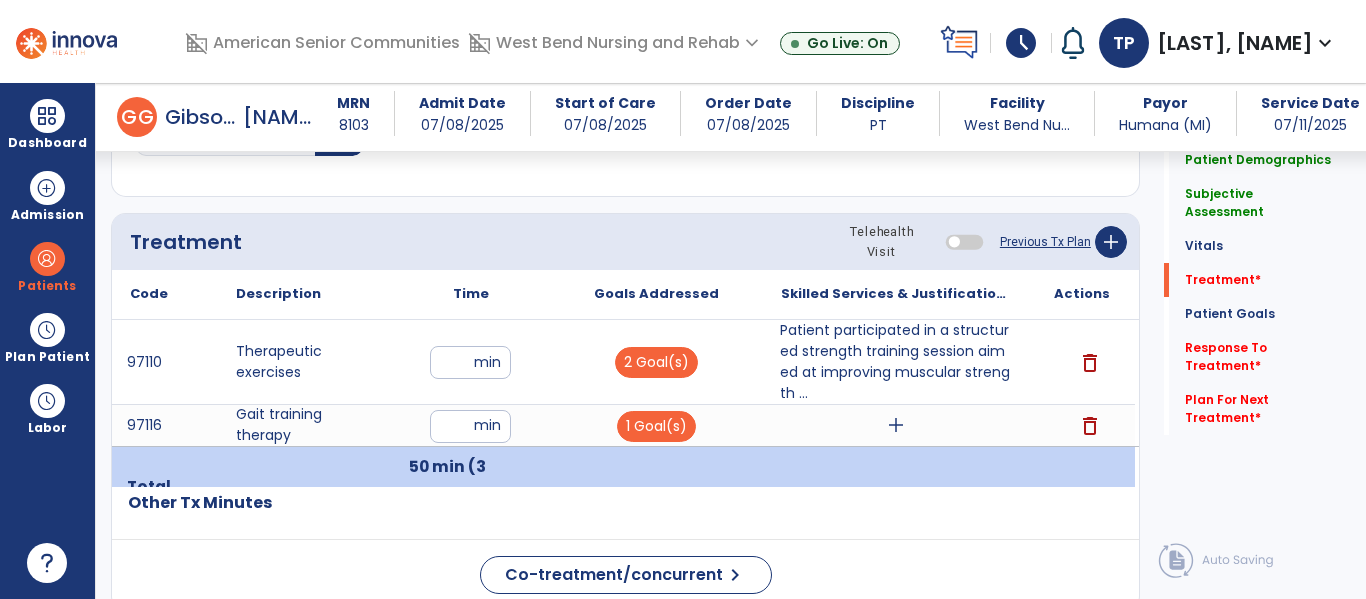 click on "Co-treatment/concurrent  chevron_right" 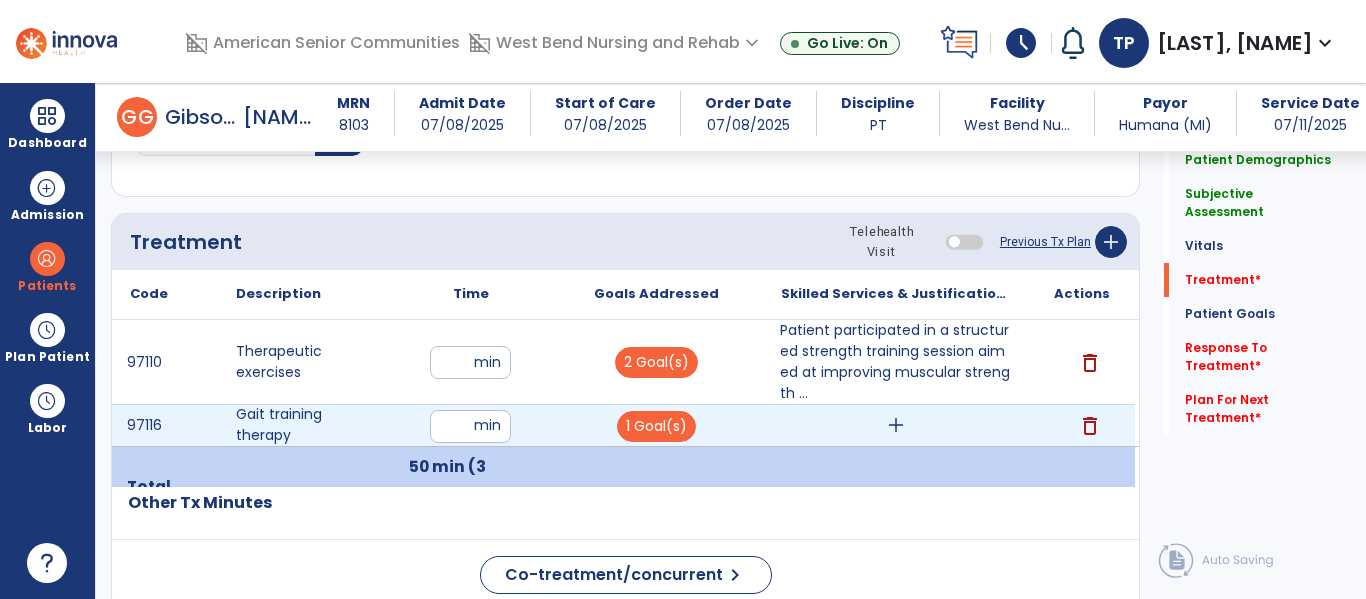 click on "add" at bounding box center (896, 425) 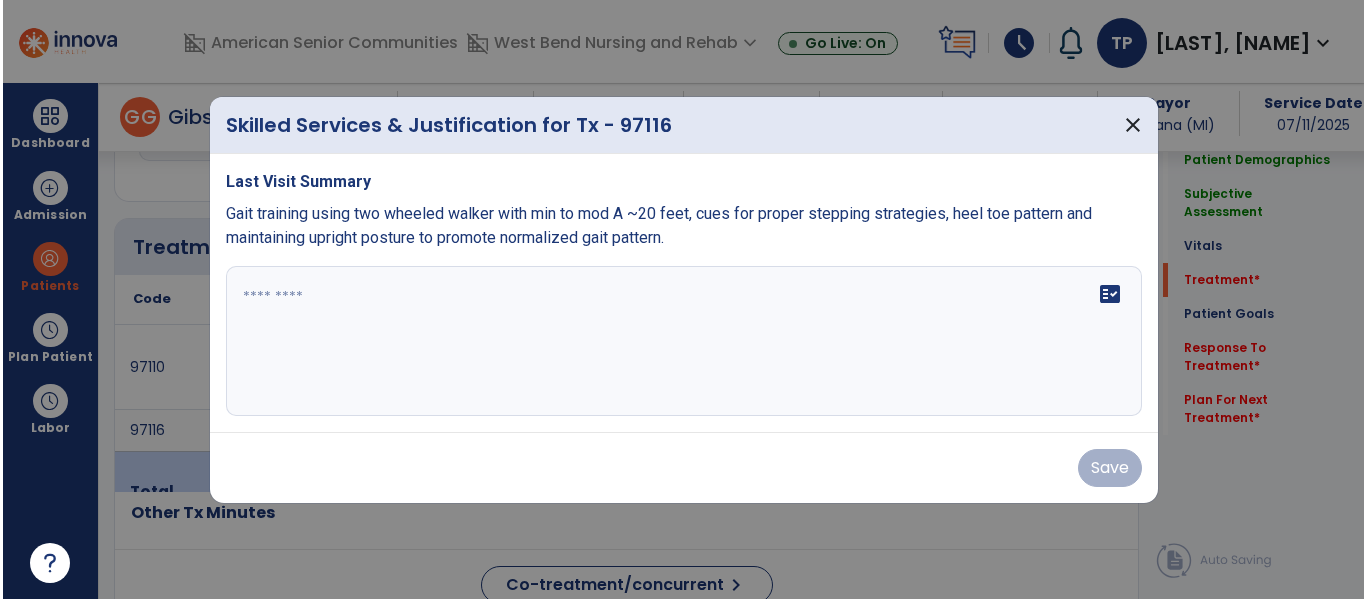 scroll, scrollTop: 1156, scrollLeft: 0, axis: vertical 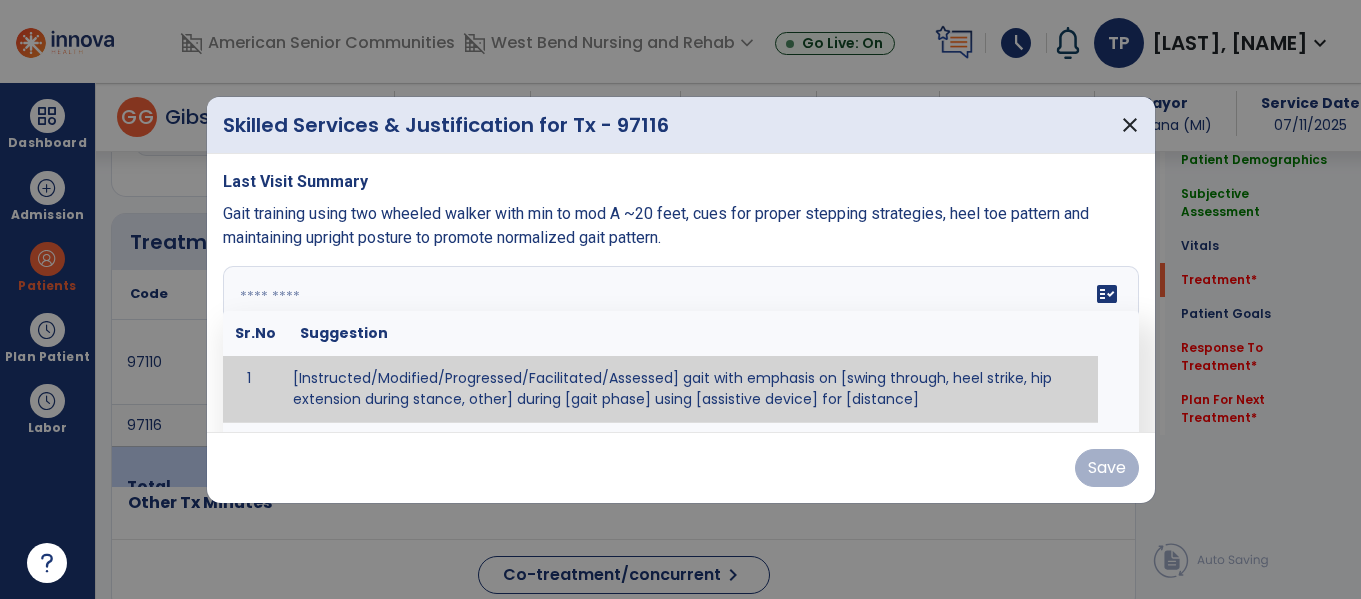 click at bounding box center [681, 341] 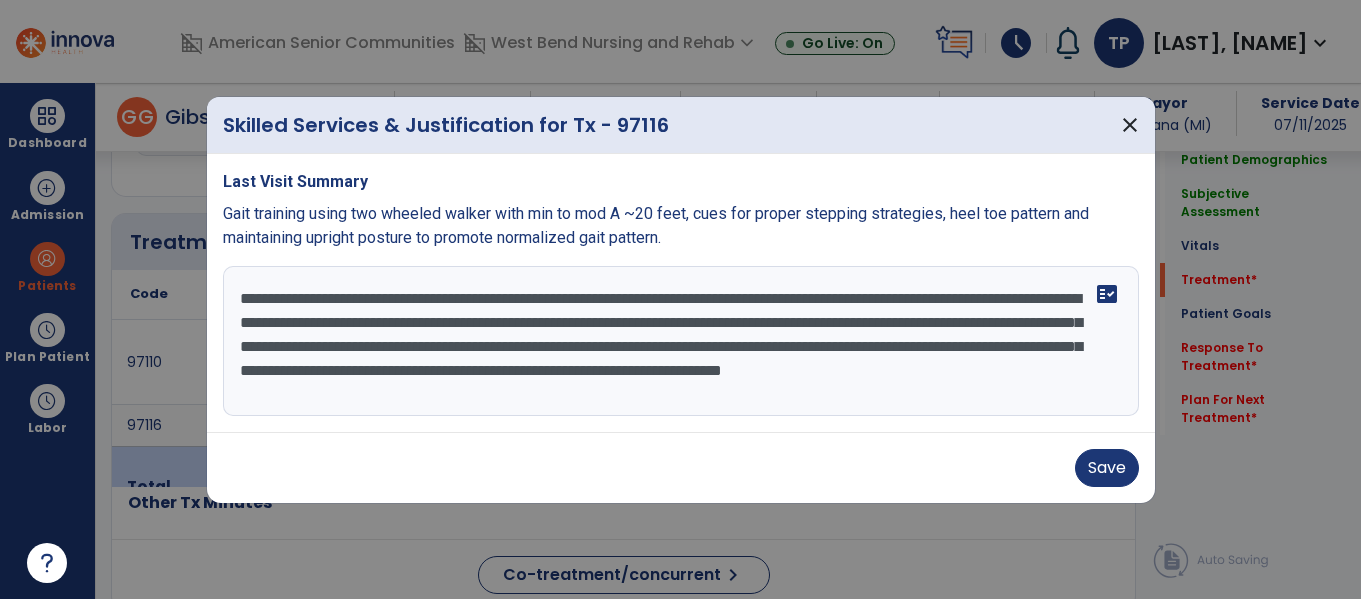 drag, startPoint x: 598, startPoint y: 293, endPoint x: 822, endPoint y: 298, distance: 224.0558 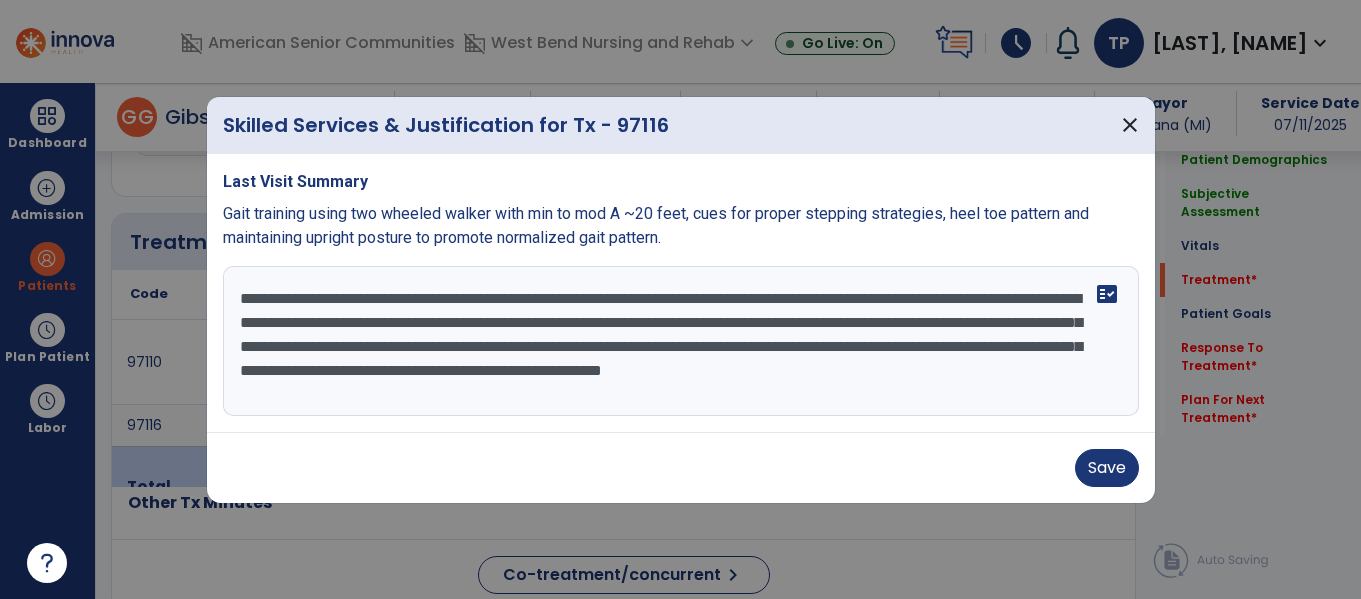 drag, startPoint x: 688, startPoint y: 297, endPoint x: 909, endPoint y: 291, distance: 221.08144 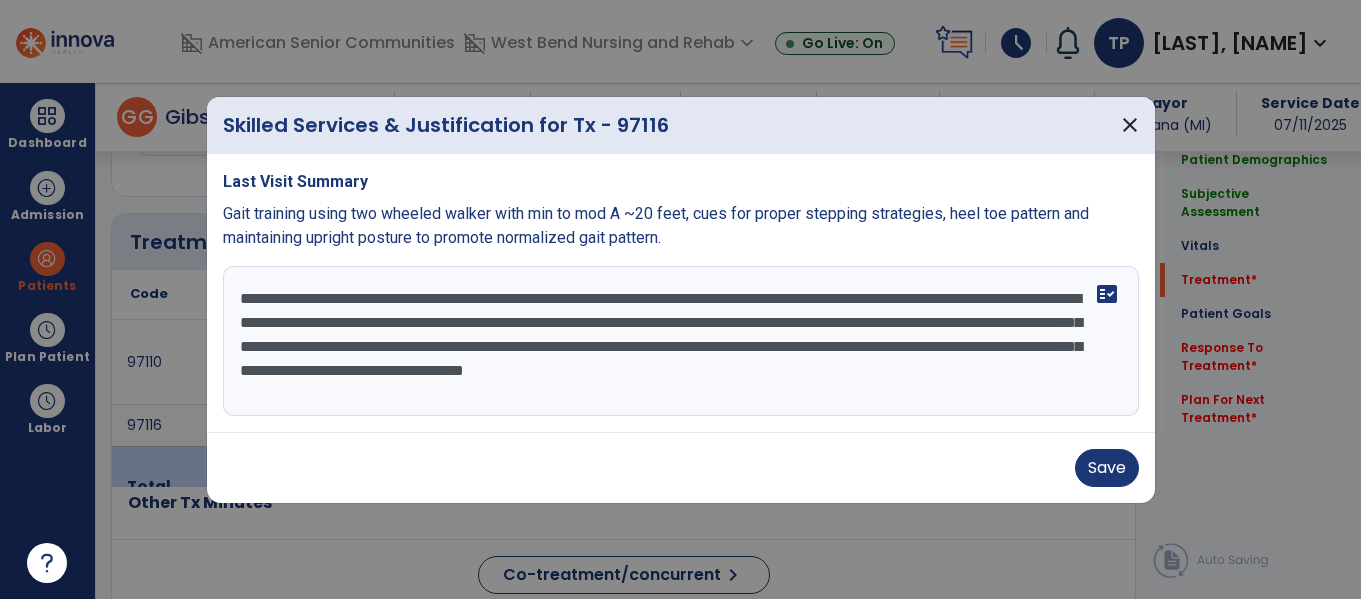 drag, startPoint x: 952, startPoint y: 290, endPoint x: 981, endPoint y: 290, distance: 29 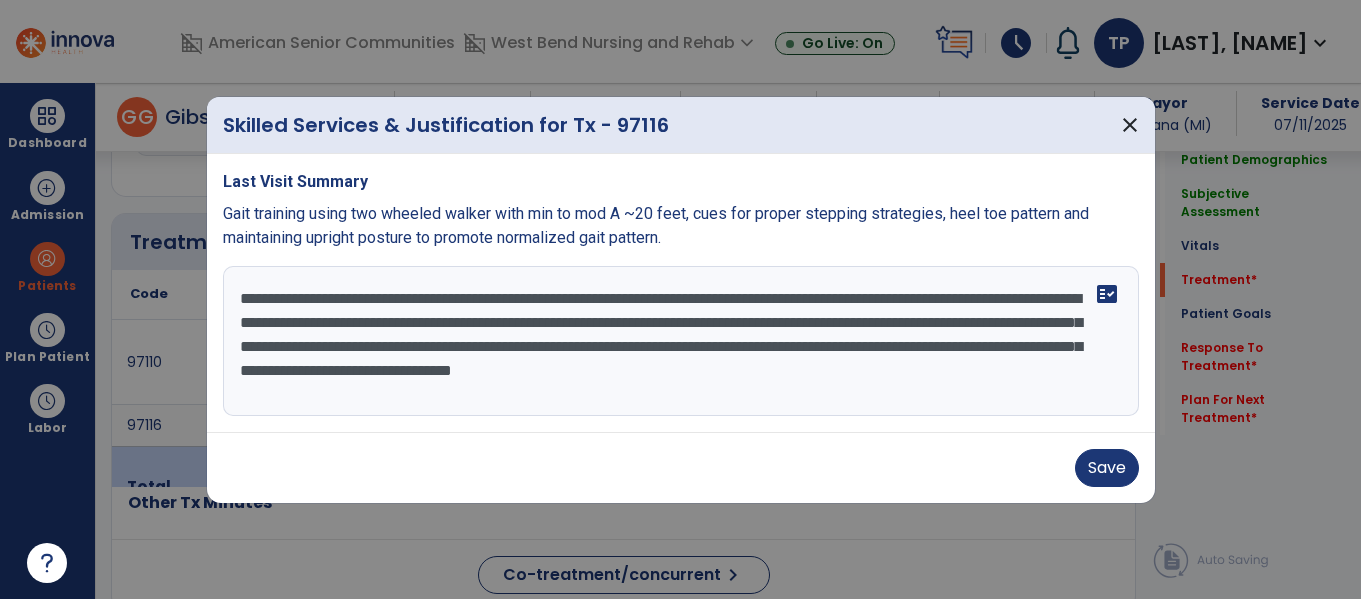 drag, startPoint x: 973, startPoint y: 292, endPoint x: 1062, endPoint y: 303, distance: 89.6772 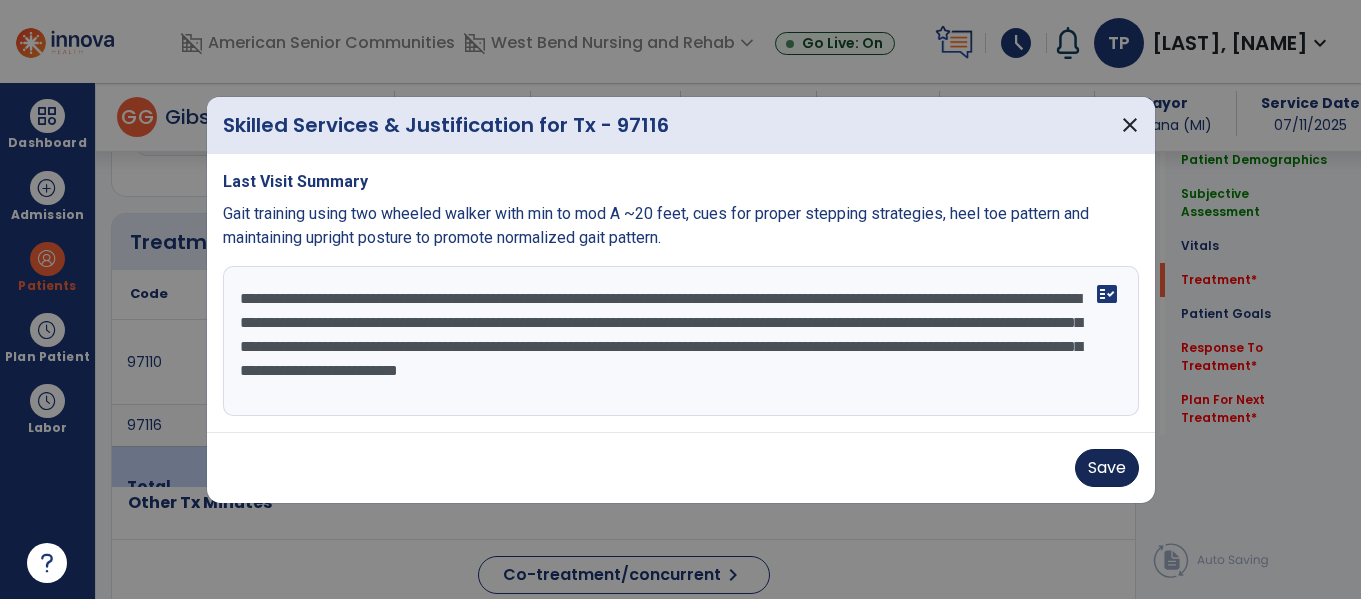 type on "**********" 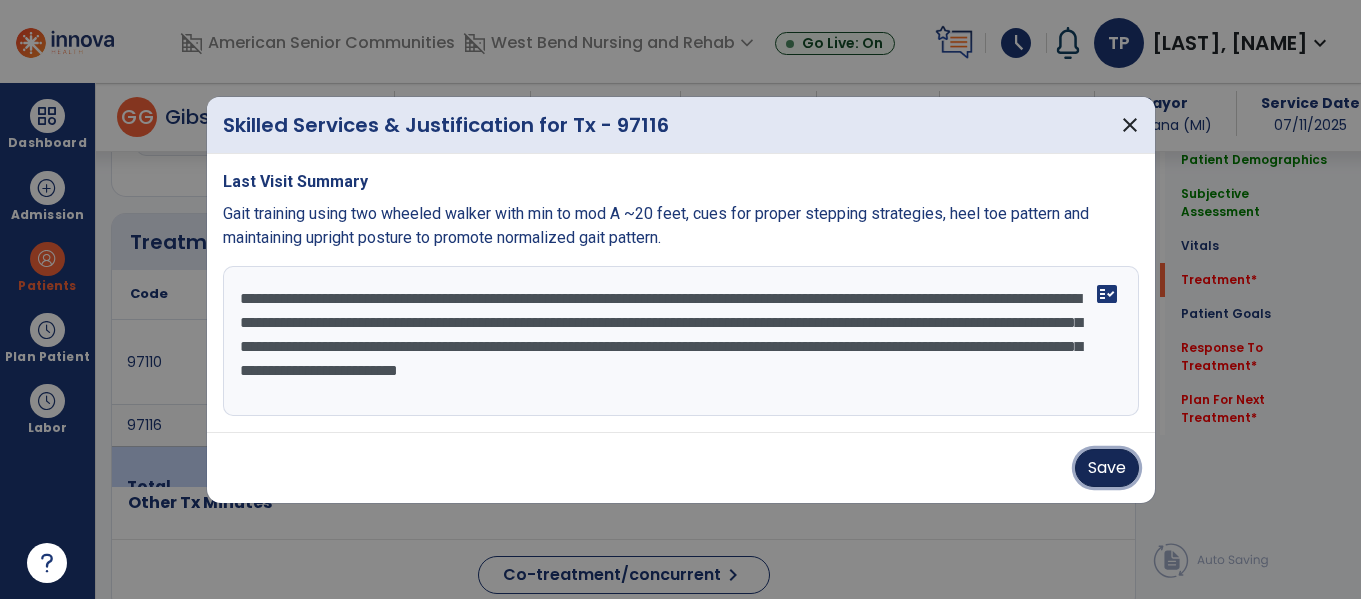 click on "Save" at bounding box center (1107, 468) 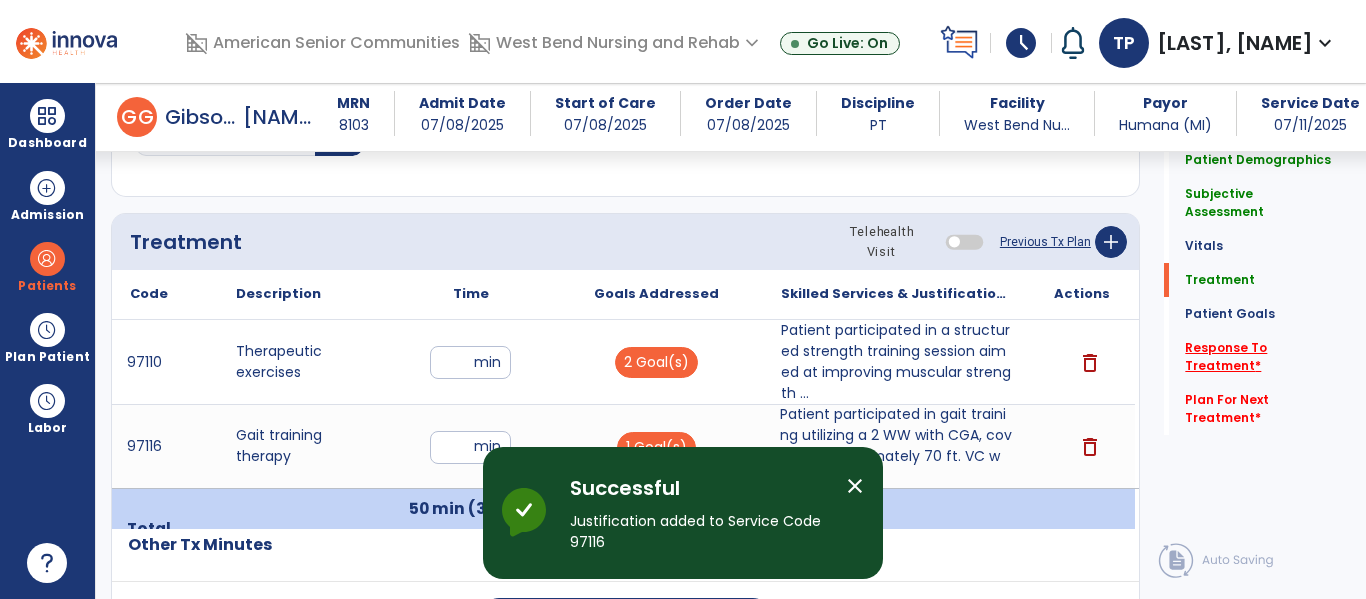 click on "Response To Treatment   *" 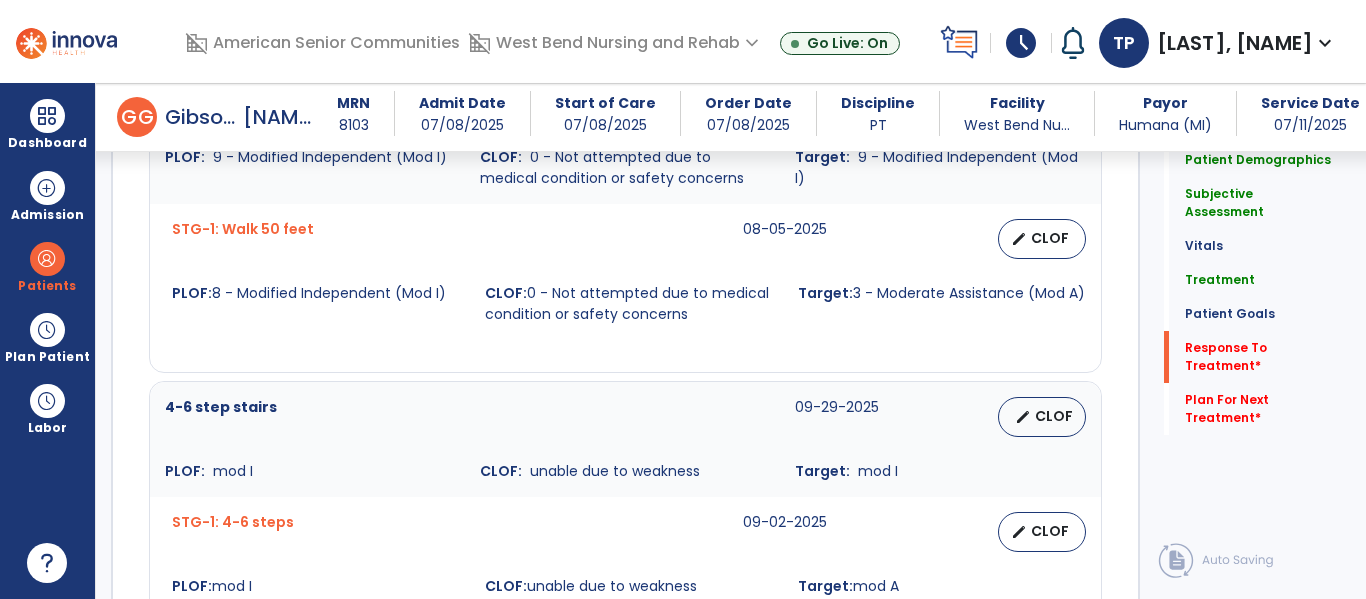 scroll, scrollTop: 3885, scrollLeft: 0, axis: vertical 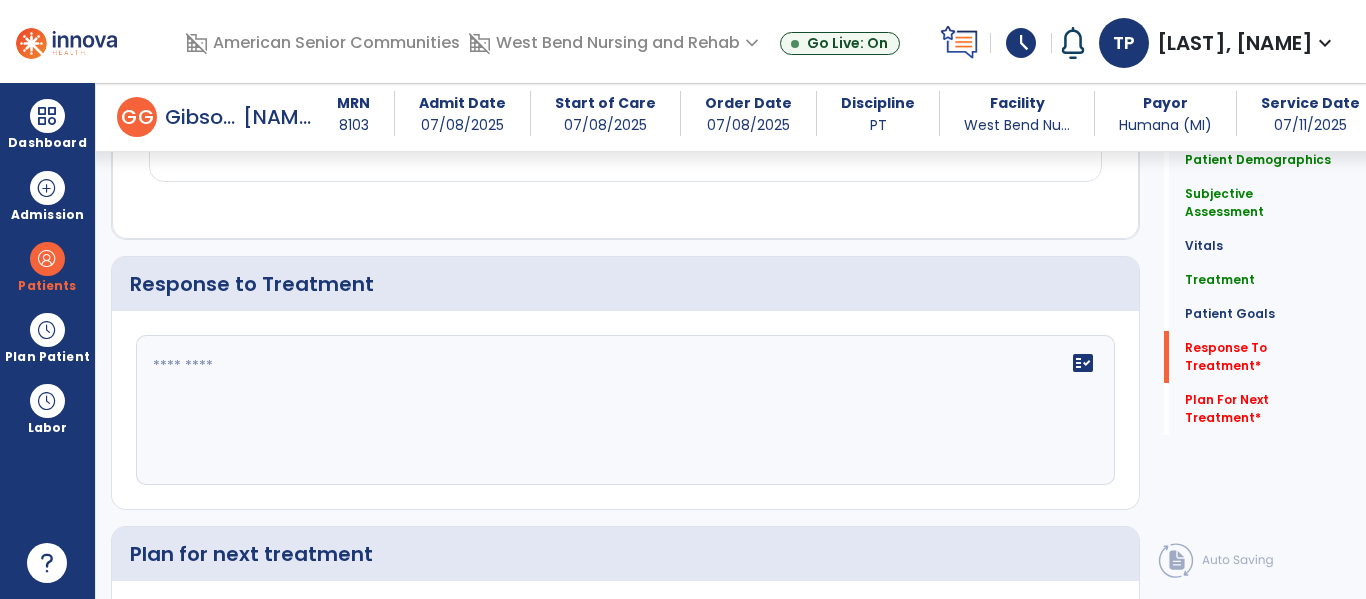 click 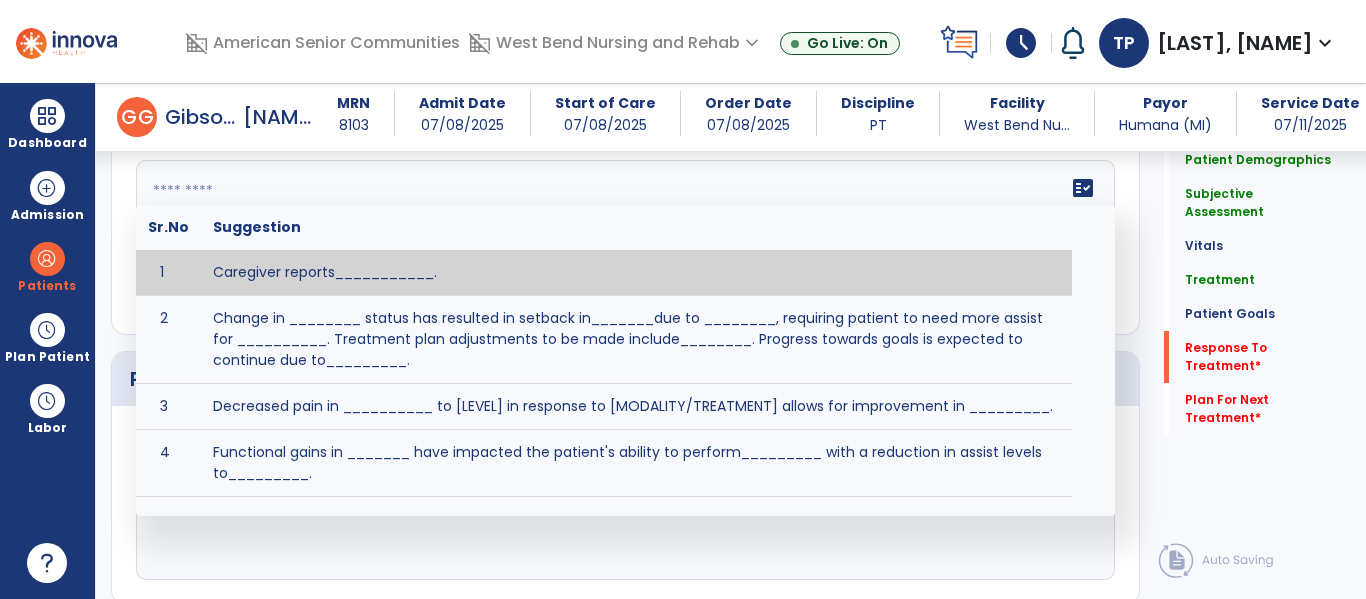 scroll, scrollTop: 4088, scrollLeft: 0, axis: vertical 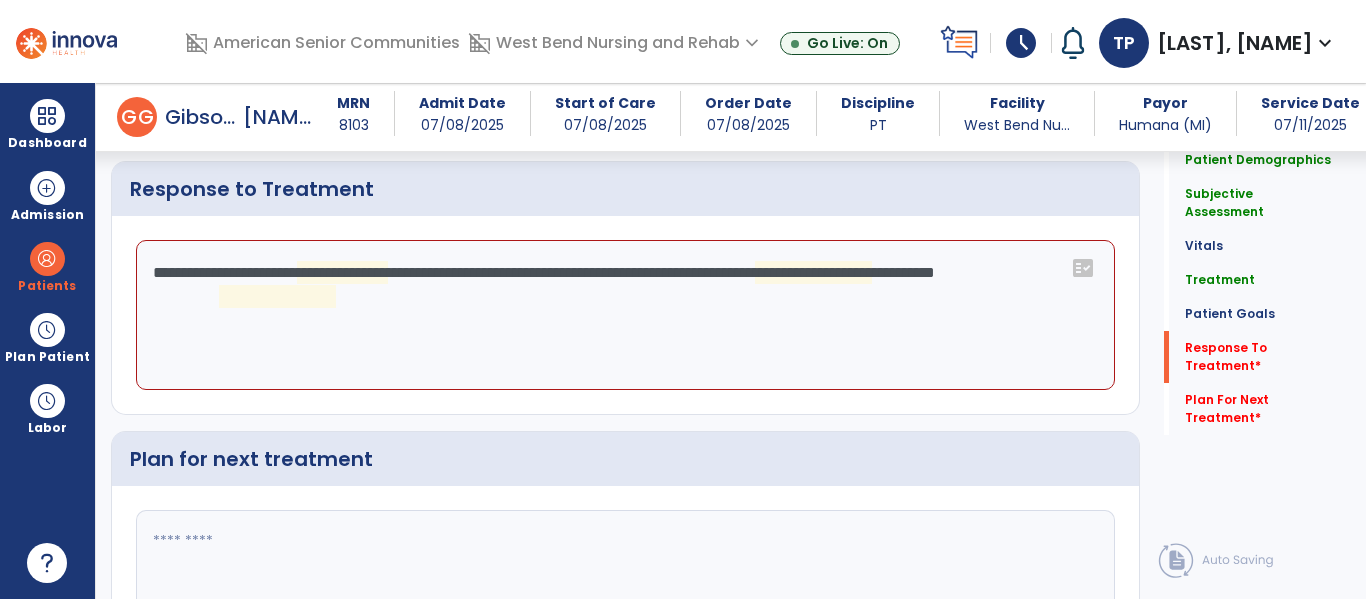 click on "**********" 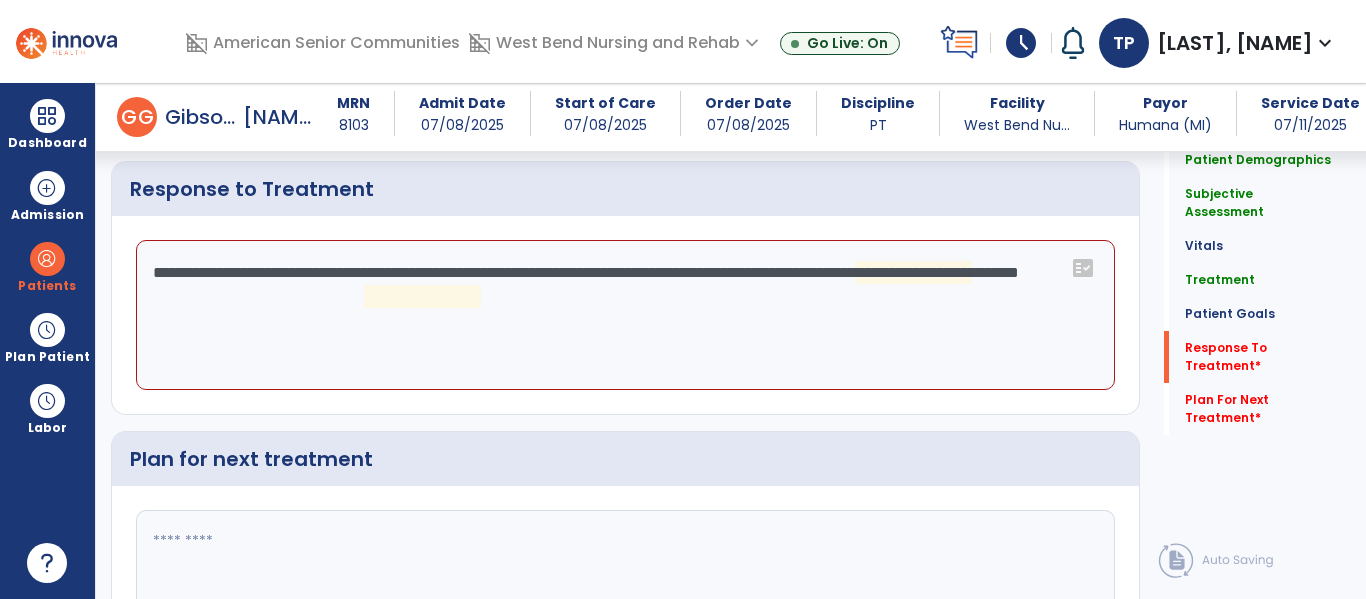 click on "**********" 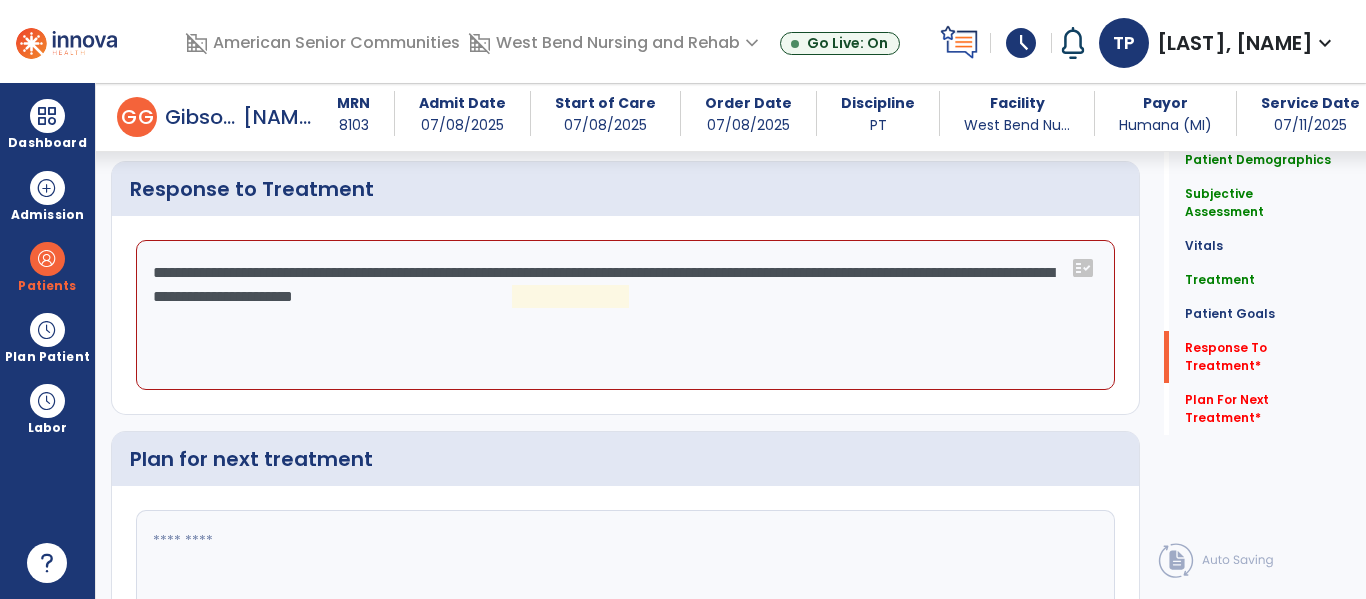 click on "**********" 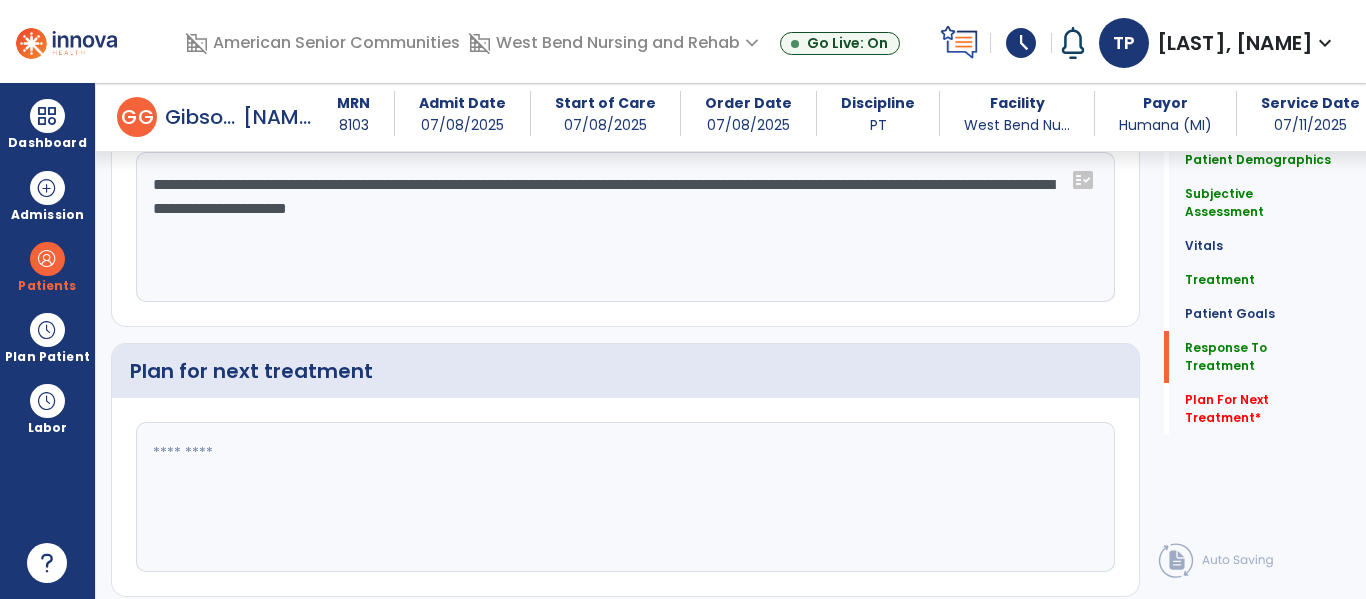 scroll, scrollTop: 3892, scrollLeft: 0, axis: vertical 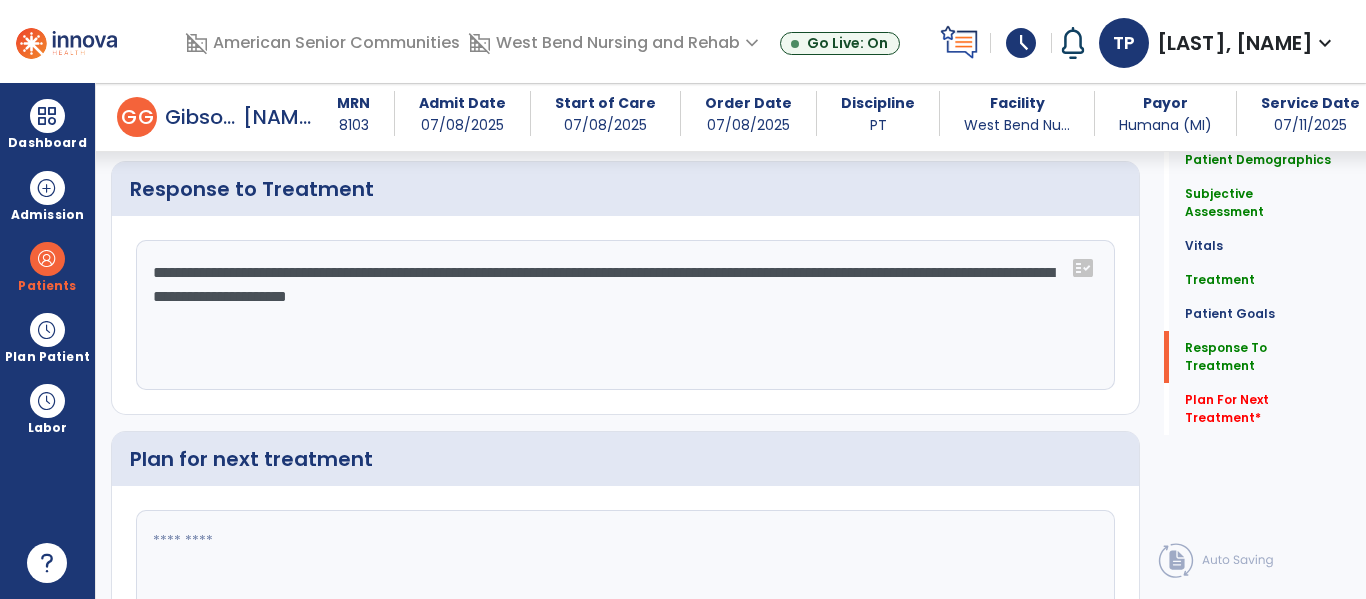 drag, startPoint x: 148, startPoint y: 229, endPoint x: 541, endPoint y: 265, distance: 394.64542 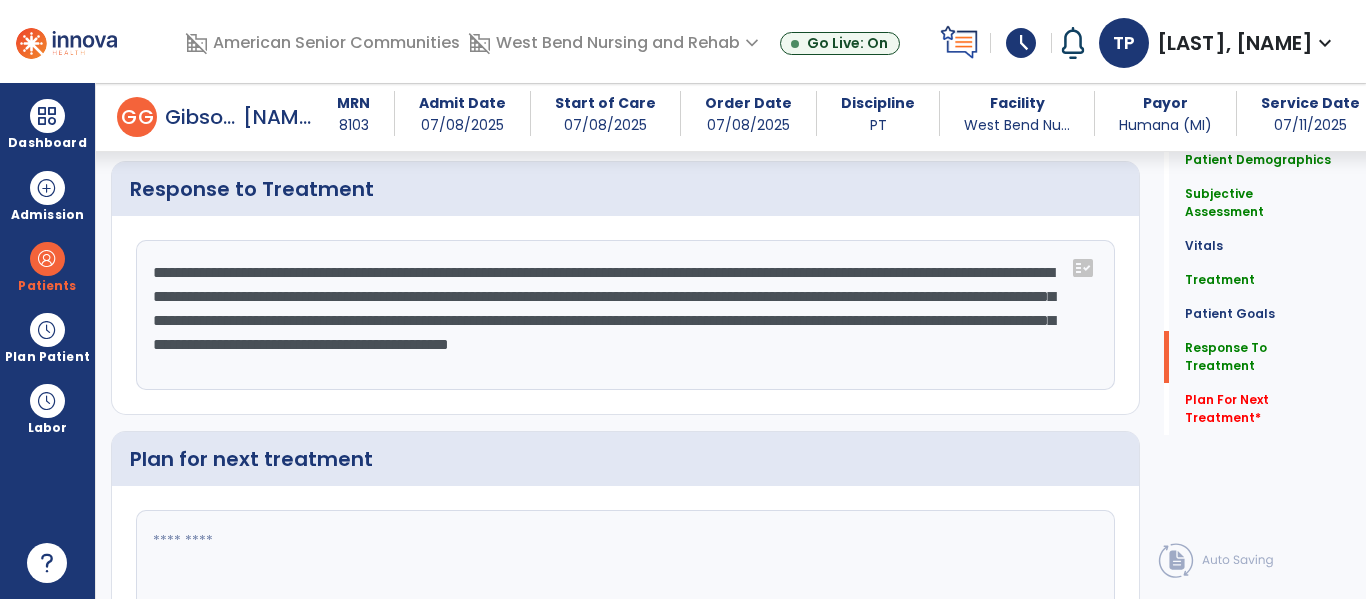 drag, startPoint x: 151, startPoint y: 279, endPoint x: 633, endPoint y: 282, distance: 482.00934 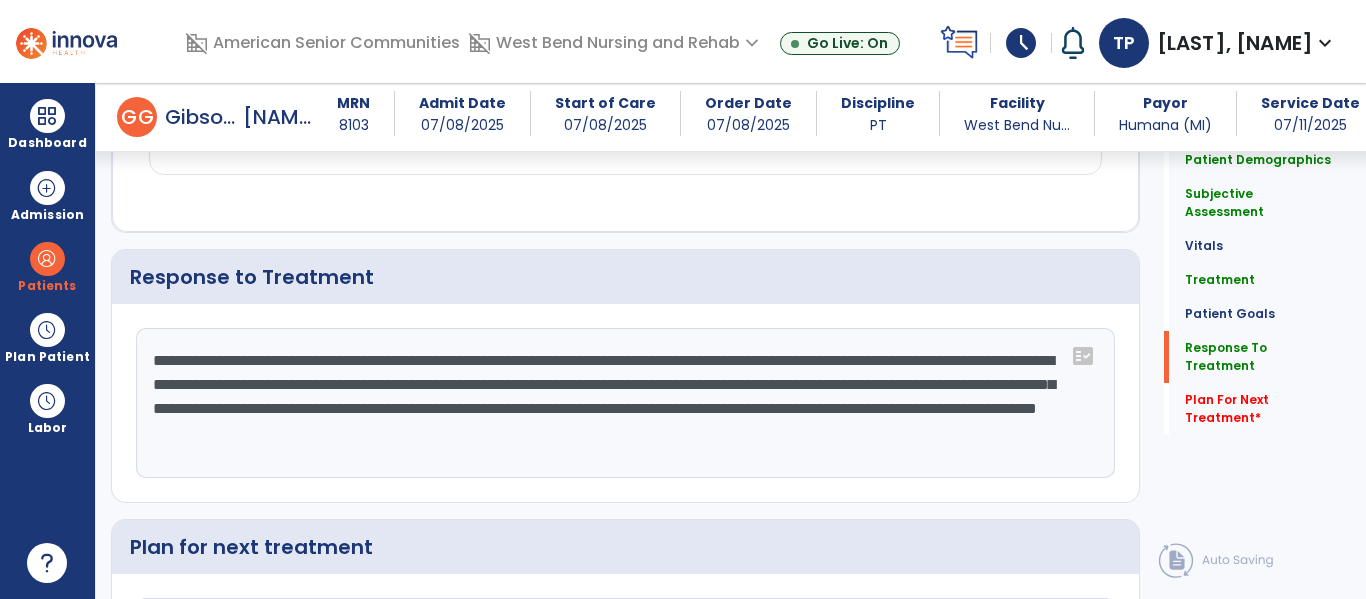 scroll, scrollTop: 3980, scrollLeft: 0, axis: vertical 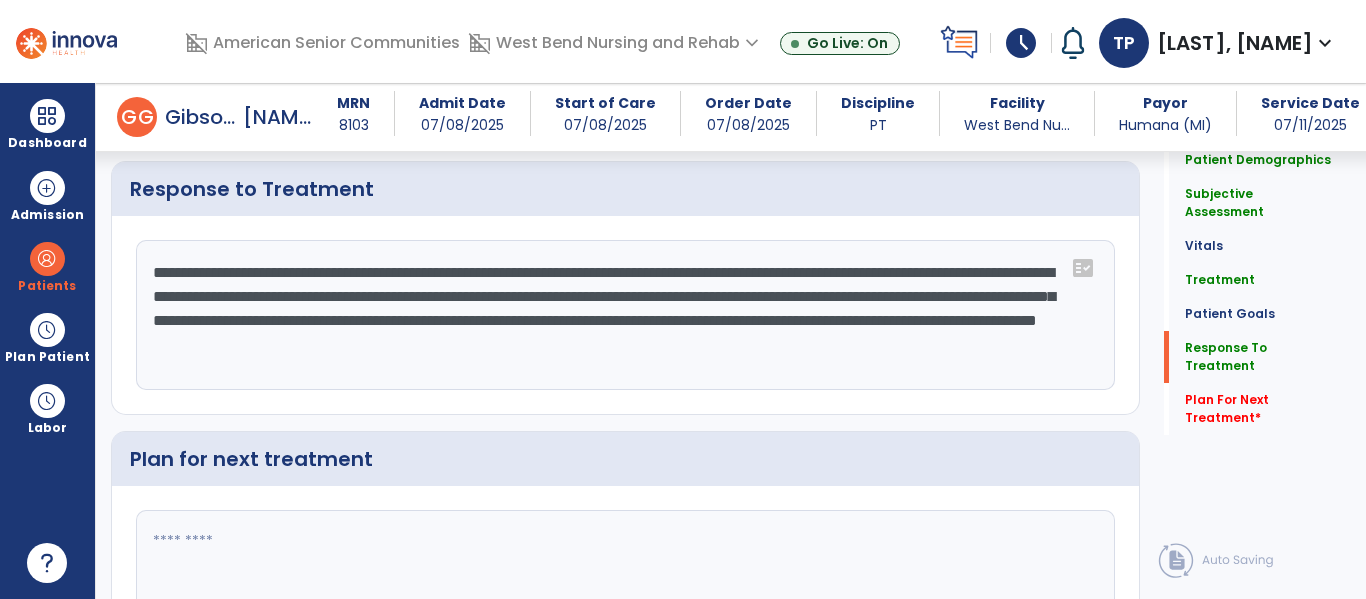 drag, startPoint x: 718, startPoint y: 279, endPoint x: 1296, endPoint y: 459, distance: 605.3792 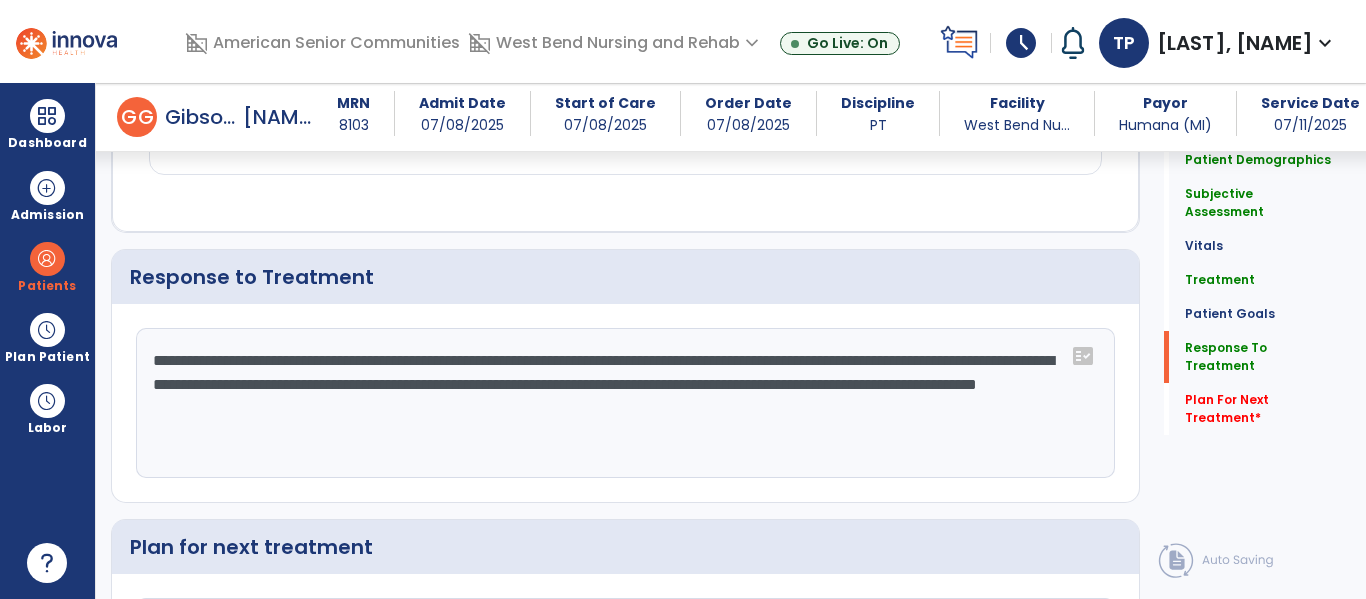 scroll, scrollTop: 3980, scrollLeft: 0, axis: vertical 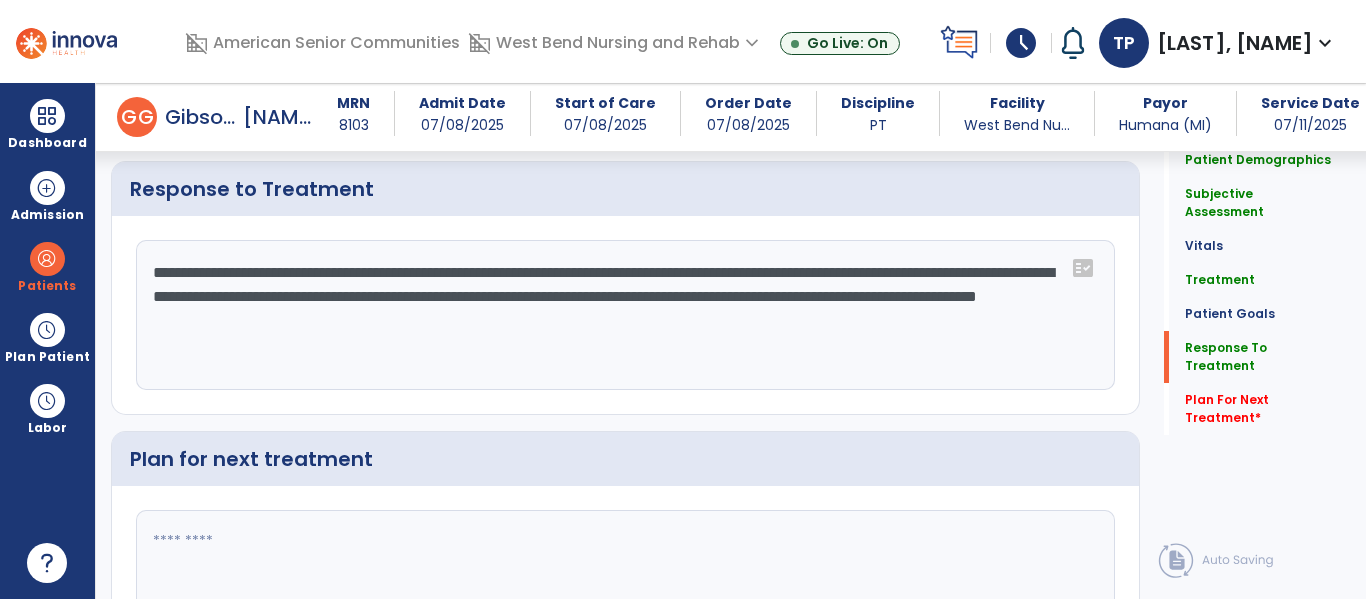 click 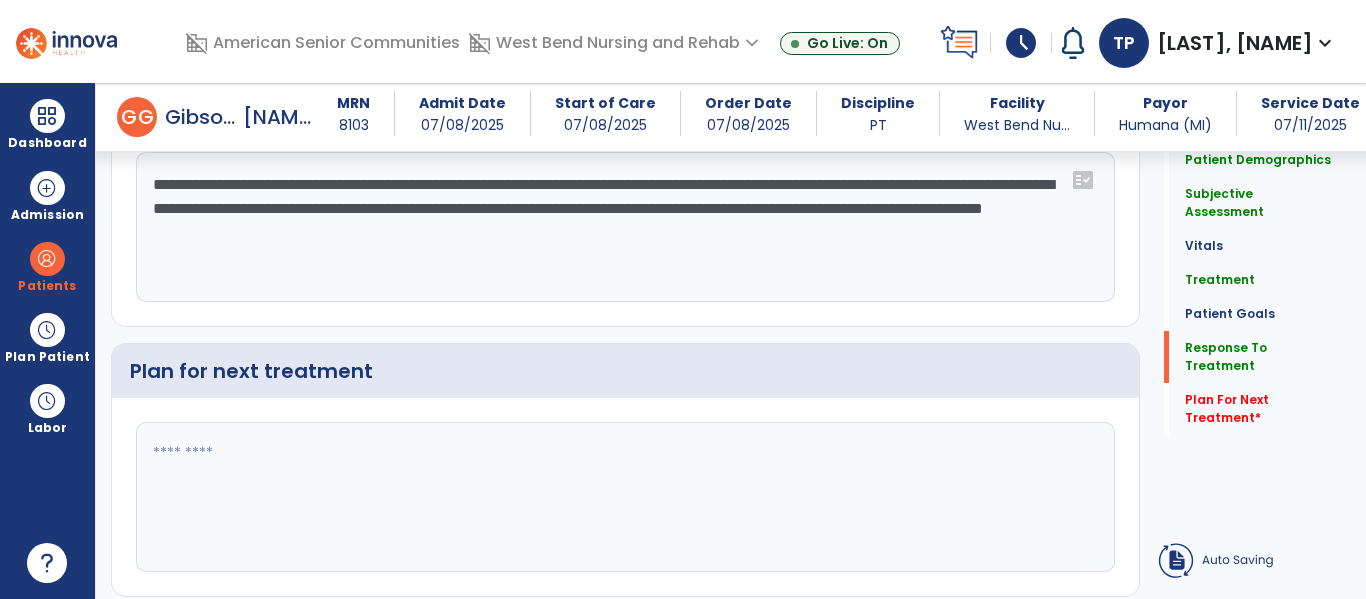 paste on "**********" 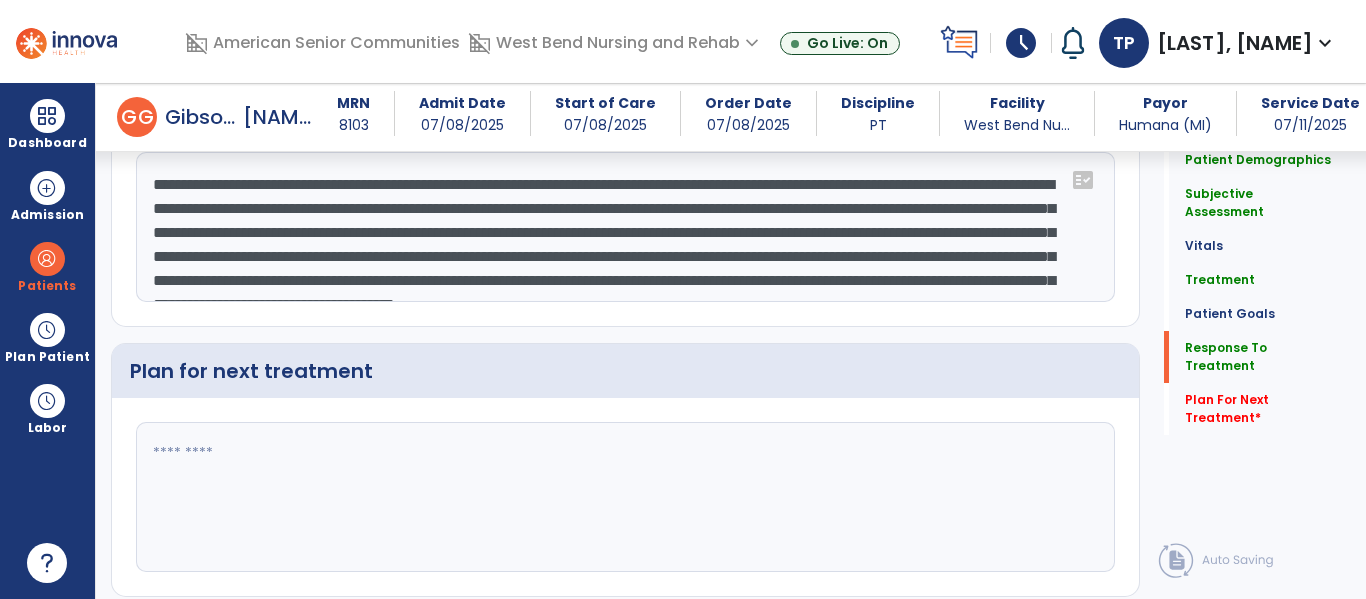 scroll, scrollTop: 3892, scrollLeft: 0, axis: vertical 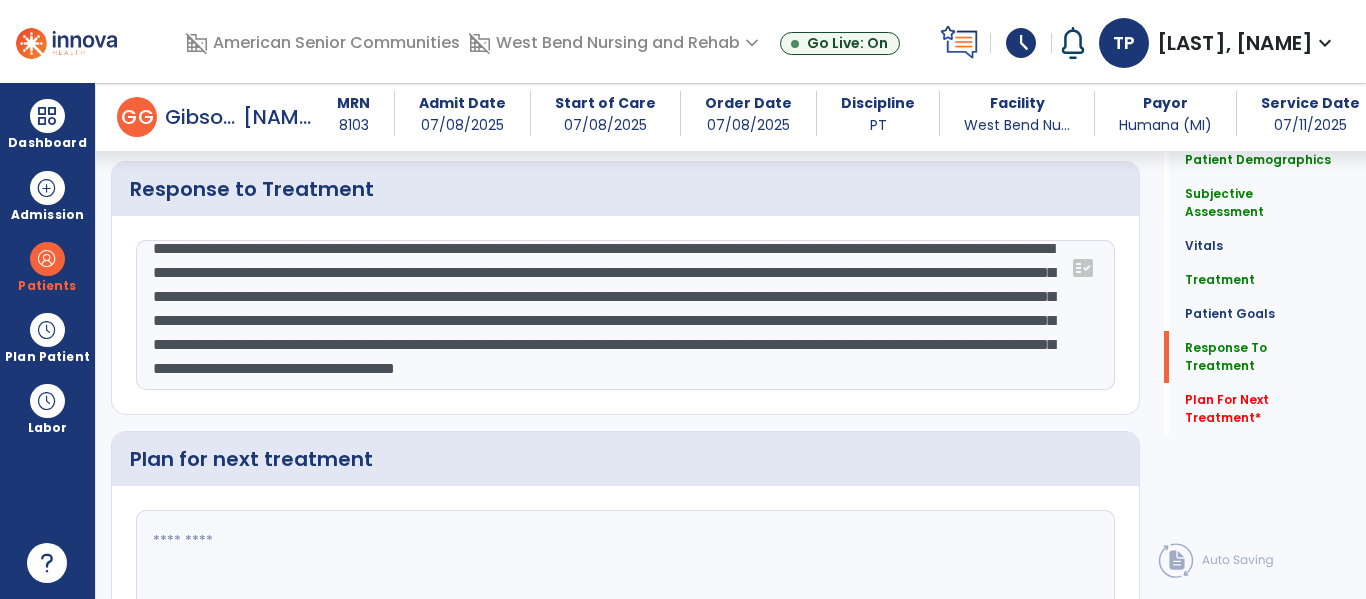 drag, startPoint x: 149, startPoint y: 300, endPoint x: 512, endPoint y: 366, distance: 368.9512 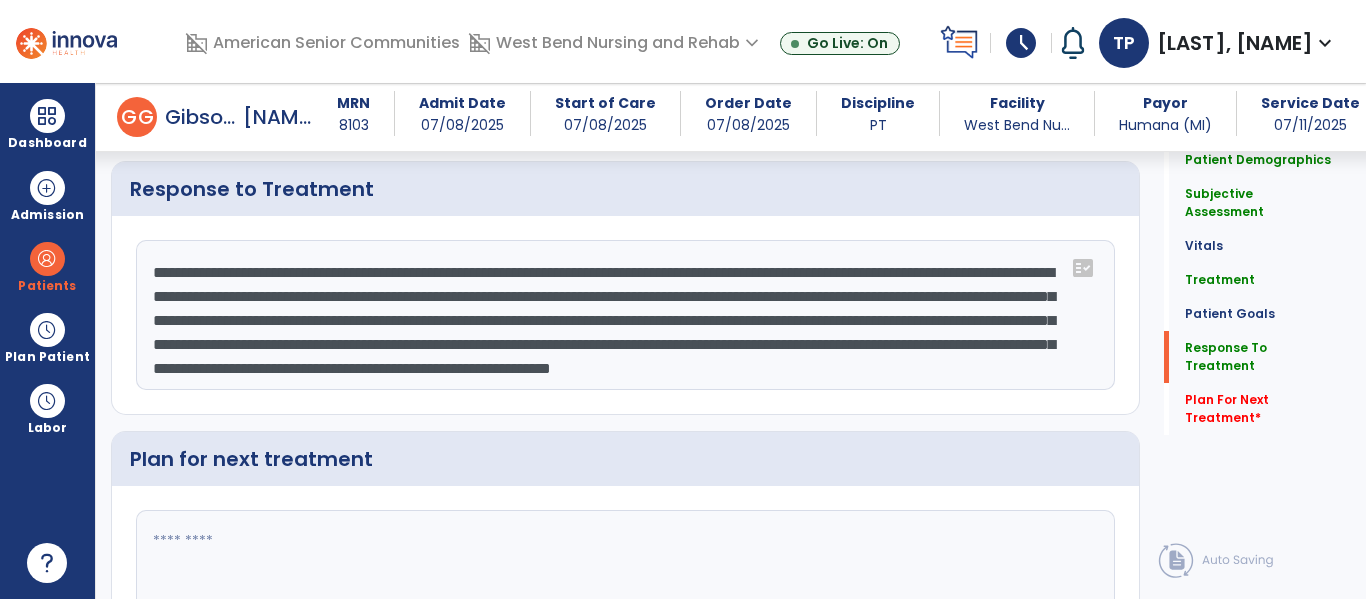 scroll, scrollTop: 24, scrollLeft: 0, axis: vertical 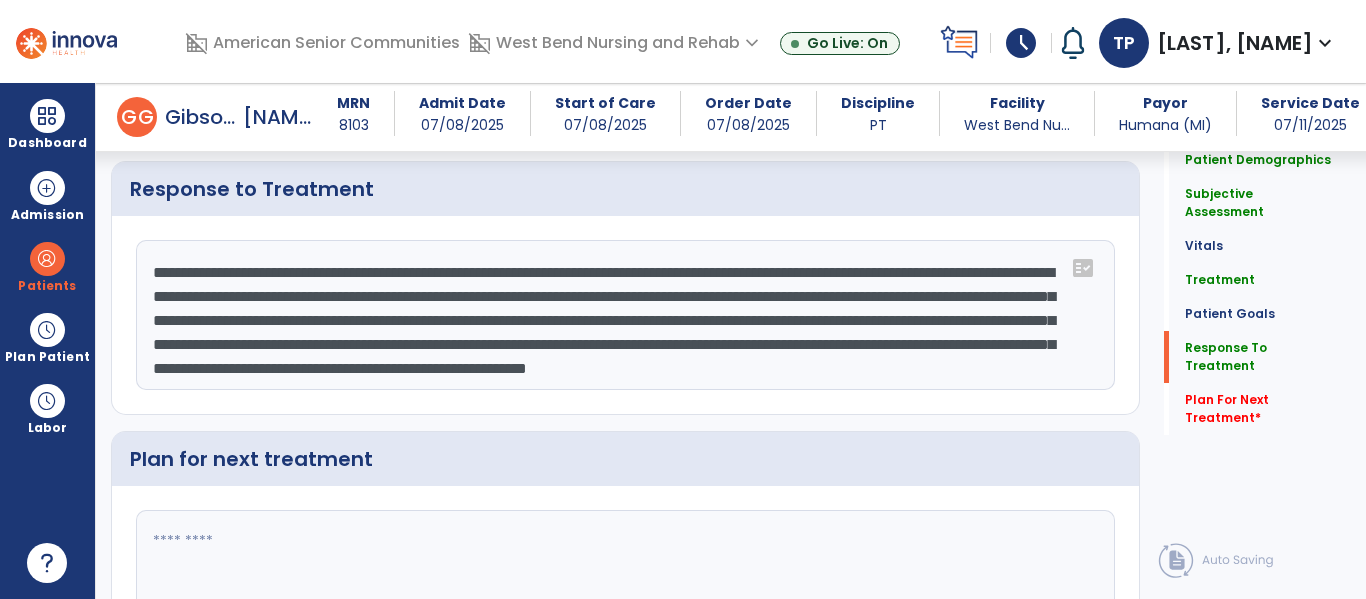 drag, startPoint x: 691, startPoint y: 228, endPoint x: 812, endPoint y: 225, distance: 121.037186 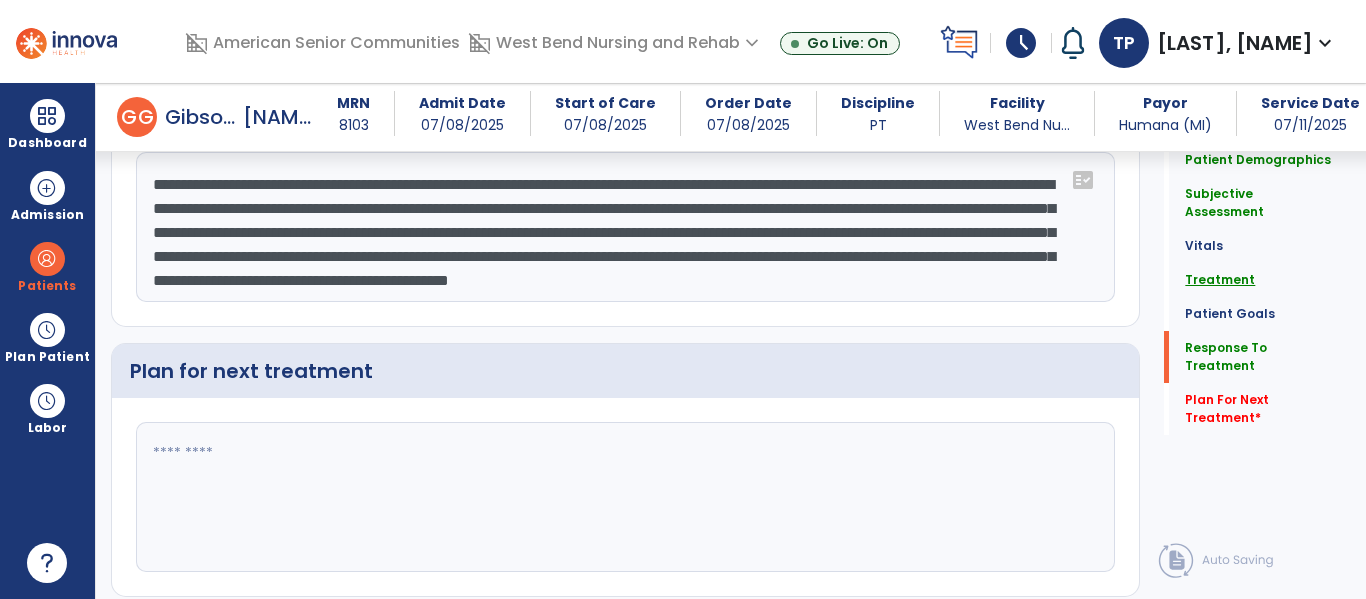 type on "**********" 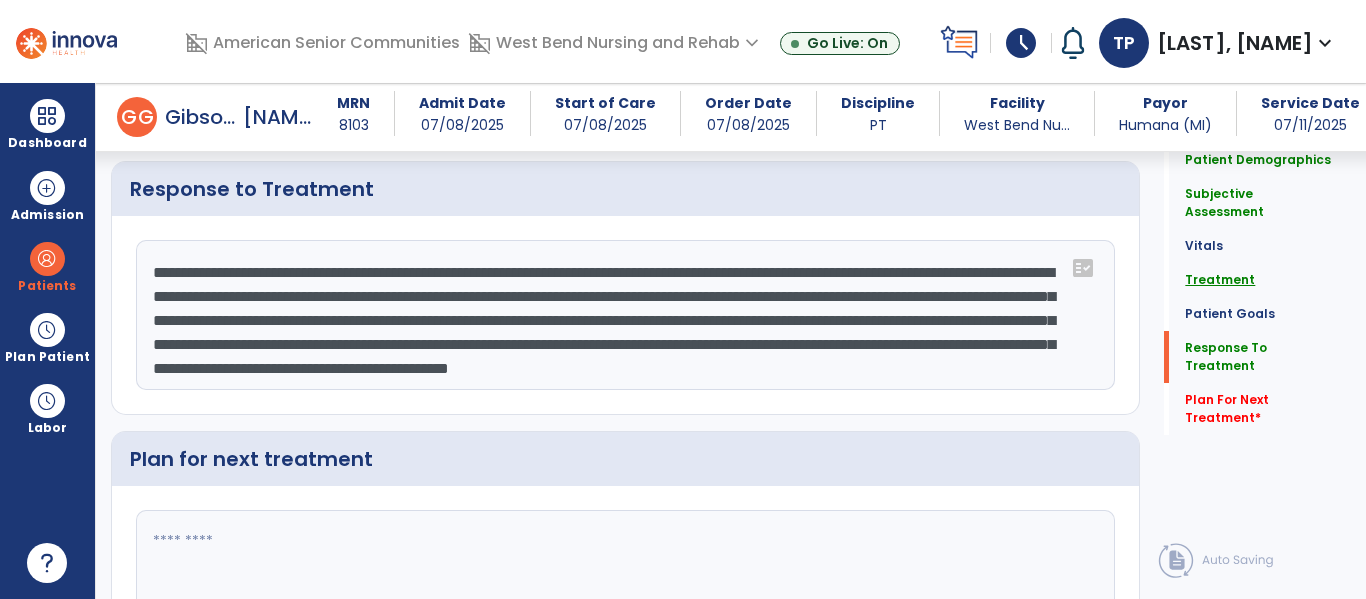 click on "Treatment" 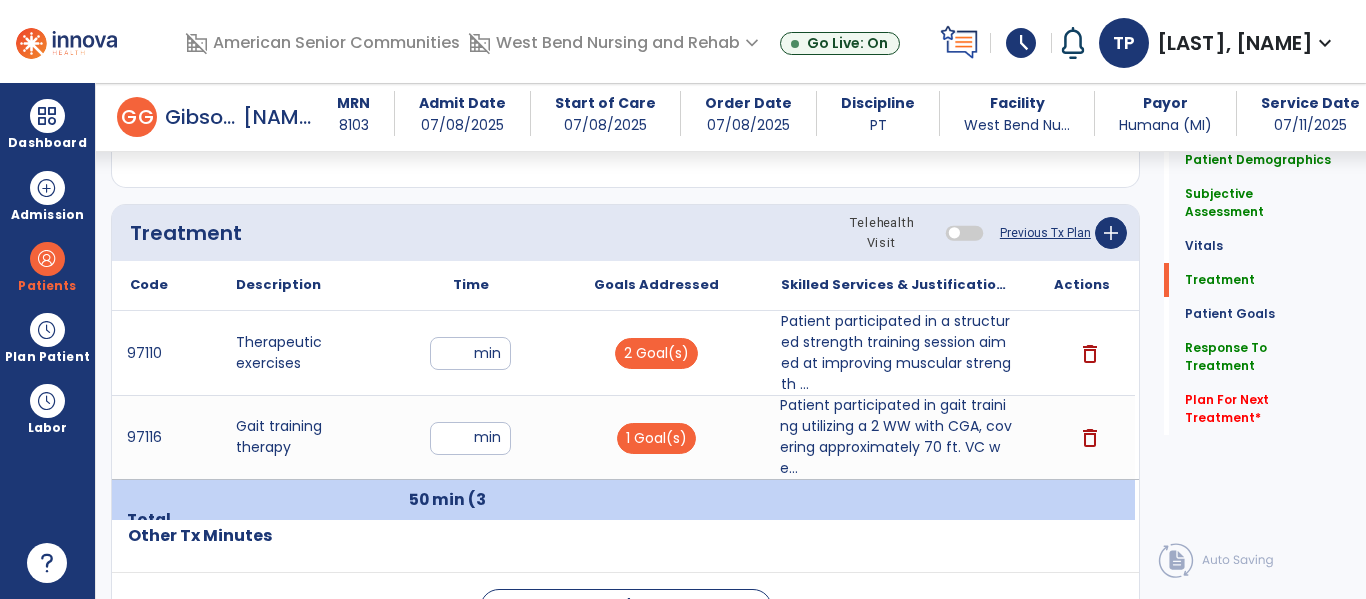 click on "Previous Tx Plan" 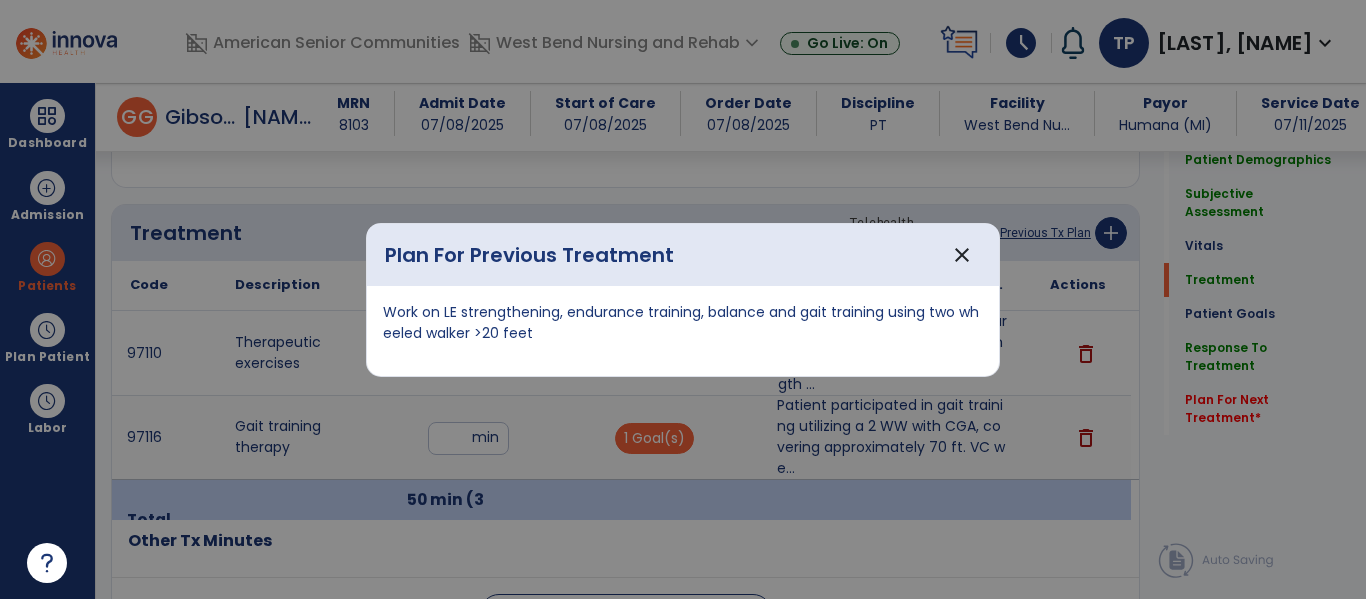 scroll, scrollTop: 1165, scrollLeft: 0, axis: vertical 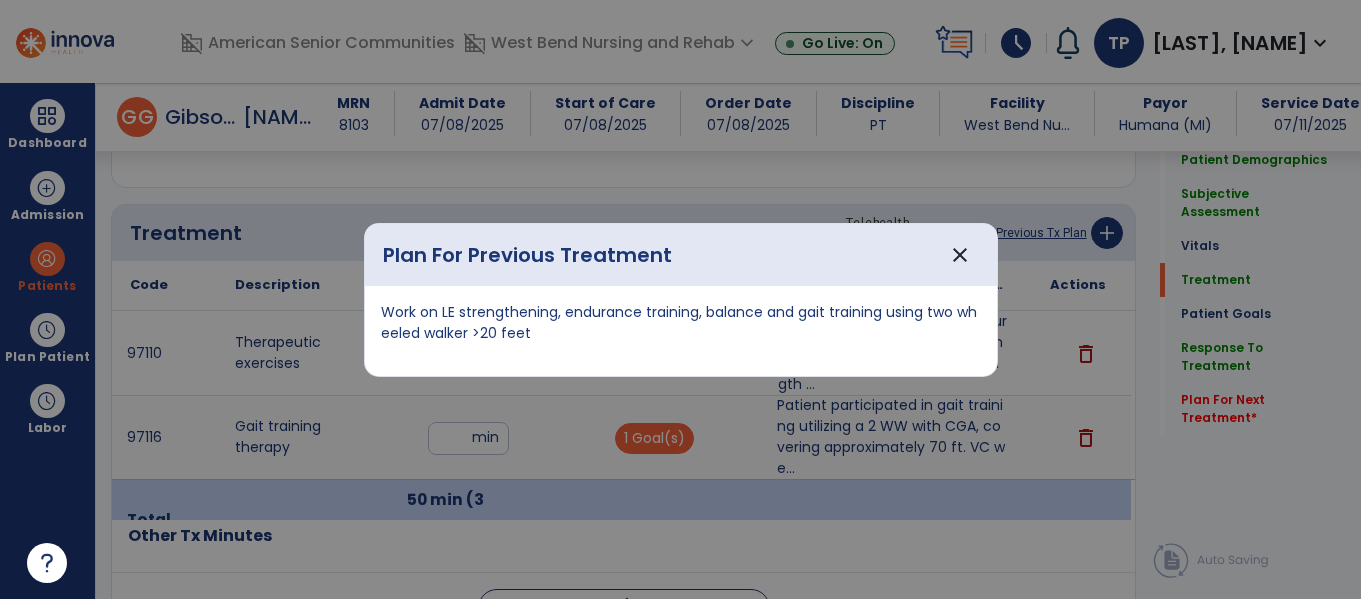 drag, startPoint x: 380, startPoint y: 306, endPoint x: 556, endPoint y: 309, distance: 176.02557 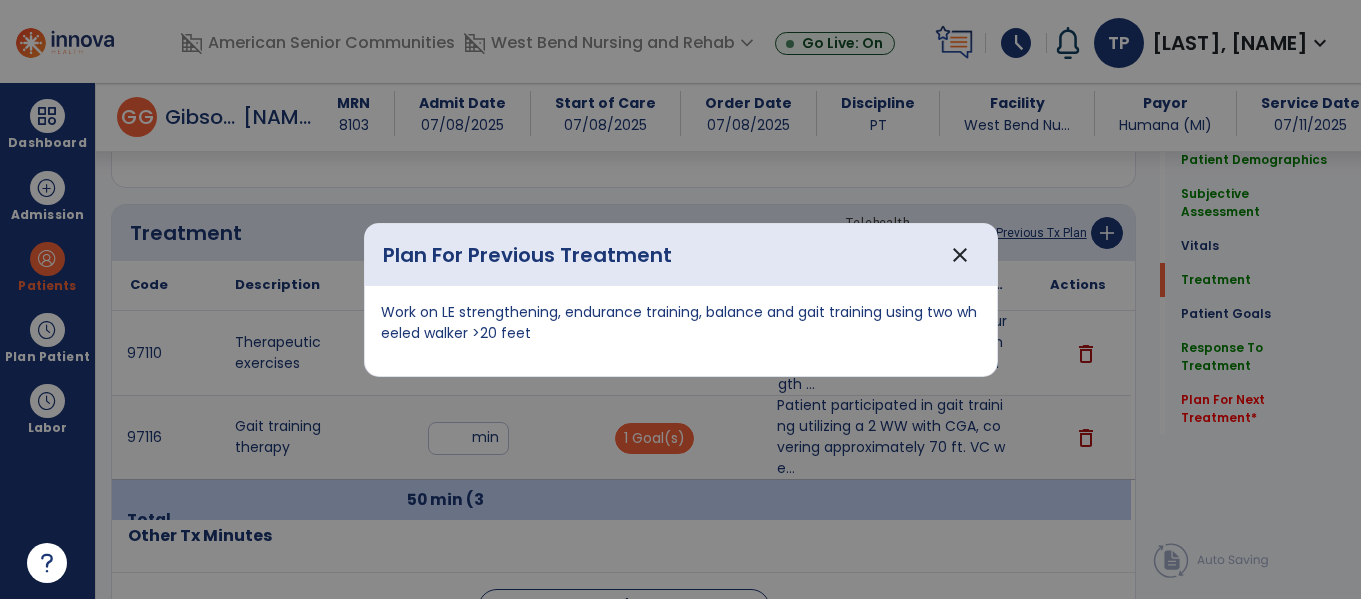 copy on "Work on LE strengthening, endurance training, balance and gait training using two wheeled walker >20 feet" 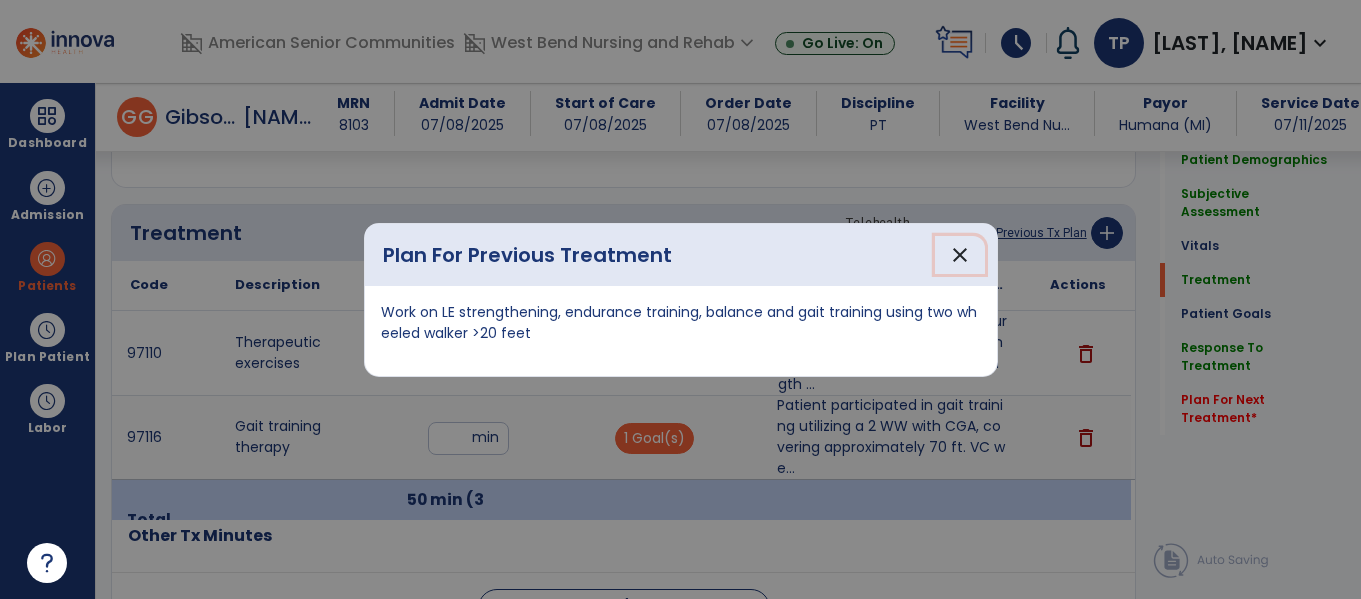 click on "close" at bounding box center [960, 255] 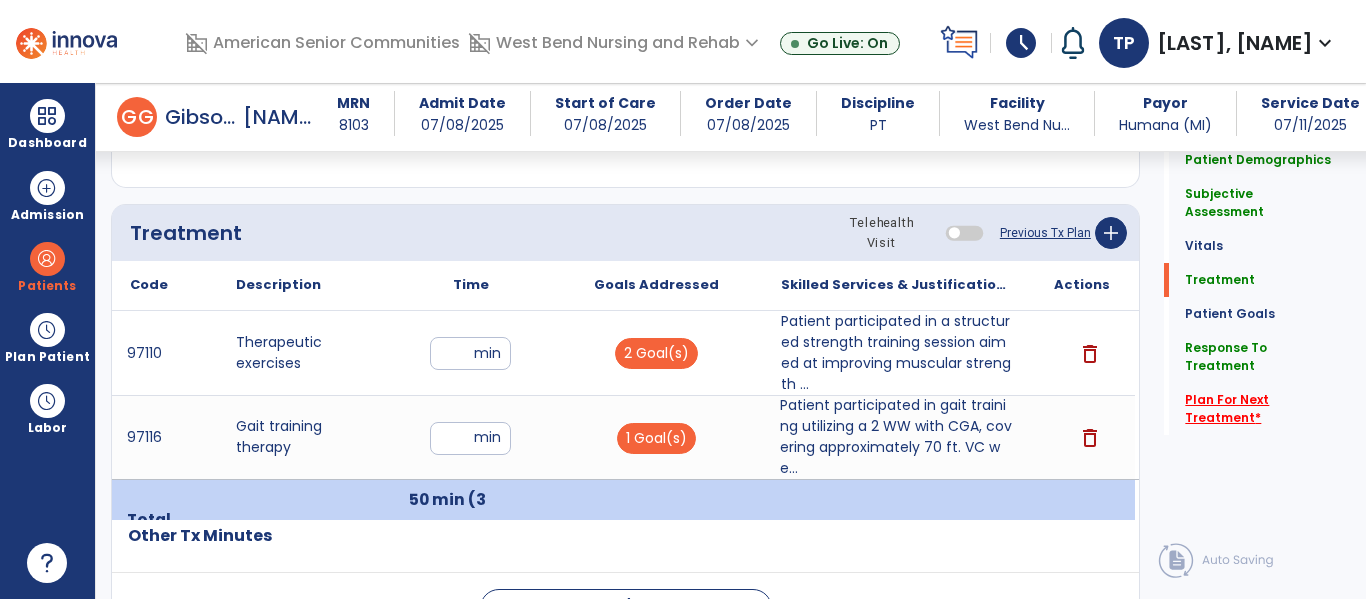 click on "Plan For Next Treatment   *" 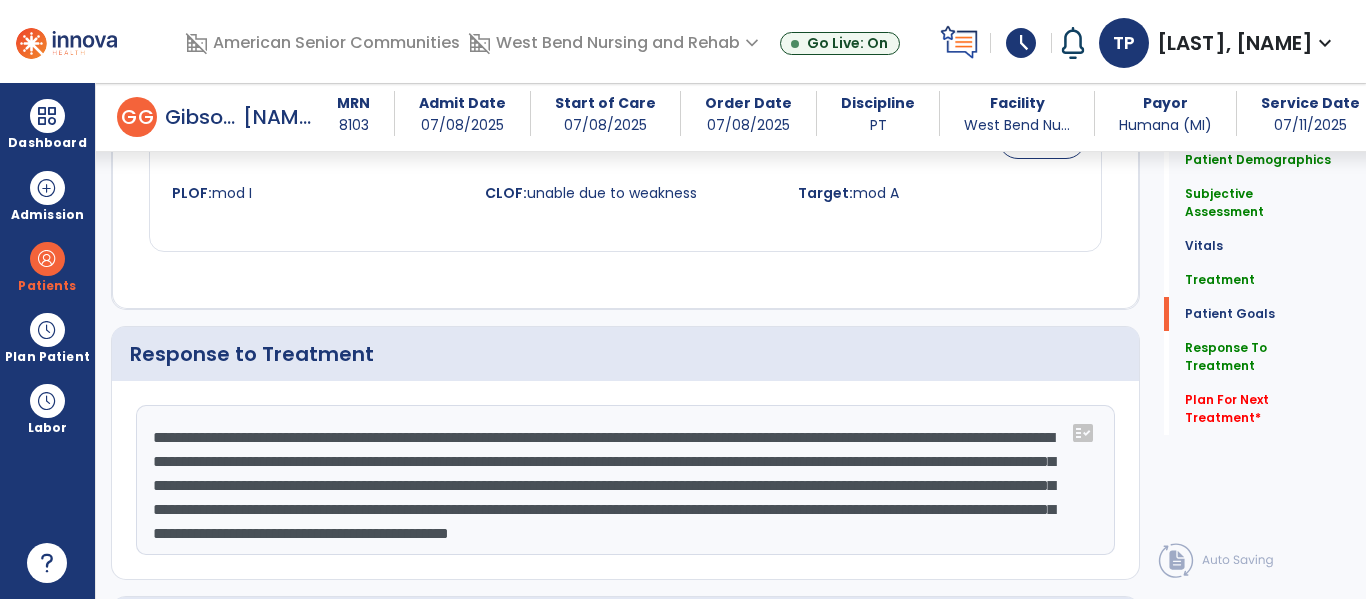 scroll, scrollTop: 4090, scrollLeft: 0, axis: vertical 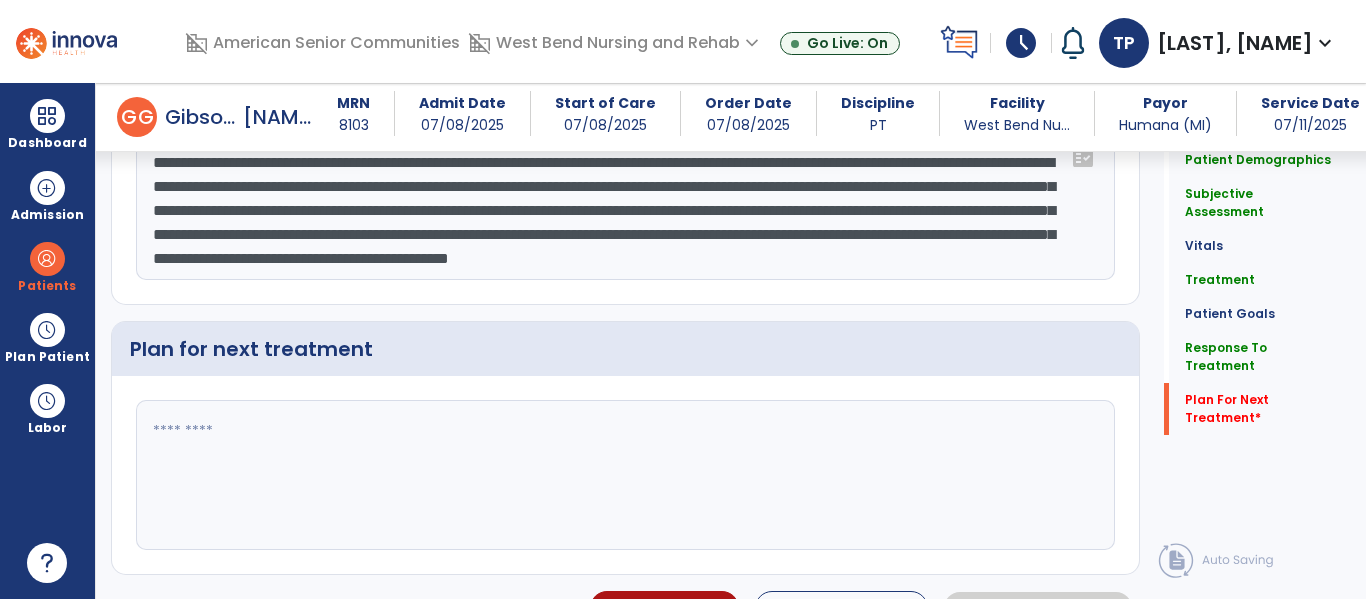 click 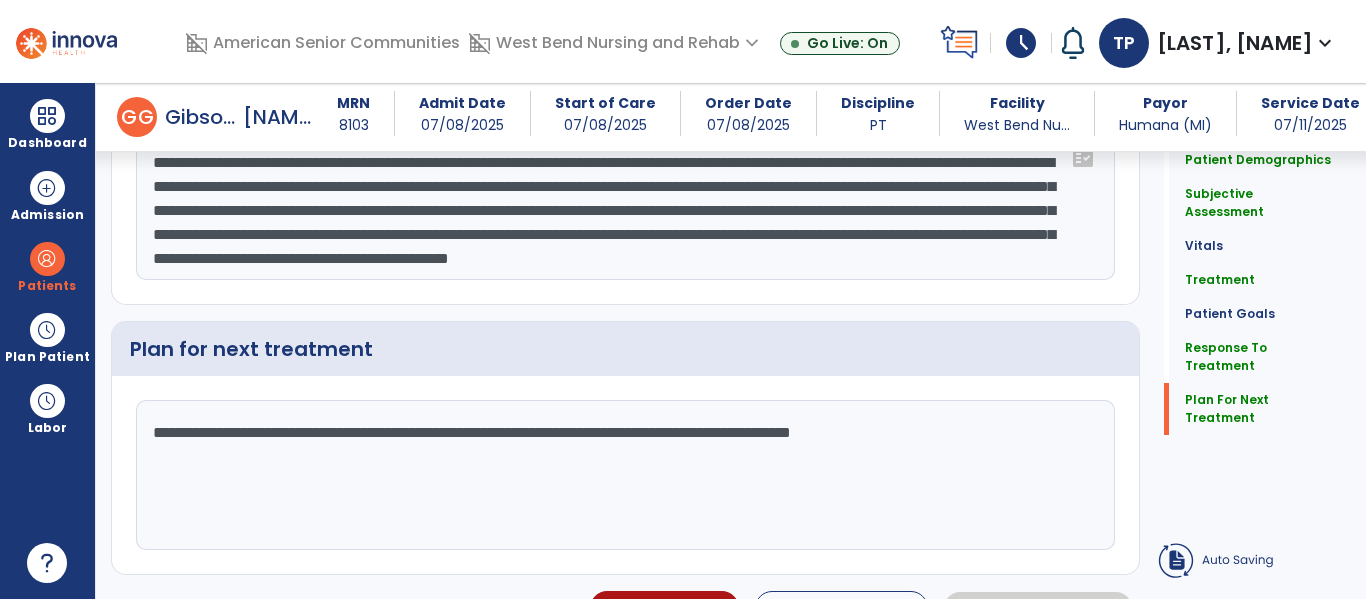 scroll, scrollTop: 4002, scrollLeft: 0, axis: vertical 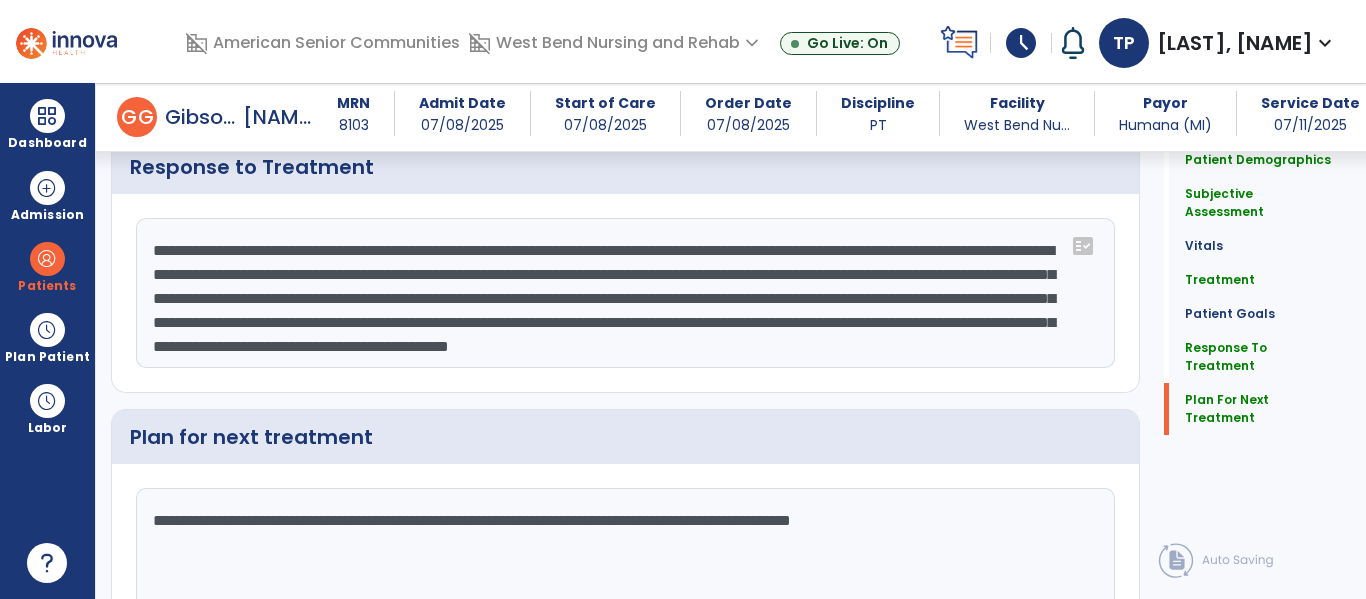 click on "**********" 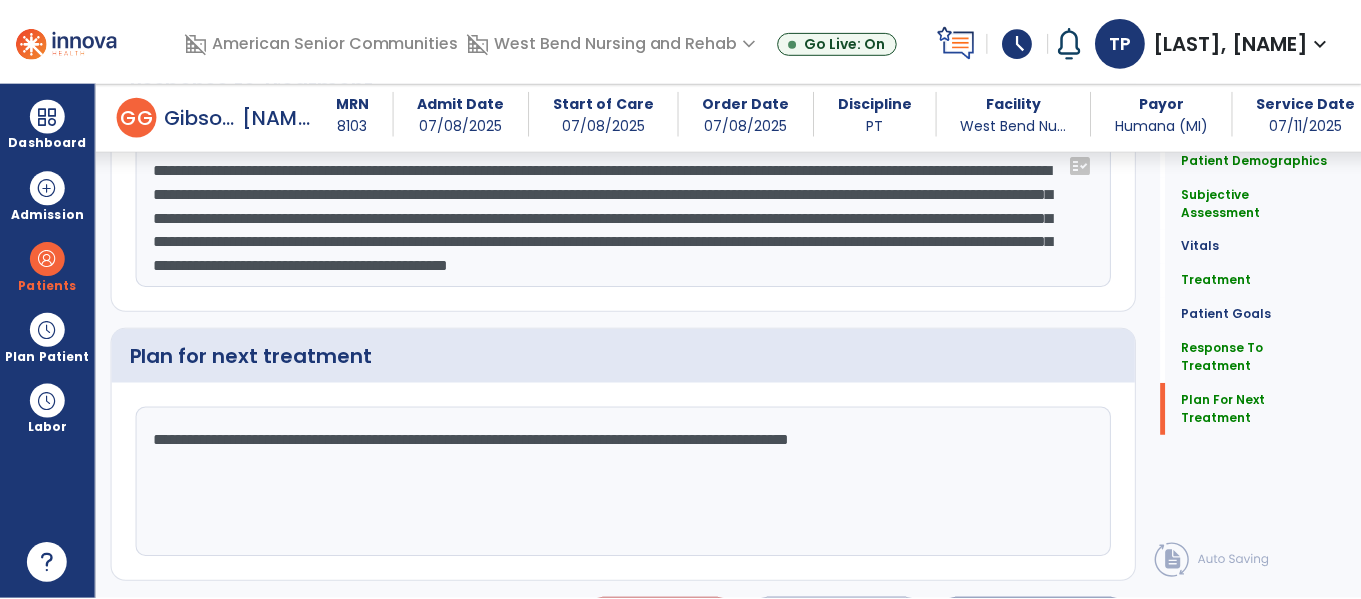 scroll, scrollTop: 4090, scrollLeft: 0, axis: vertical 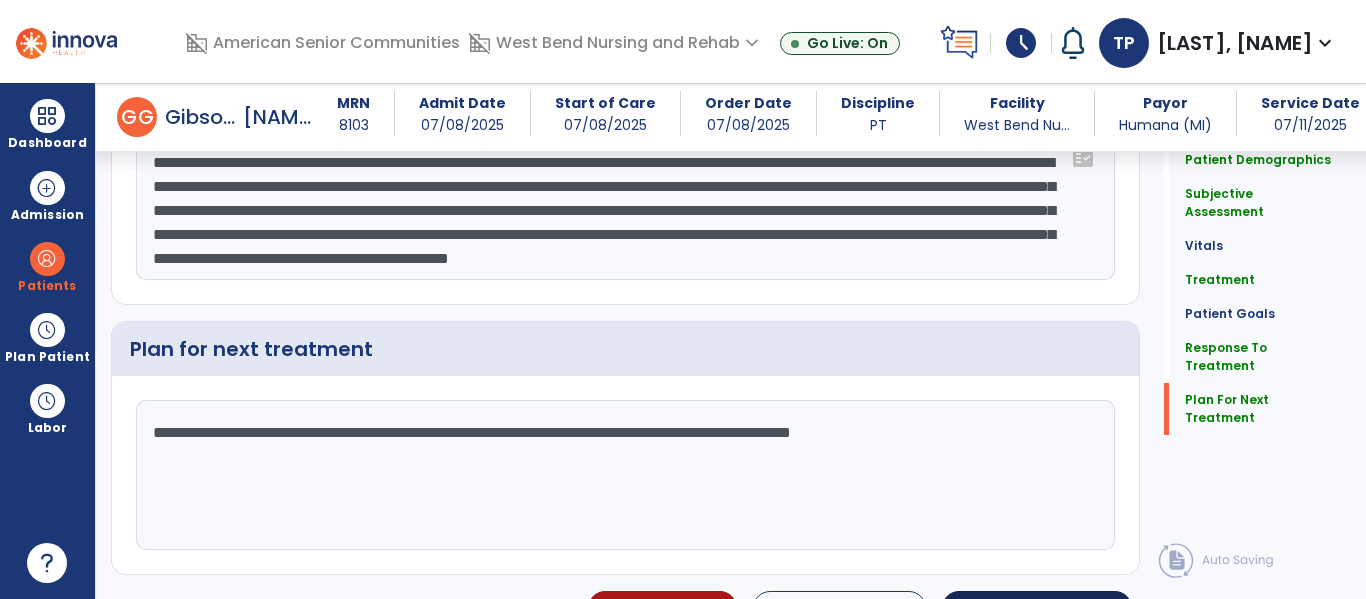 type on "**********" 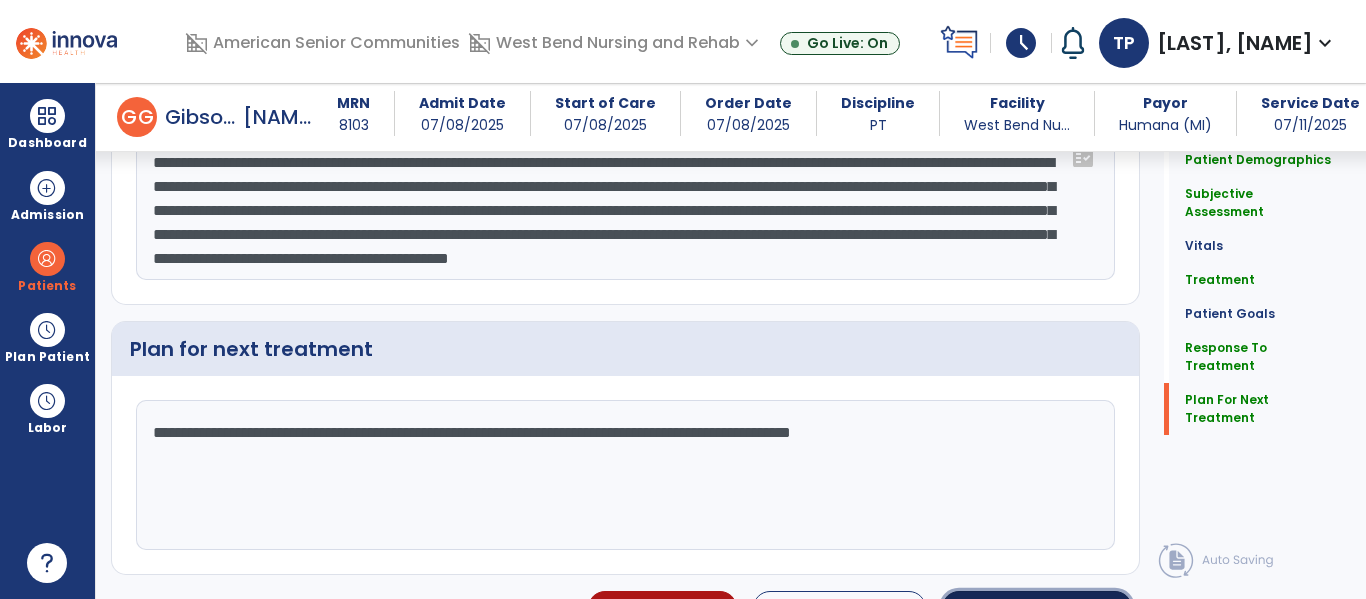 click on "Sign Doc" 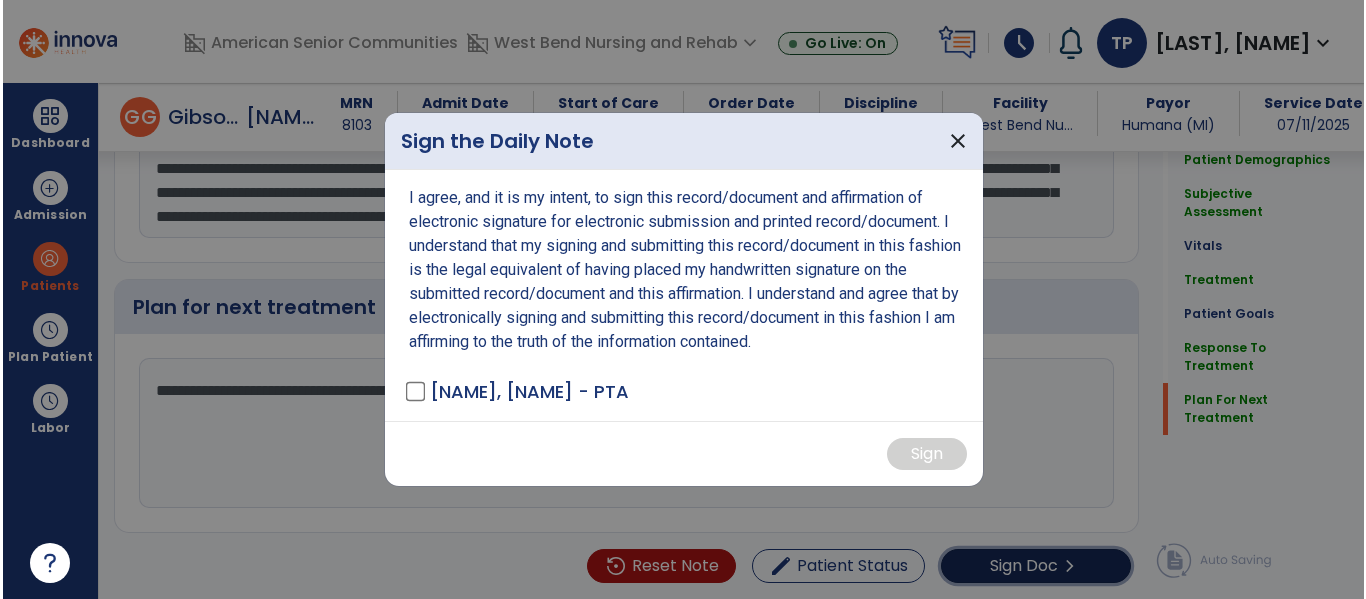 scroll, scrollTop: 4132, scrollLeft: 0, axis: vertical 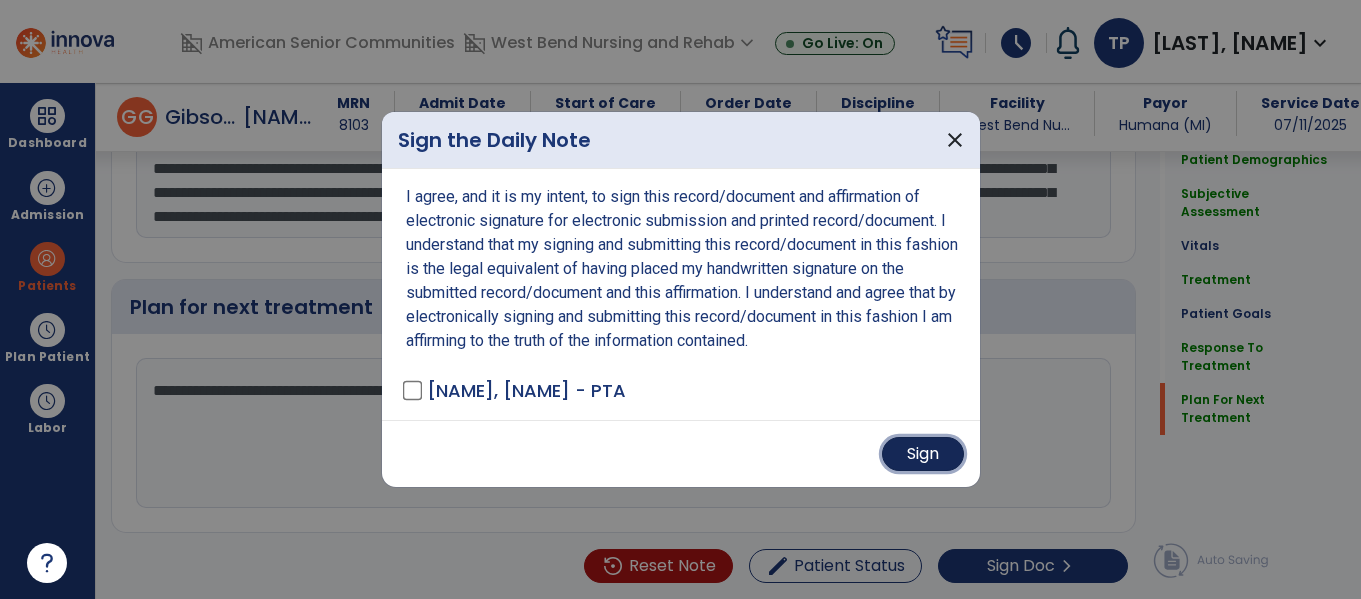 click on "Sign" at bounding box center [923, 454] 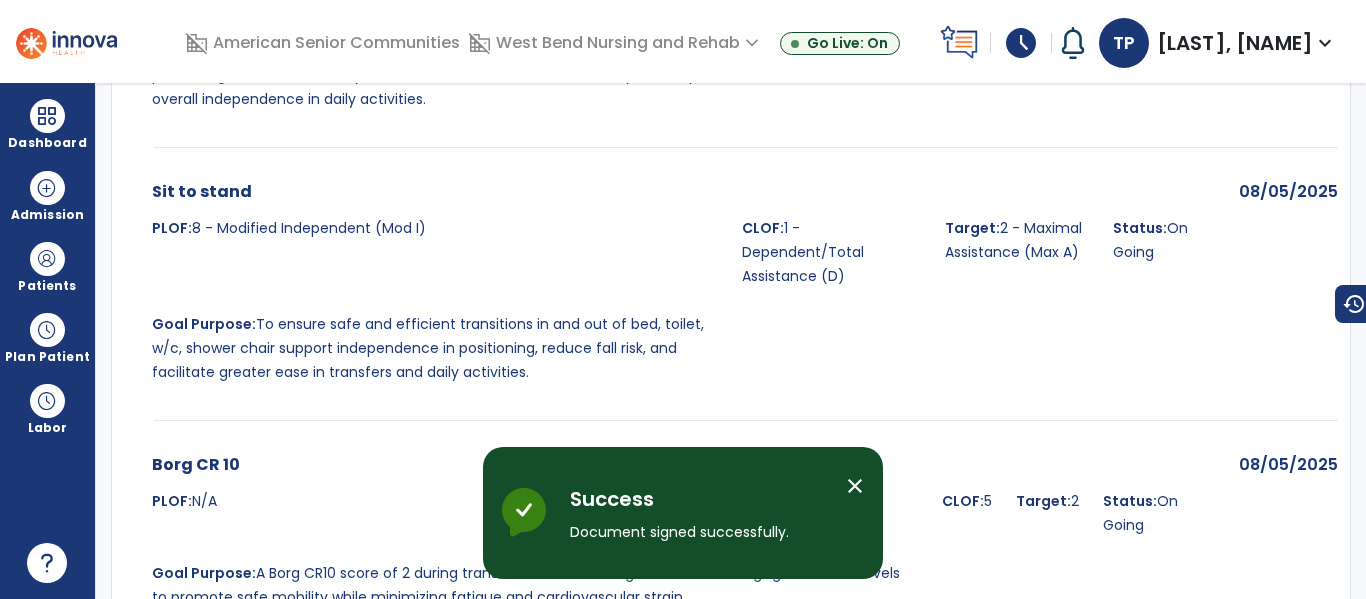 scroll, scrollTop: 0, scrollLeft: 0, axis: both 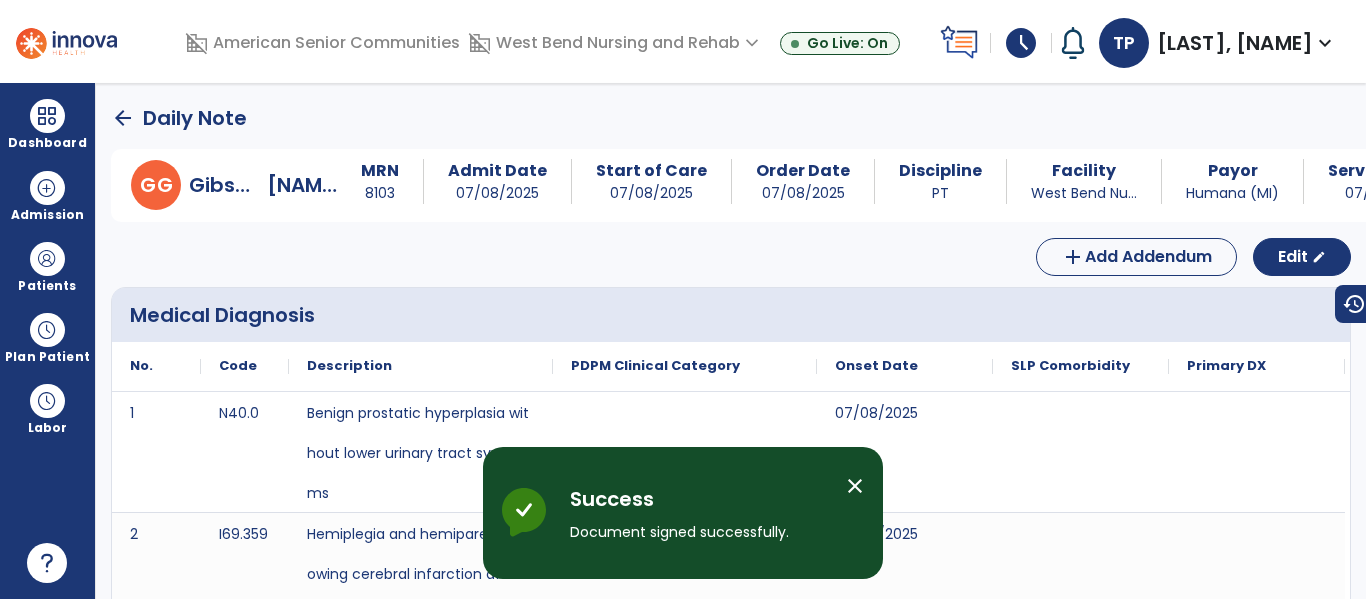 click on "arrow_back" 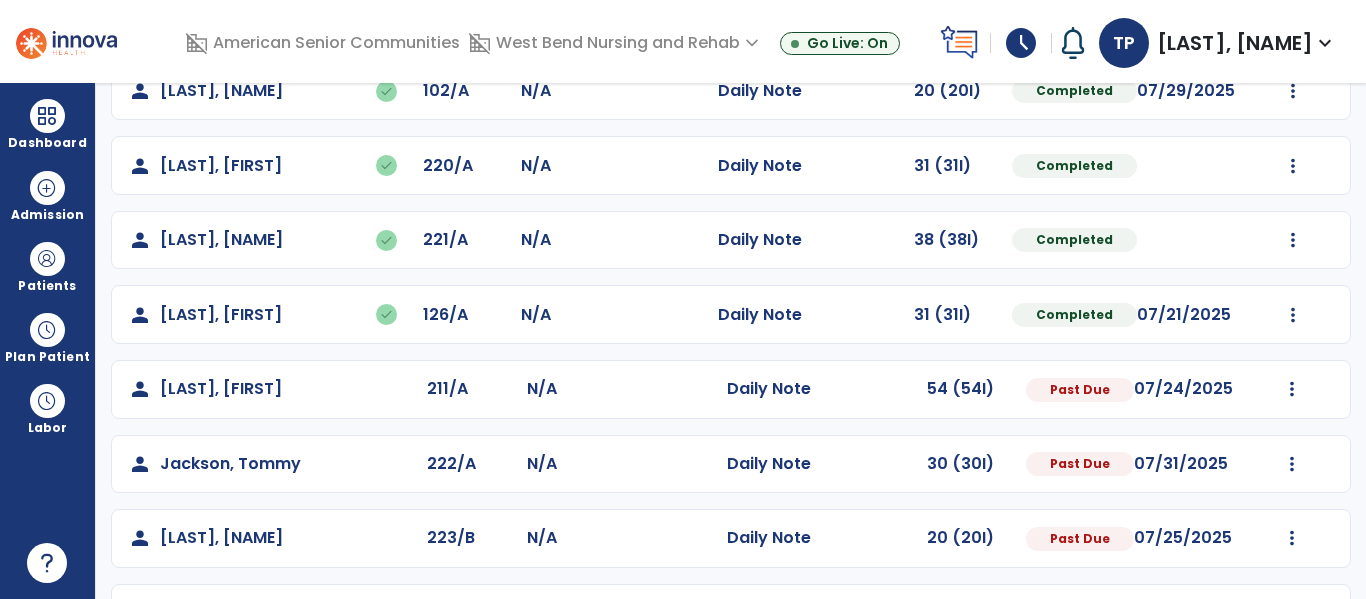 scroll, scrollTop: 212, scrollLeft: 0, axis: vertical 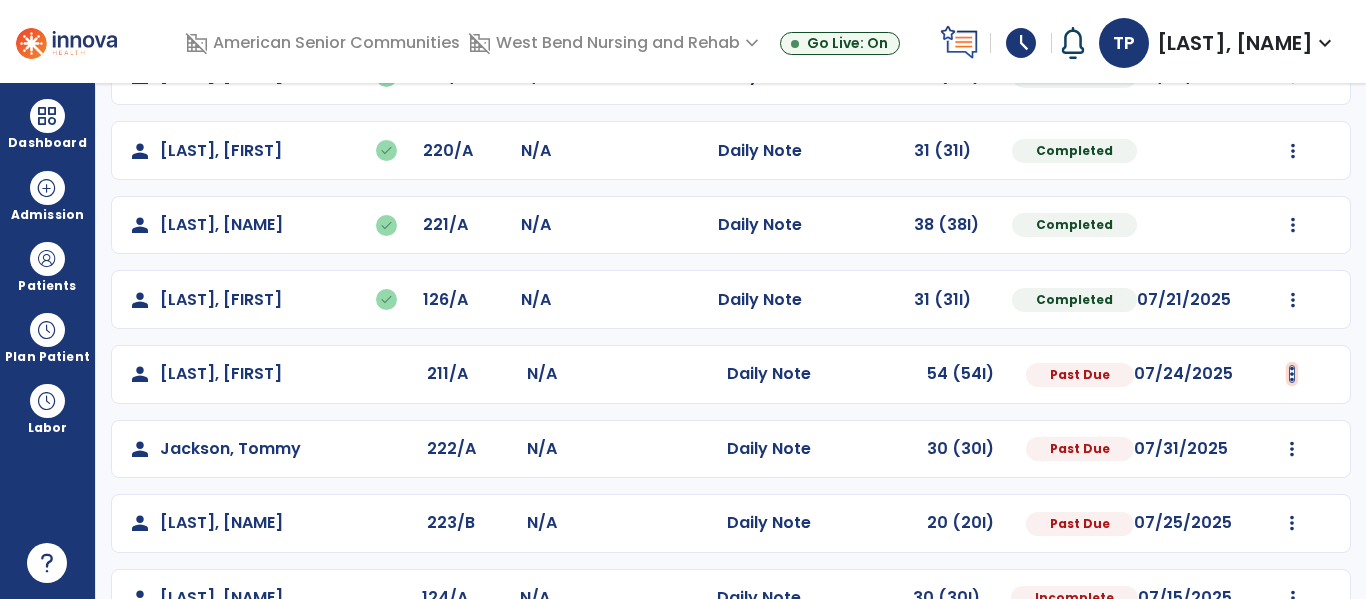 click at bounding box center [1293, 76] 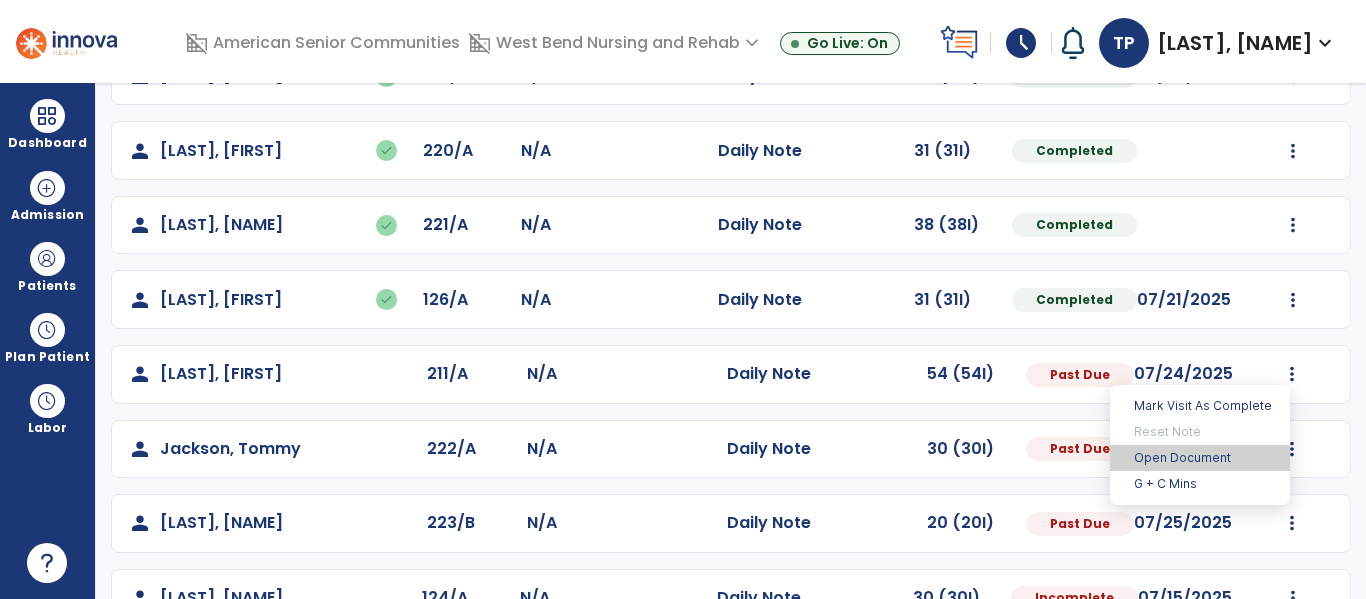 click on "Open Document" at bounding box center [1200, 458] 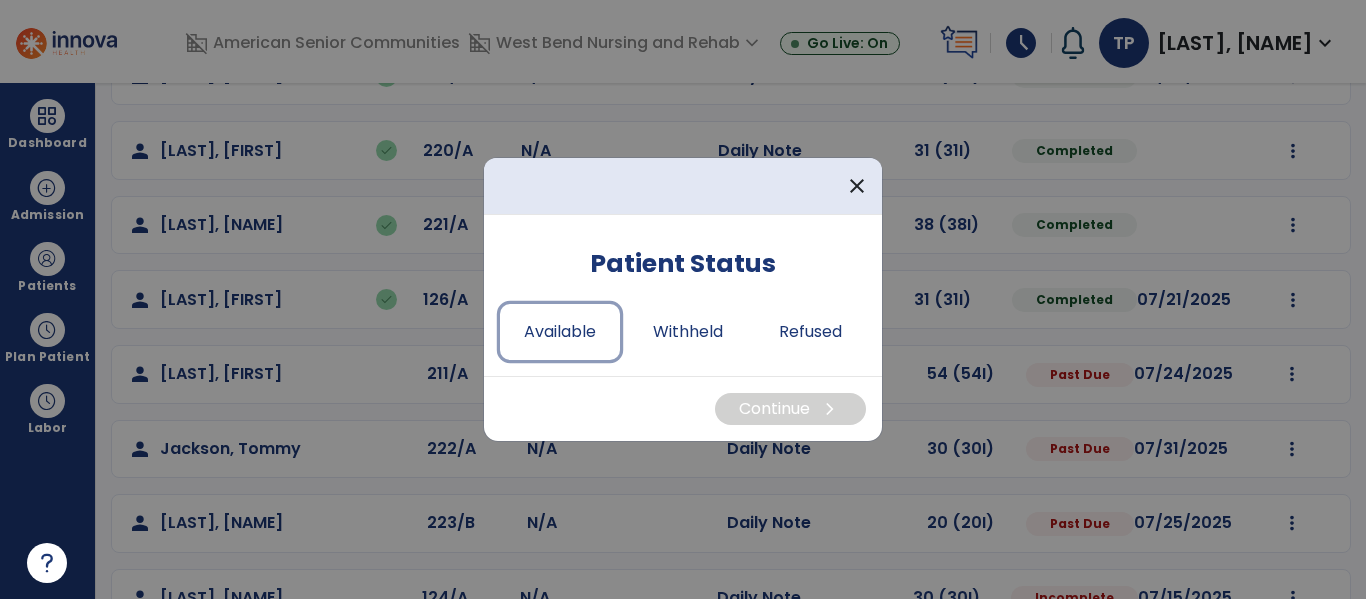 drag, startPoint x: 557, startPoint y: 323, endPoint x: 672, endPoint y: 367, distance: 123.13001 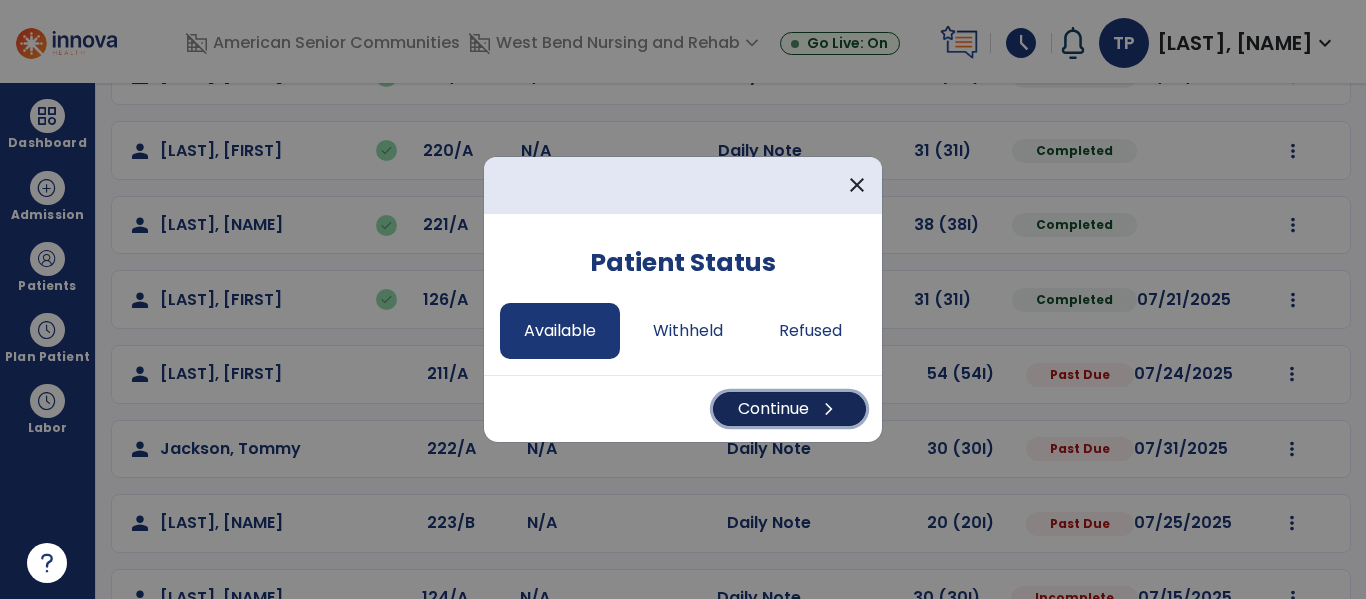 click on "Continue   chevron_right" at bounding box center (789, 409) 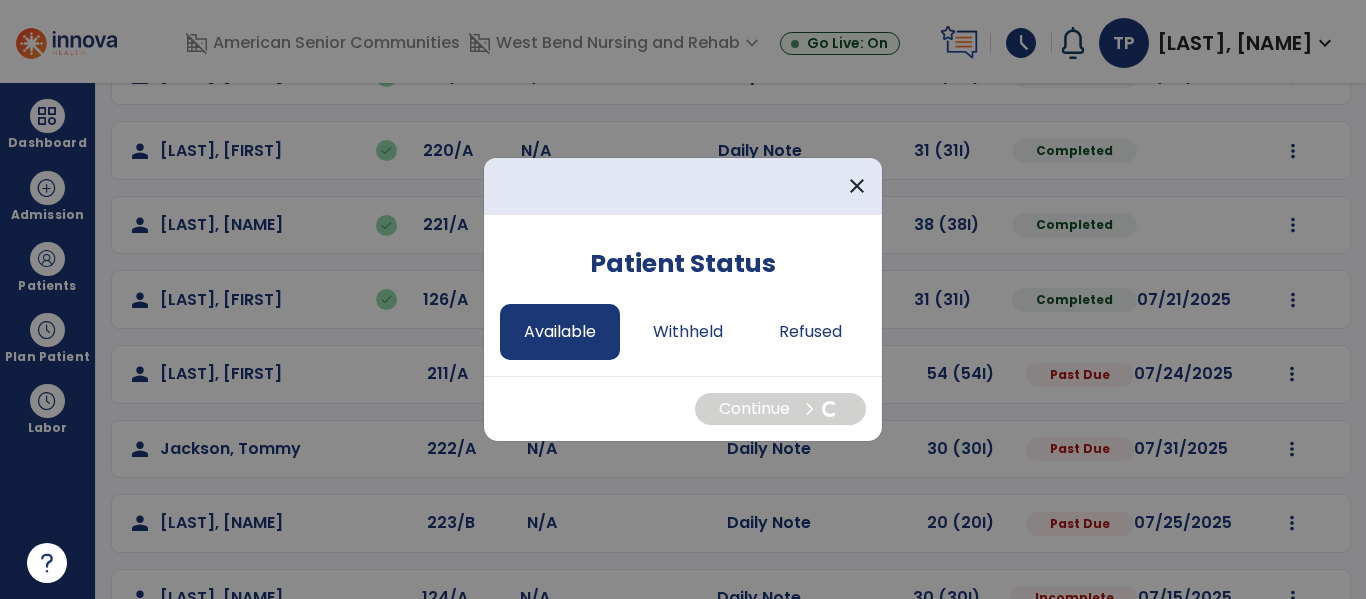select on "*" 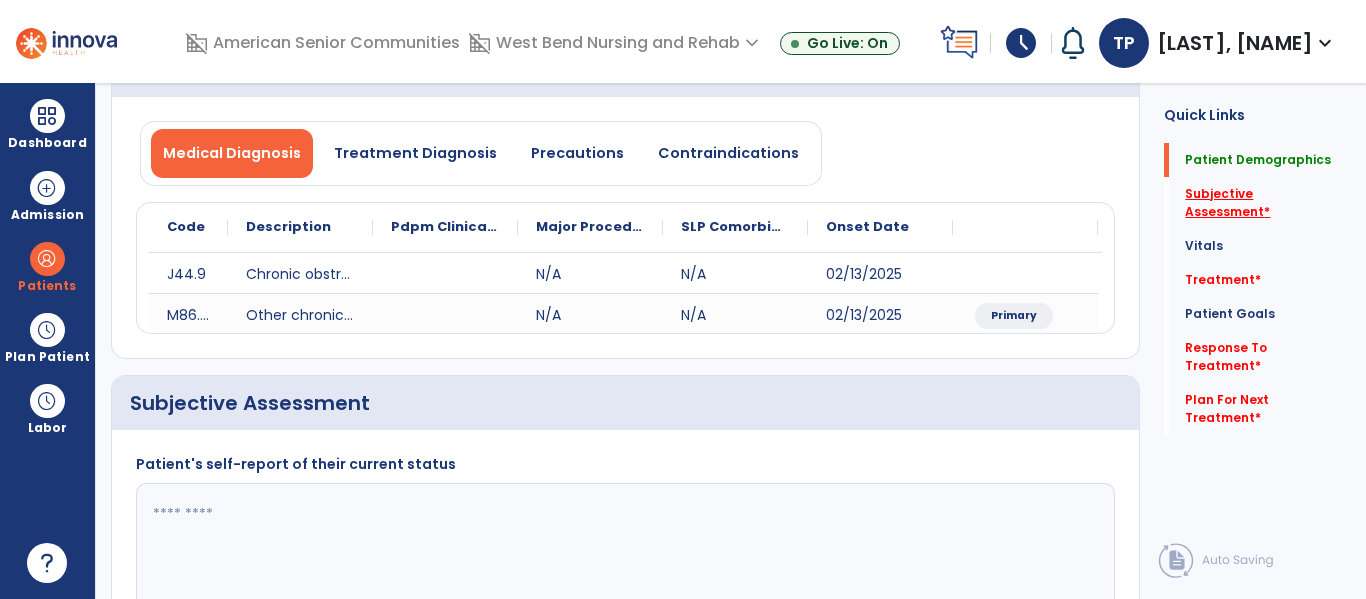 click on "Subjective Assessment   *" 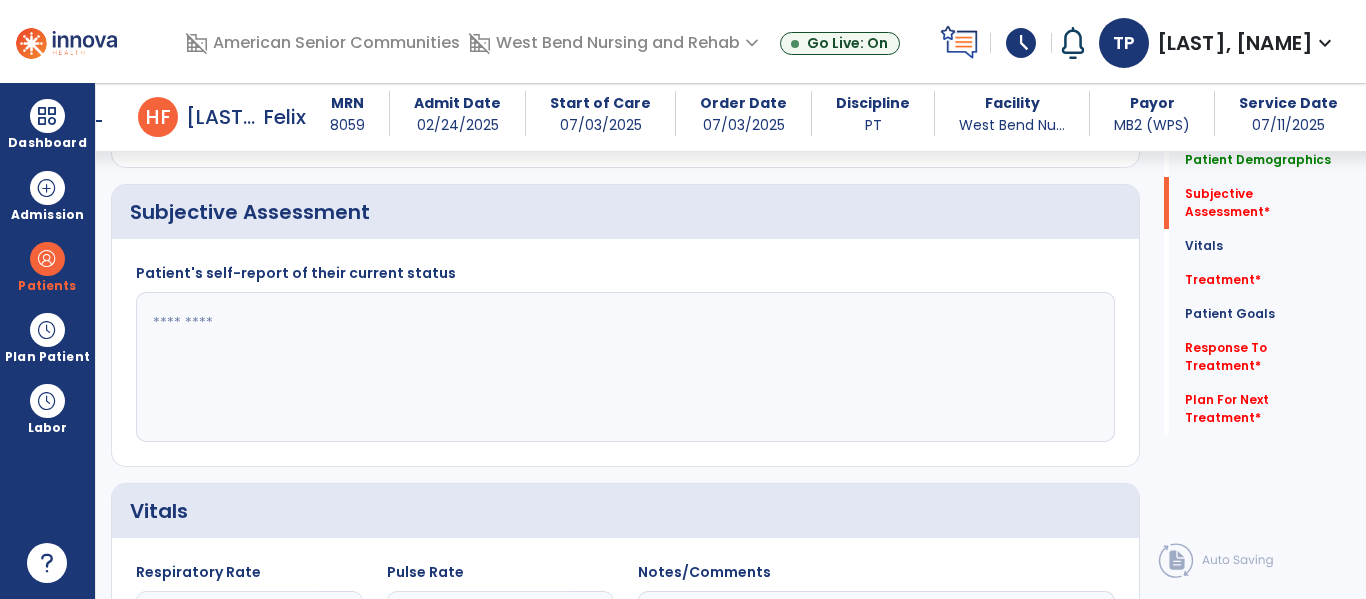scroll, scrollTop: 387, scrollLeft: 0, axis: vertical 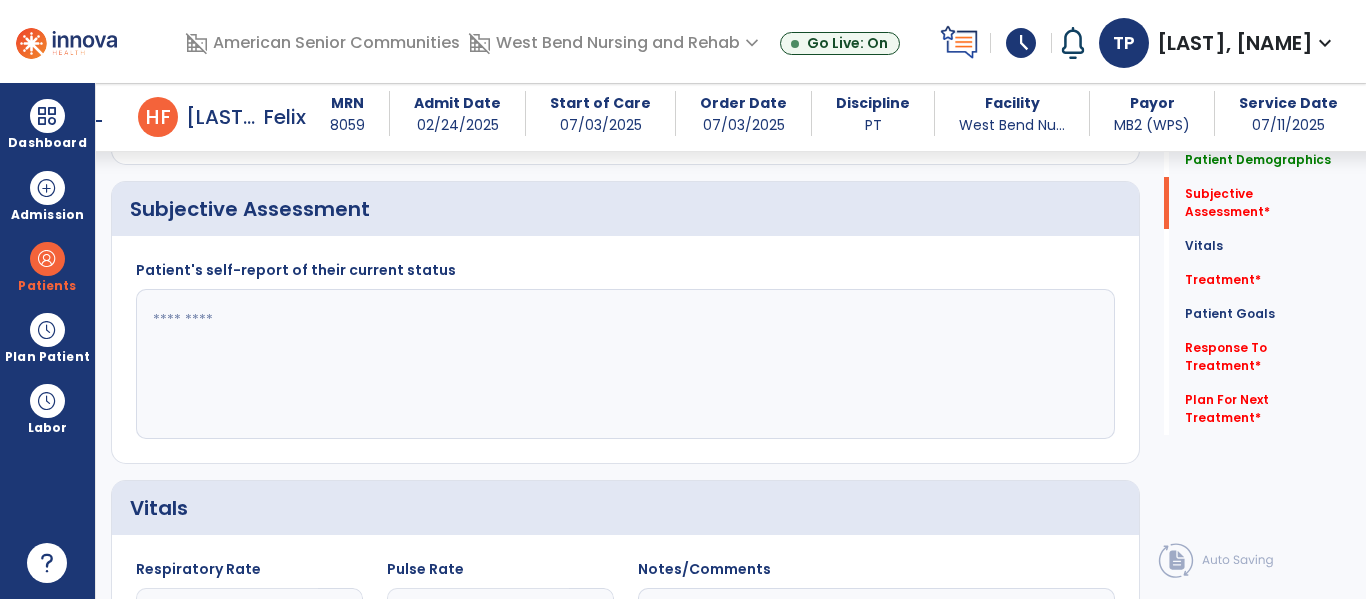 click 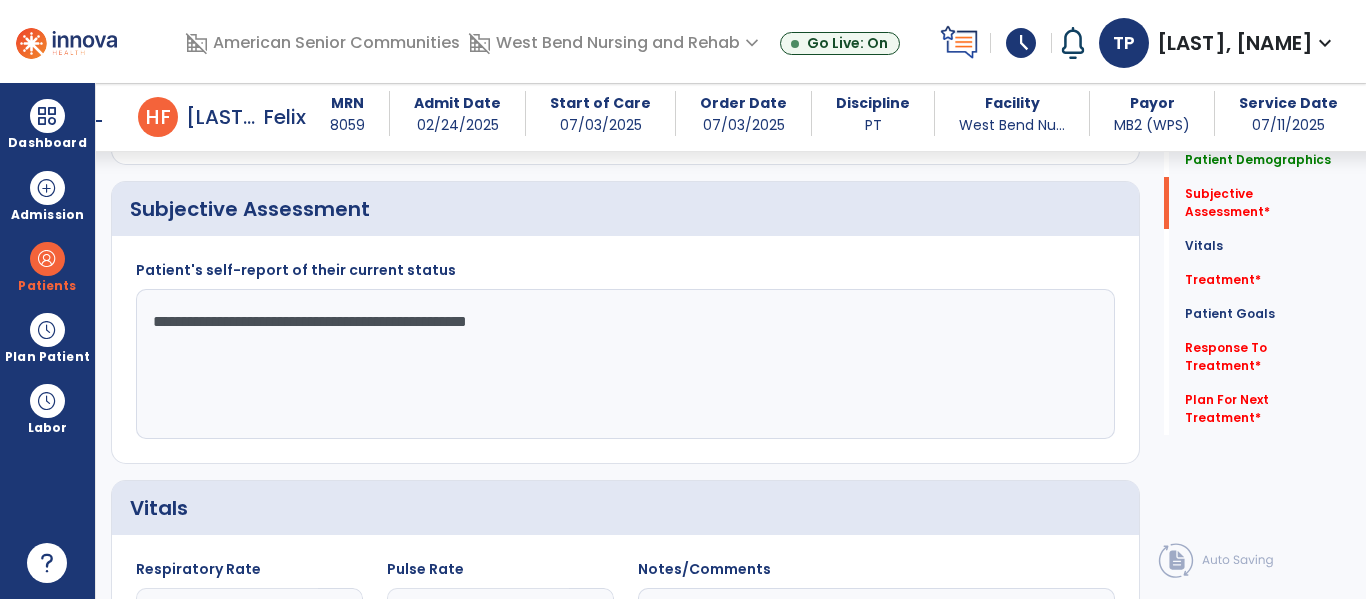 type on "**********" 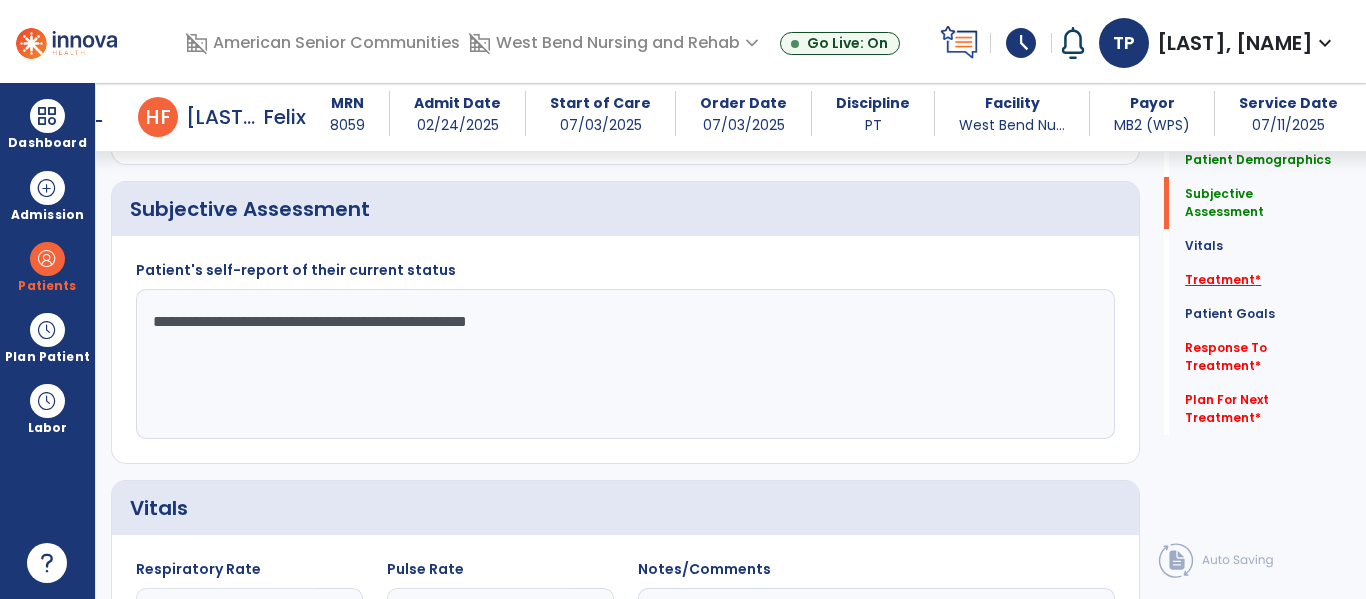 click on "Treatment   *" 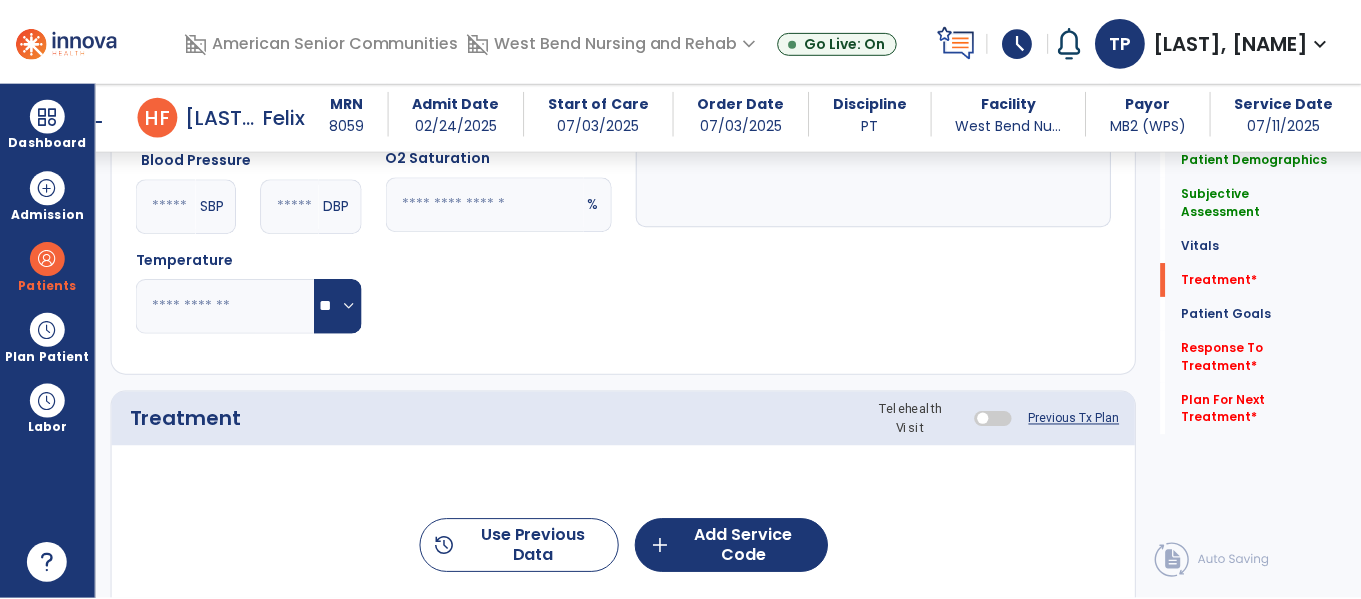 scroll, scrollTop: 1076, scrollLeft: 0, axis: vertical 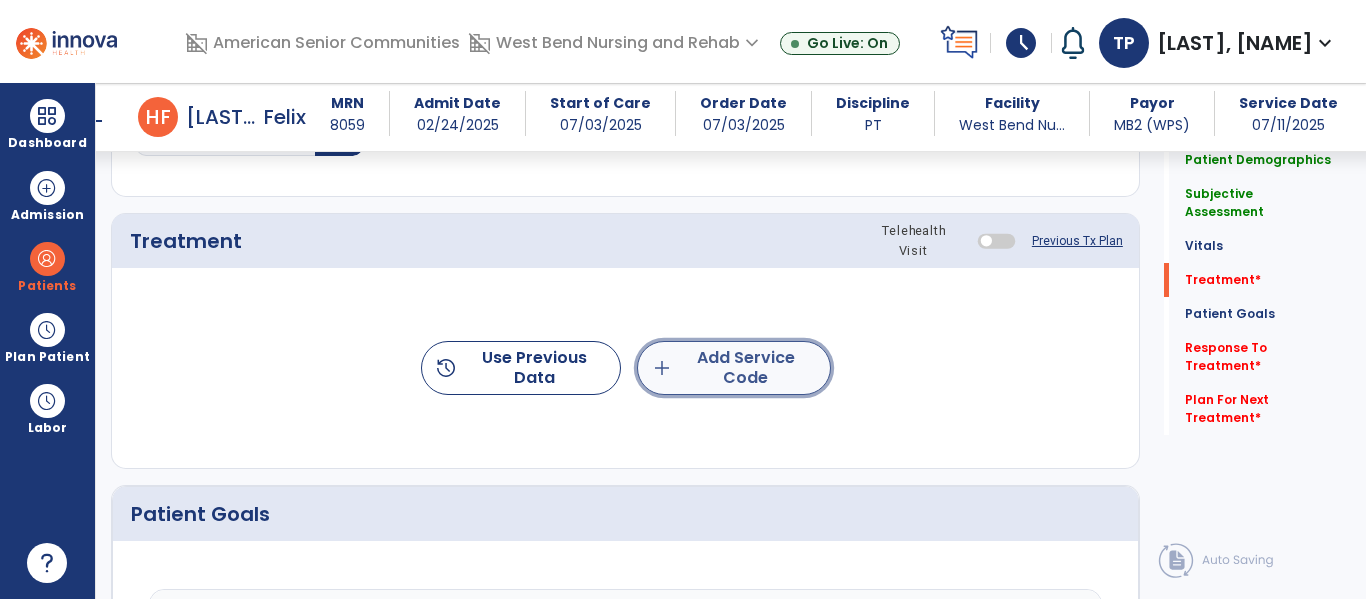 click on "add  Add Service Code" 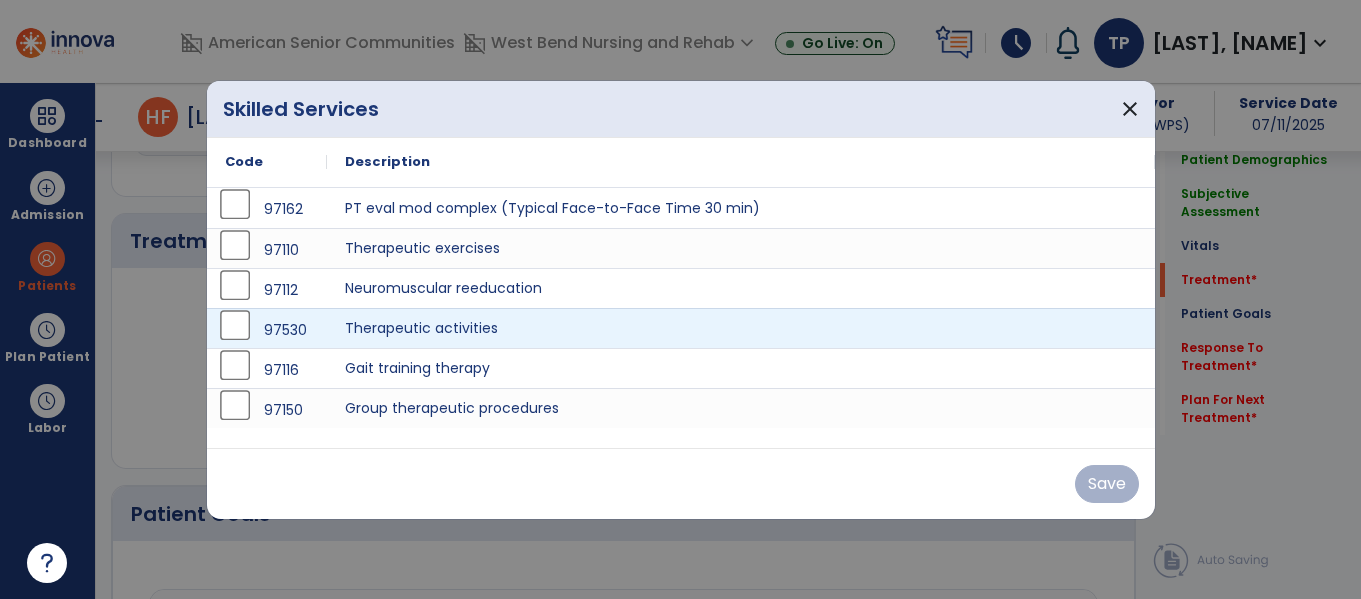 scroll, scrollTop: 1076, scrollLeft: 0, axis: vertical 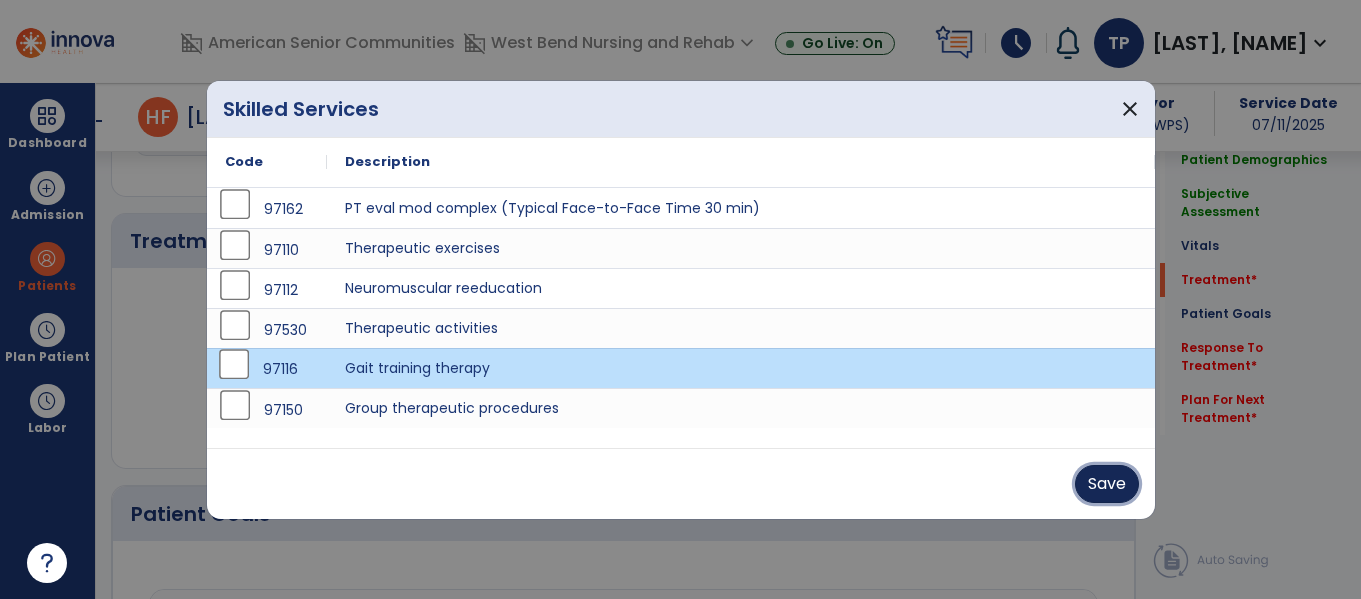 click on "Save" at bounding box center (1107, 484) 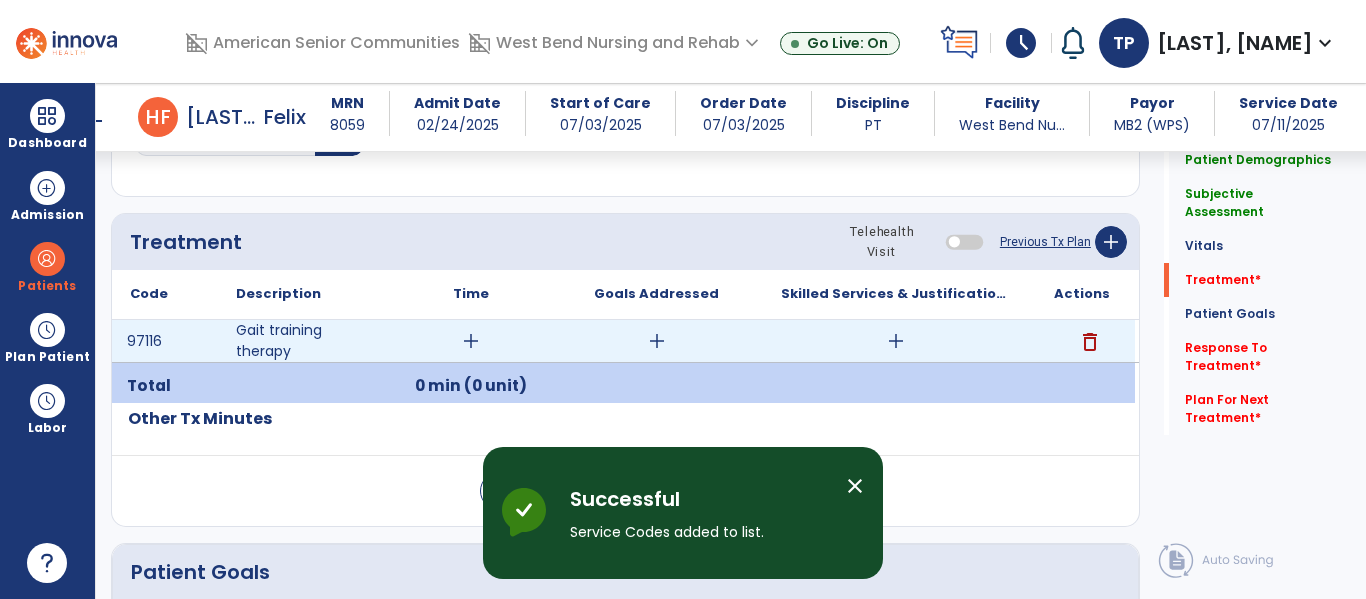 click on "add" at bounding box center (471, 341) 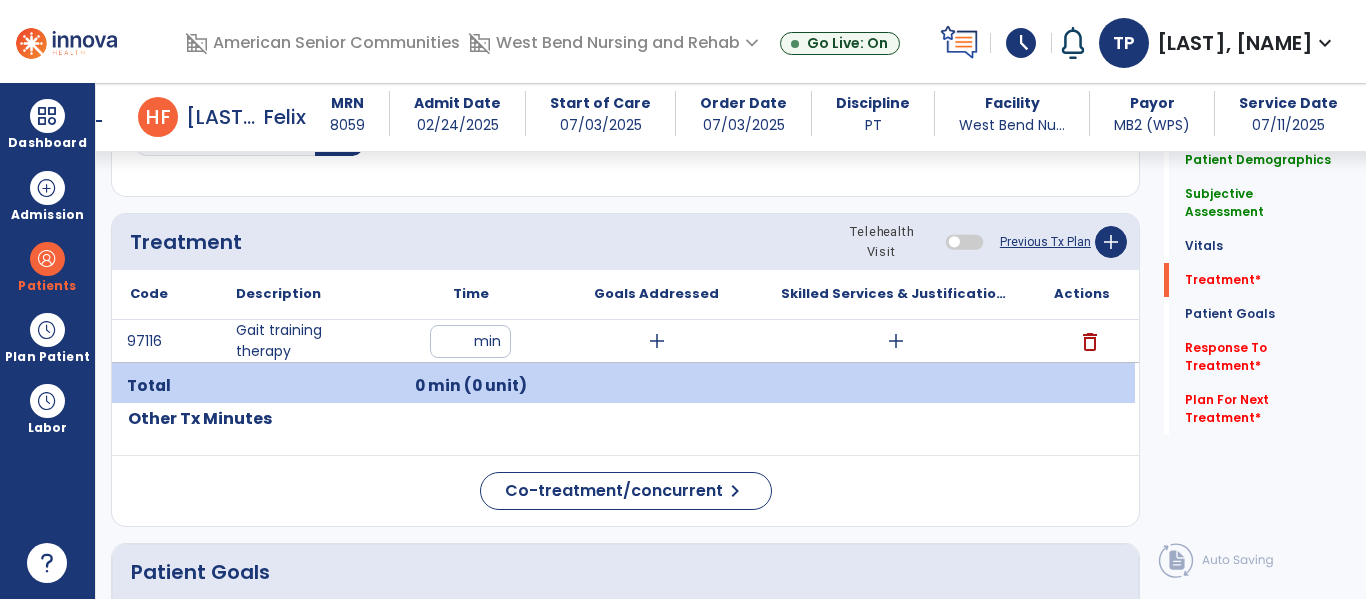 type on "**" 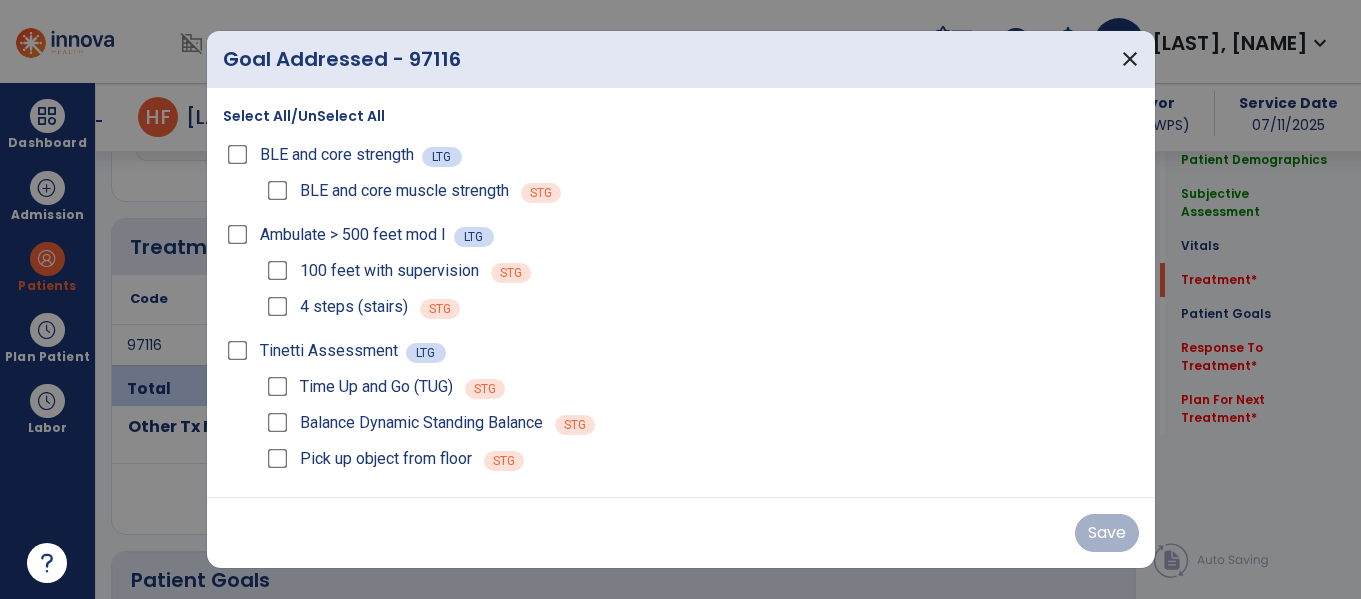 scroll, scrollTop: 1076, scrollLeft: 0, axis: vertical 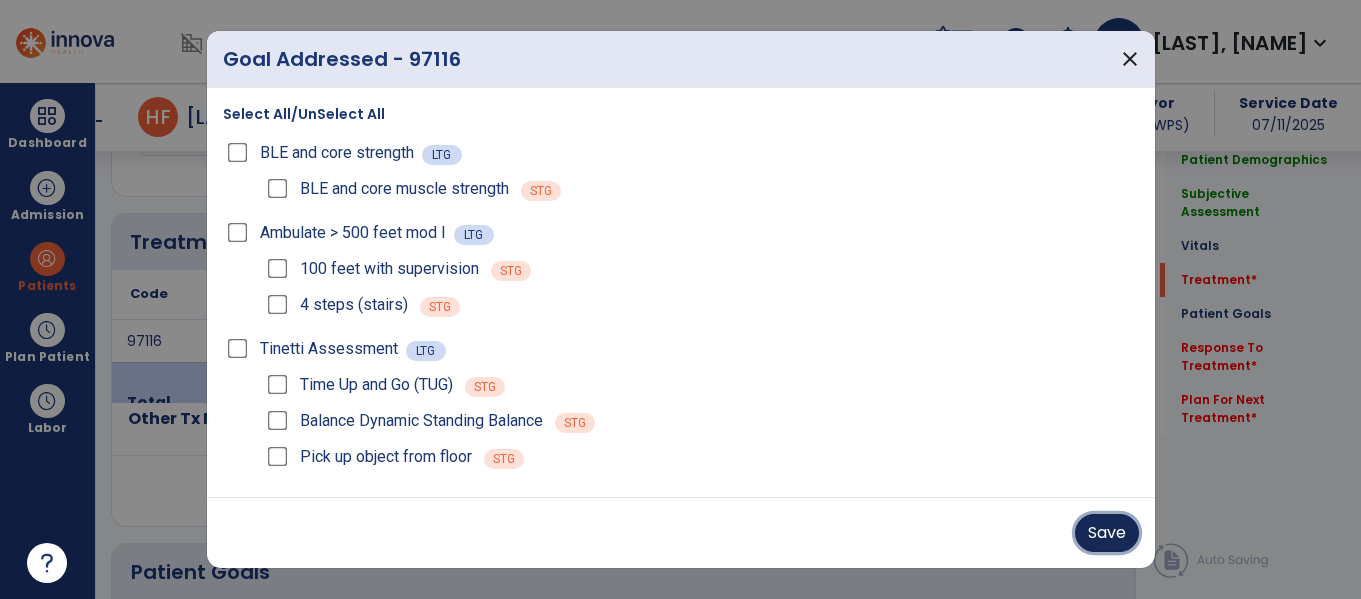 click on "Save" at bounding box center [1107, 533] 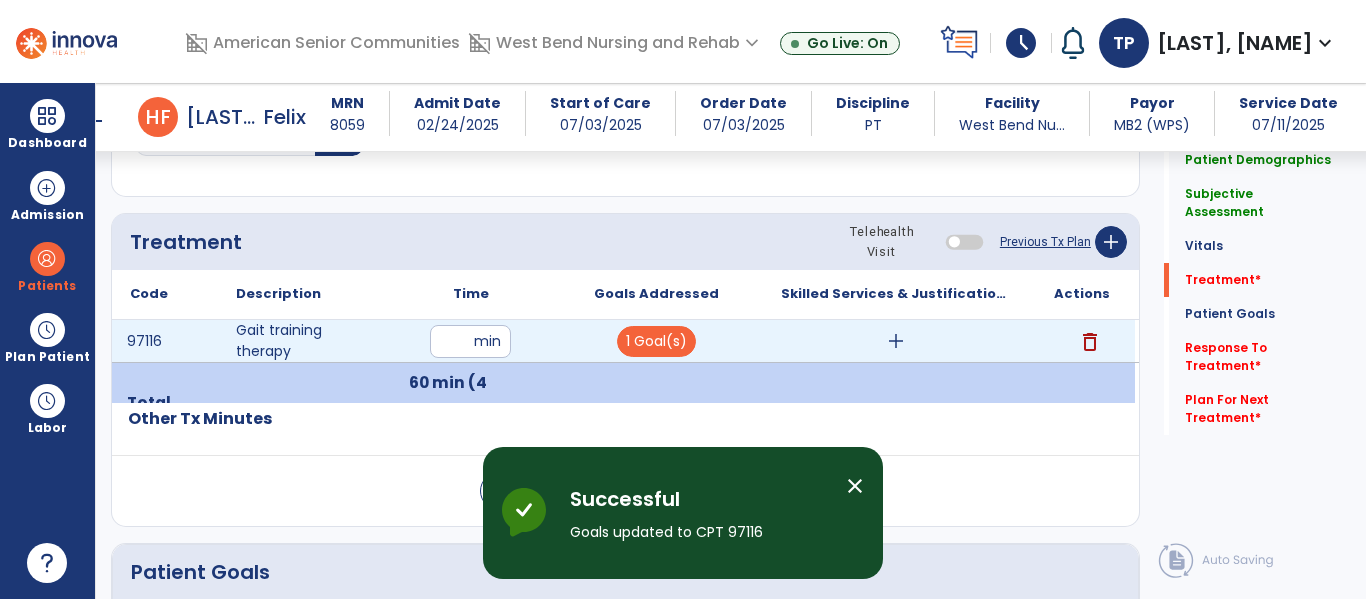 click on "add" at bounding box center (896, 341) 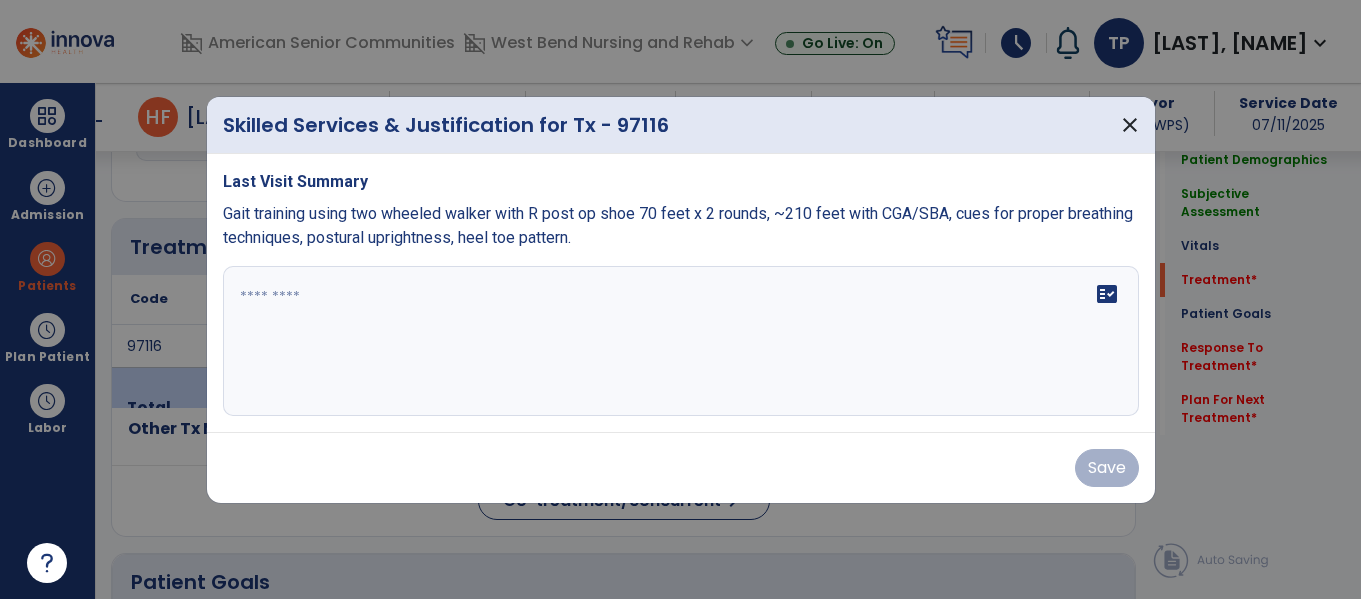 scroll, scrollTop: 1076, scrollLeft: 0, axis: vertical 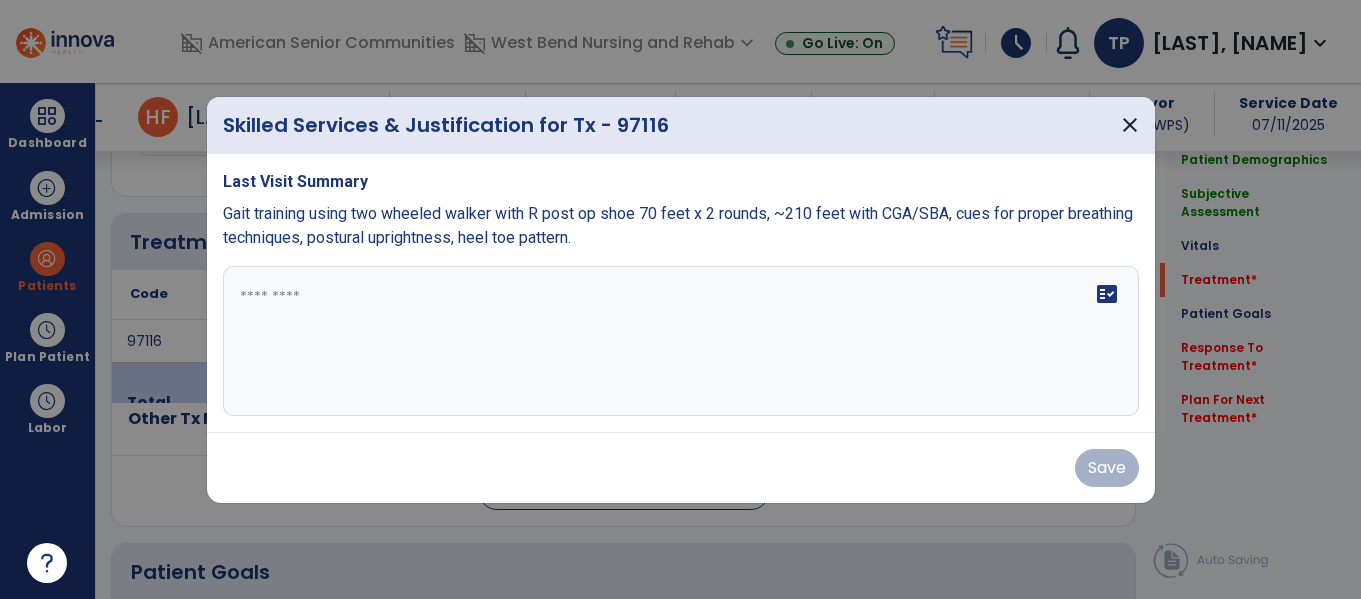 click at bounding box center (681, 341) 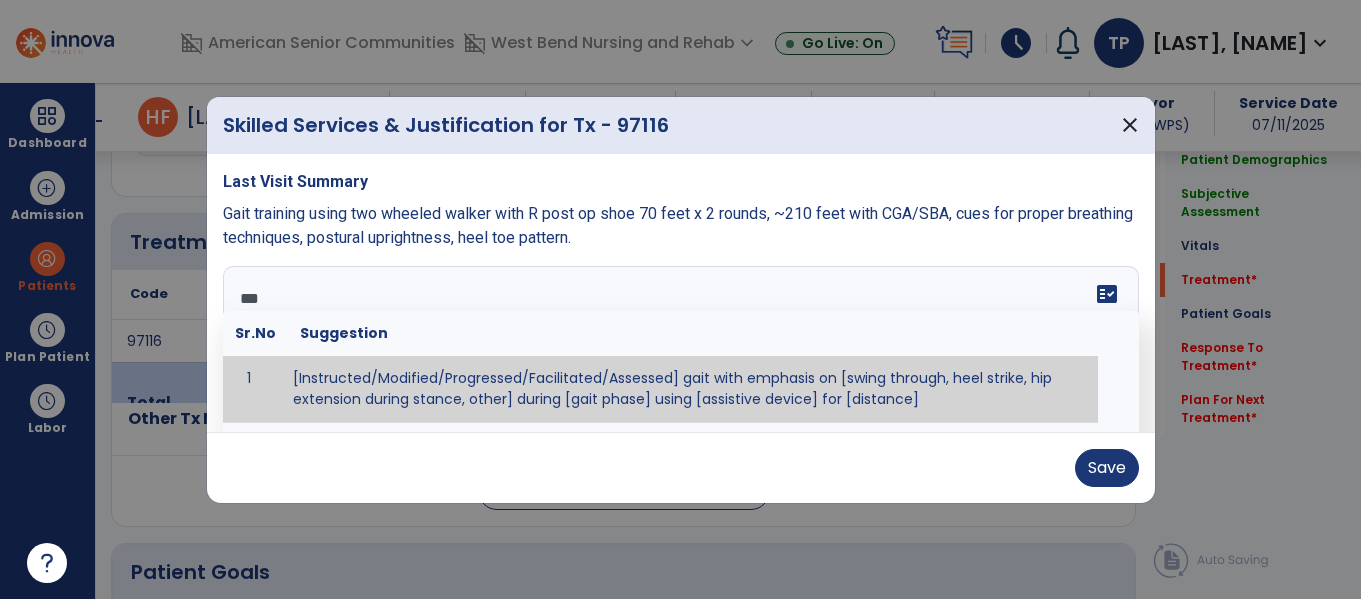 type on "****" 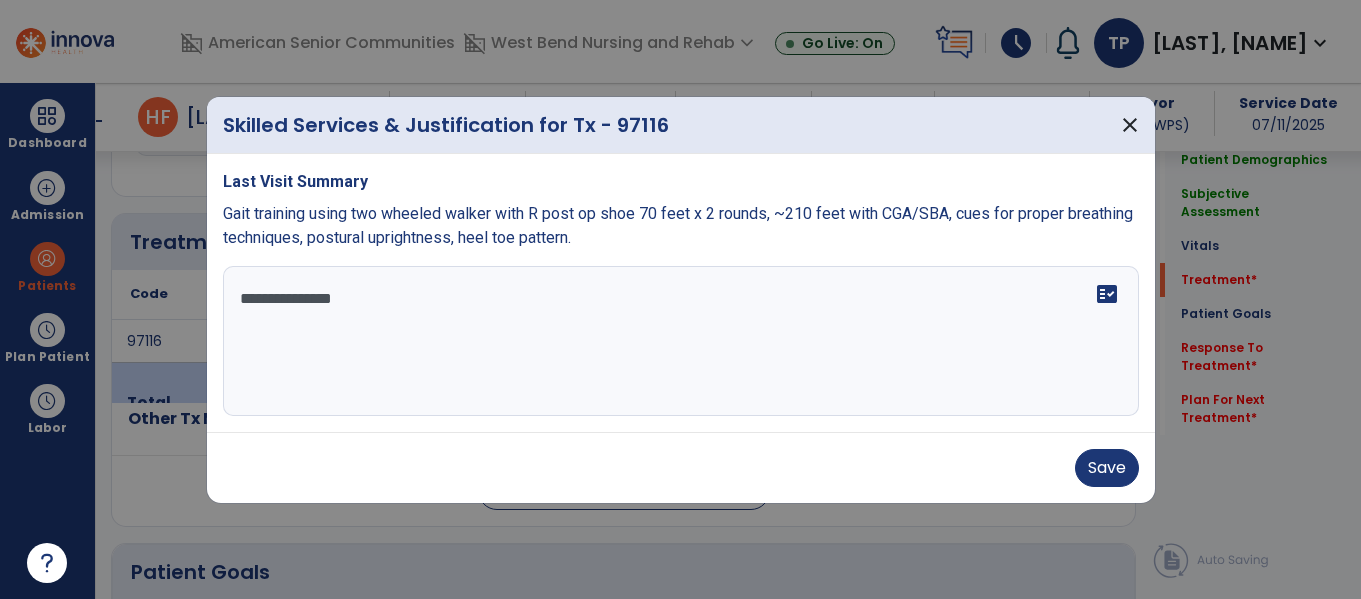 drag, startPoint x: 297, startPoint y: 295, endPoint x: 234, endPoint y: 295, distance: 63 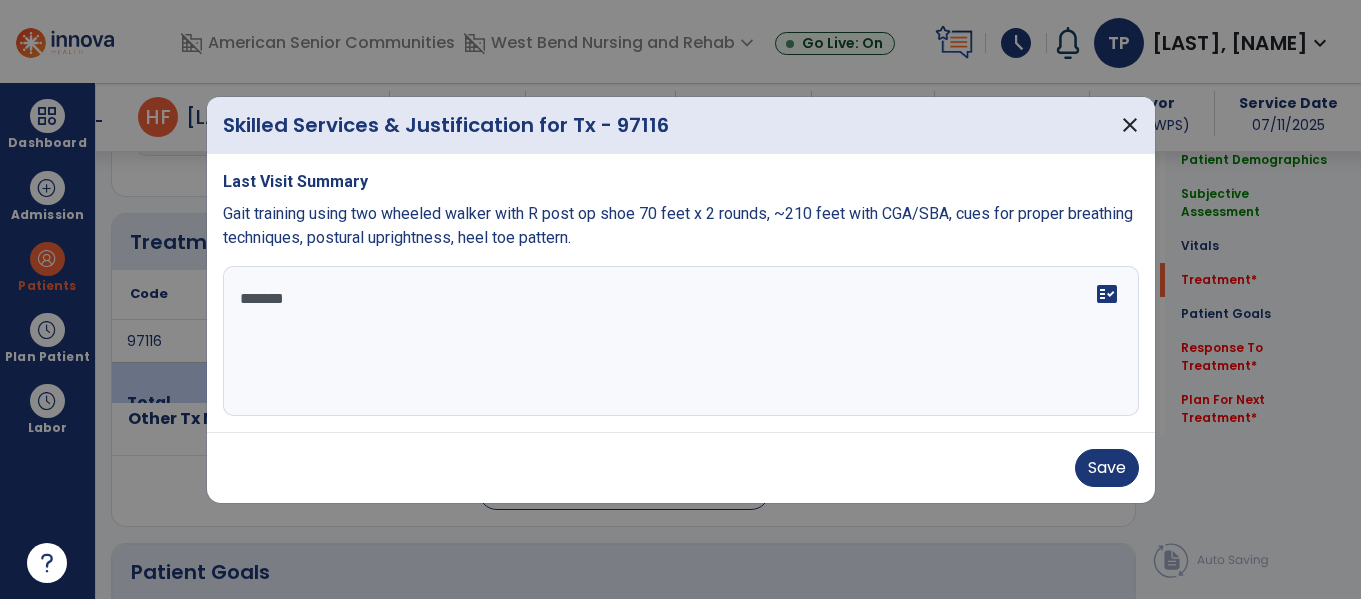 type on "******" 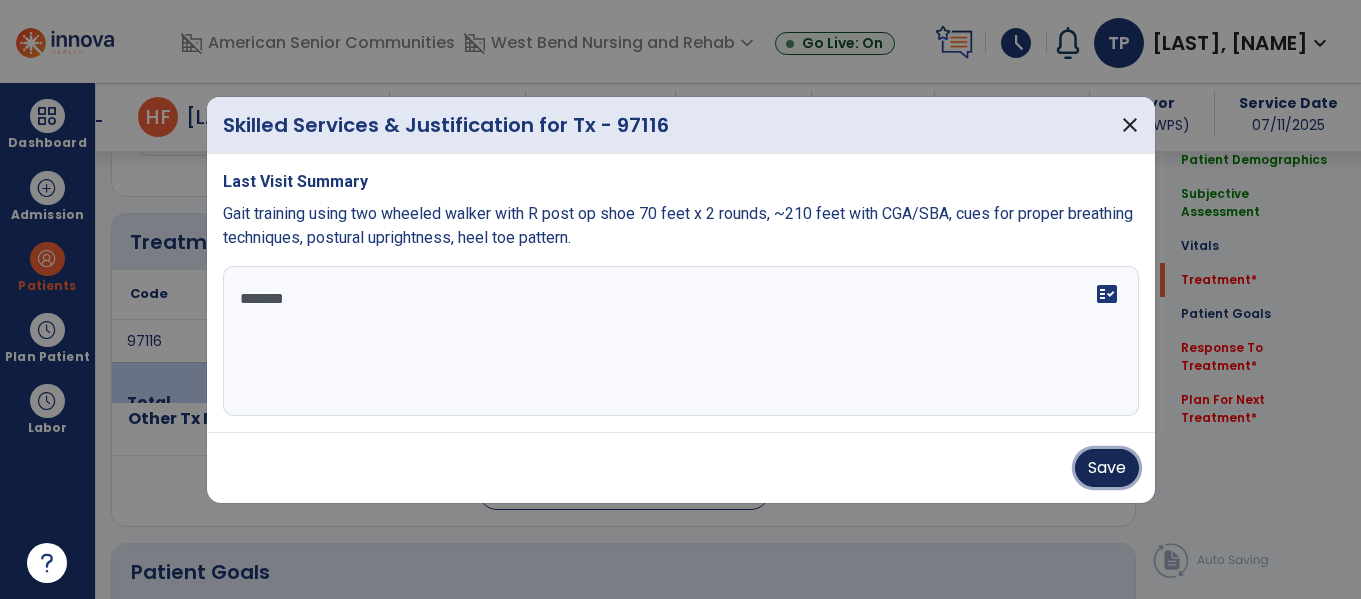 click on "Save" at bounding box center [1107, 468] 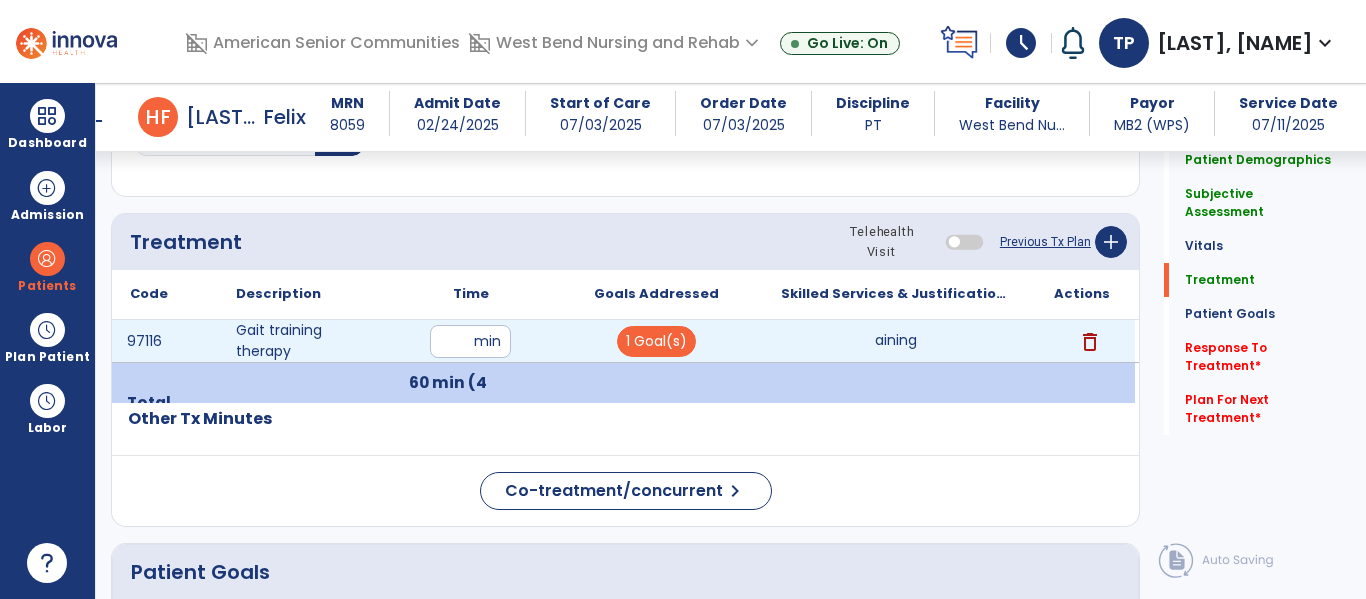 drag, startPoint x: 447, startPoint y: 347, endPoint x: 437, endPoint y: 348, distance: 10.049875 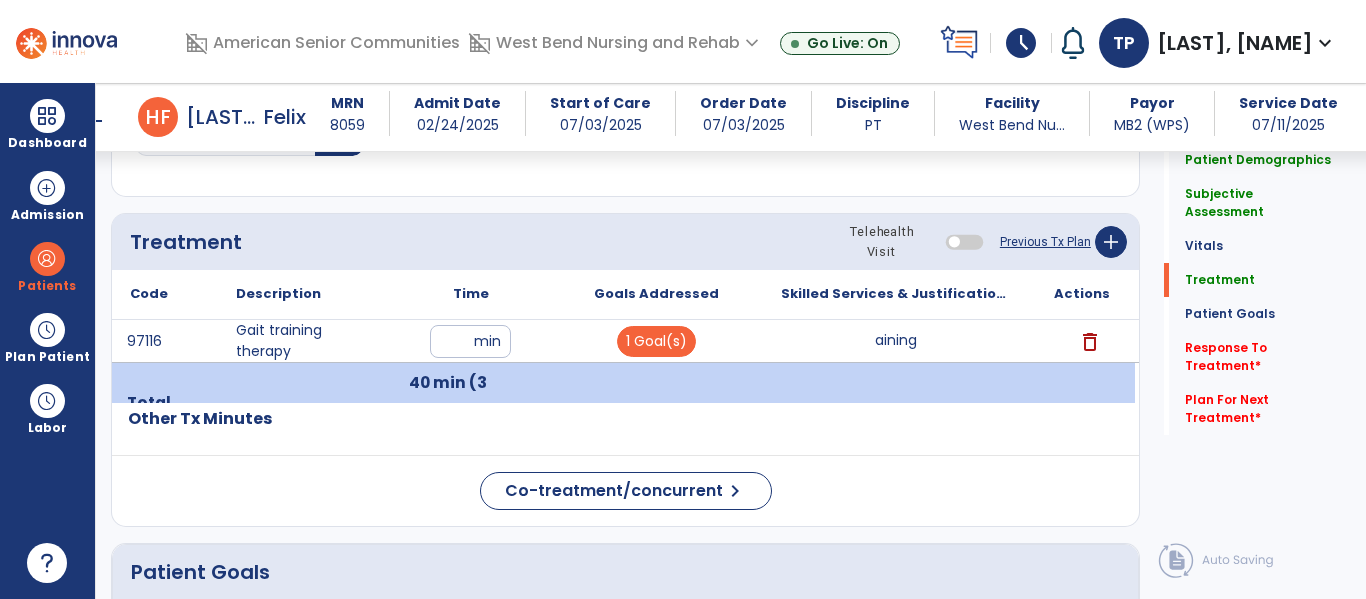 click on "Quick Links  Patient Demographics   Patient Demographics   Subjective Assessment   Subjective Assessment   Vitals   Vitals   Treatment   Treatment   Patient Goals   Patient Goals   Response To Treatment   *  Response To Treatment   *  Plan For Next Treatment   *  Plan For Next Treatment   *" 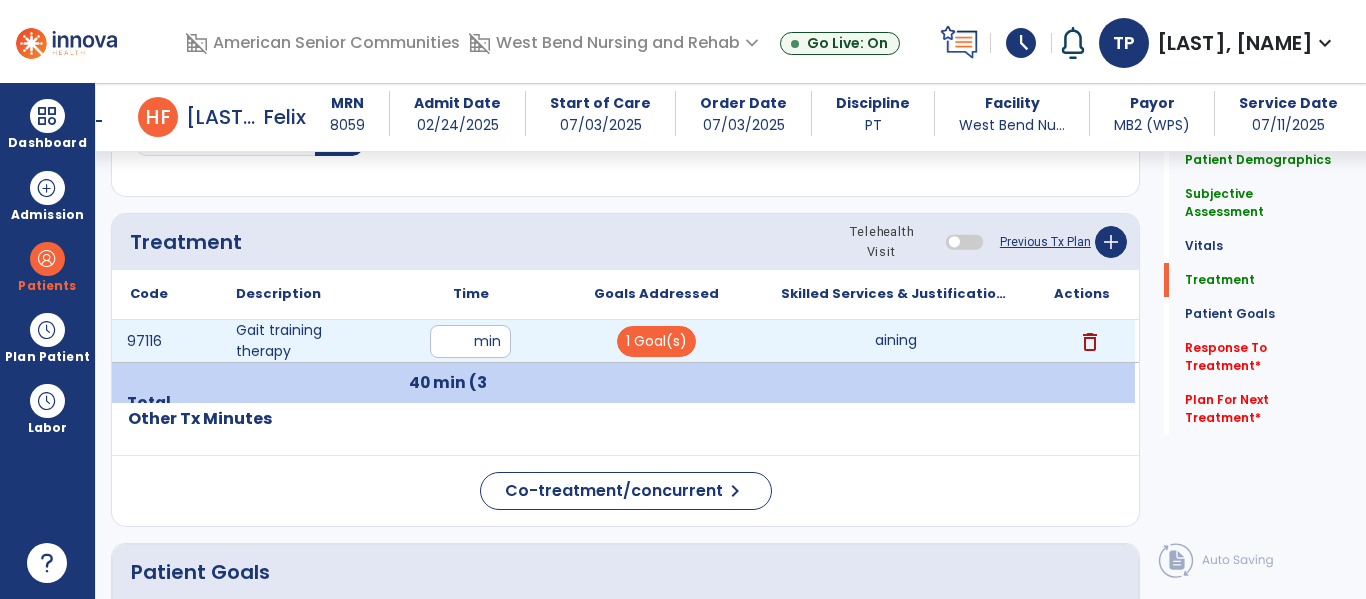click on "aining" at bounding box center [896, 340] 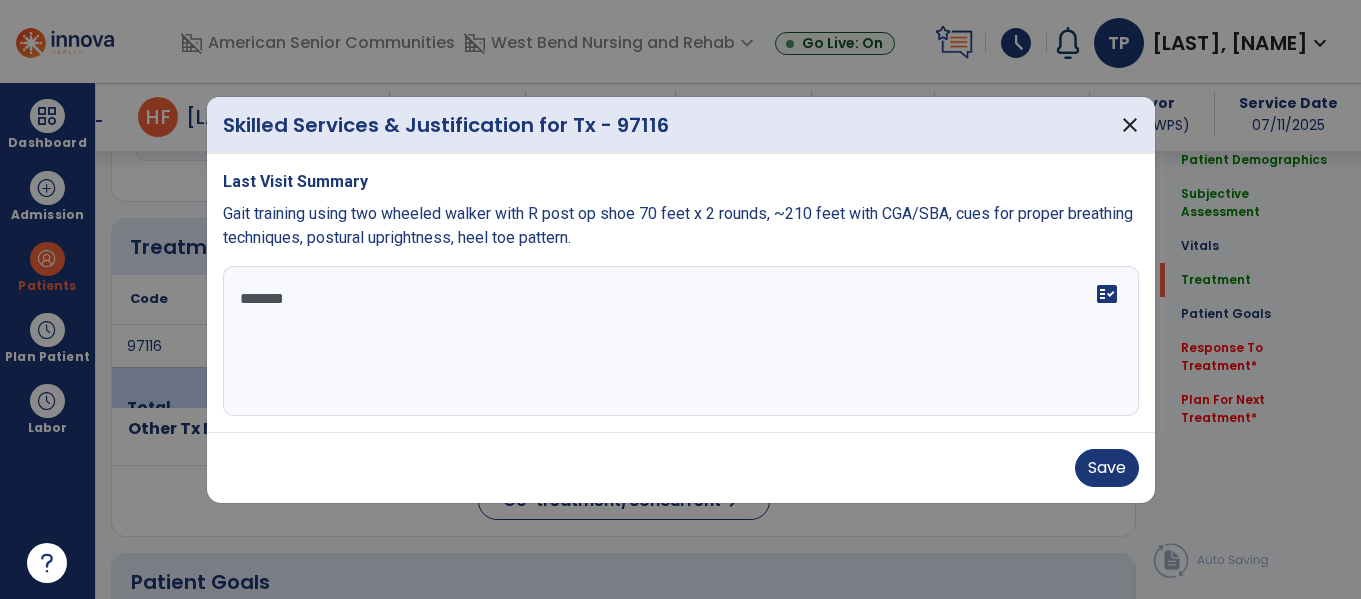scroll, scrollTop: 1076, scrollLeft: 0, axis: vertical 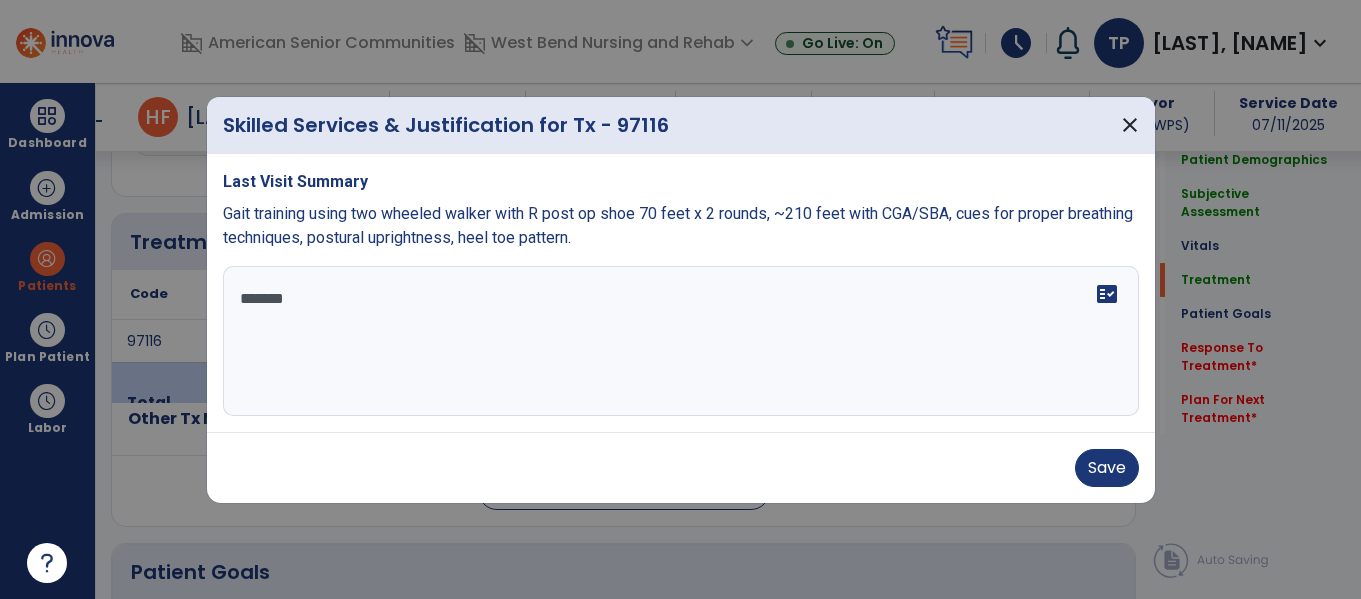 drag, startPoint x: 413, startPoint y: 556, endPoint x: 418, endPoint y: 545, distance: 12.083046 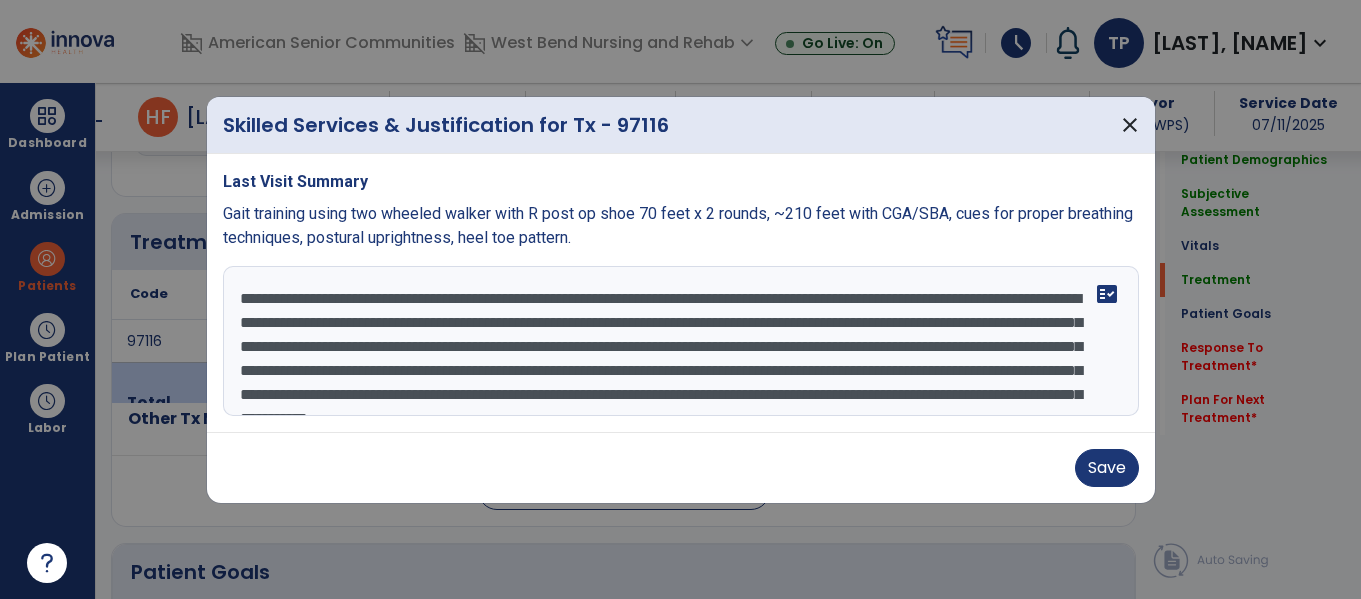 scroll, scrollTop: 64, scrollLeft: 0, axis: vertical 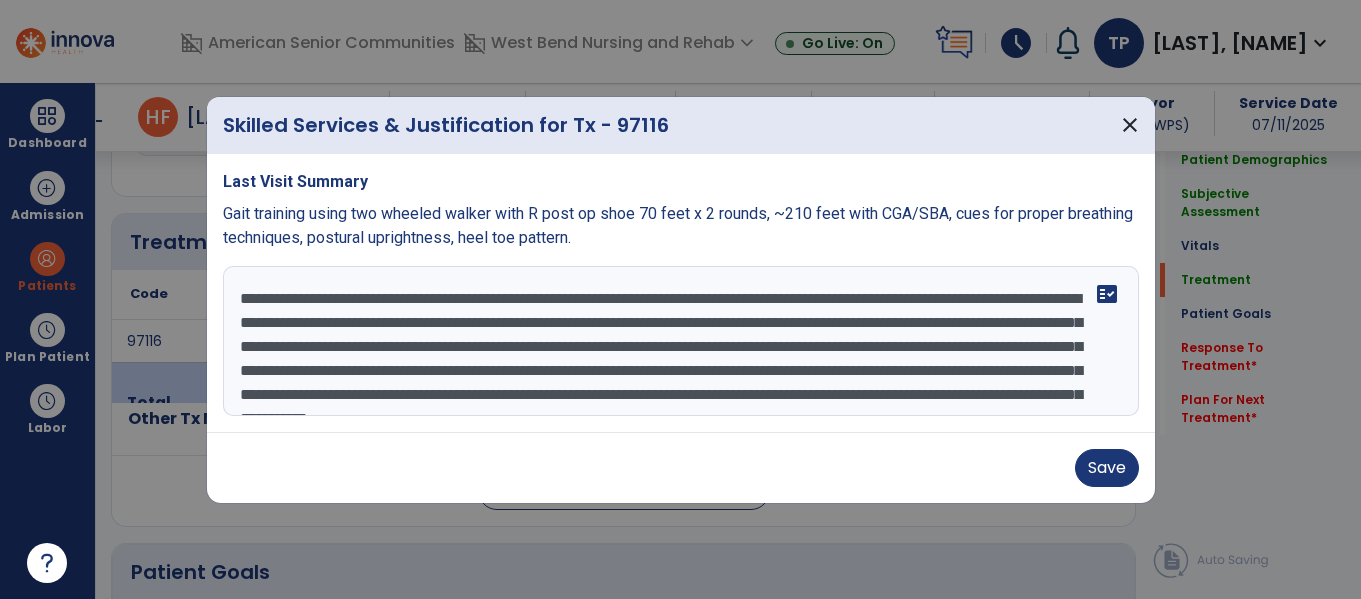 drag, startPoint x: 600, startPoint y: 291, endPoint x: 821, endPoint y: 287, distance: 221.0362 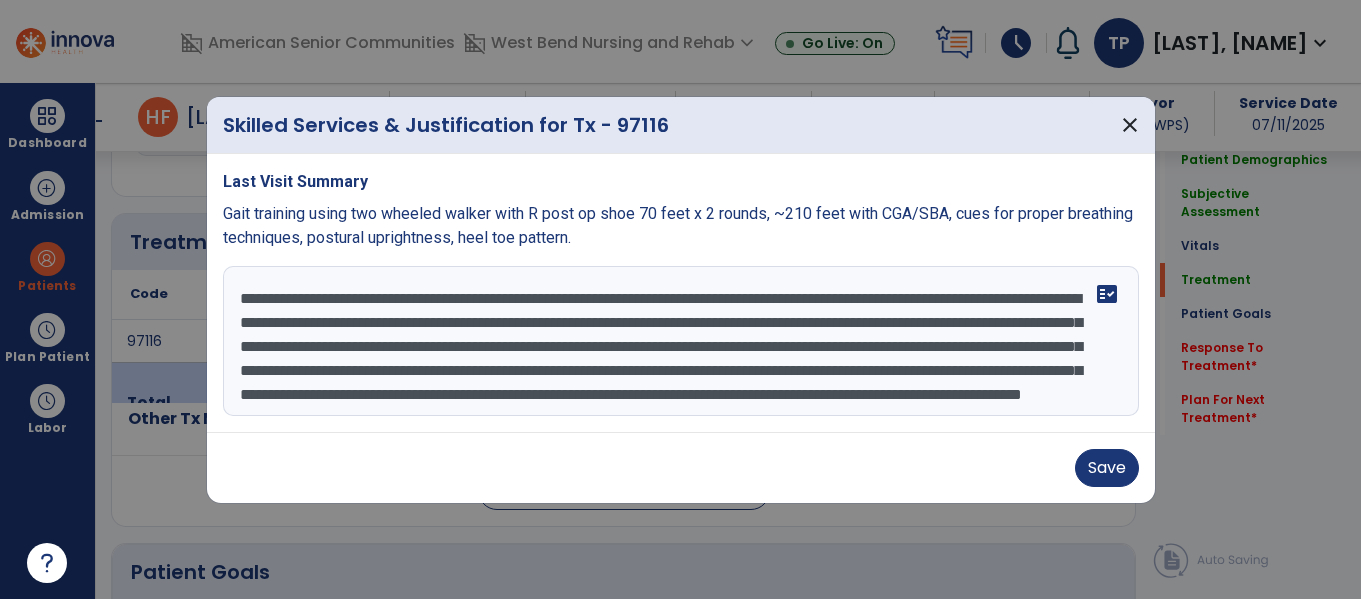 drag, startPoint x: 962, startPoint y: 298, endPoint x: 337, endPoint y: 323, distance: 625.4998 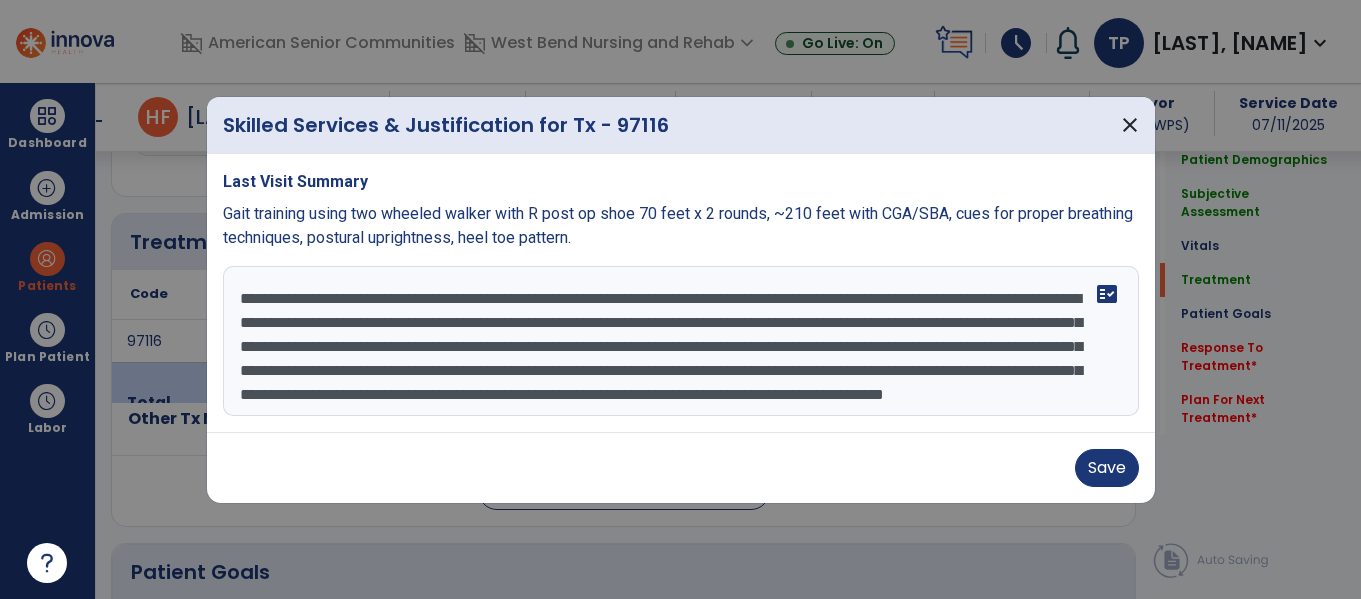 scroll, scrollTop: 46, scrollLeft: 0, axis: vertical 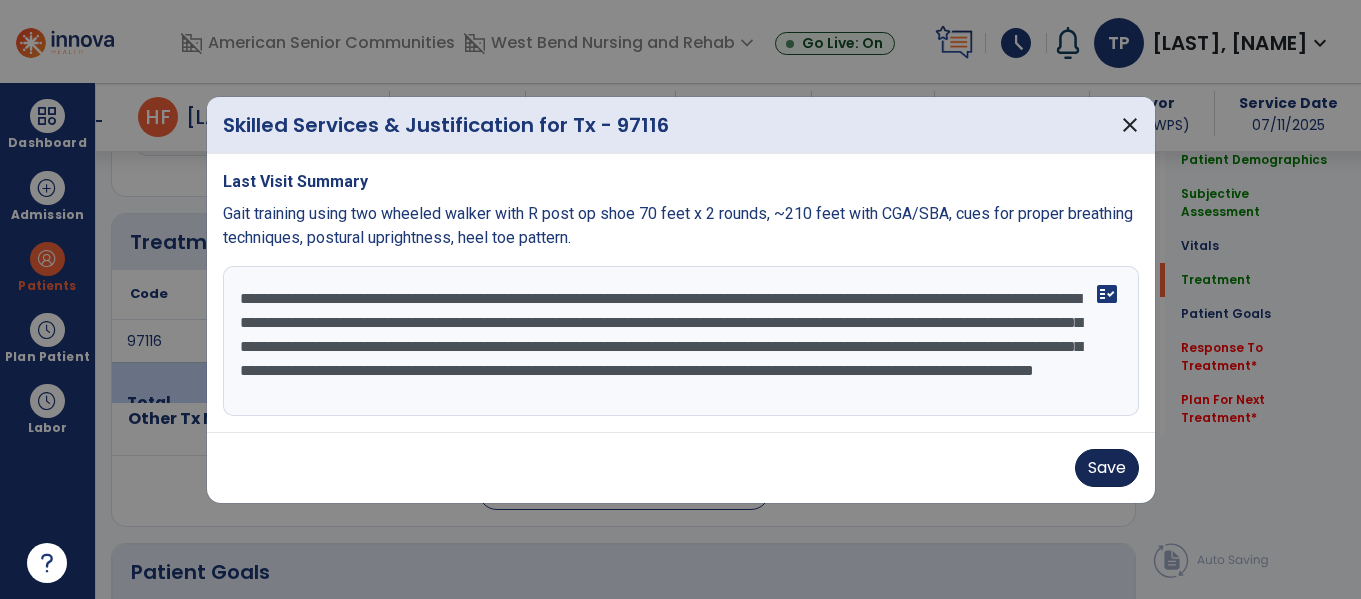 type on "**********" 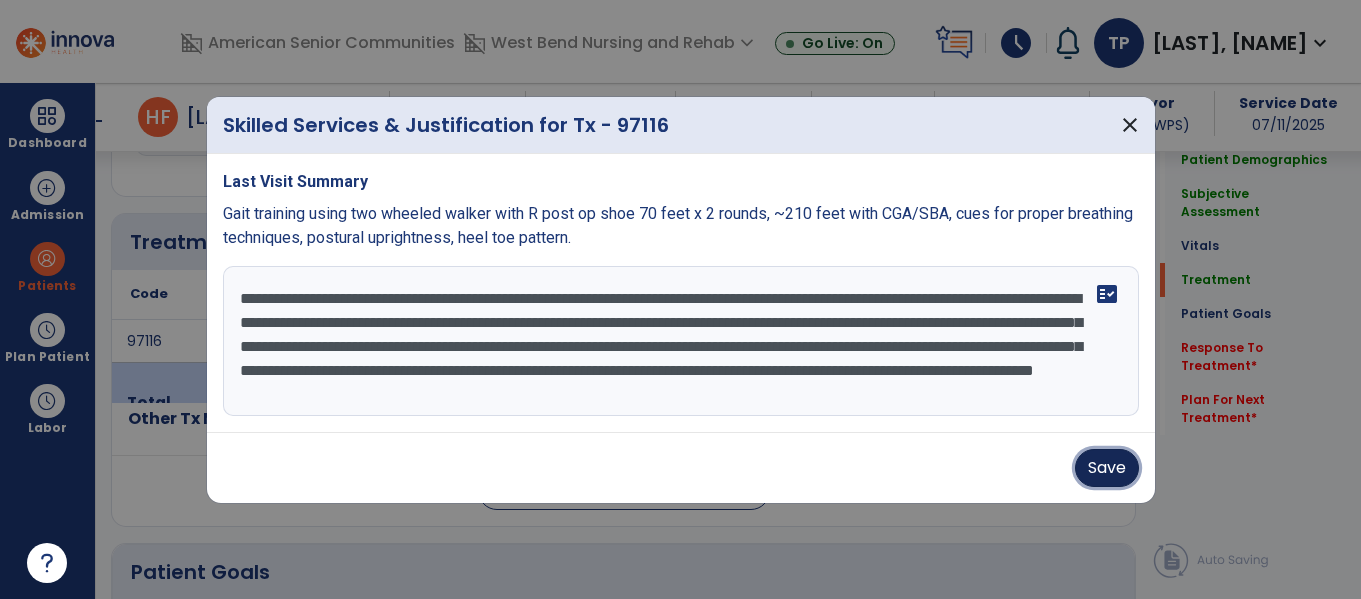 click on "Save" at bounding box center (1107, 468) 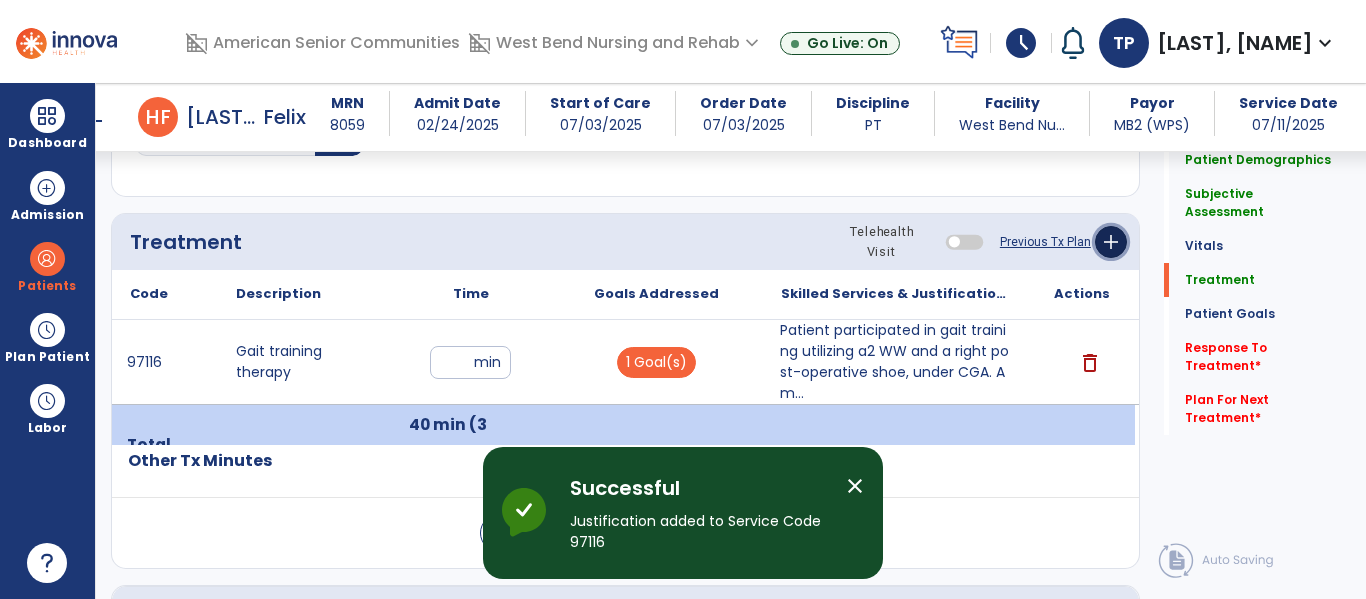 click on "add" 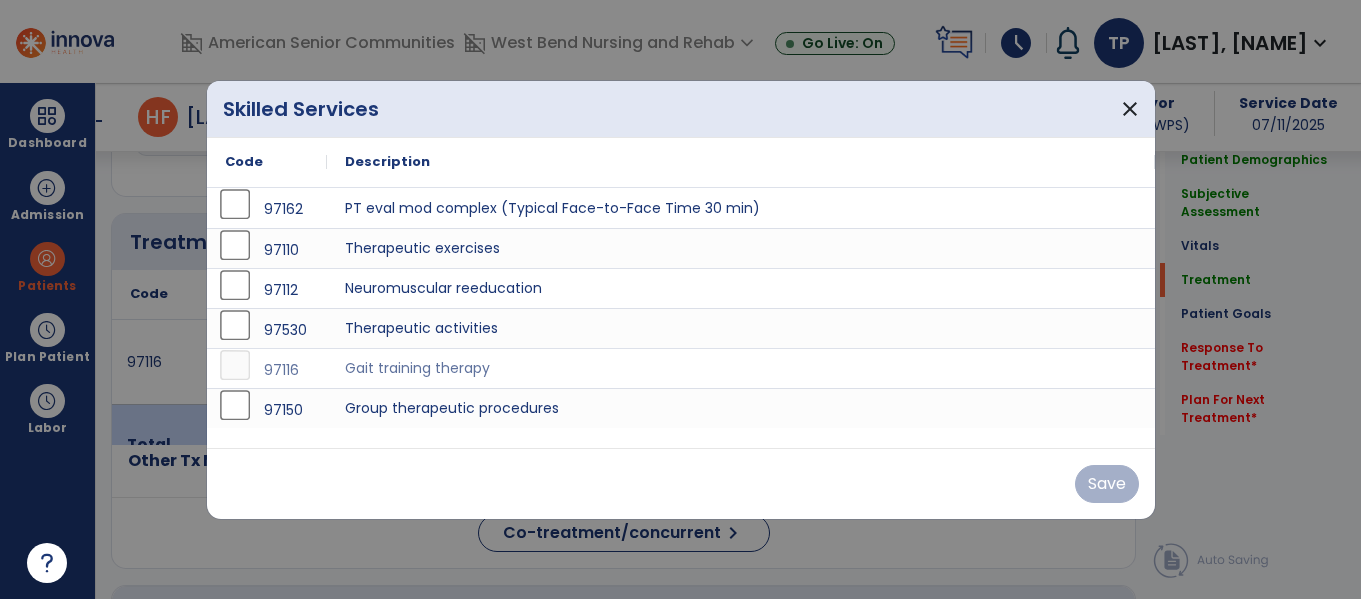 scroll, scrollTop: 1076, scrollLeft: 0, axis: vertical 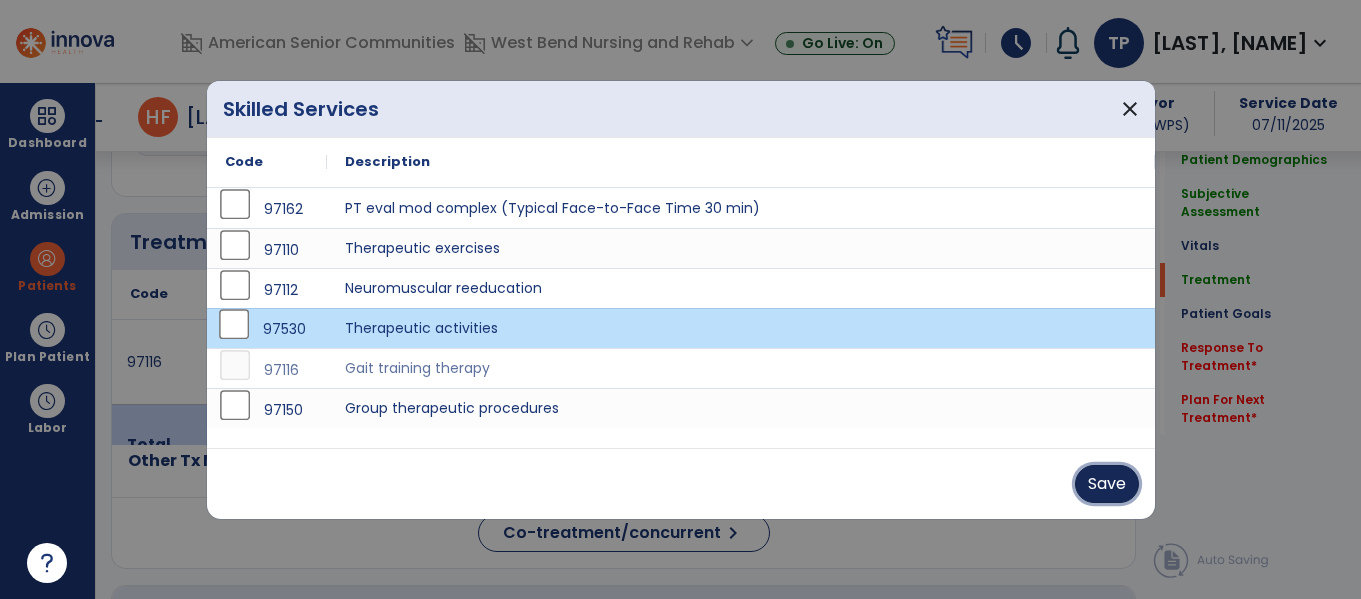 click on "Save" at bounding box center [1107, 484] 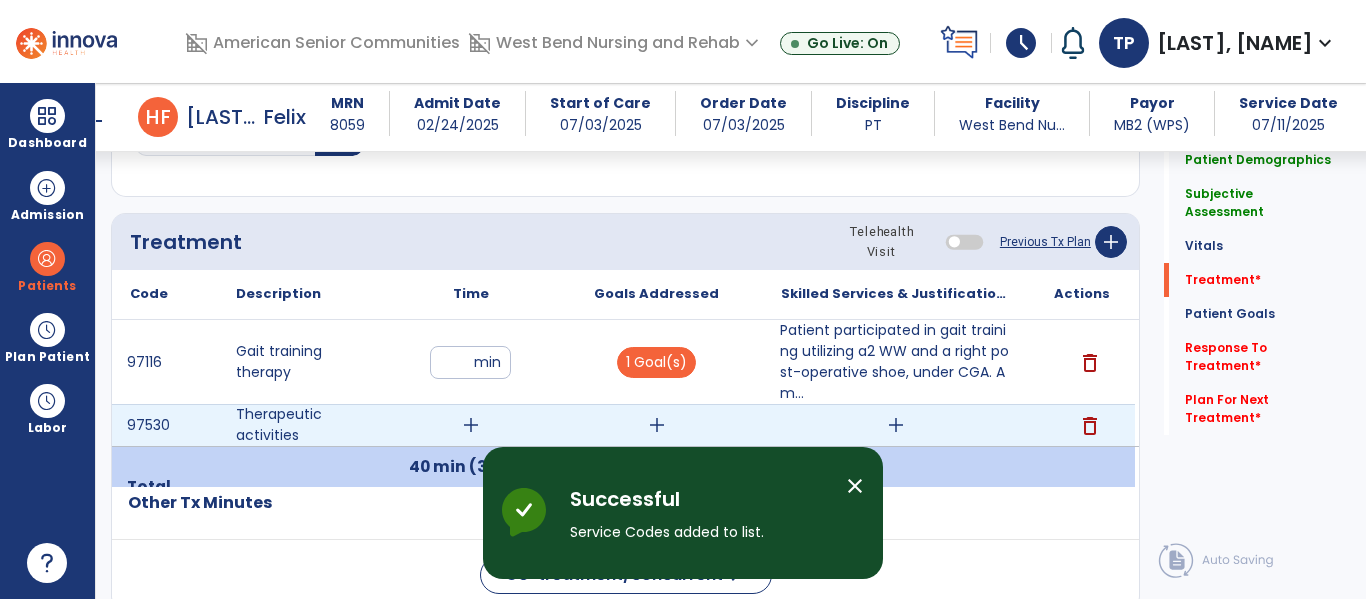 click on "add" at bounding box center [471, 425] 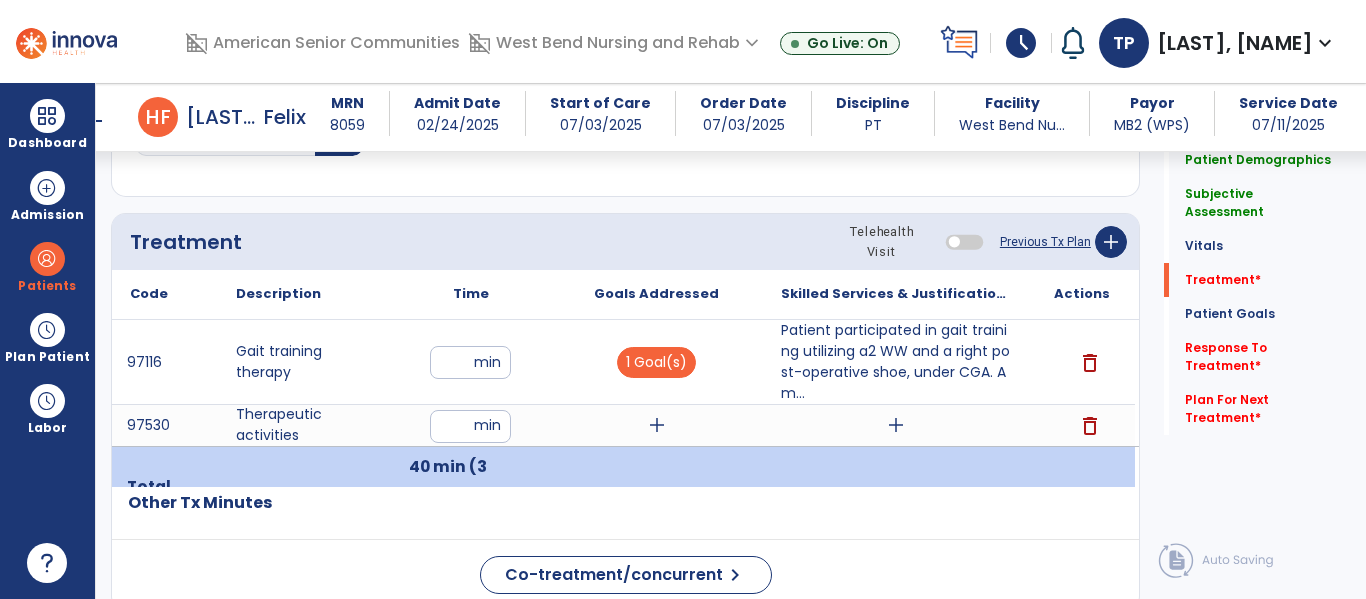 type on "**" 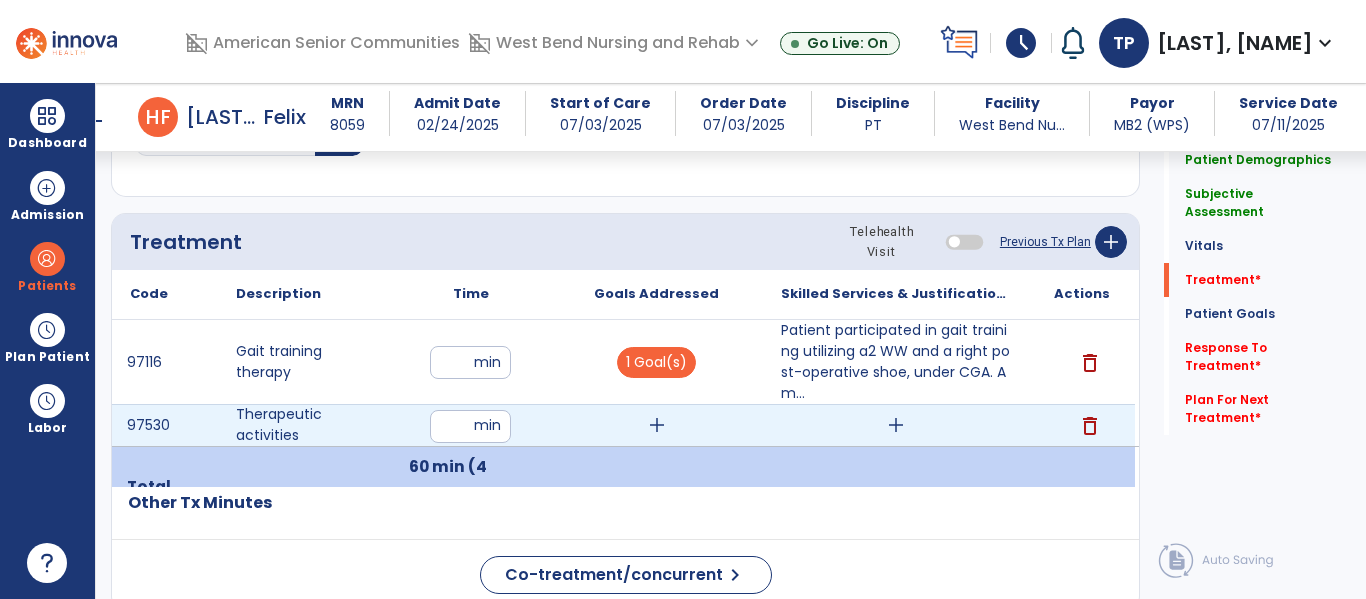 click on "add" at bounding box center (657, 425) 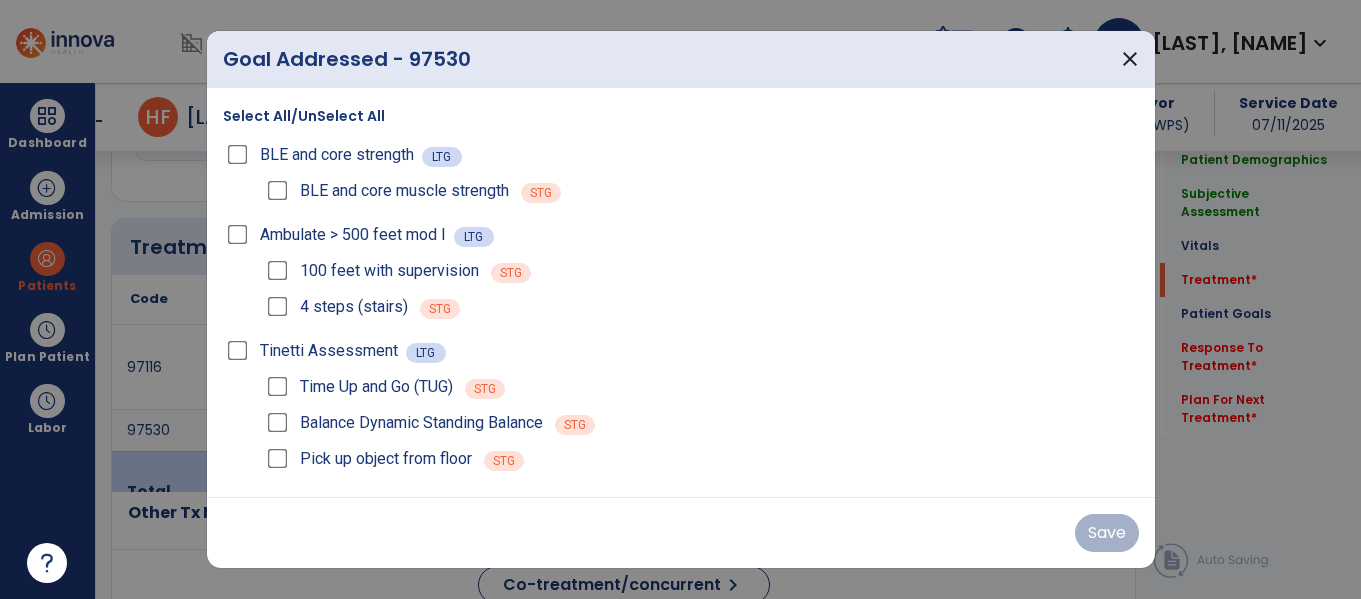 scroll, scrollTop: 1076, scrollLeft: 0, axis: vertical 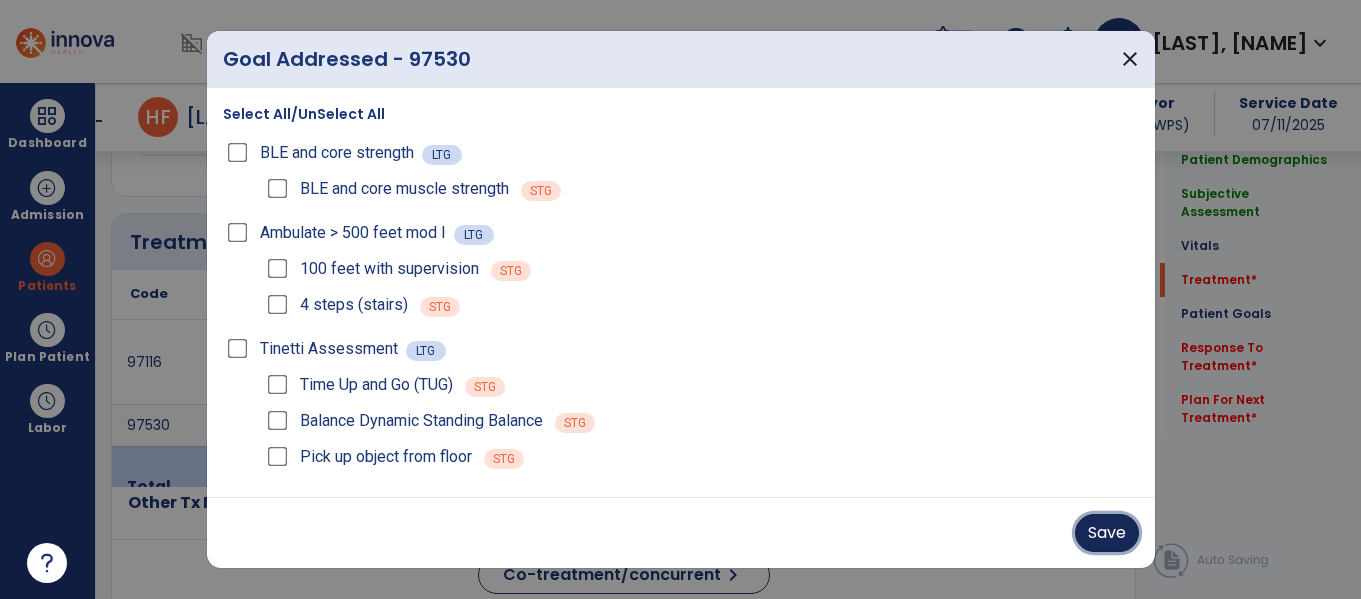 click on "Save" at bounding box center (1107, 533) 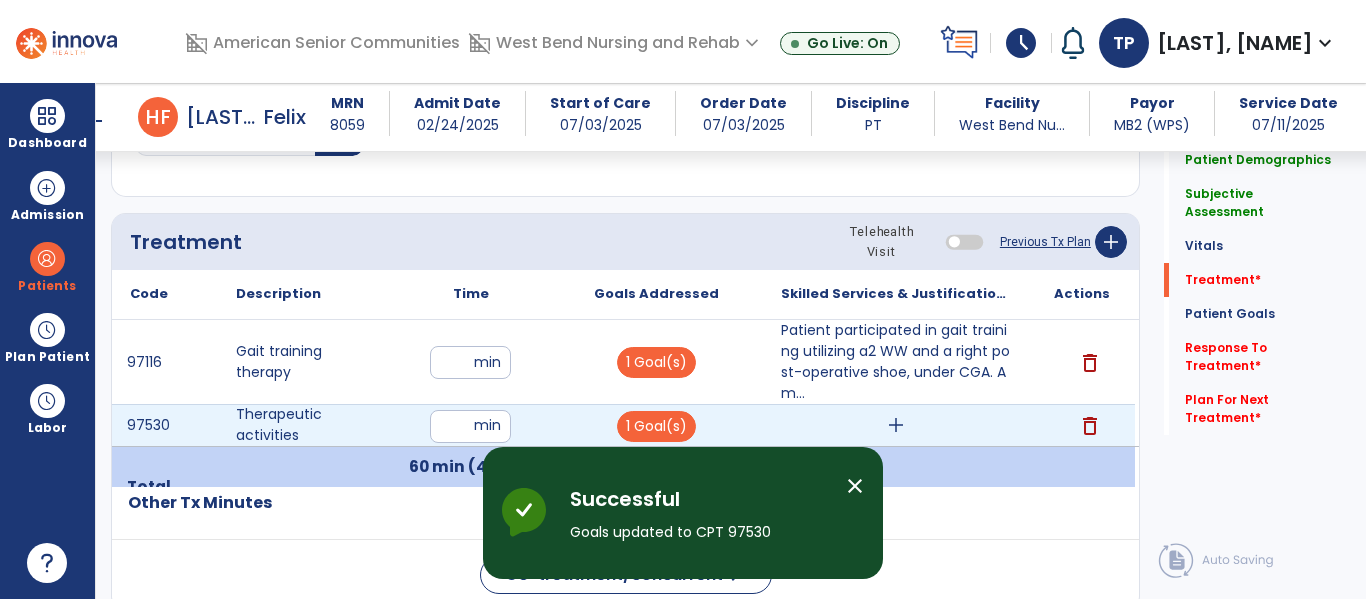 click on "add" at bounding box center [896, 425] 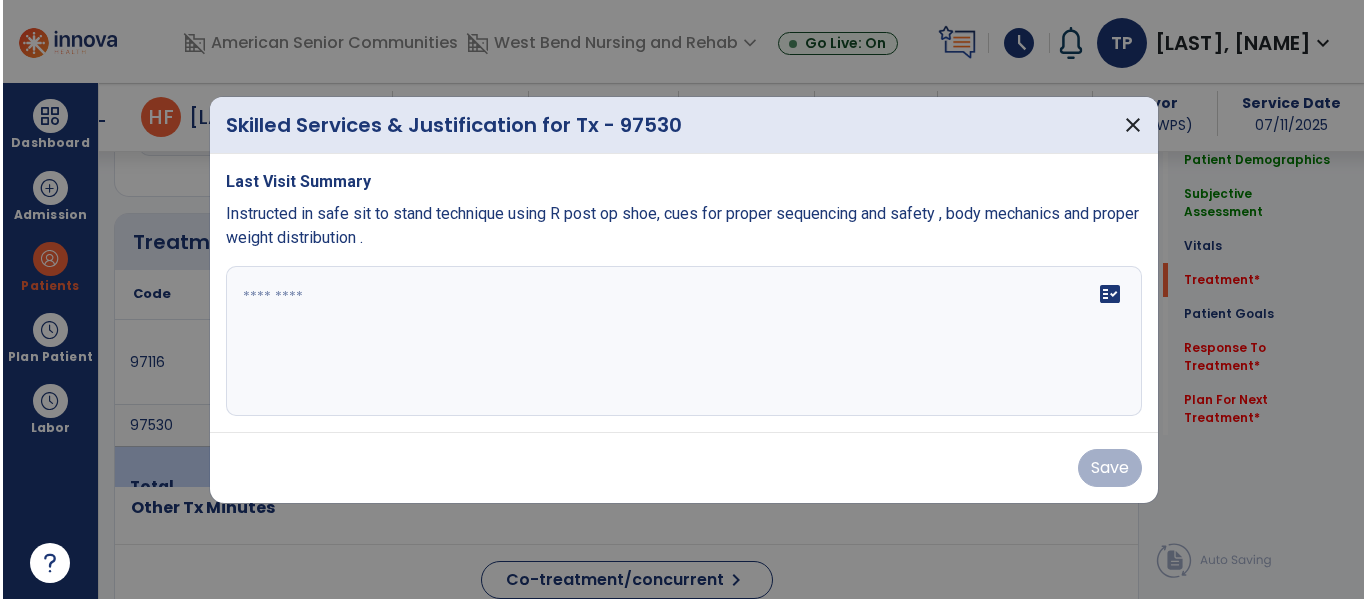scroll, scrollTop: 1076, scrollLeft: 0, axis: vertical 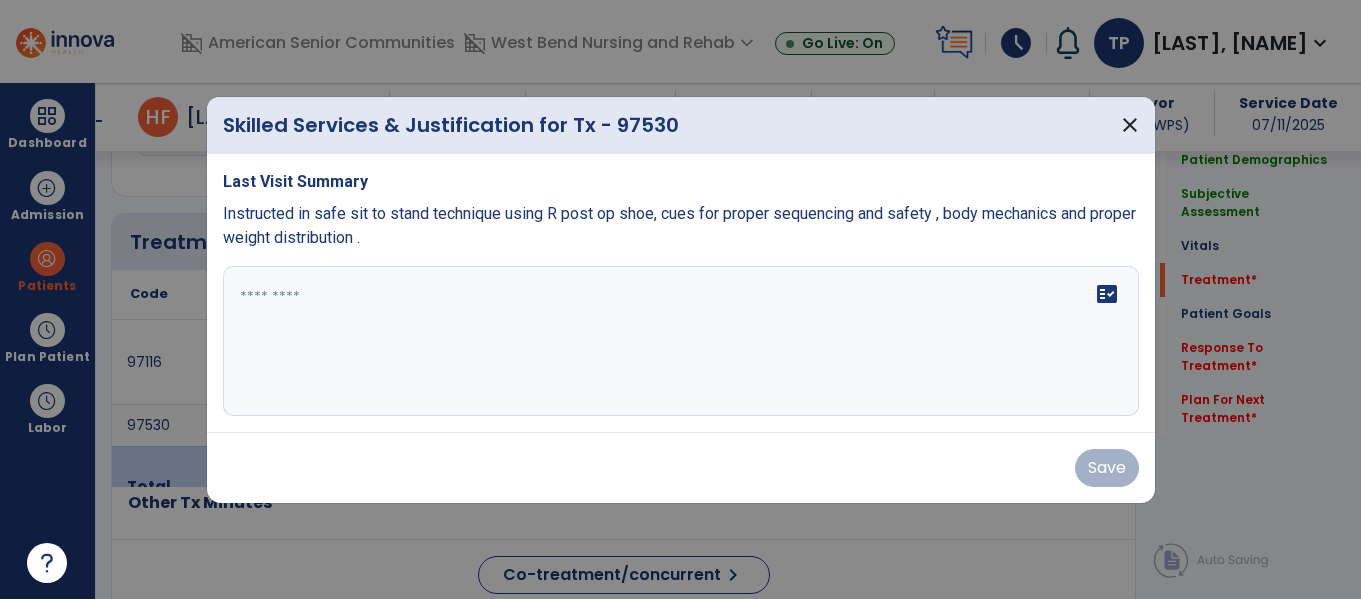 click at bounding box center (680, 299) 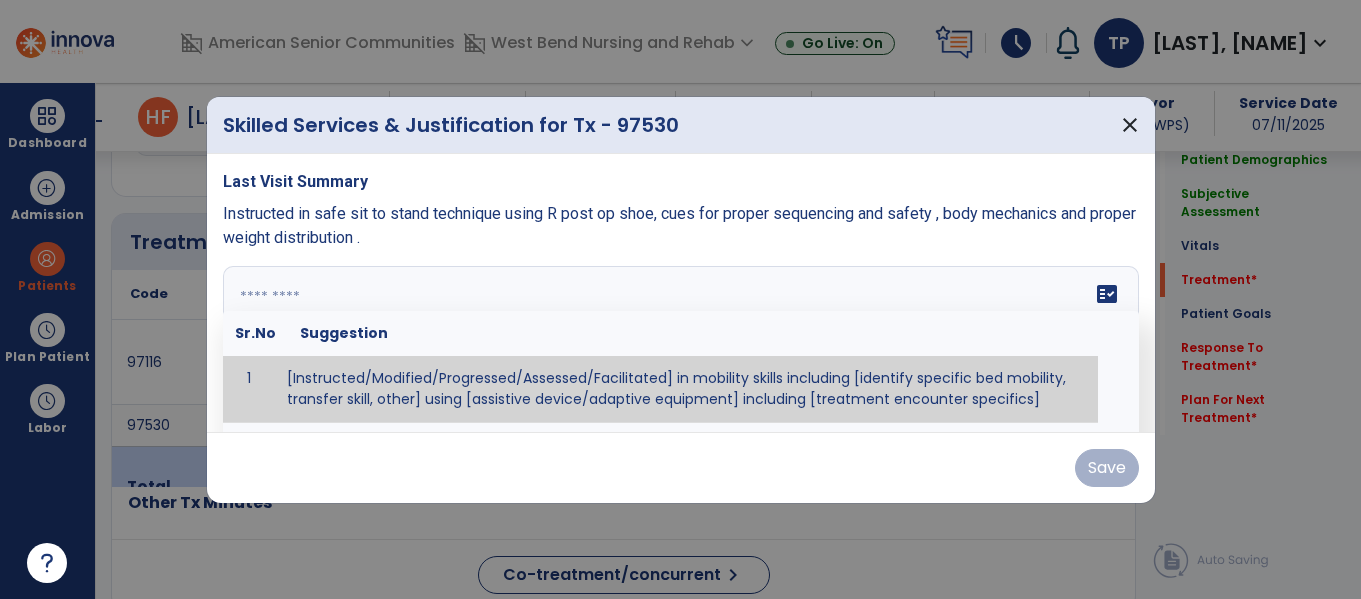 paste on "**********" 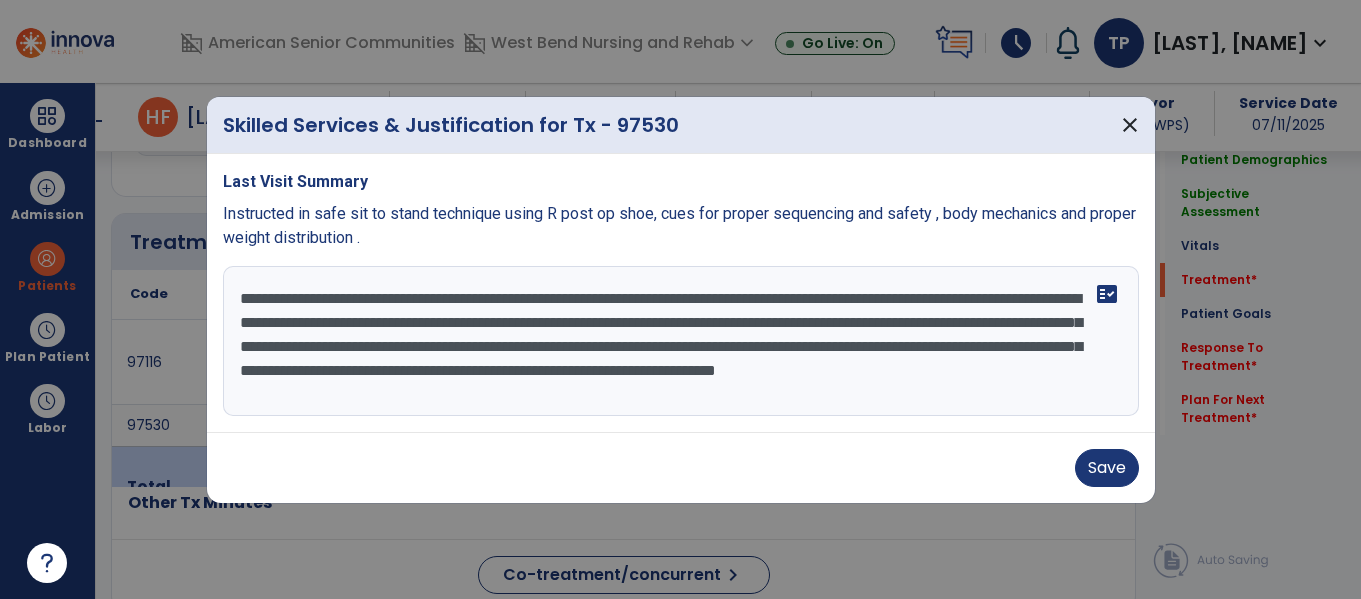 drag, startPoint x: 975, startPoint y: 374, endPoint x: 1131, endPoint y: 439, distance: 169 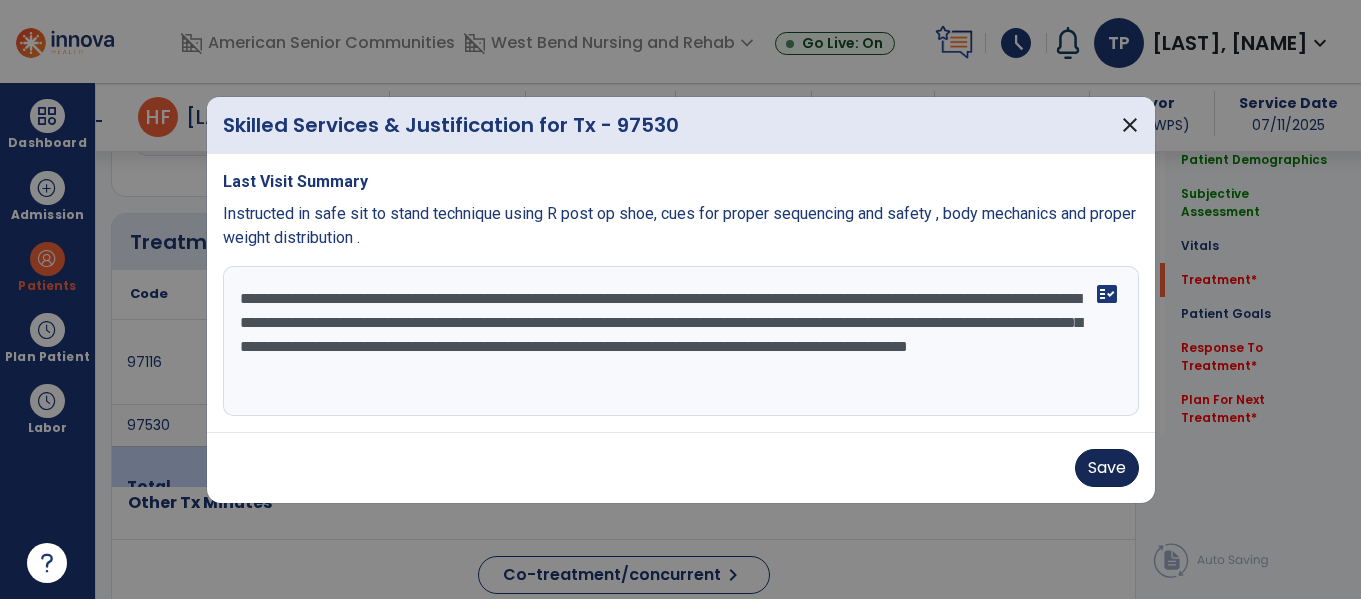 type on "**********" 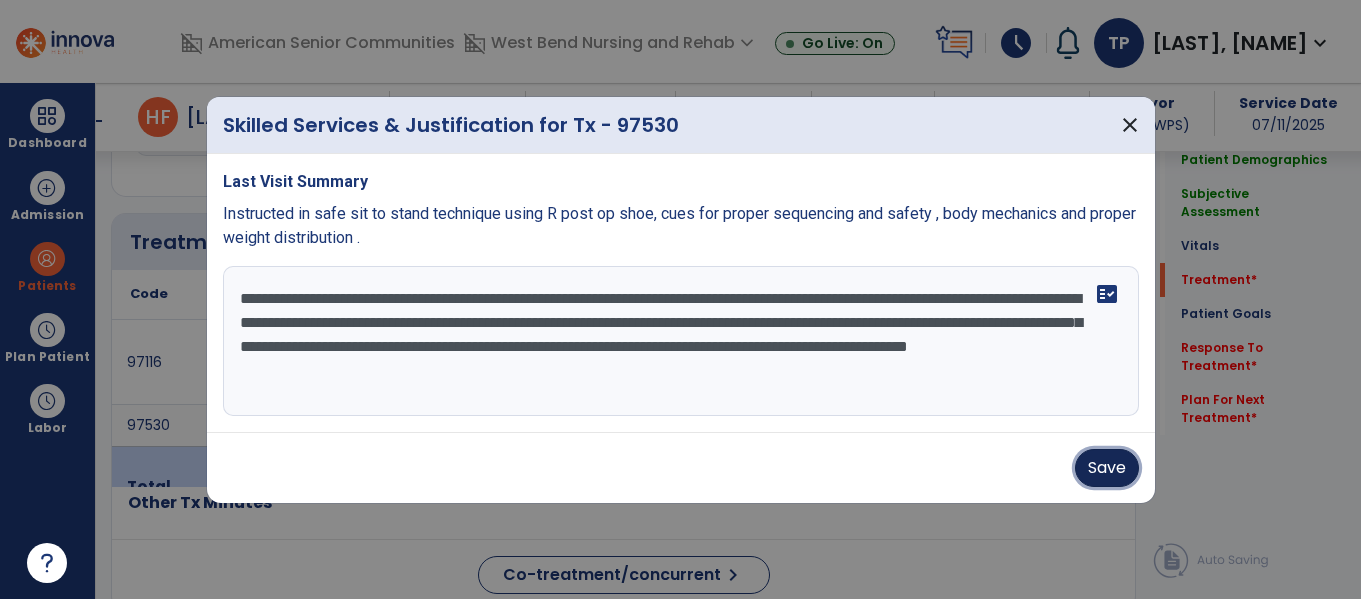 click on "Save" at bounding box center (1107, 468) 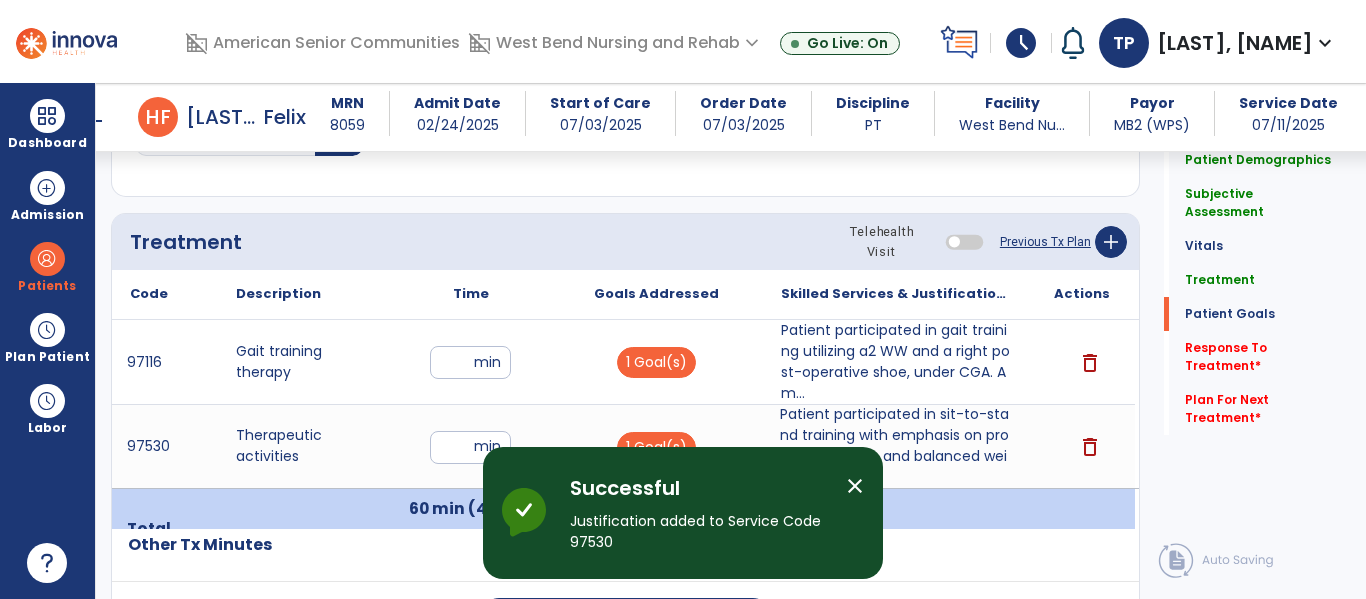 scroll, scrollTop: 2090, scrollLeft: 0, axis: vertical 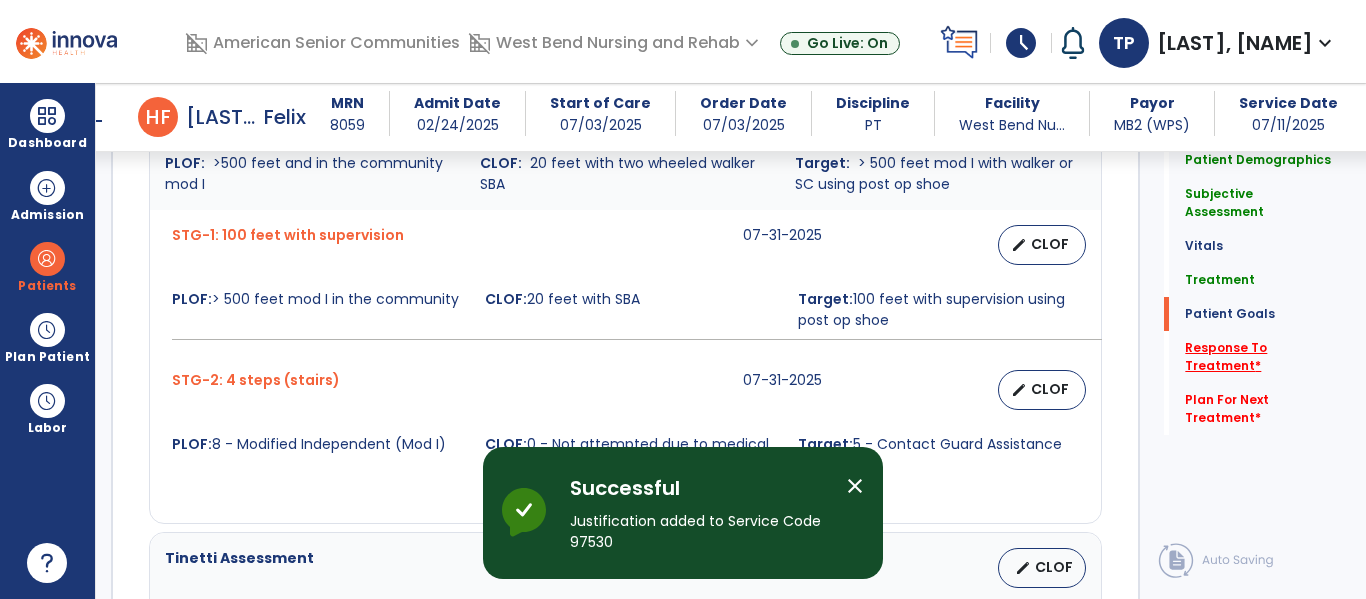 click on "Response To Treatment   *" 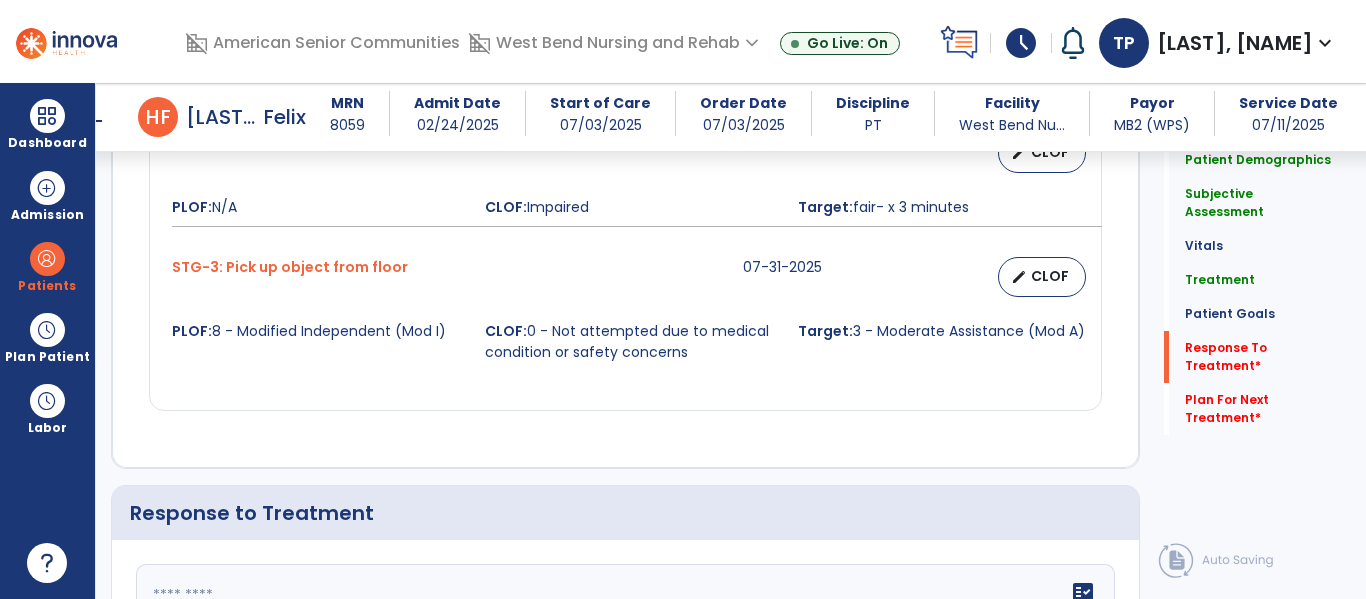 scroll, scrollTop: 3015, scrollLeft: 0, axis: vertical 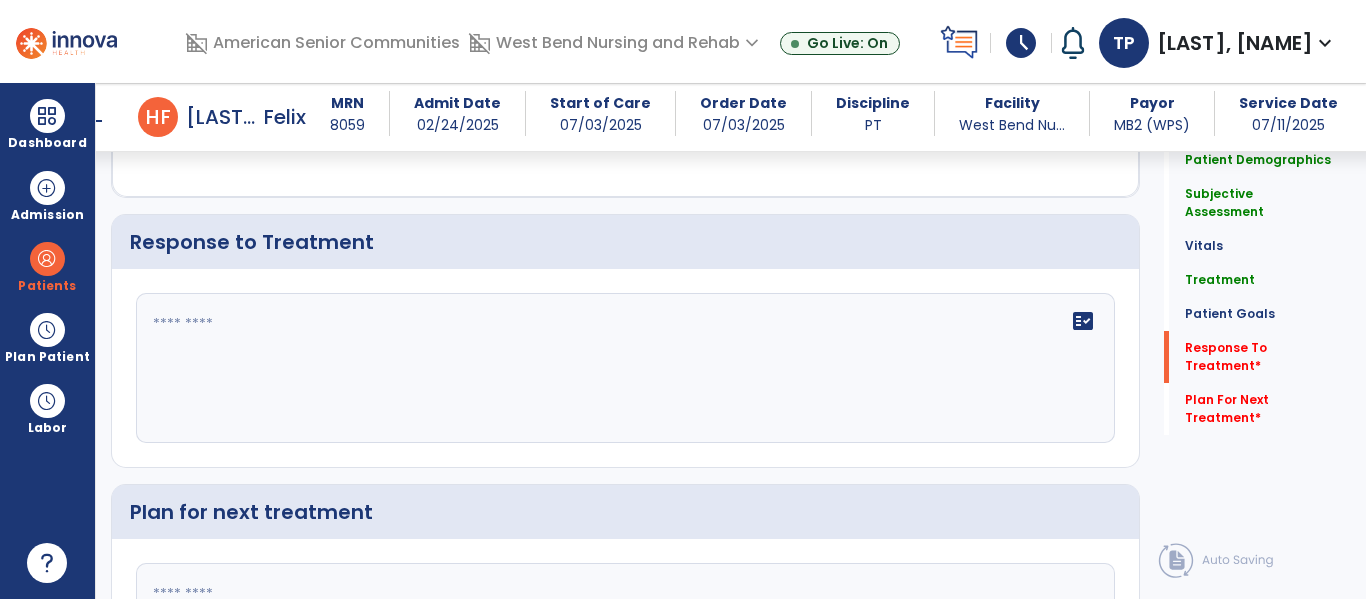 click on "fact_check" 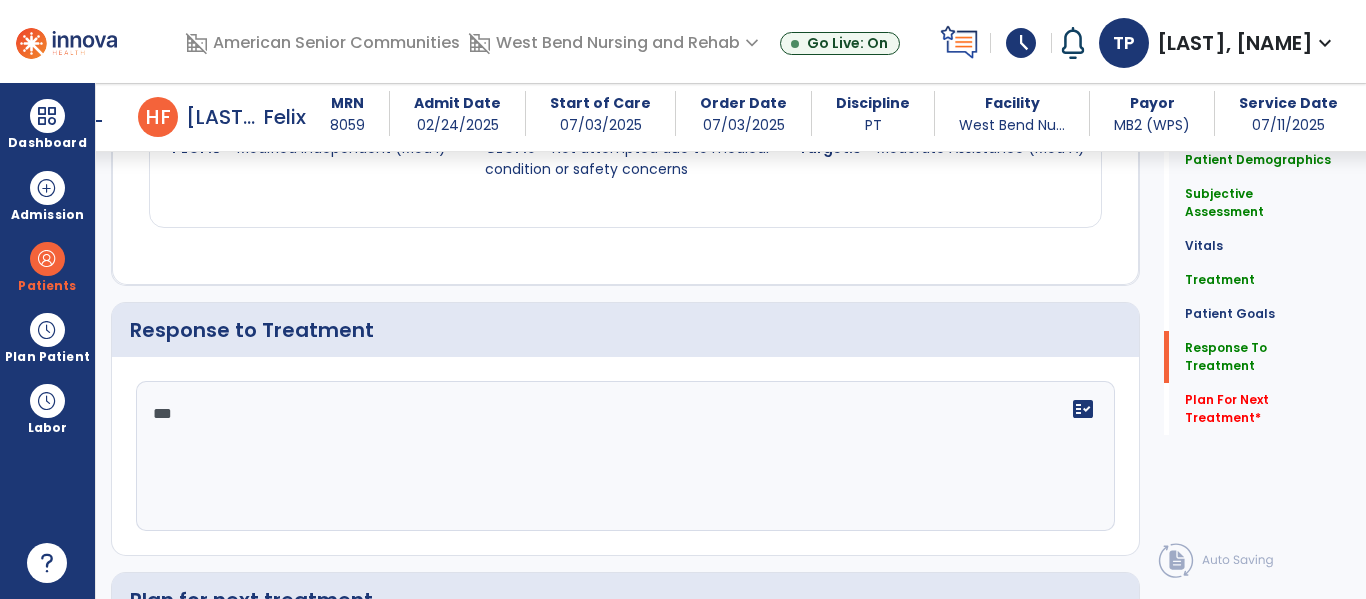 scroll, scrollTop: 3015, scrollLeft: 0, axis: vertical 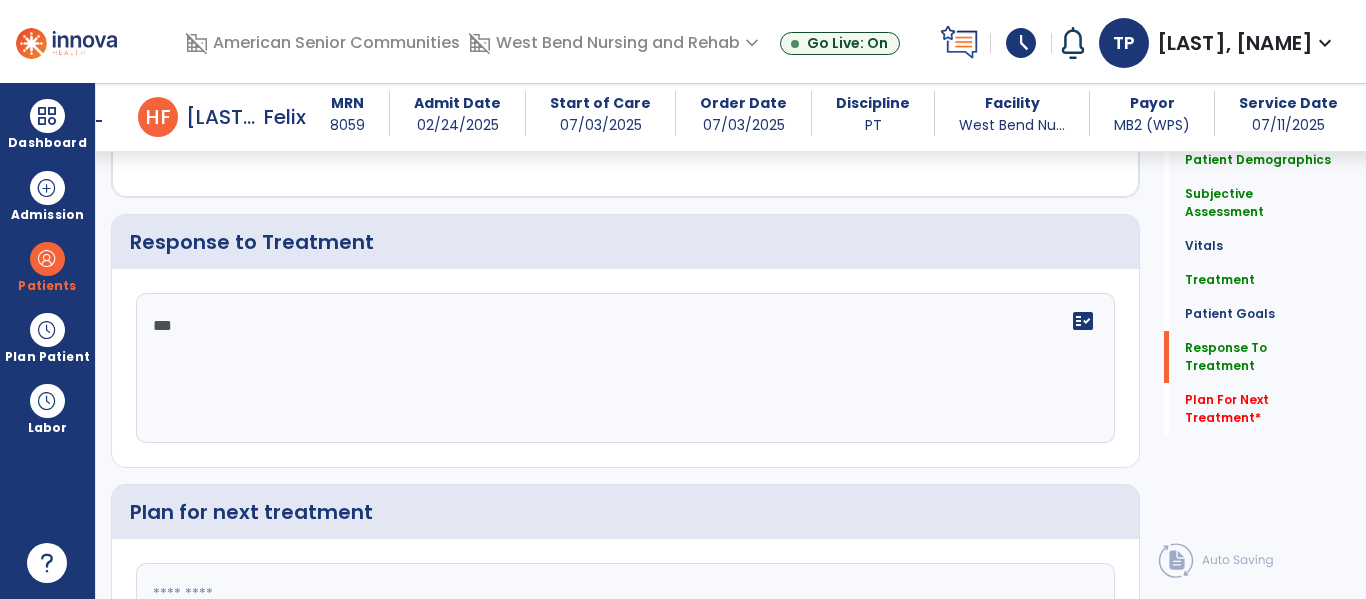 click 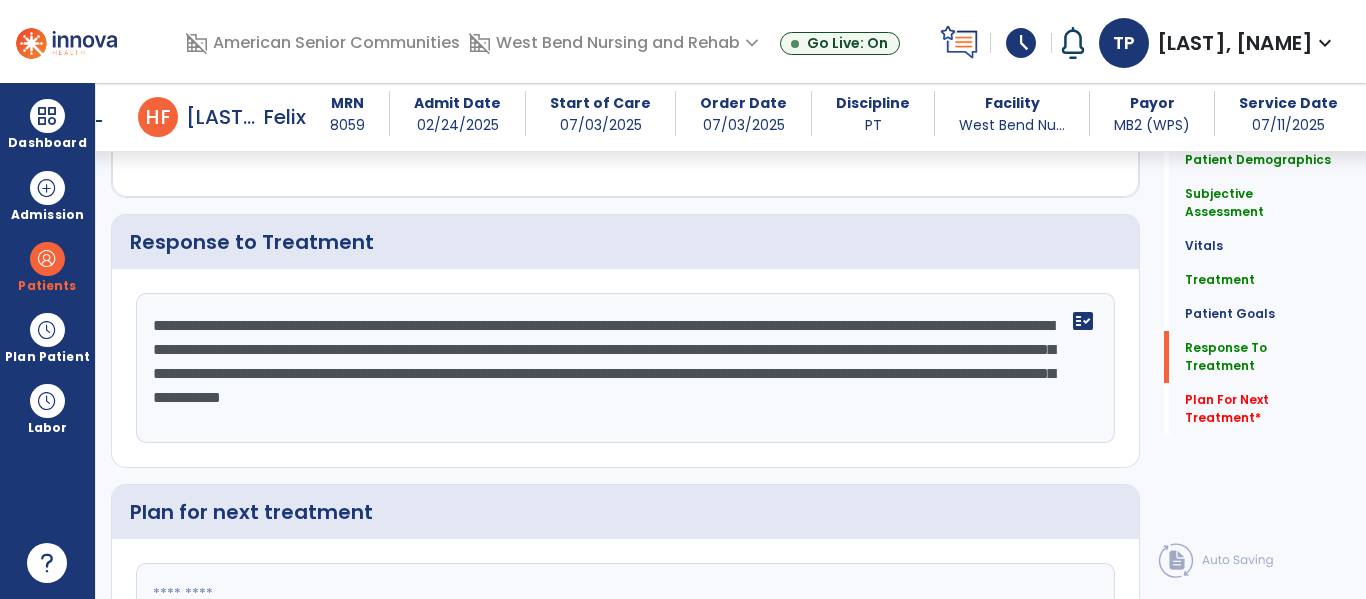 drag, startPoint x: 436, startPoint y: 370, endPoint x: 480, endPoint y: 364, distance: 44.407207 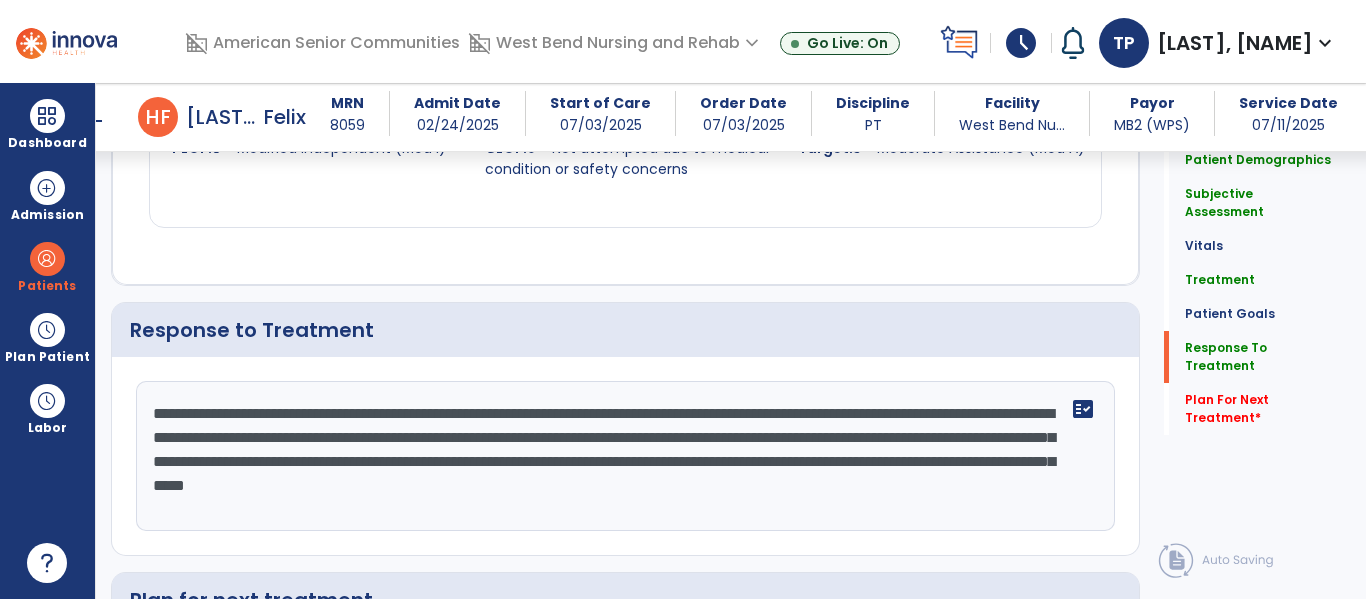scroll, scrollTop: 3015, scrollLeft: 0, axis: vertical 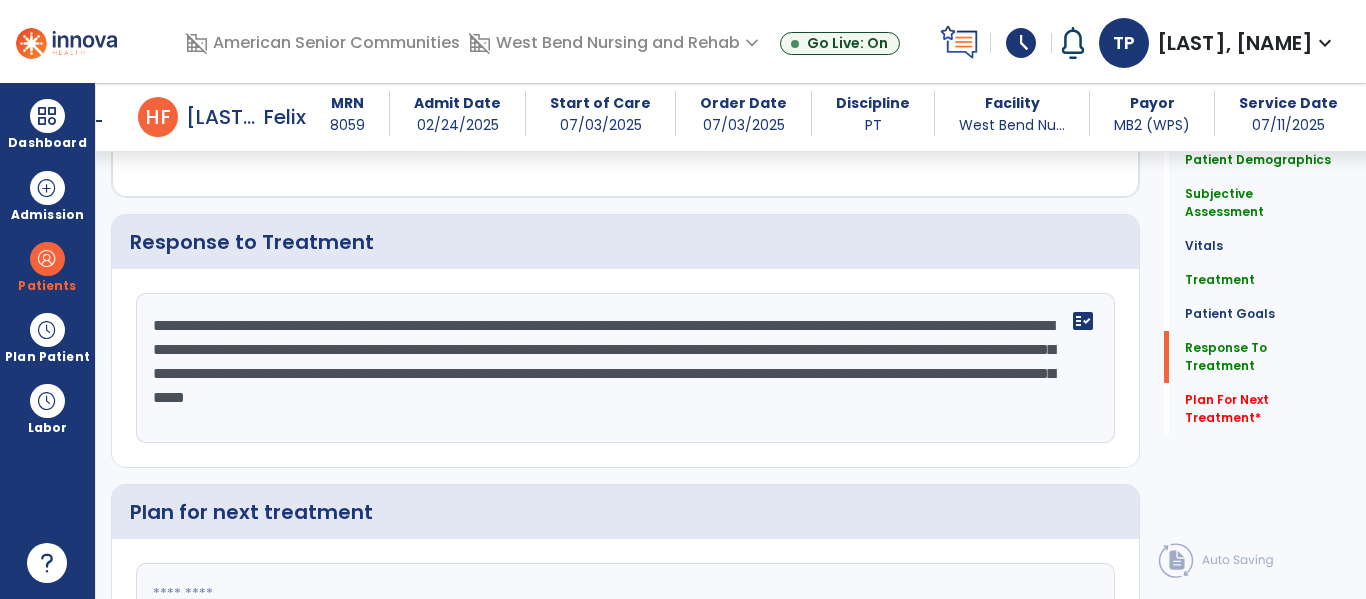 drag, startPoint x: 144, startPoint y: 395, endPoint x: 482, endPoint y: 487, distance: 350.29703 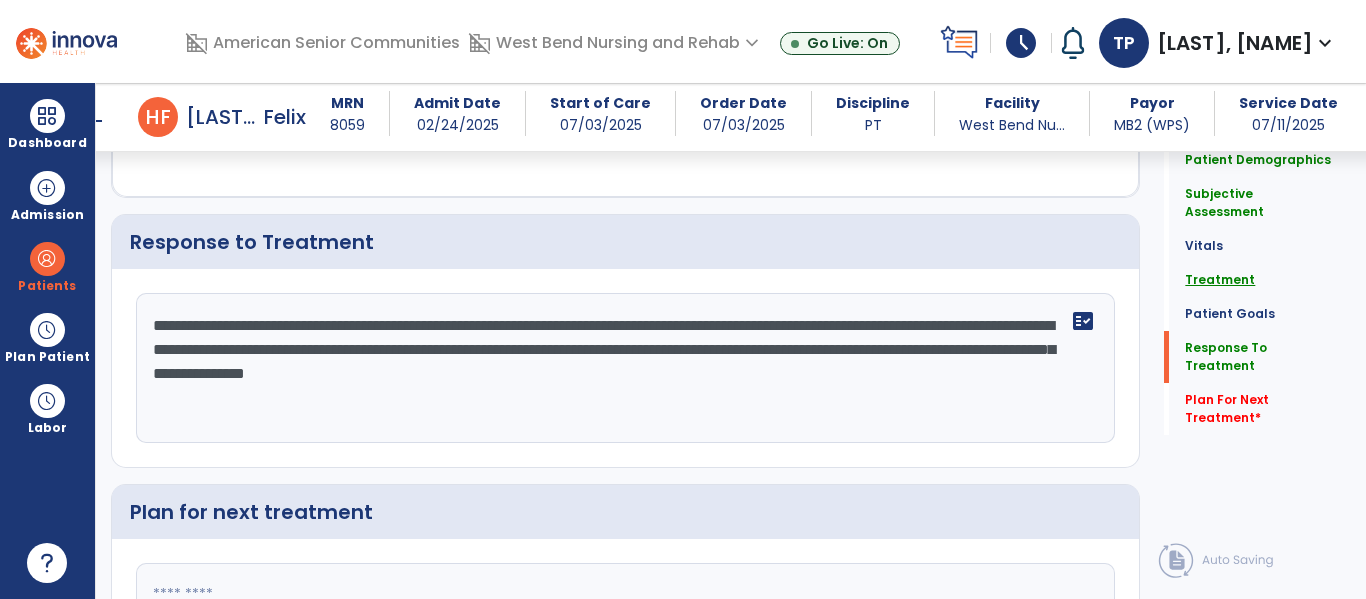 type on "**********" 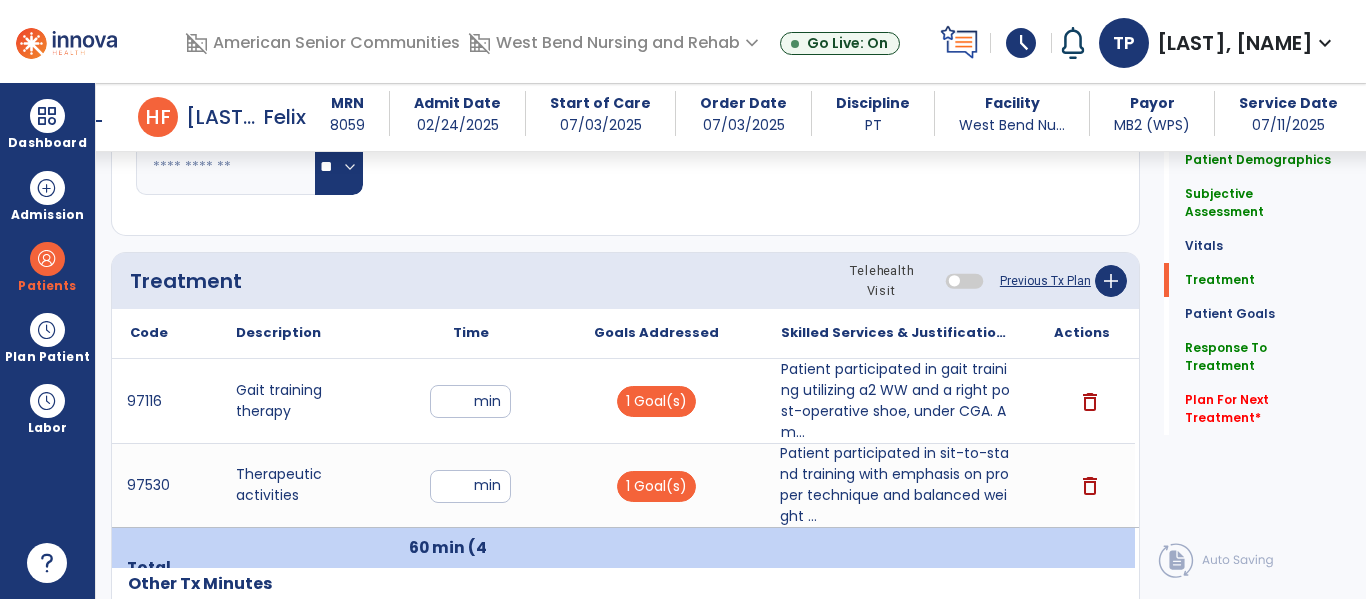 click on "Previous Tx Plan" 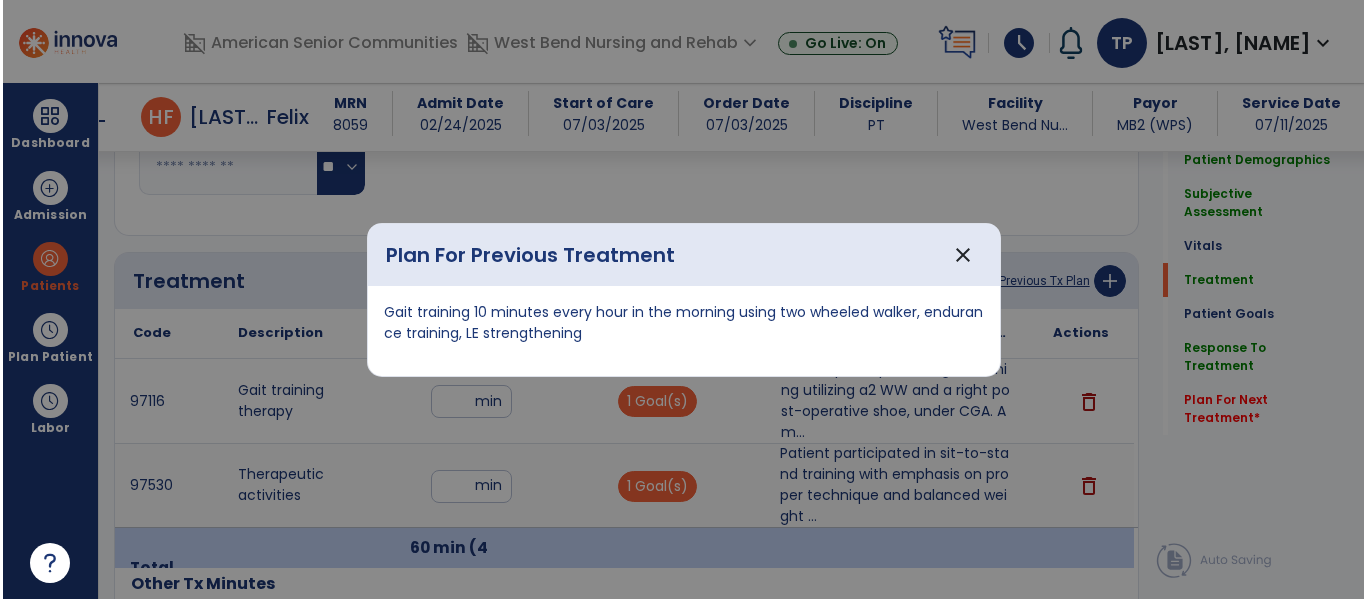 scroll, scrollTop: 1037, scrollLeft: 0, axis: vertical 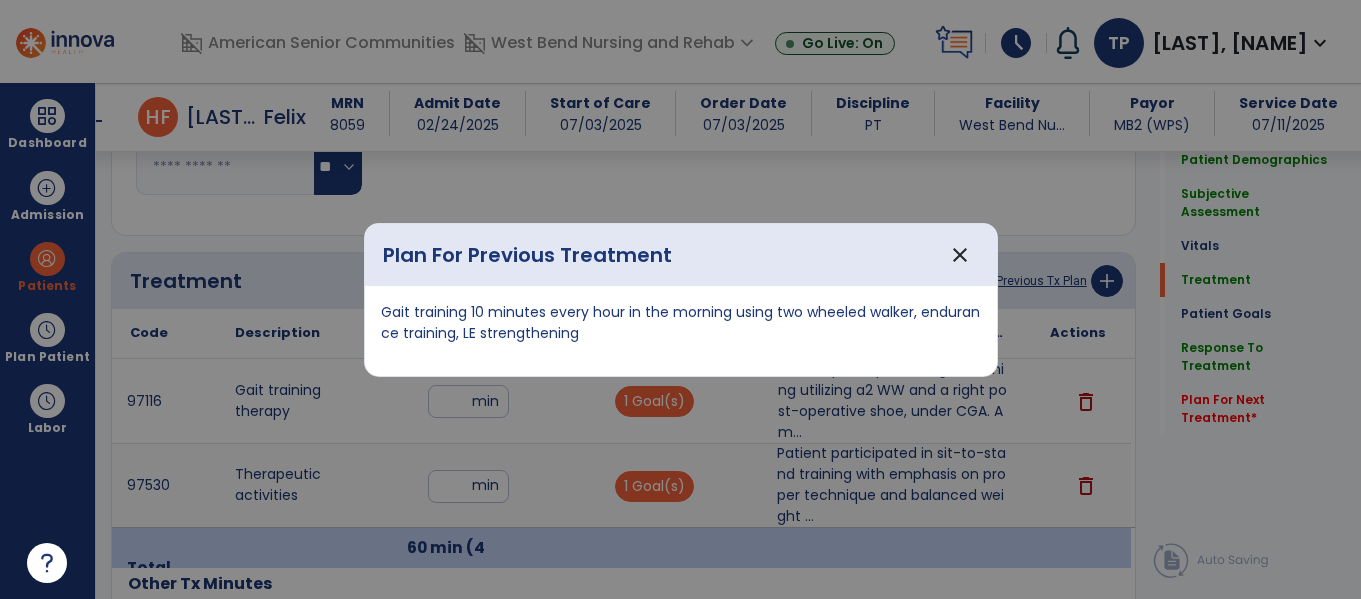 drag, startPoint x: 382, startPoint y: 305, endPoint x: 502, endPoint y: 314, distance: 120.33703 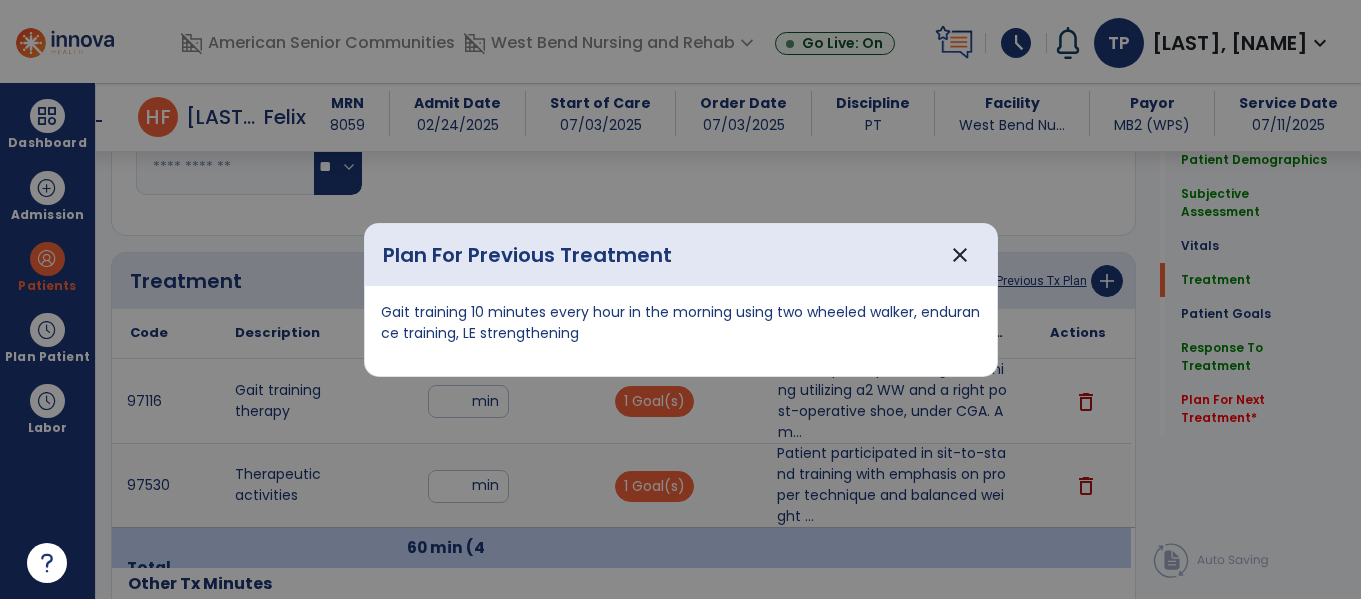 copy on "Gait training 10 minutes every hour in the morning using two wheeled walker,  endurance training, LE strengthening" 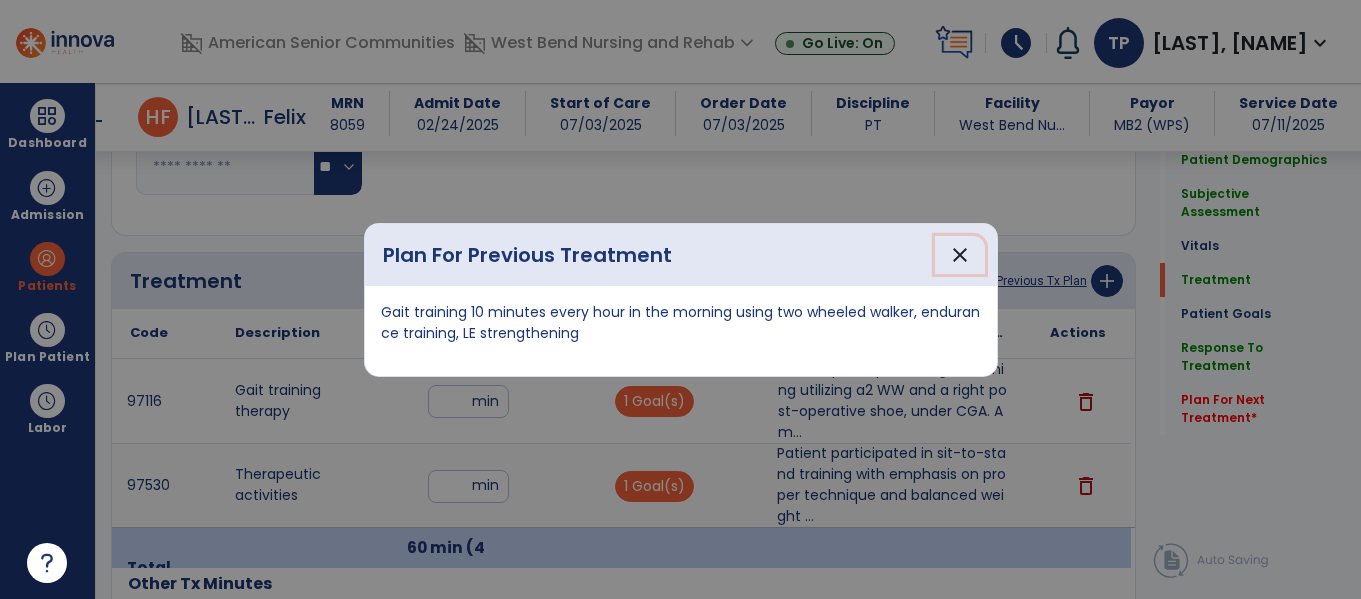 click on "close" at bounding box center [960, 255] 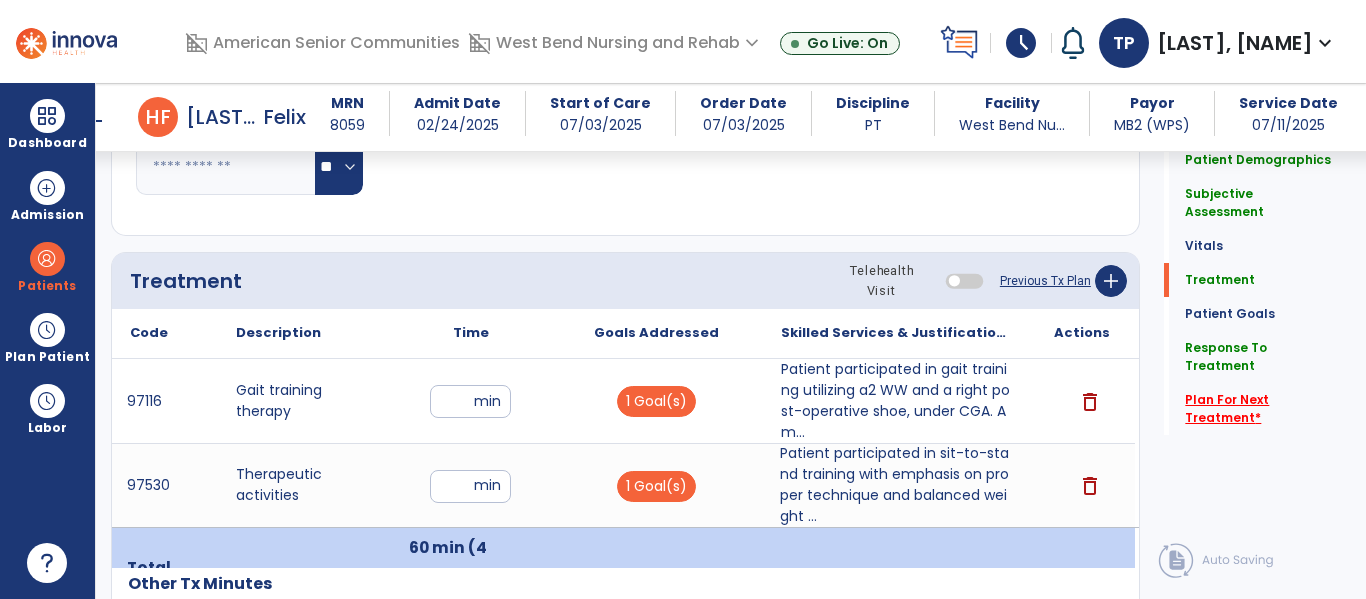 click on "Plan For Next Treatment   *" 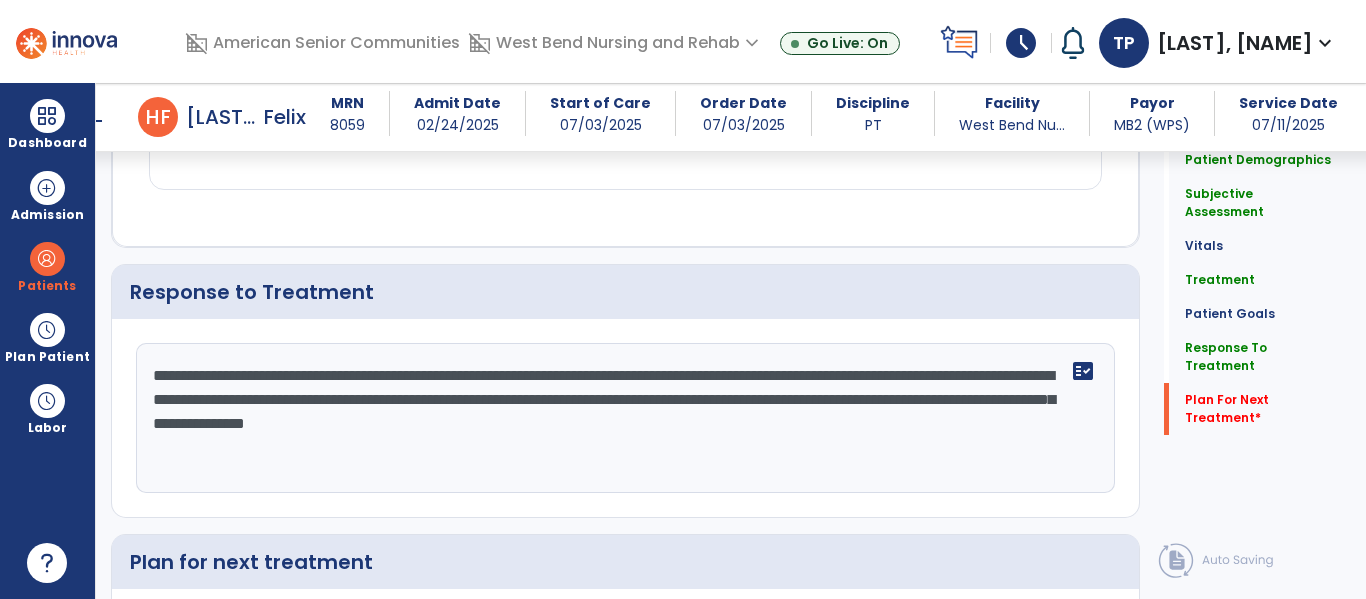 scroll, scrollTop: 3220, scrollLeft: 0, axis: vertical 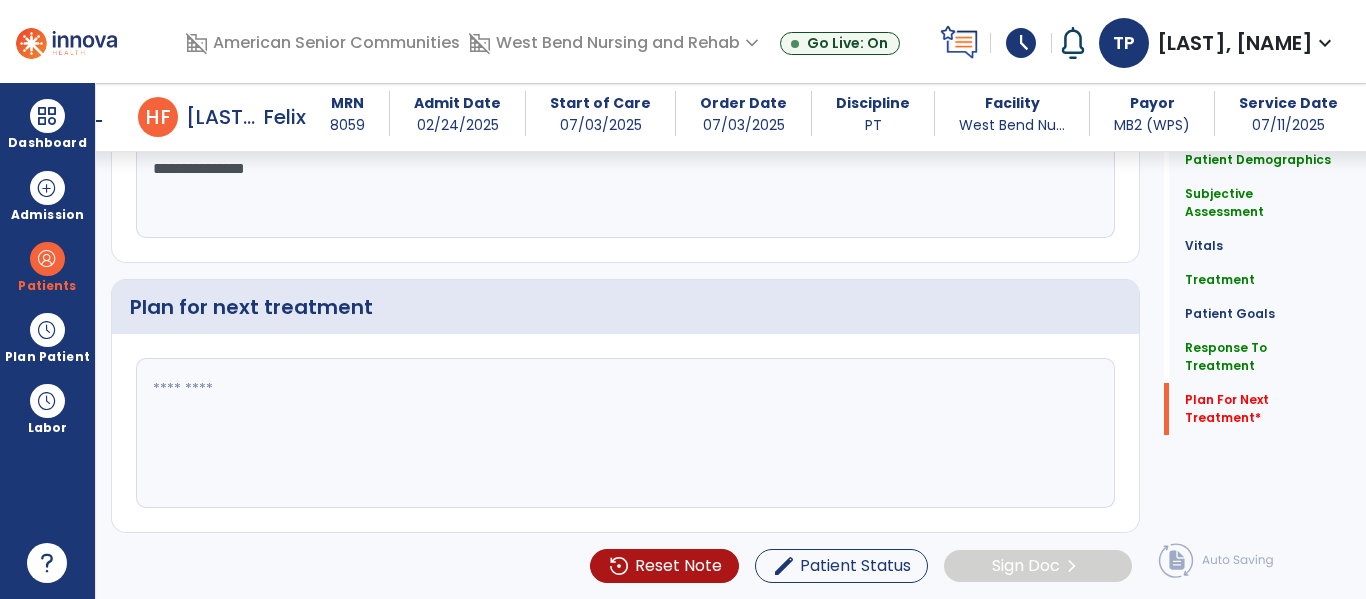 click 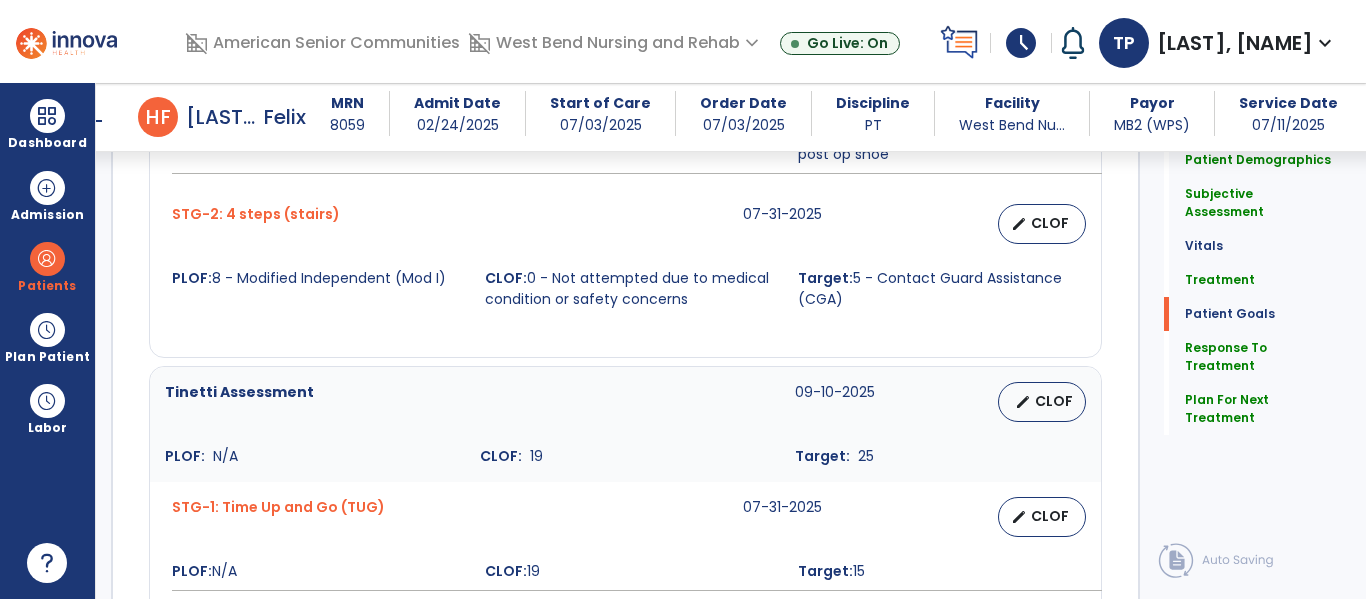 scroll, scrollTop: 2217, scrollLeft: 0, axis: vertical 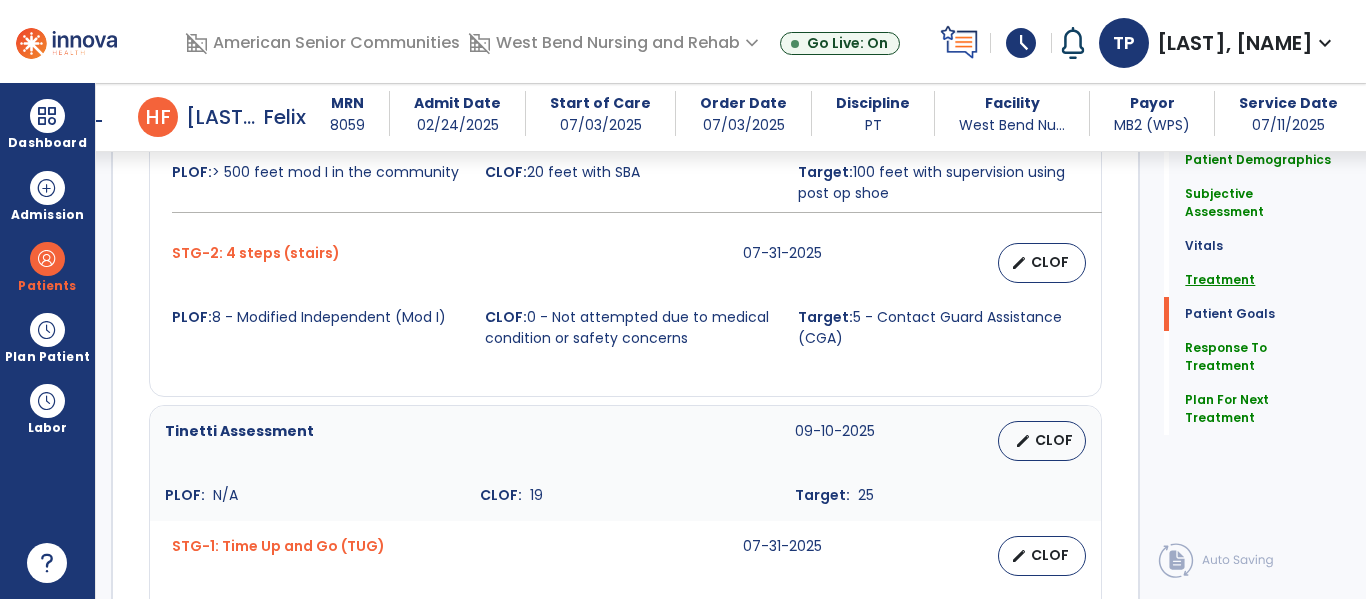 type on "**********" 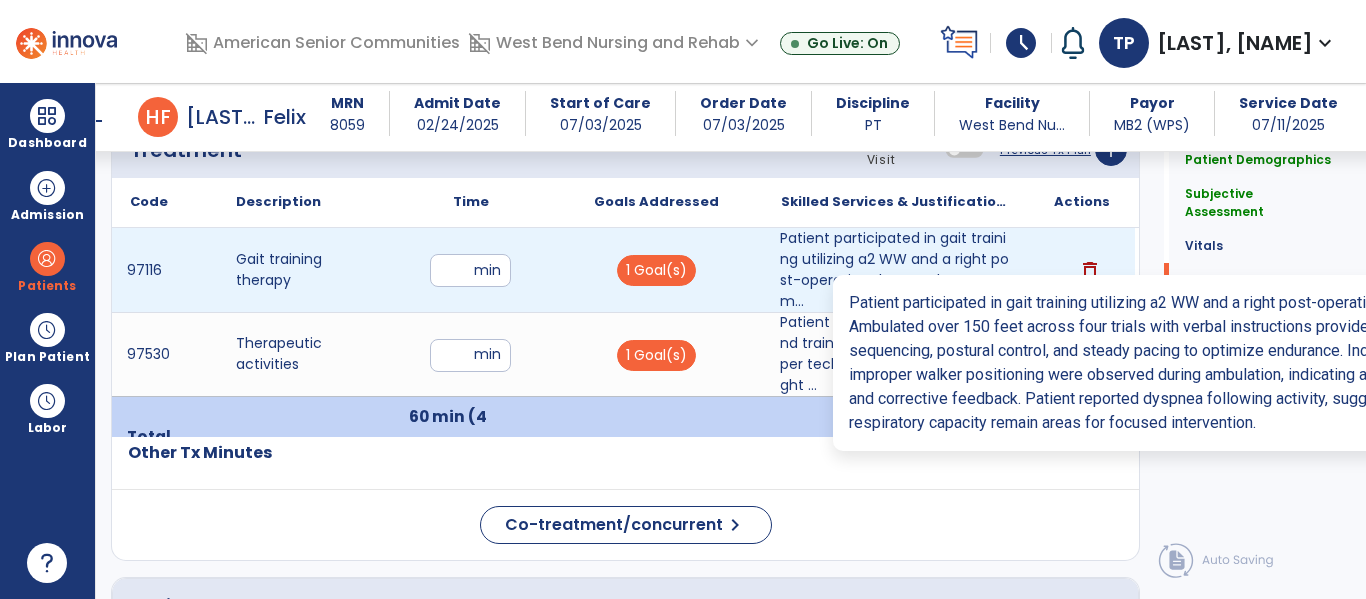 click on "Patient participated in gait training utilizing a2 WW and a right post-operative shoe, under CGA. Am..." at bounding box center [896, 270] 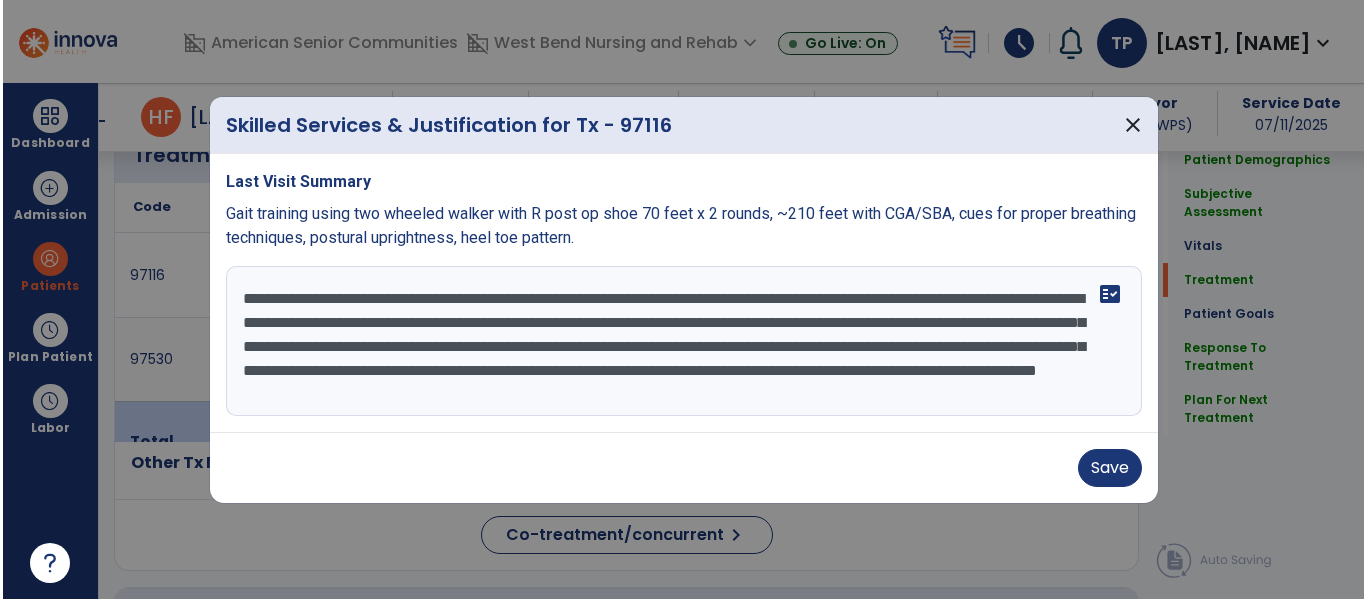 scroll, scrollTop: 1168, scrollLeft: 0, axis: vertical 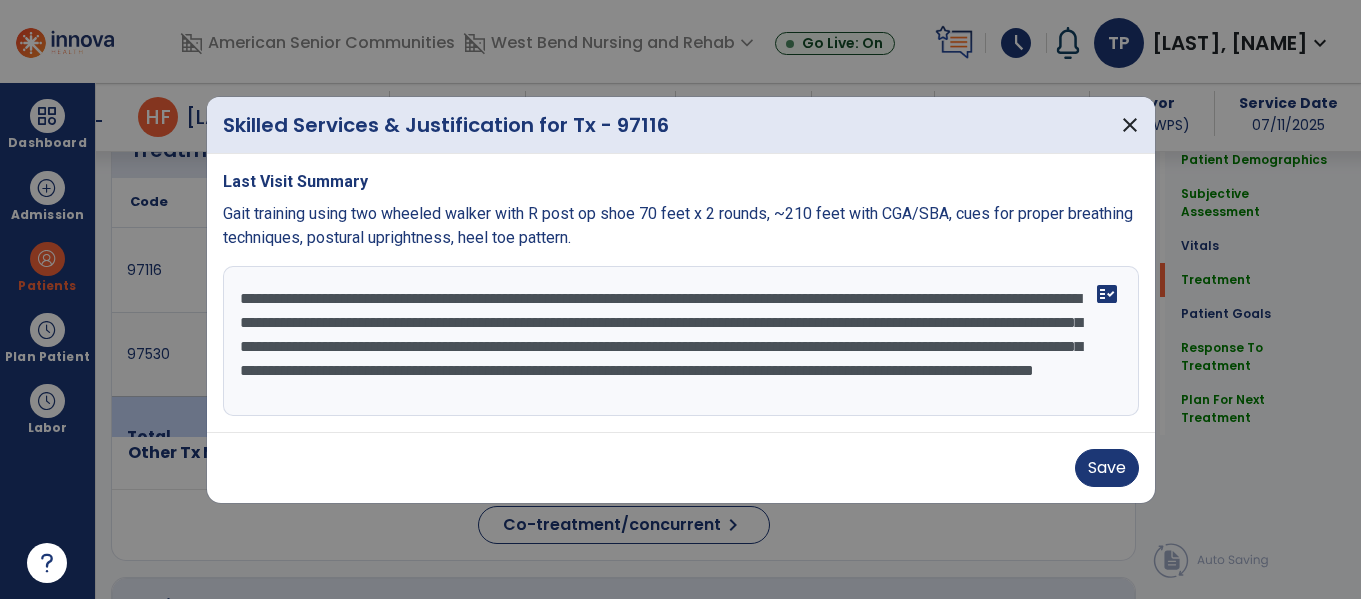 click on "**********" at bounding box center [681, 341] 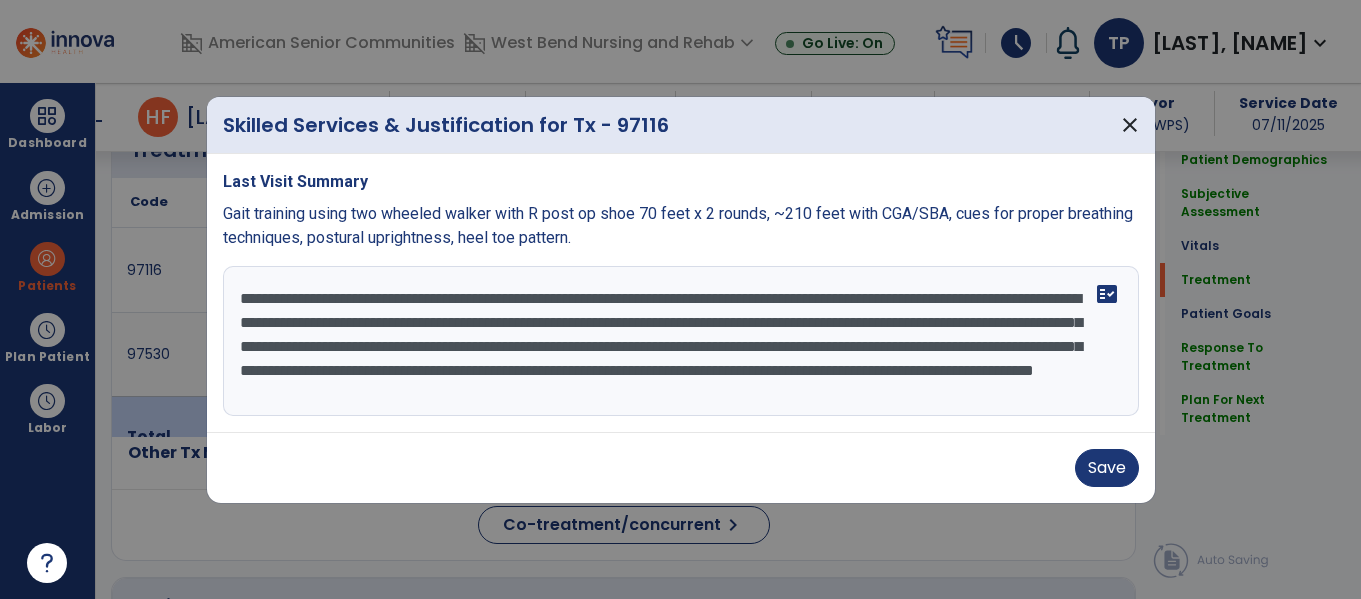 click on "**********" at bounding box center (681, 341) 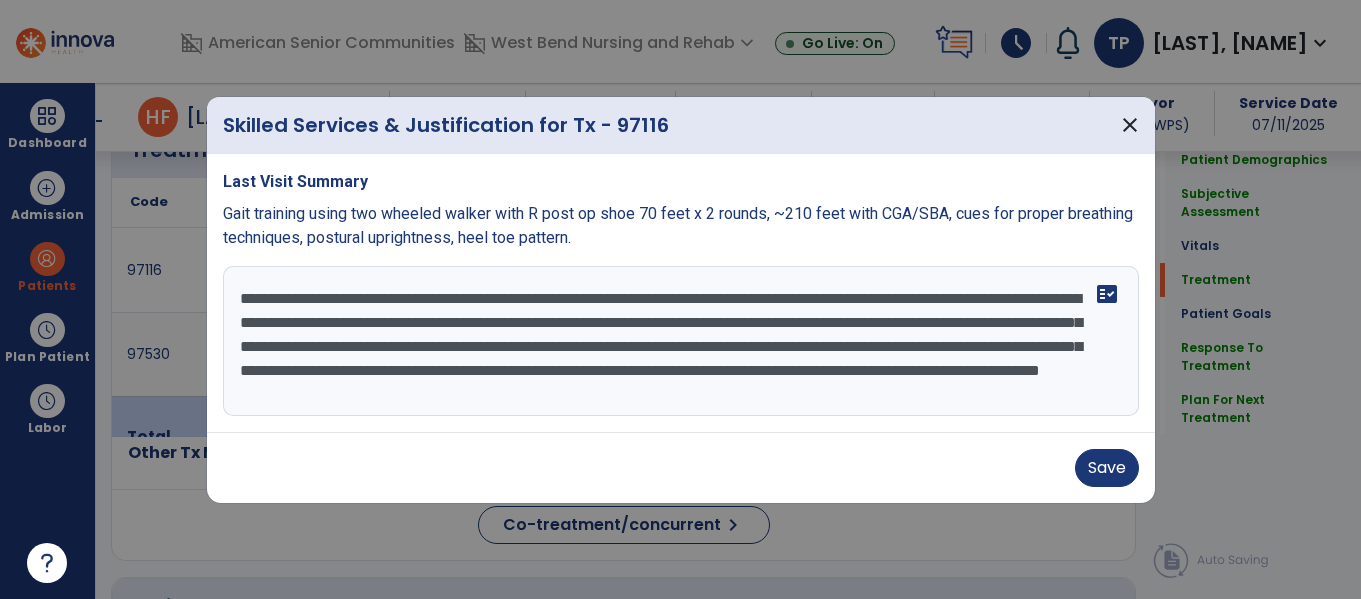 drag, startPoint x: 529, startPoint y: 319, endPoint x: 497, endPoint y: 316, distance: 32.140316 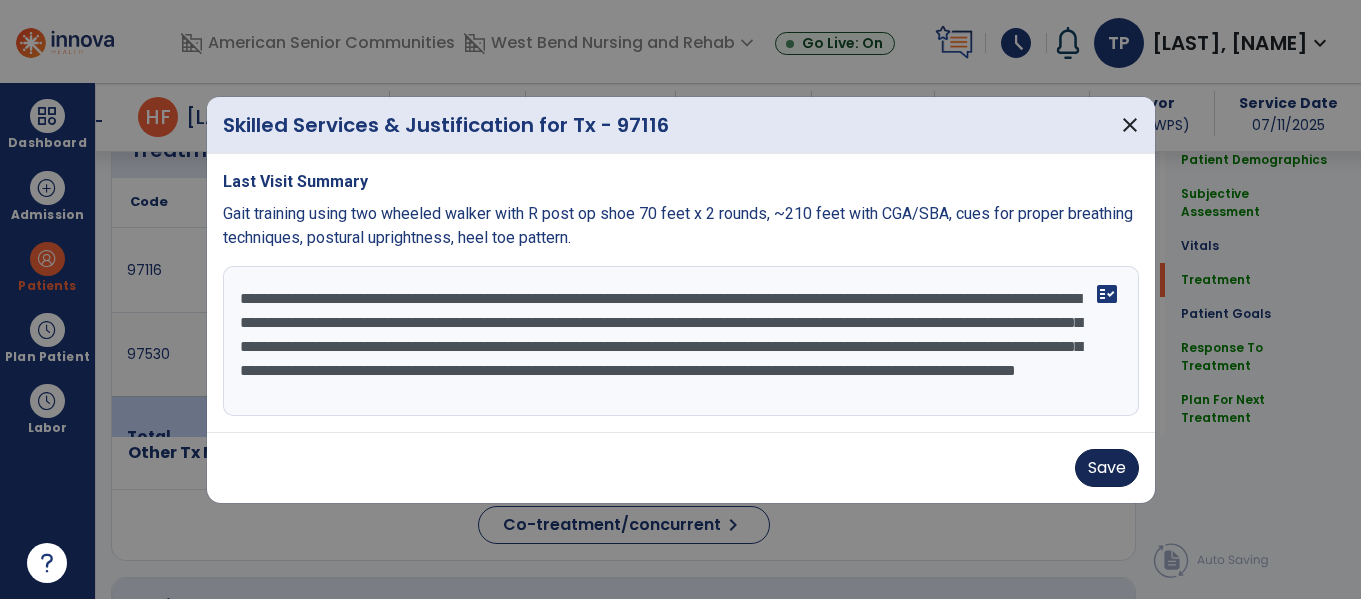 type on "**********" 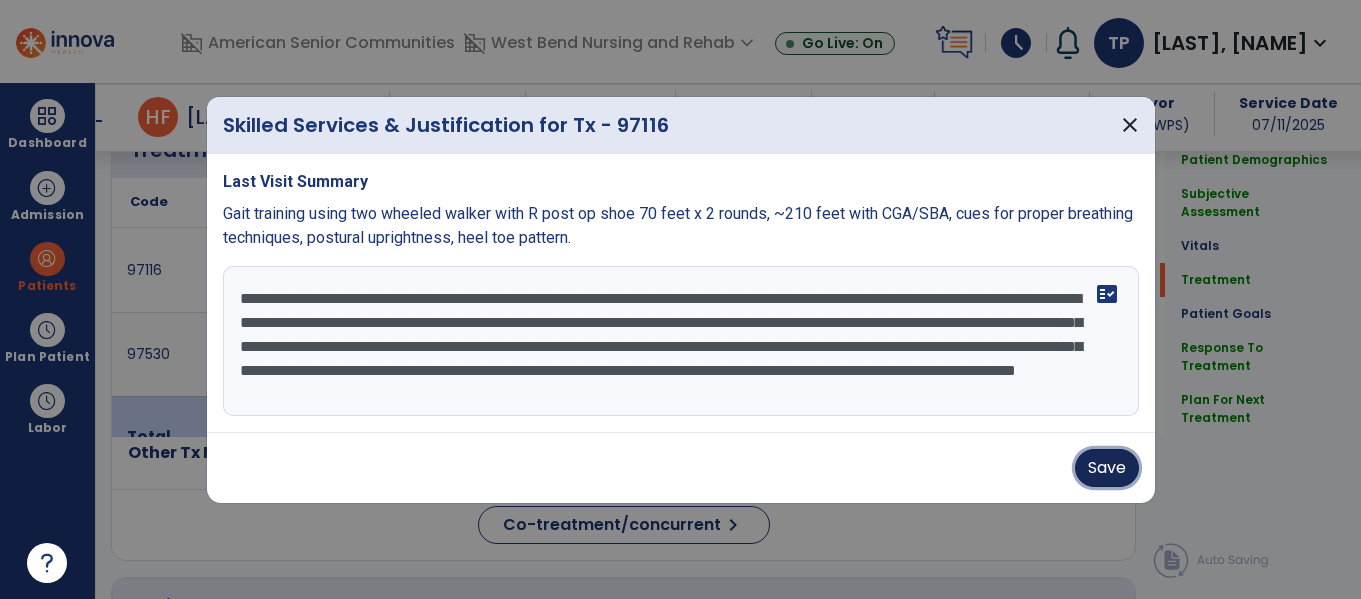 click on "Save" at bounding box center [1107, 468] 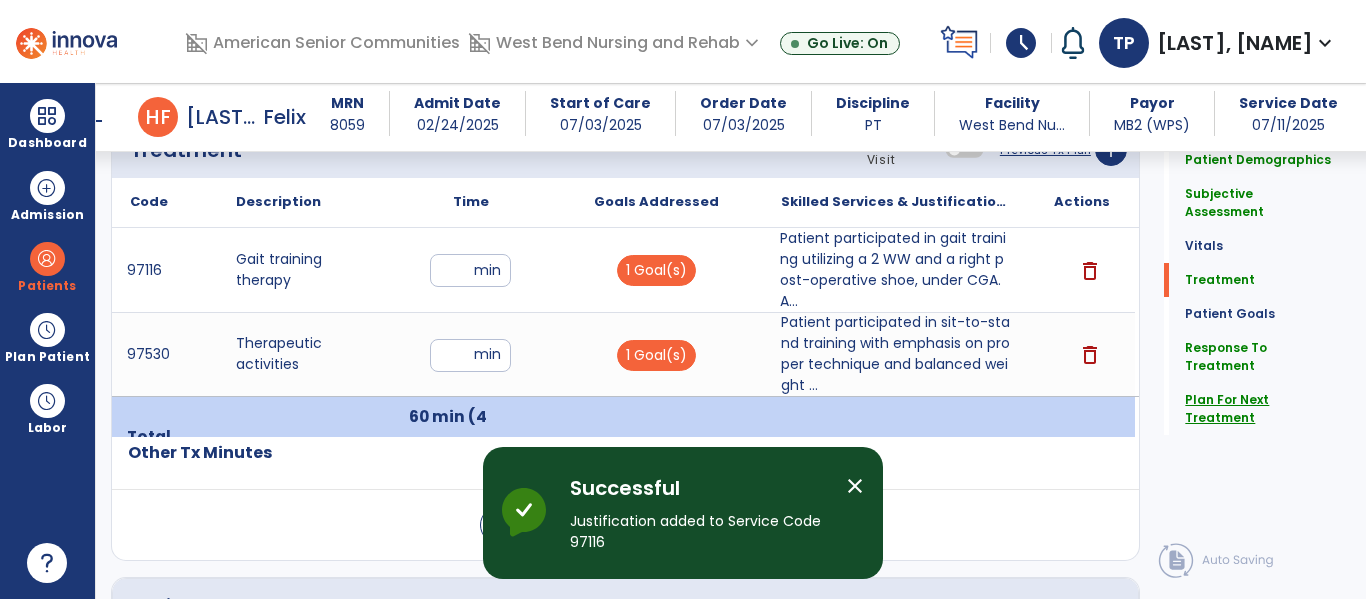 click on "Plan For Next Treatment" 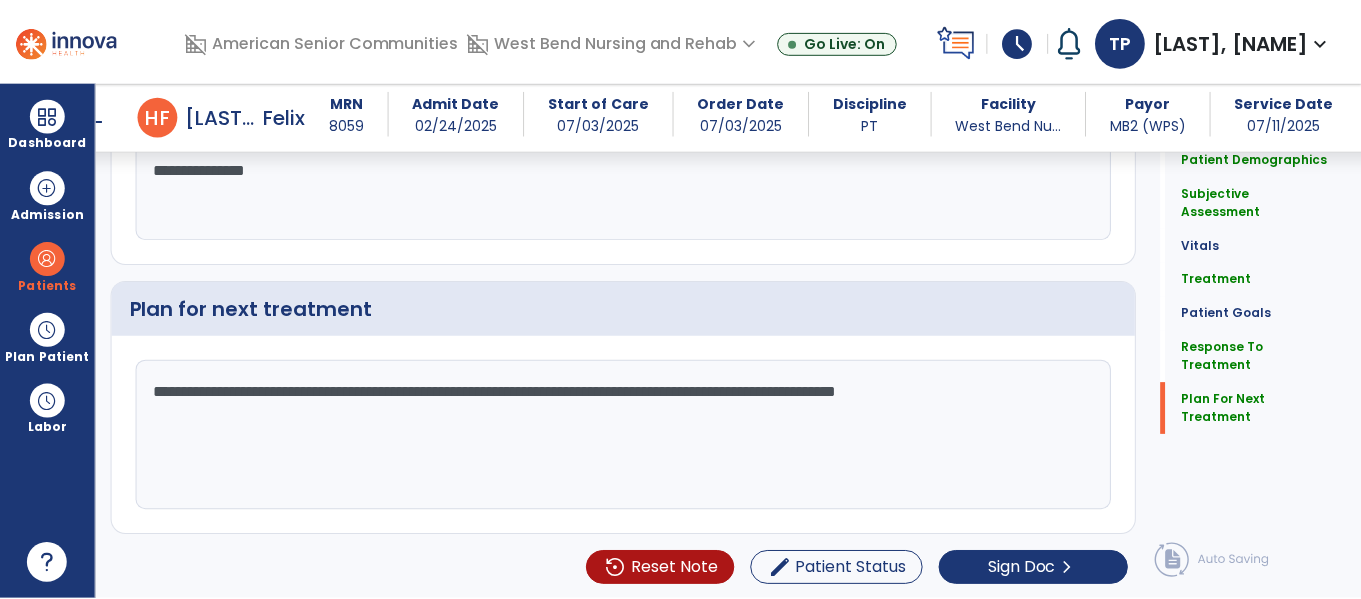 scroll, scrollTop: 3220, scrollLeft: 0, axis: vertical 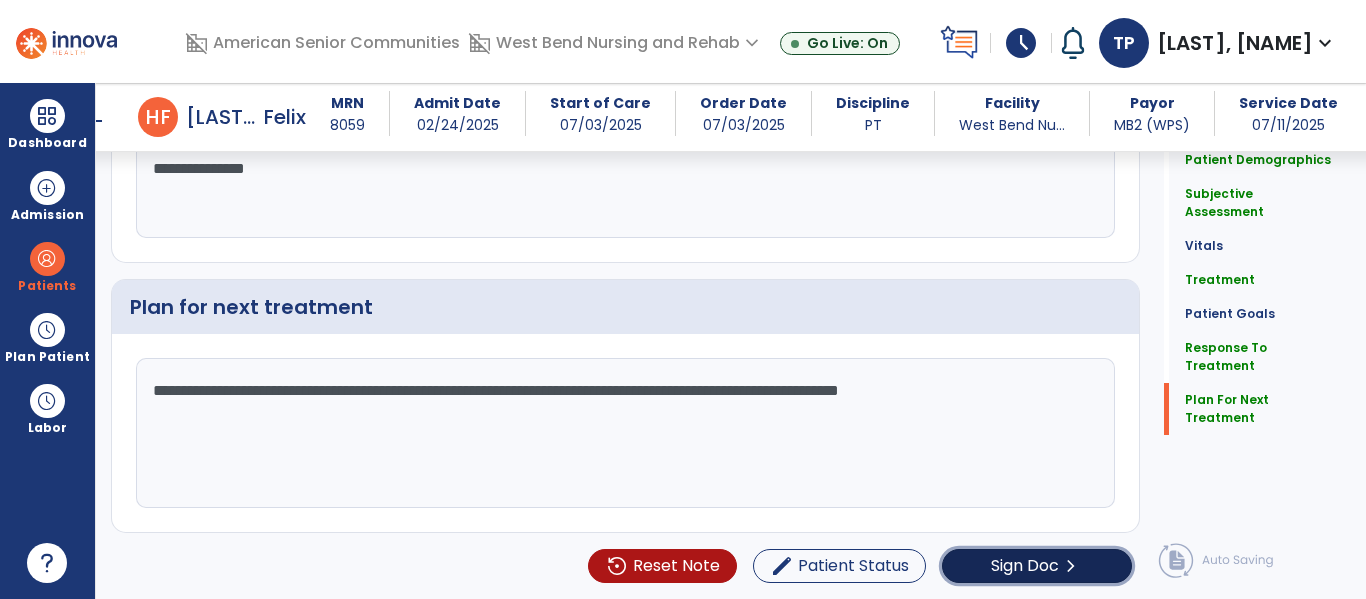 click on "Sign Doc" 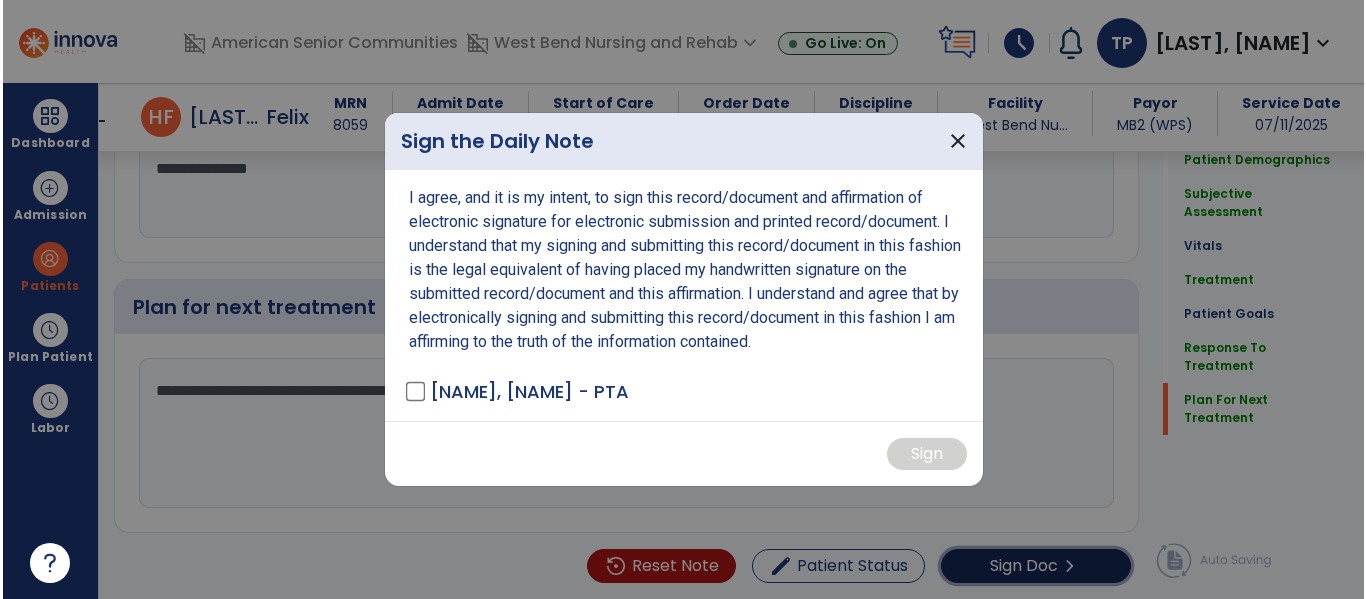 scroll, scrollTop: 3220, scrollLeft: 0, axis: vertical 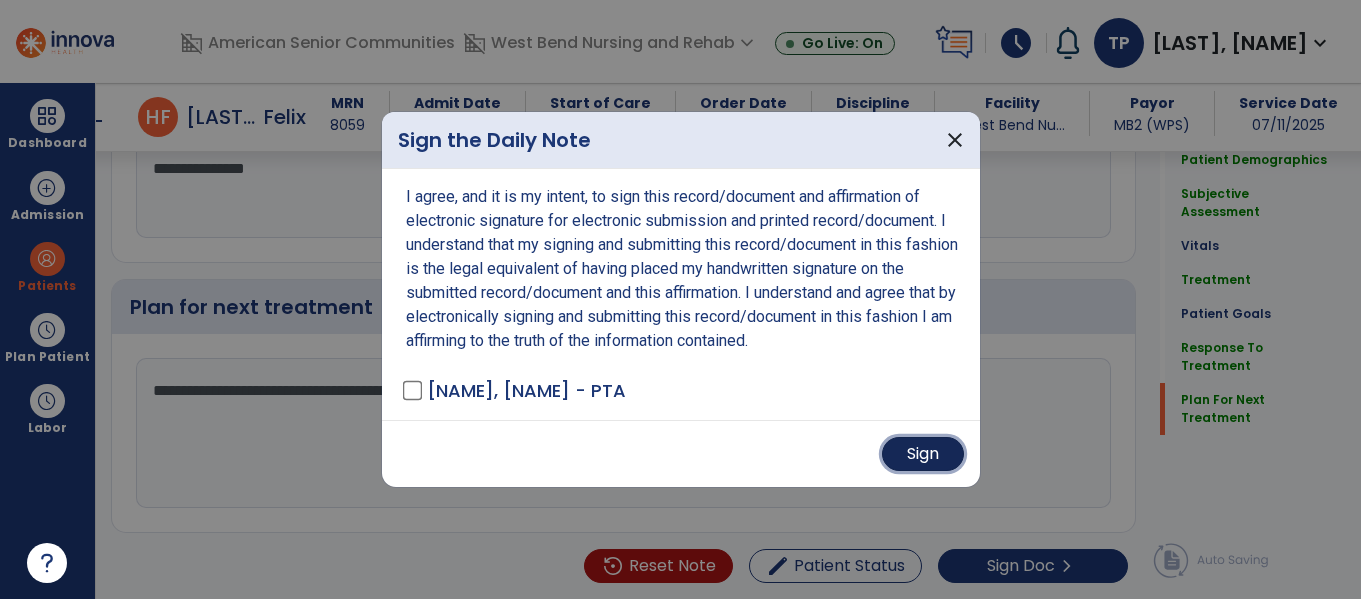 click on "Sign" at bounding box center (923, 454) 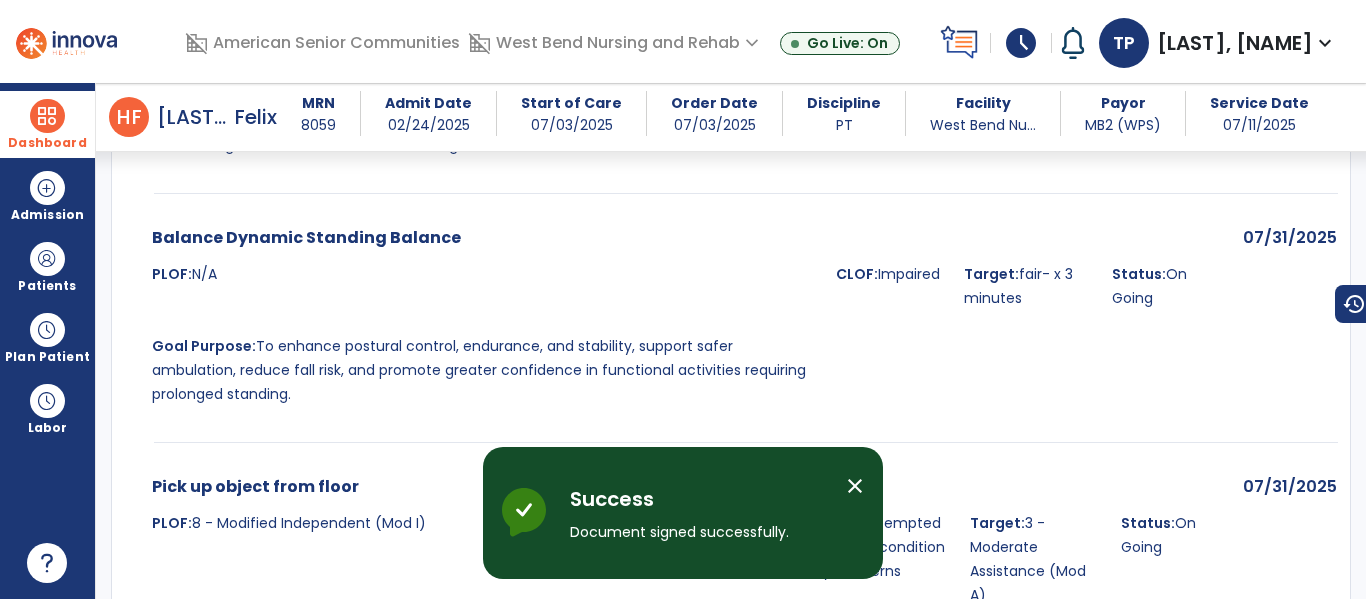 scroll, scrollTop: 0, scrollLeft: 0, axis: both 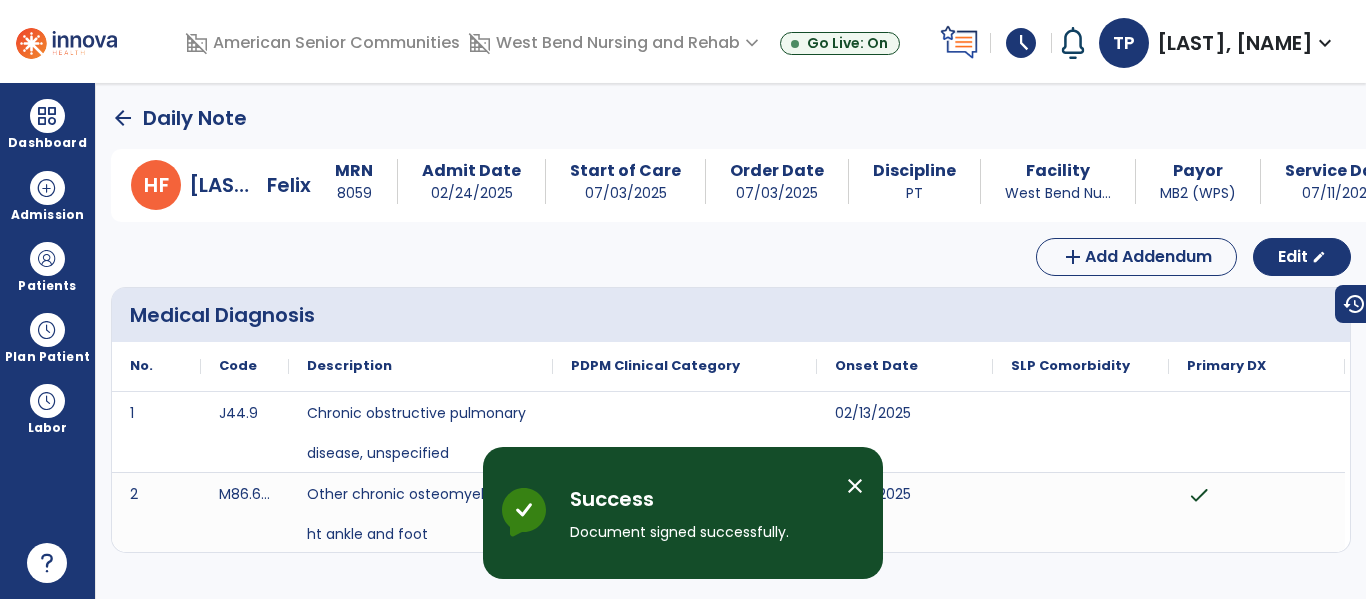 click on "arrow_back" 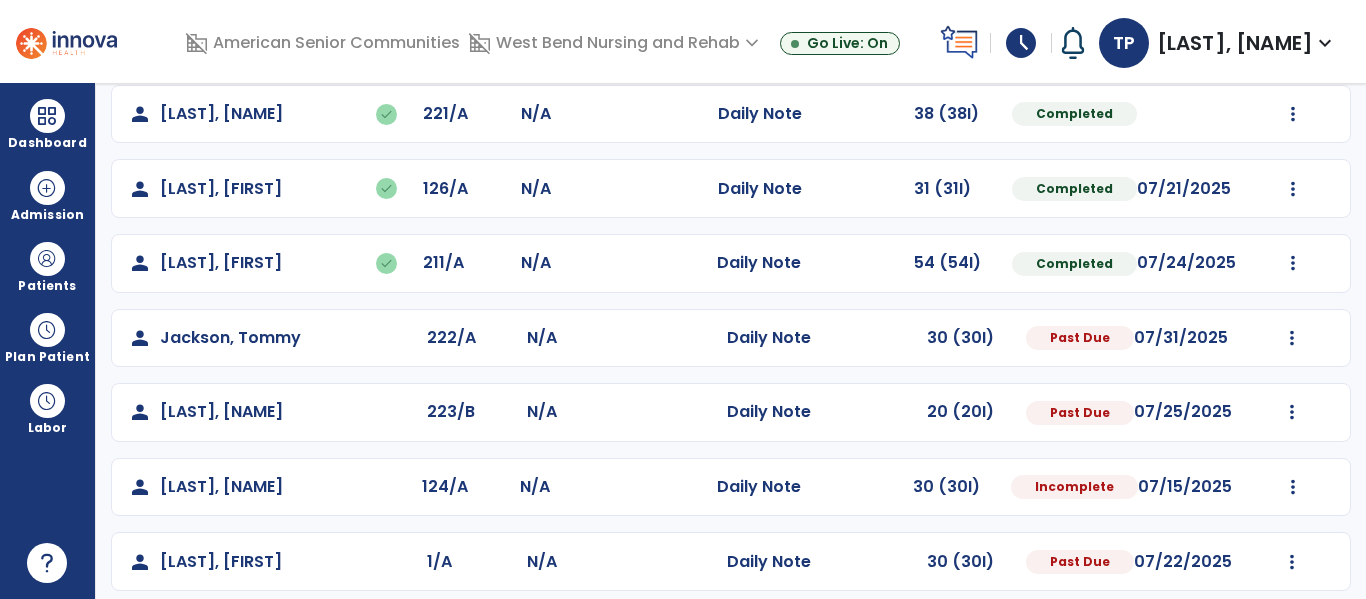 scroll, scrollTop: 327, scrollLeft: 0, axis: vertical 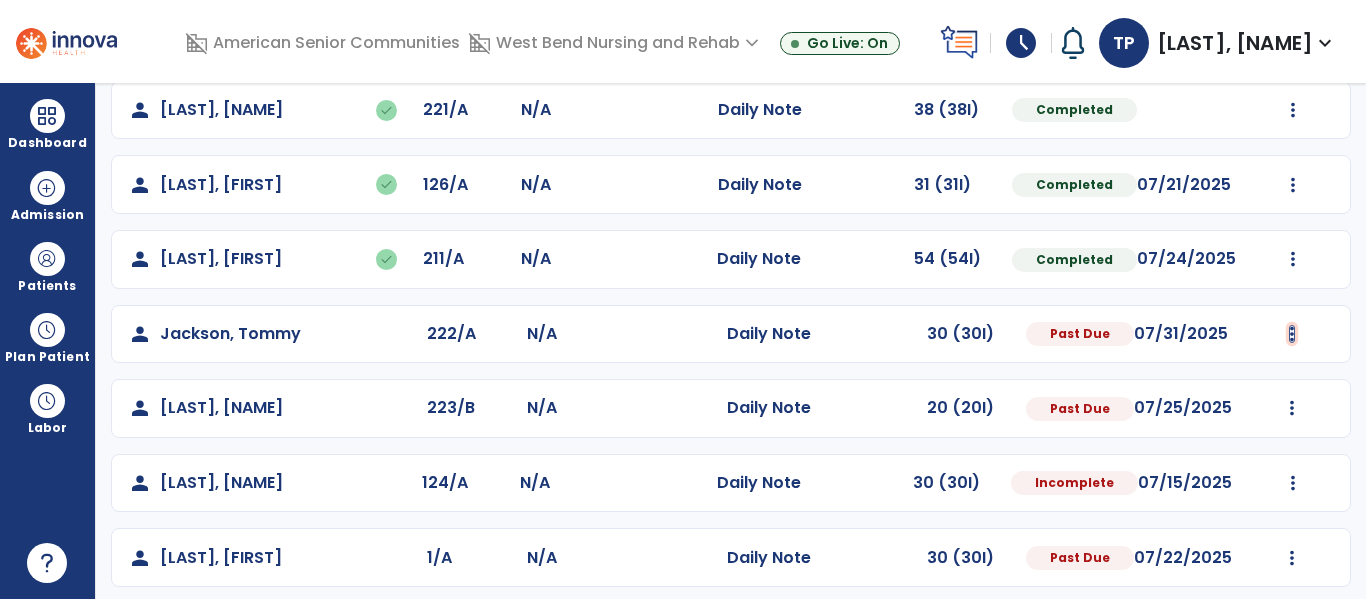 click at bounding box center (1293, -39) 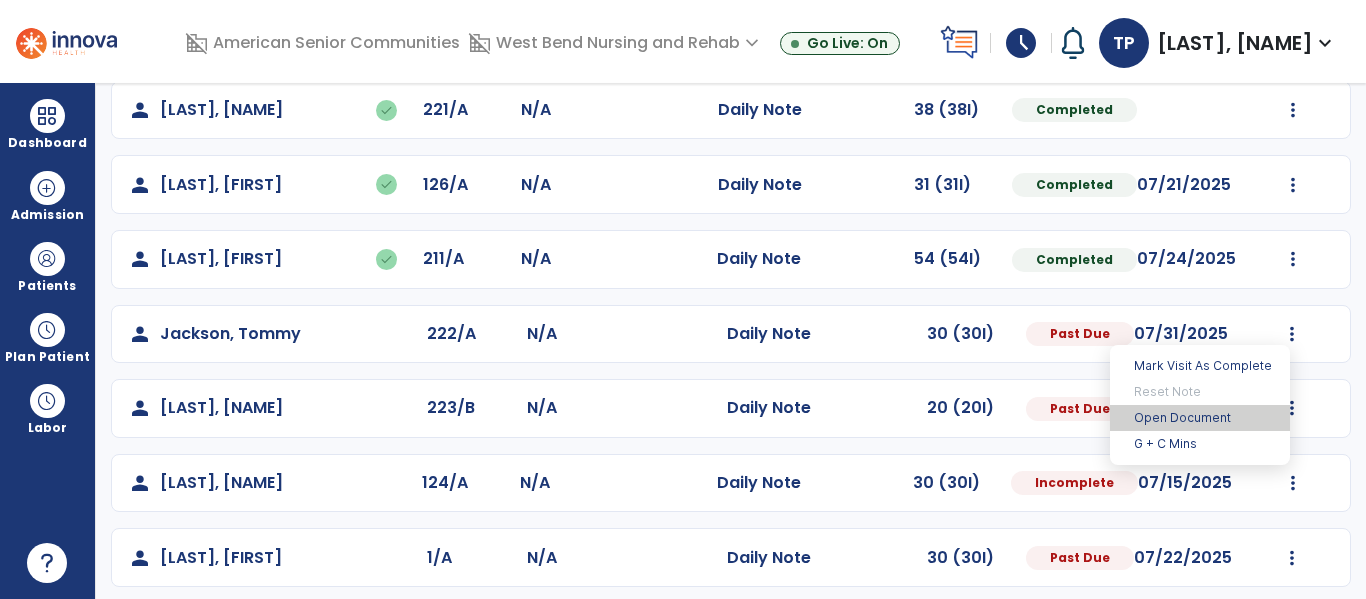 click on "Open Document" at bounding box center [1200, 418] 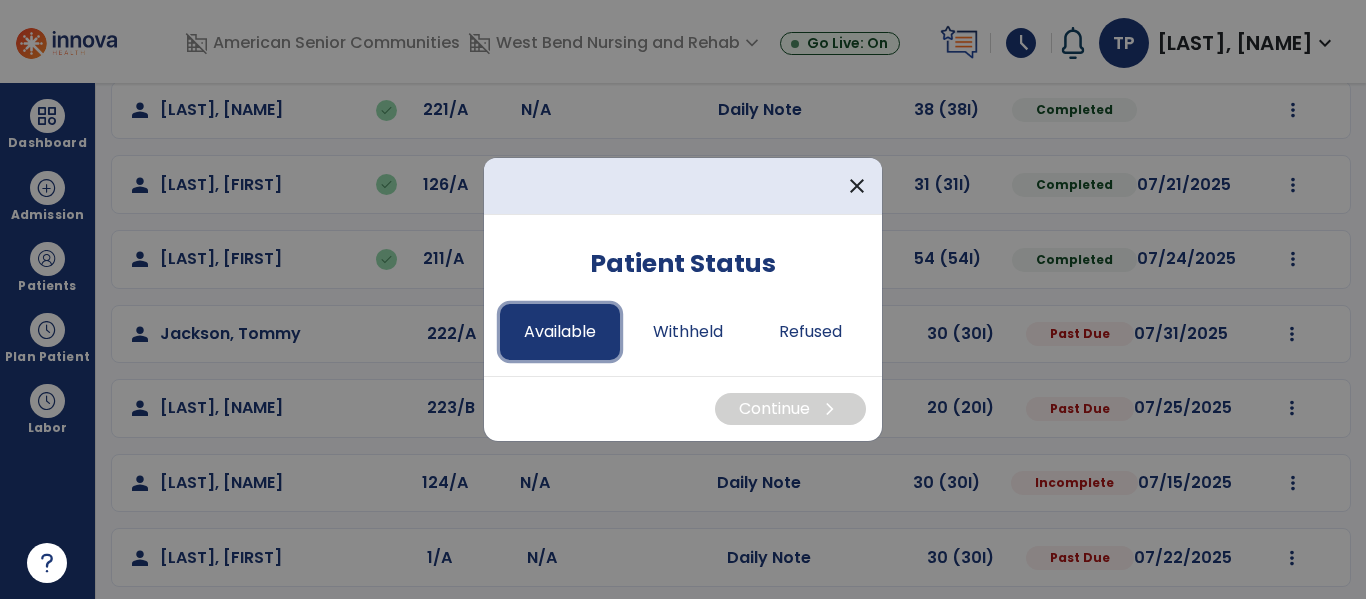 click on "Available" at bounding box center [560, 332] 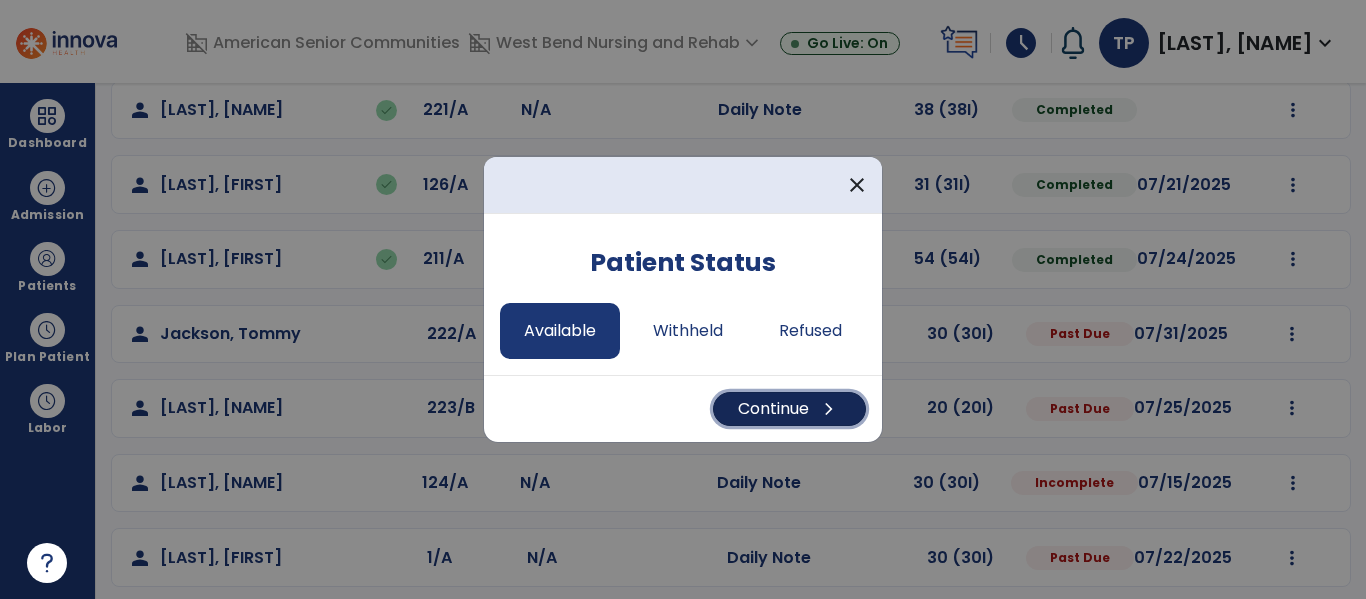 click on "Continue   chevron_right" at bounding box center [789, 409] 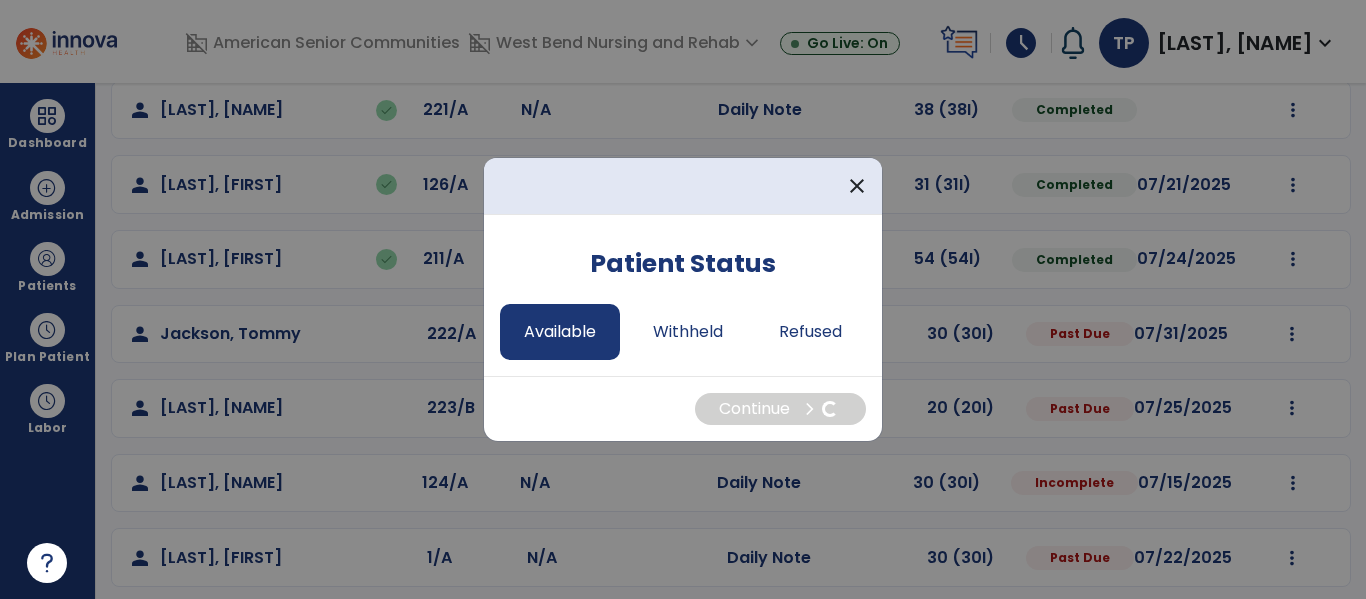 select on "*" 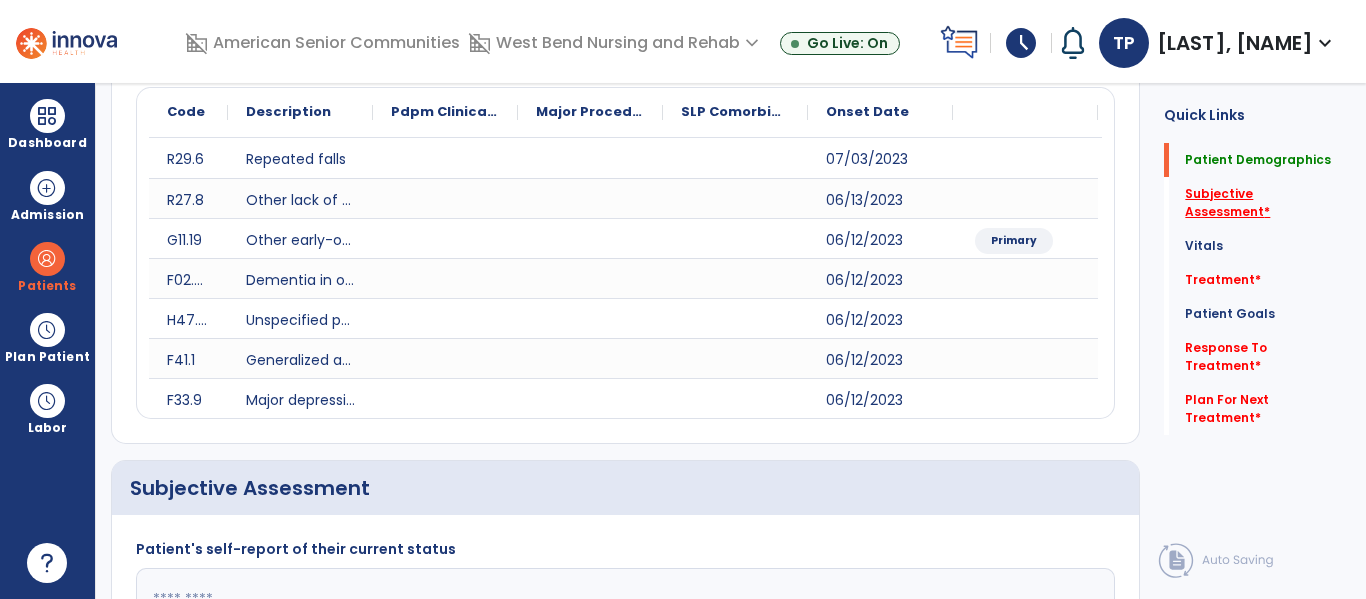 click on "Subjective Assessment   *" 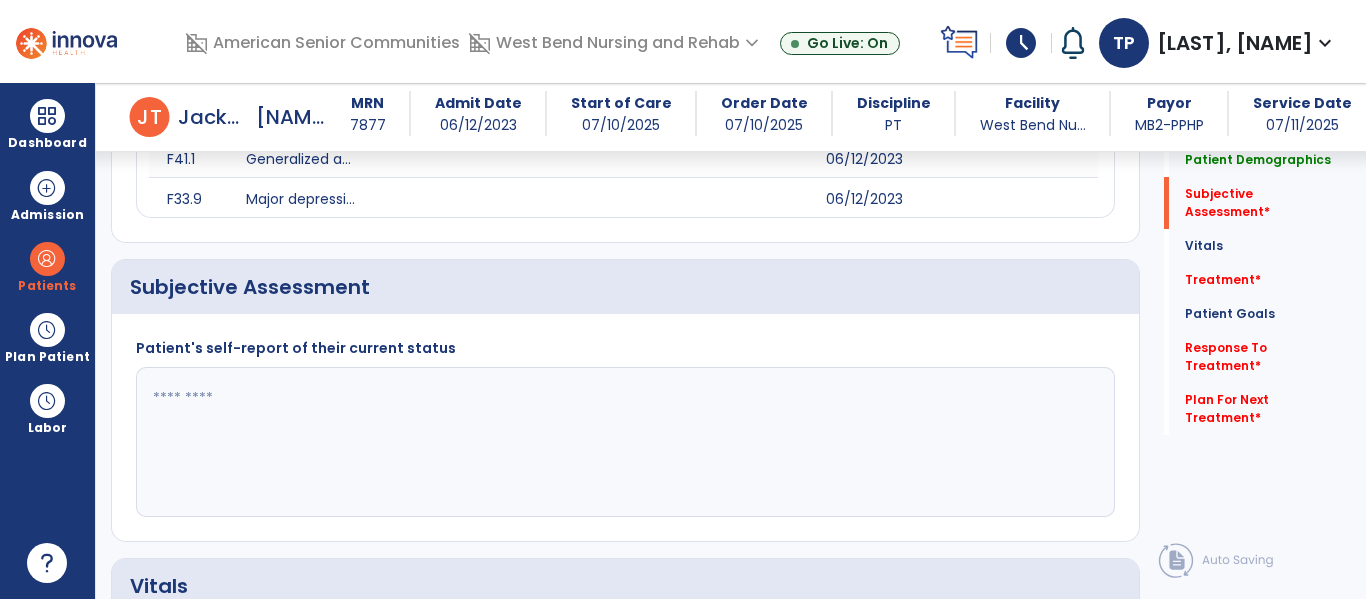 scroll, scrollTop: 587, scrollLeft: 0, axis: vertical 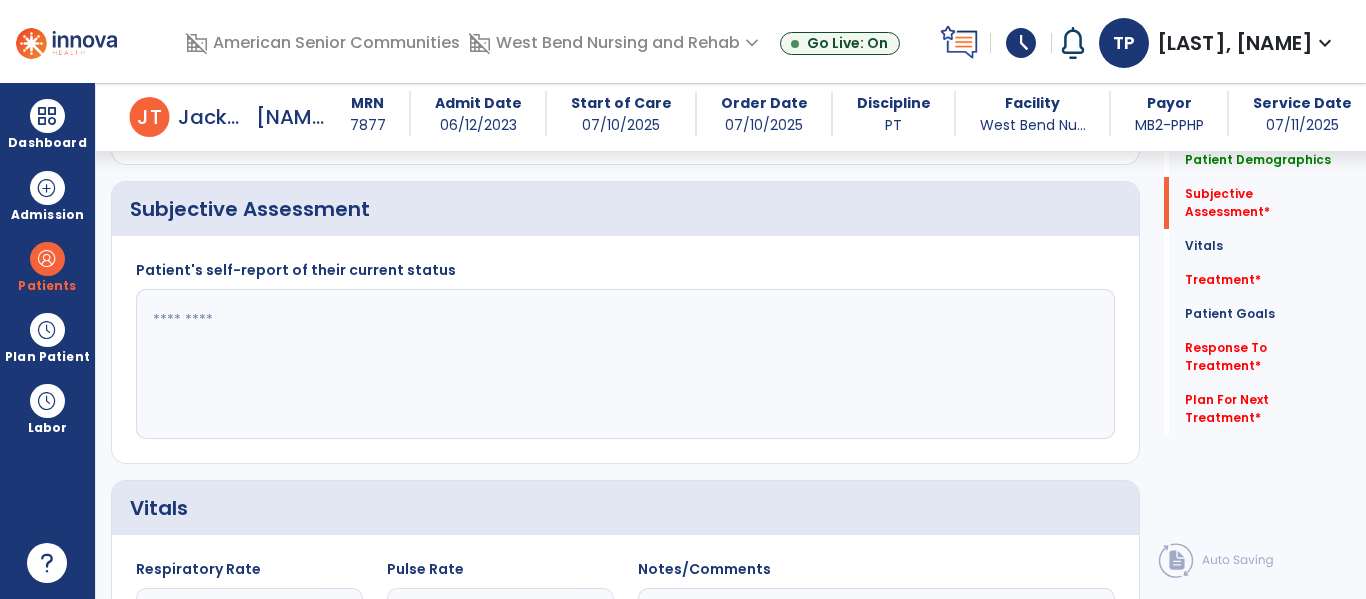 click 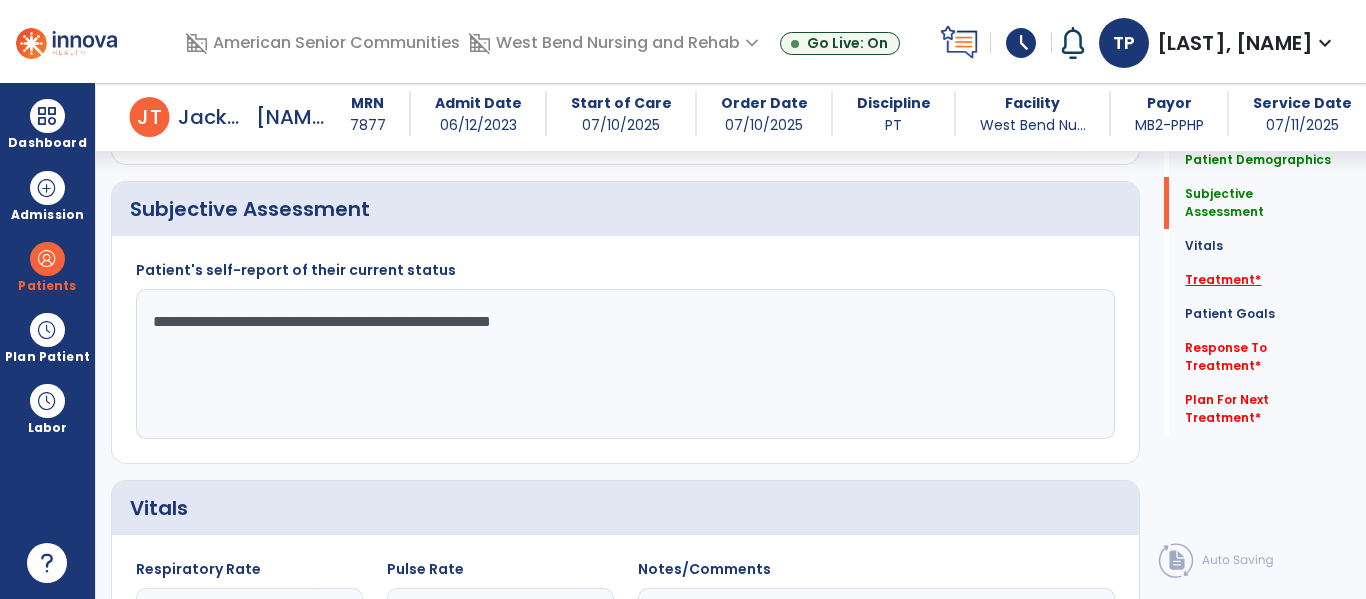 type on "**********" 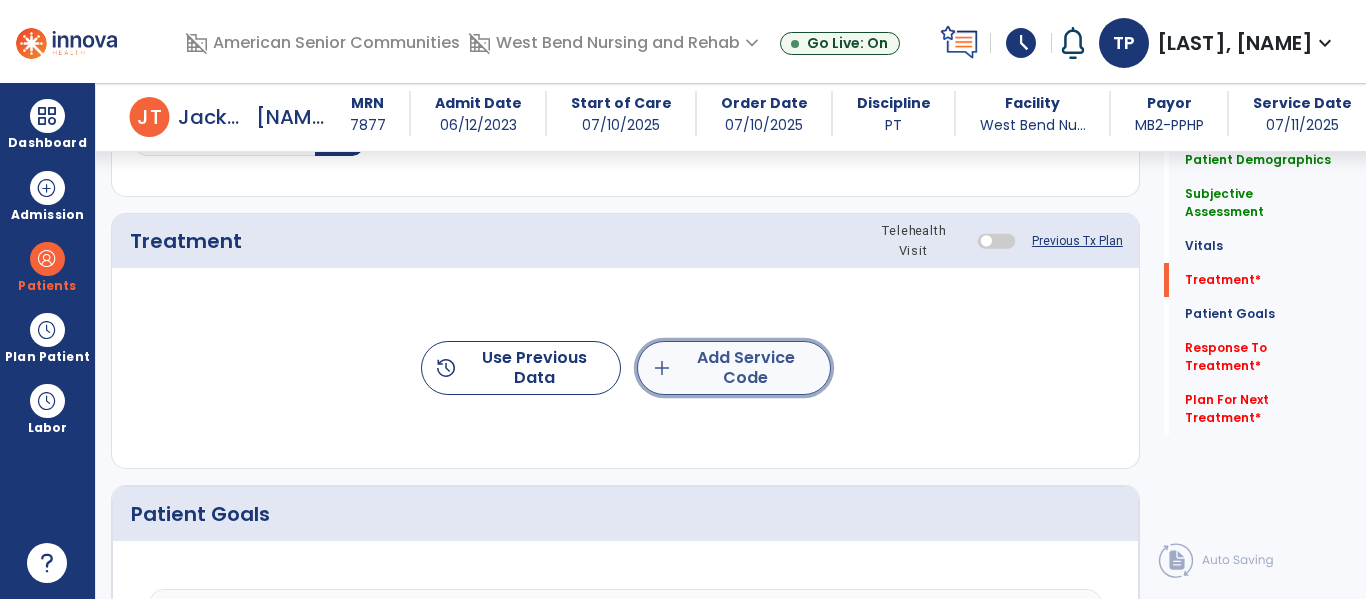 click on "add  Add Service Code" 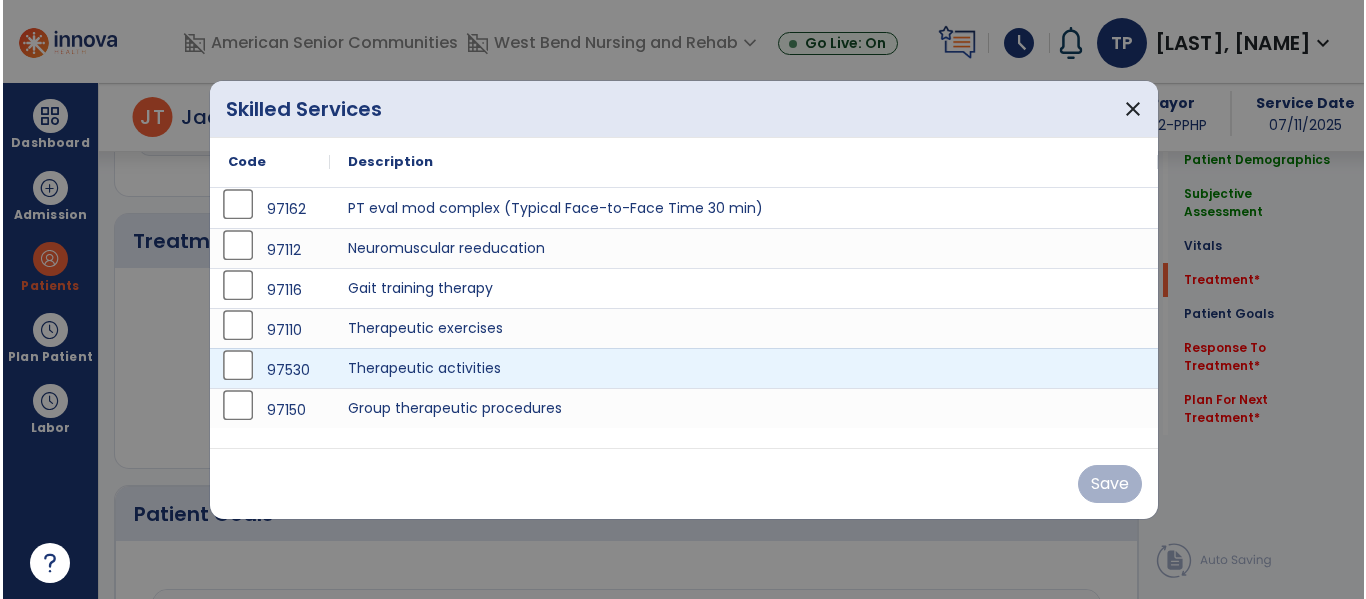 scroll, scrollTop: 1276, scrollLeft: 0, axis: vertical 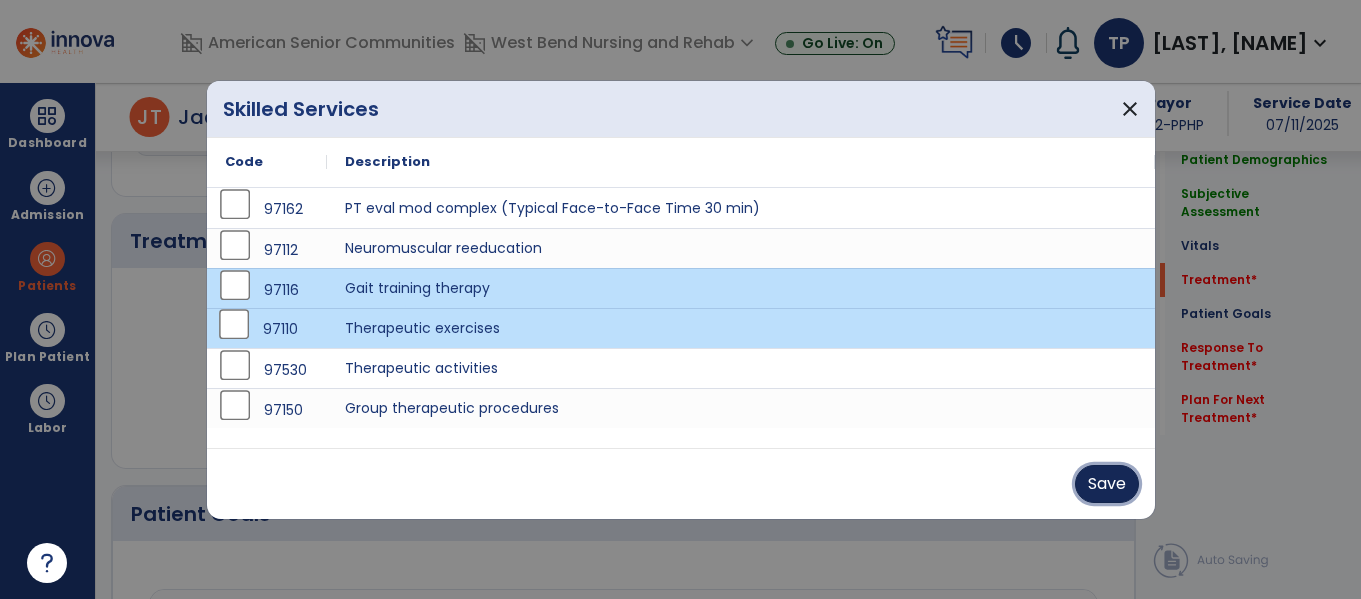 click on "Save" at bounding box center (1107, 484) 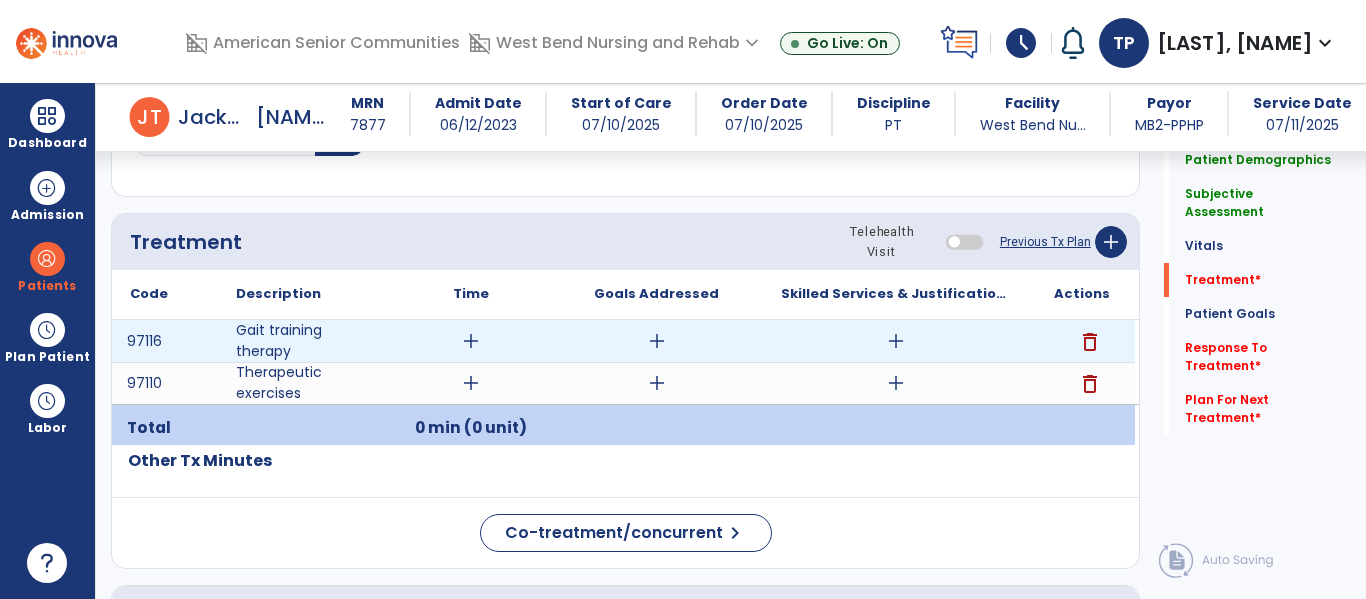 click on "add" at bounding box center (471, 341) 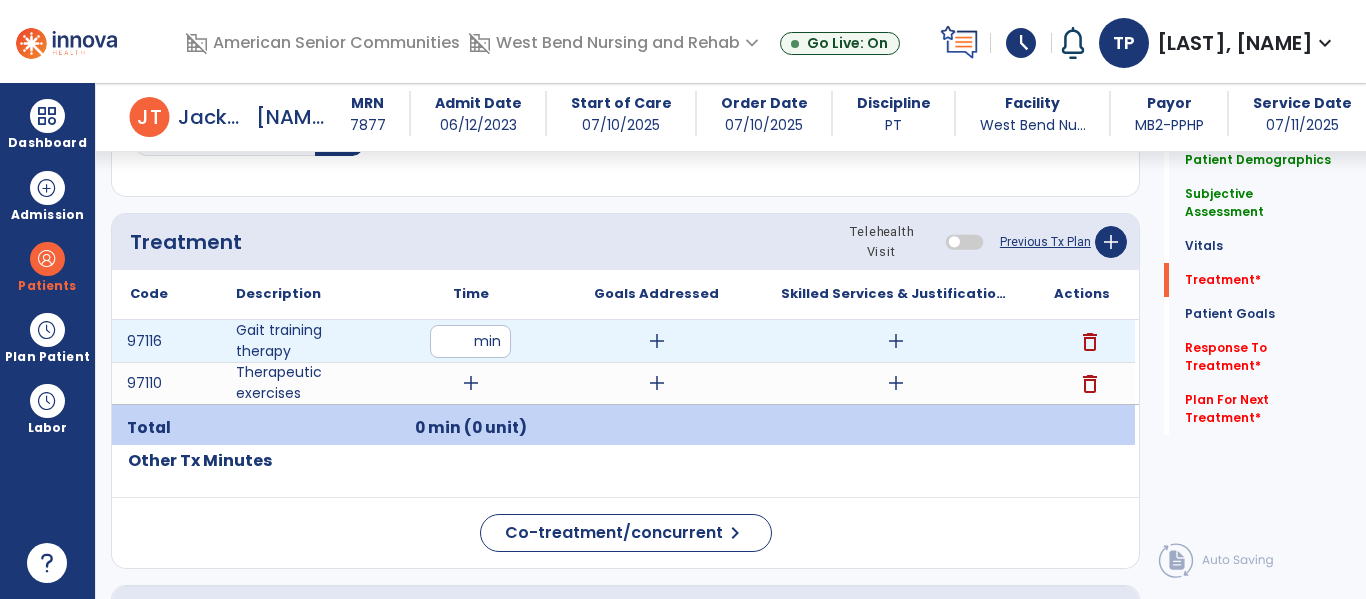 click on "**" at bounding box center [470, 341] 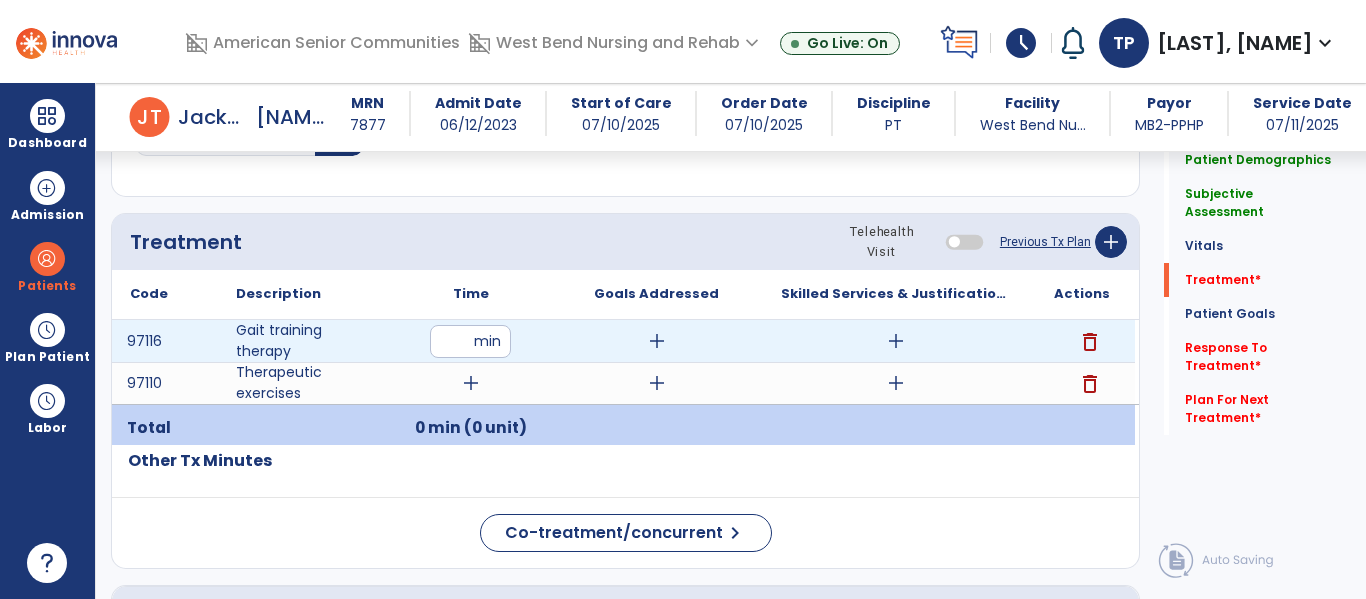 type on "**" 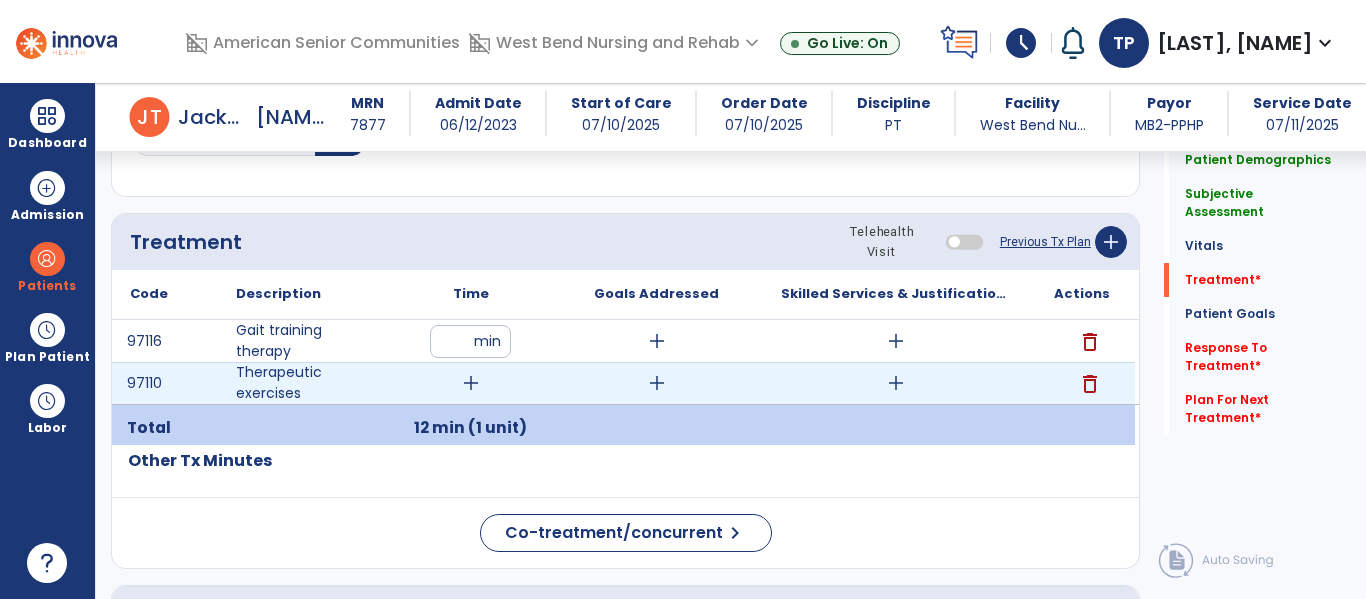 click on "add" at bounding box center [471, 383] 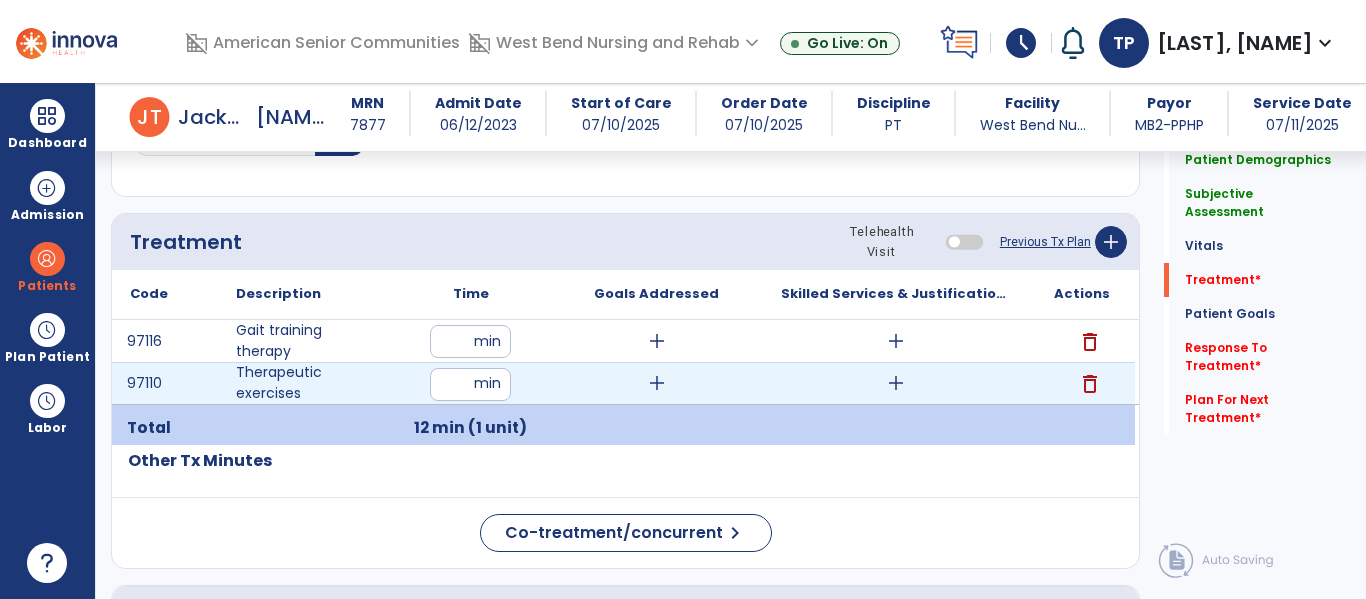 type on "**" 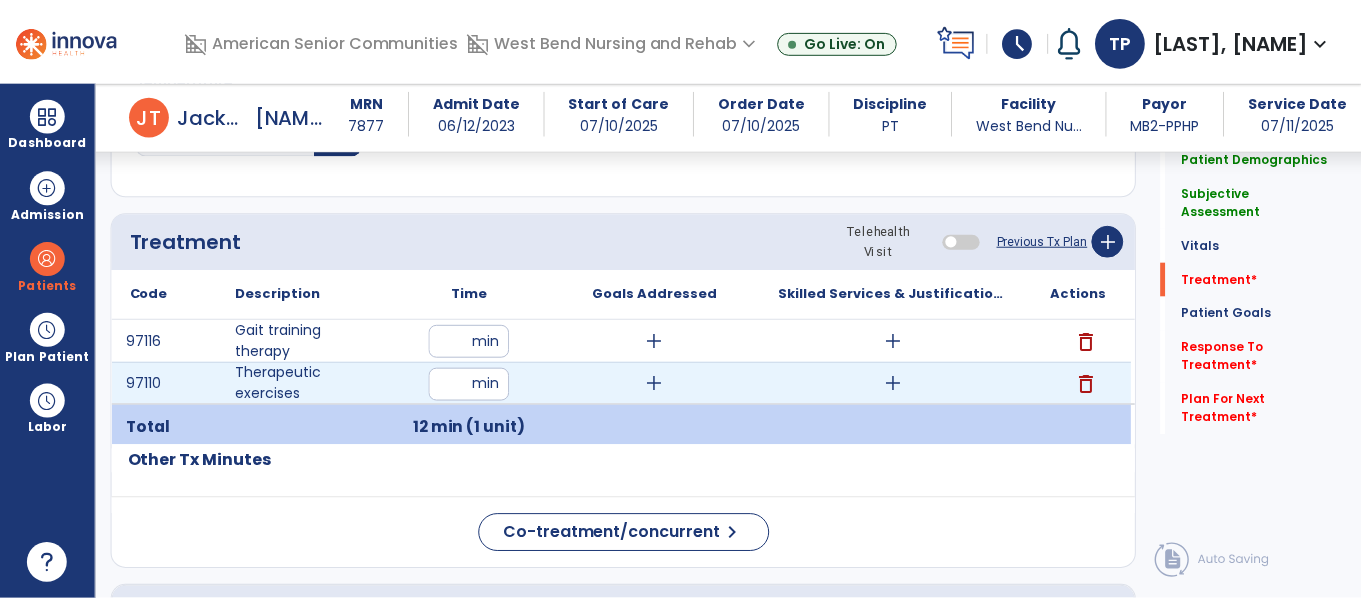 scroll, scrollTop: 1286, scrollLeft: 0, axis: vertical 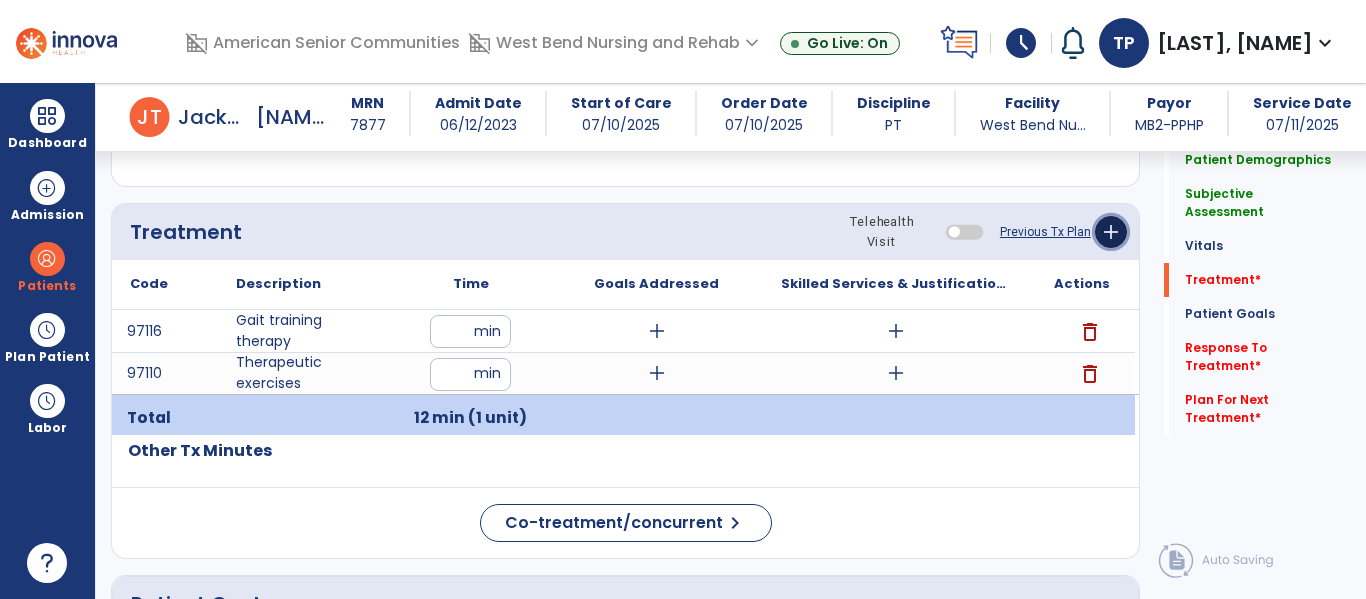 click on "add" 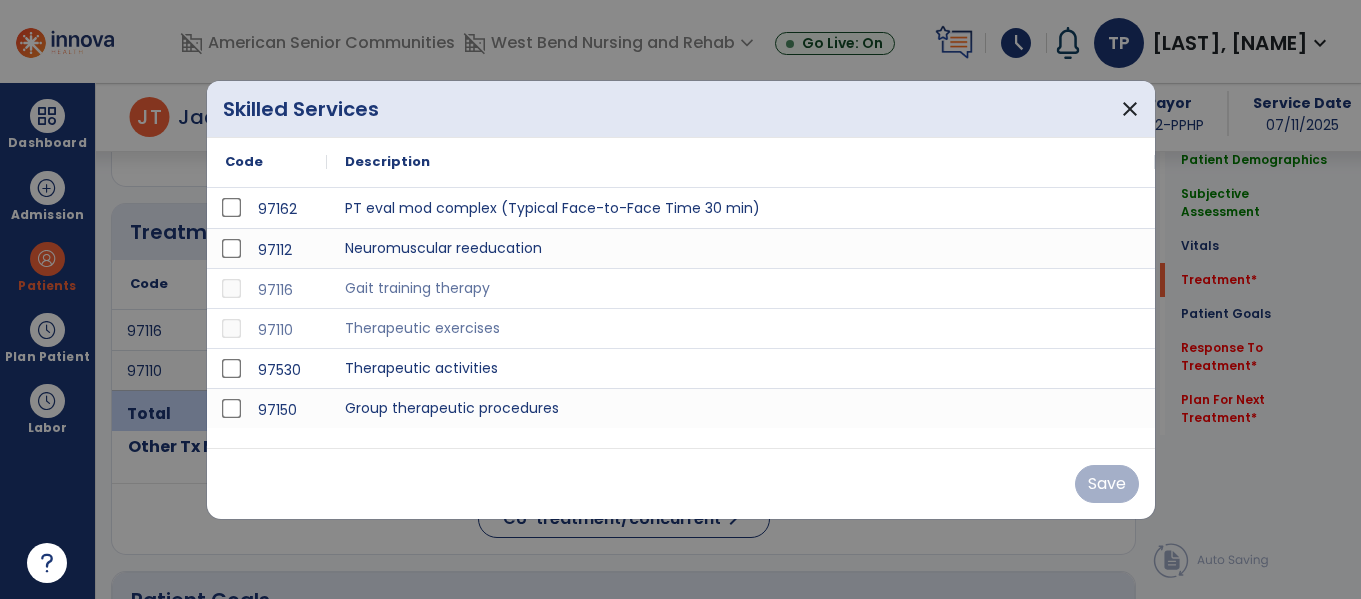 scroll, scrollTop: 1286, scrollLeft: 0, axis: vertical 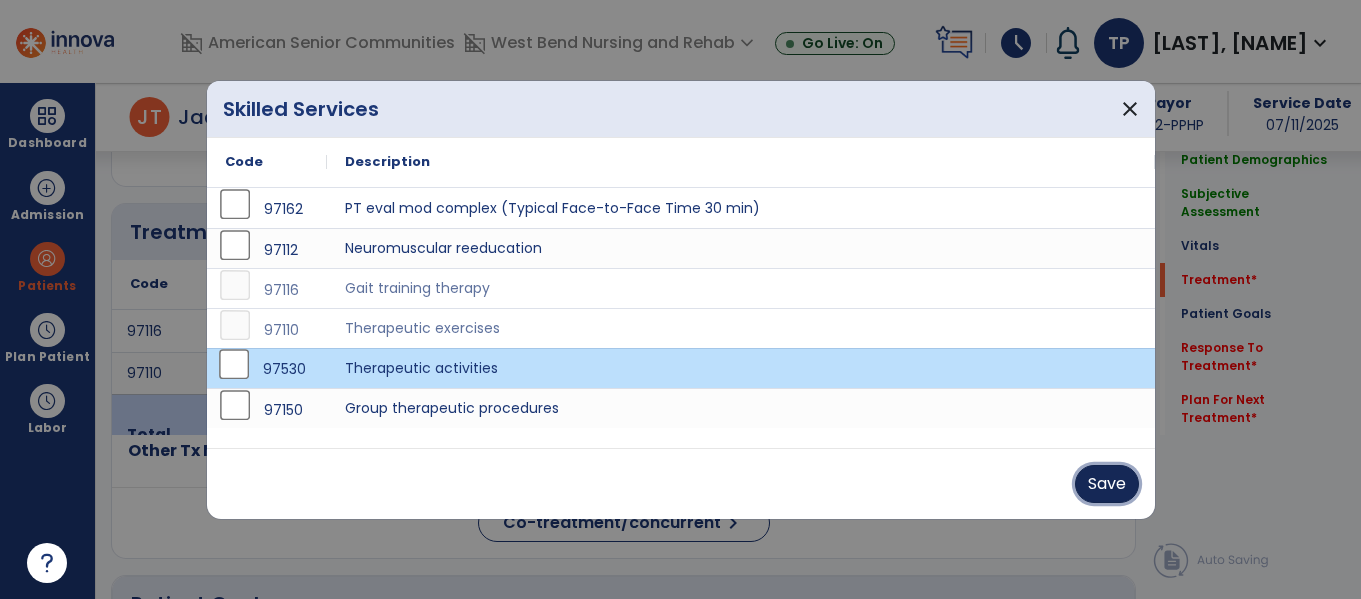 click on "Save" at bounding box center [1107, 484] 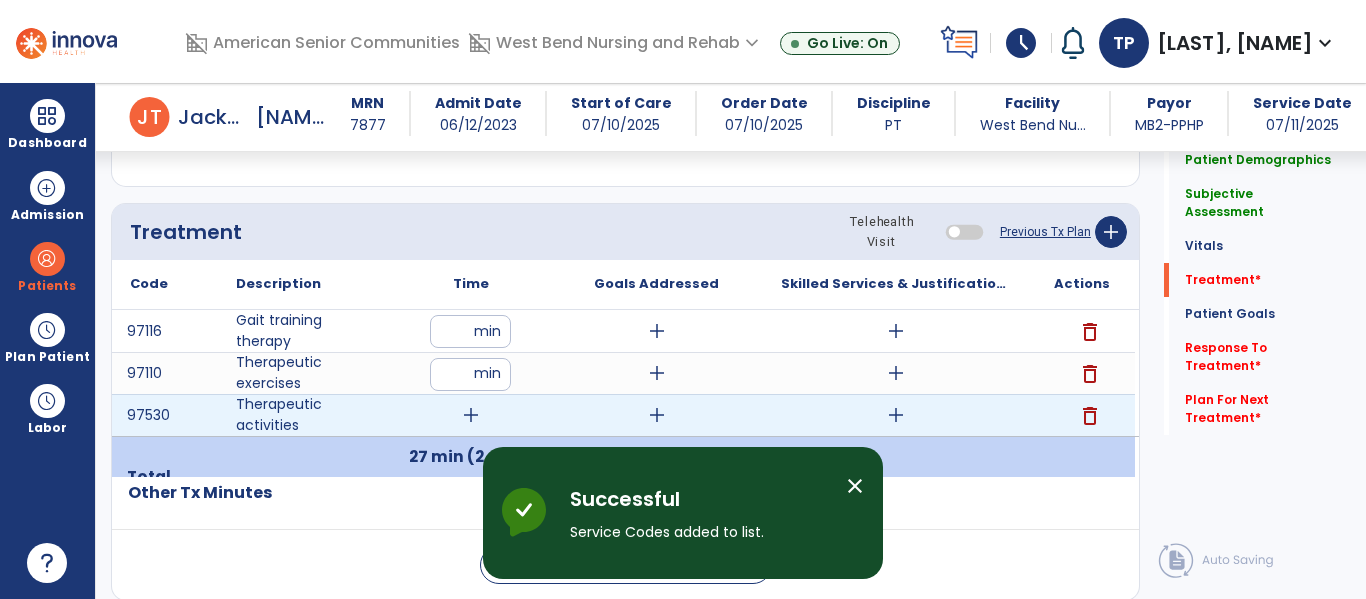 click on "add" at bounding box center (471, 415) 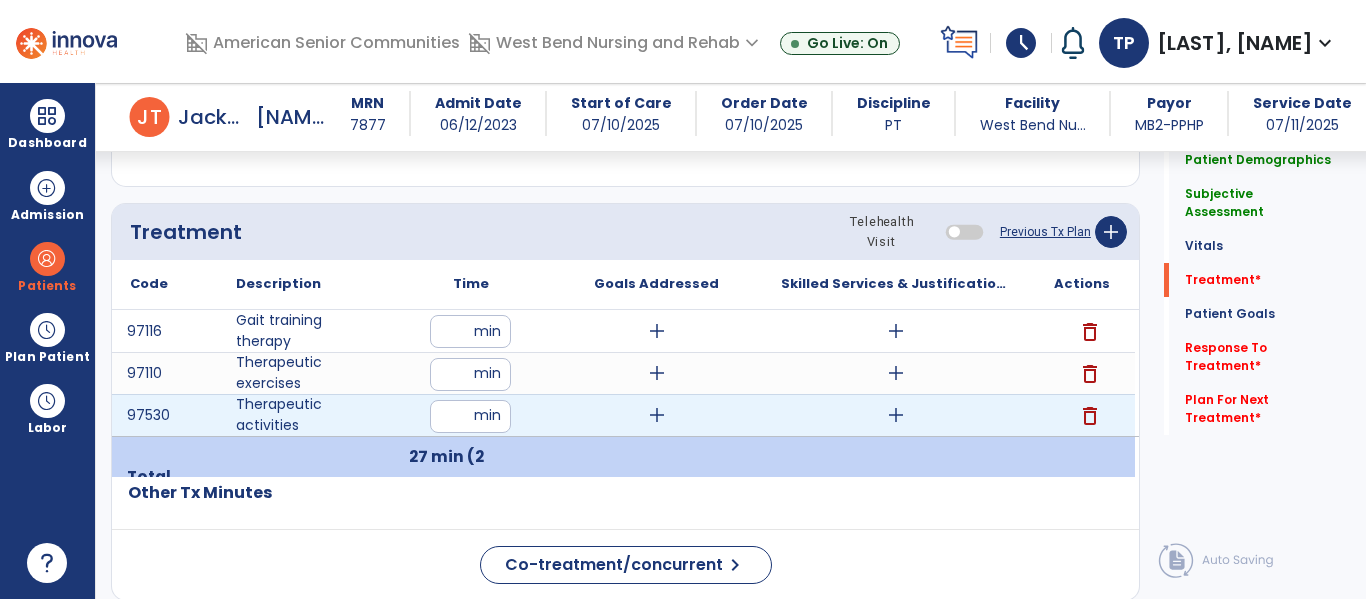 type on "**" 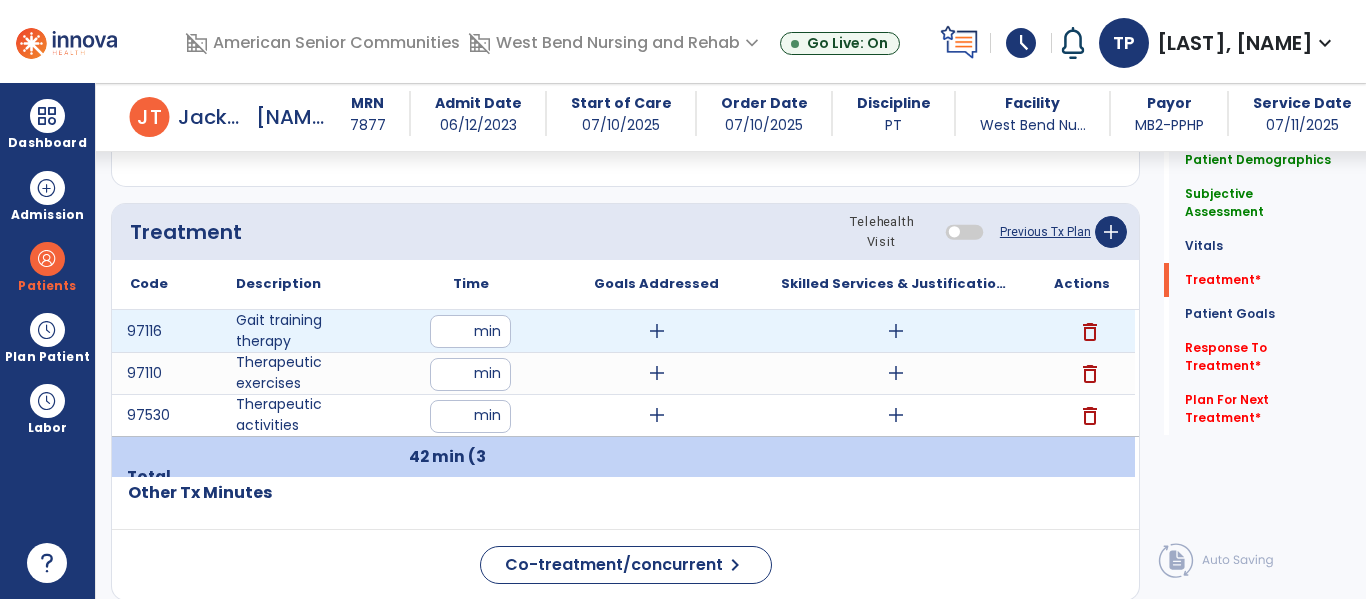 click on "add" at bounding box center [657, 331] 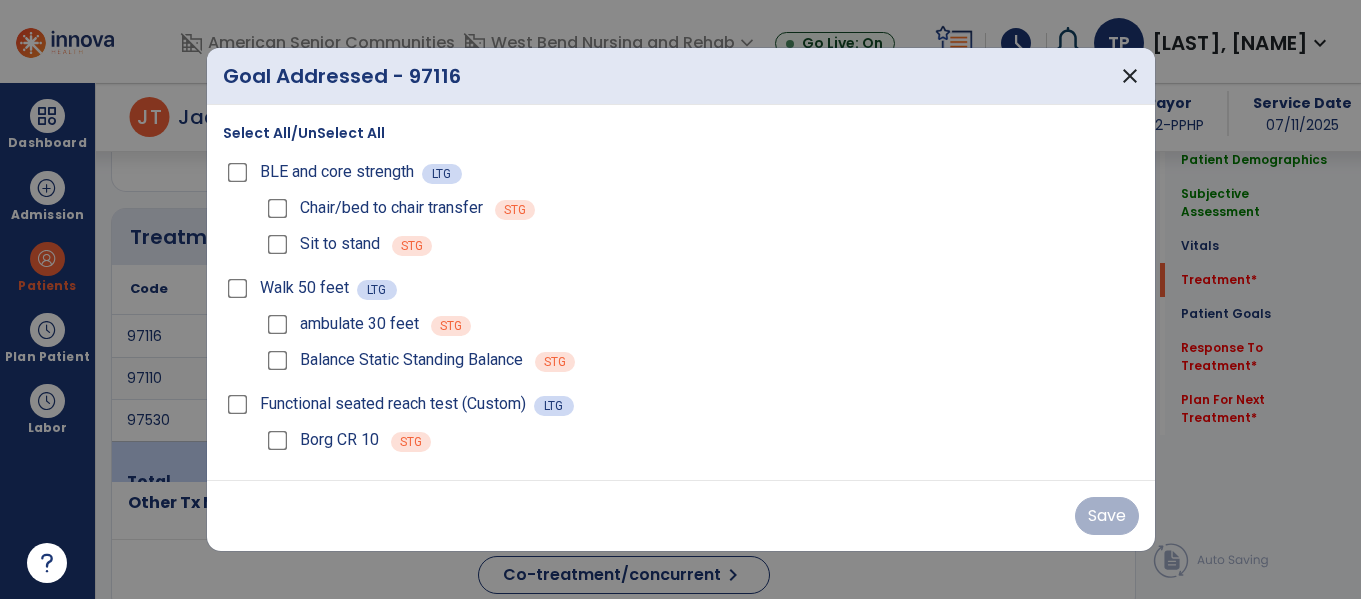 scroll, scrollTop: 1286, scrollLeft: 0, axis: vertical 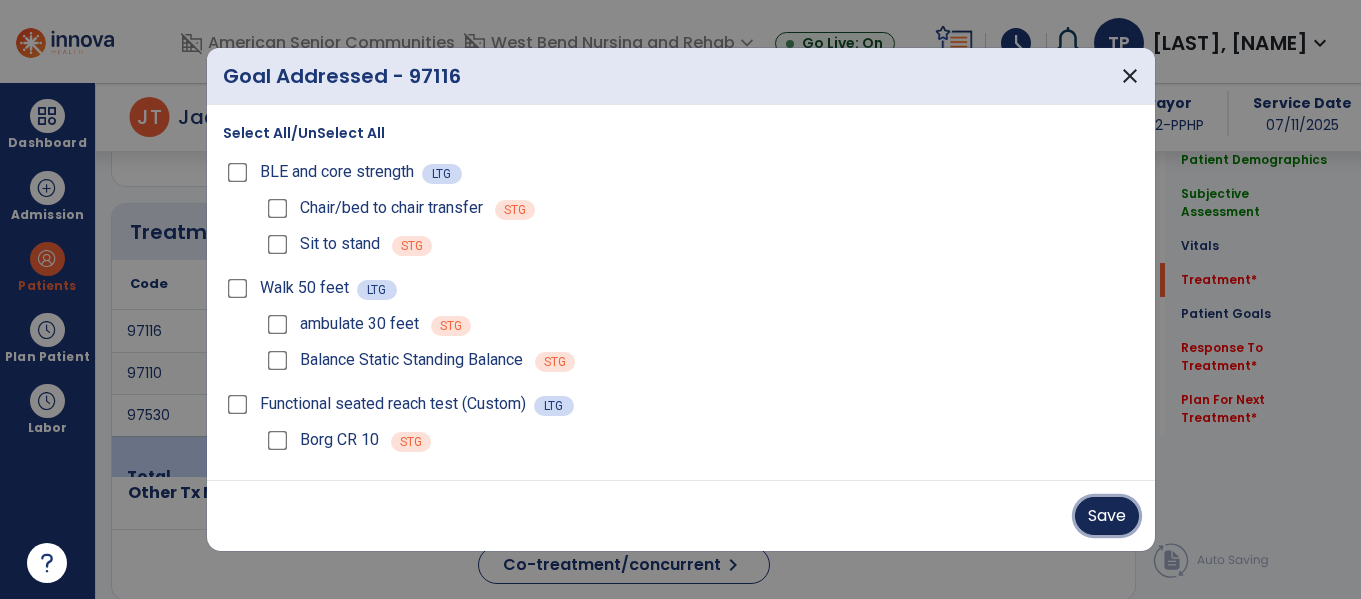click on "Save" at bounding box center [1107, 516] 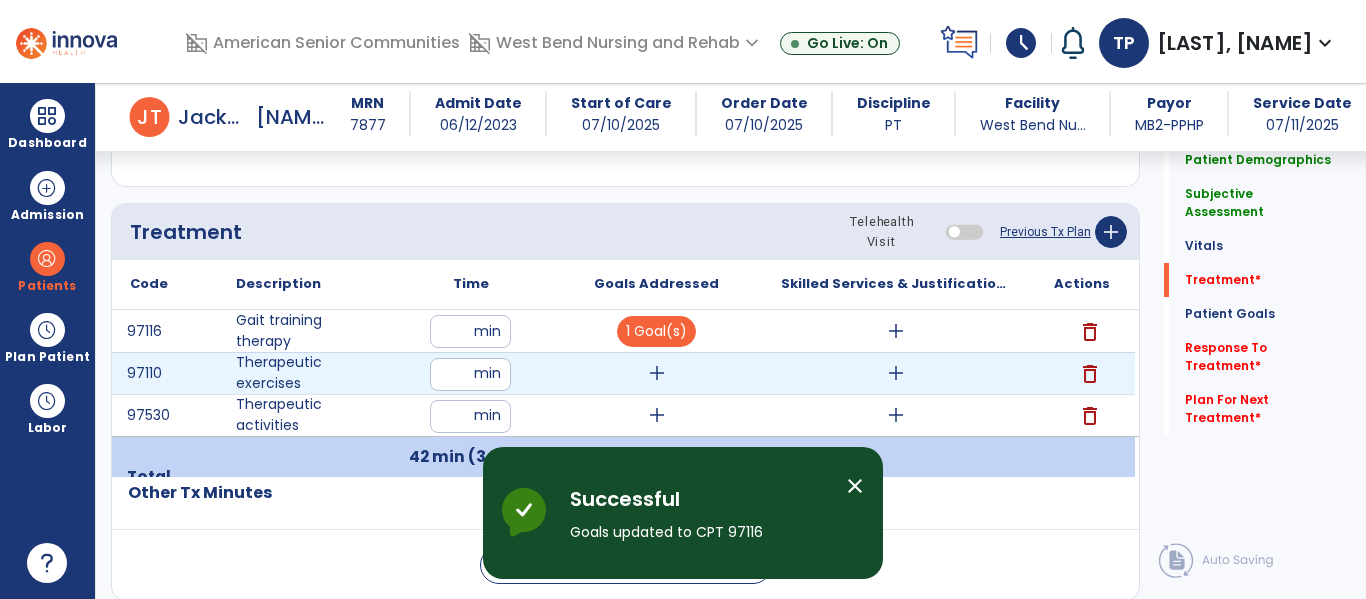click on "add" at bounding box center (657, 373) 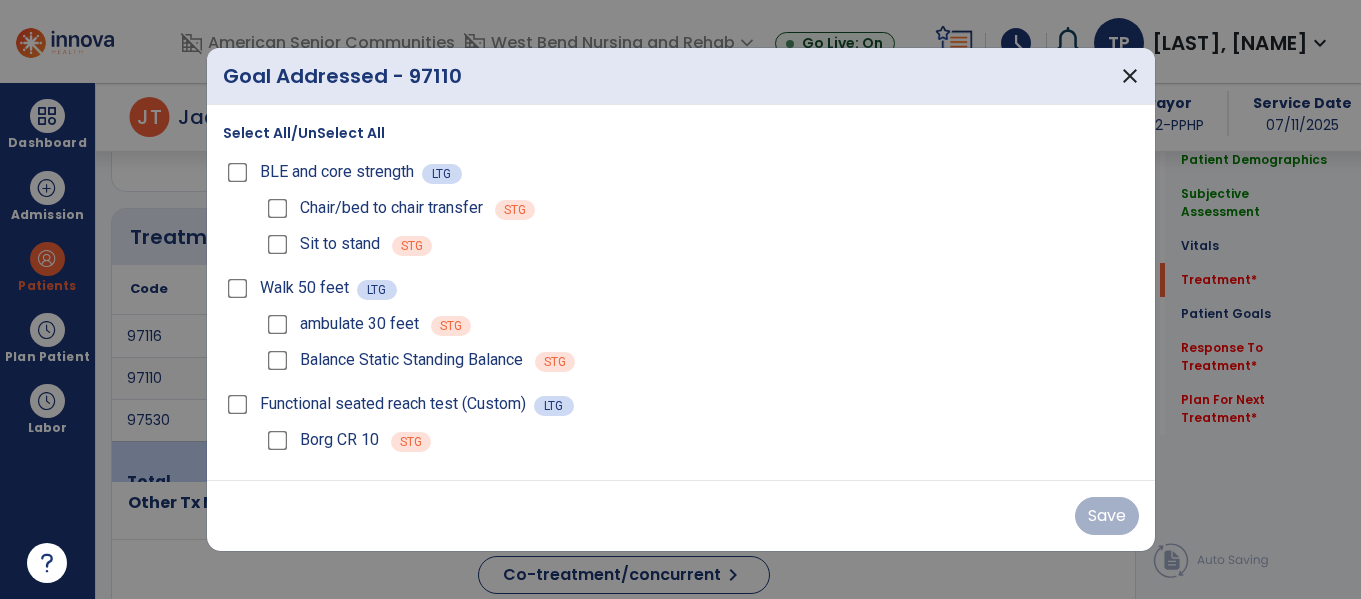 scroll, scrollTop: 1286, scrollLeft: 0, axis: vertical 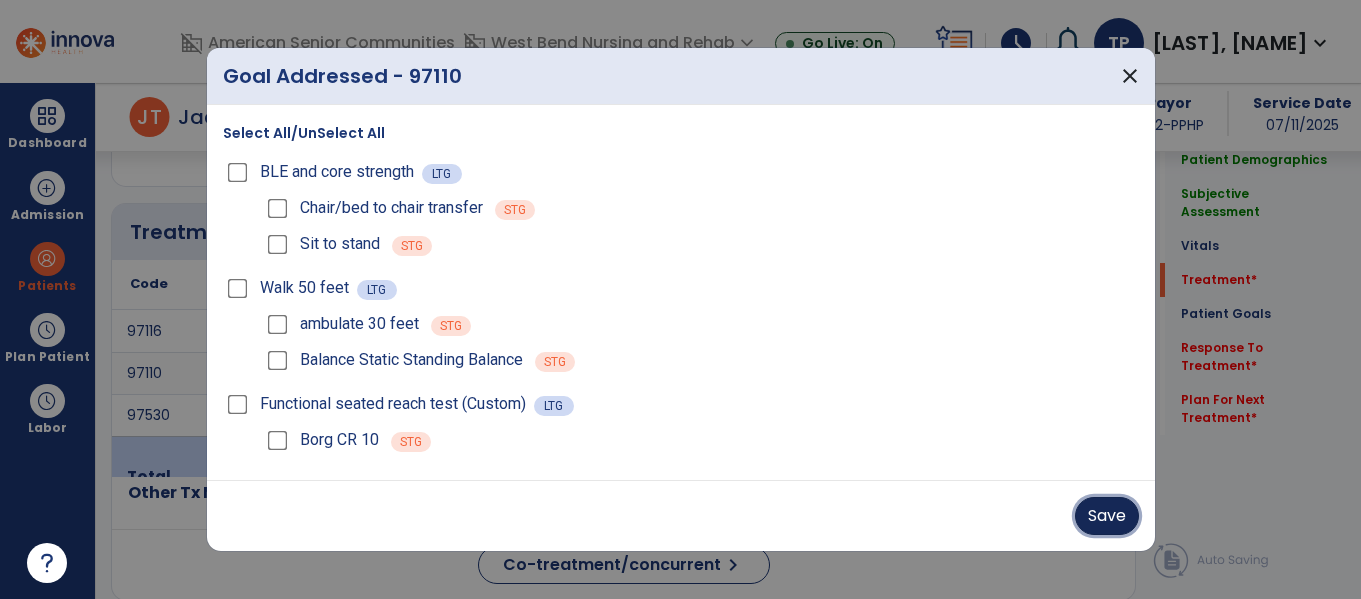 click on "Save" at bounding box center (1107, 516) 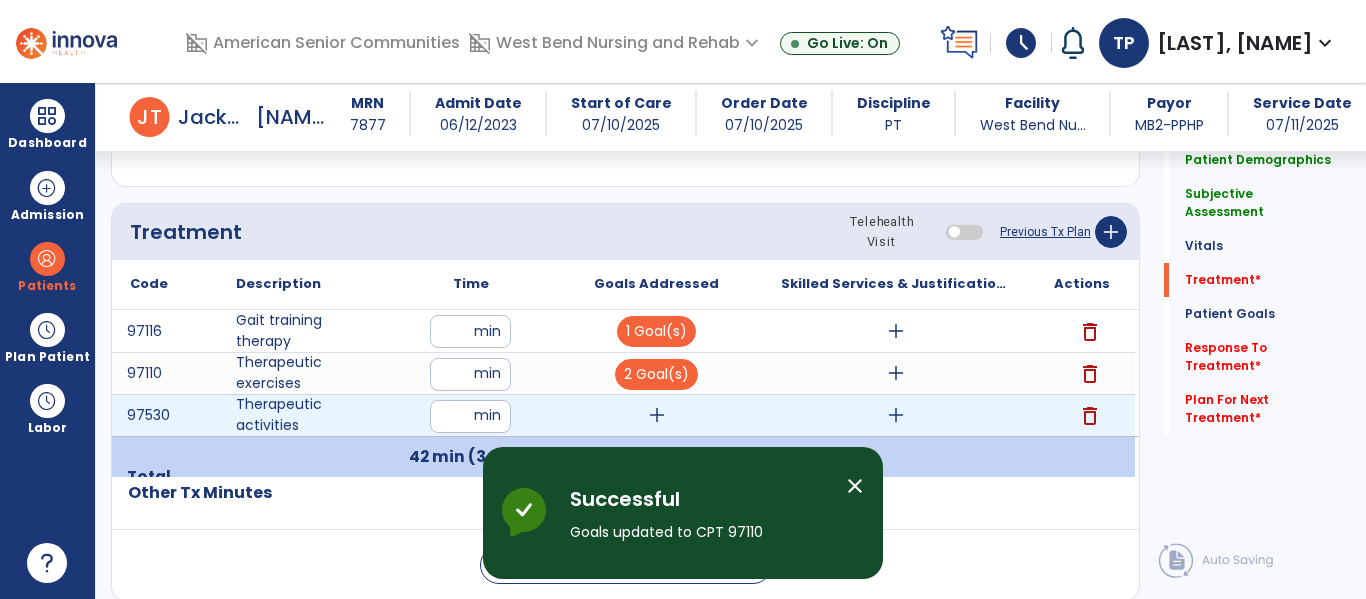 click on "add" at bounding box center [657, 415] 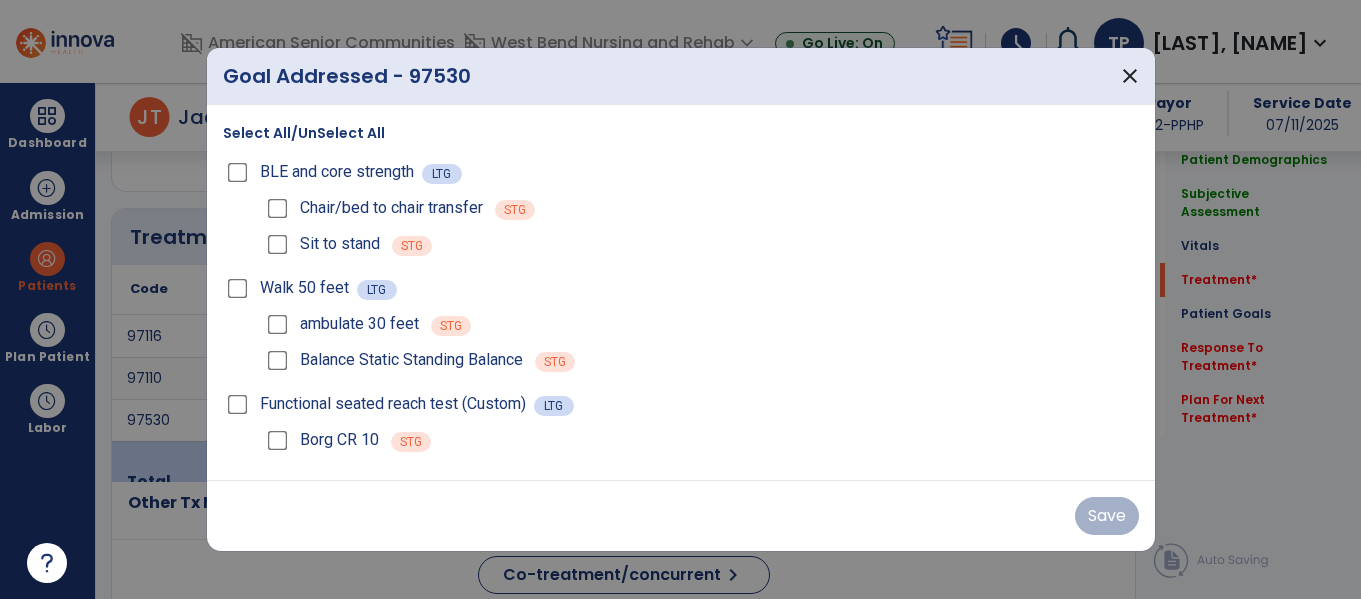 scroll, scrollTop: 1286, scrollLeft: 0, axis: vertical 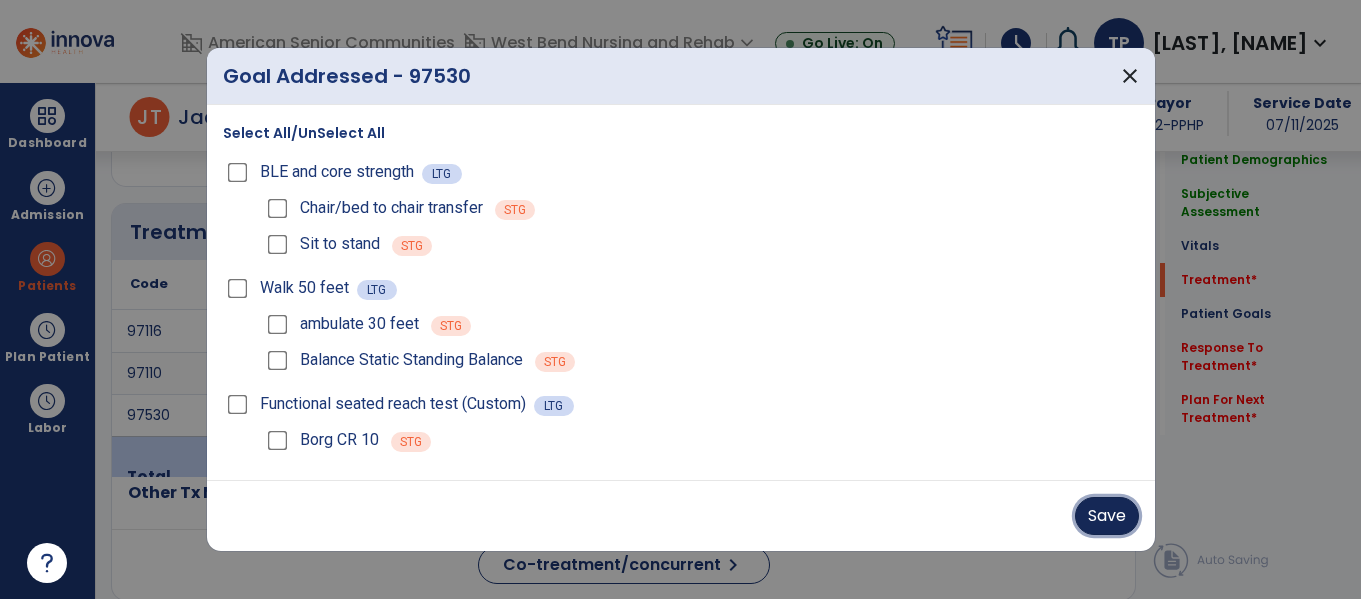 click on "Save" at bounding box center (1107, 516) 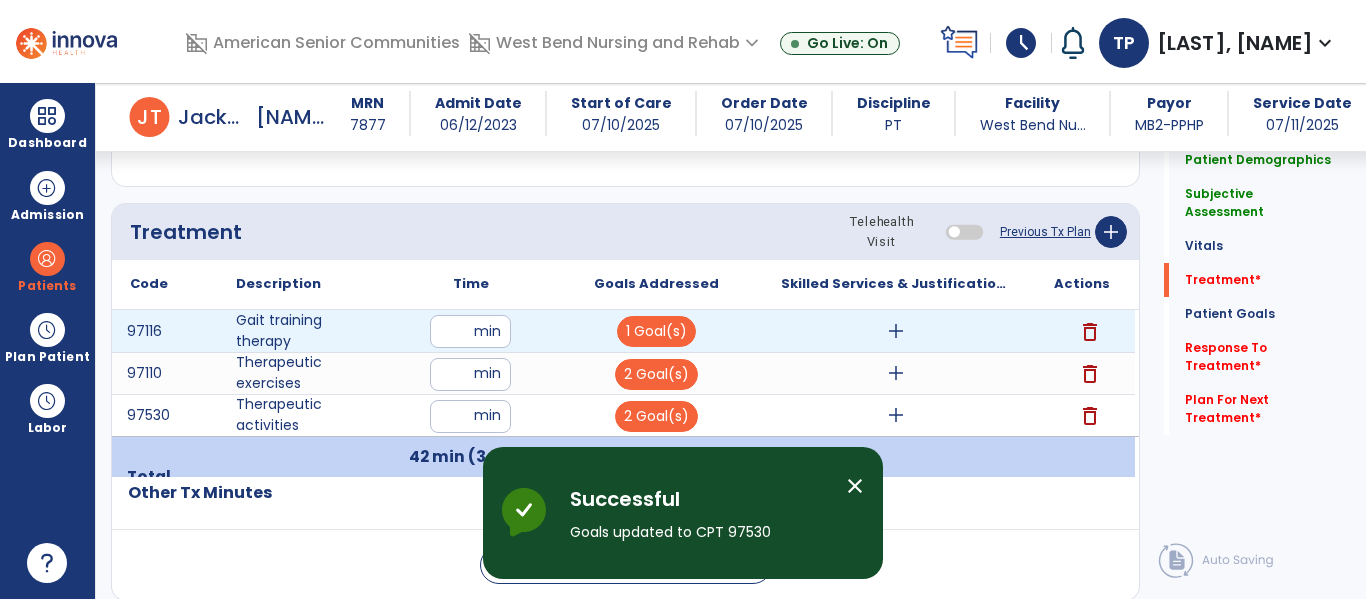 click on "add" at bounding box center [896, 331] 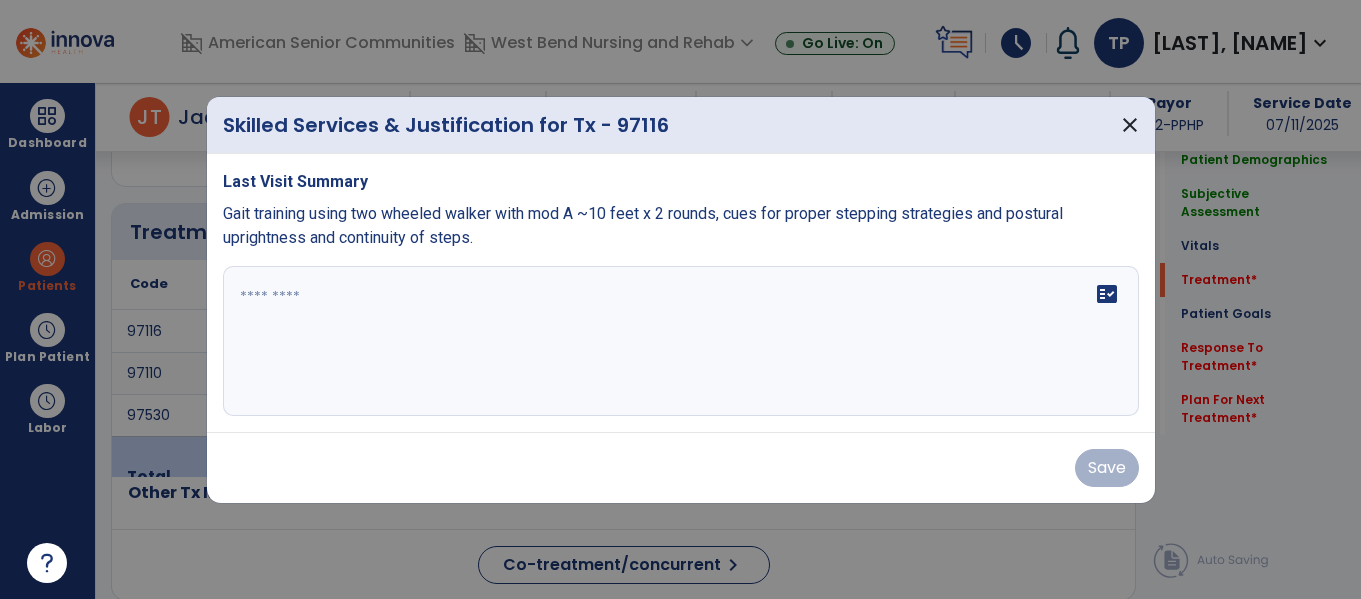 scroll, scrollTop: 1286, scrollLeft: 0, axis: vertical 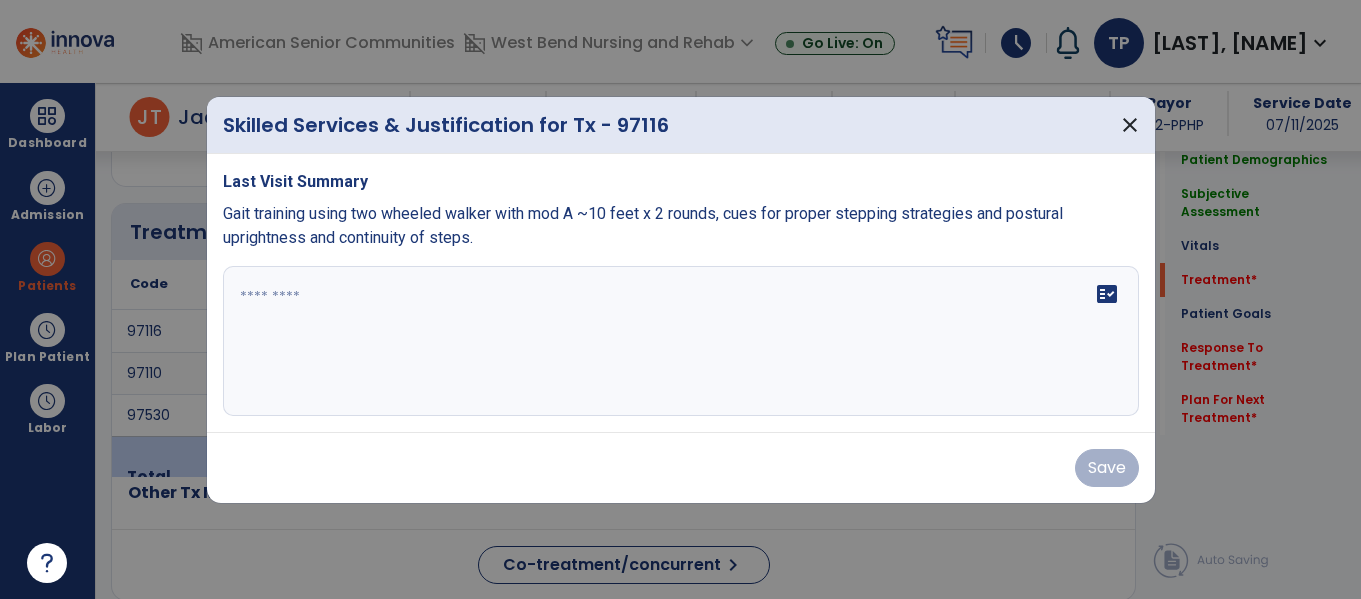 click at bounding box center (680, 299) 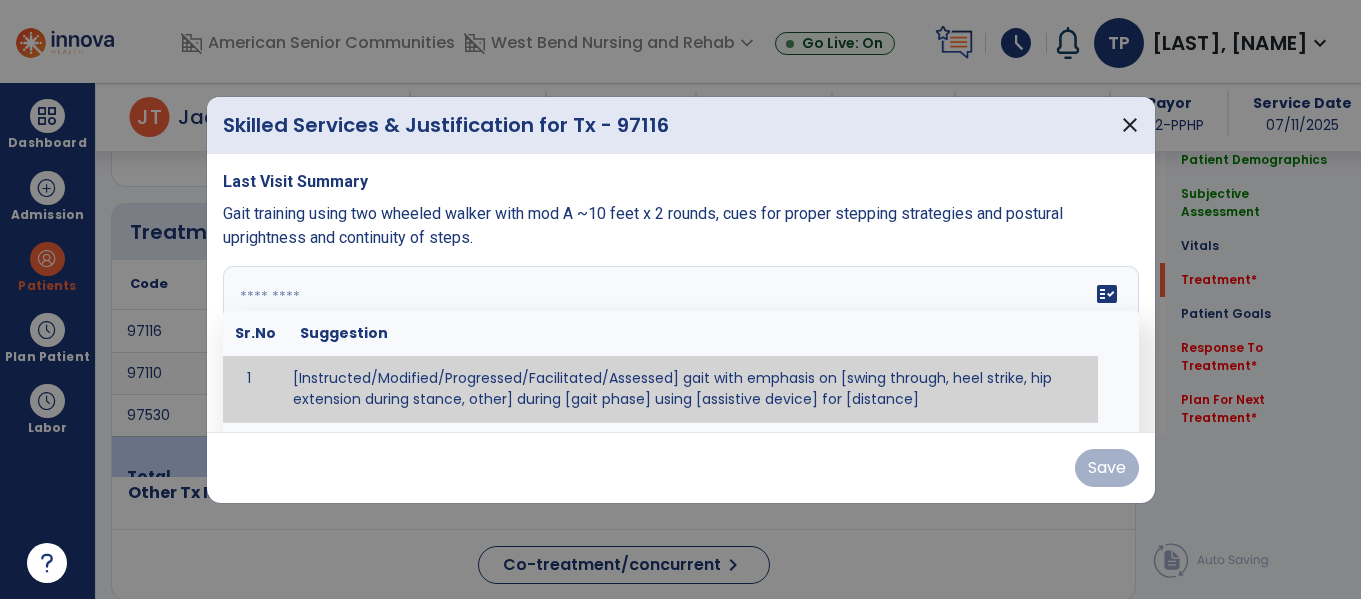 paste on "**********" 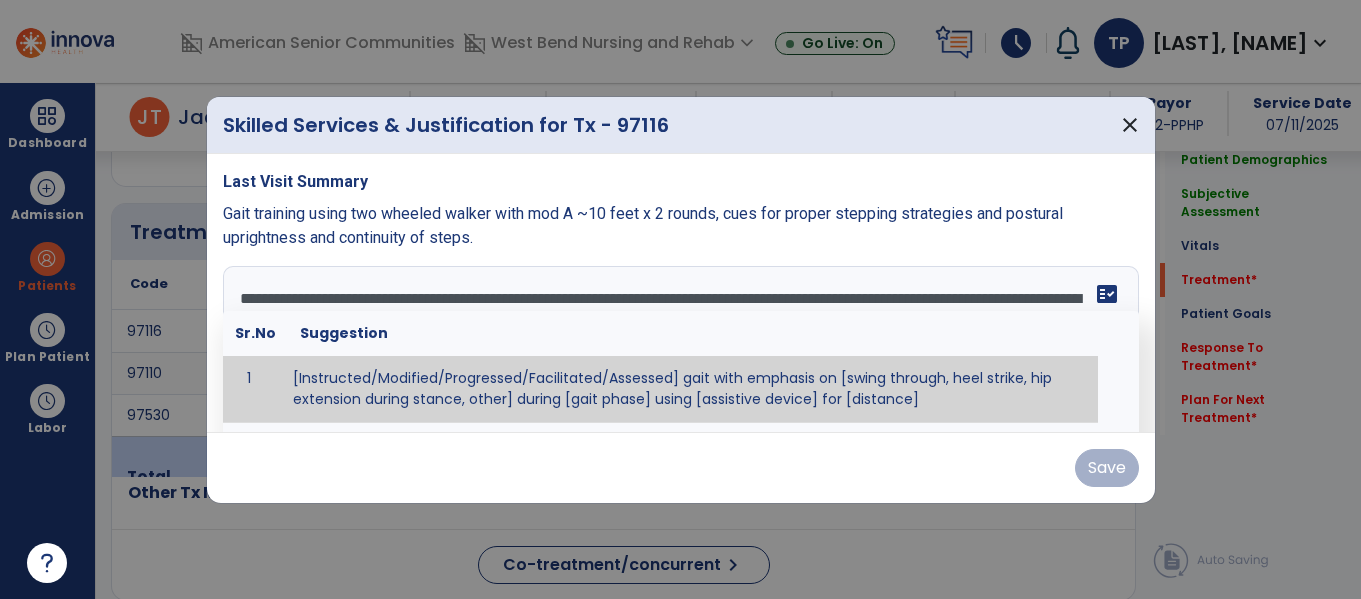 scroll, scrollTop: 16, scrollLeft: 0, axis: vertical 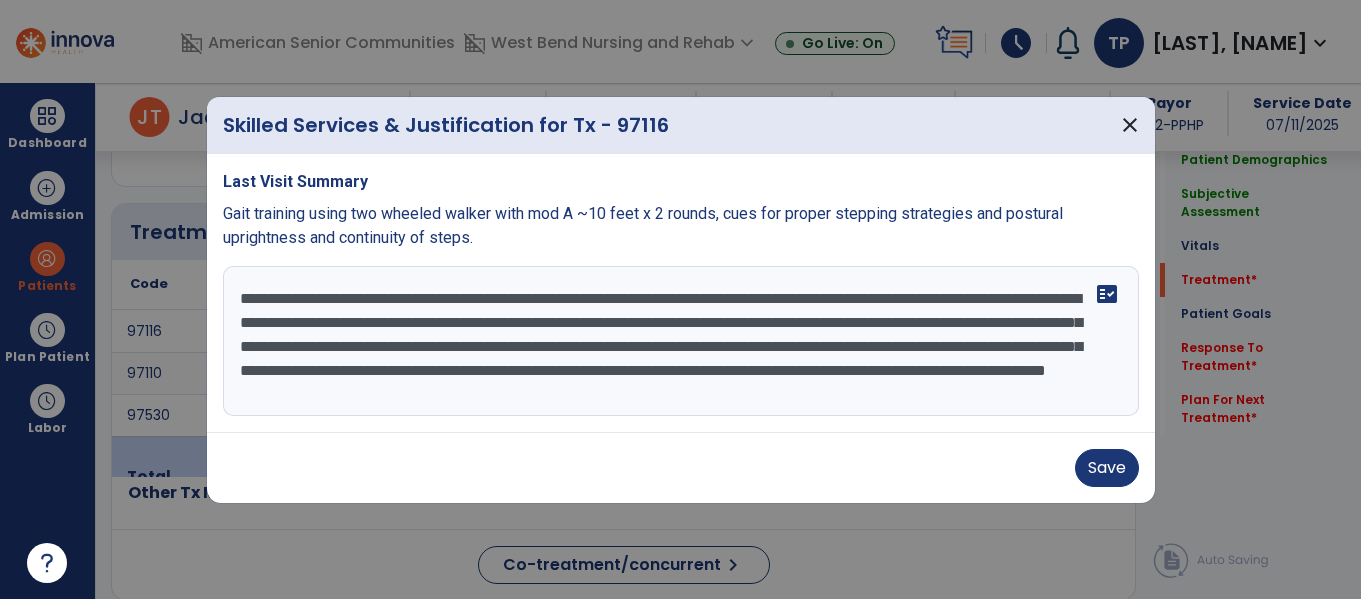 drag, startPoint x: 714, startPoint y: 274, endPoint x: 935, endPoint y: 281, distance: 221.11082 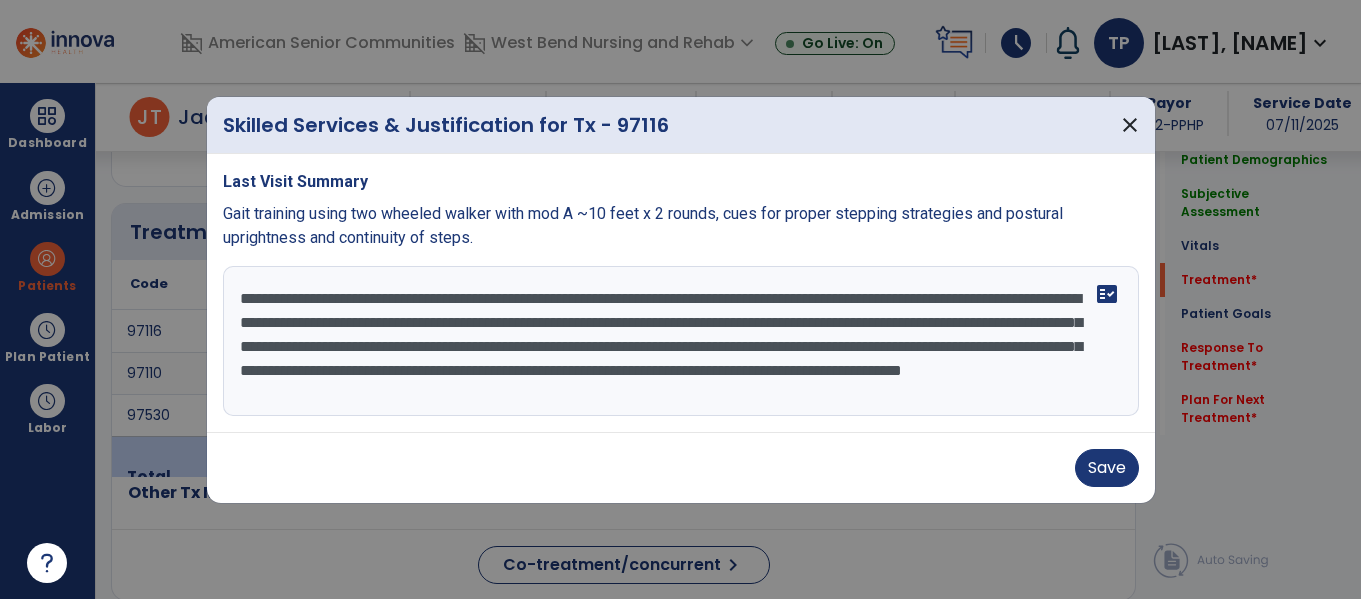 click on "**********" at bounding box center (681, 341) 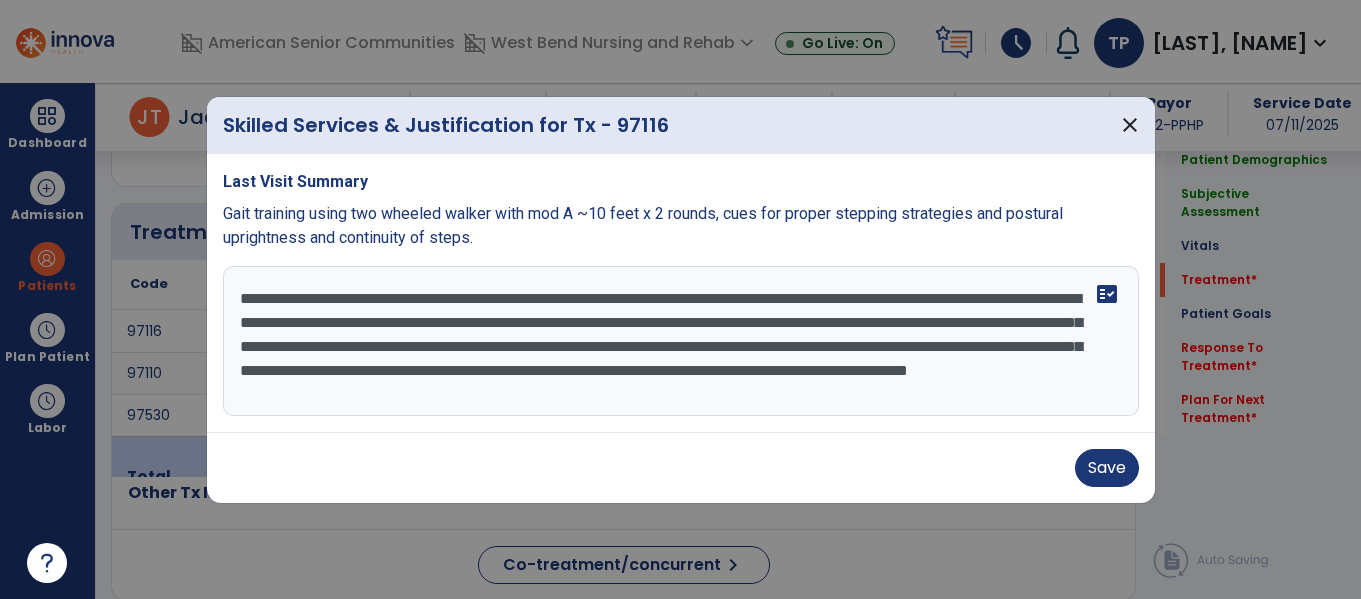 scroll, scrollTop: 10, scrollLeft: 0, axis: vertical 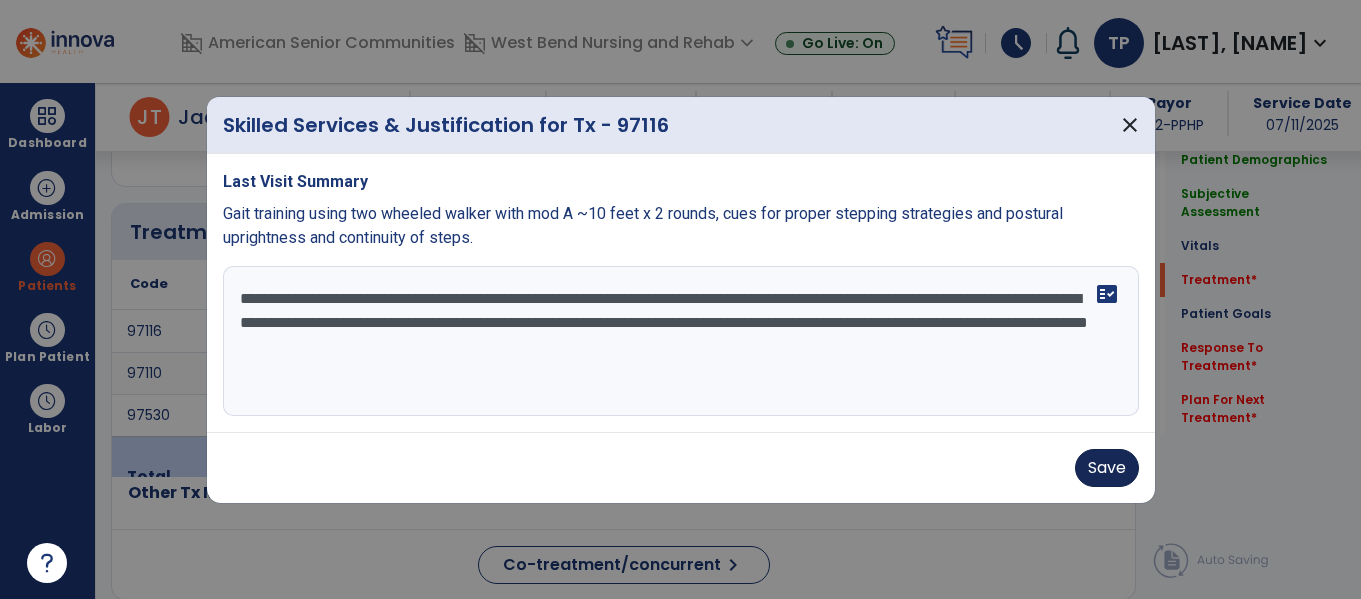 type on "**********" 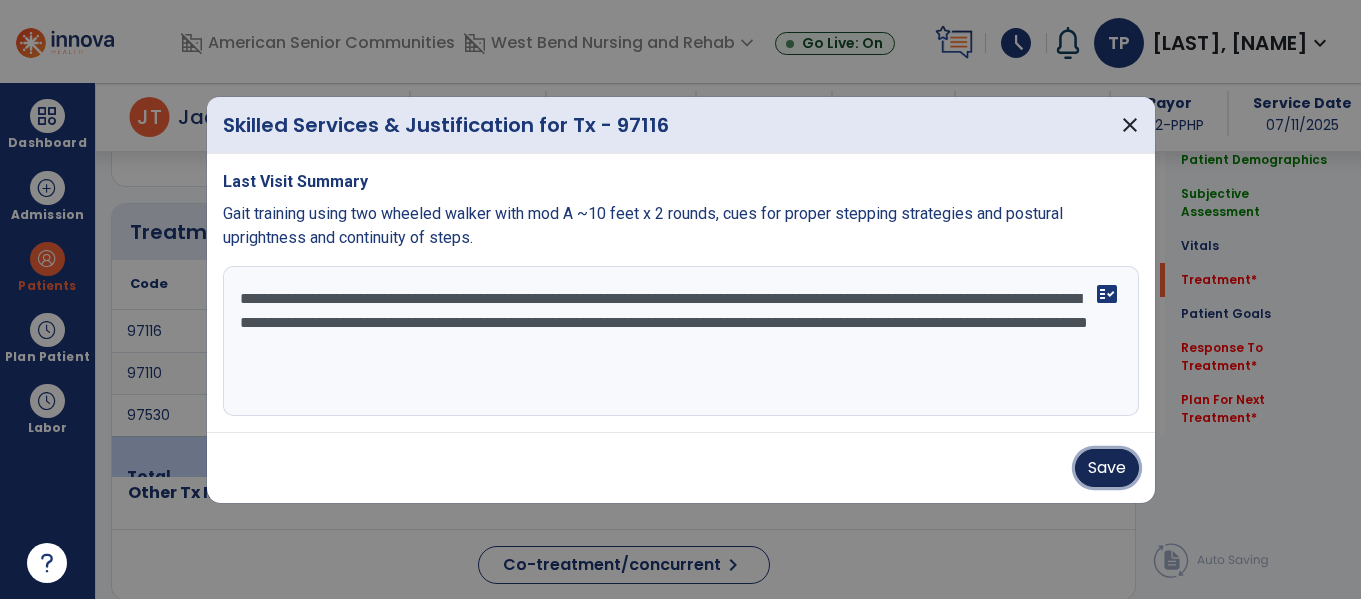 click on "Save" at bounding box center [1107, 468] 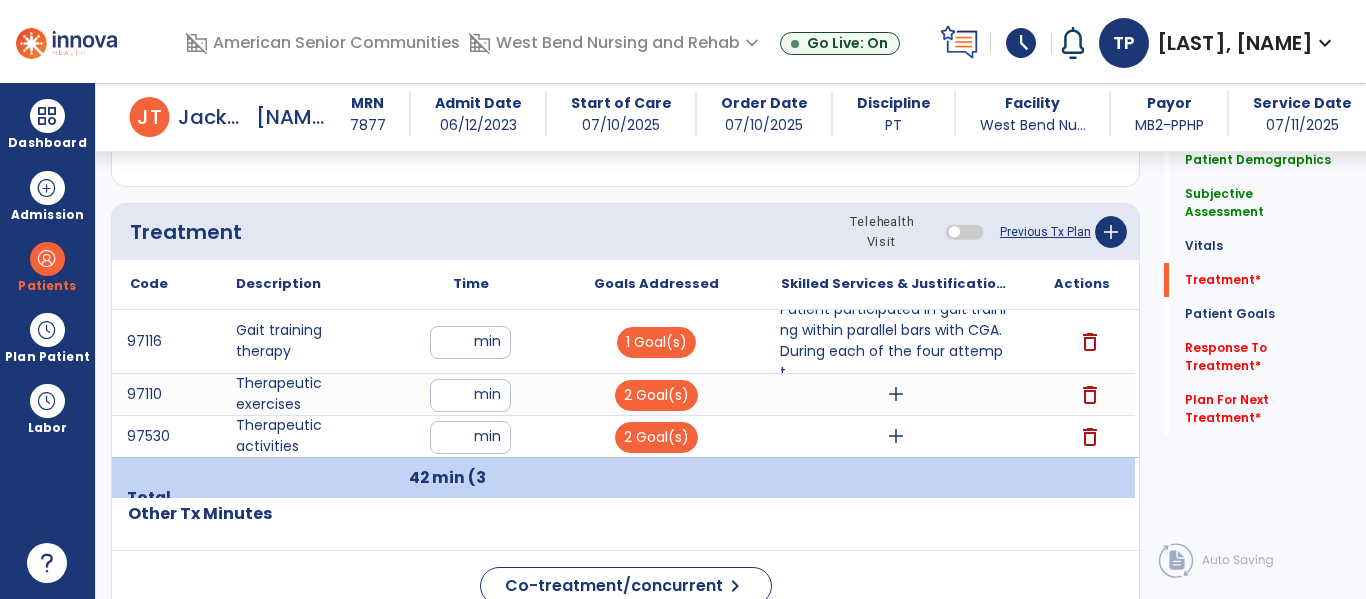 click on "Co-treatment/concurrent  chevron_right" 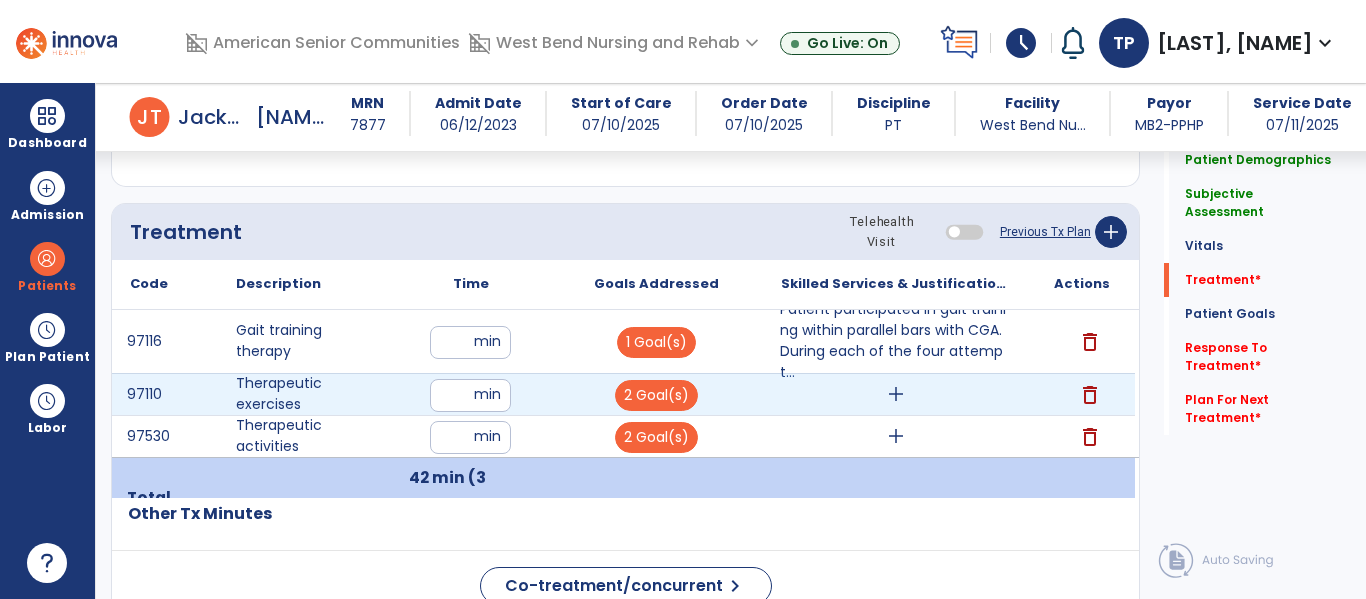 click on "add" at bounding box center (896, 394) 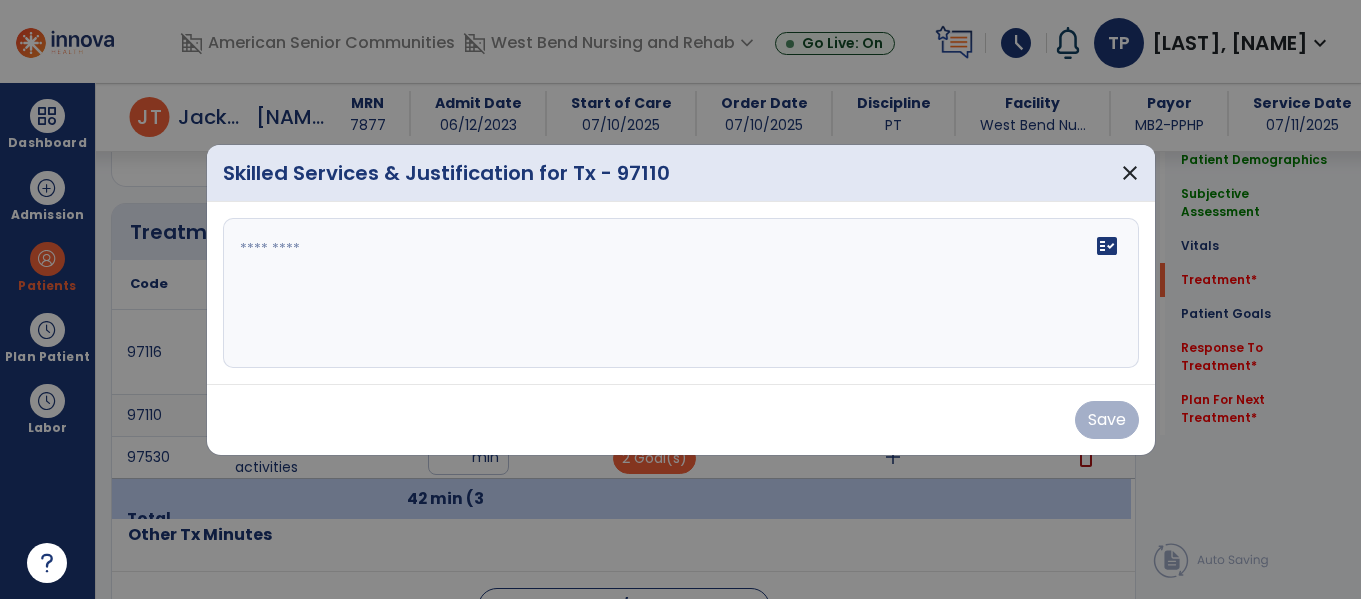 scroll, scrollTop: 1286, scrollLeft: 0, axis: vertical 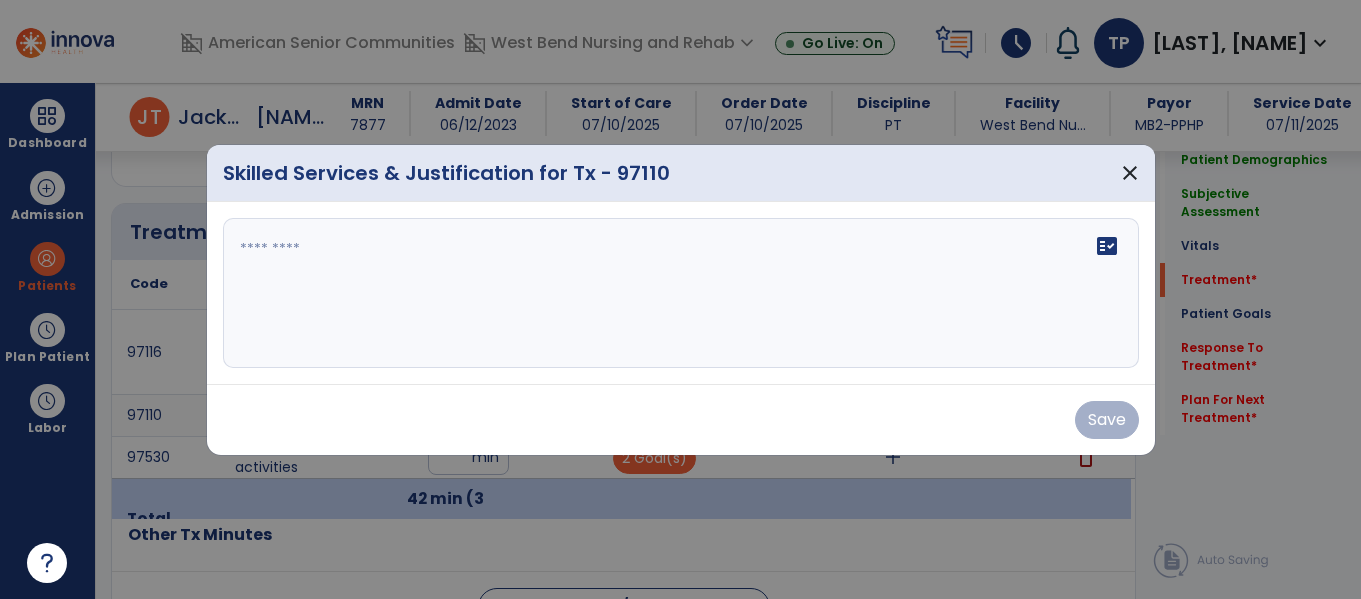 click at bounding box center (681, 293) 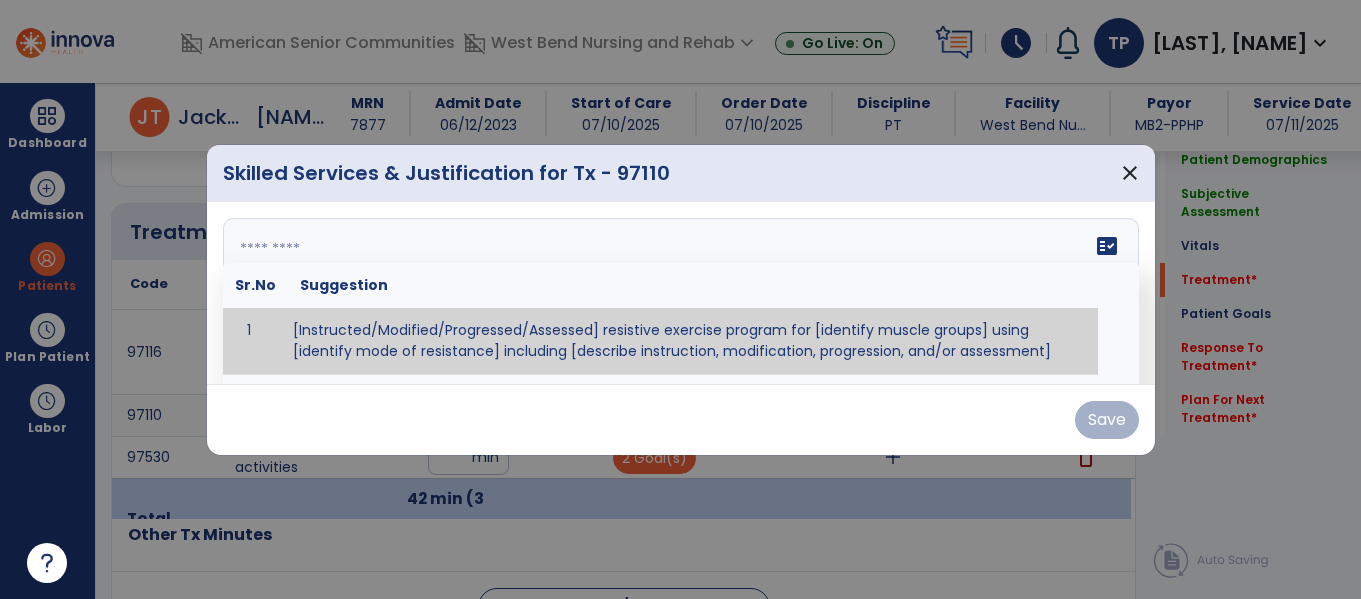 click at bounding box center [678, 293] 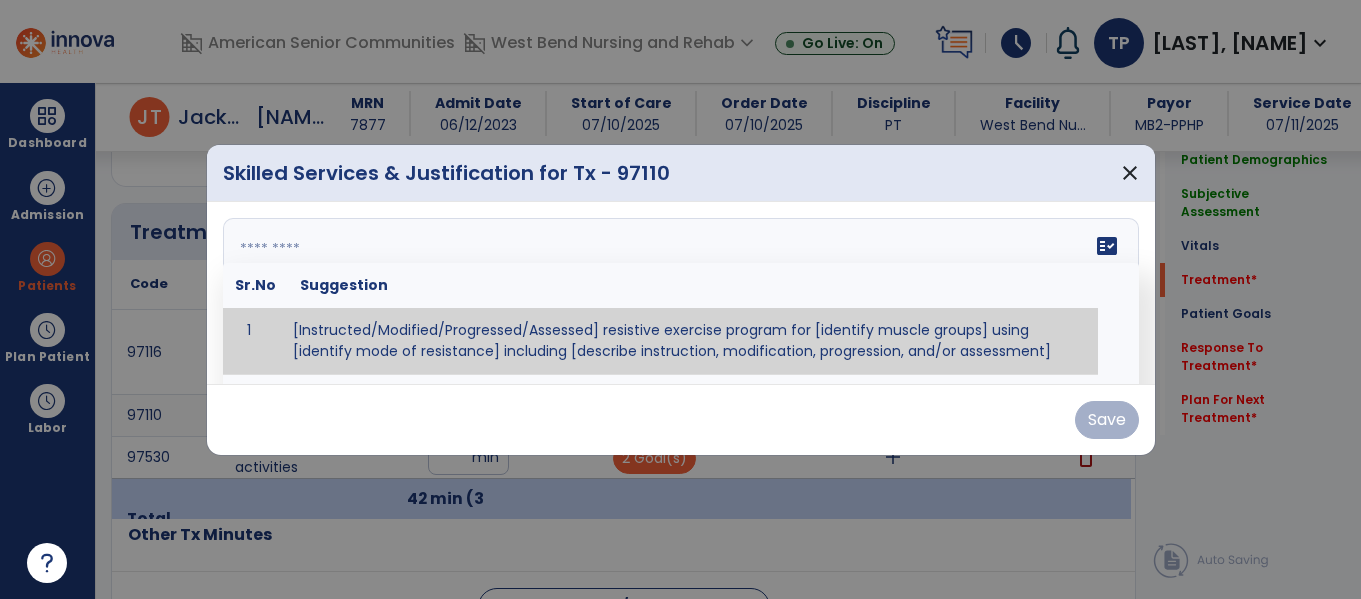 paste on "**********" 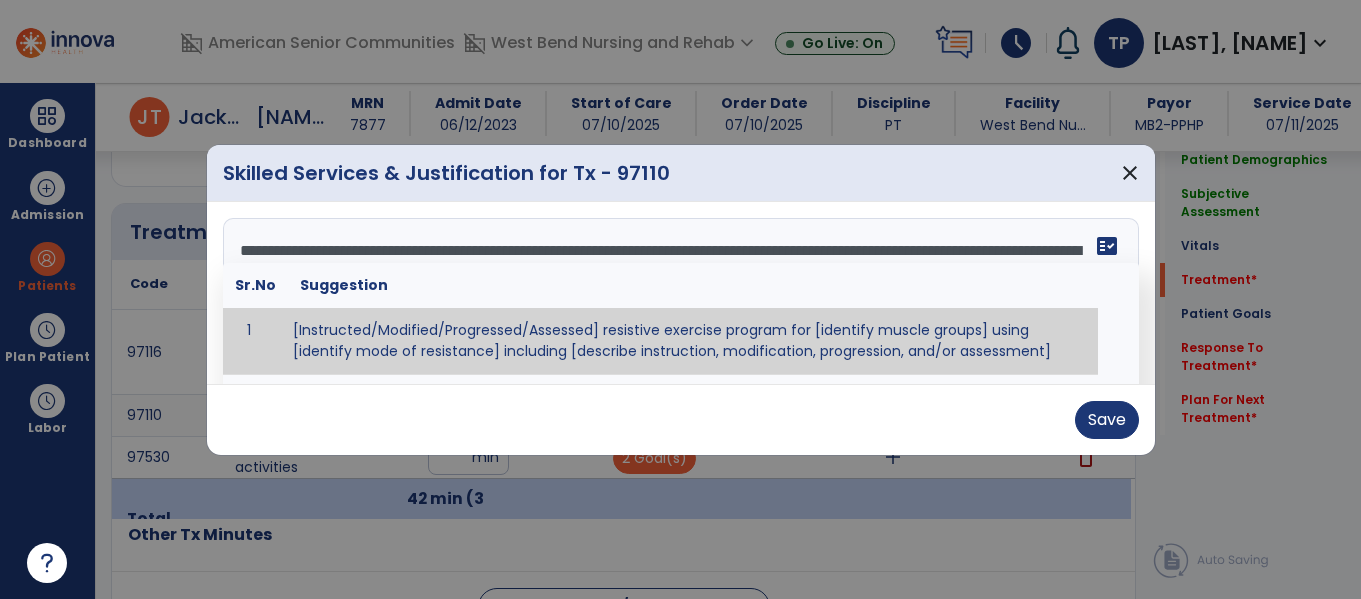 scroll, scrollTop: 40, scrollLeft: 0, axis: vertical 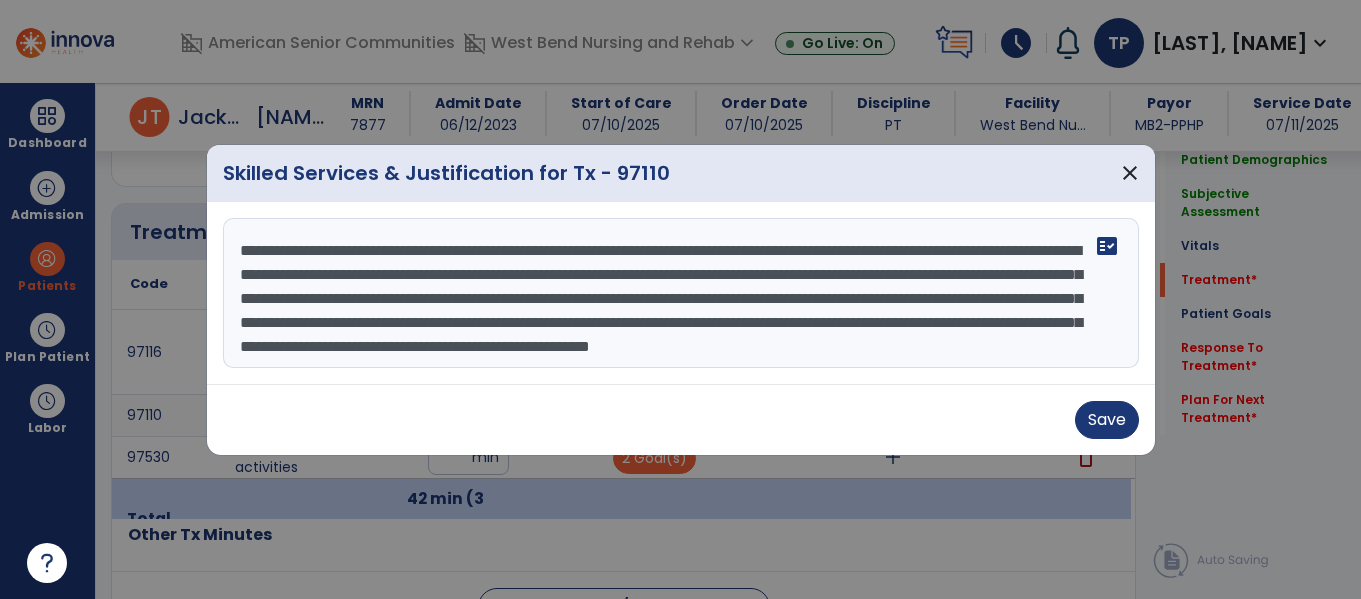 drag, startPoint x: 422, startPoint y: 246, endPoint x: 655, endPoint y: 258, distance: 233.3088 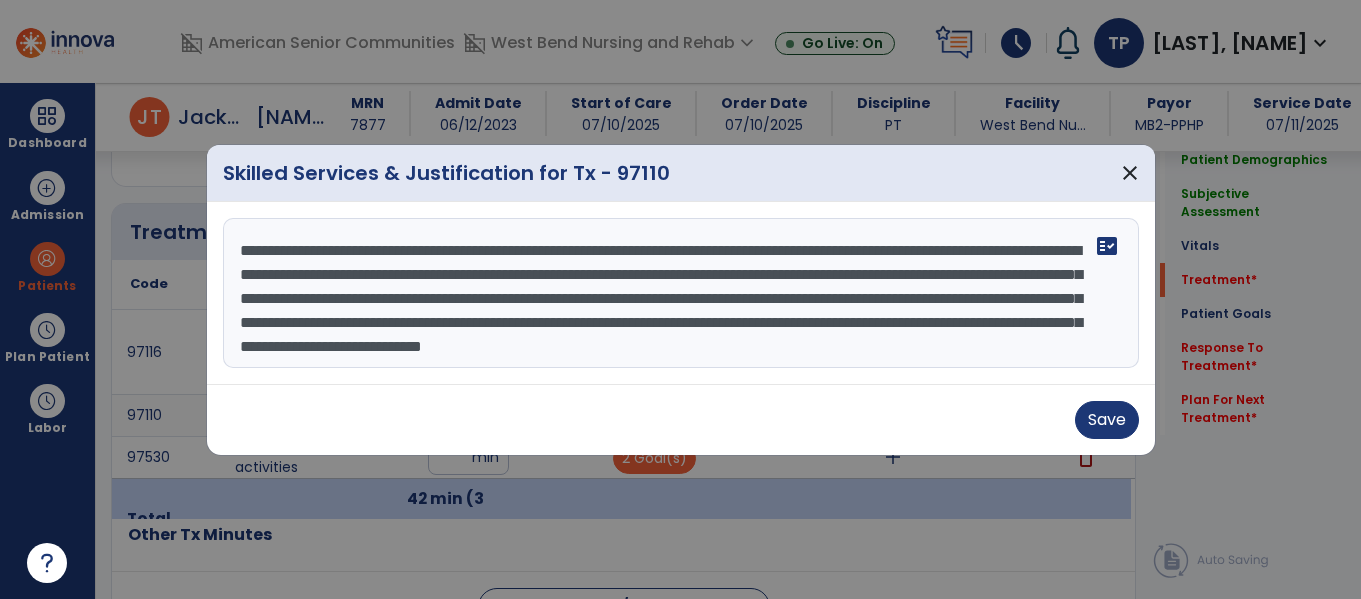 scroll, scrollTop: 22, scrollLeft: 0, axis: vertical 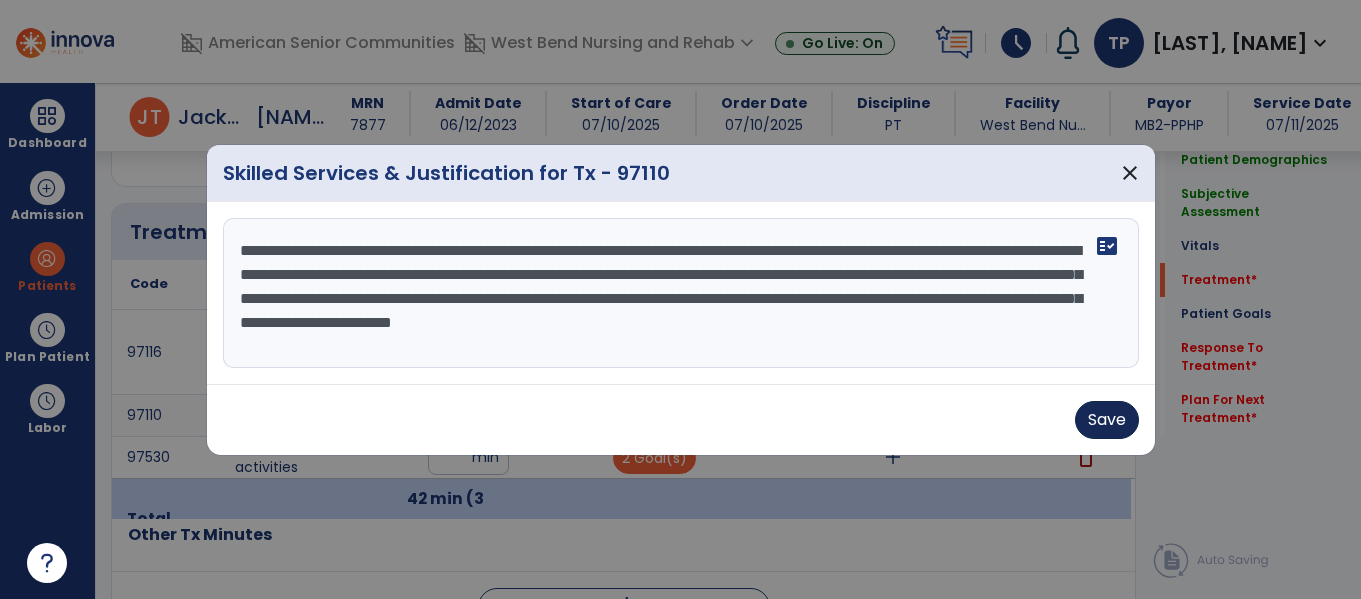 type on "**********" 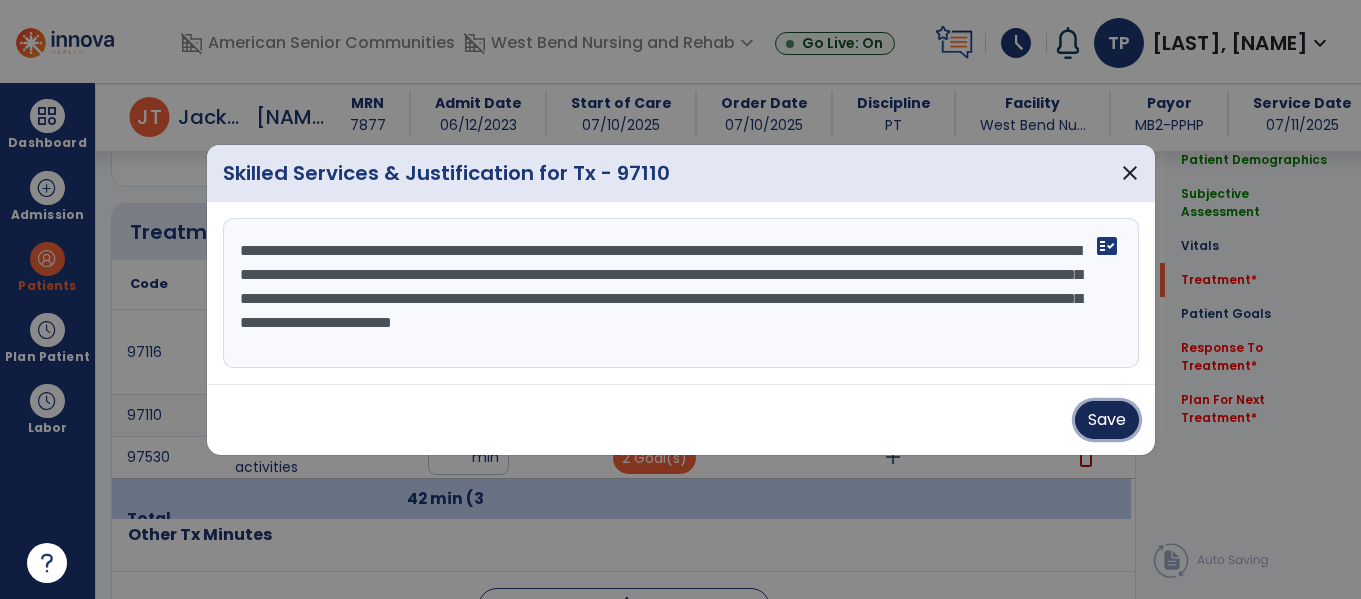 click on "Save" at bounding box center [1107, 420] 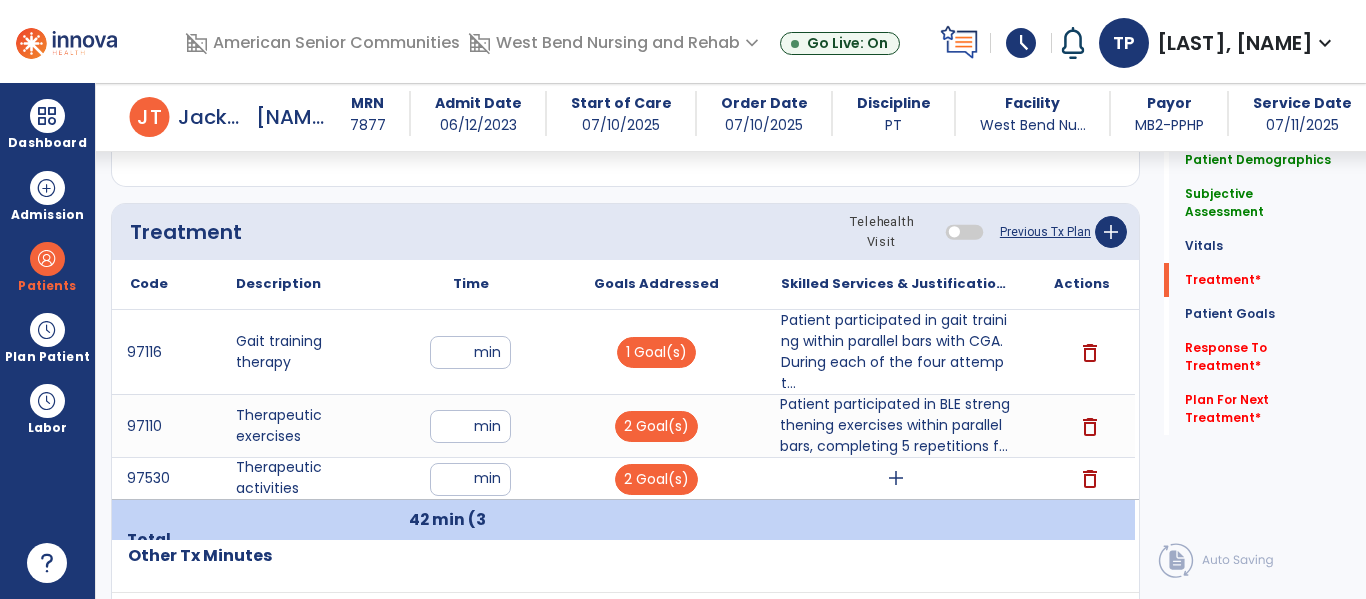 click on "Other Tx Minutes" 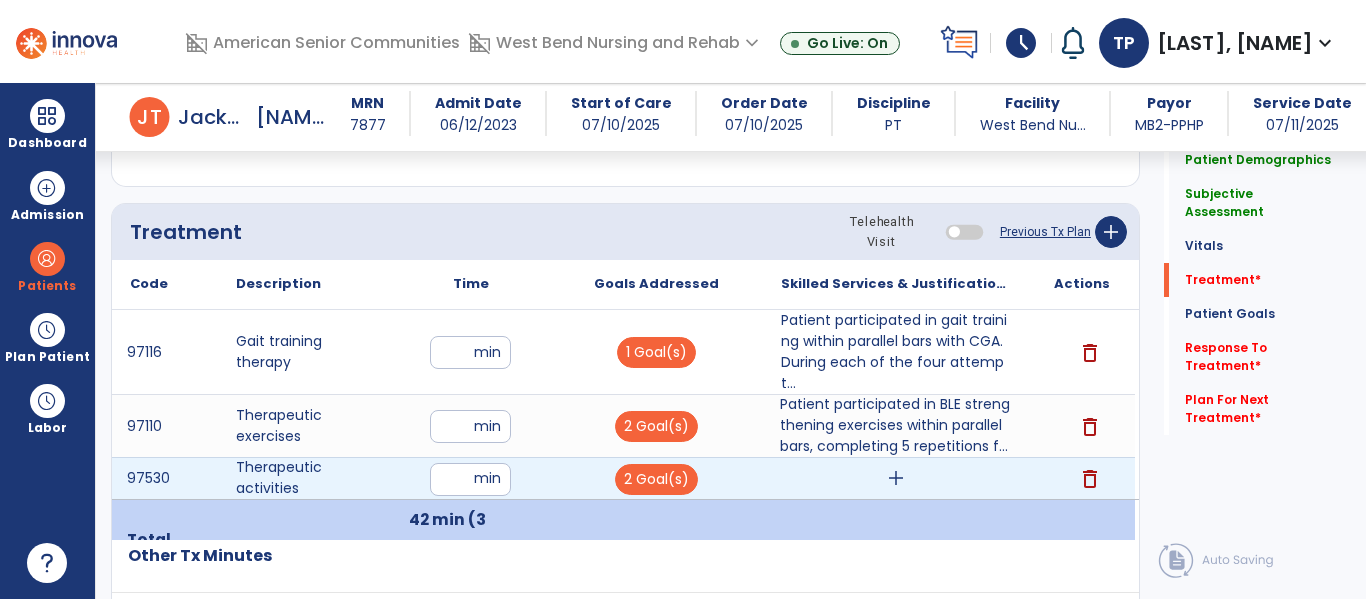 click on "add" at bounding box center [896, 478] 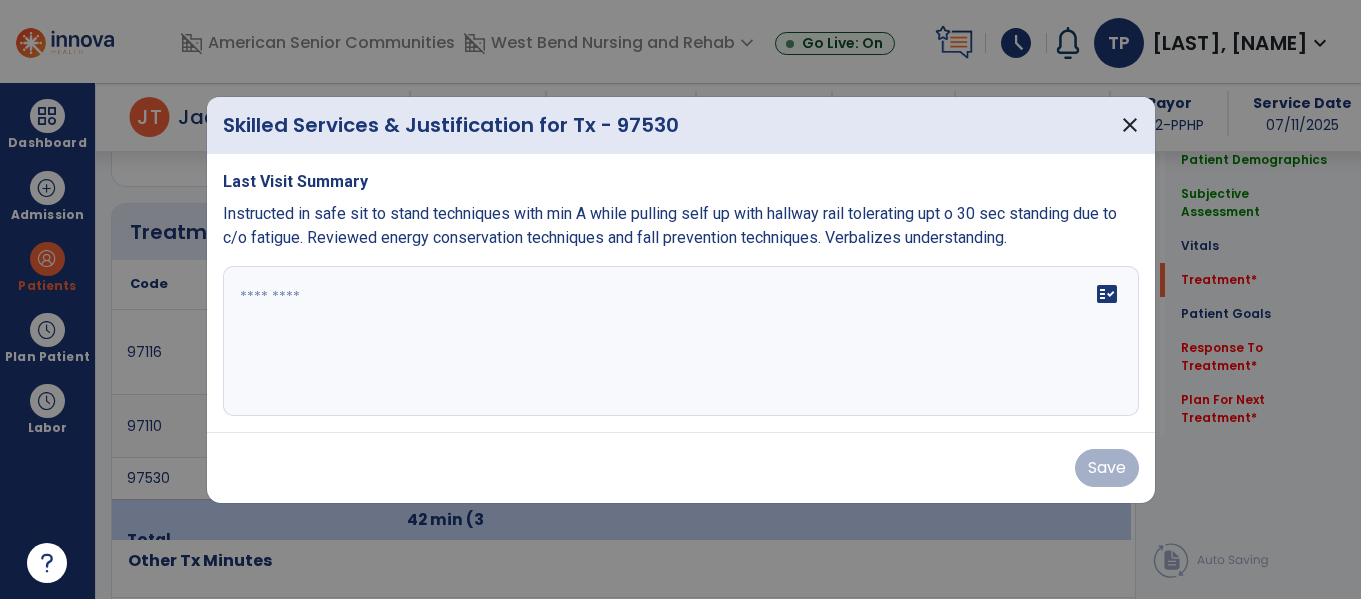 scroll, scrollTop: 1286, scrollLeft: 0, axis: vertical 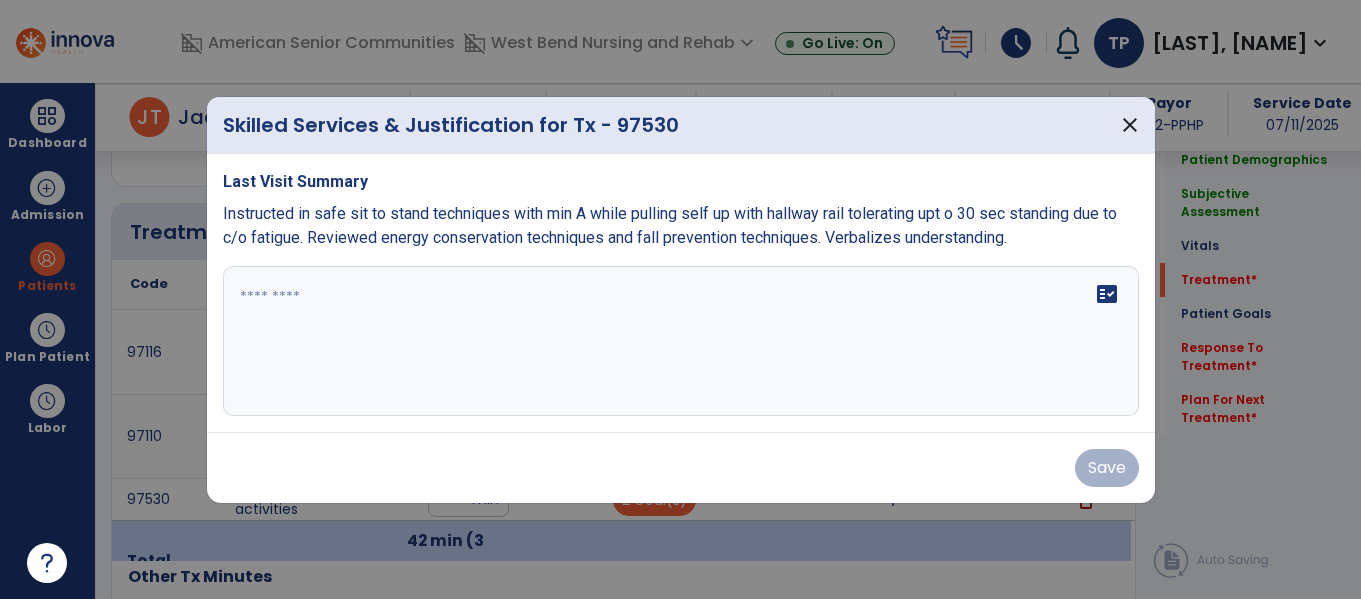 click at bounding box center (681, 341) 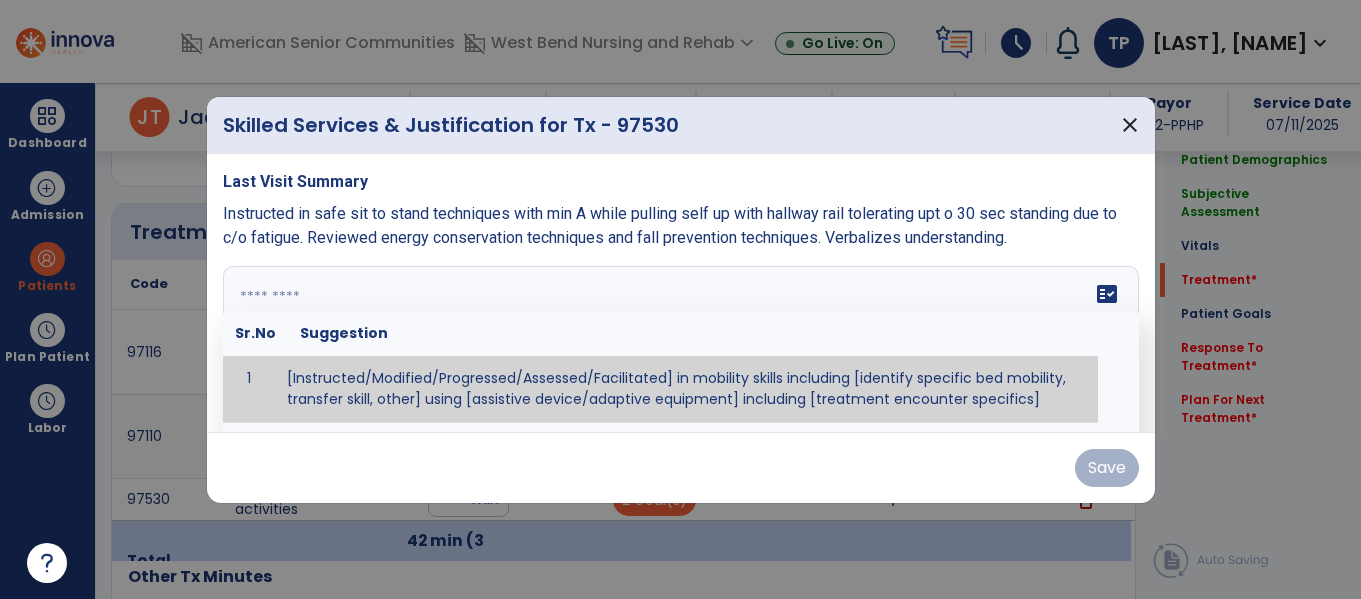 paste on "**********" 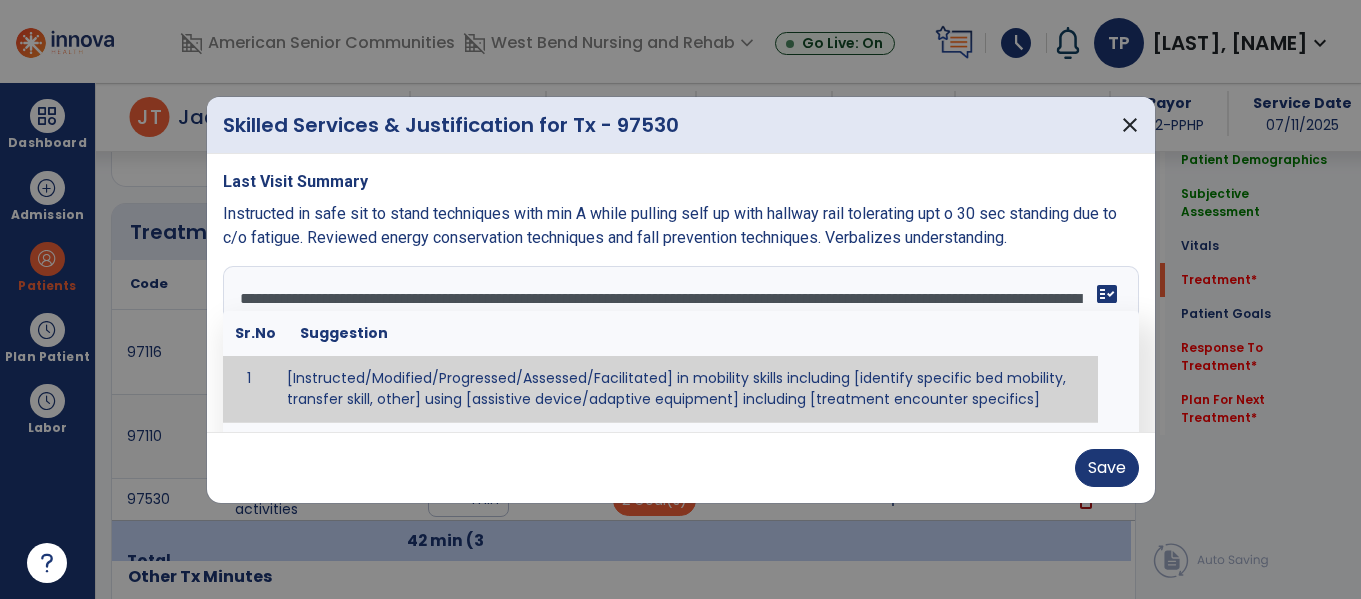 scroll, scrollTop: 40, scrollLeft: 0, axis: vertical 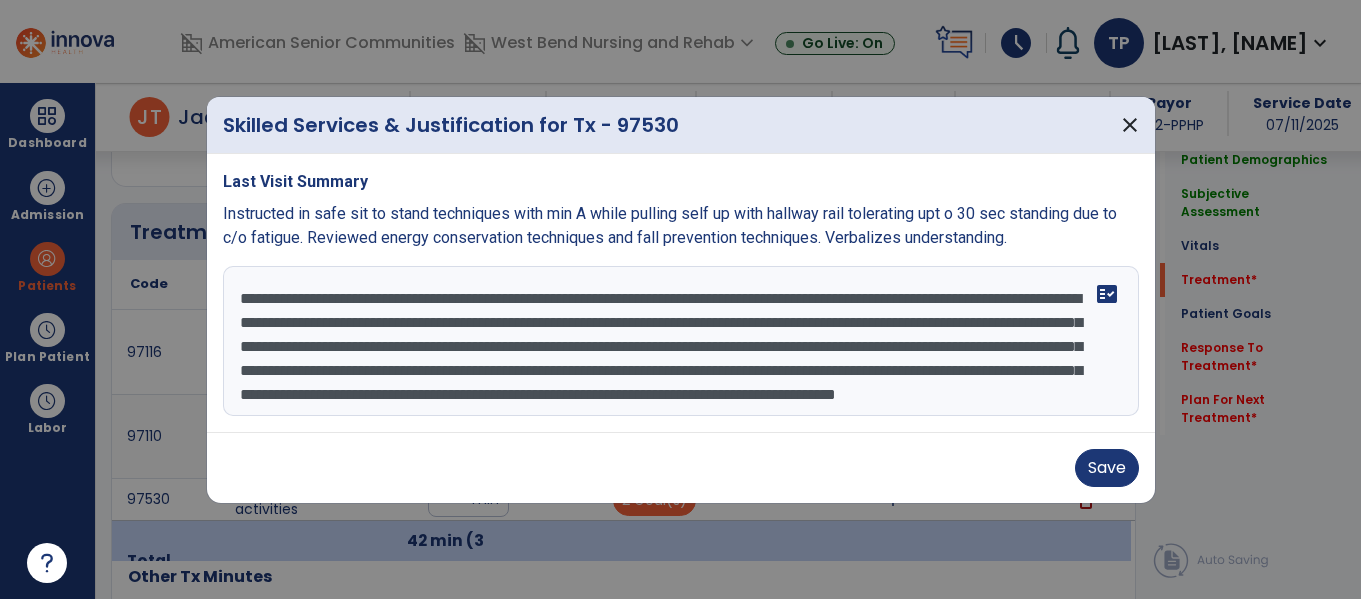 drag, startPoint x: 507, startPoint y: 292, endPoint x: 541, endPoint y: 292, distance: 34 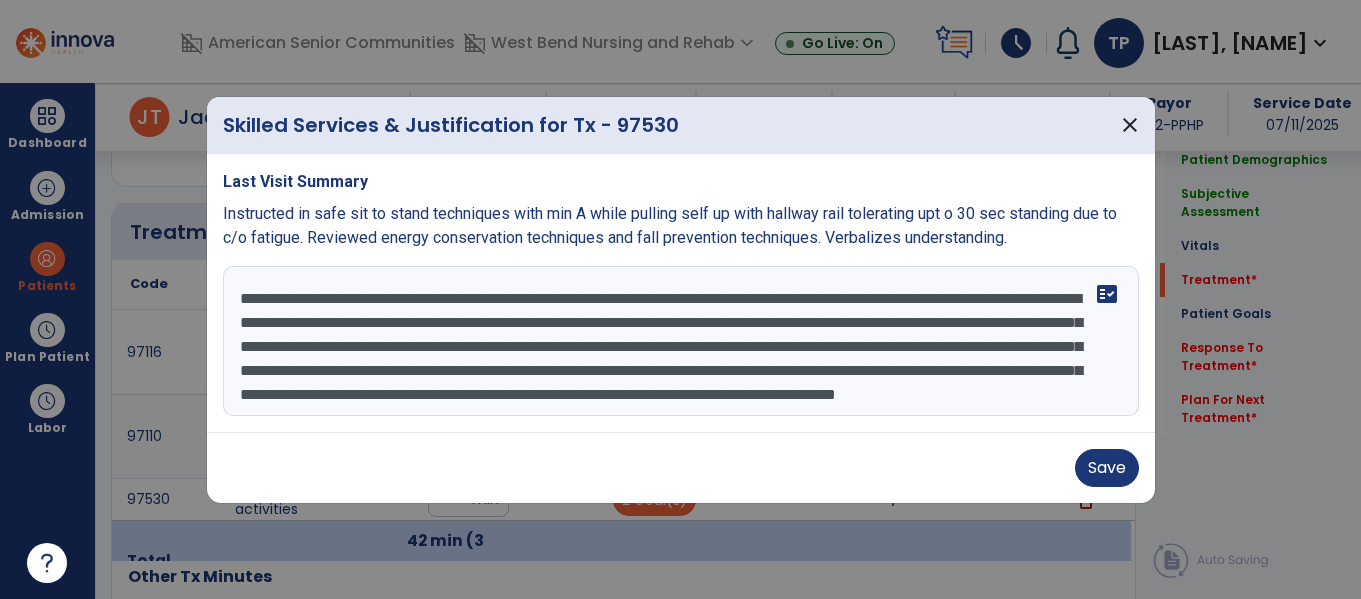 drag, startPoint x: 347, startPoint y: 348, endPoint x: 567, endPoint y: 352, distance: 220.03636 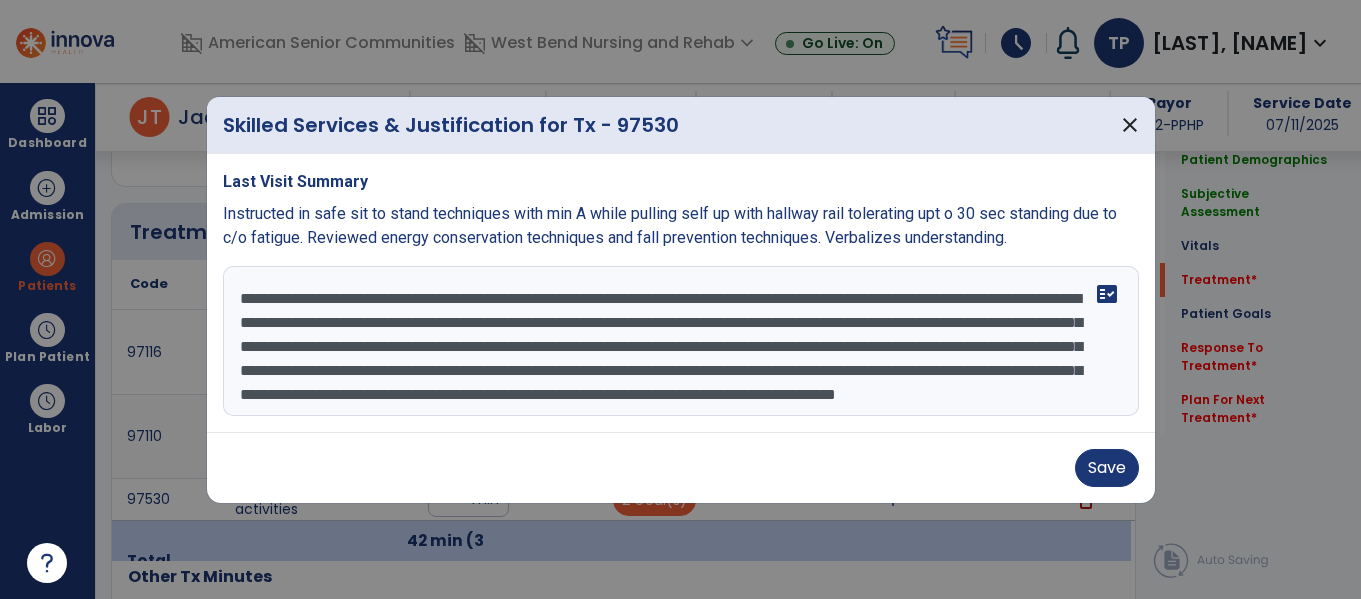 click on "**********" at bounding box center (681, 341) 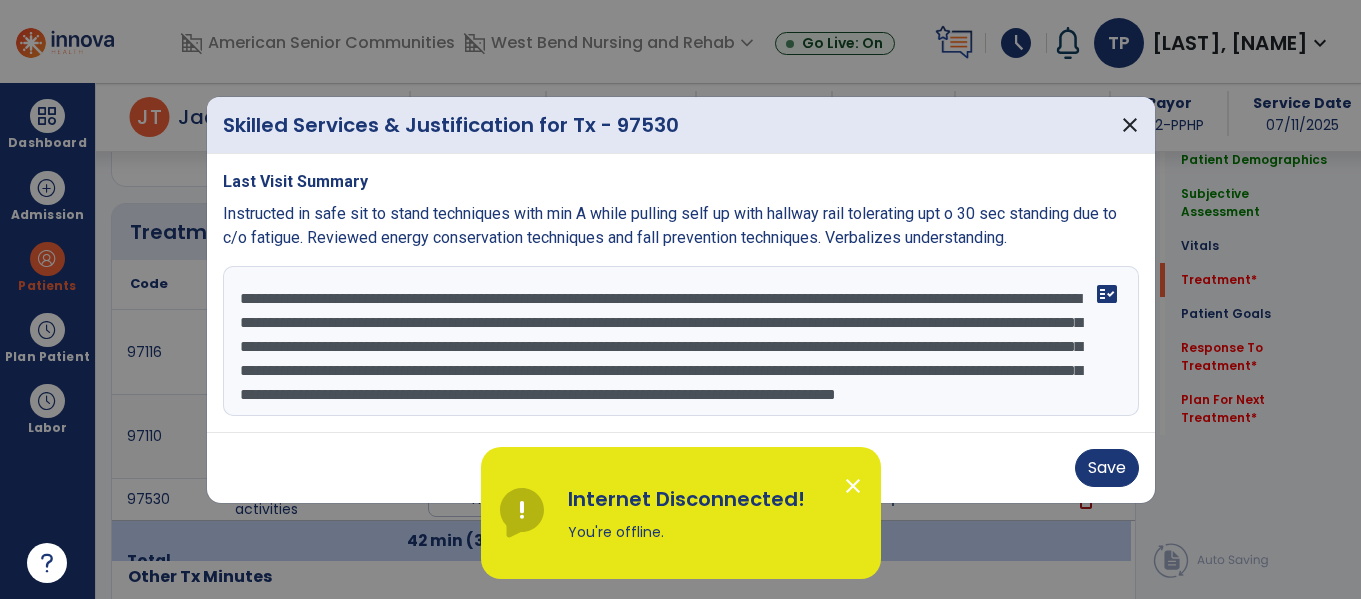 drag, startPoint x: 348, startPoint y: 348, endPoint x: 572, endPoint y: 352, distance: 224.0357 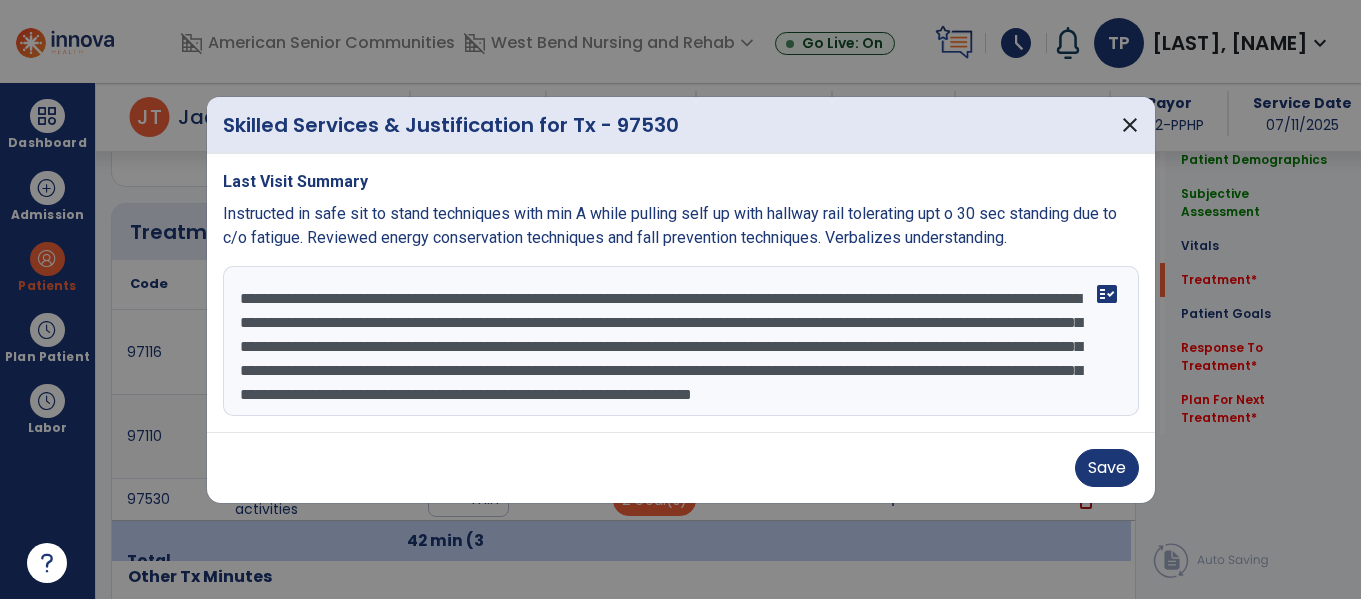 drag, startPoint x: 387, startPoint y: 343, endPoint x: 903, endPoint y: 337, distance: 516.0349 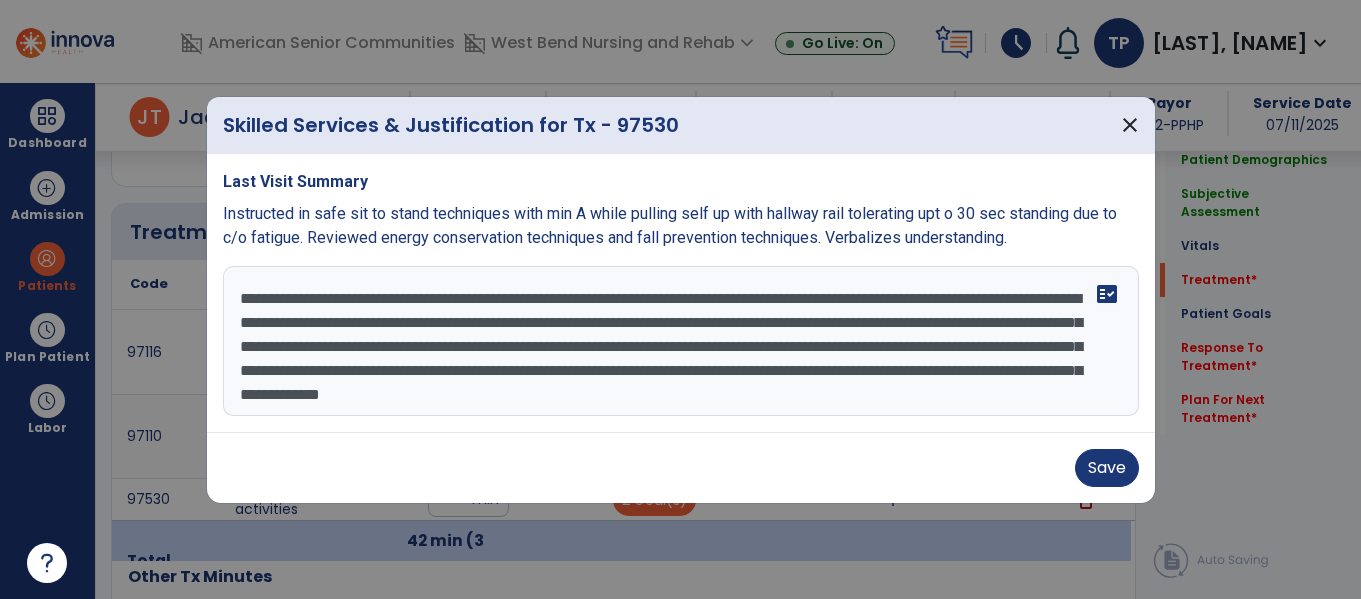 scroll, scrollTop: 24, scrollLeft: 0, axis: vertical 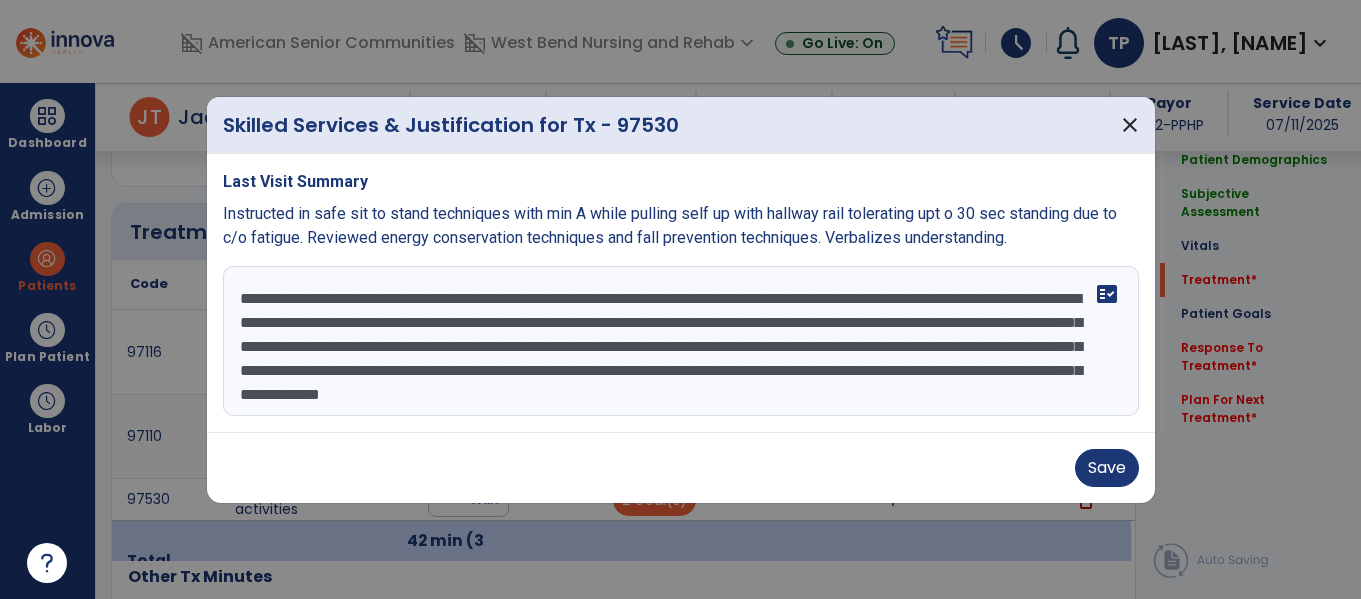 drag, startPoint x: 394, startPoint y: 370, endPoint x: 584, endPoint y: 453, distance: 207.33789 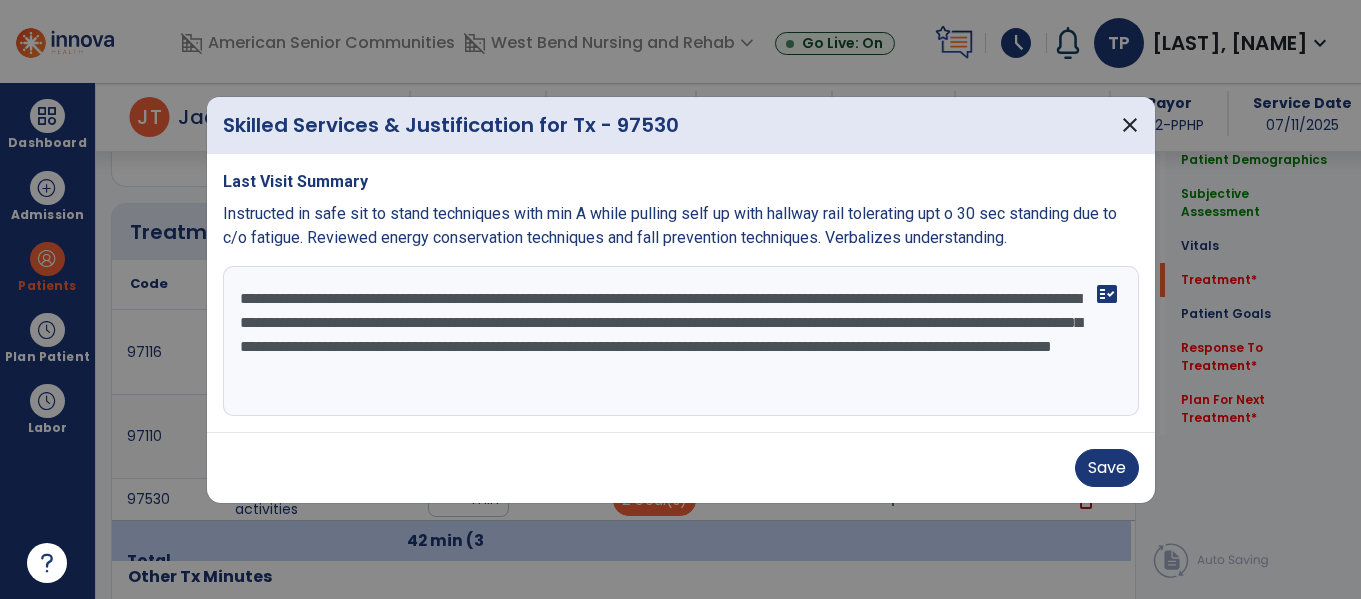 scroll, scrollTop: 0, scrollLeft: 0, axis: both 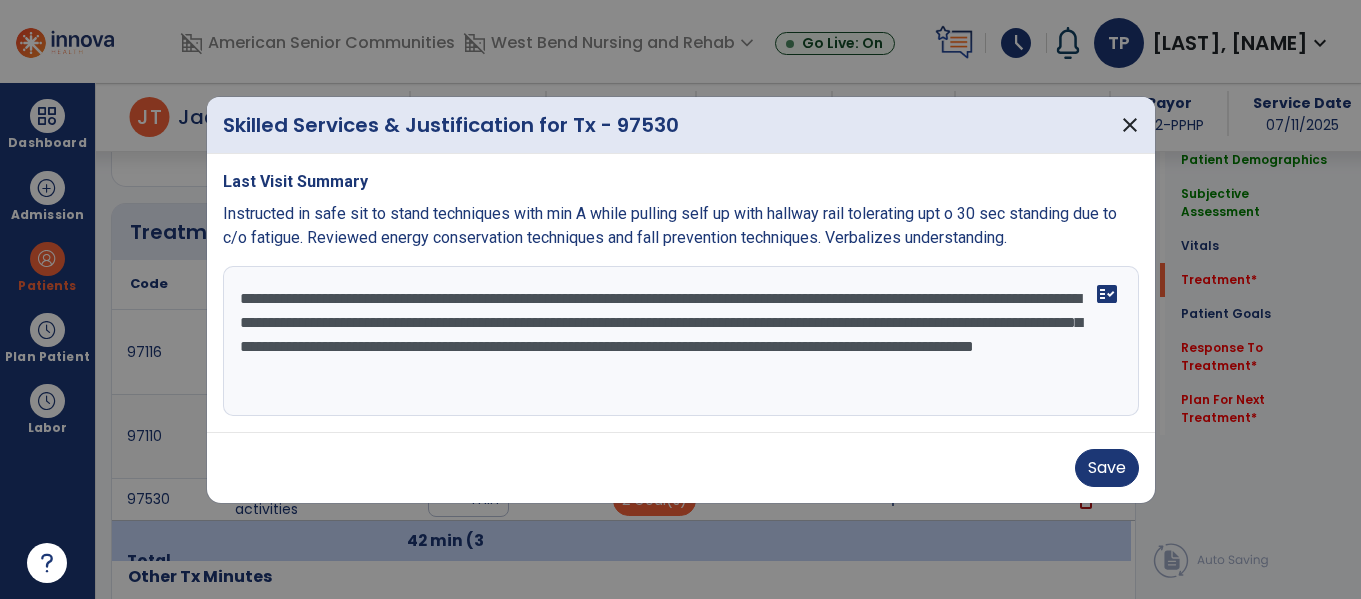 click on "**********" at bounding box center [681, 341] 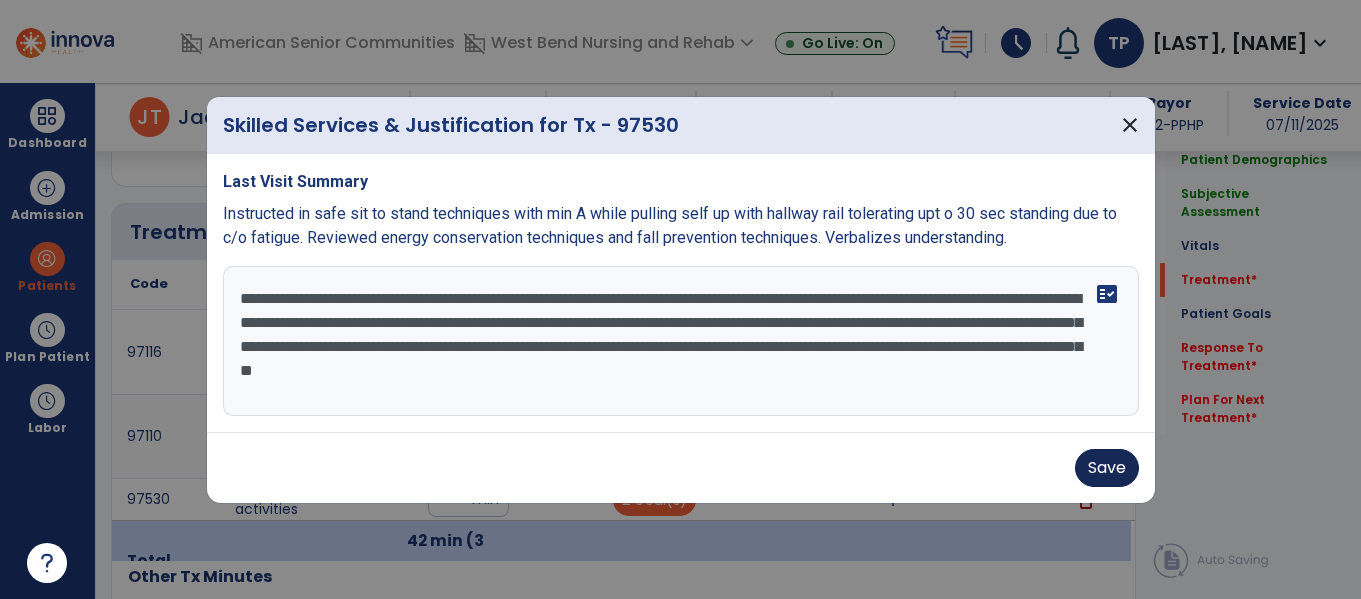 type on "**********" 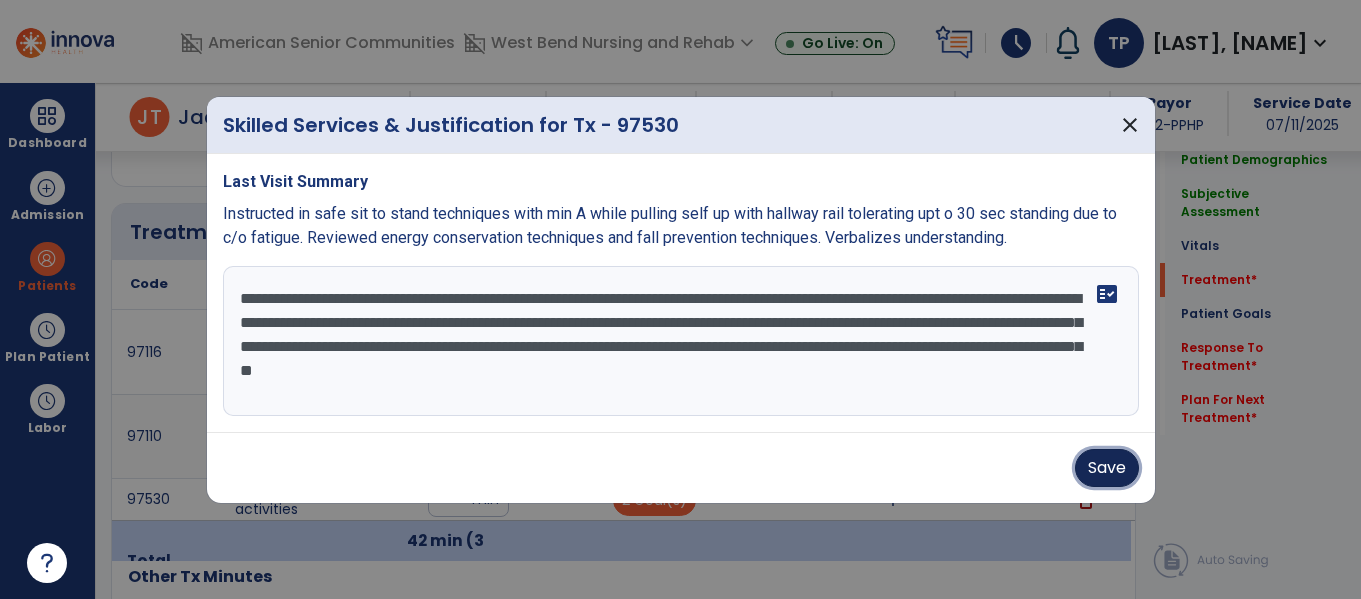 click on "Save" at bounding box center (1107, 468) 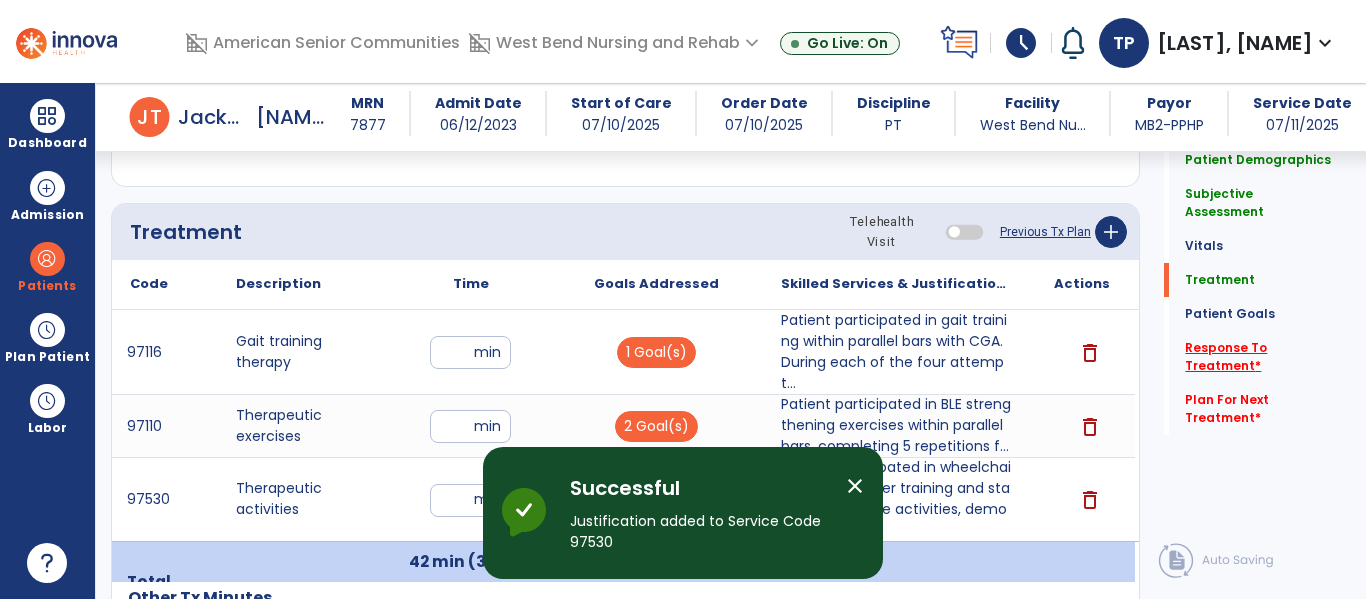 click on "Response To Treatment   *" 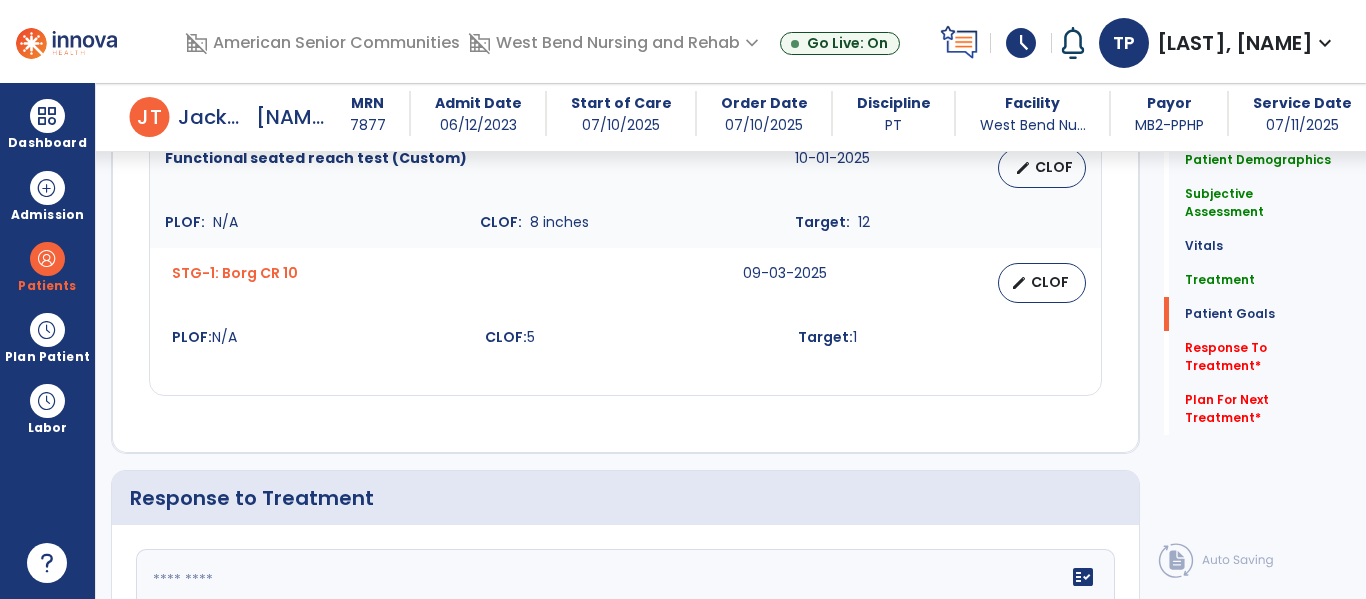 scroll, scrollTop: 3091, scrollLeft: 0, axis: vertical 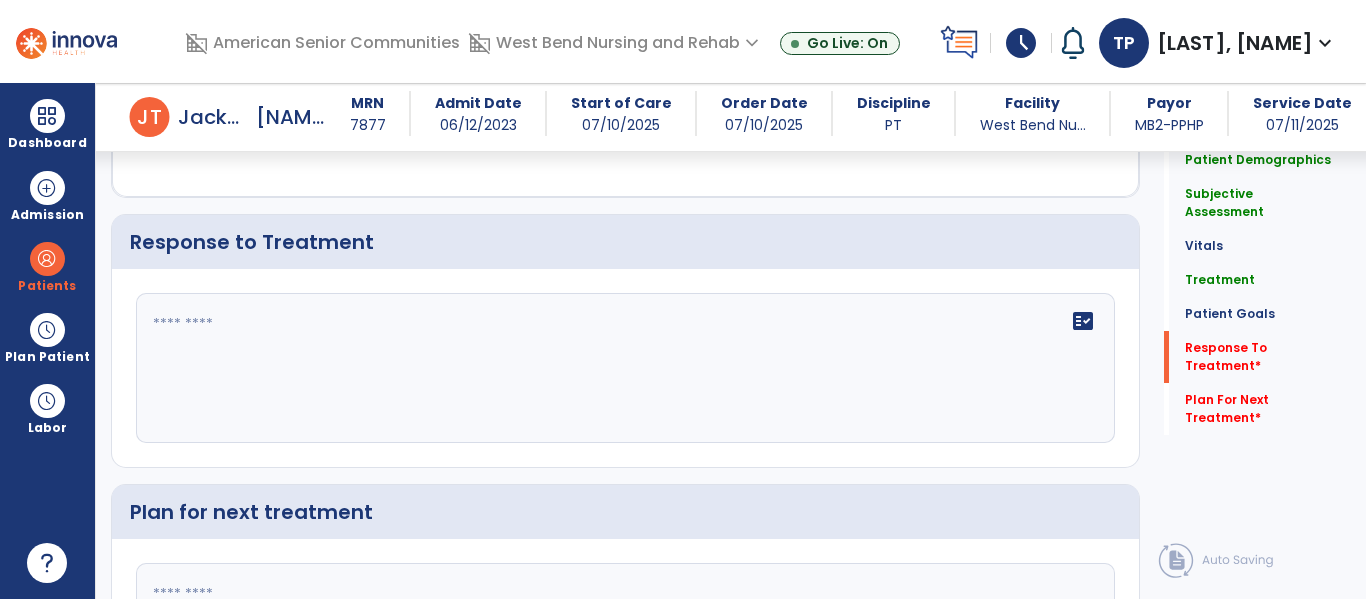 click 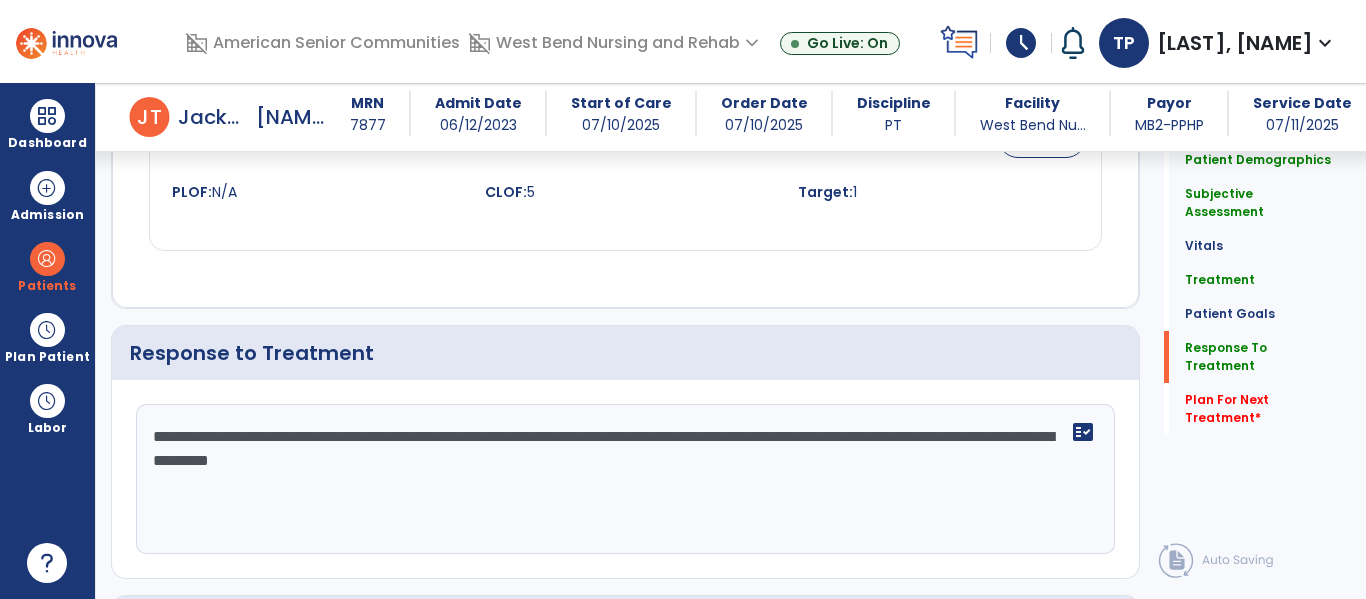 scroll, scrollTop: 3091, scrollLeft: 0, axis: vertical 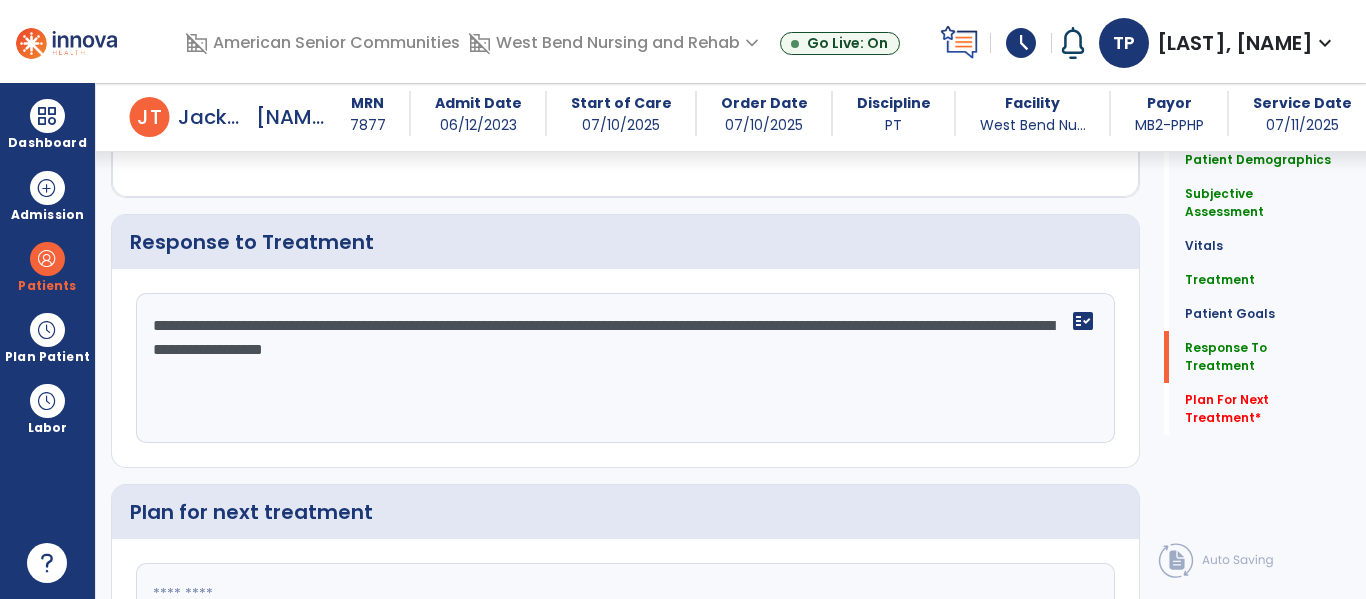 drag, startPoint x: 912, startPoint y: 416, endPoint x: 676, endPoint y: 358, distance: 243.02263 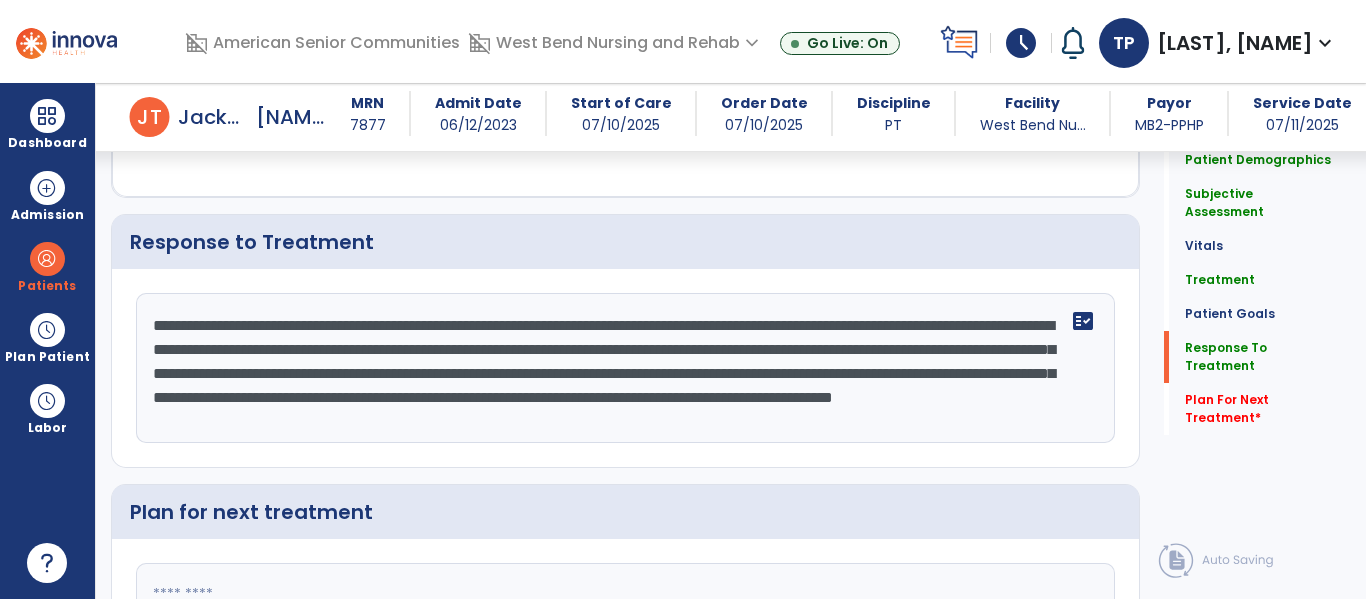 scroll, scrollTop: 15, scrollLeft: 0, axis: vertical 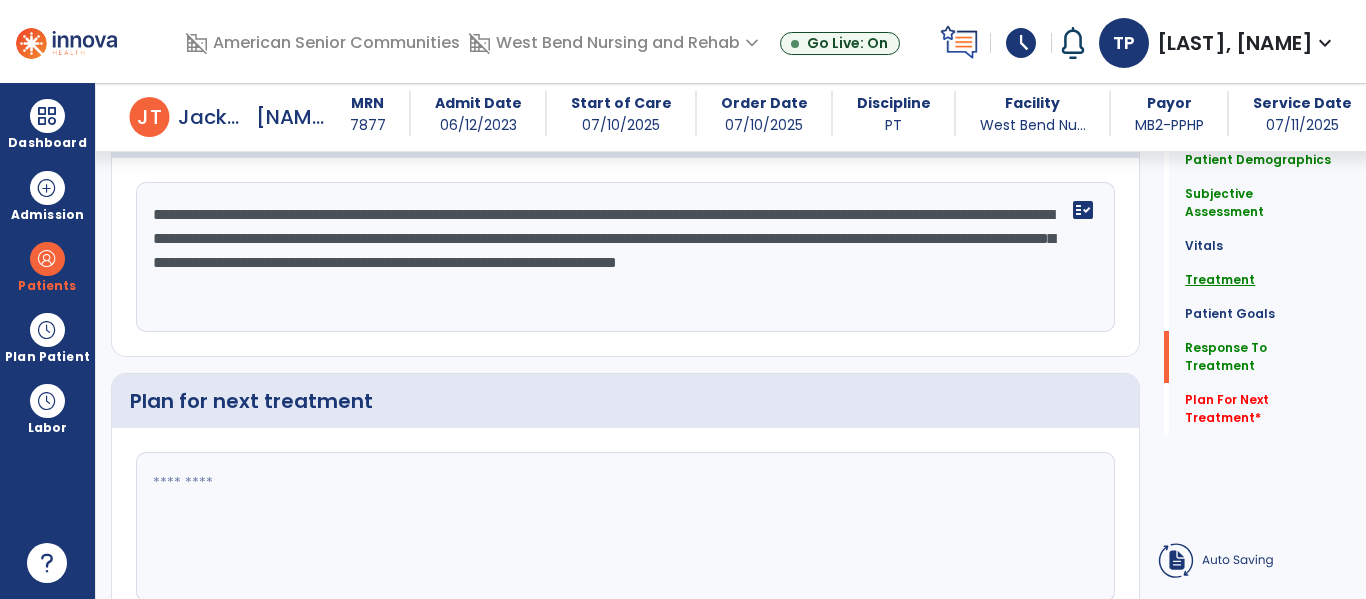type on "**********" 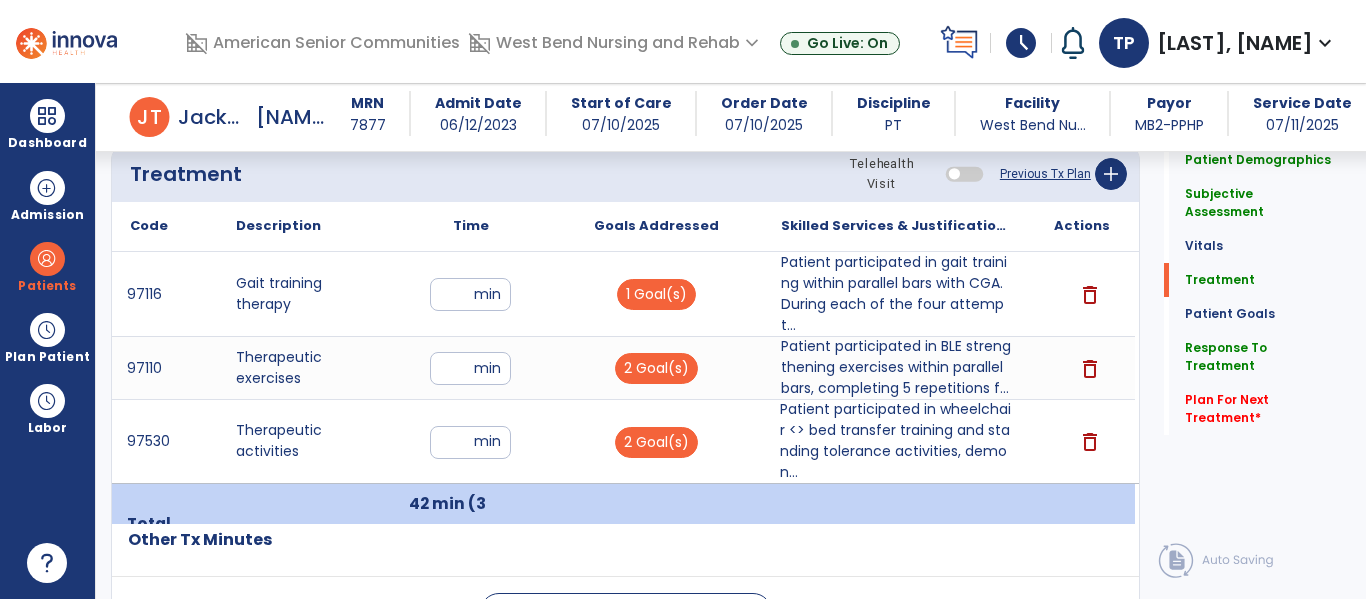 click on "Previous Tx Plan" 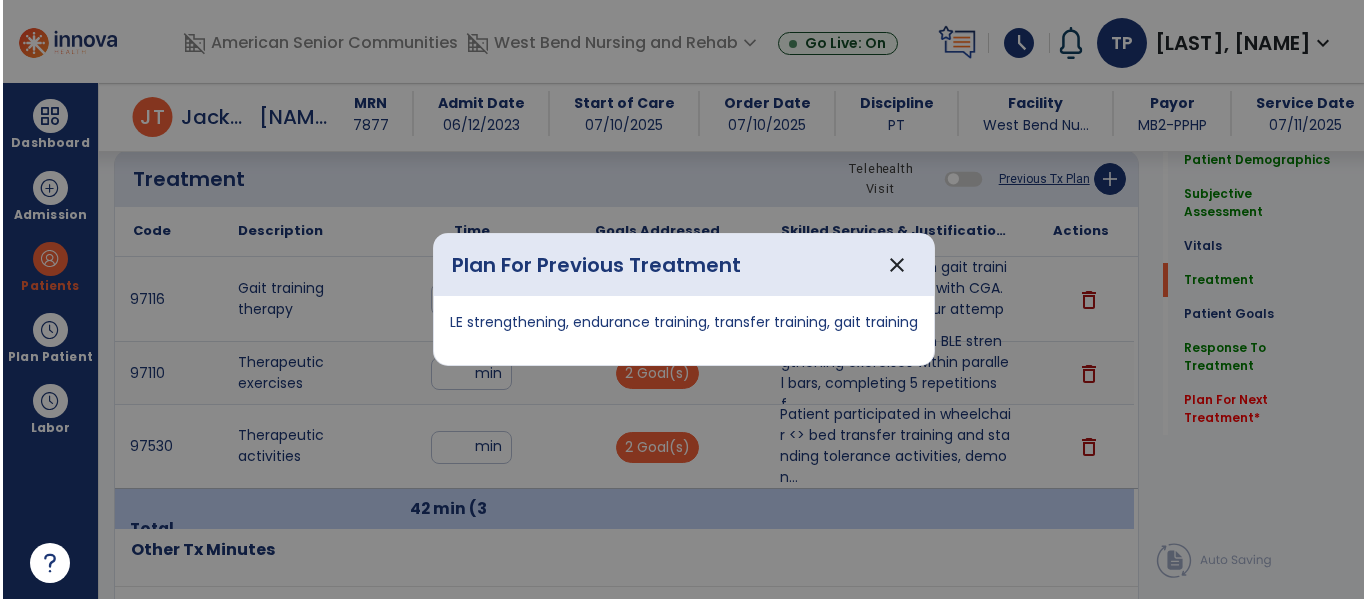scroll, scrollTop: 1344, scrollLeft: 0, axis: vertical 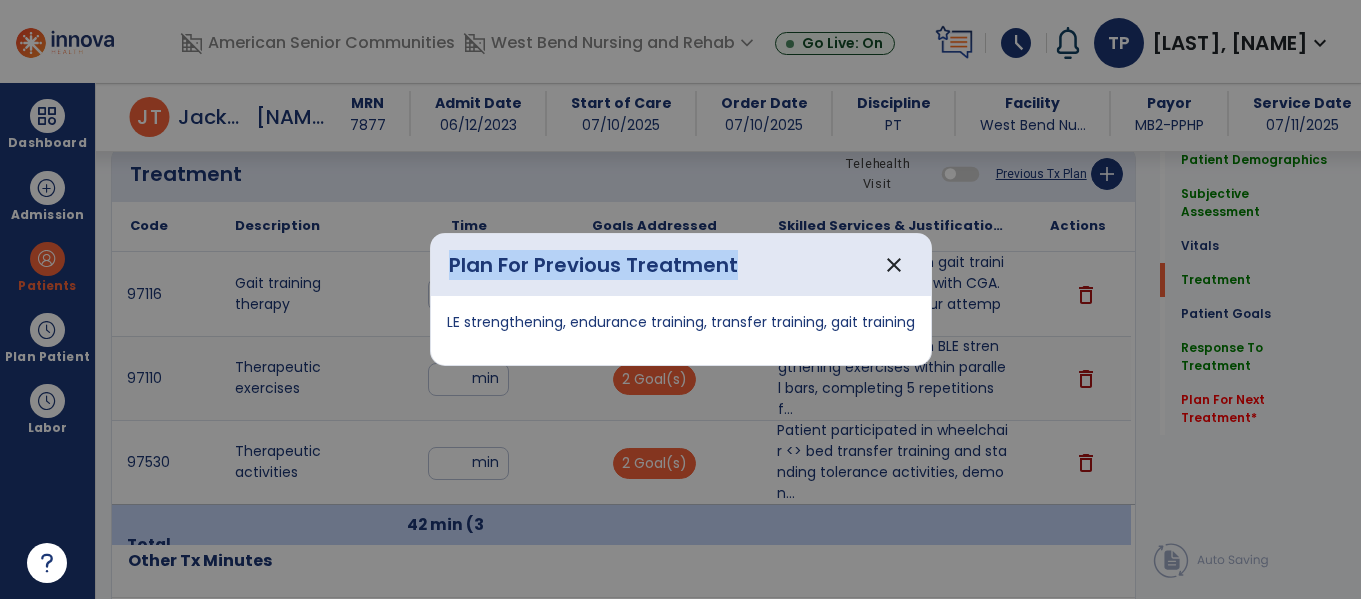 drag, startPoint x: 447, startPoint y: 316, endPoint x: 860, endPoint y: 328, distance: 413.1743 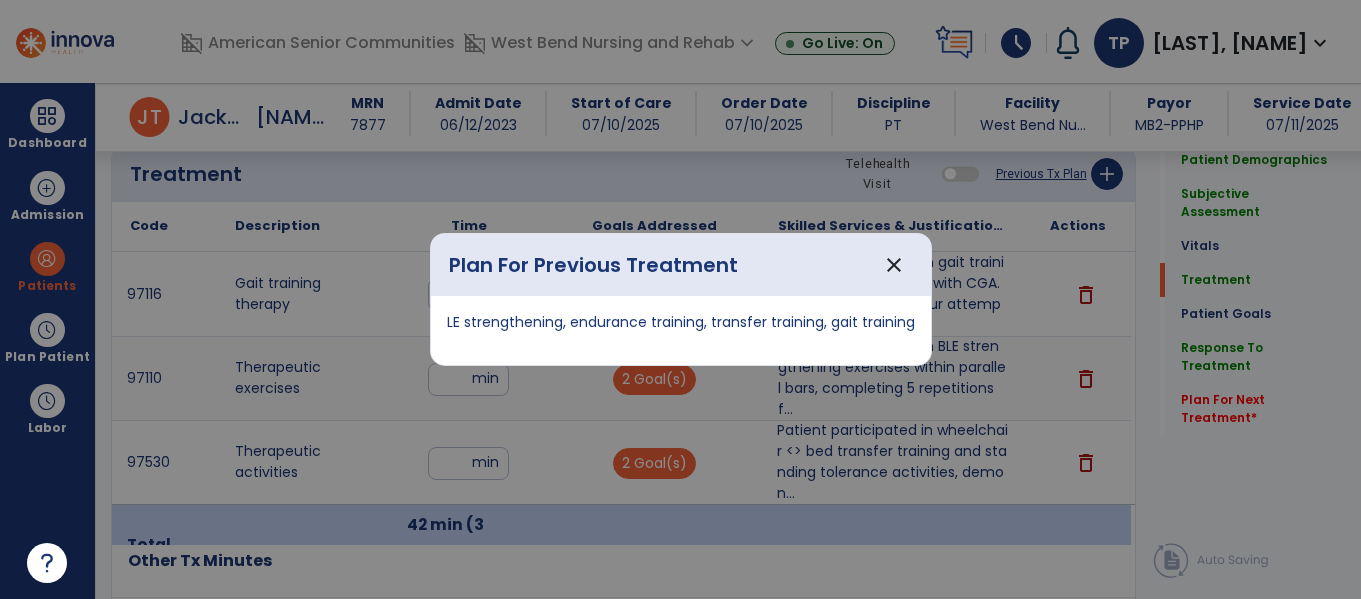 drag, startPoint x: 448, startPoint y: 317, endPoint x: 930, endPoint y: 331, distance: 482.20328 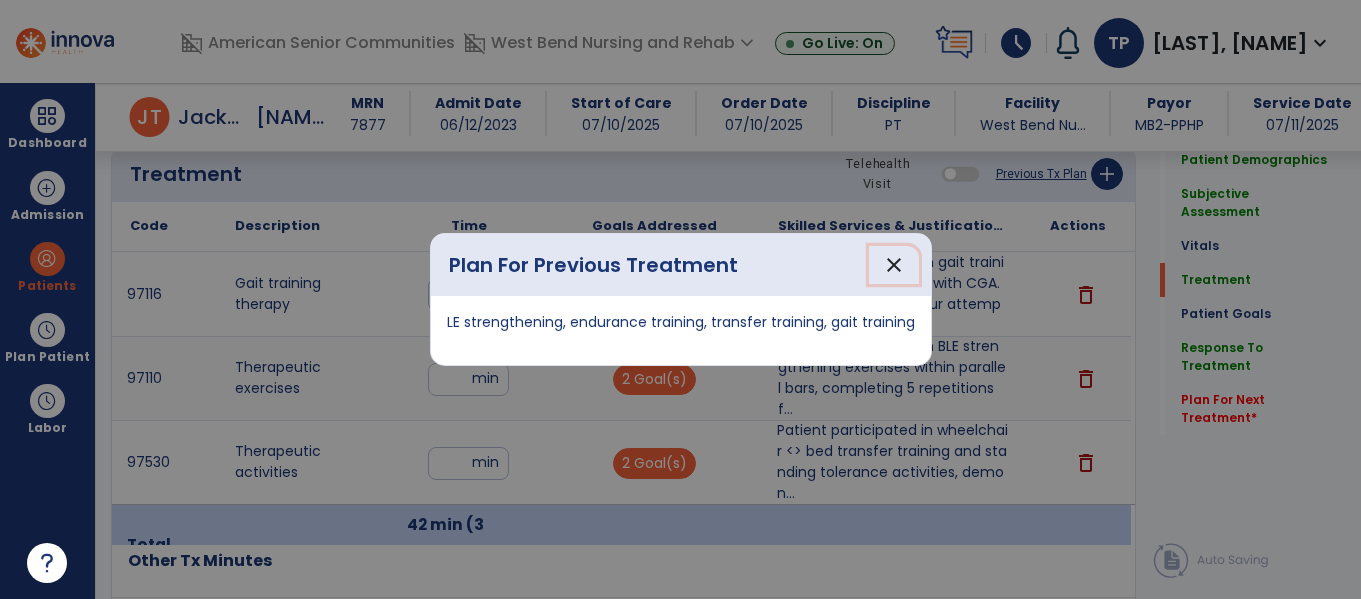 click on "close" at bounding box center (894, 265) 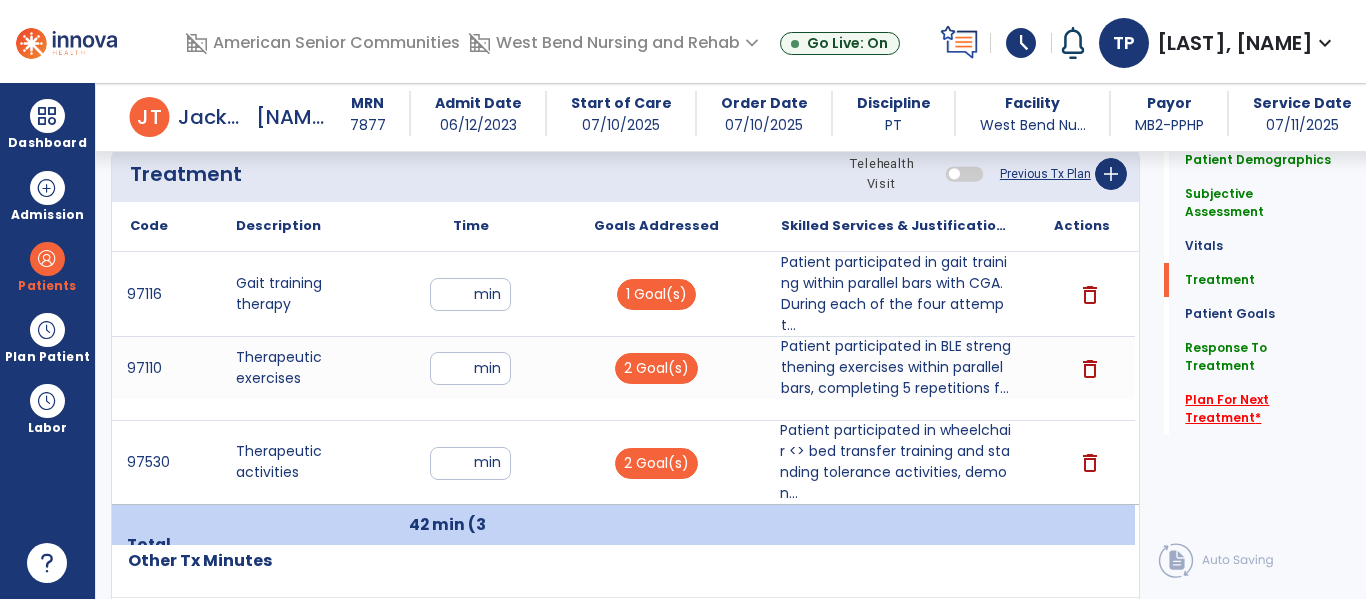 click on "Plan For Next Treatment   *" 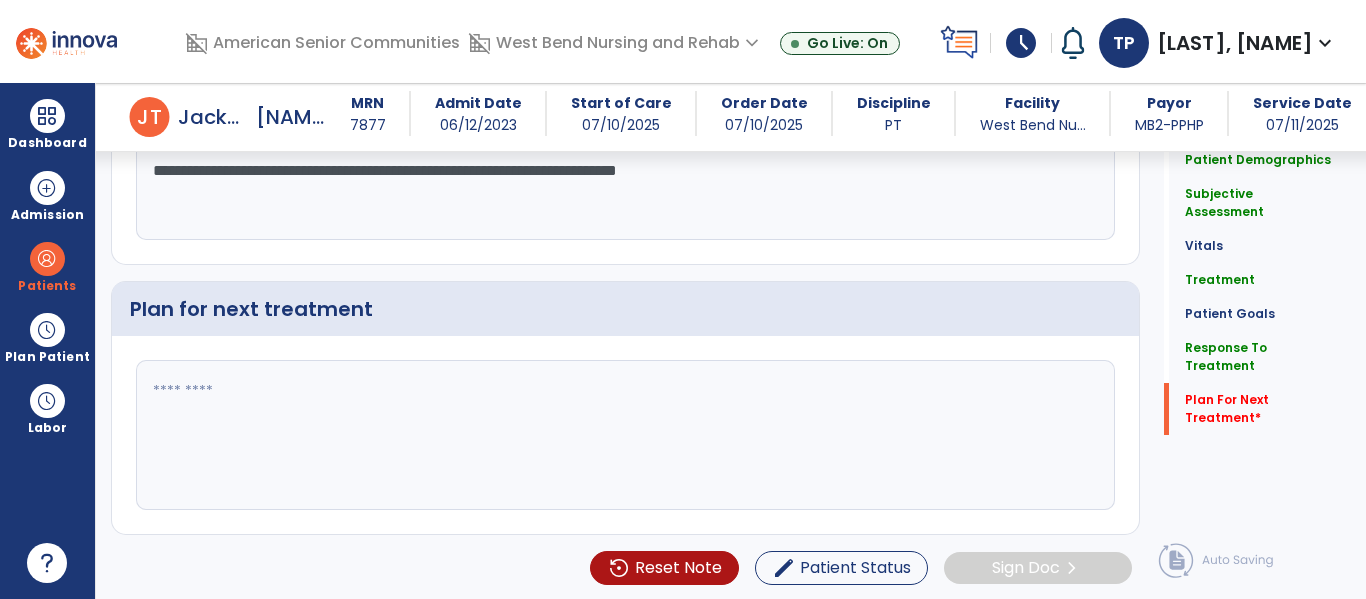 scroll, scrollTop: 3296, scrollLeft: 0, axis: vertical 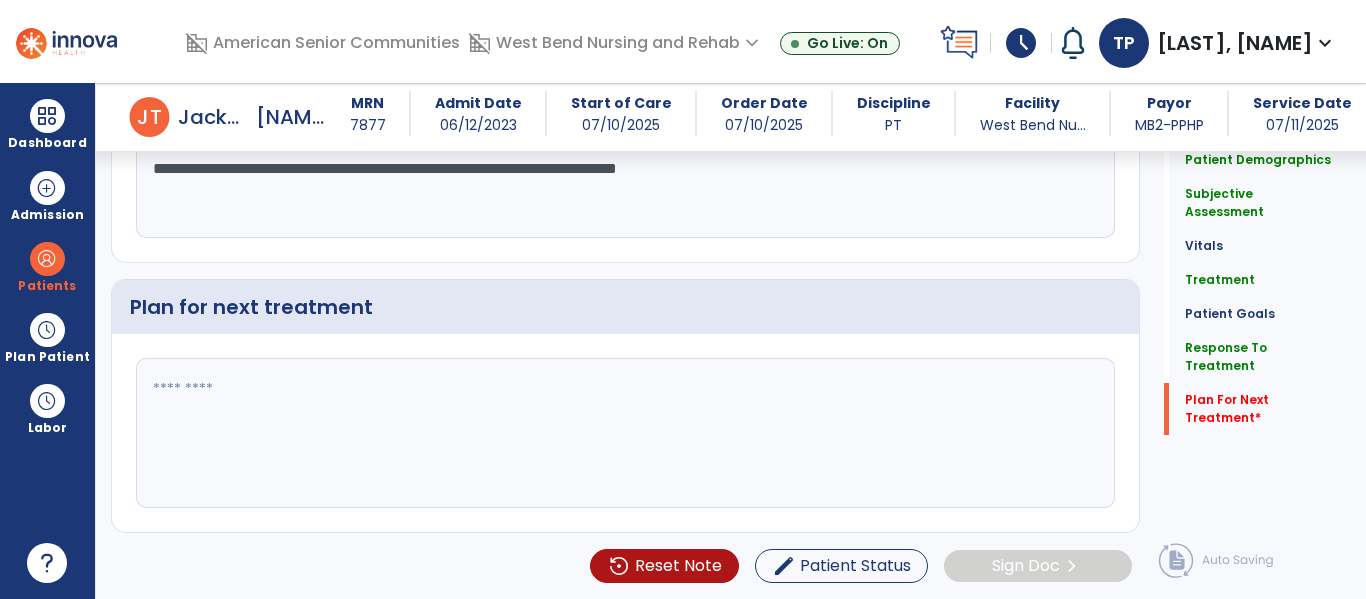 click 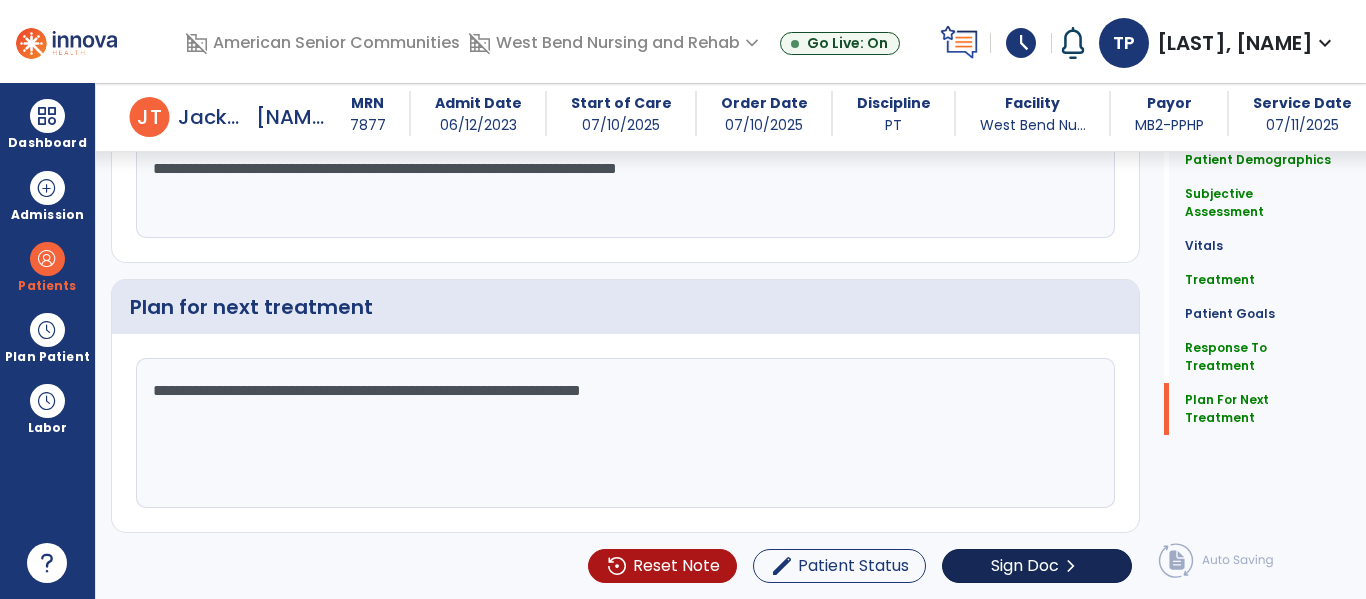 type on "**********" 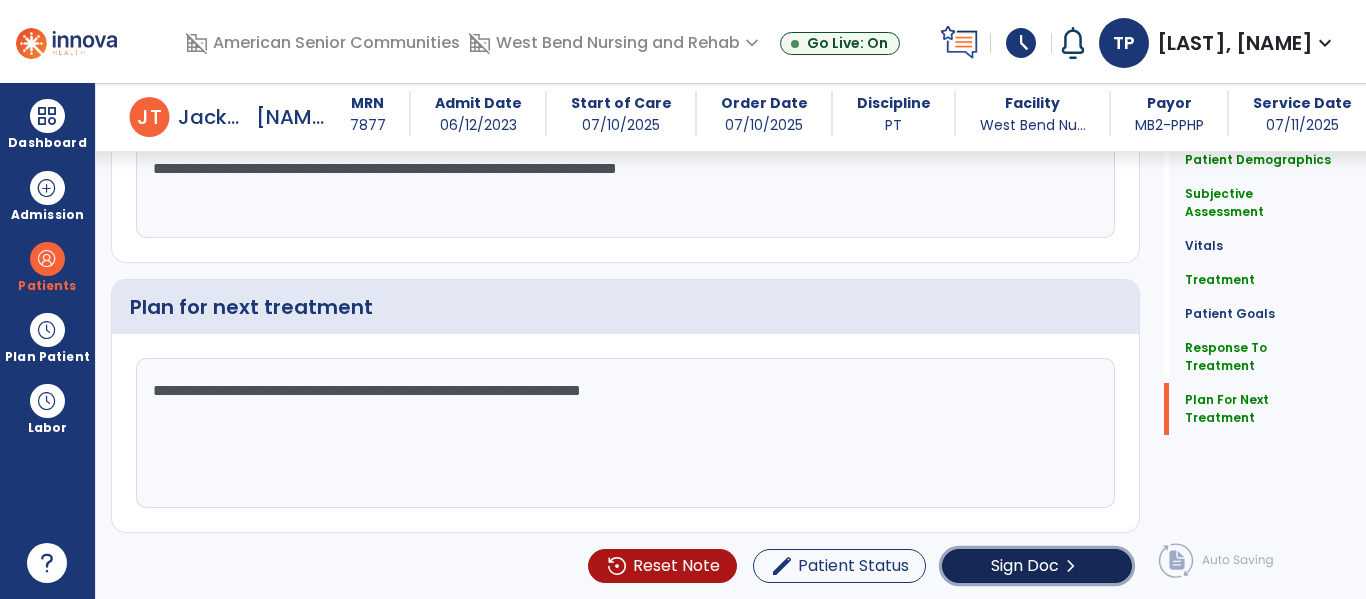 click on "Sign Doc" 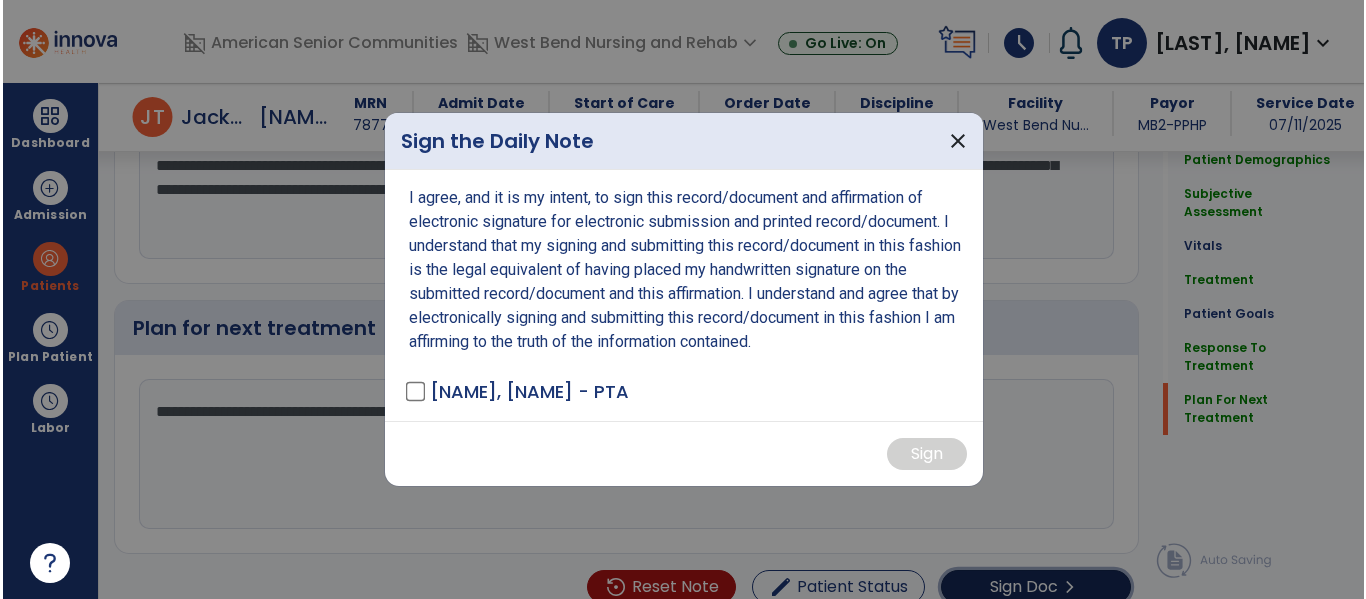 scroll, scrollTop: 3317, scrollLeft: 0, axis: vertical 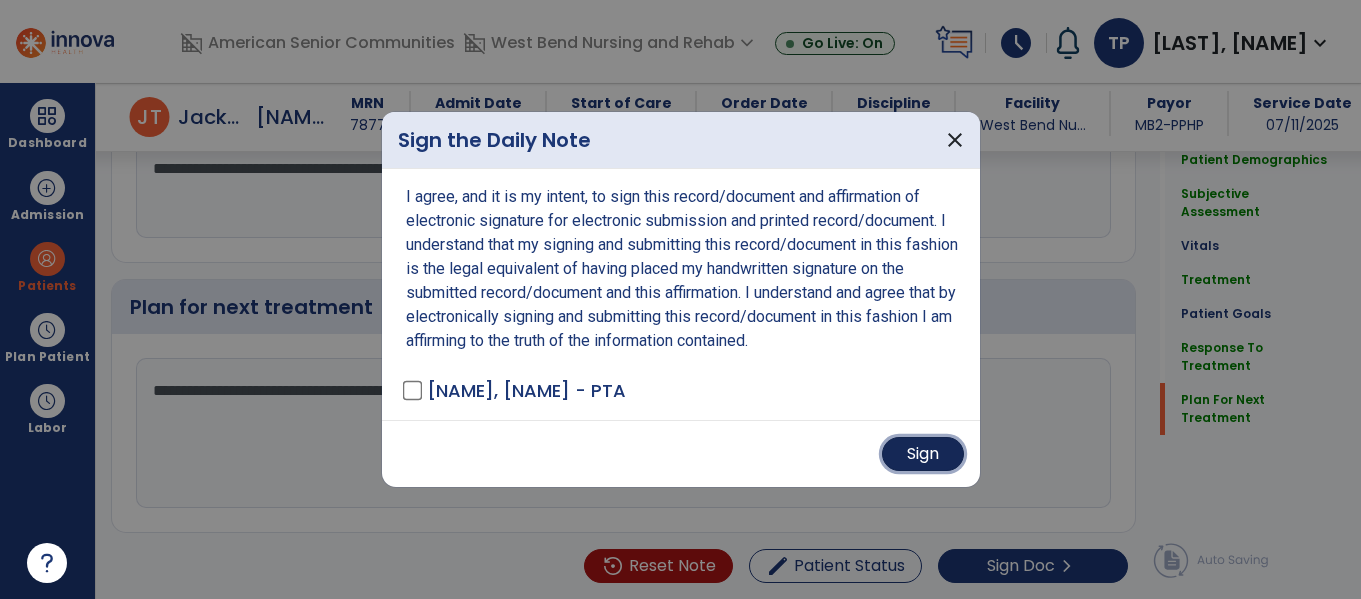 click on "Sign" at bounding box center [923, 454] 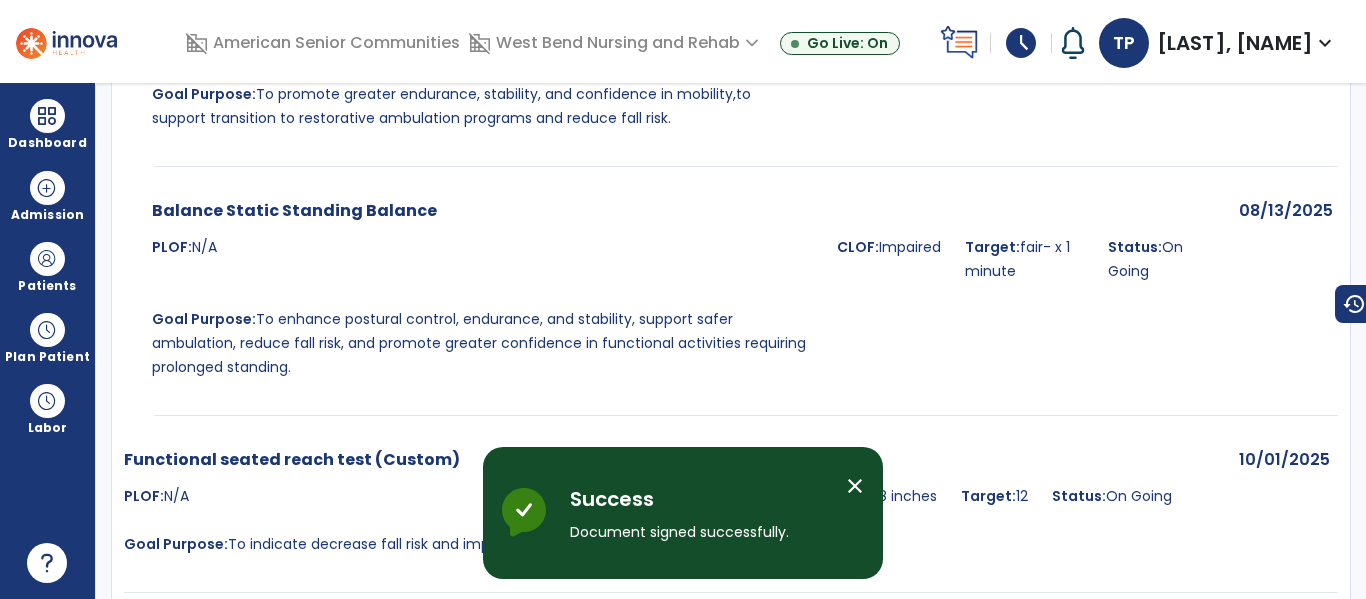 scroll, scrollTop: 0, scrollLeft: 0, axis: both 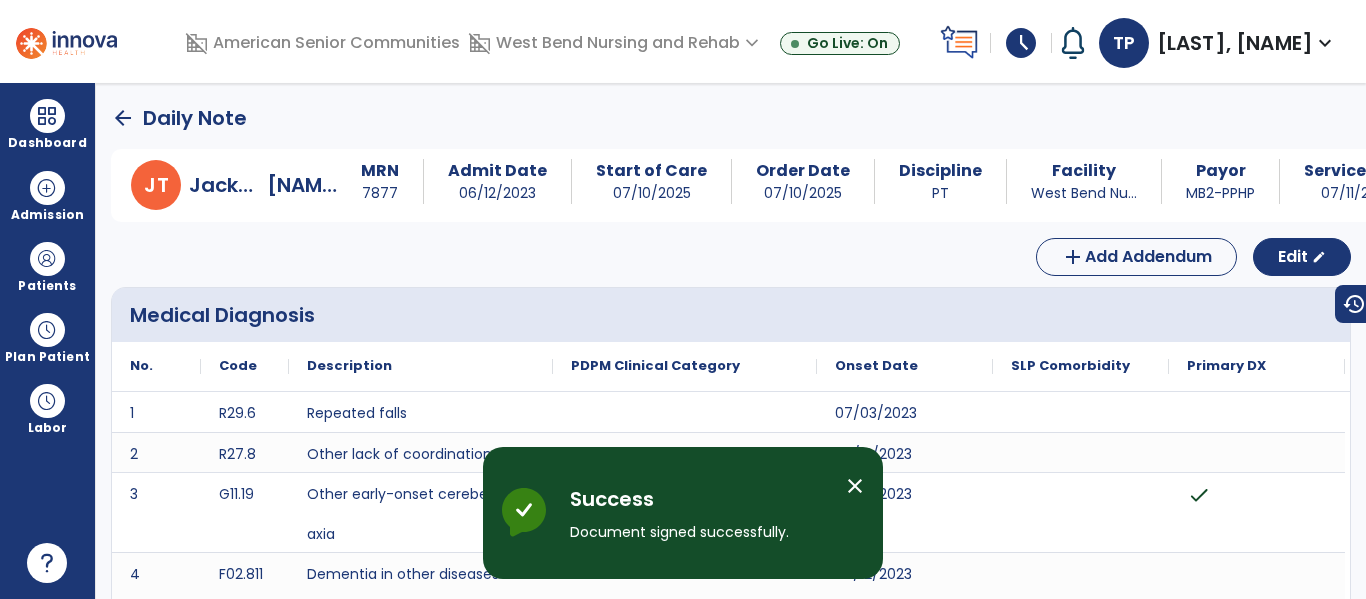 click on "arrow_back" 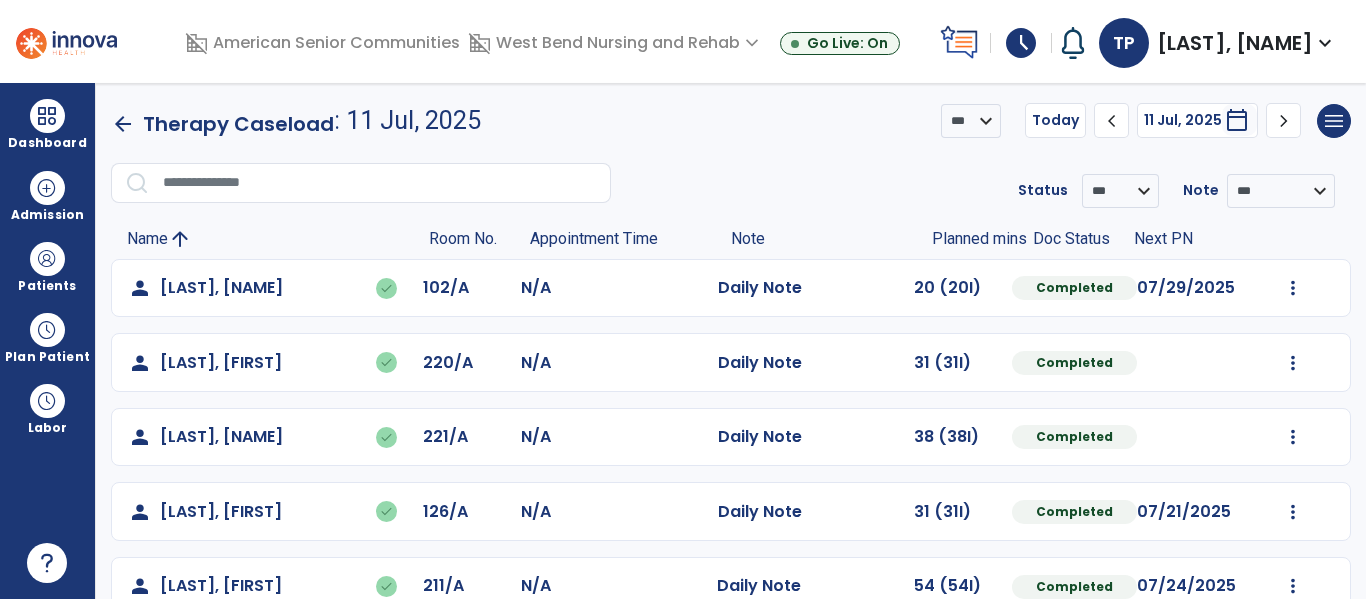 scroll, scrollTop: 488, scrollLeft: 0, axis: vertical 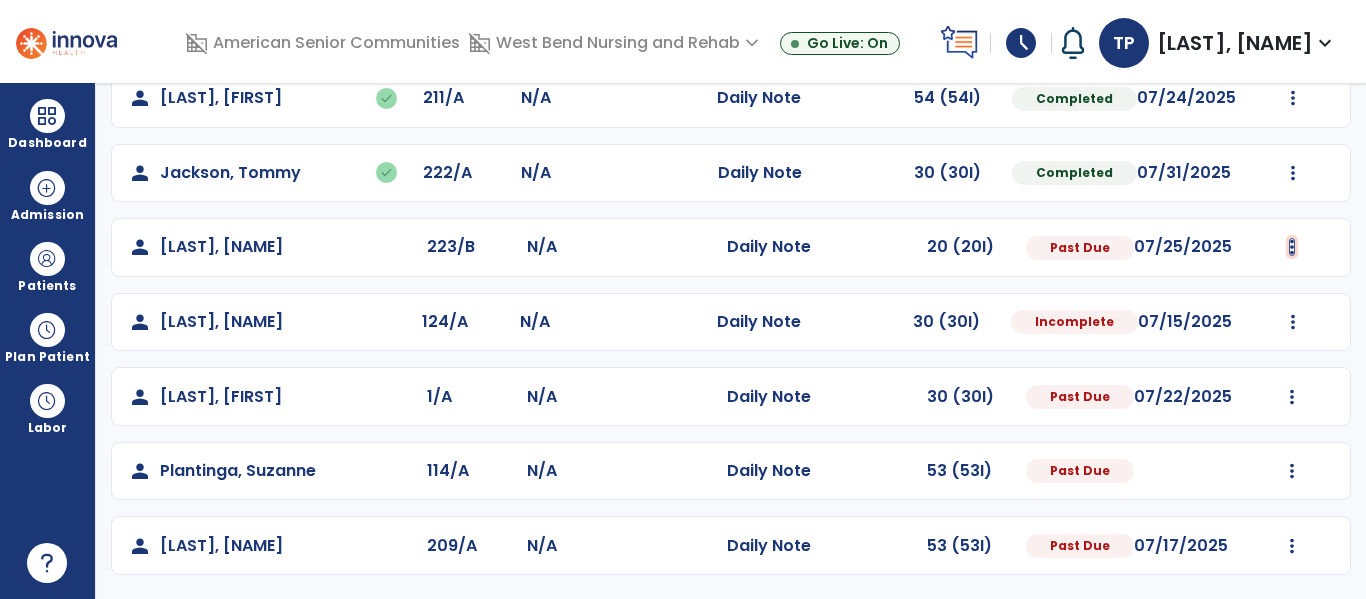 click at bounding box center [1293, -200] 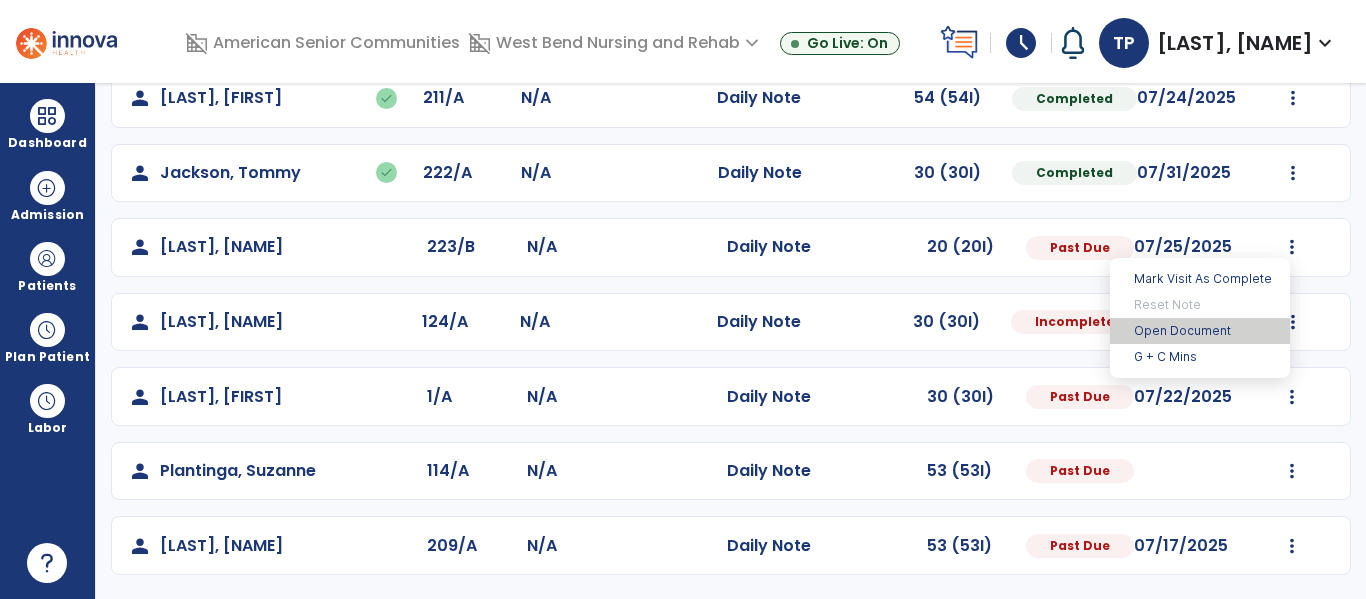 click on "Open Document" at bounding box center (1200, 331) 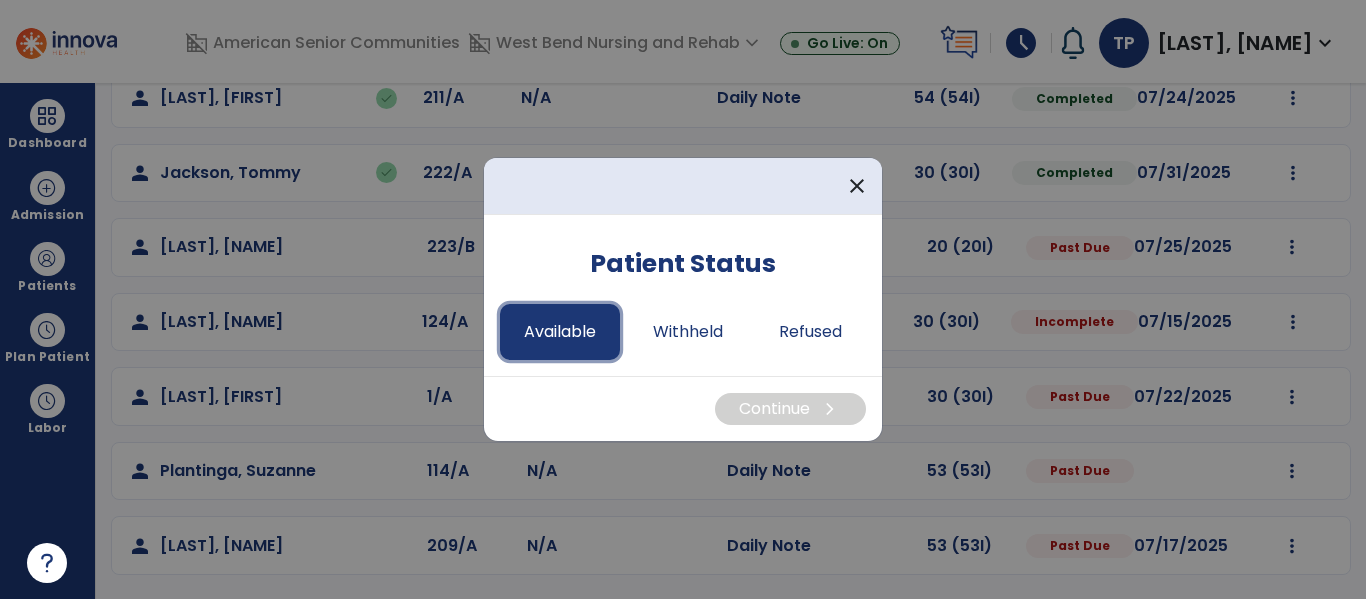 click on "Available" at bounding box center [560, 332] 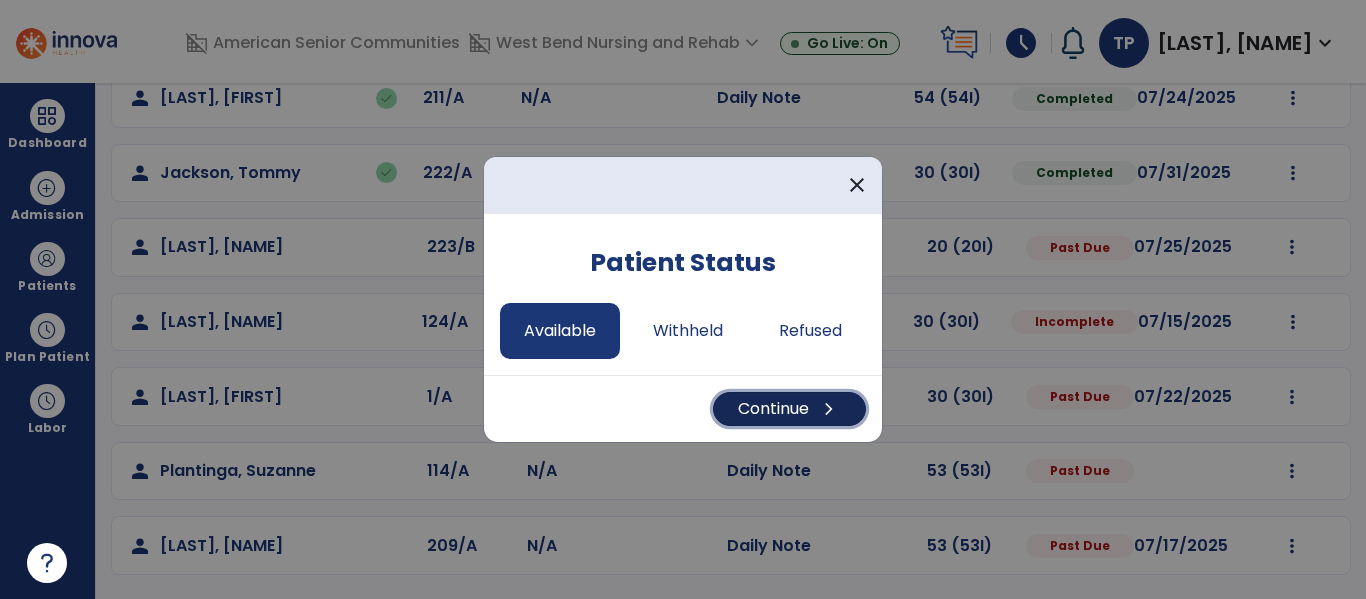 click on "Continue   chevron_right" at bounding box center [789, 409] 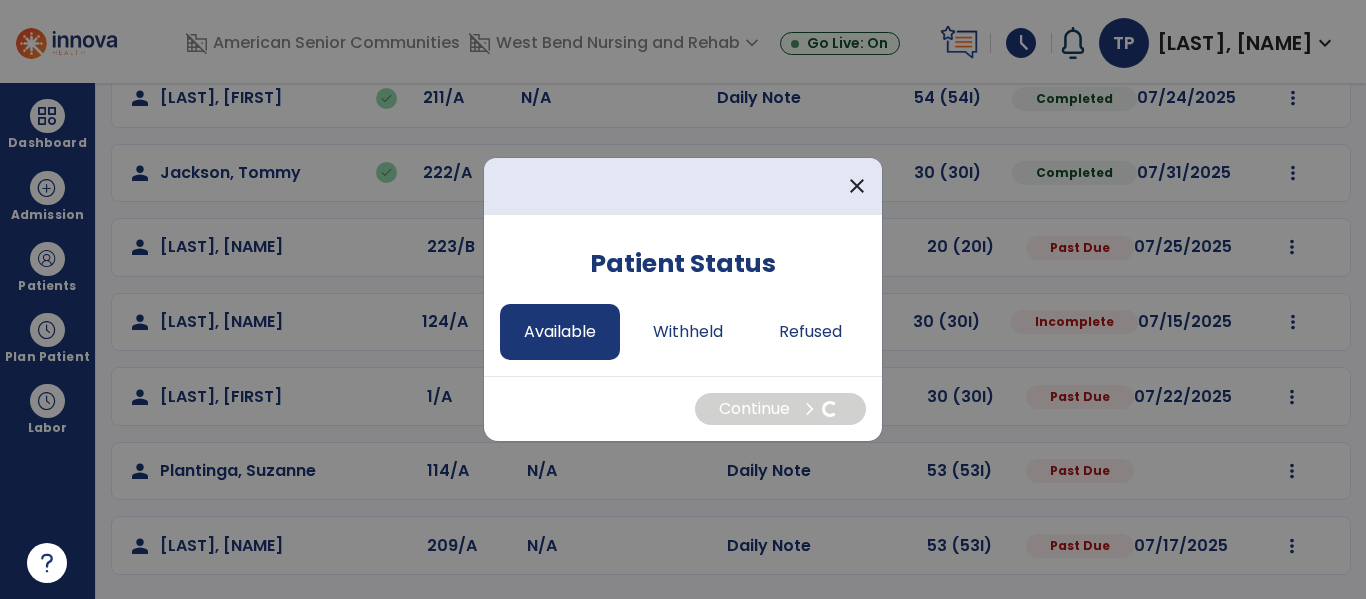 select on "*" 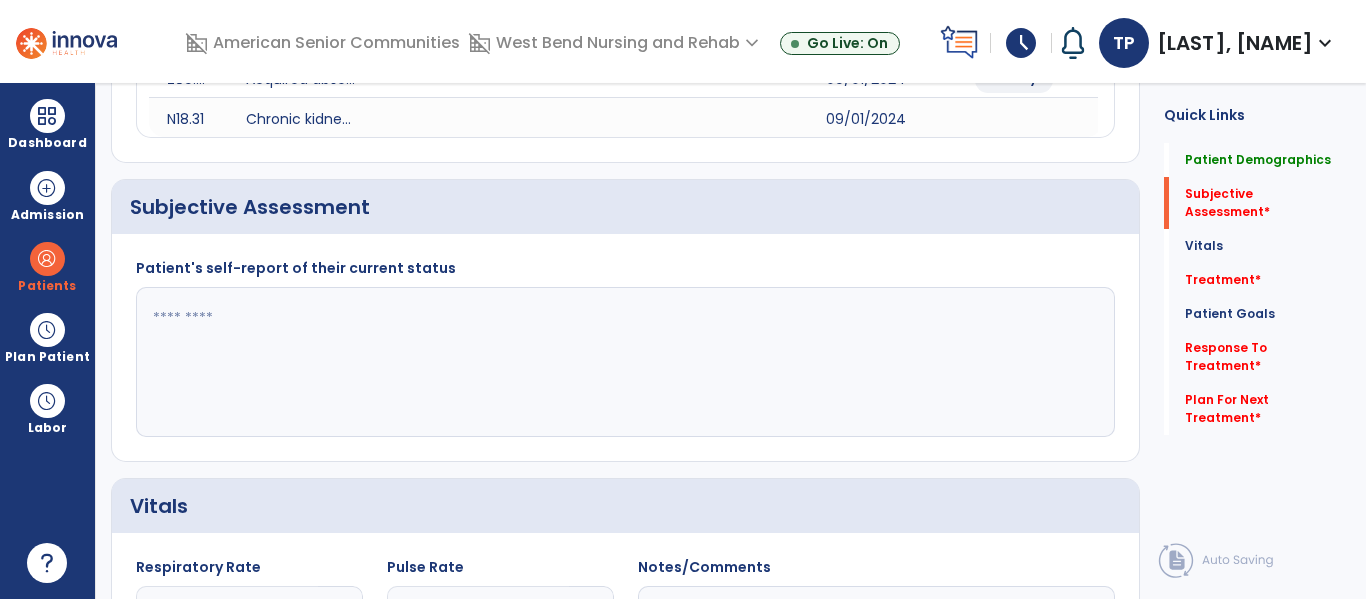 click 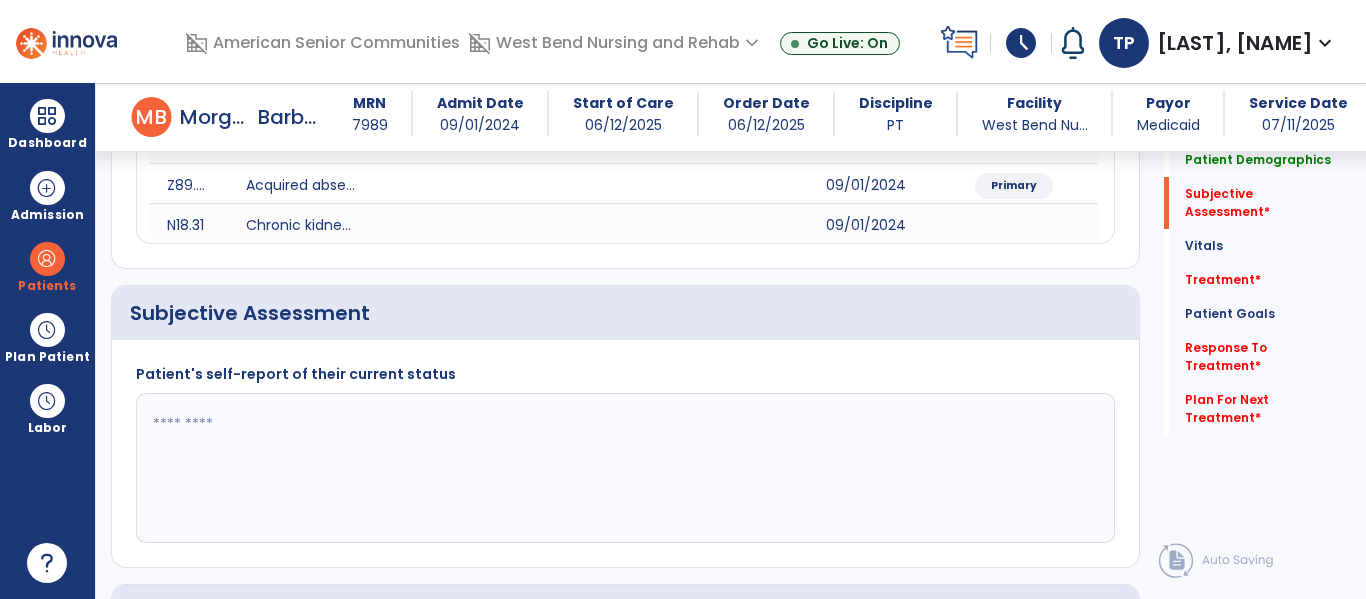 scroll, scrollTop: 413, scrollLeft: 0, axis: vertical 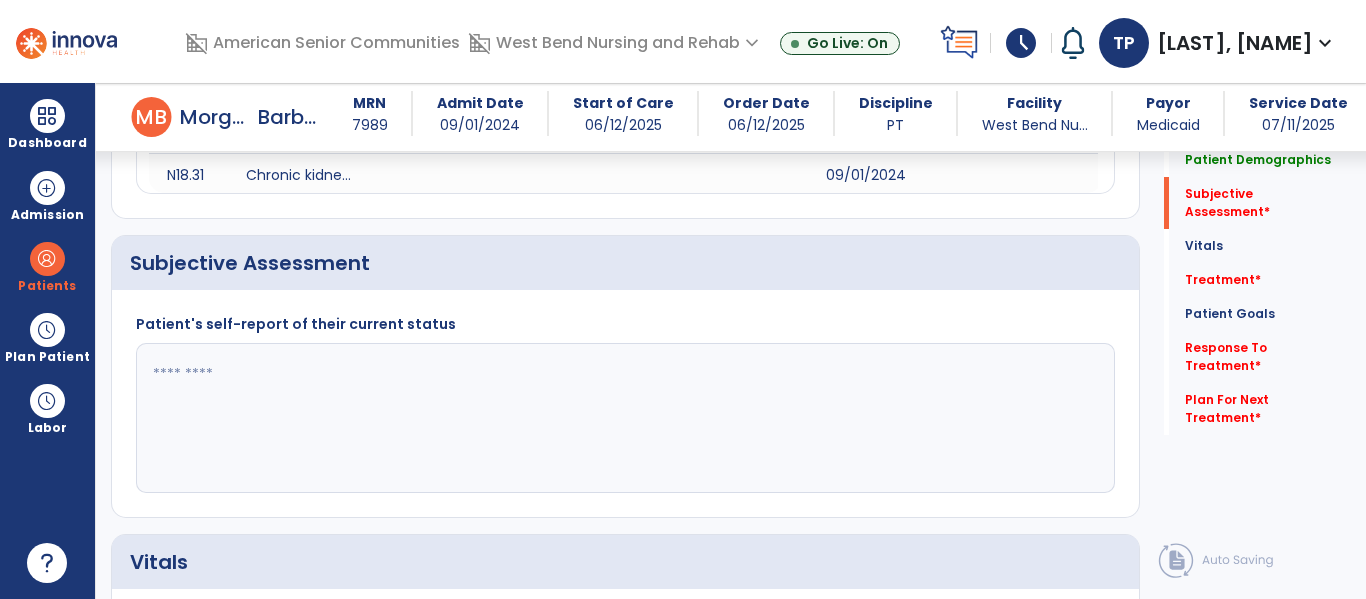 click 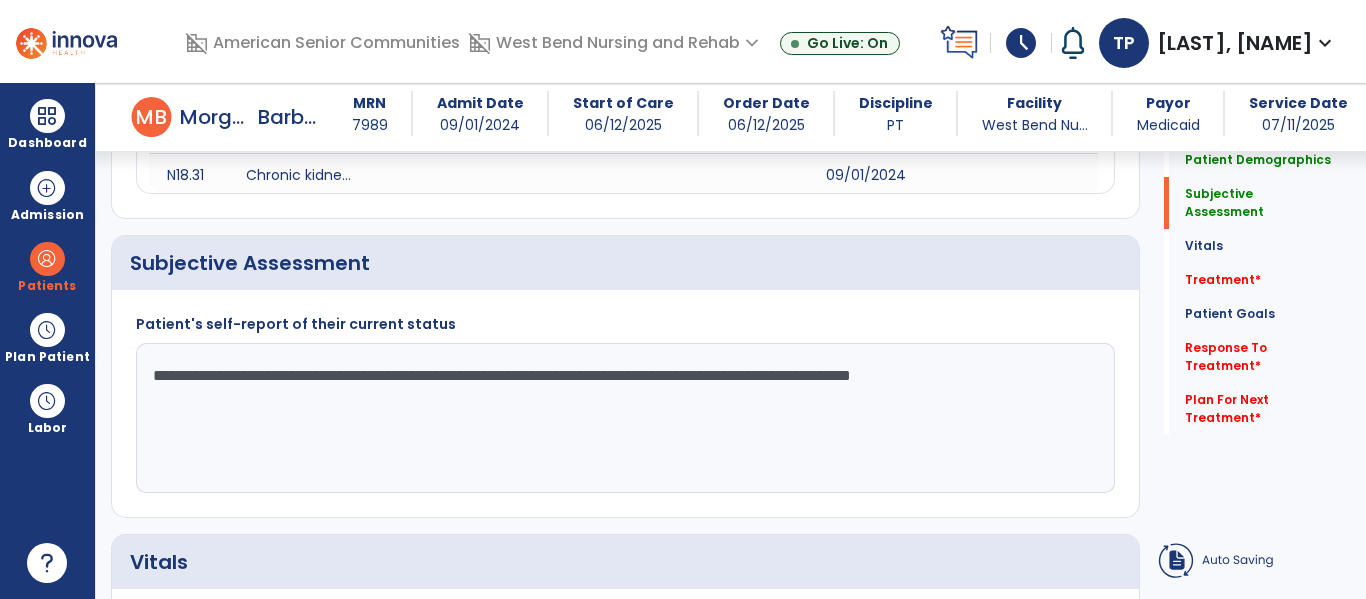 click on "**********" 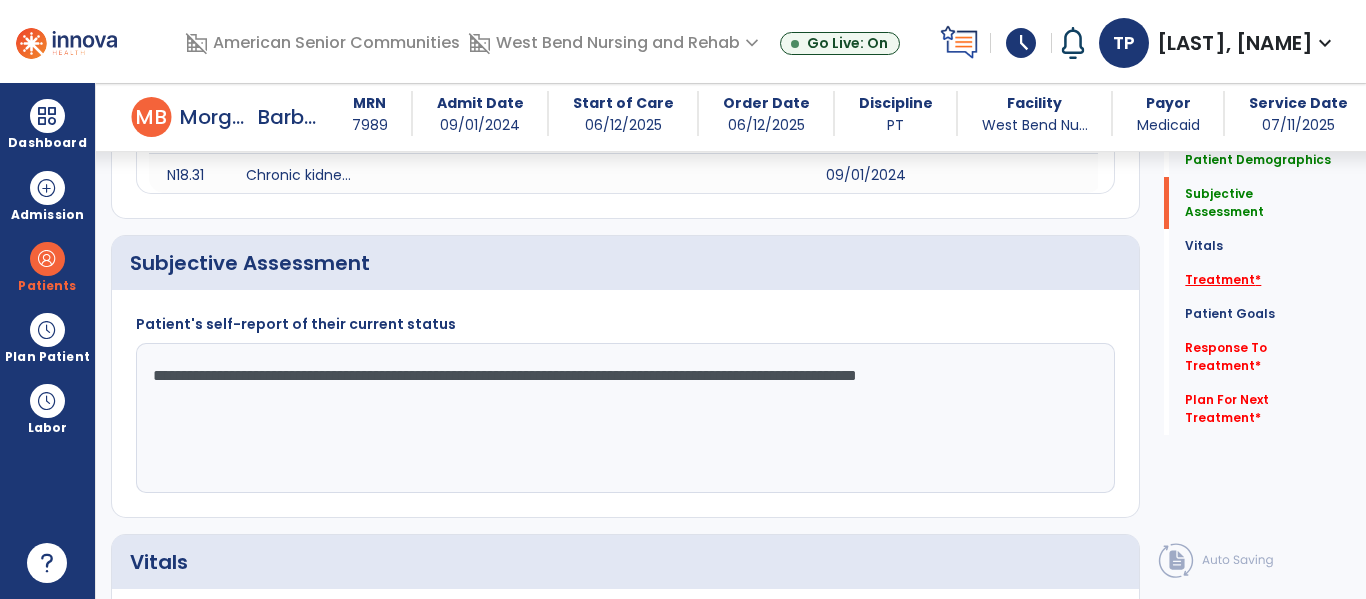 type on "**********" 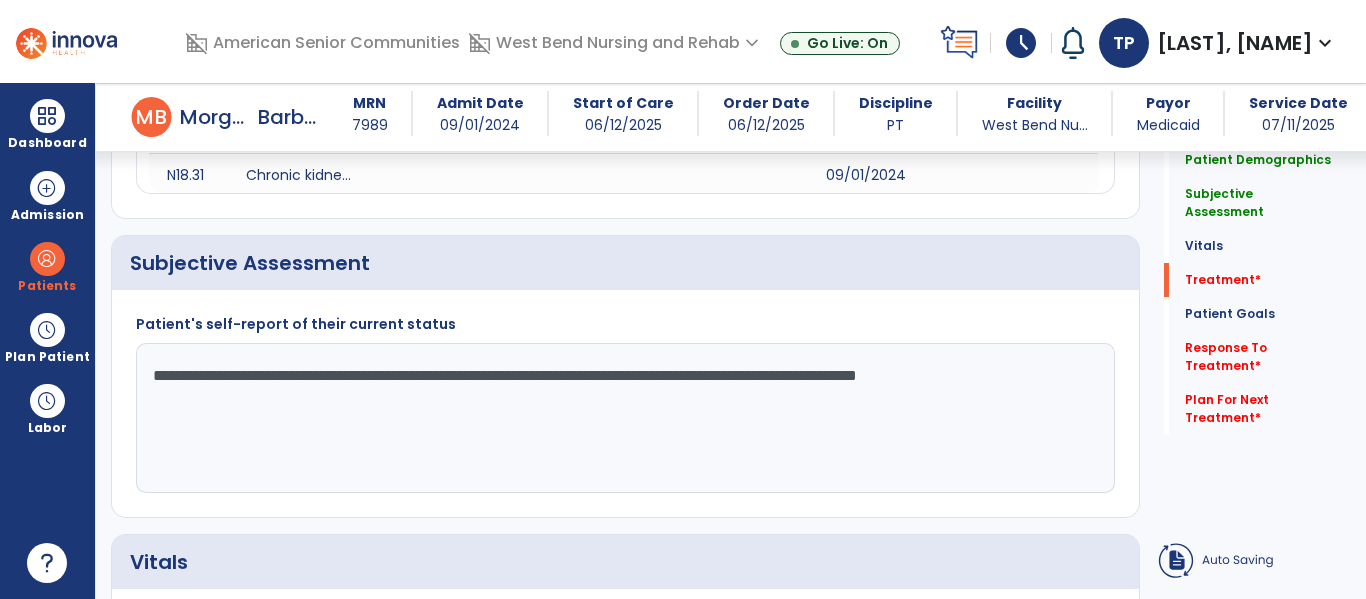 click on "add  Add Service Code" 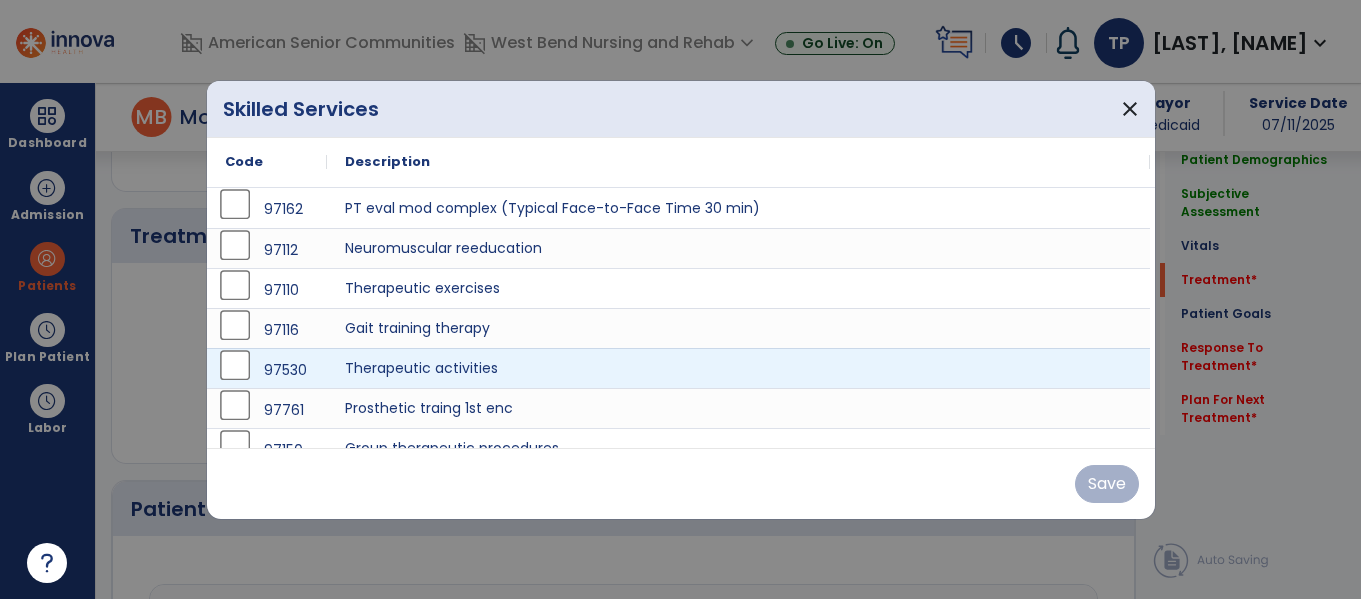 scroll, scrollTop: 1156, scrollLeft: 0, axis: vertical 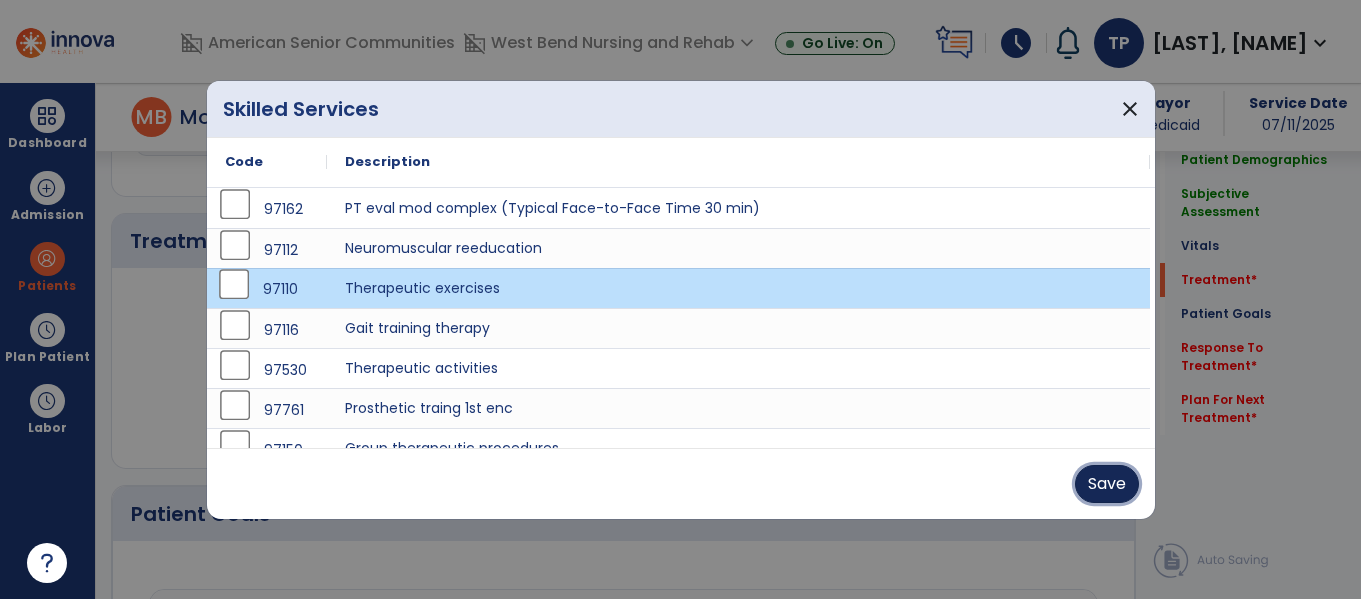 click on "Save" at bounding box center (1107, 484) 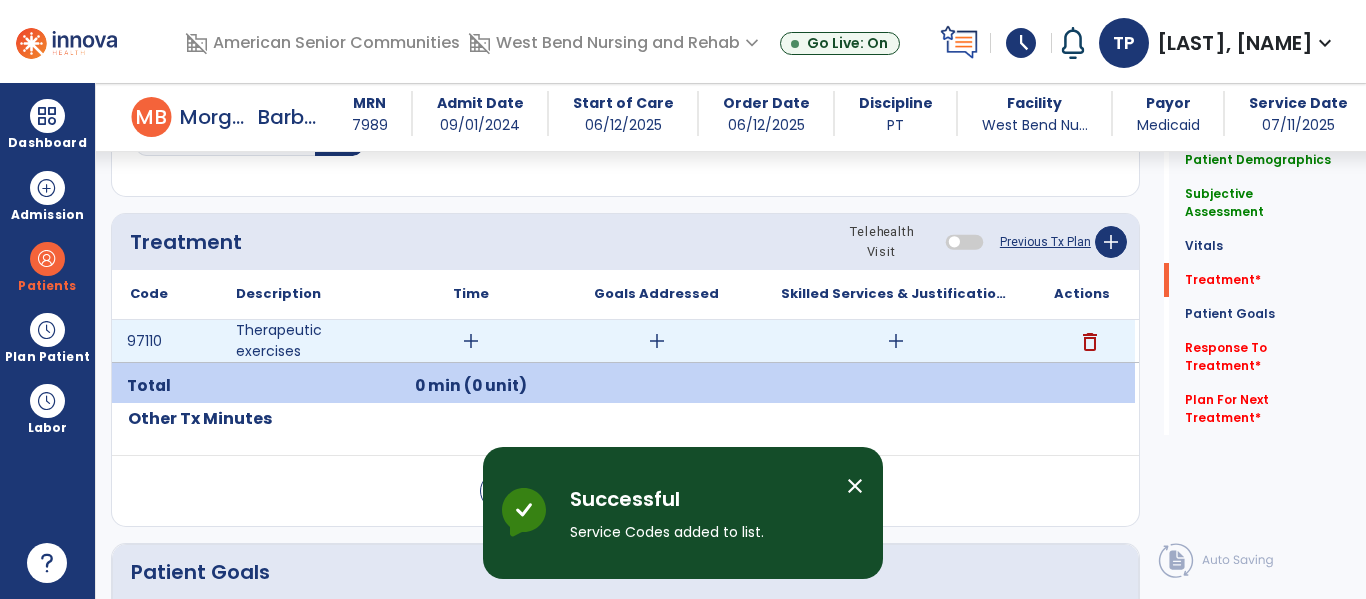click on "add" at bounding box center [471, 341] 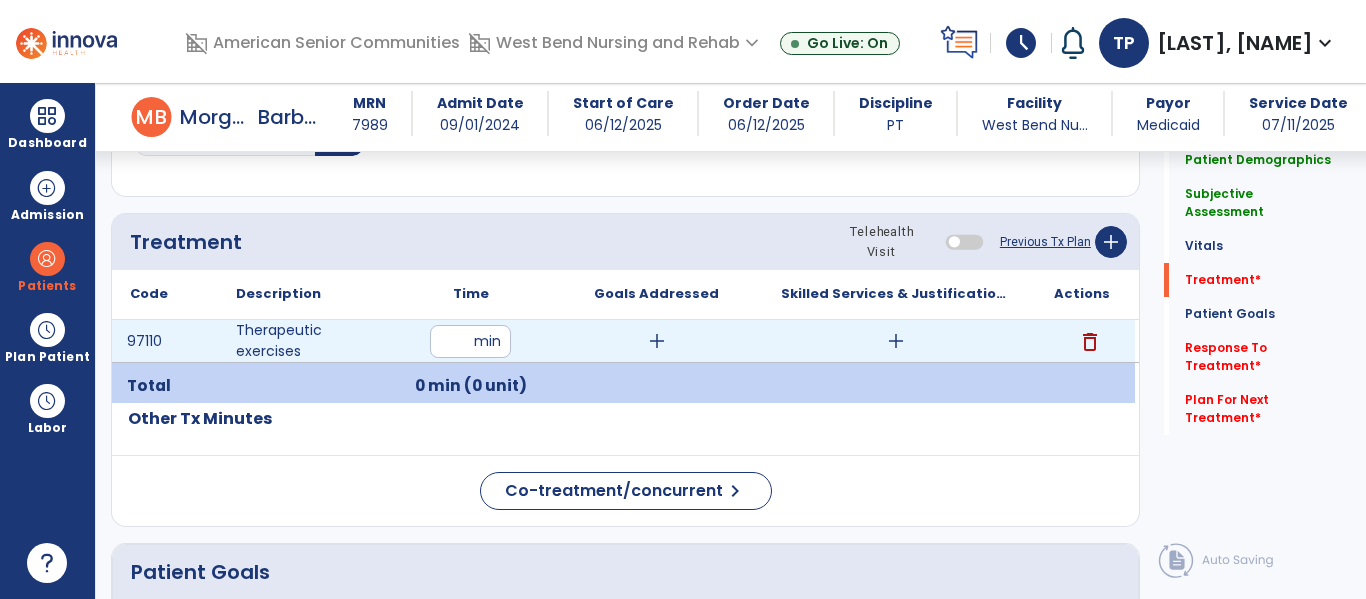 type on "*" 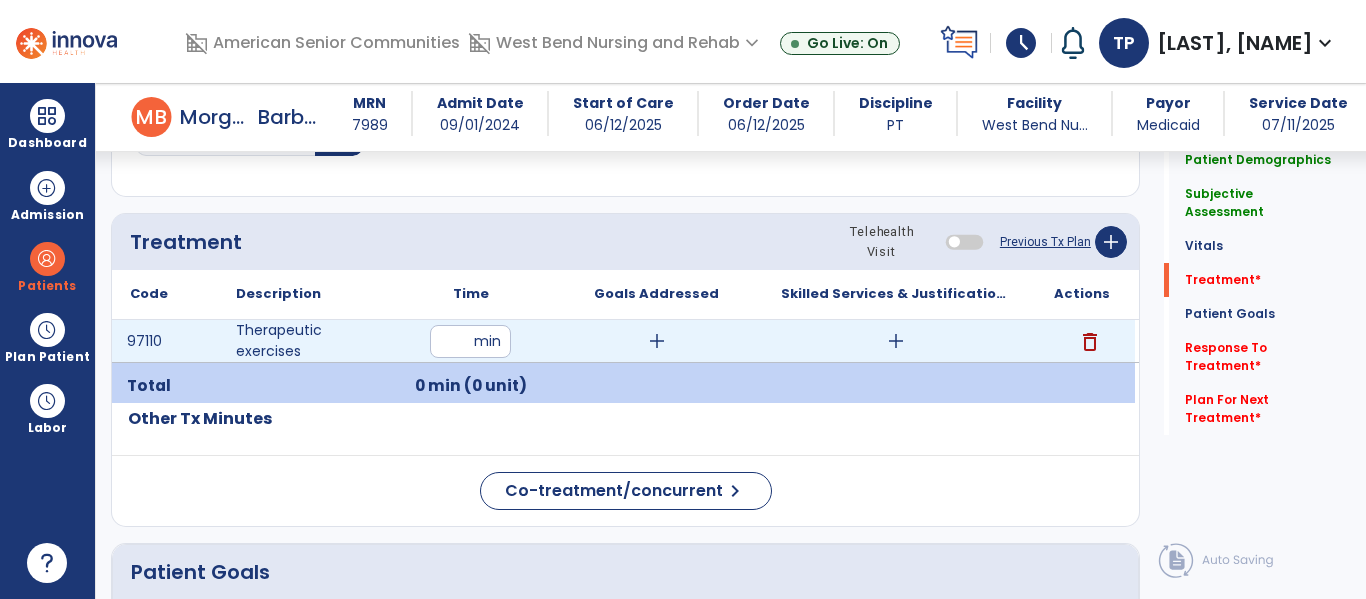 type on "*" 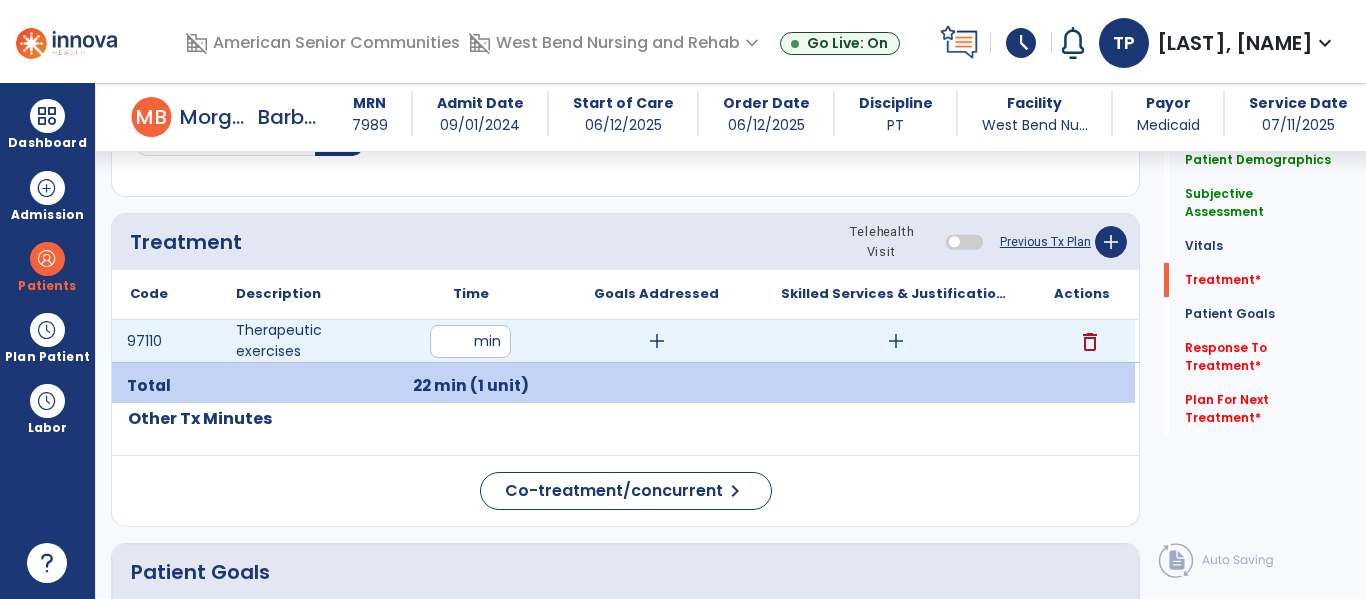 click on "add" at bounding box center [657, 341] 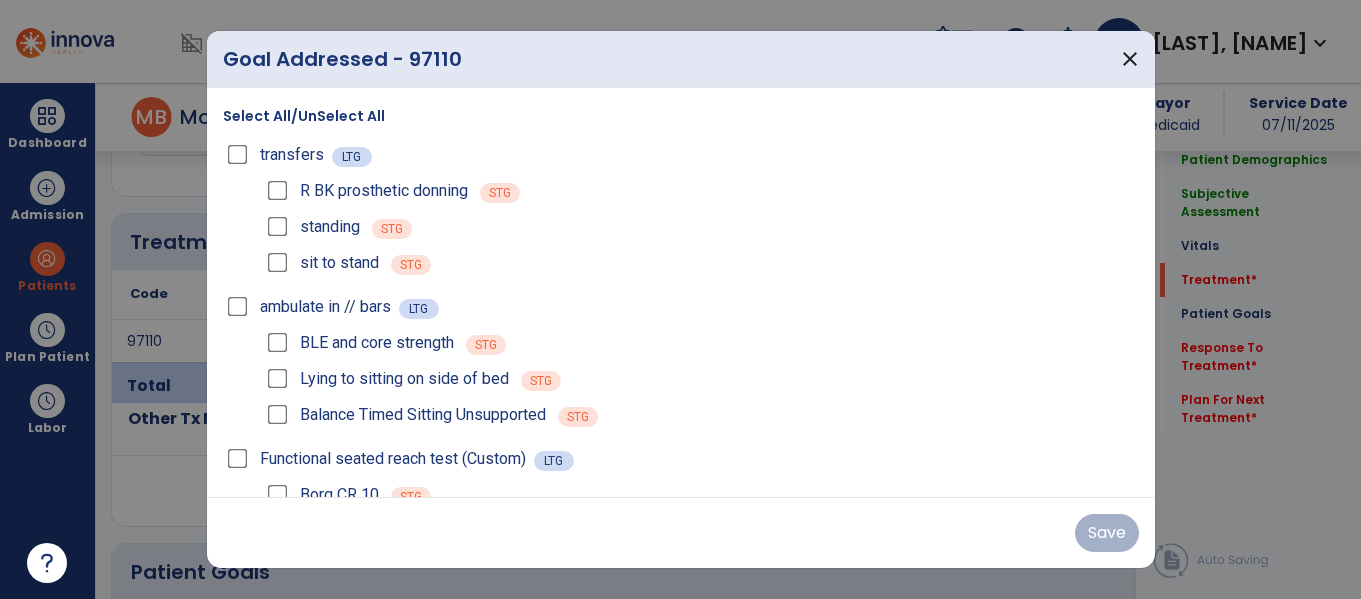scroll, scrollTop: 1156, scrollLeft: 0, axis: vertical 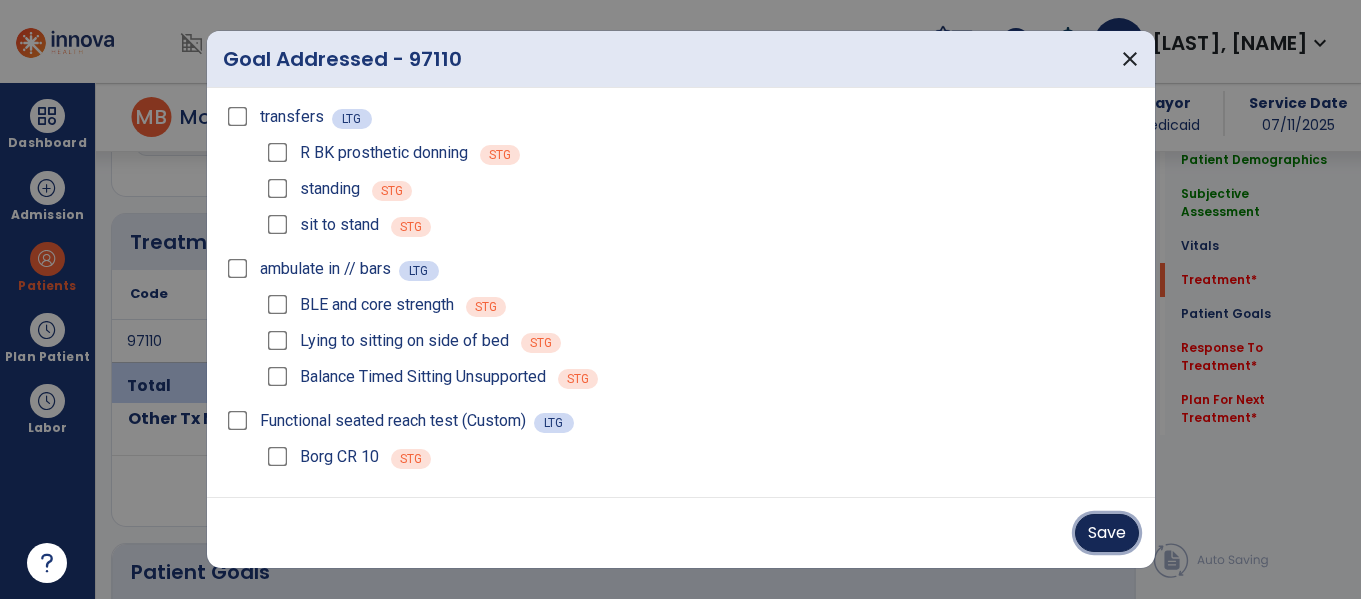 click on "Save" at bounding box center [1107, 533] 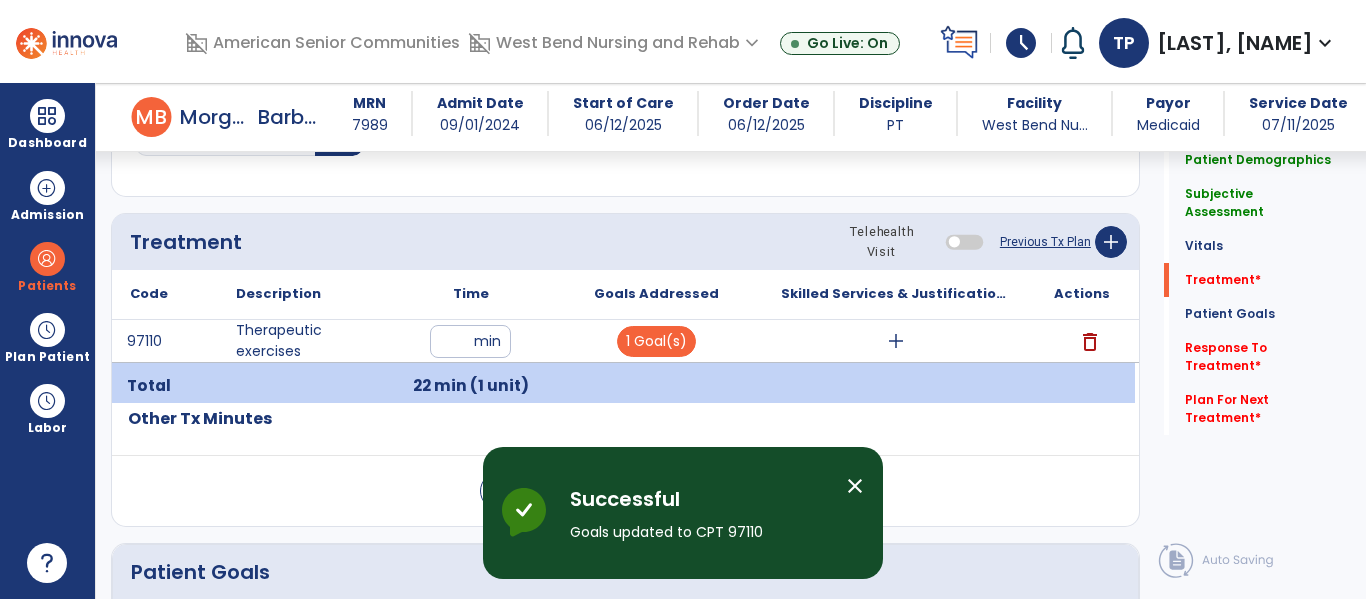 click on "Quick Links  Patient Demographics   Patient Demographics   Subjective Assessment   Subjective Assessment   Vitals   Vitals   Treatment   *  Treatment   *  Patient Goals   Patient Goals   Response To Treatment   *  Response To Treatment   *  Plan For Next Treatment   *  Plan For Next Treatment   *" 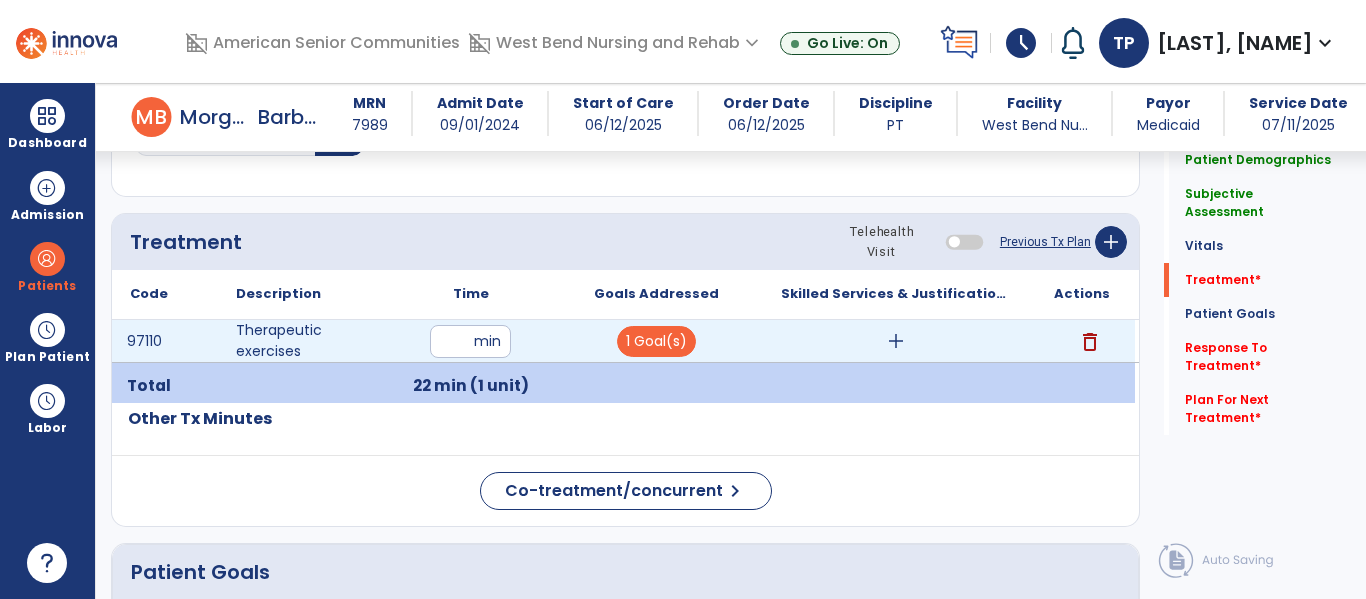 click on "add" at bounding box center (896, 341) 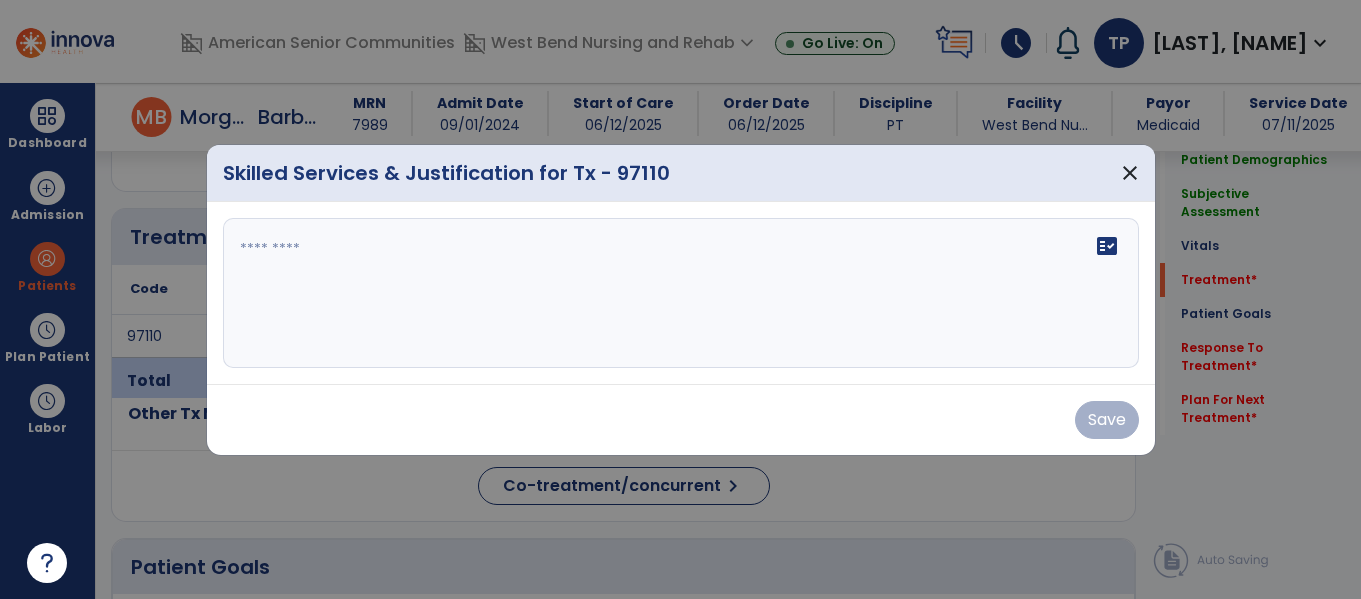 scroll, scrollTop: 1156, scrollLeft: 0, axis: vertical 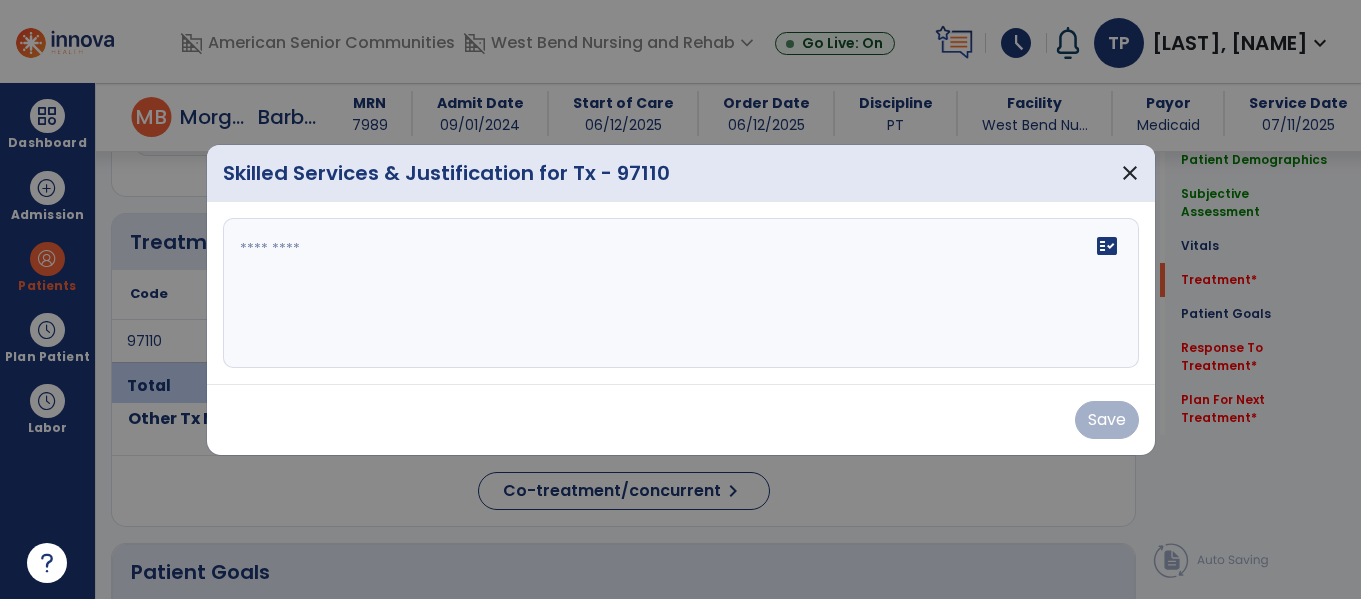 click at bounding box center (680, 299) 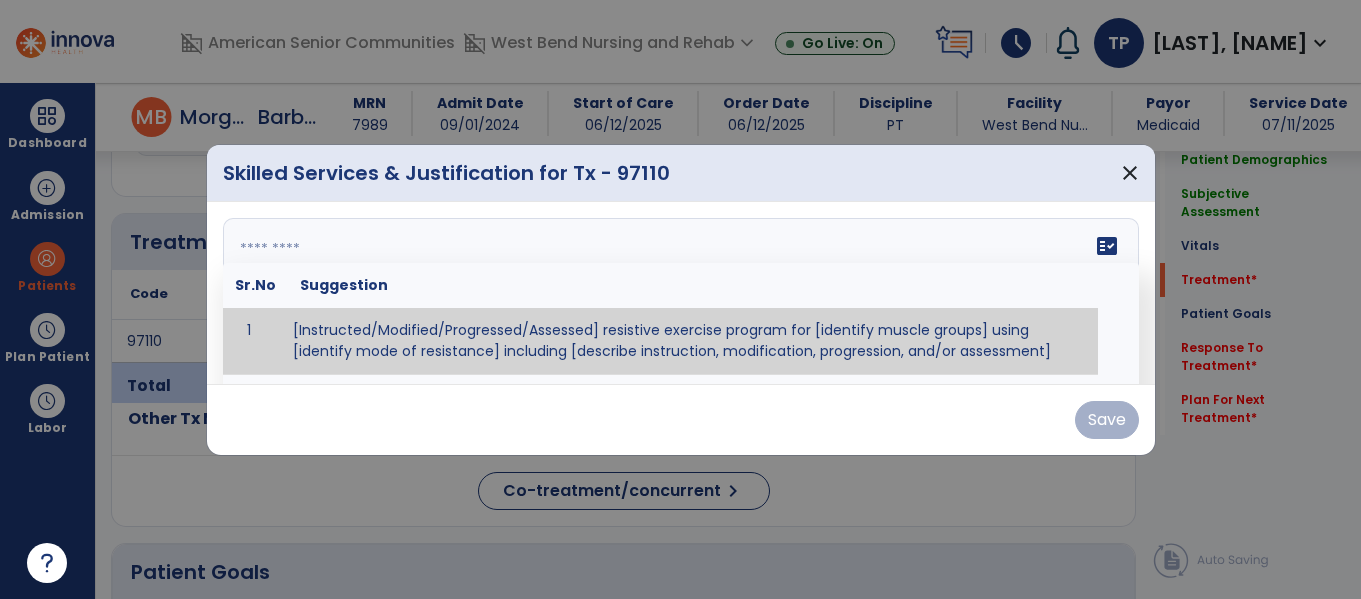 paste on "**********" 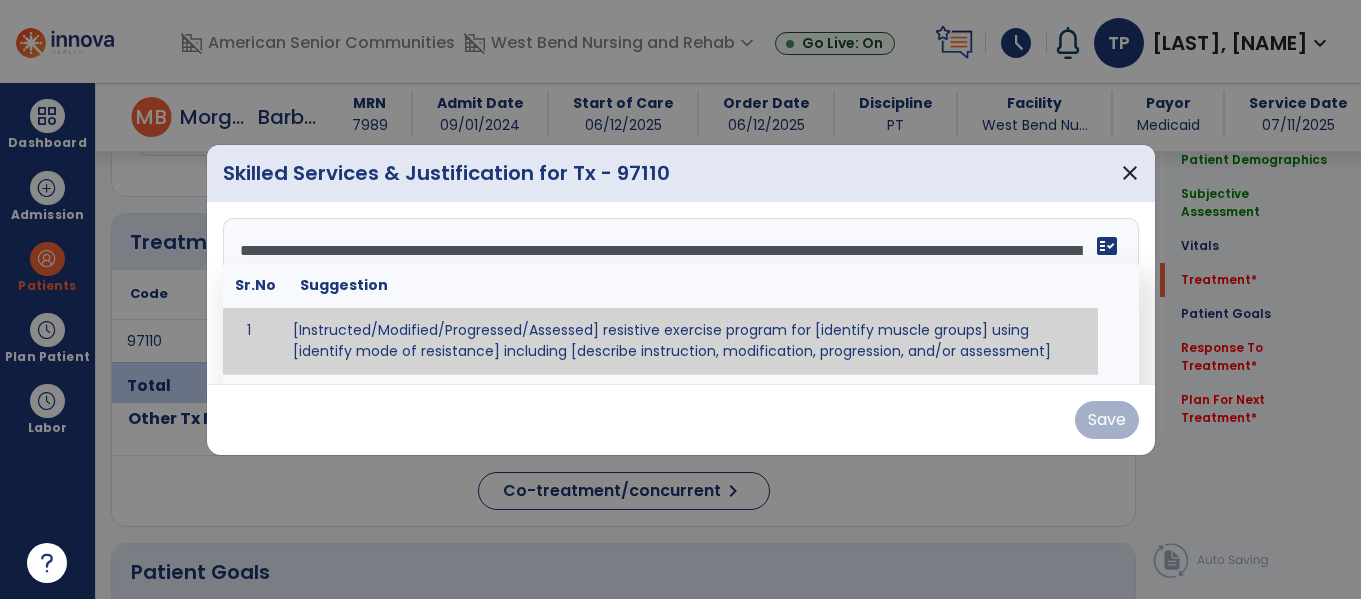 scroll, scrollTop: 16, scrollLeft: 0, axis: vertical 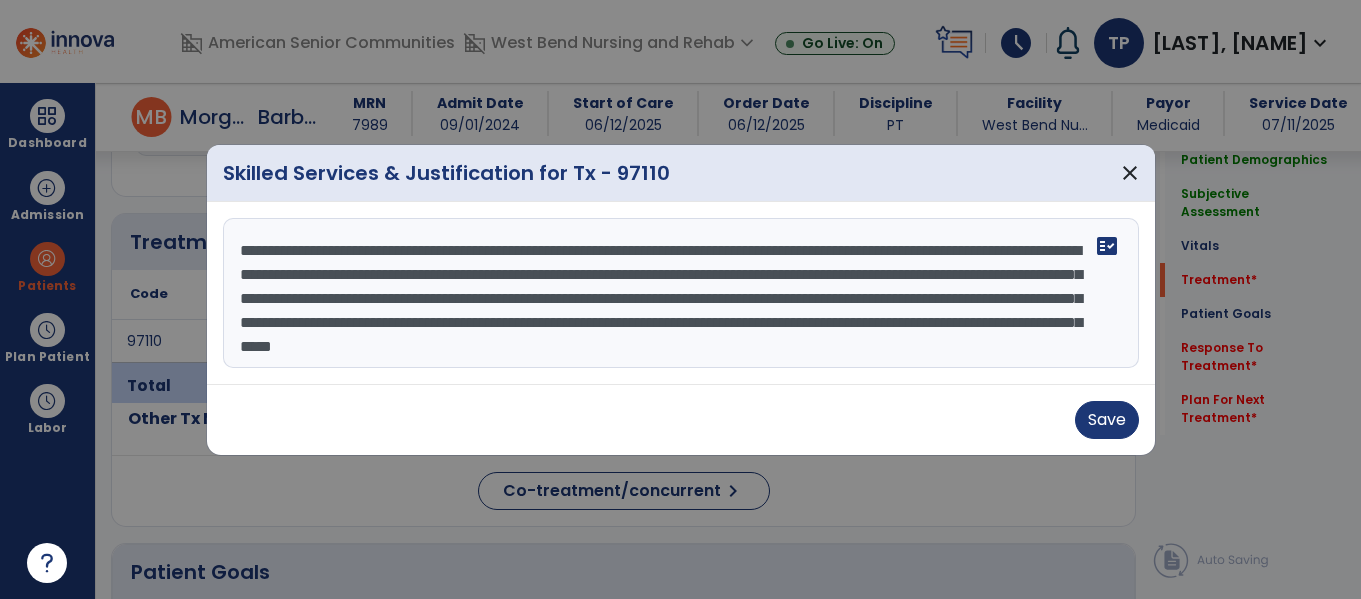 drag, startPoint x: 396, startPoint y: 247, endPoint x: 618, endPoint y: 227, distance: 222.89908 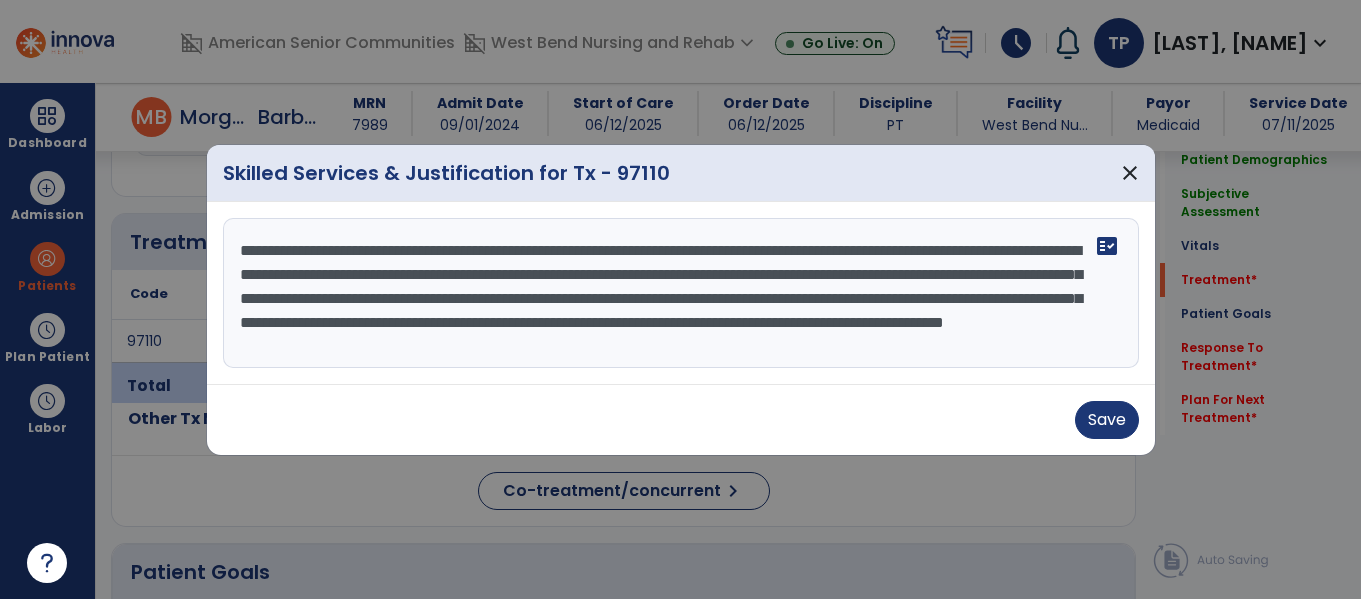 drag, startPoint x: 422, startPoint y: 244, endPoint x: 460, endPoint y: 236, distance: 38.832977 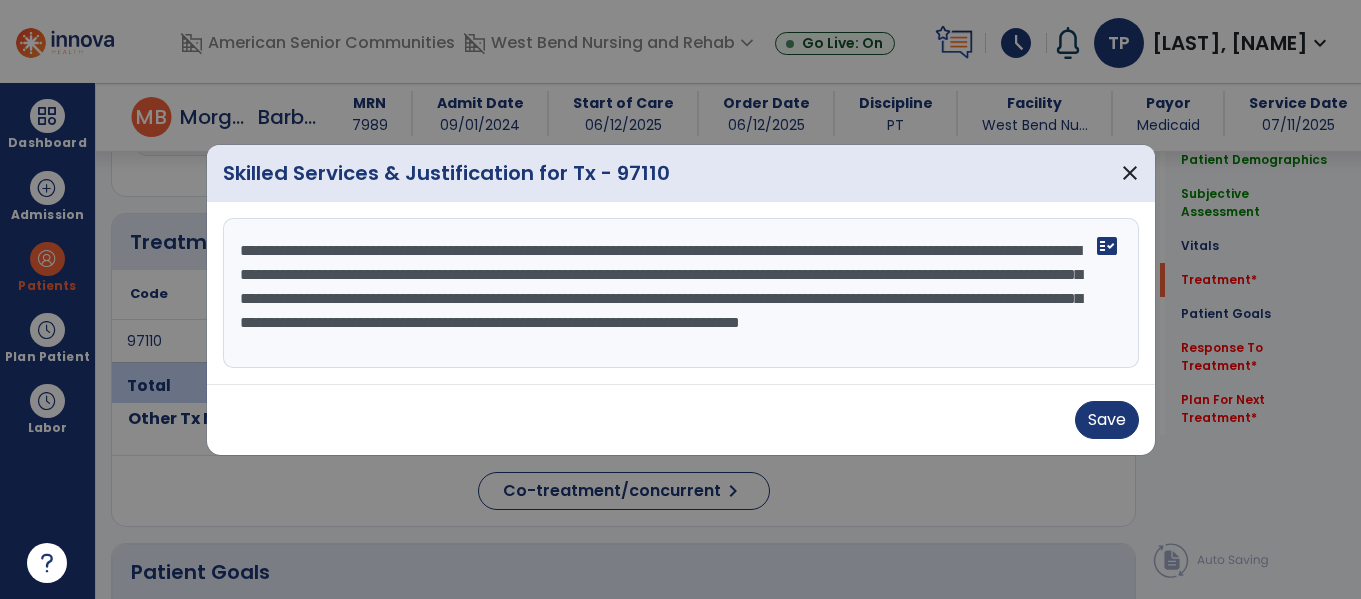 drag, startPoint x: 992, startPoint y: 323, endPoint x: 1317, endPoint y: 484, distance: 362.69272 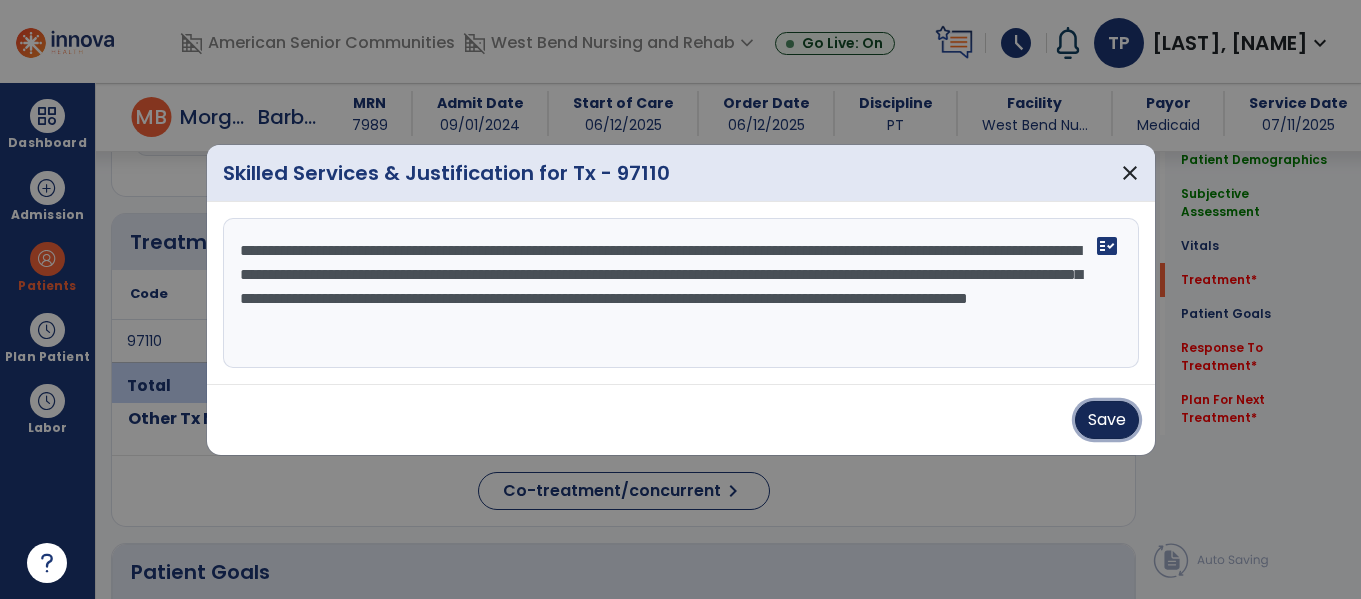 click on "Save" at bounding box center [1107, 420] 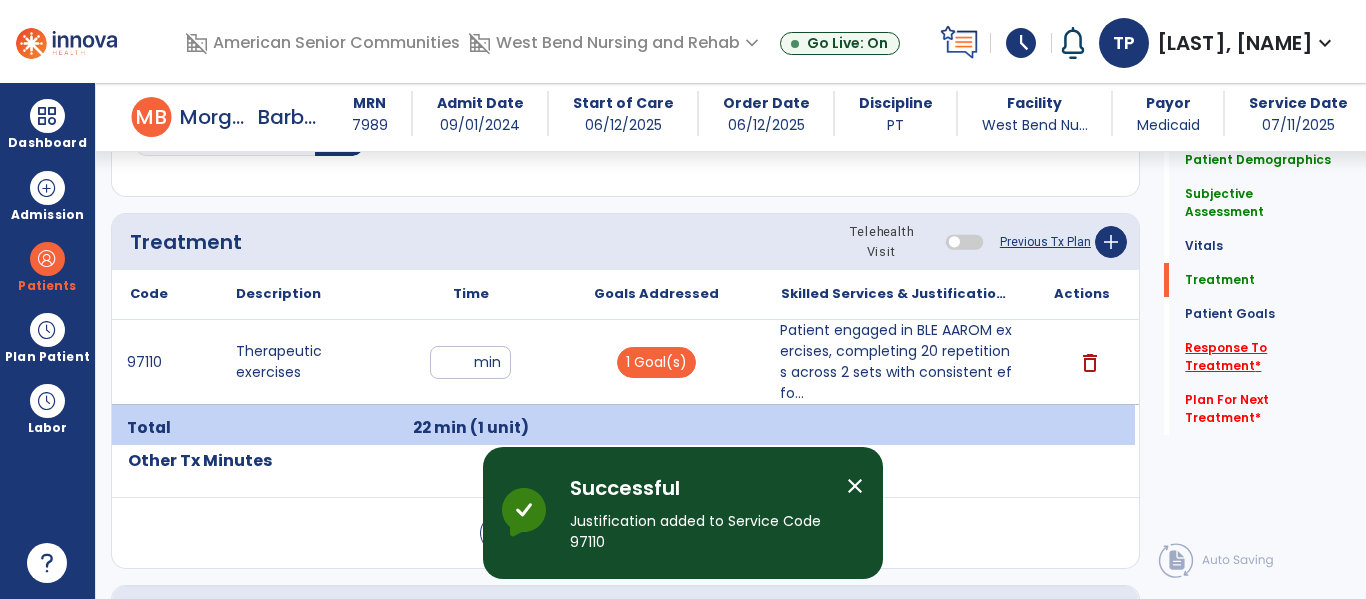 click on "Response To Treatment   *" 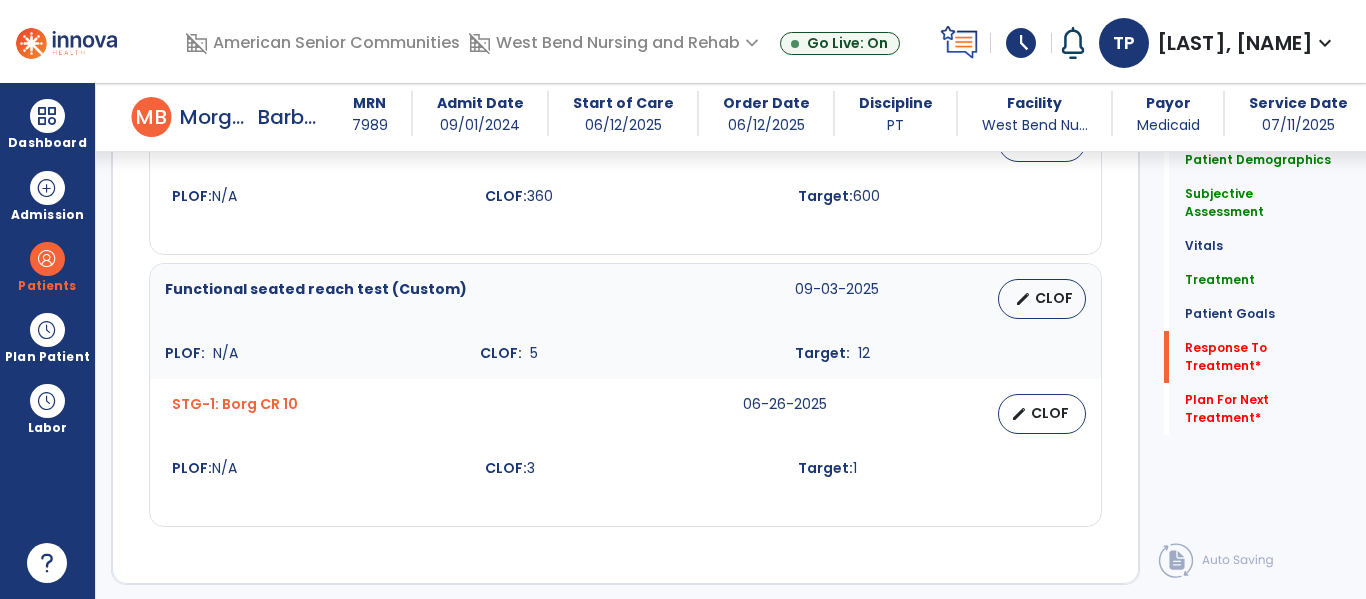 scroll, scrollTop: 3093, scrollLeft: 0, axis: vertical 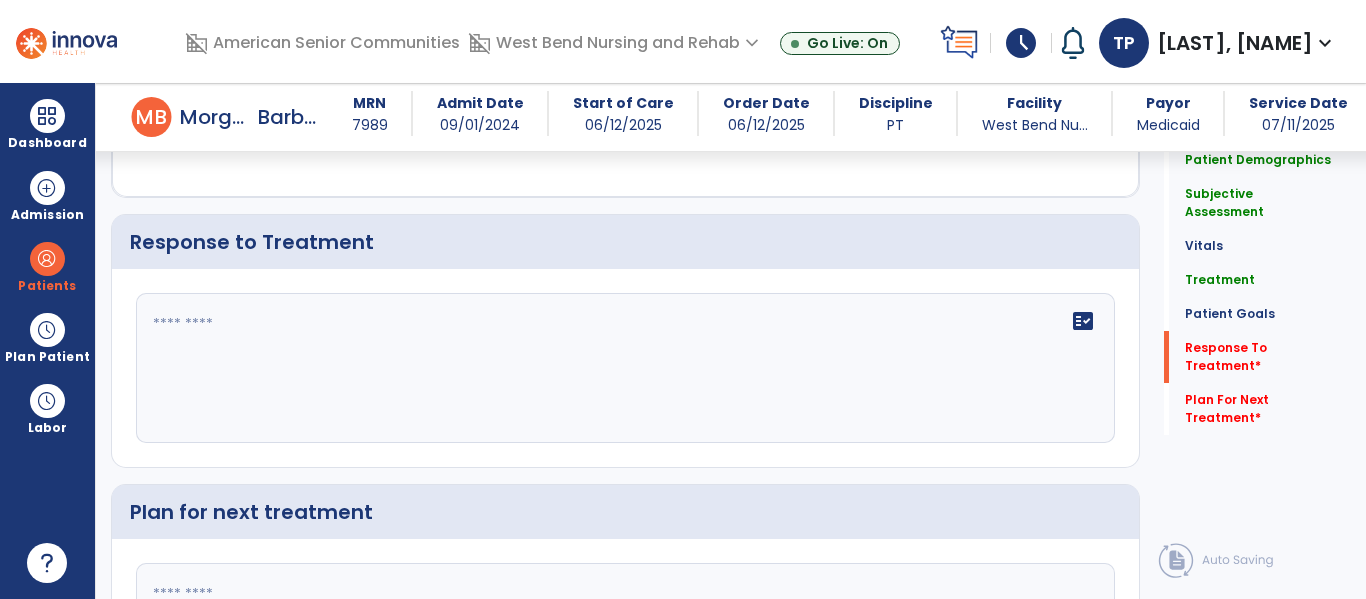 click 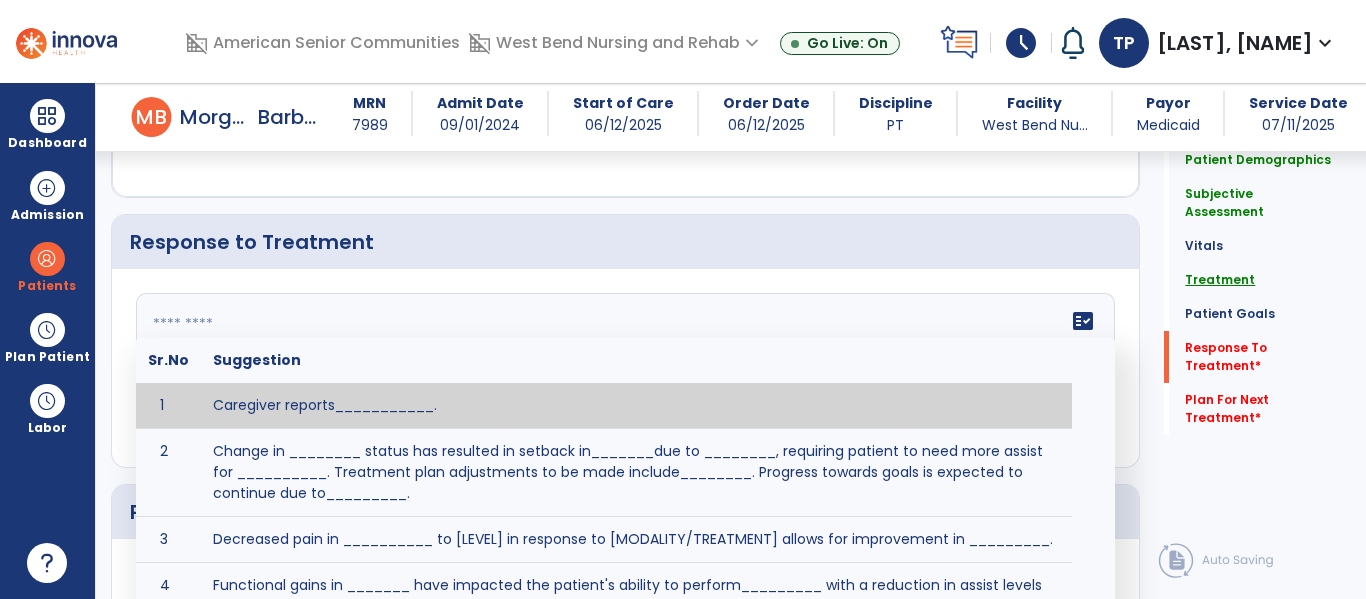 click on "Treatment" 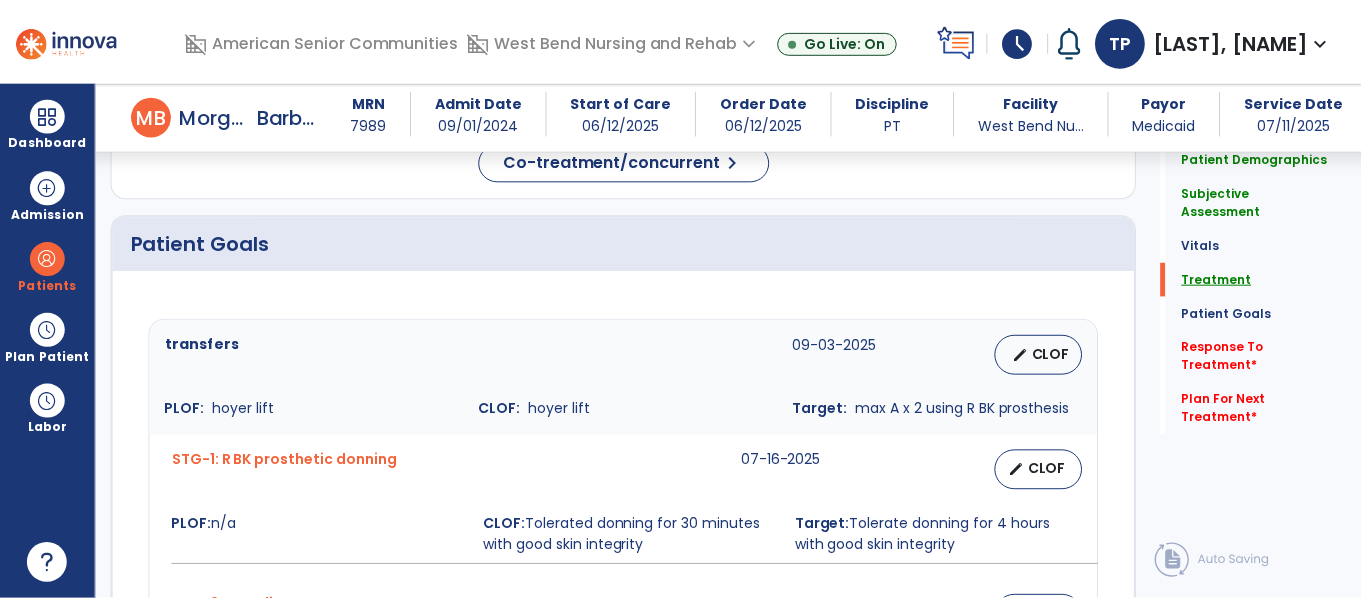 scroll, scrollTop: 1206, scrollLeft: 0, axis: vertical 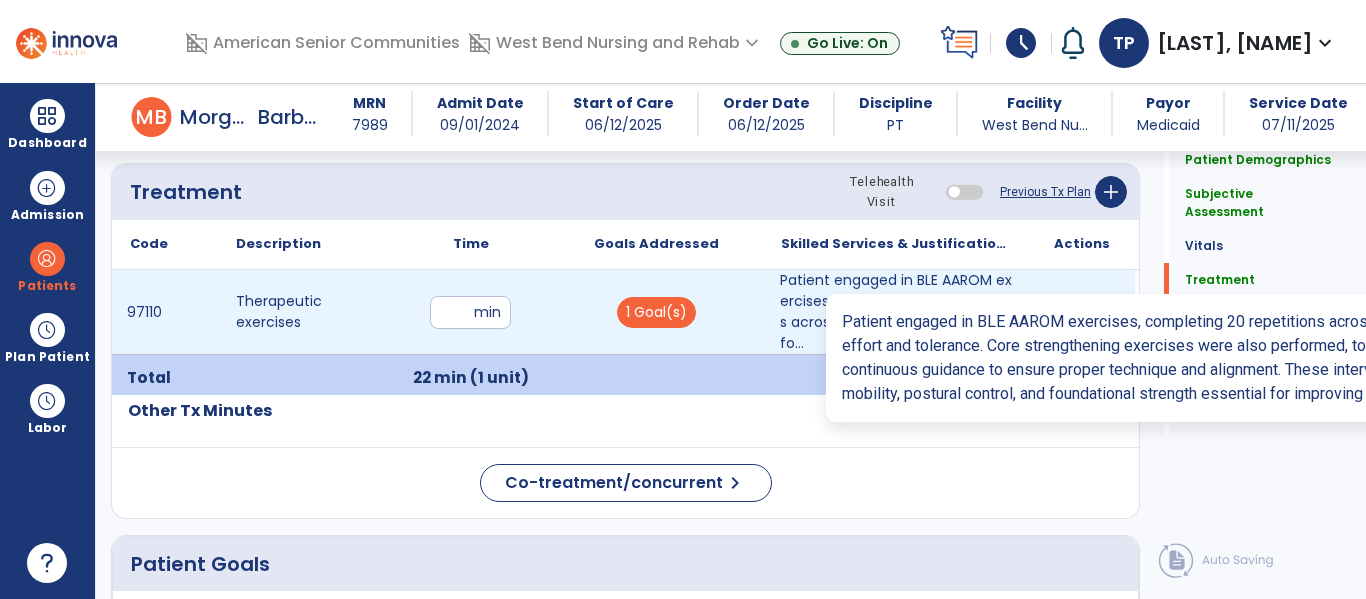 click on "Patient engaged in BLE AAROM exercises, completing 20 repetitions across 2 sets with consistent effo..." at bounding box center (896, 312) 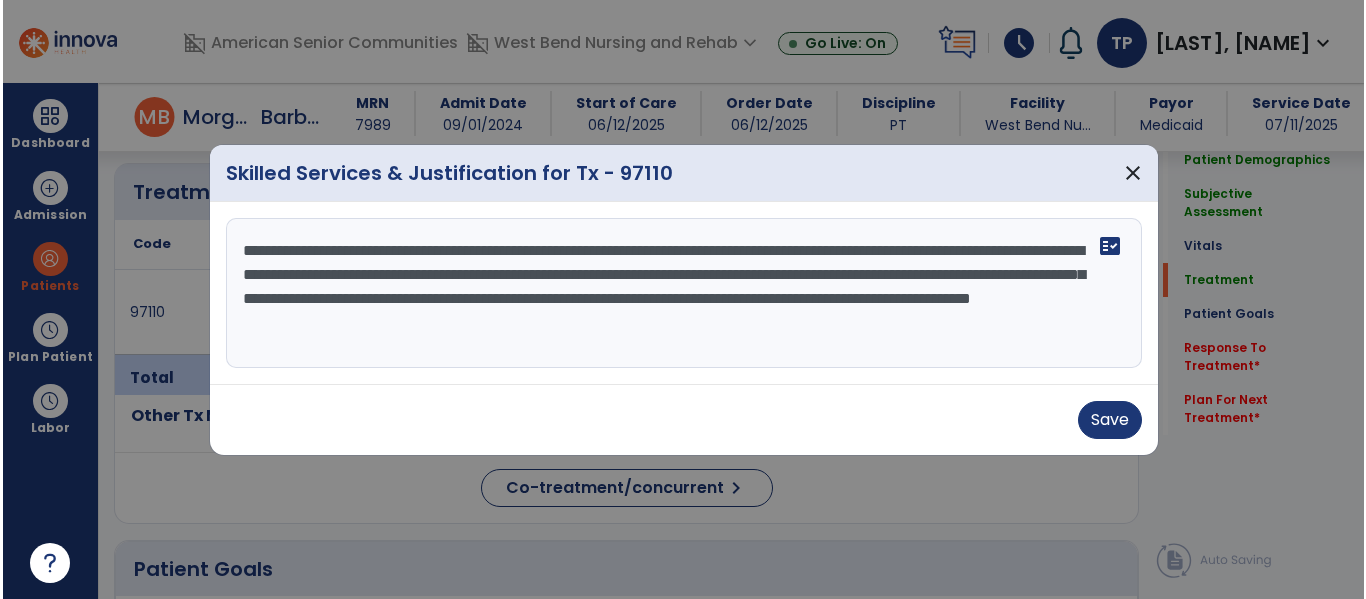 scroll, scrollTop: 1206, scrollLeft: 0, axis: vertical 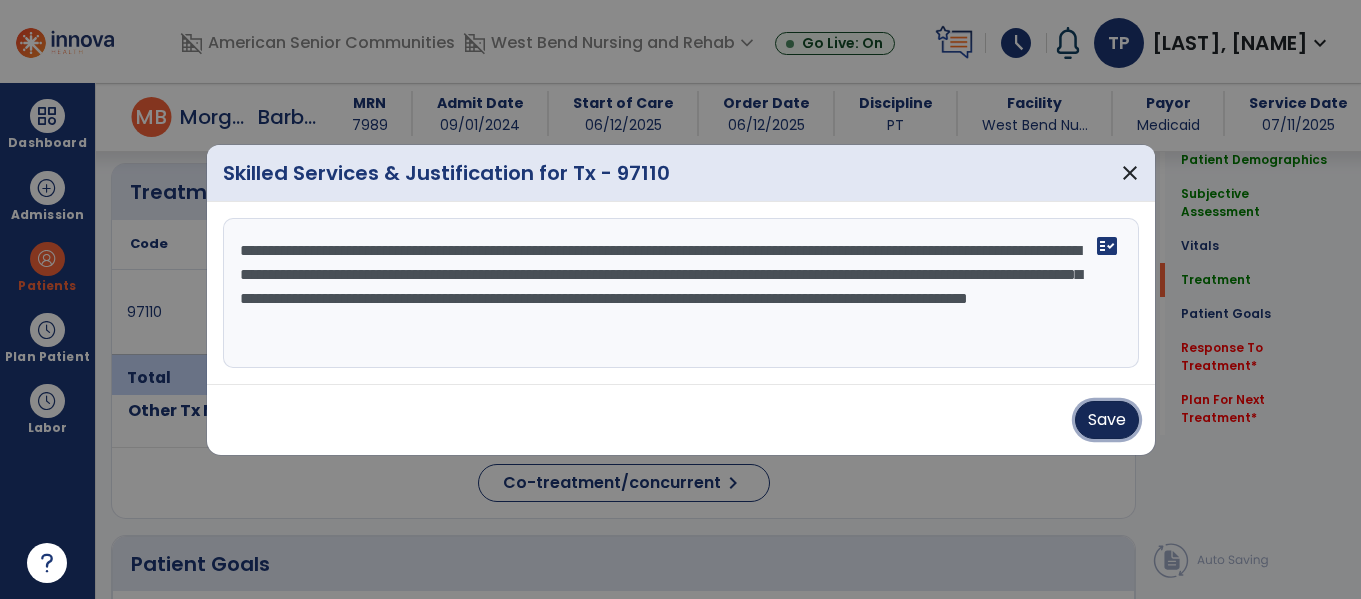 click on "Save" at bounding box center (1107, 420) 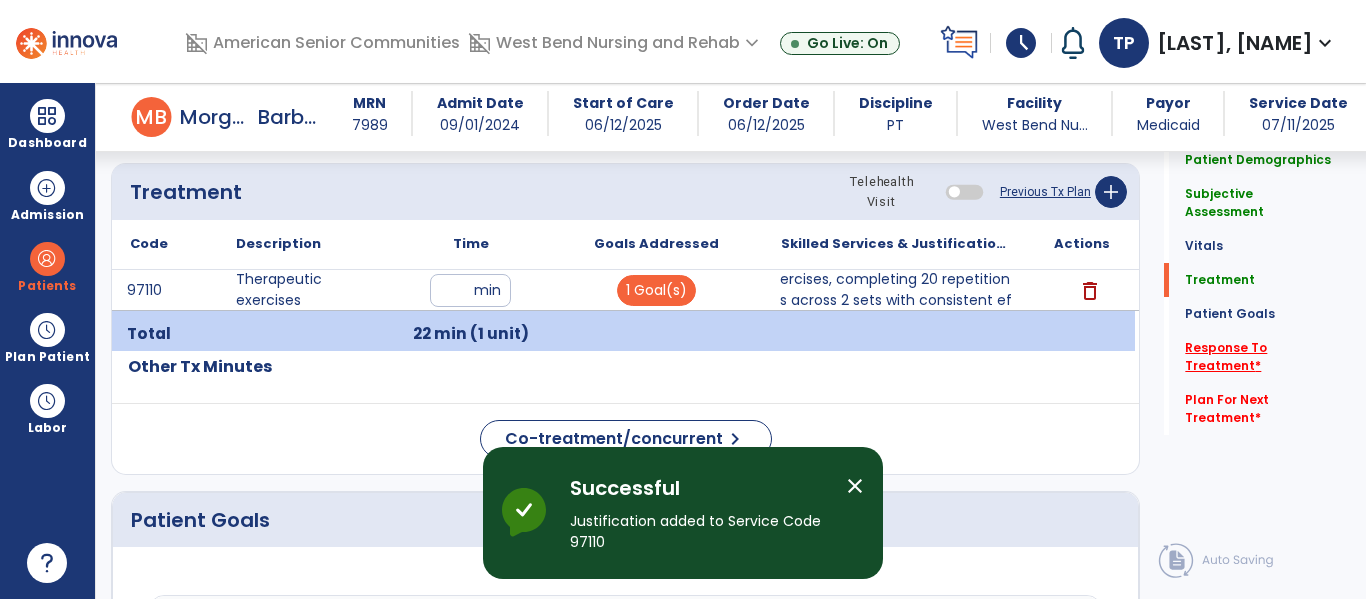 click on "Response To Treatment   *" 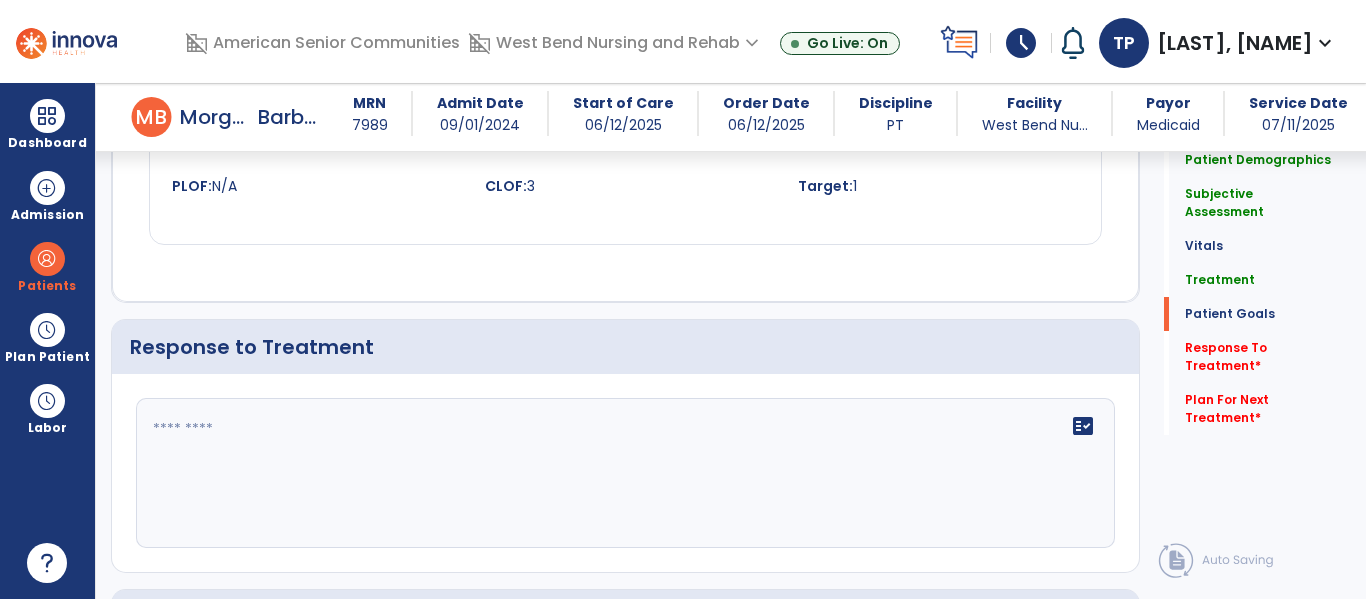 scroll, scrollTop: 3093, scrollLeft: 0, axis: vertical 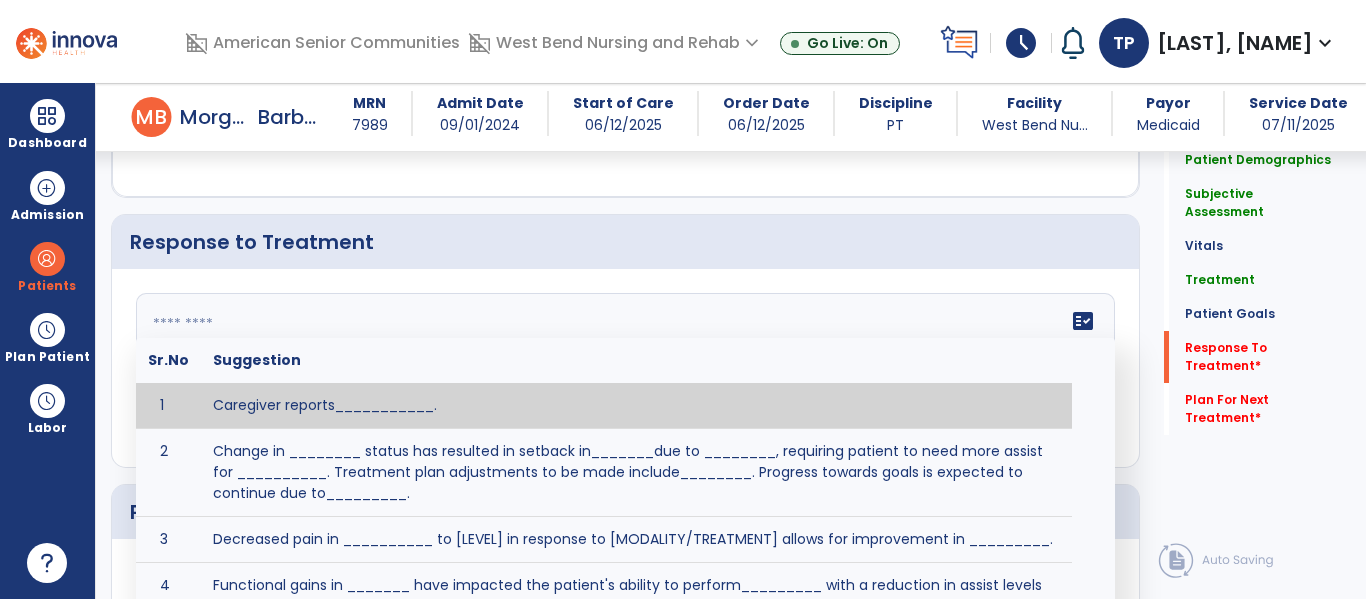 click 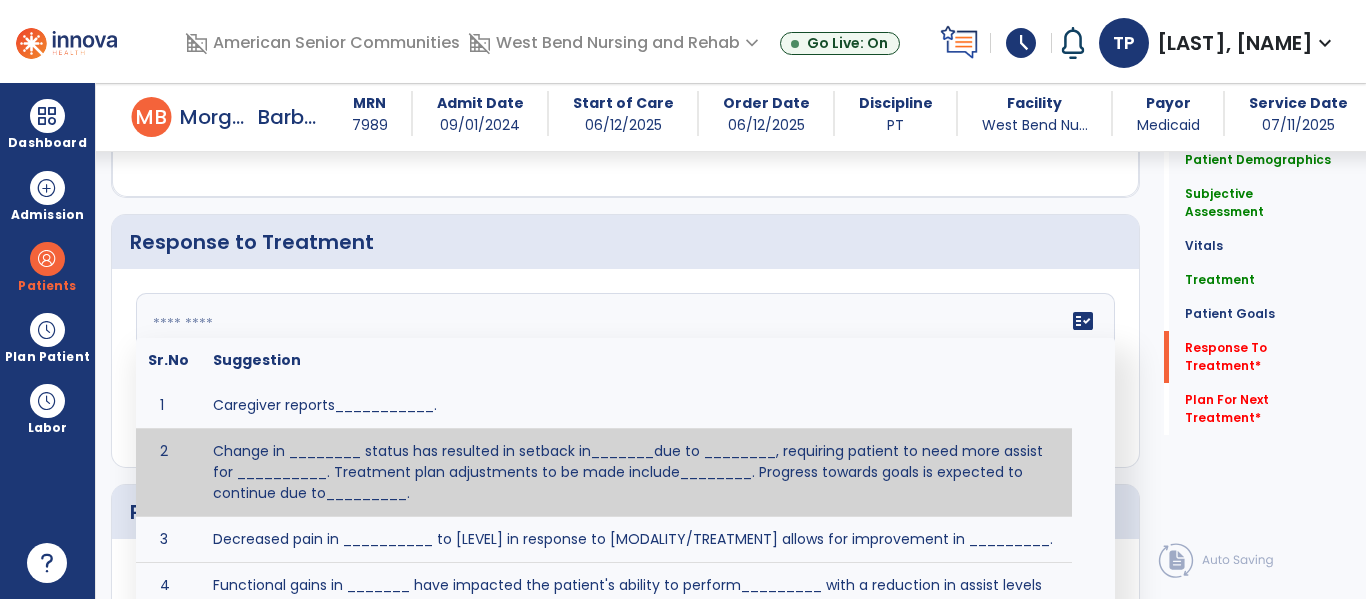 click 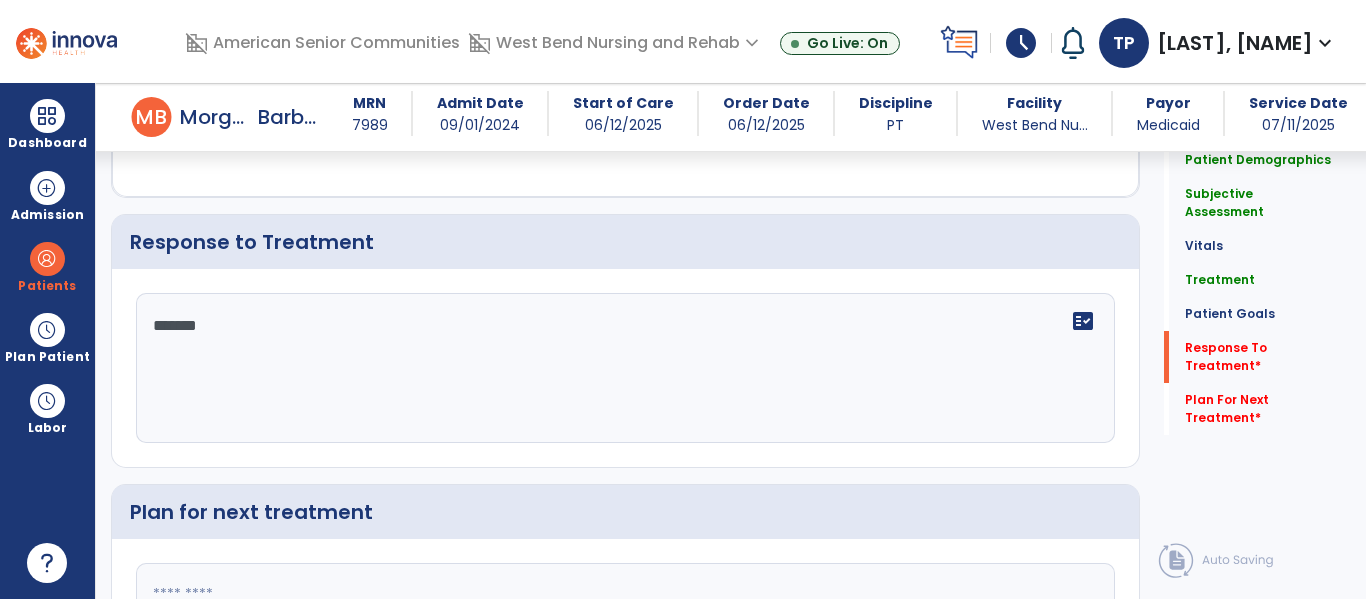 type on "********" 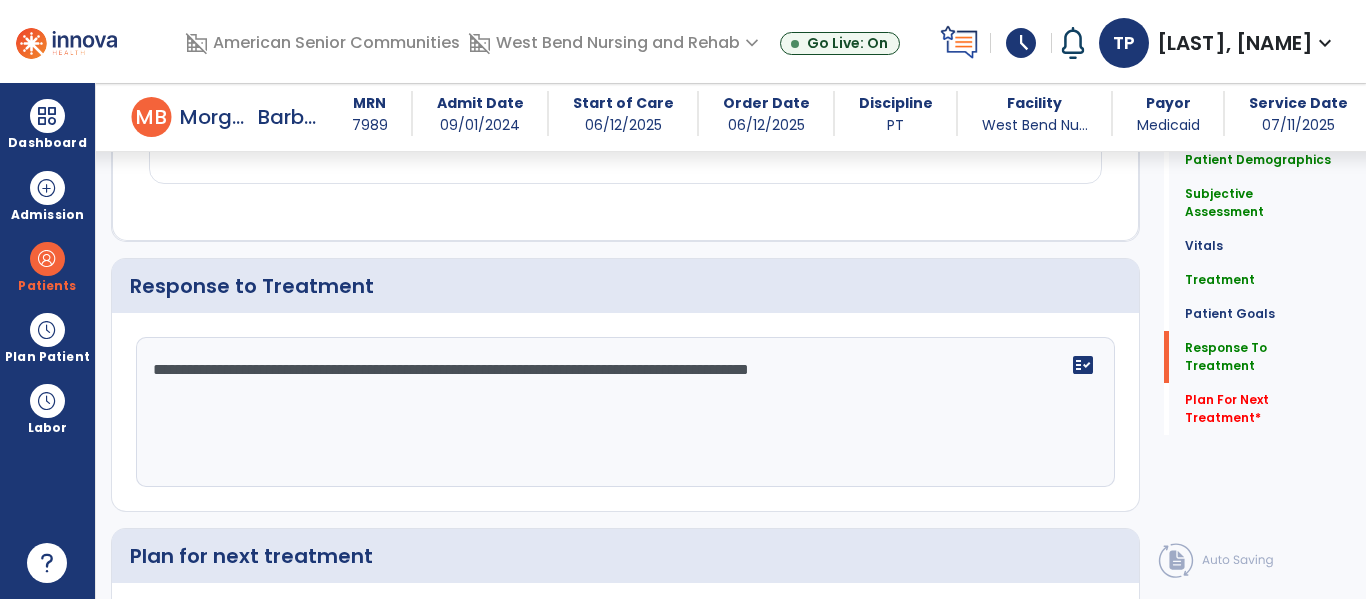 scroll, scrollTop: 3093, scrollLeft: 0, axis: vertical 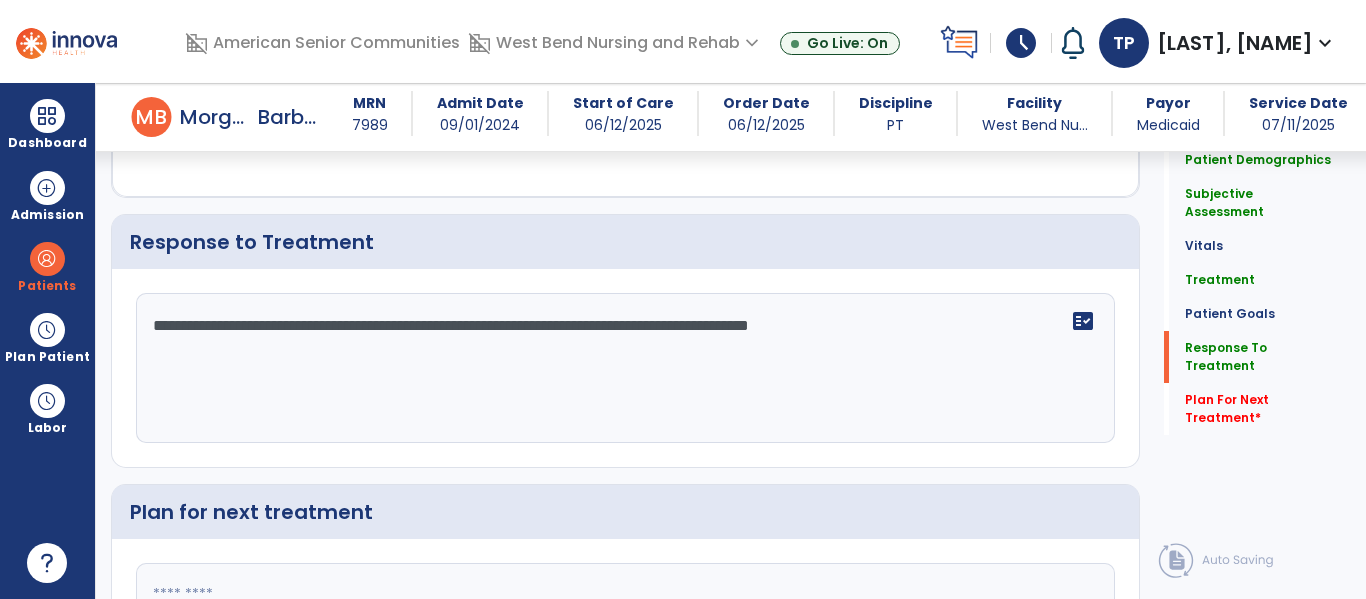 drag, startPoint x: 776, startPoint y: 327, endPoint x: 762, endPoint y: 333, distance: 15.231546 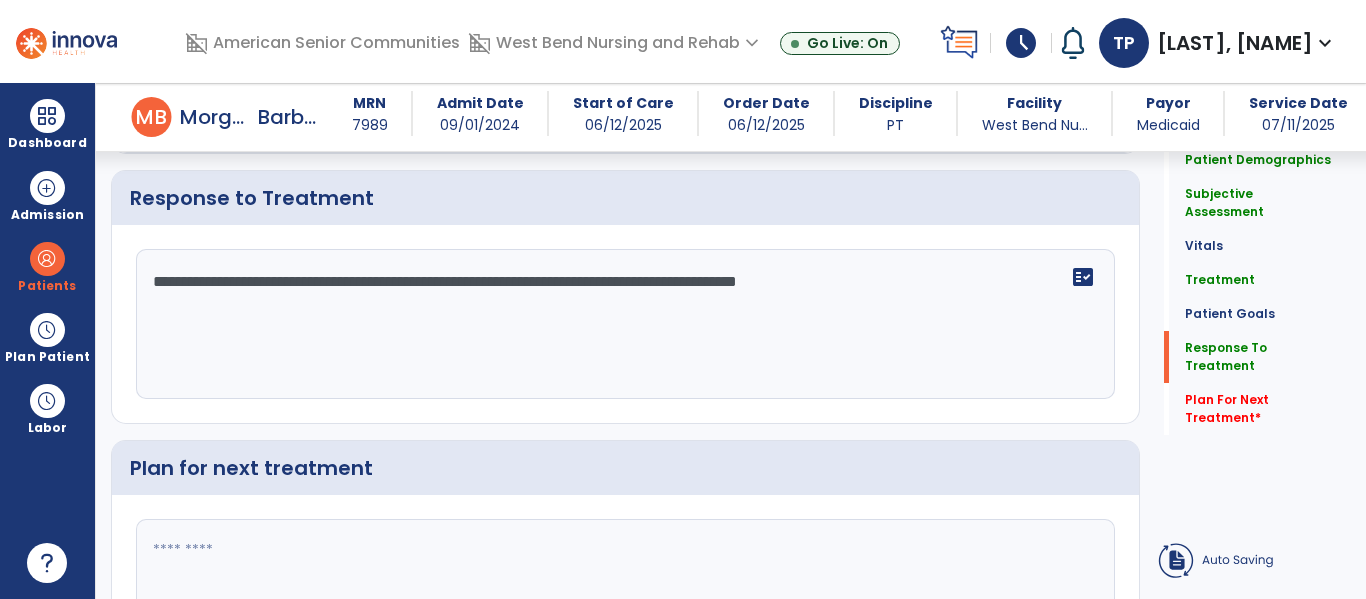 click on "**********" 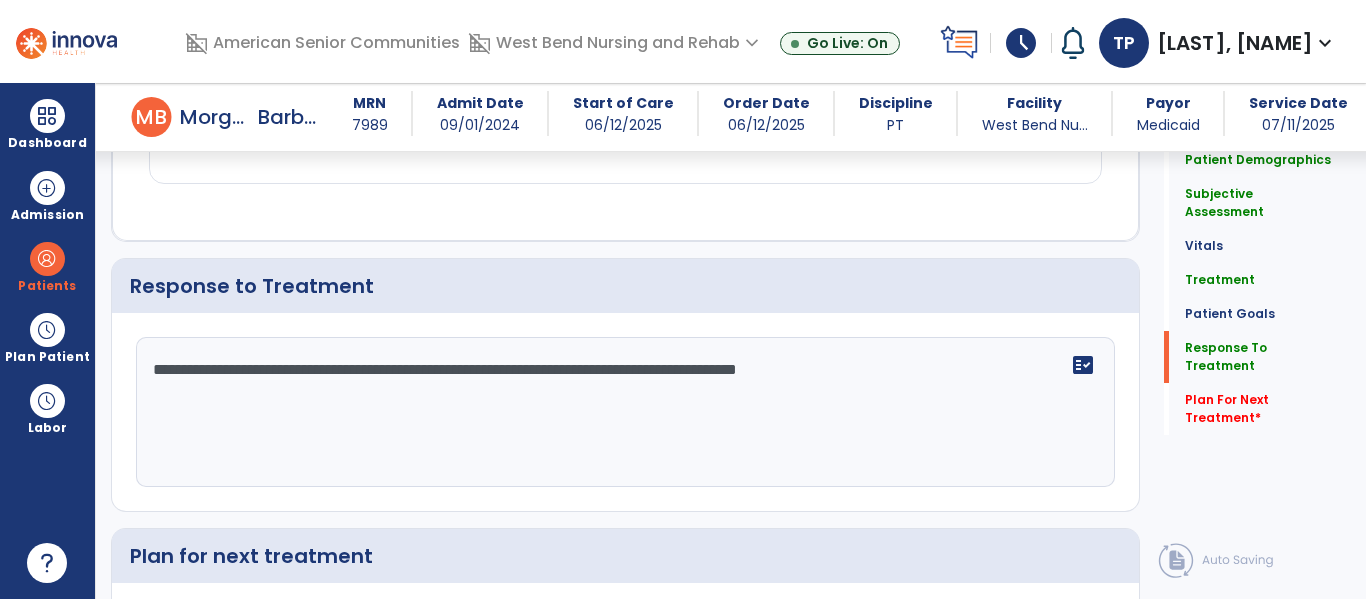 scroll, scrollTop: 3093, scrollLeft: 0, axis: vertical 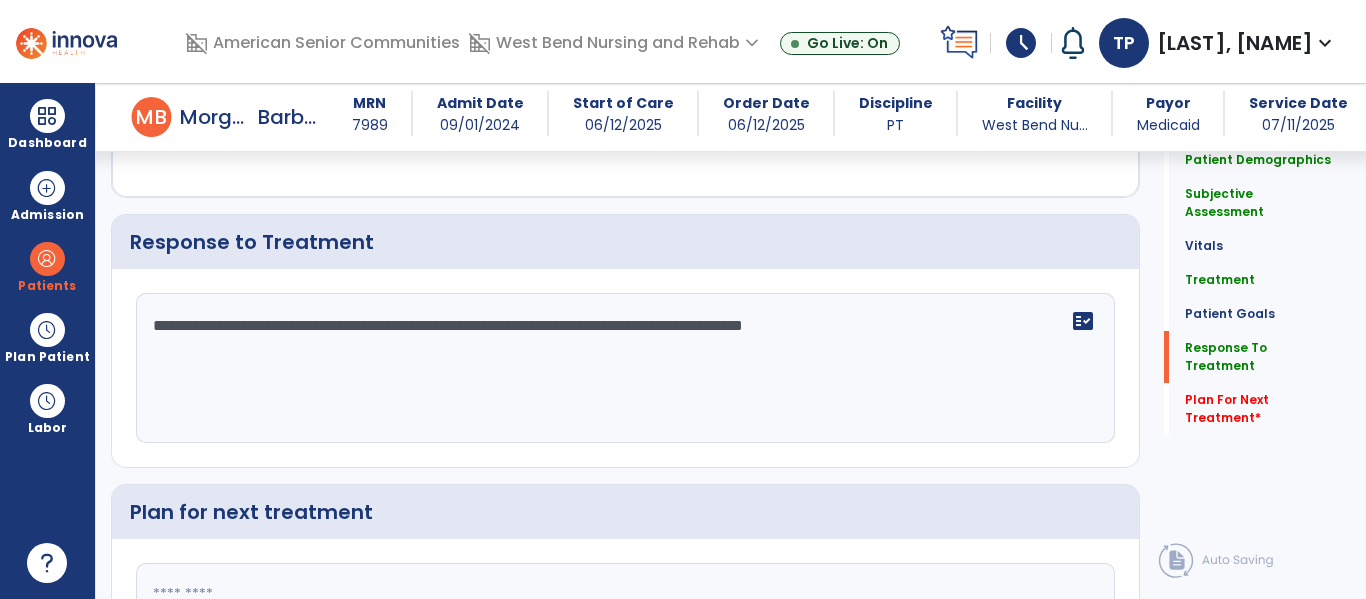 click on "**********" 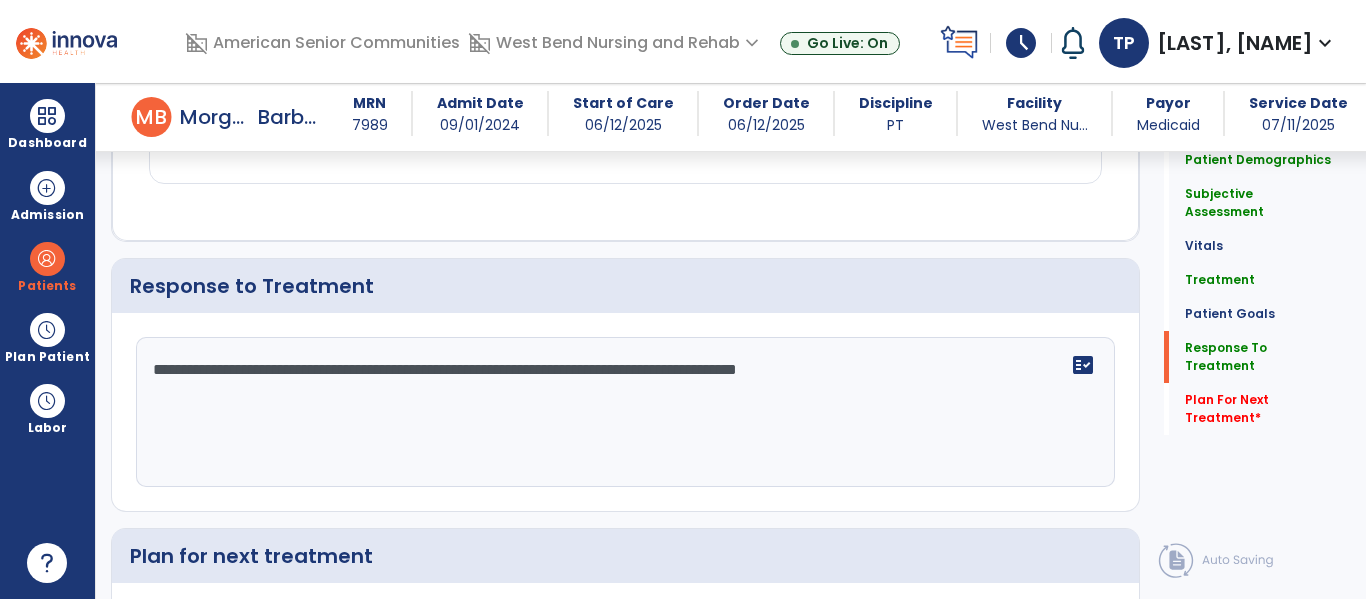 scroll, scrollTop: 3093, scrollLeft: 0, axis: vertical 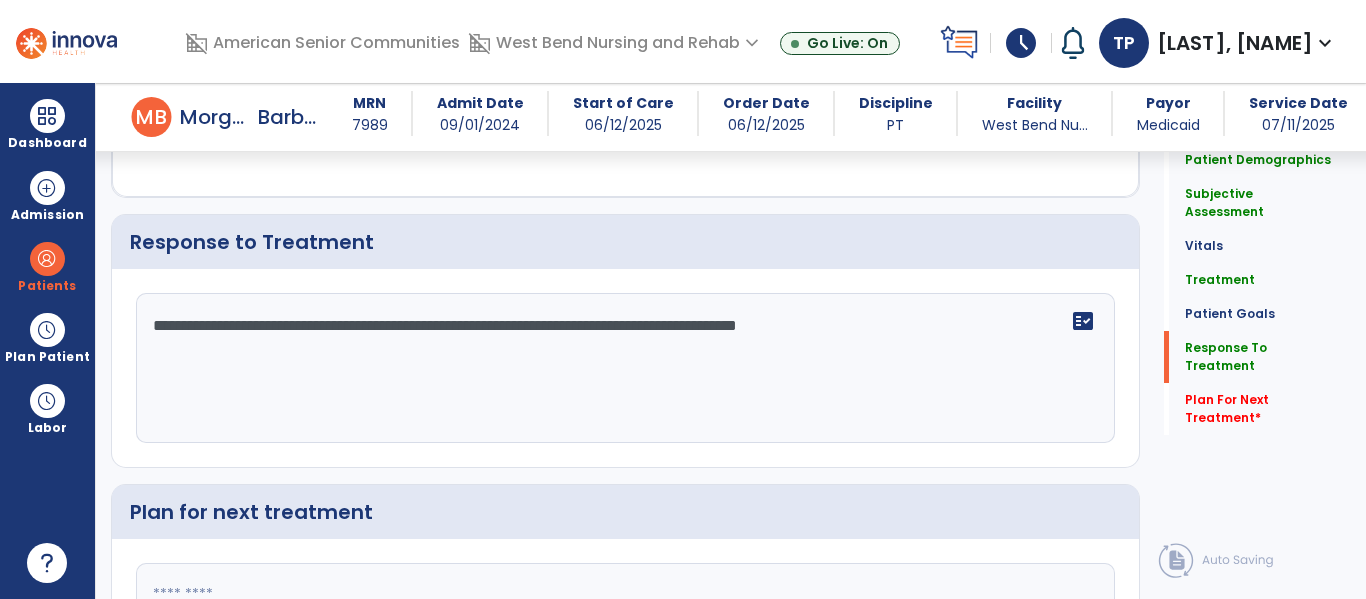 click on "**********" 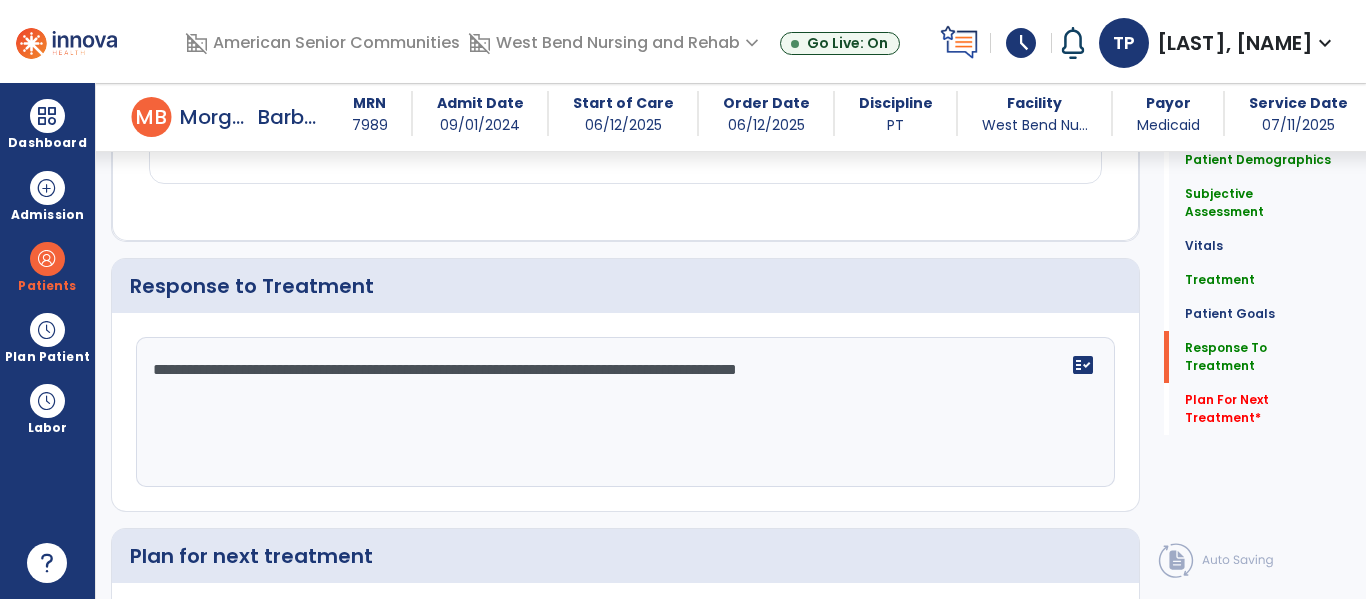 scroll, scrollTop: 3093, scrollLeft: 0, axis: vertical 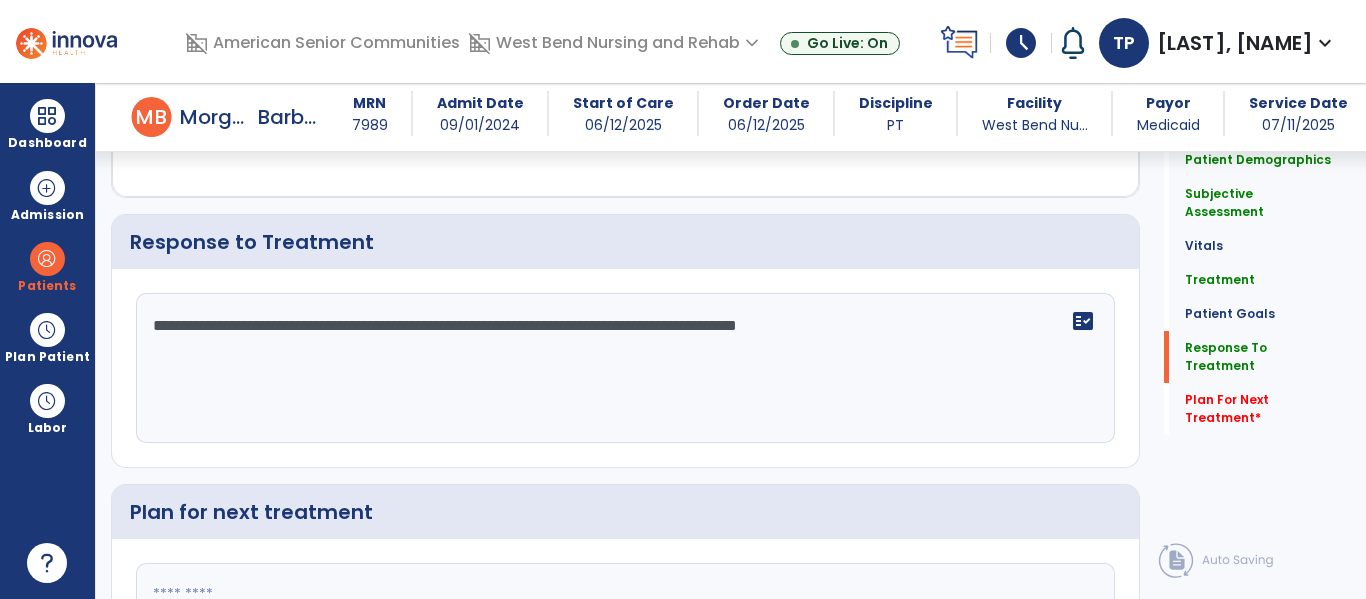 drag, startPoint x: 148, startPoint y: 321, endPoint x: 669, endPoint y: 337, distance: 521.2456 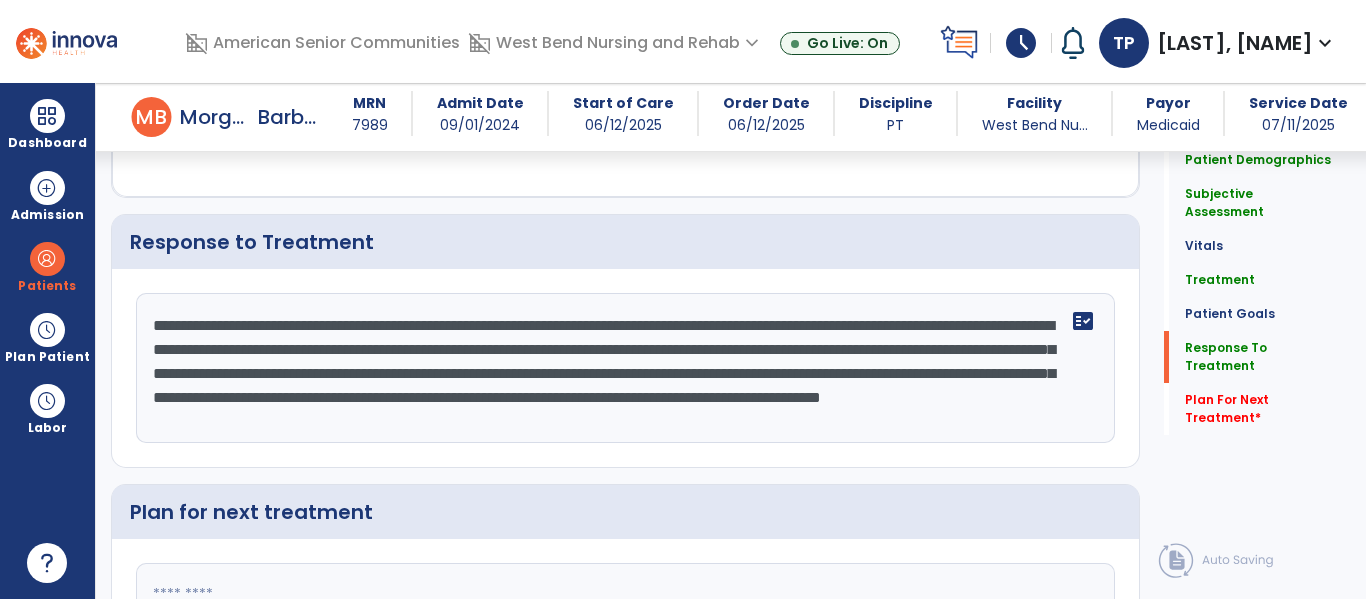 scroll, scrollTop: 15, scrollLeft: 0, axis: vertical 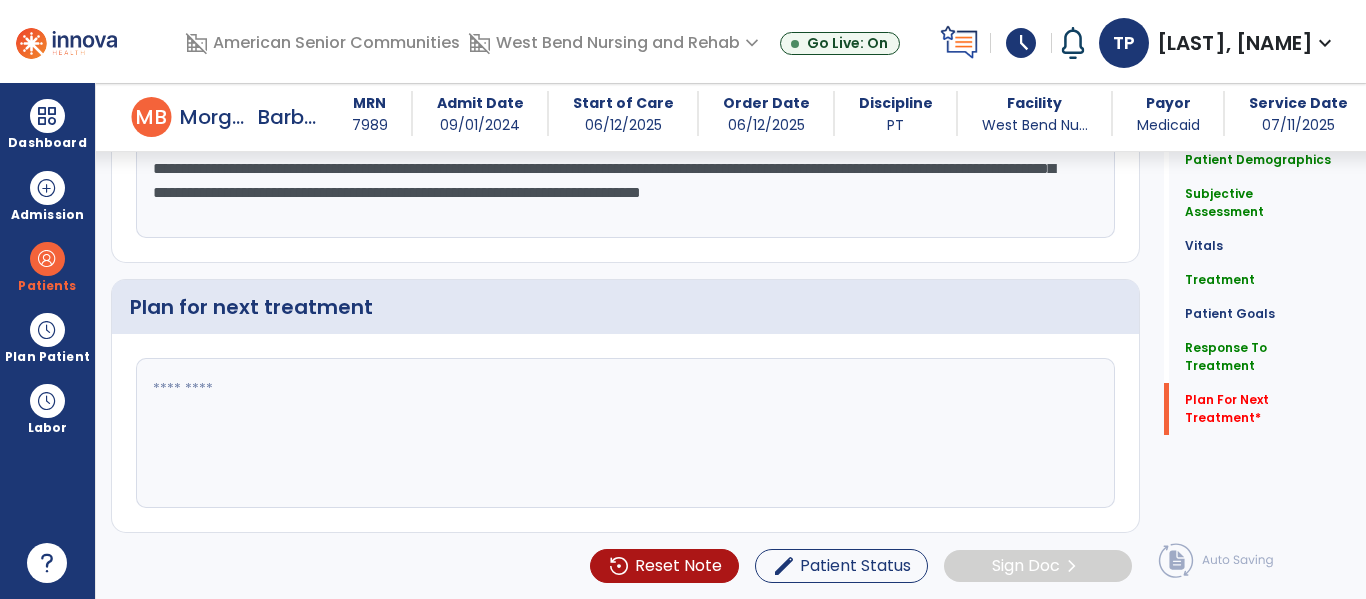 drag, startPoint x: 582, startPoint y: 369, endPoint x: 1359, endPoint y: 645, distance: 824.56354 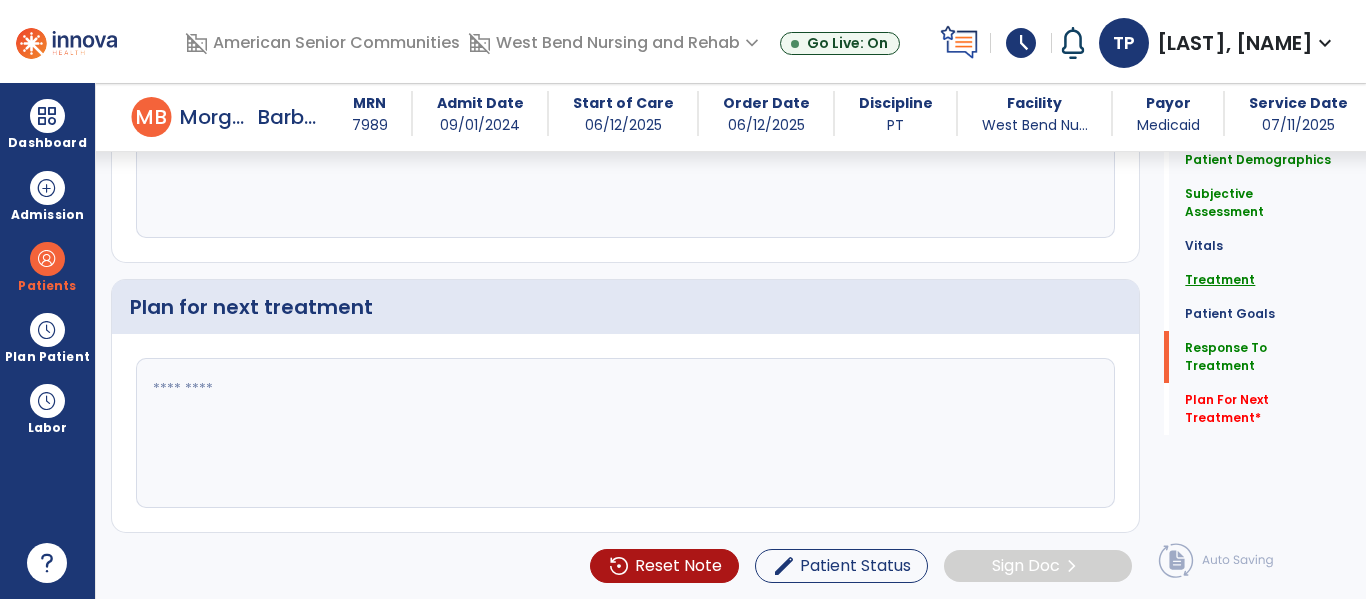 type on "**********" 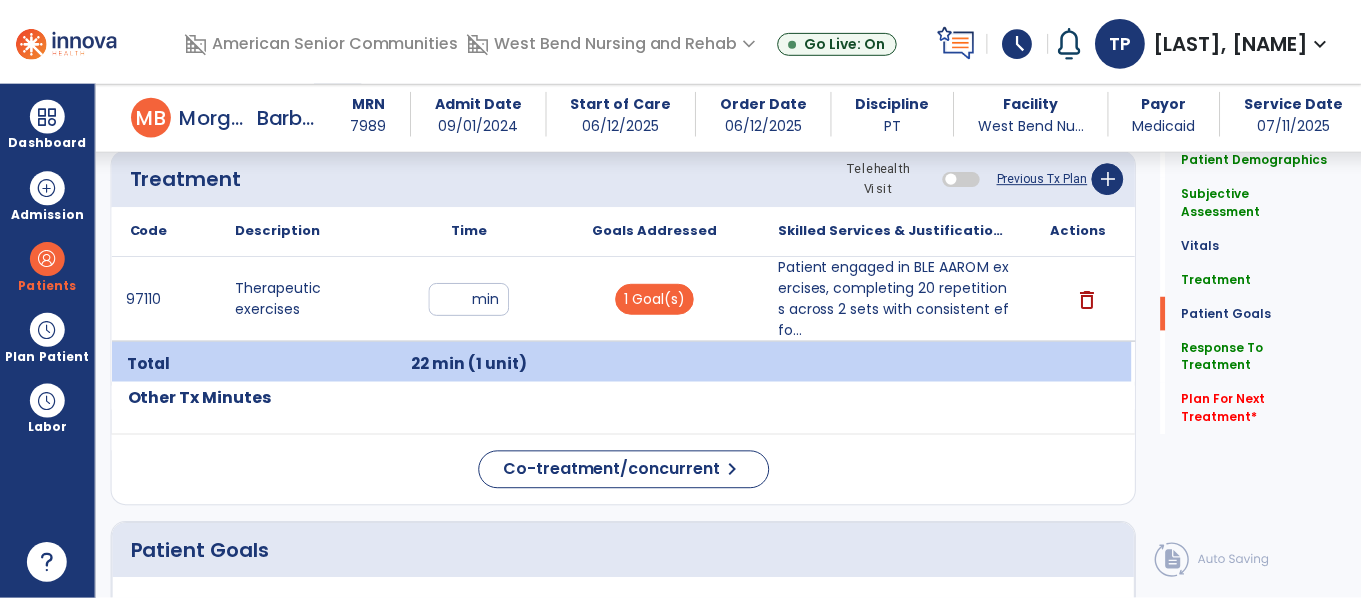 scroll, scrollTop: 1184, scrollLeft: 0, axis: vertical 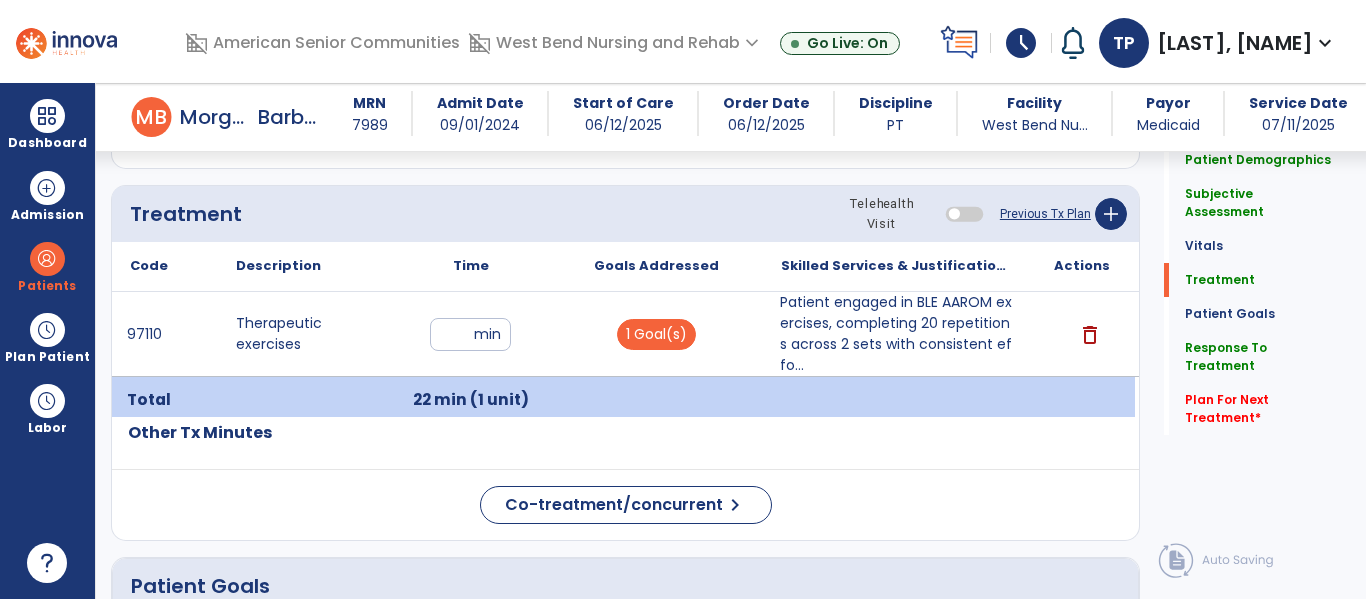 click on "Previous Tx Plan" 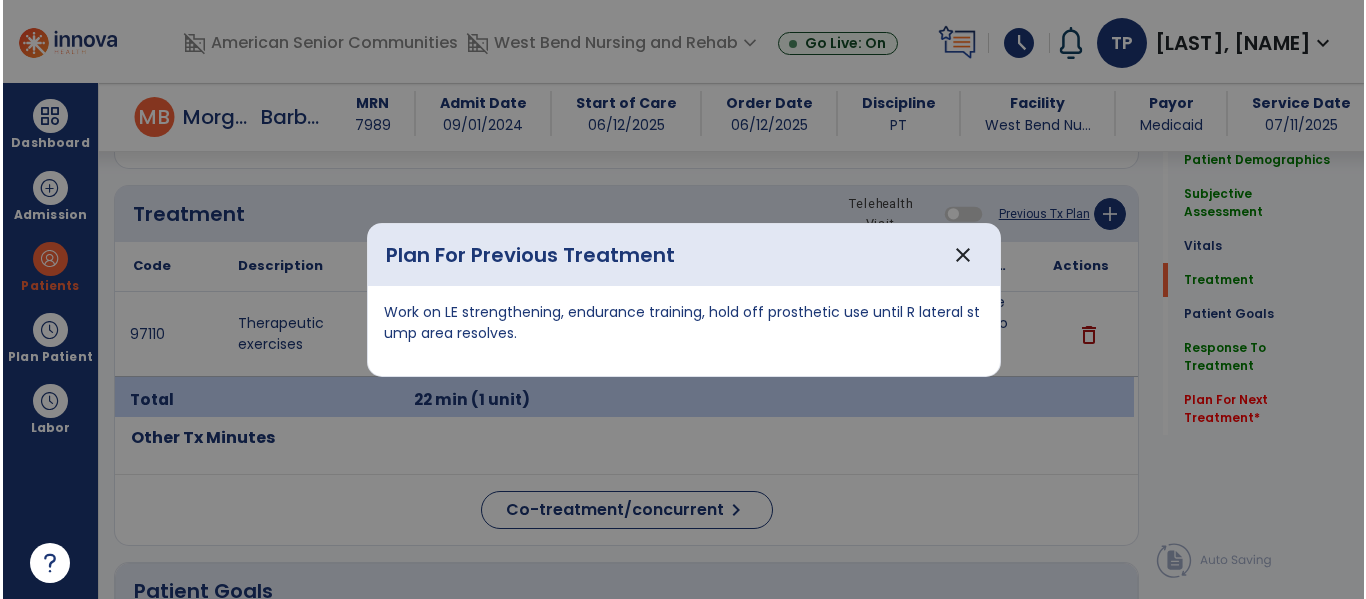 scroll, scrollTop: 1184, scrollLeft: 0, axis: vertical 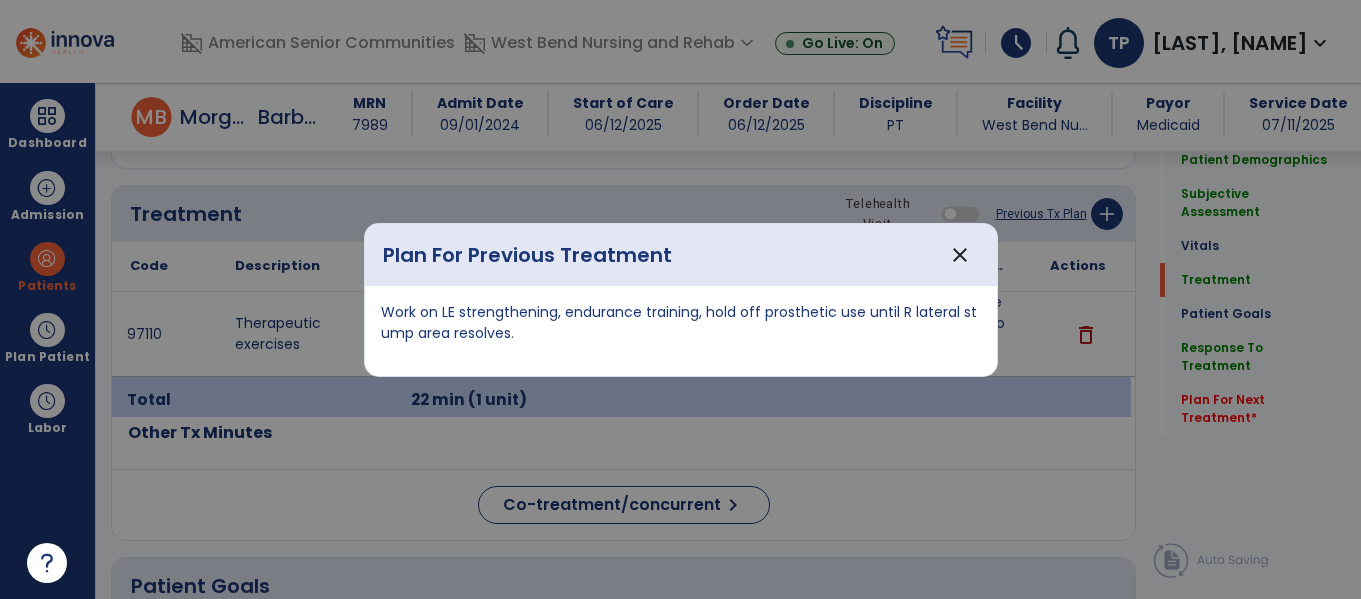 drag, startPoint x: 381, startPoint y: 308, endPoint x: 598, endPoint y: 338, distance: 219.06392 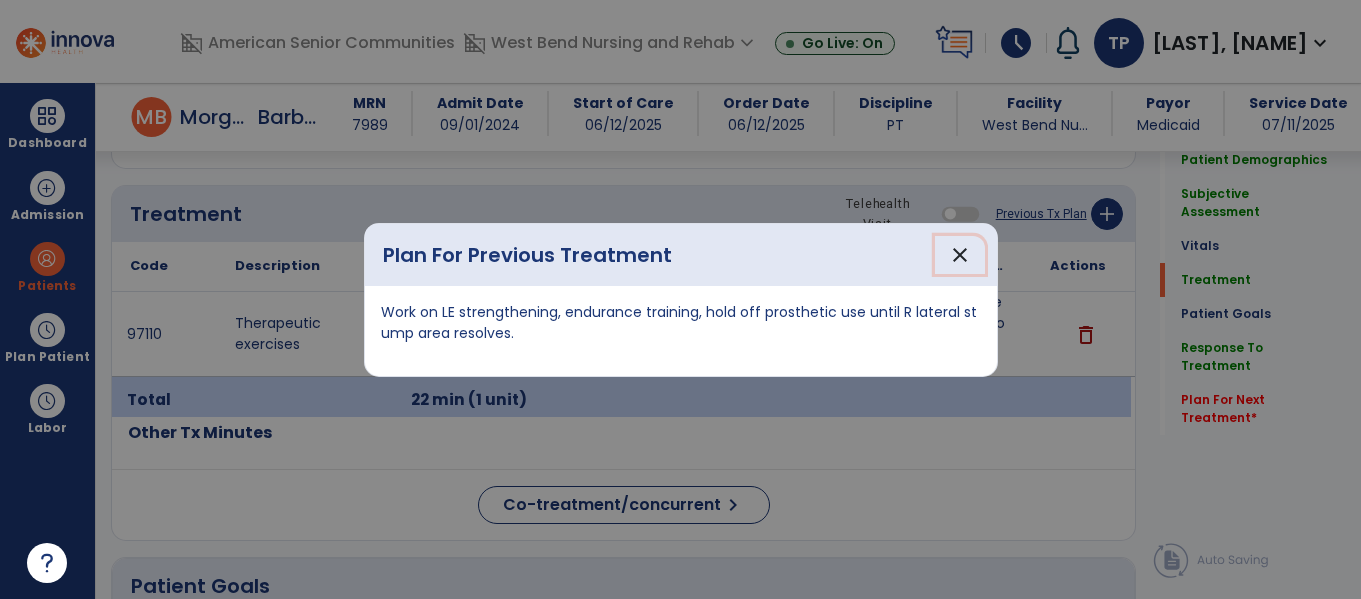 click on "close" at bounding box center [960, 255] 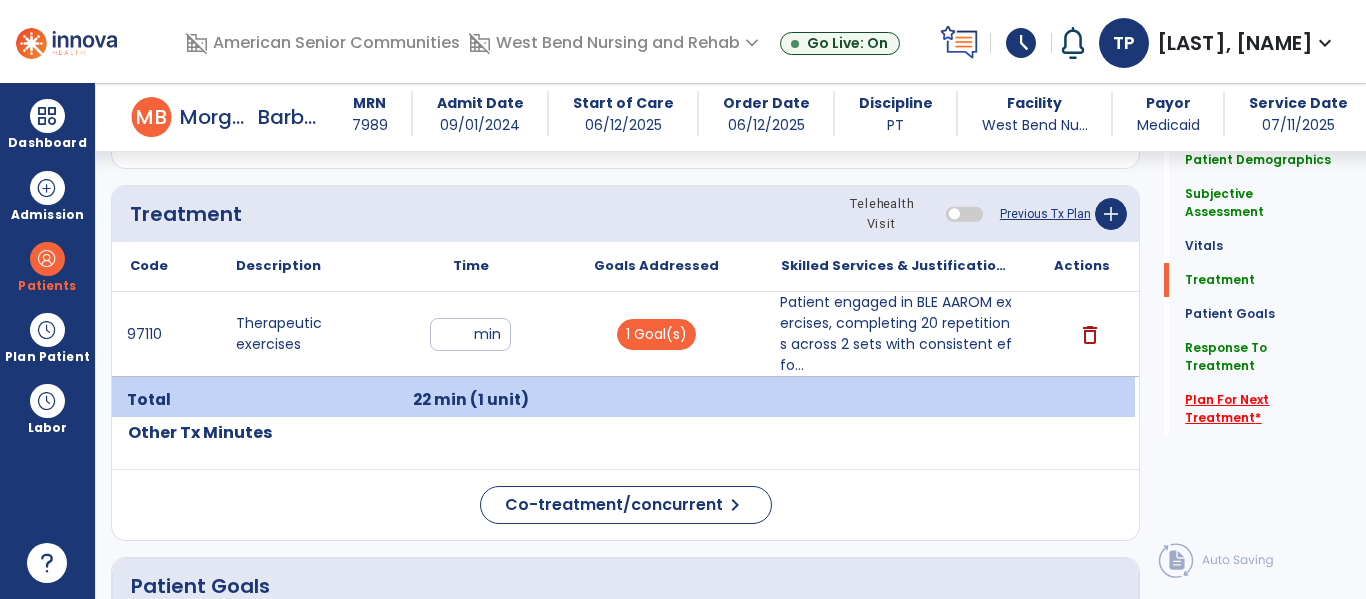 drag, startPoint x: 1249, startPoint y: 368, endPoint x: 1236, endPoint y: 373, distance: 13.928389 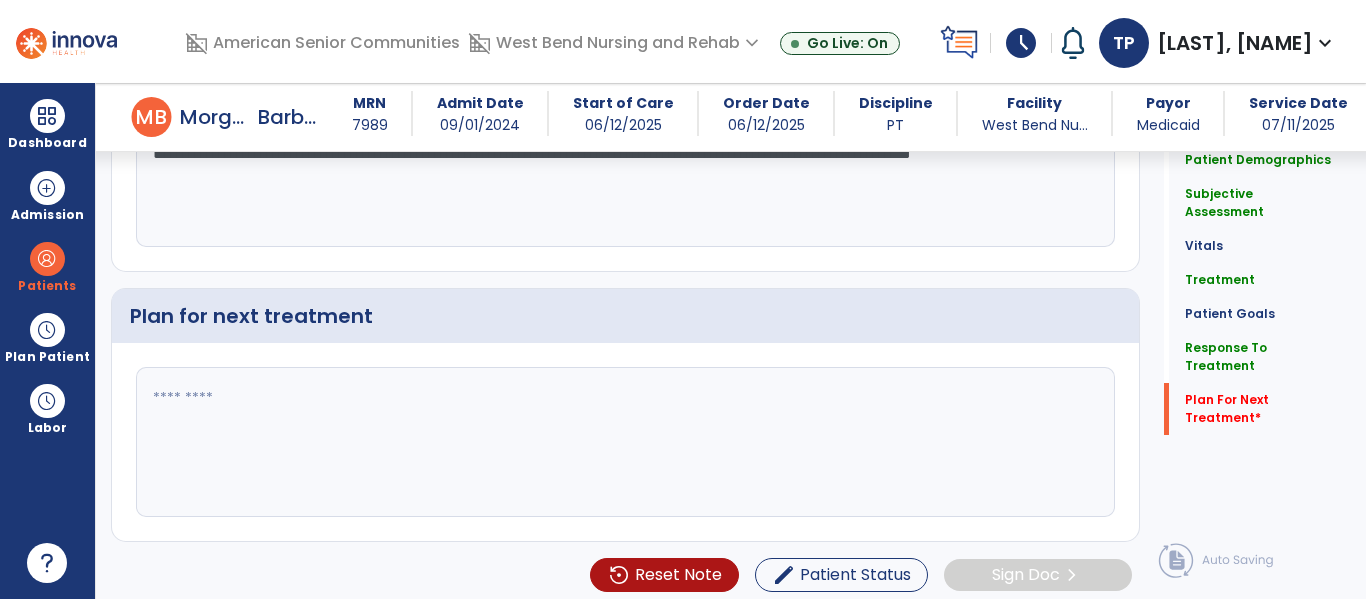 scroll, scrollTop: 3298, scrollLeft: 0, axis: vertical 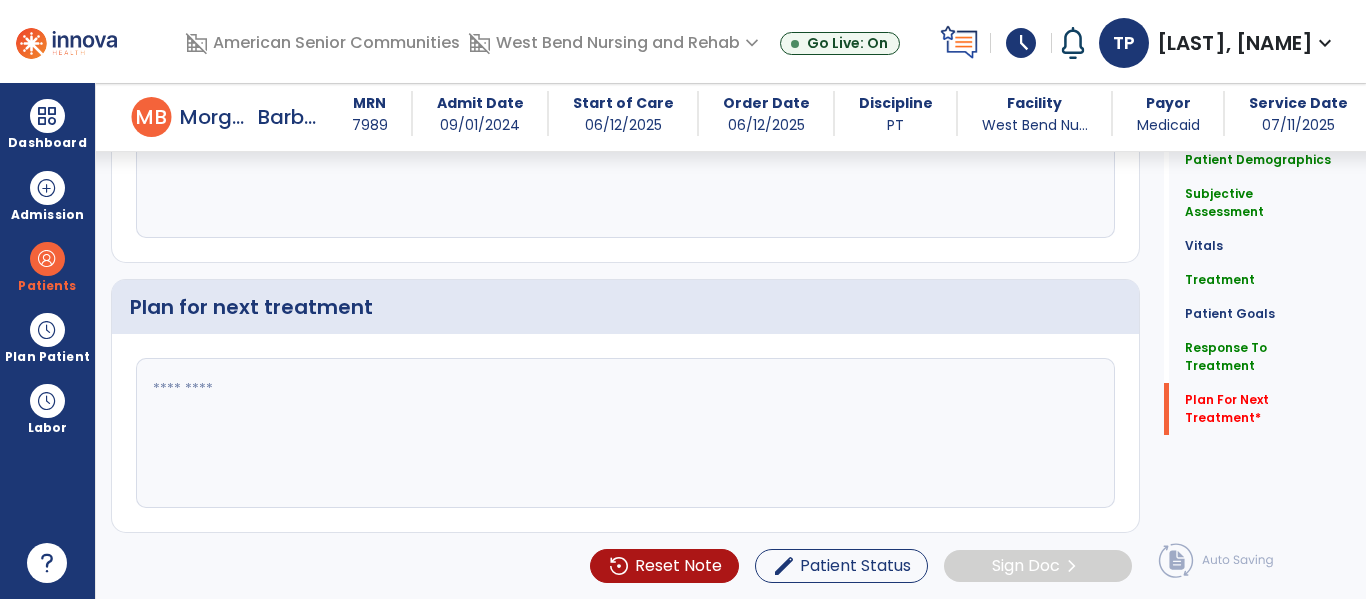 click 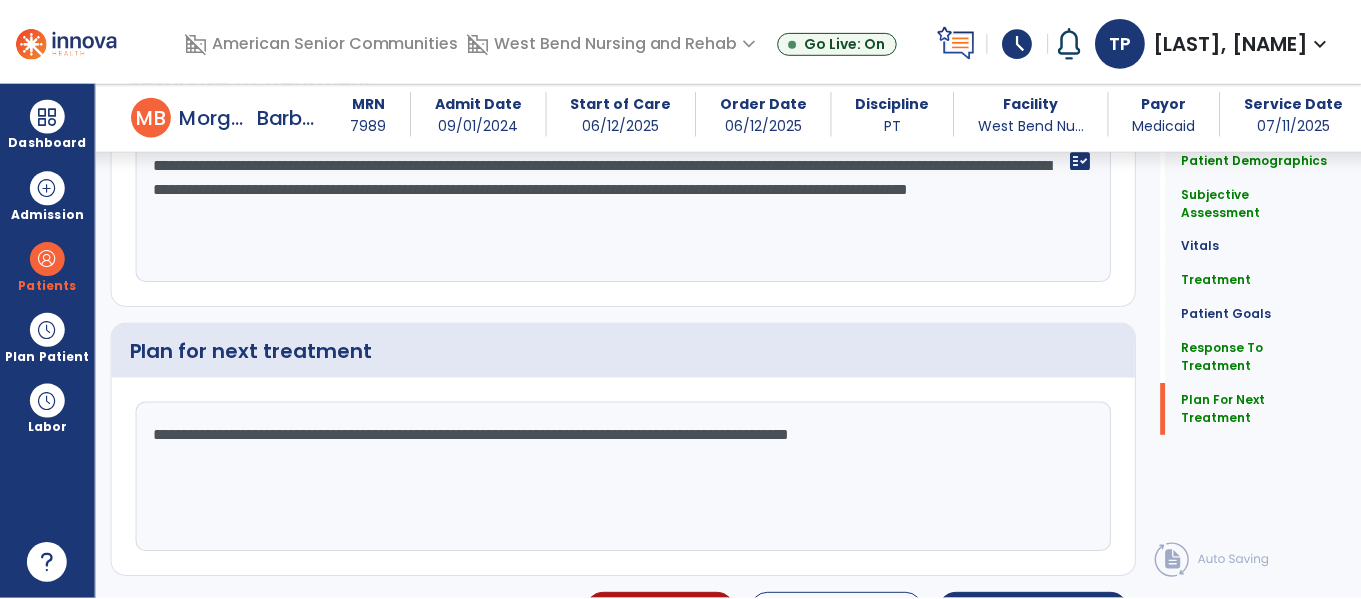 scroll, scrollTop: 3298, scrollLeft: 0, axis: vertical 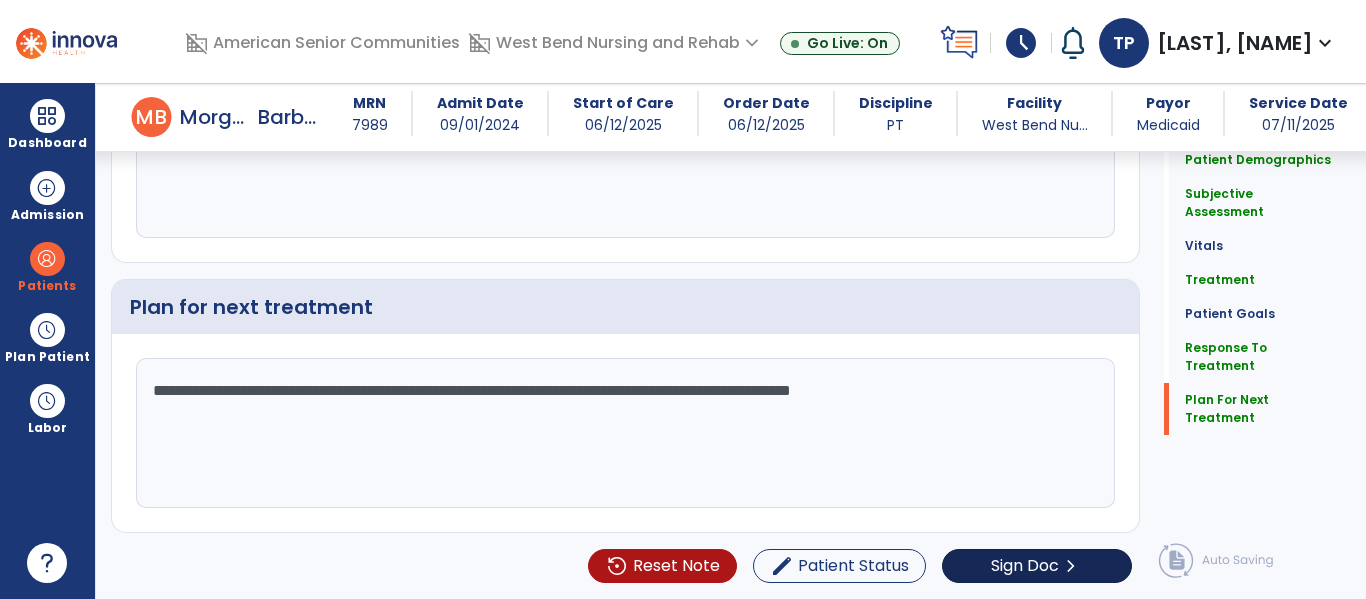 type on "**********" 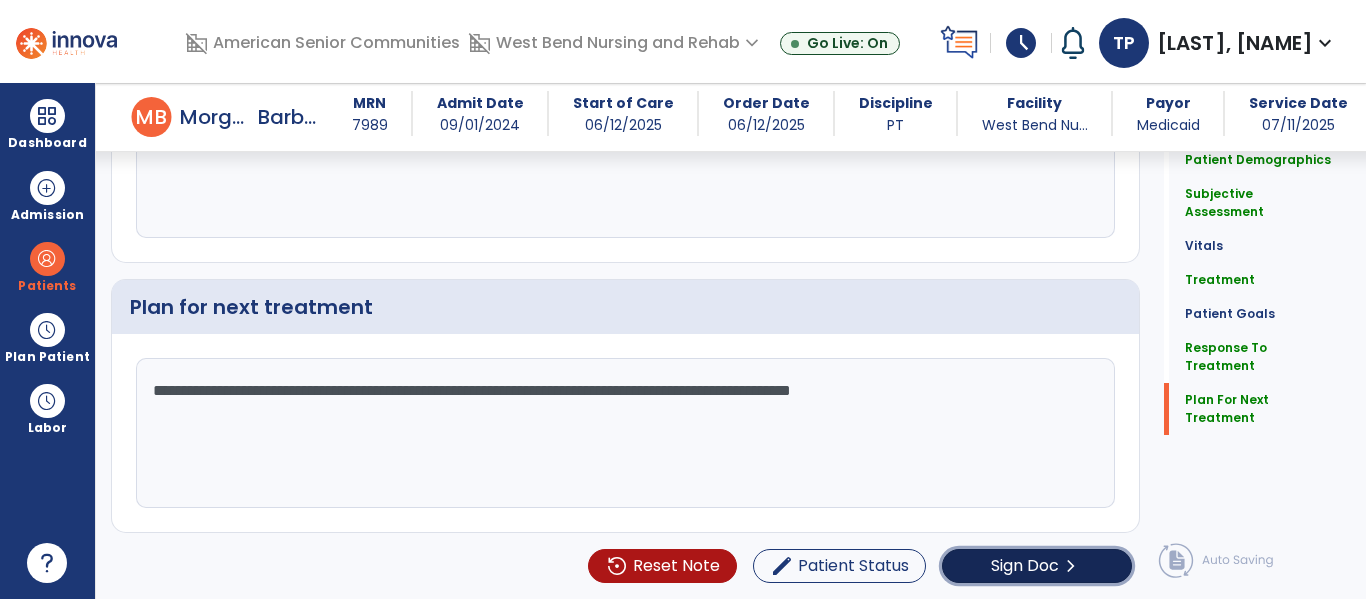 click on "Sign Doc" 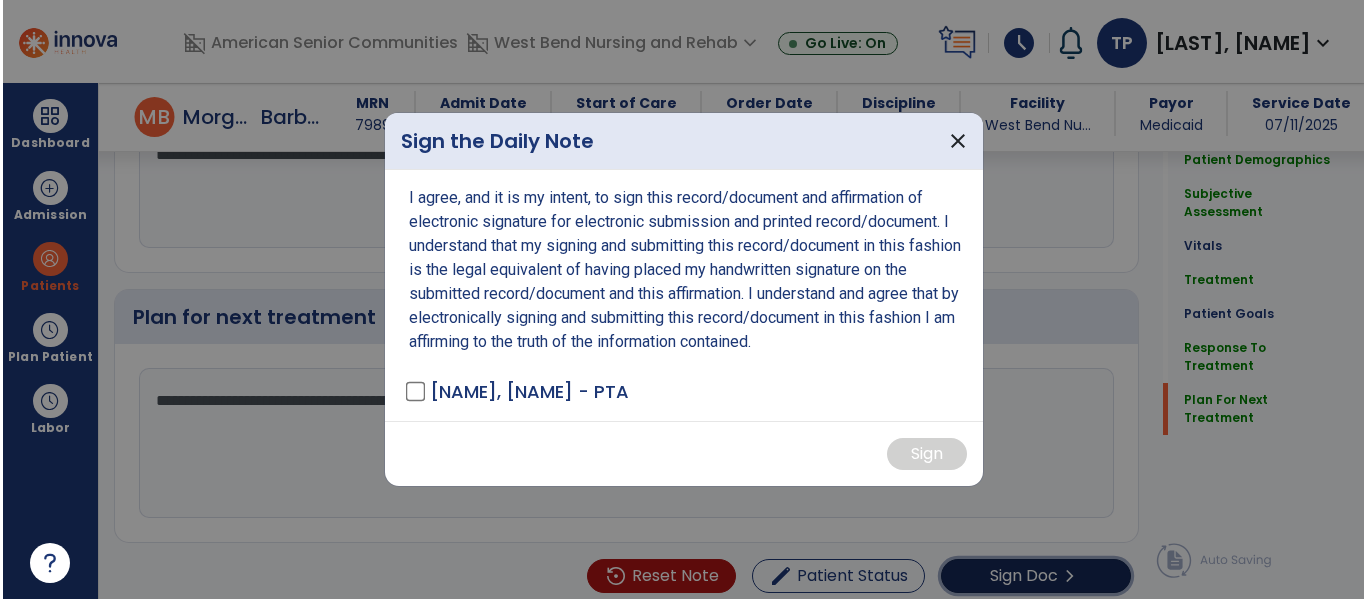 scroll, scrollTop: 3298, scrollLeft: 0, axis: vertical 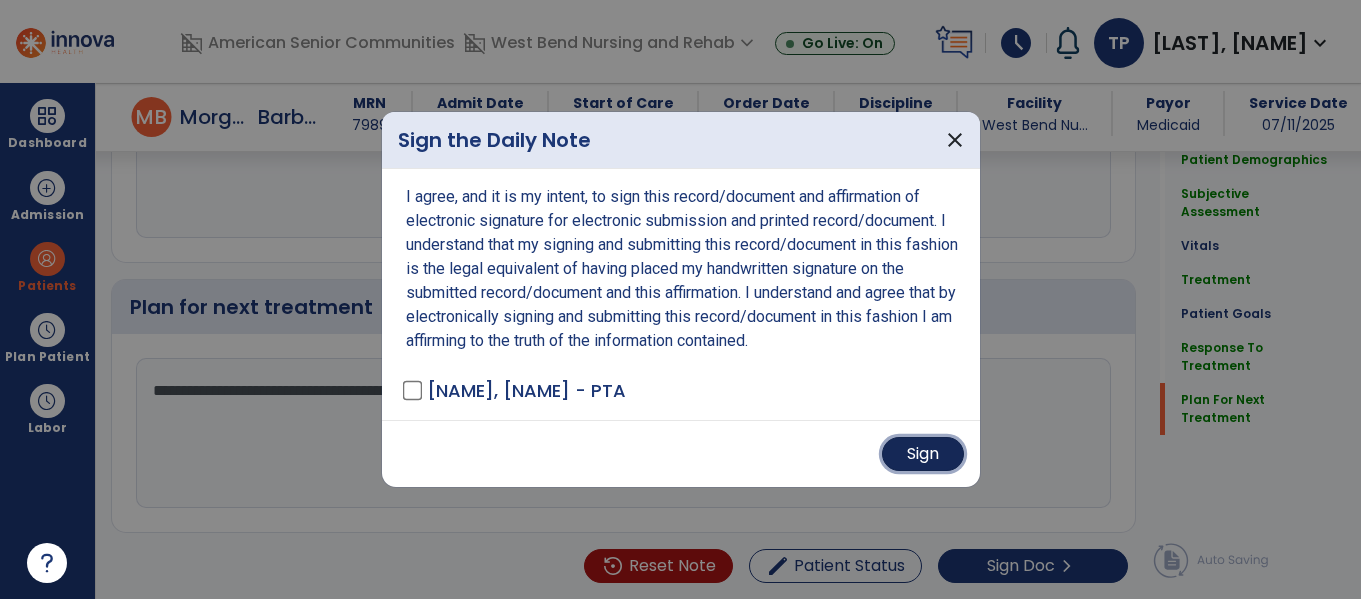 click on "Sign" at bounding box center (923, 454) 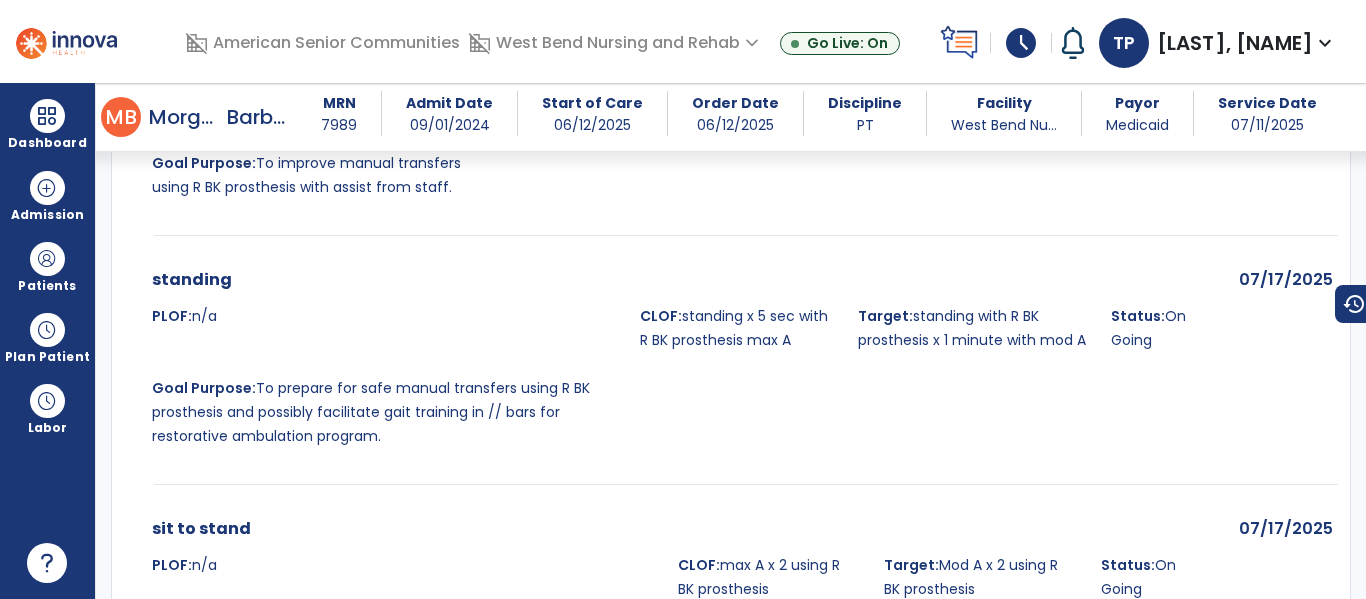 scroll, scrollTop: 0, scrollLeft: 0, axis: both 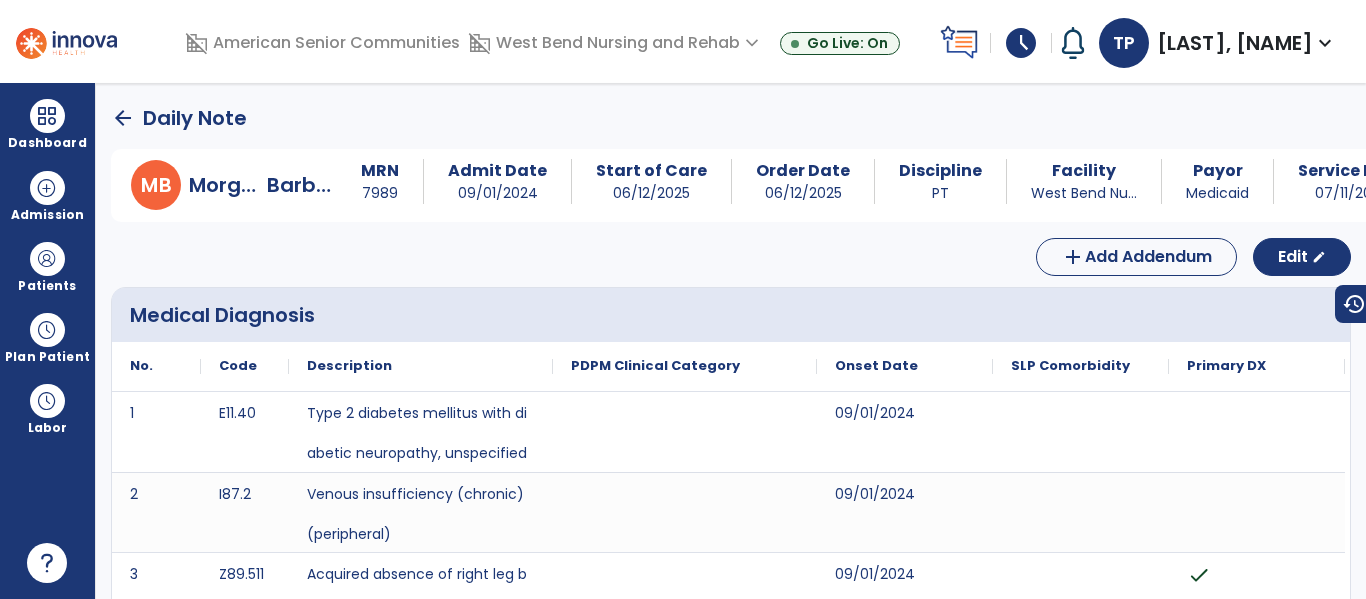 click on "arrow_back   Daily Note   M  B  Morgan,   Barbara  MRN 7989 Admit Date 09/01/2024 Start of Care 06/12/2025 Order Date 06/12/2025 Discipline PT Facility West Bend Nu... Payor Medicaid Service Date 07/11/2025  add  Add Addendum Edit  edit  Medical Diagnosis
No.
Code
1" at bounding box center [731, 341] 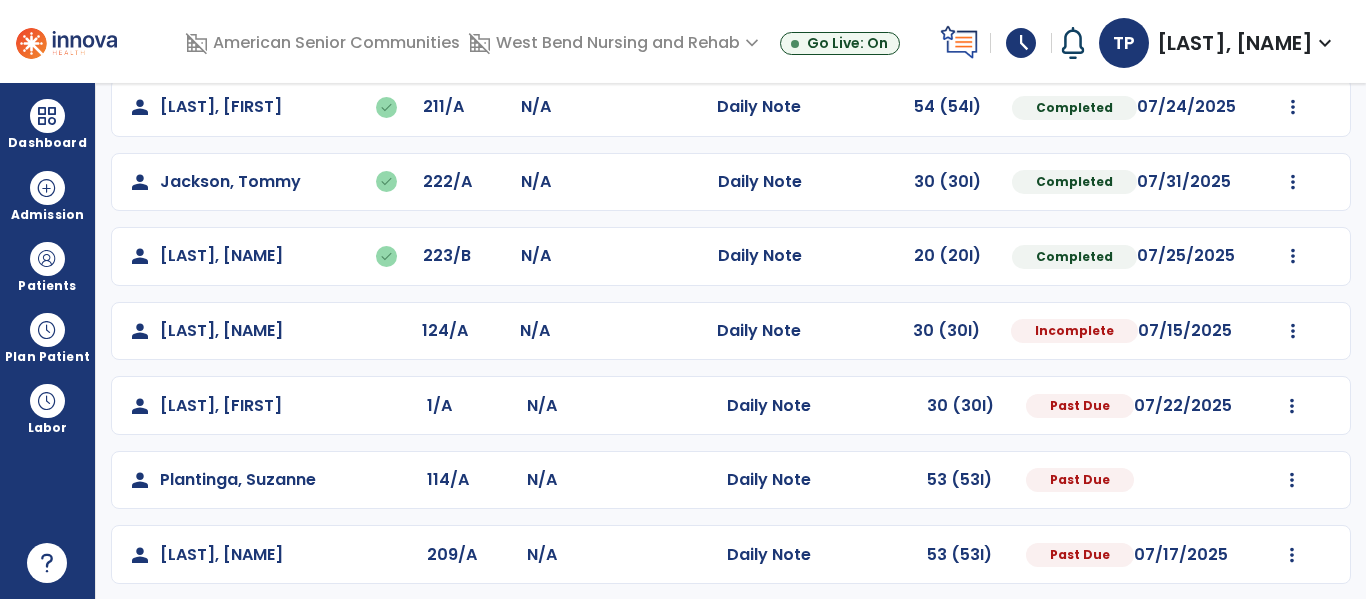 scroll, scrollTop: 488, scrollLeft: 0, axis: vertical 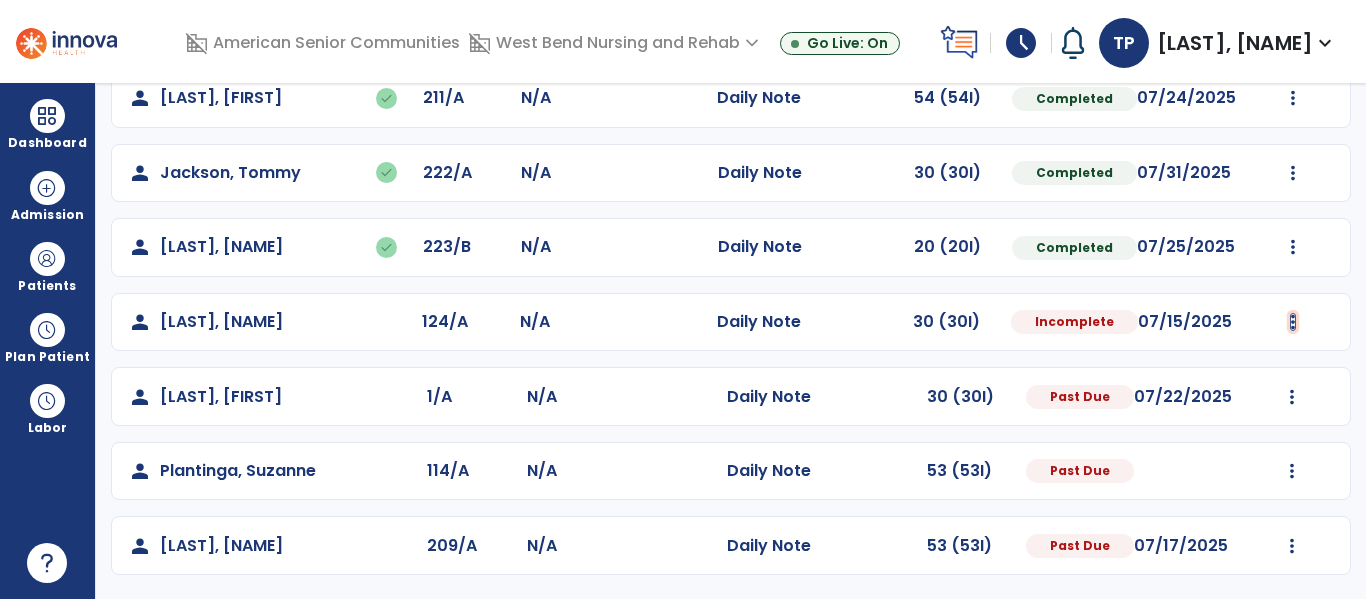 click at bounding box center (1293, -200) 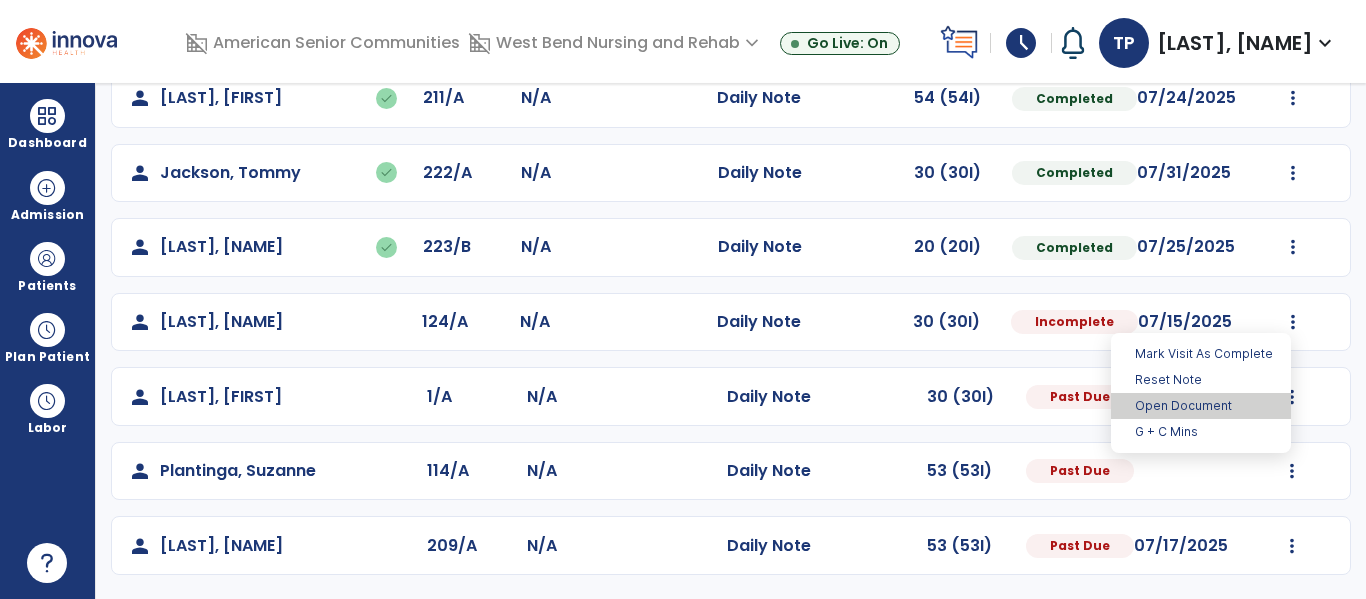click on "Open Document" at bounding box center (1201, 406) 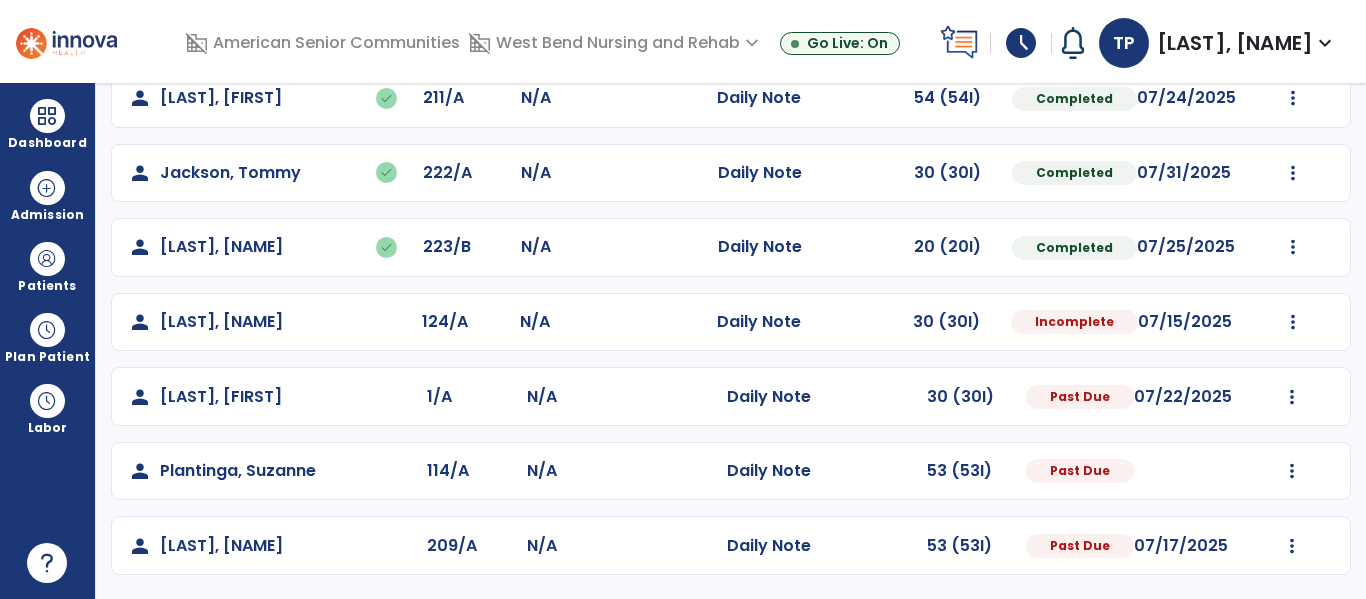 select on "*" 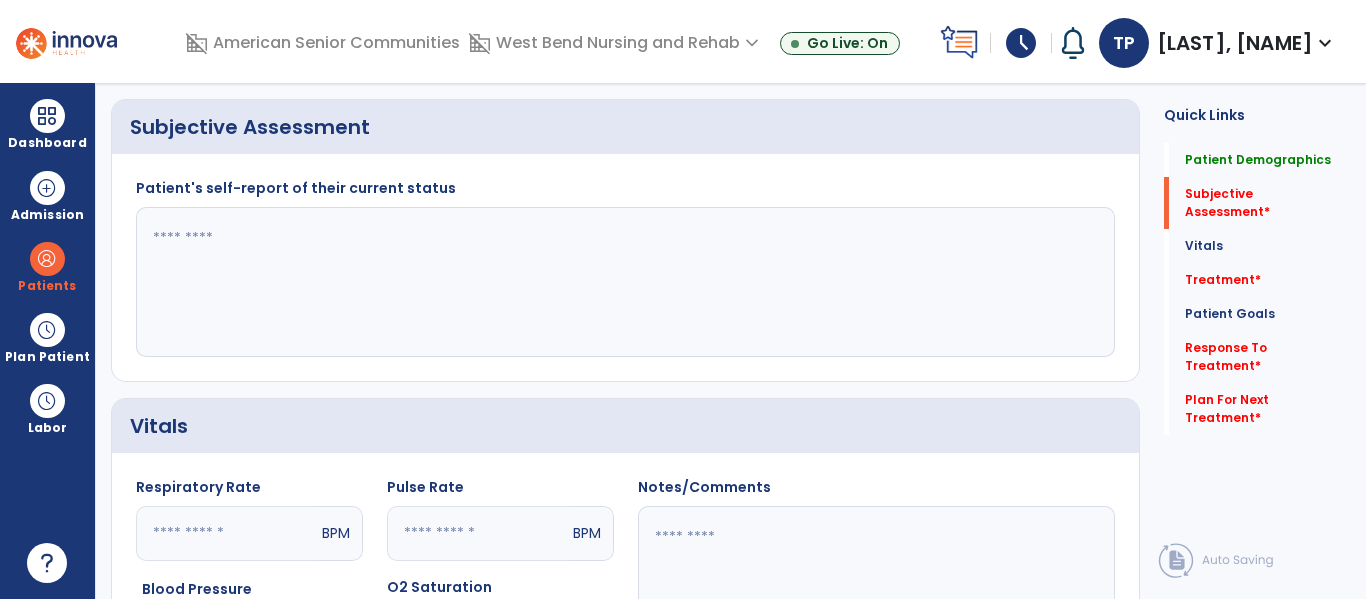 scroll, scrollTop: 0, scrollLeft: 0, axis: both 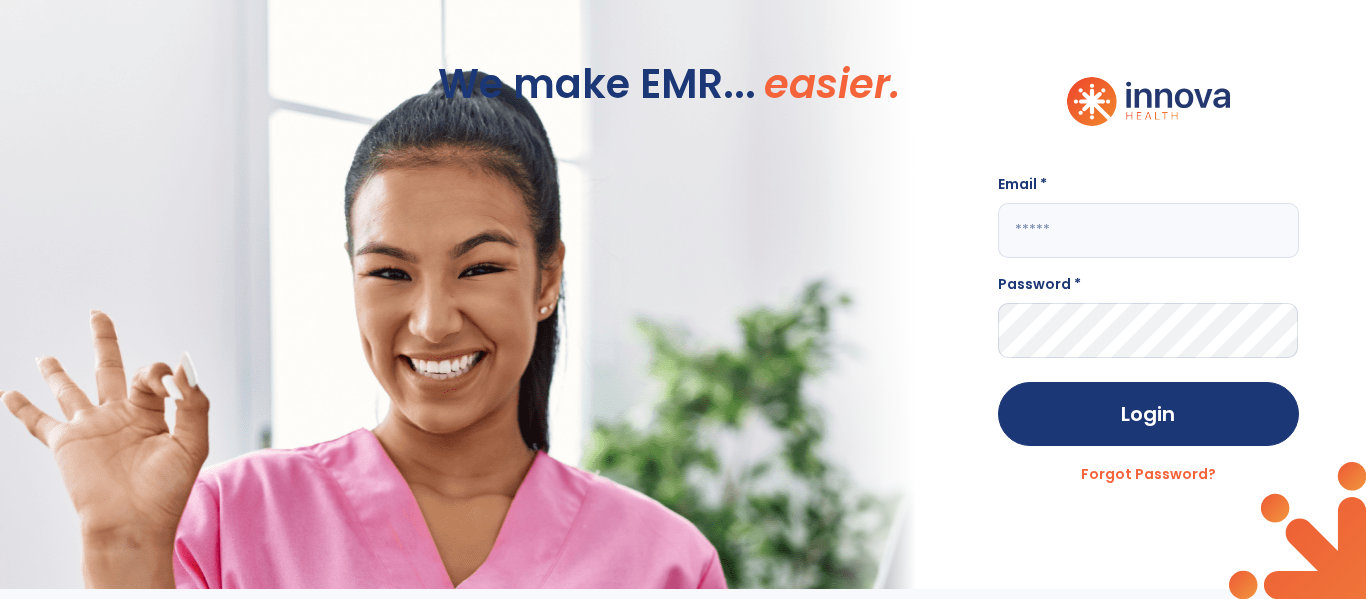 click 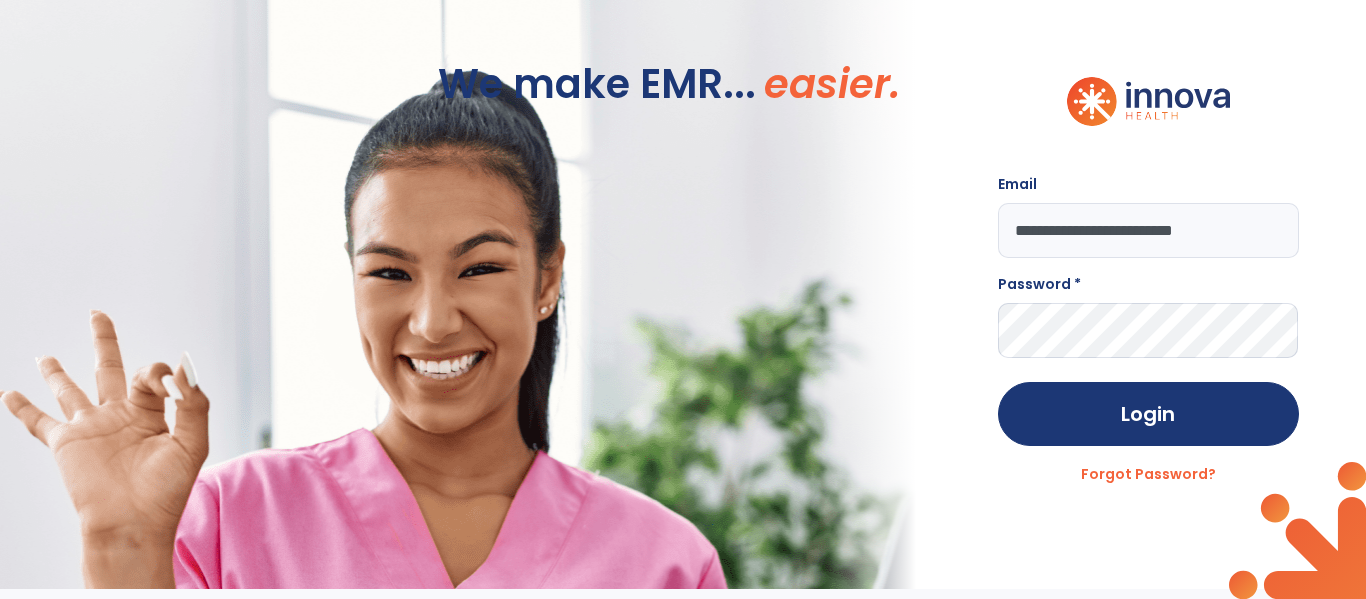type on "**********" 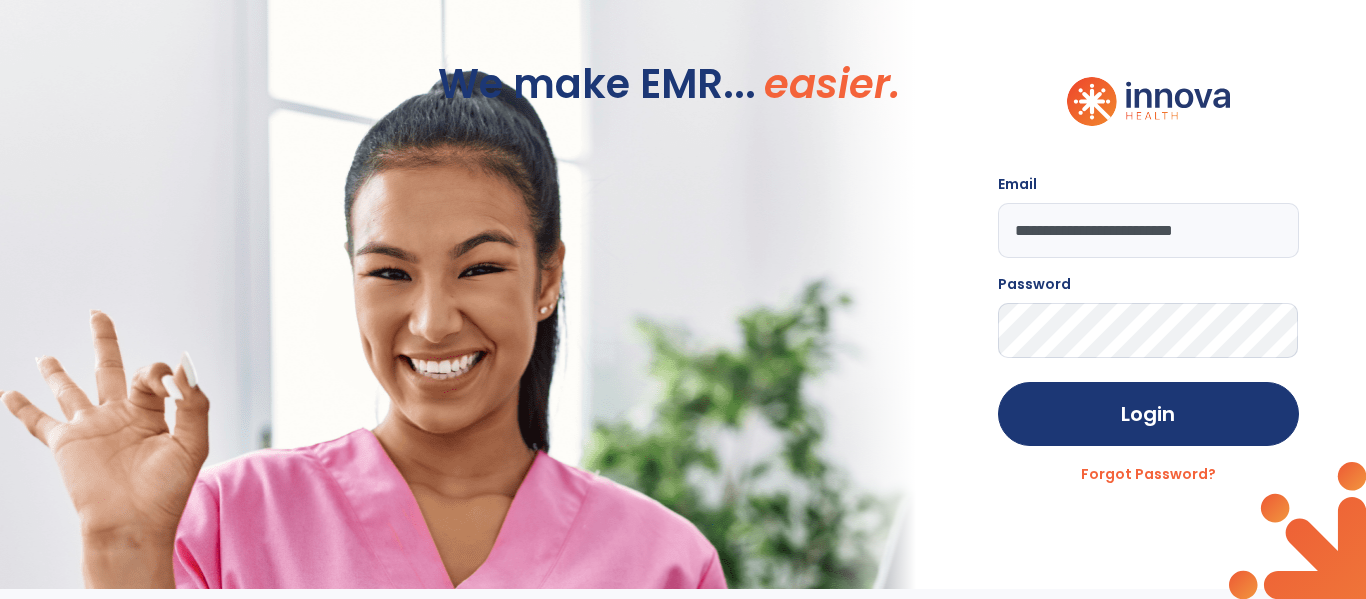 click on "Login" 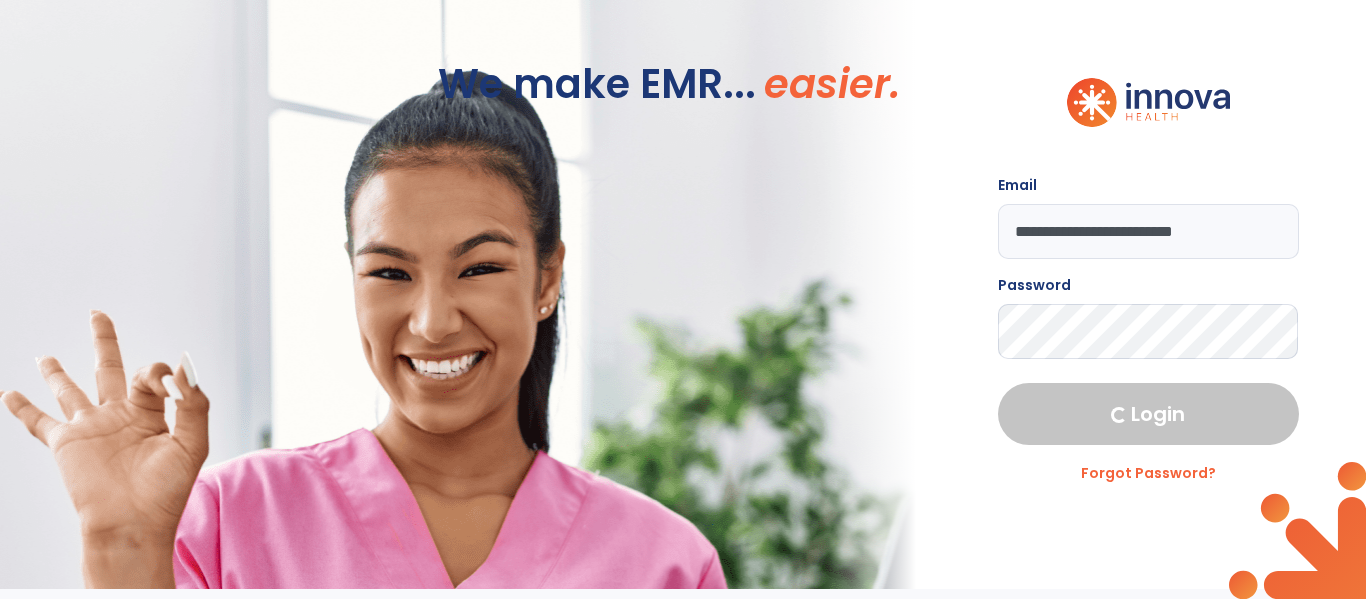 select on "****" 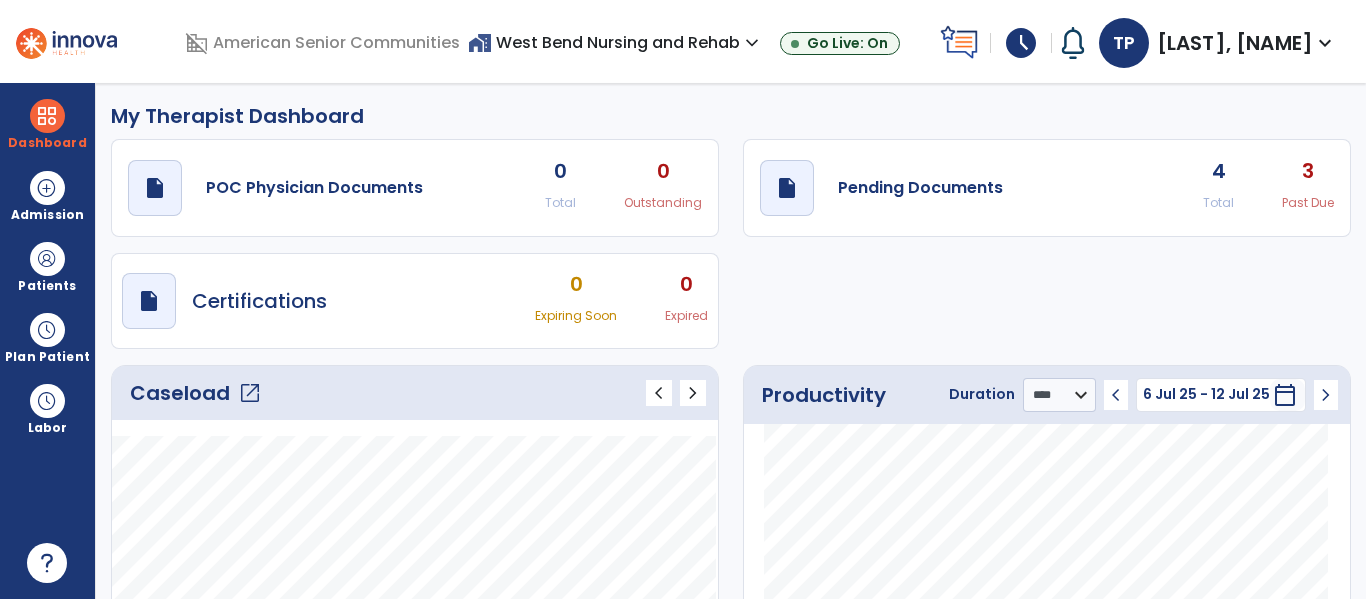 scroll, scrollTop: 0, scrollLeft: 0, axis: both 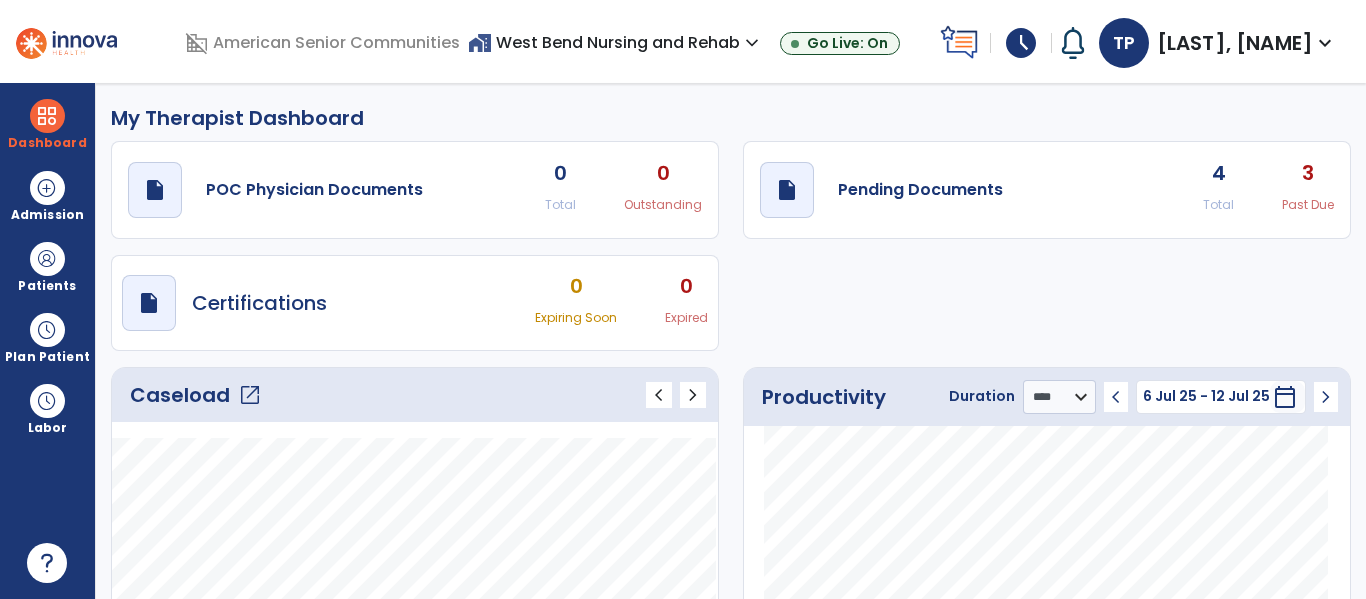 click on "Caseload   open_in_new" 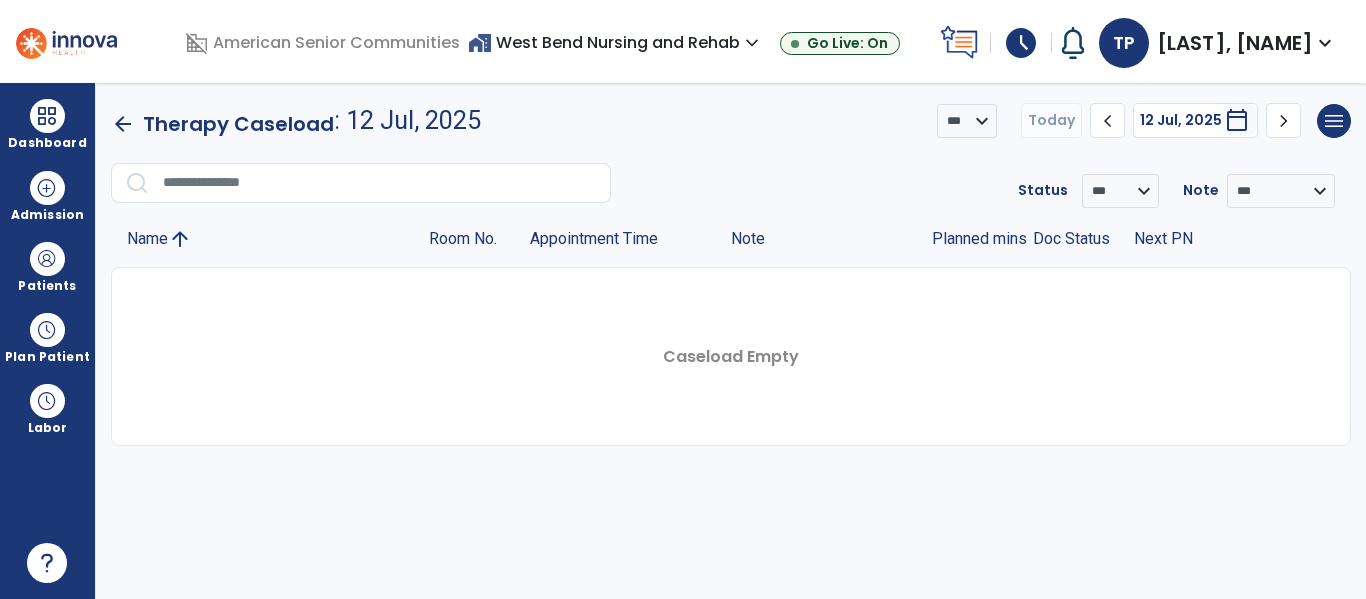 drag, startPoint x: 1103, startPoint y: 119, endPoint x: 1202, endPoint y: 197, distance: 126.035706 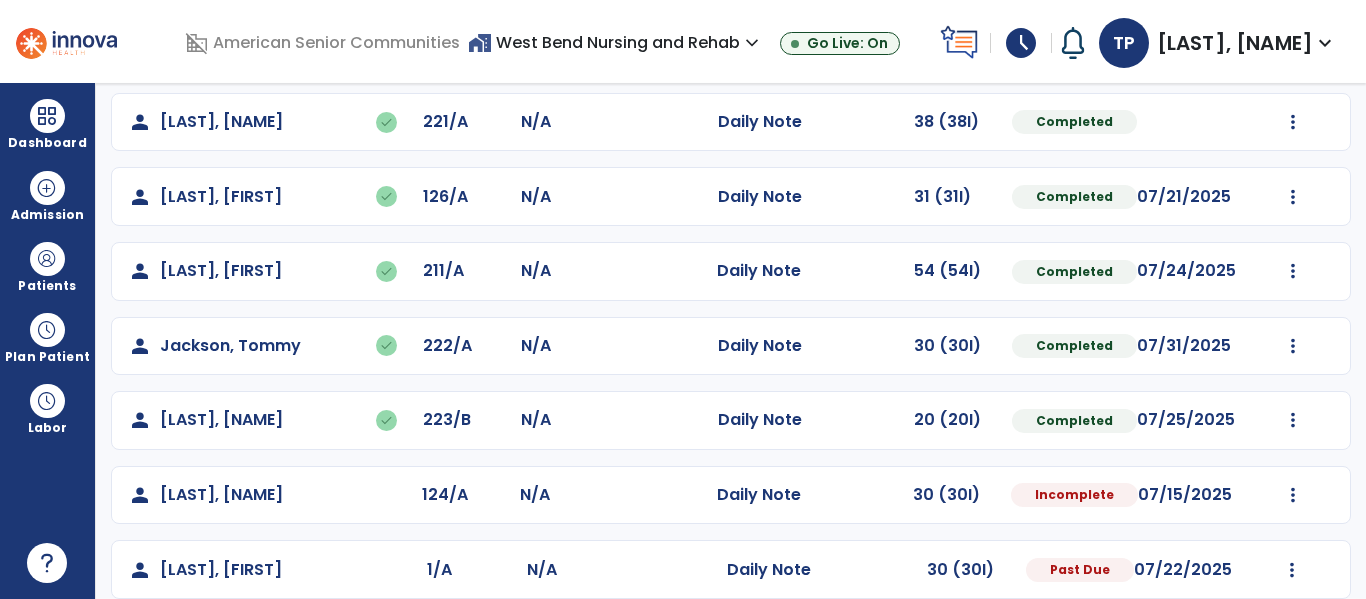scroll, scrollTop: 371, scrollLeft: 0, axis: vertical 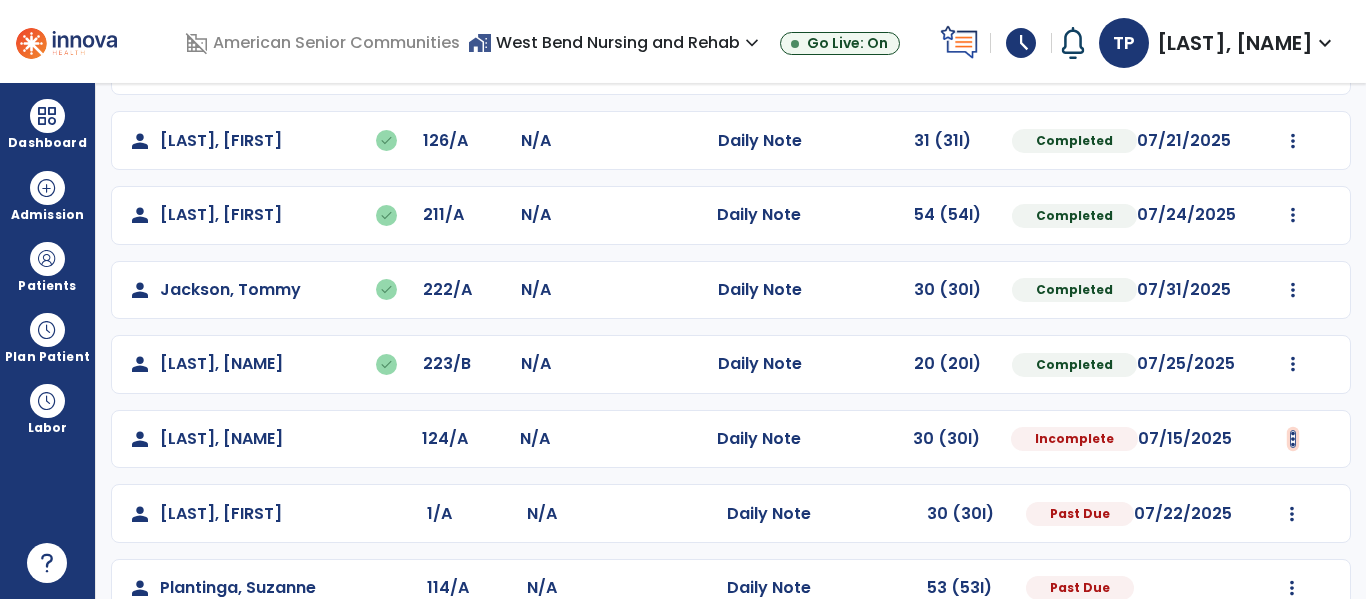 click at bounding box center [1293, -83] 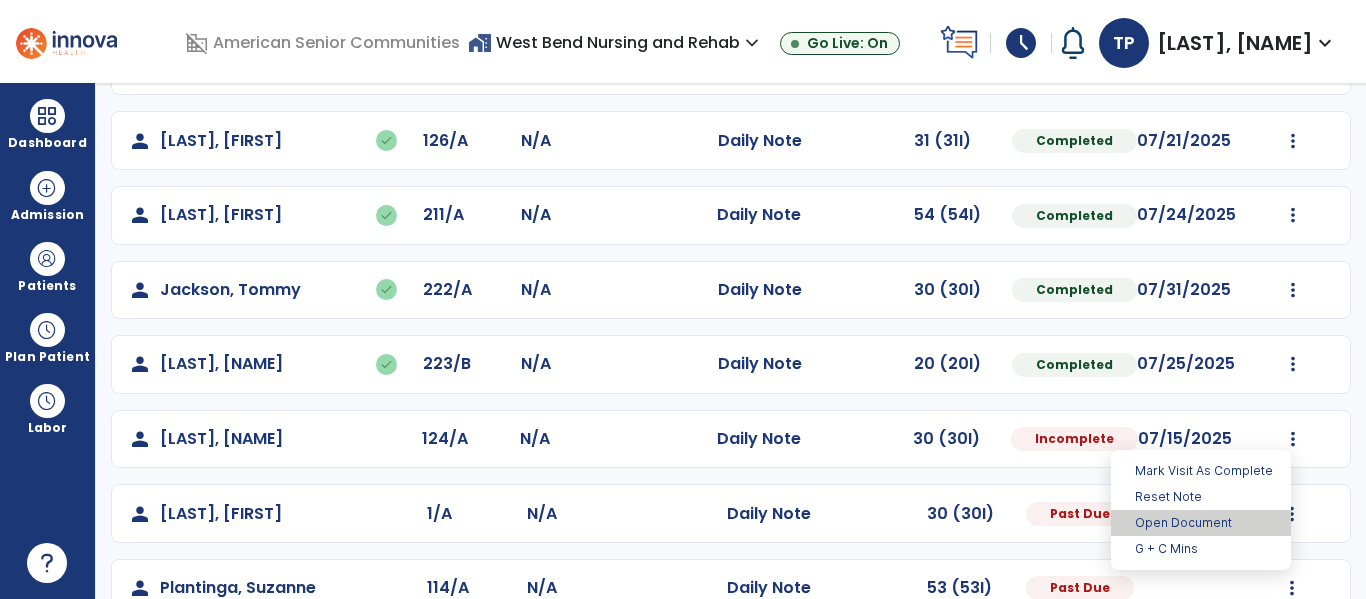 click on "Open Document" at bounding box center [1201, 523] 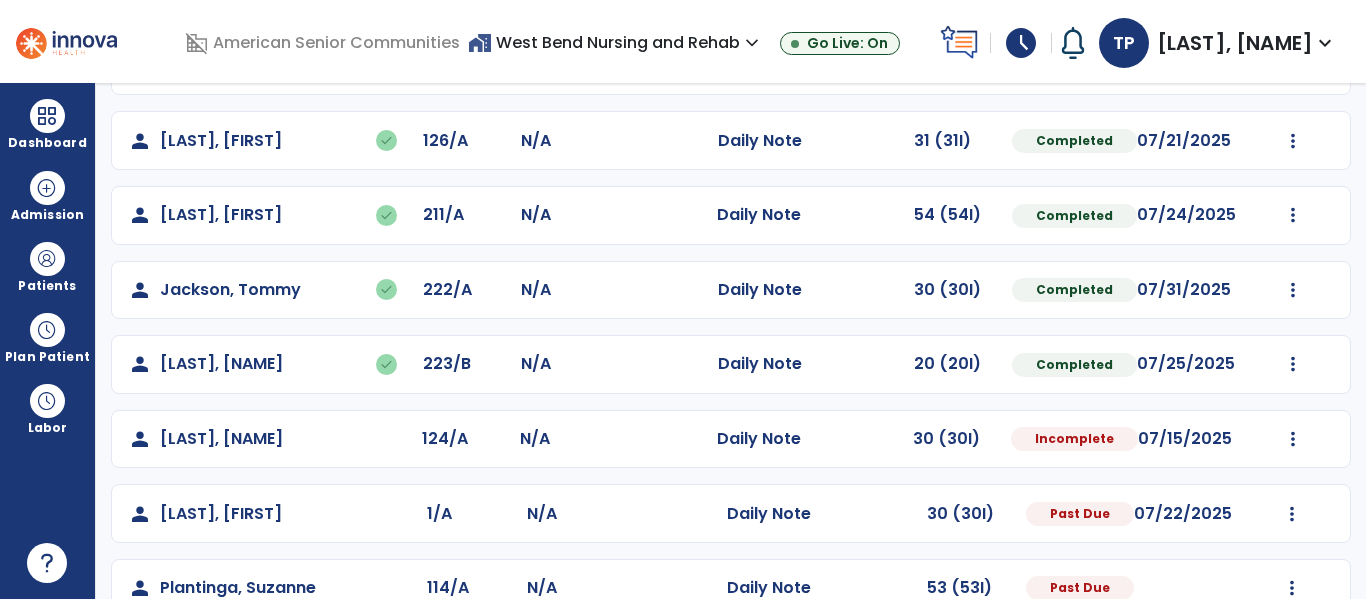 select on "*" 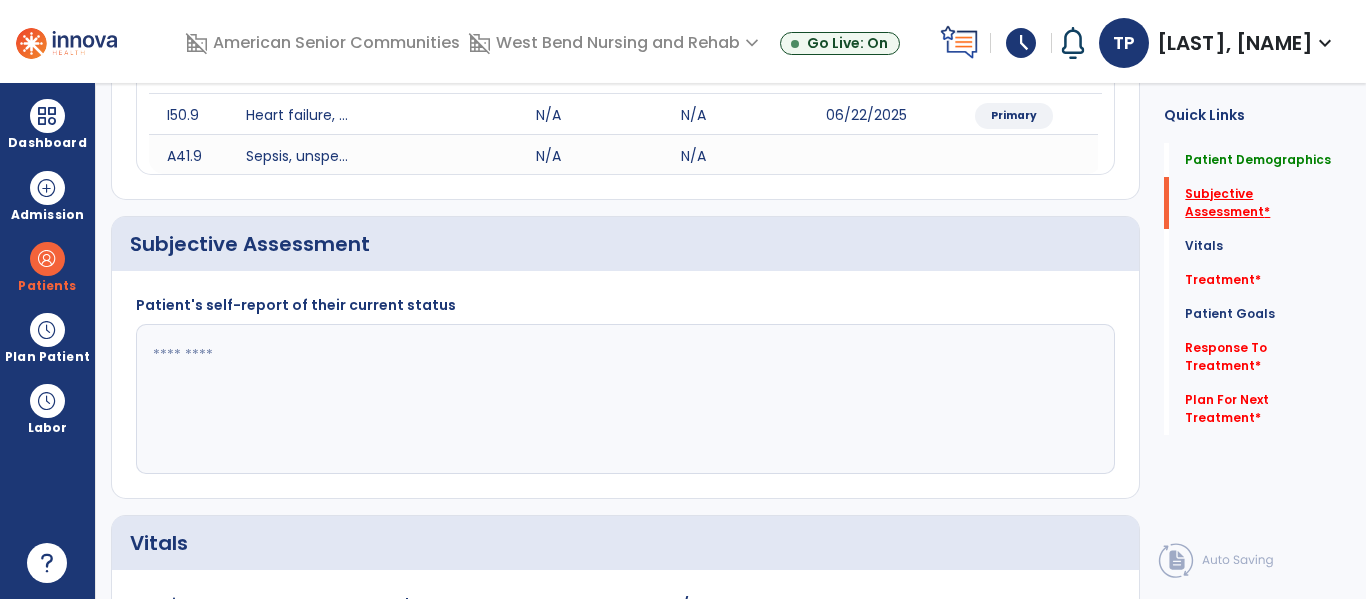 click on "Subjective Assessment   *" 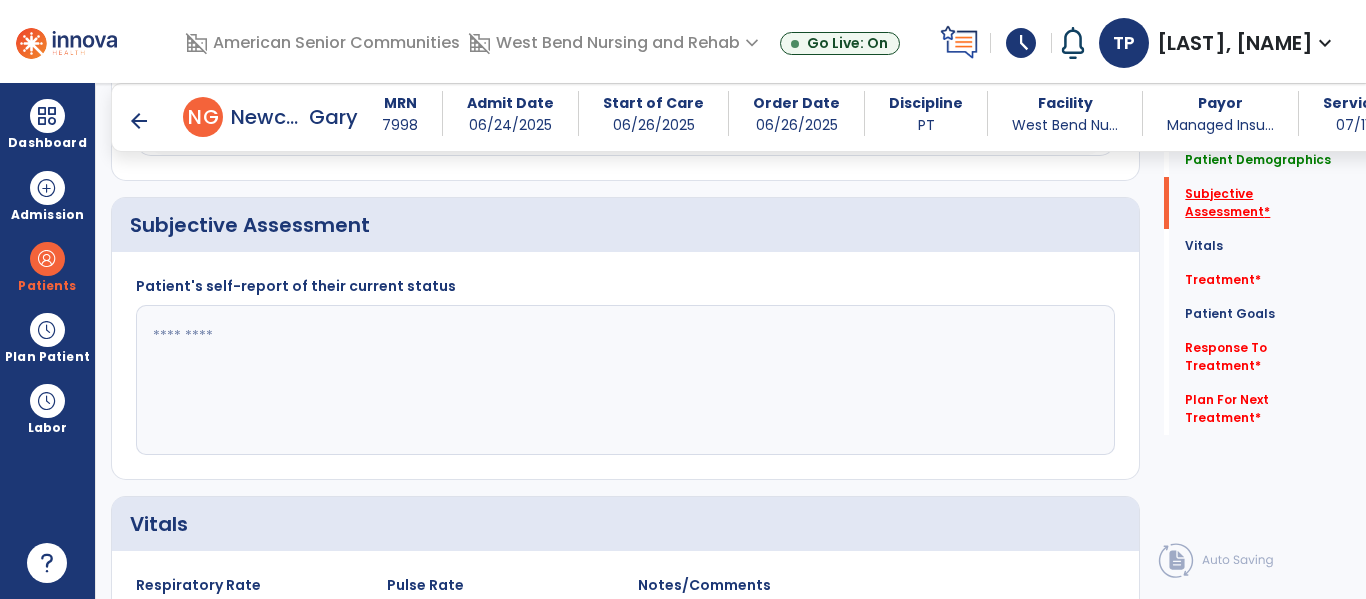 scroll, scrollTop: 387, scrollLeft: 0, axis: vertical 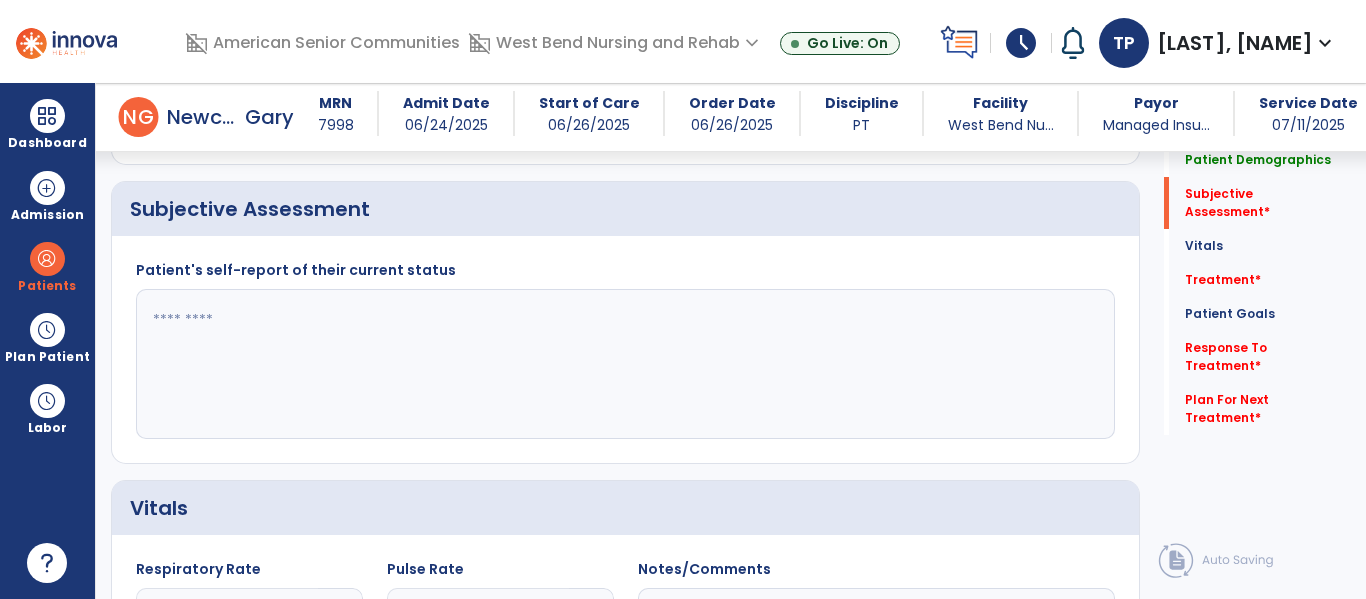 click 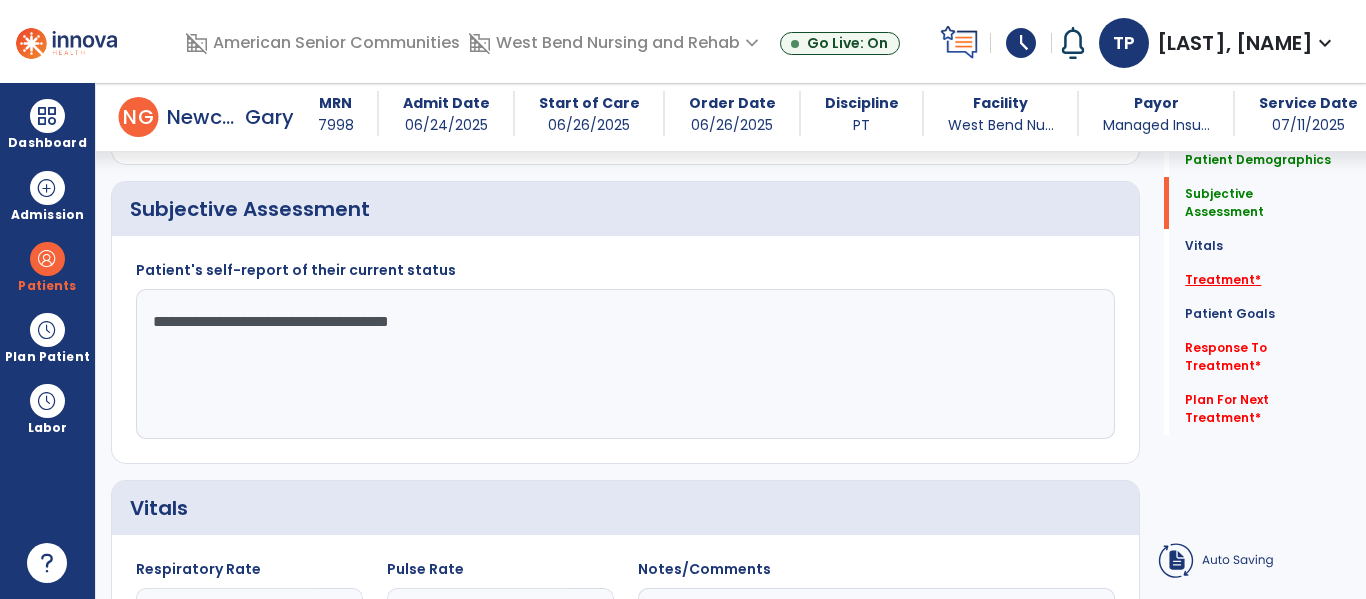 type on "**********" 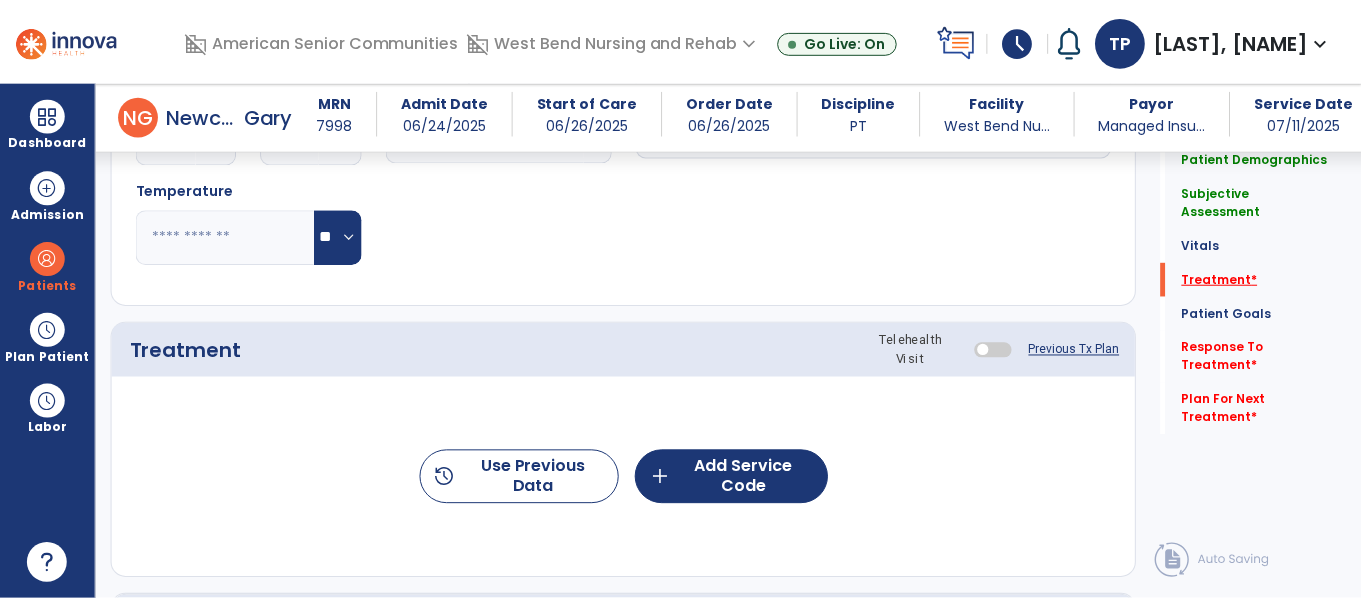 scroll, scrollTop: 1076, scrollLeft: 0, axis: vertical 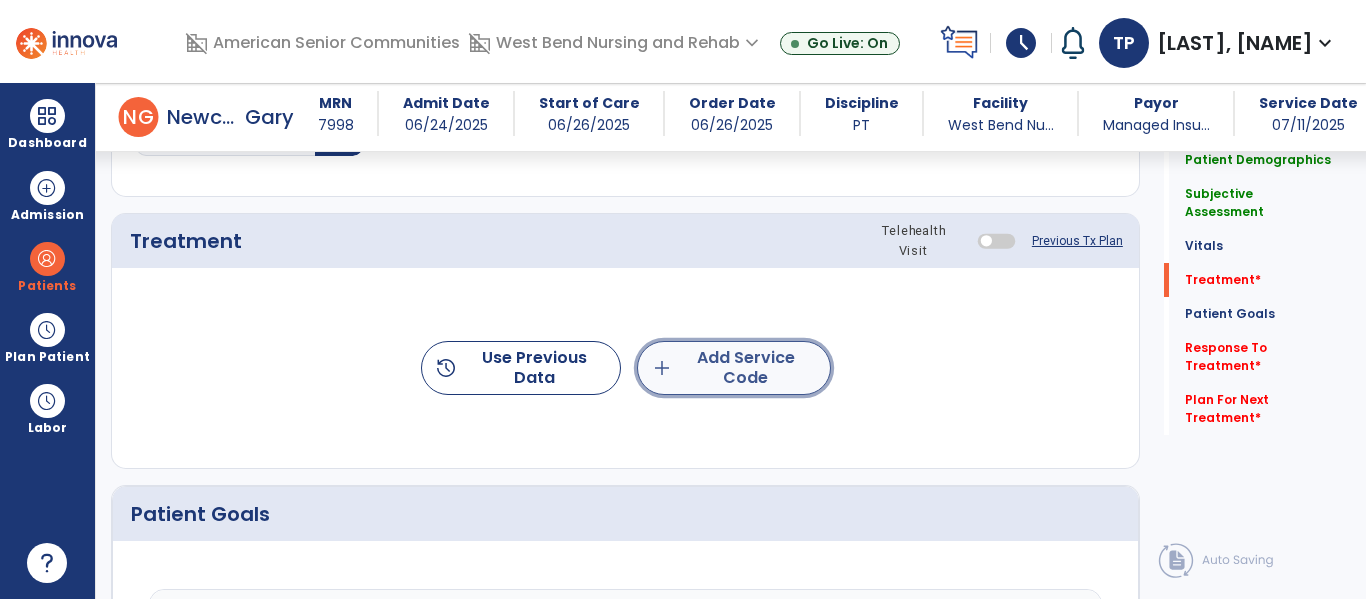click on "add  Add Service Code" 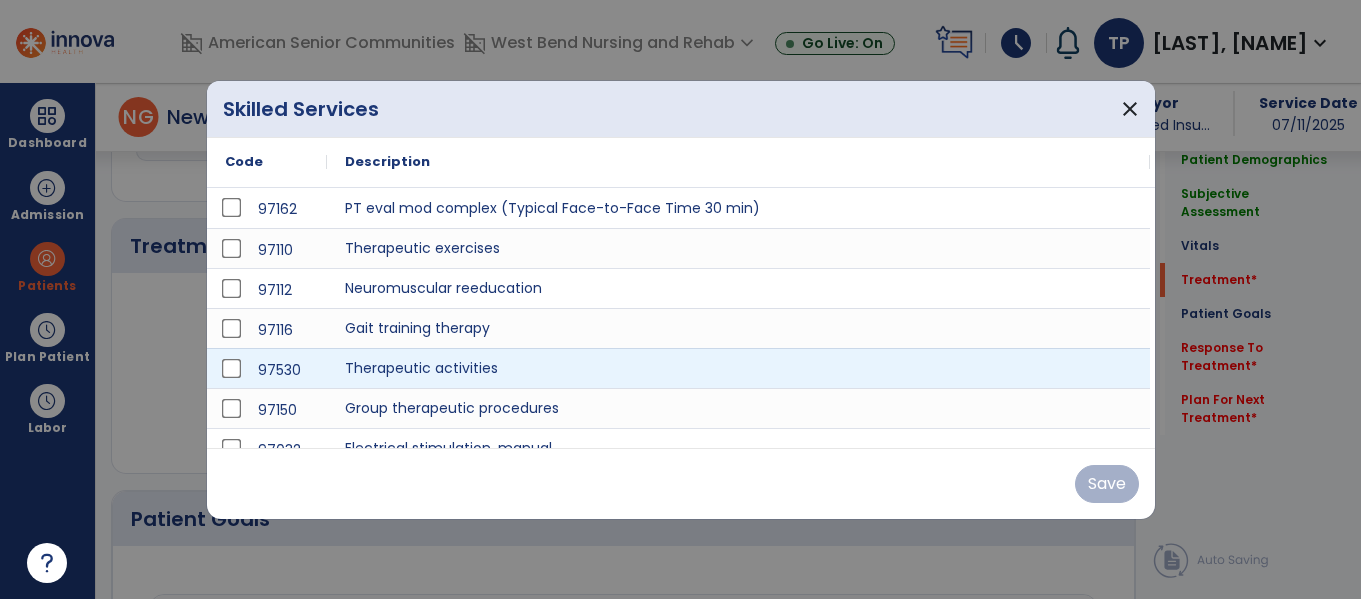 scroll, scrollTop: 1076, scrollLeft: 0, axis: vertical 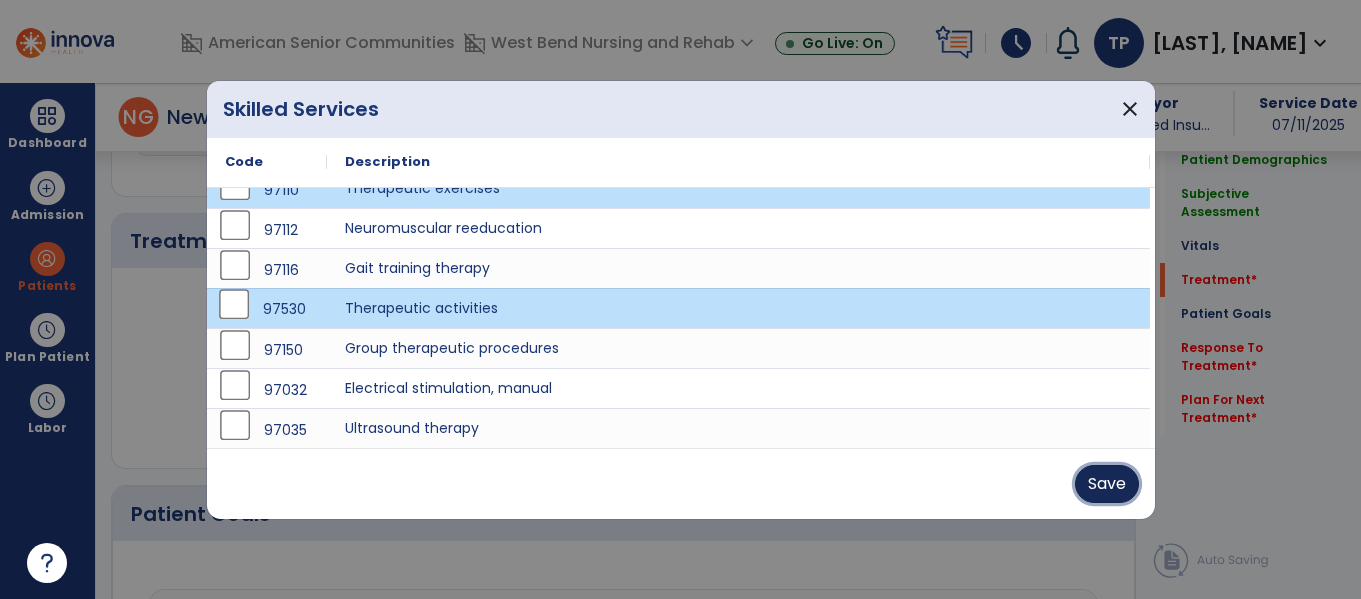 click on "Save" at bounding box center [1107, 484] 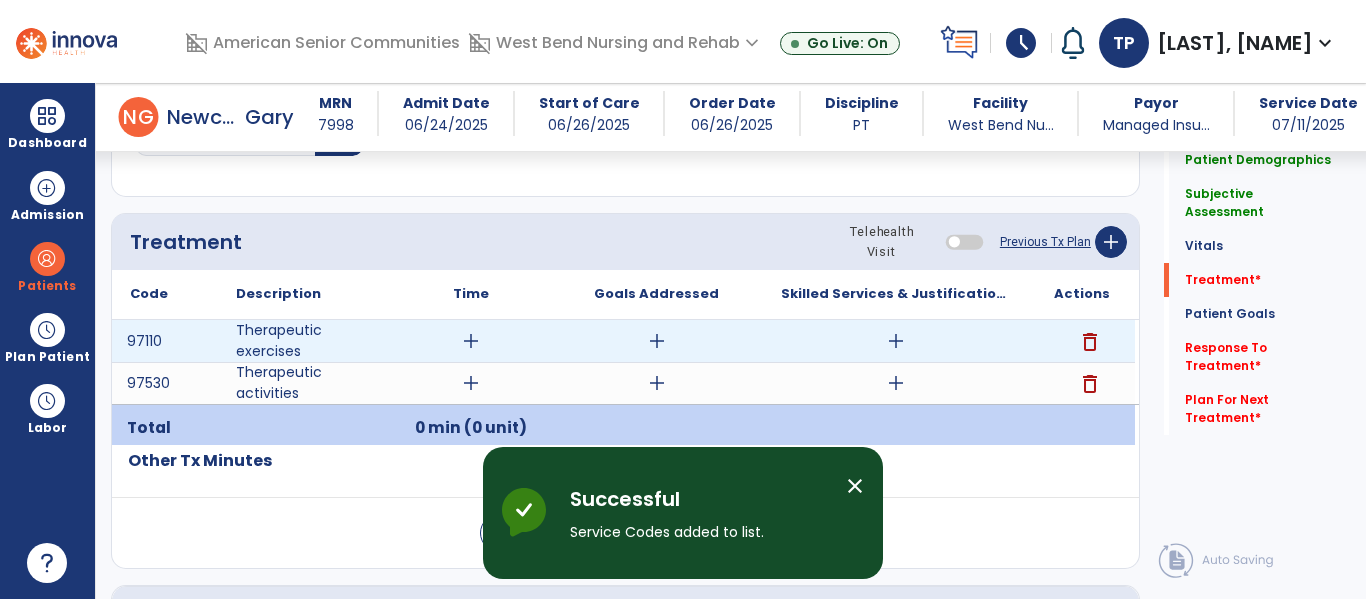 click on "add" at bounding box center [471, 341] 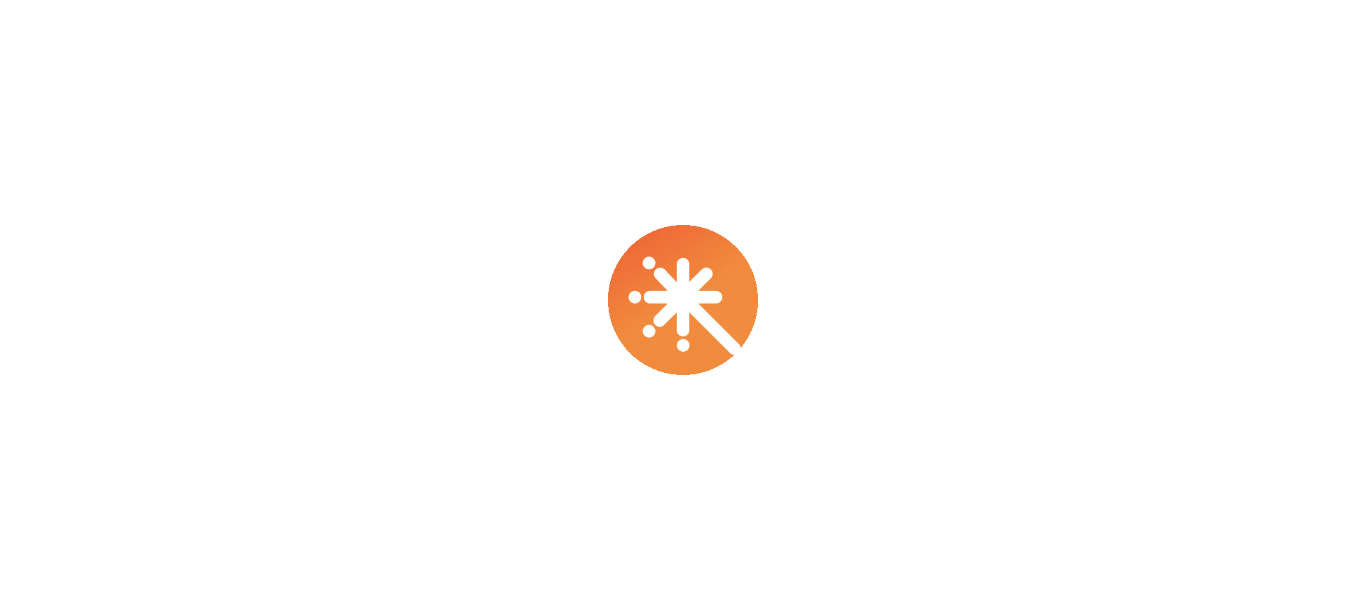 scroll, scrollTop: 0, scrollLeft: 0, axis: both 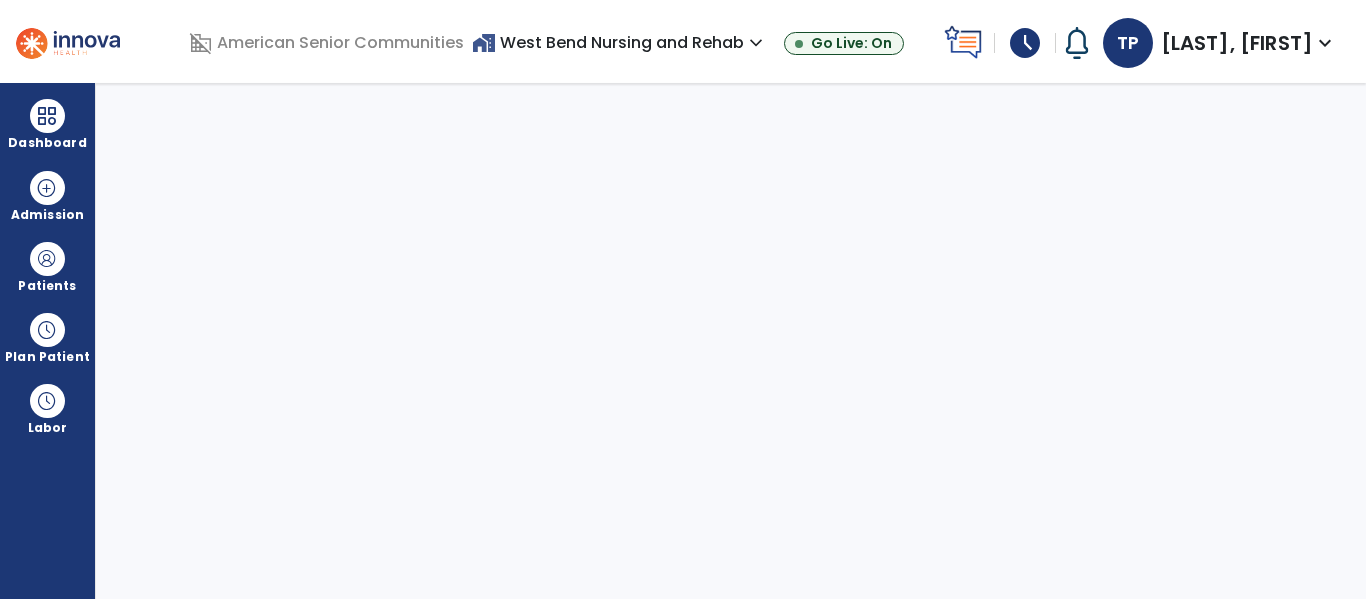 select on "****" 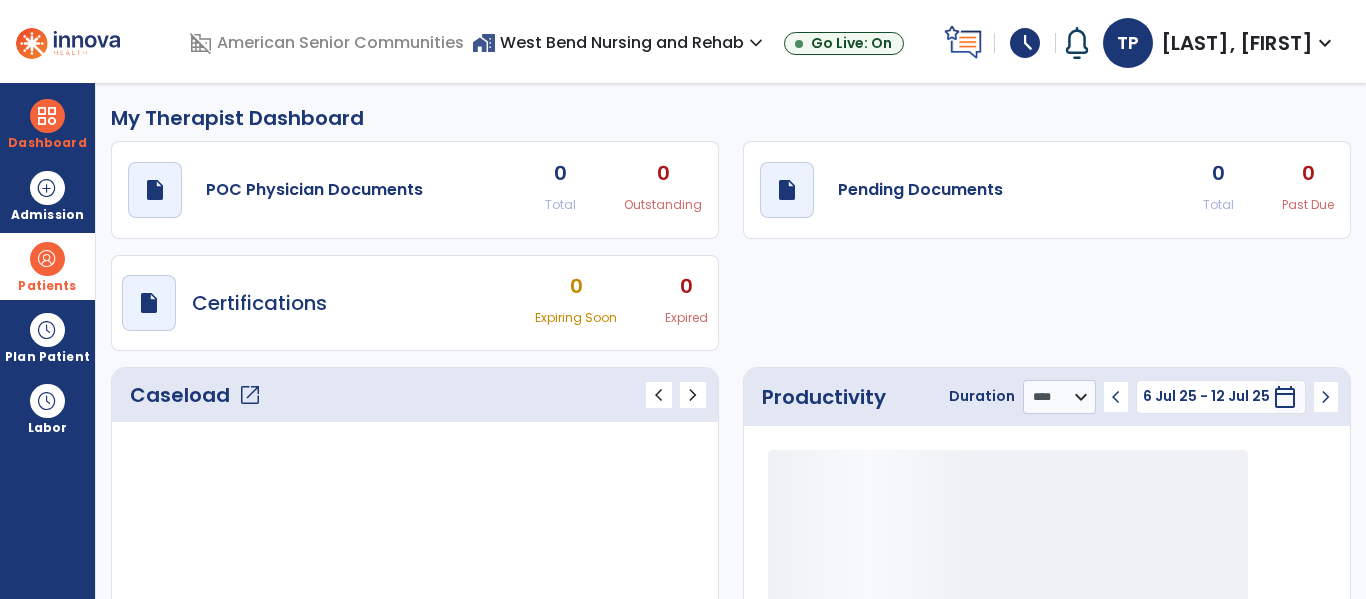 click at bounding box center (47, 259) 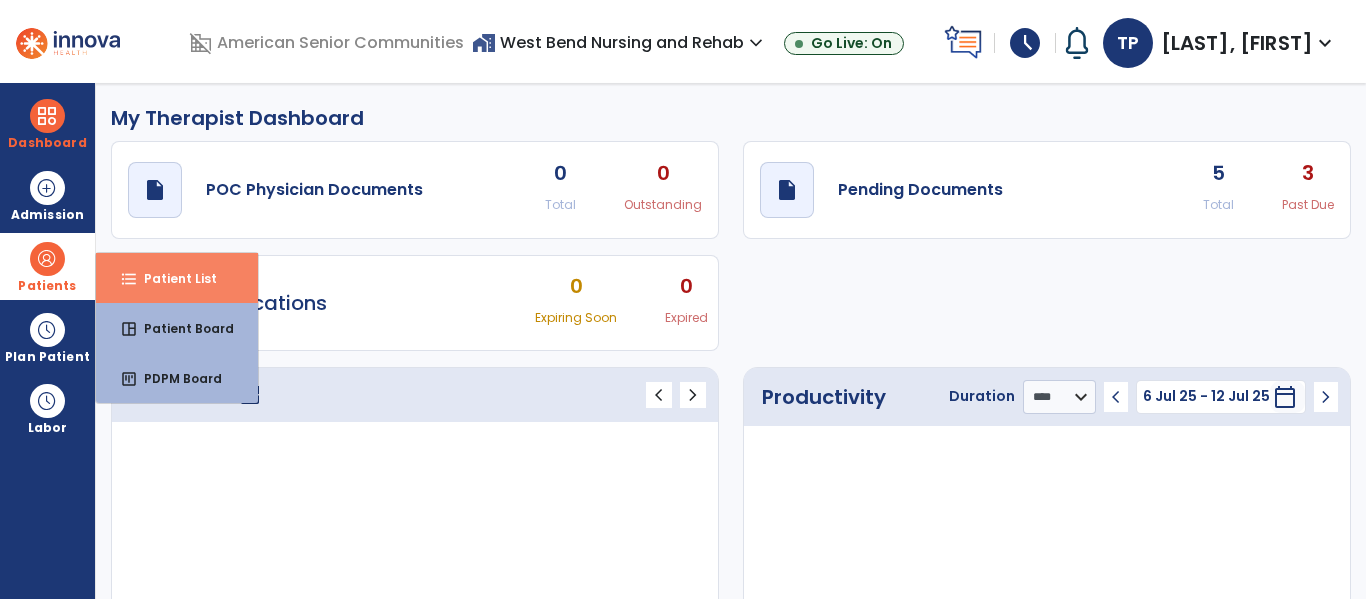 click on "Patient List" at bounding box center (172, 278) 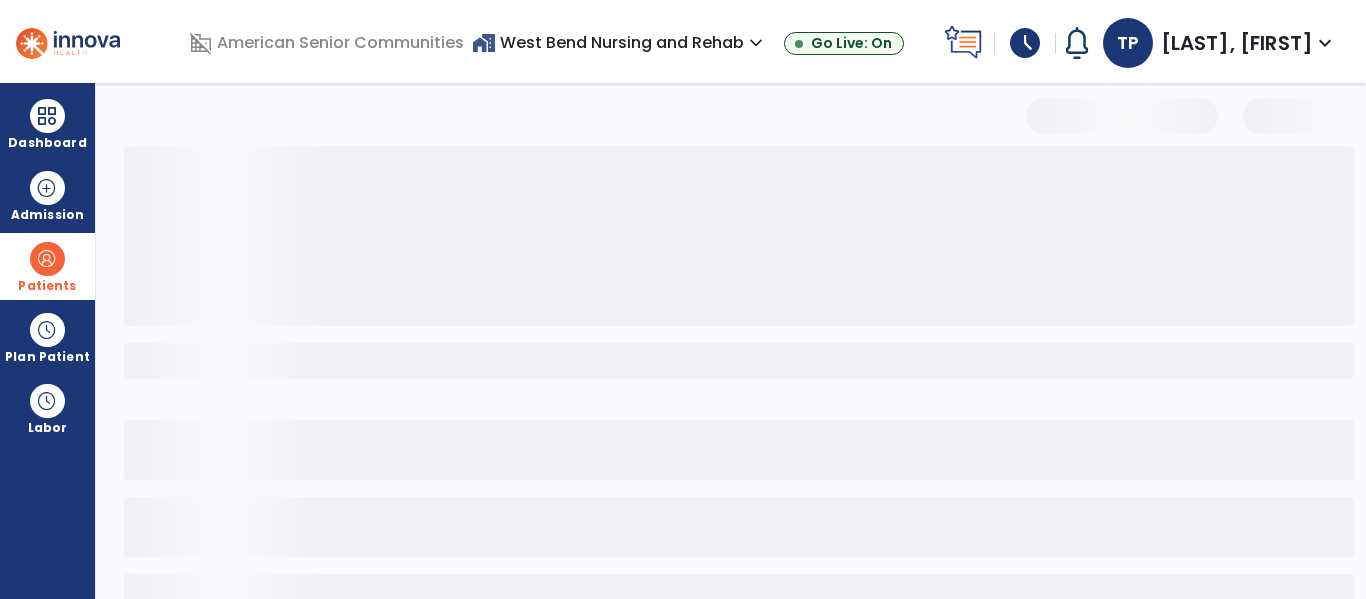 select on "***" 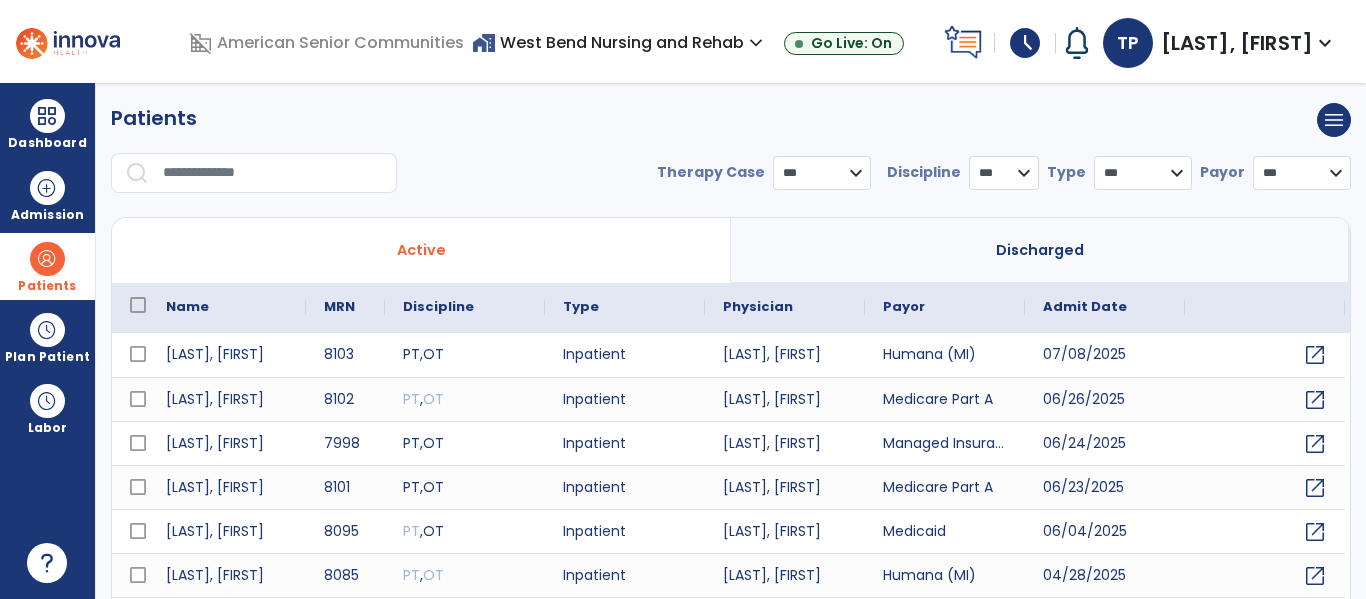 click at bounding box center (273, 173) 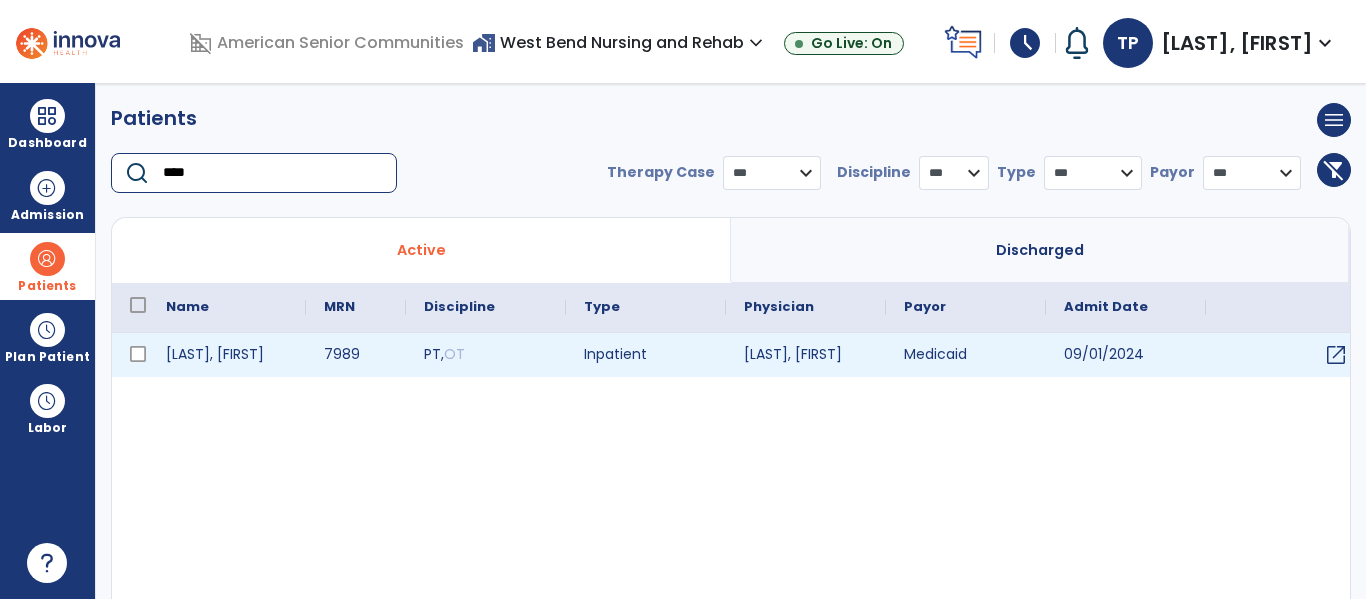type on "****" 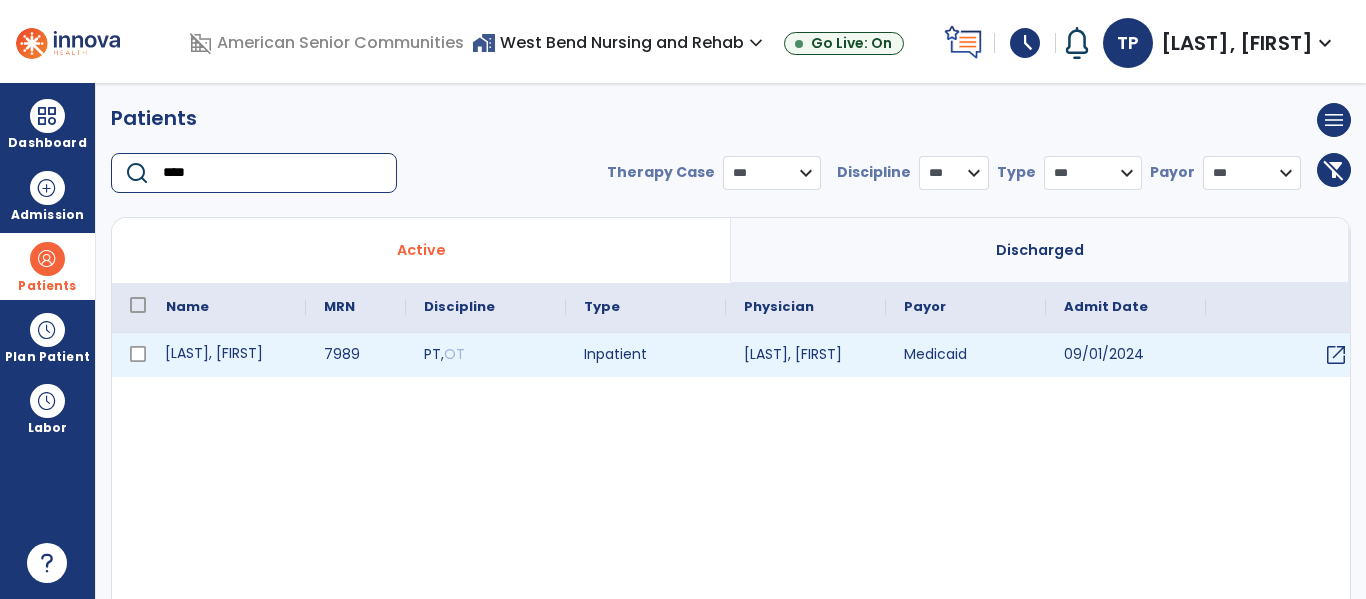 click on "[LAST], [FIRST]" at bounding box center (227, 355) 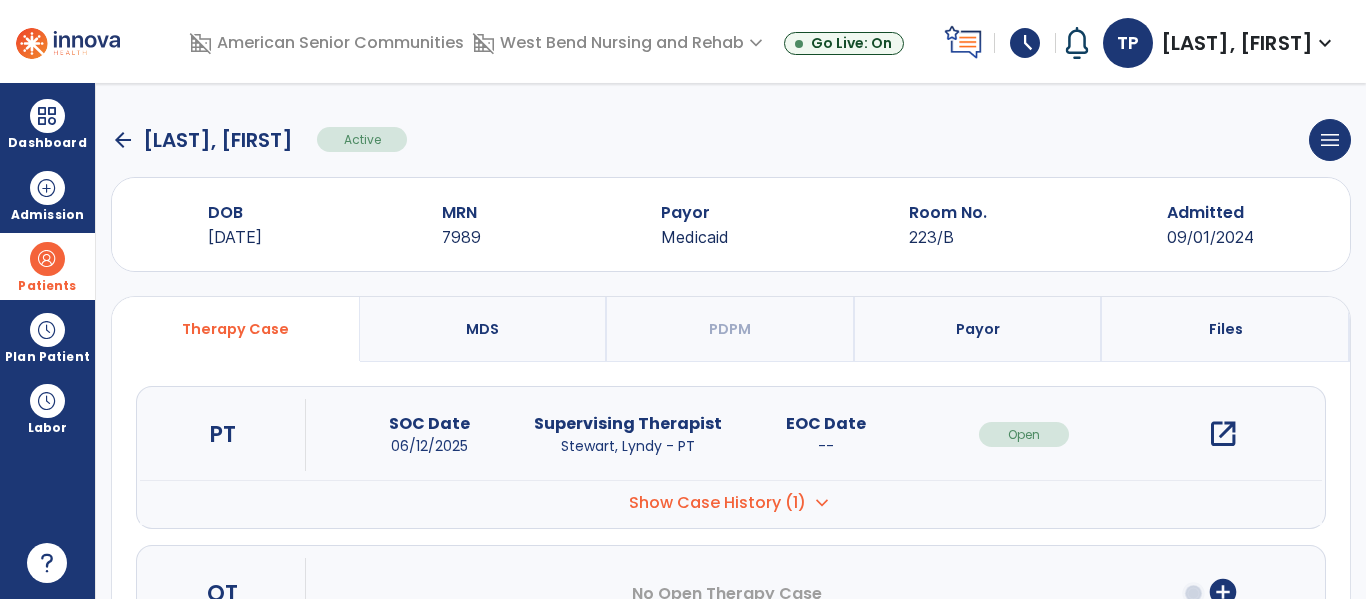 click on "open_in_new" at bounding box center (1223, 434) 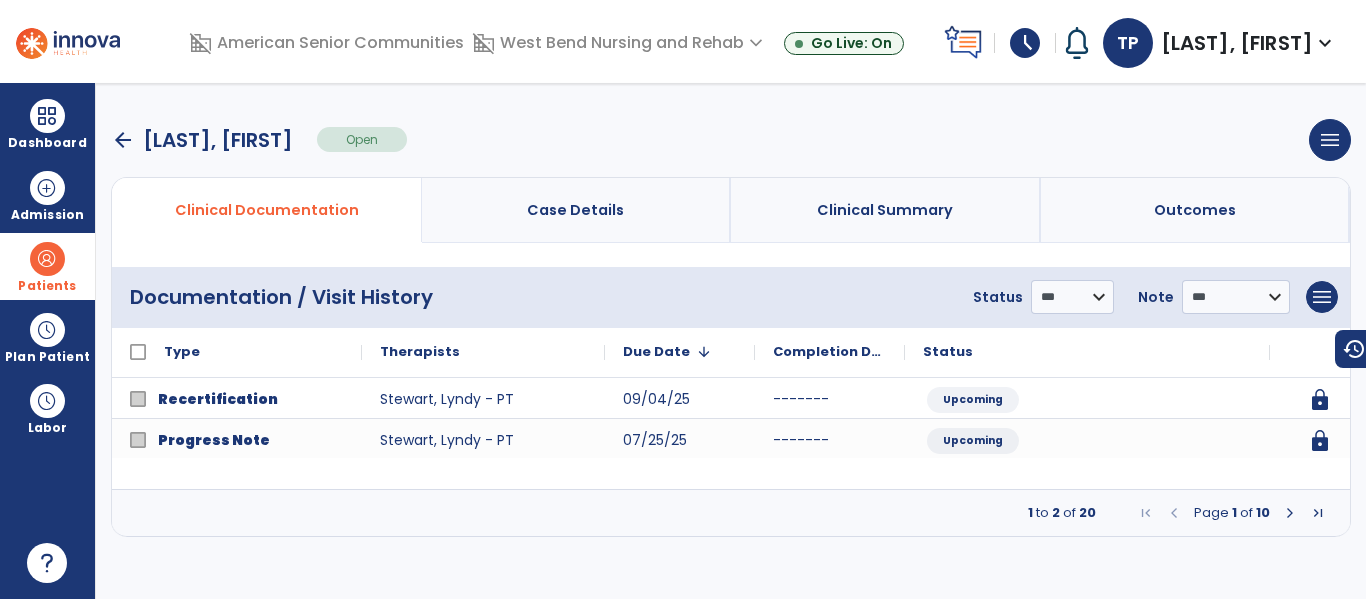 click at bounding box center (1290, 513) 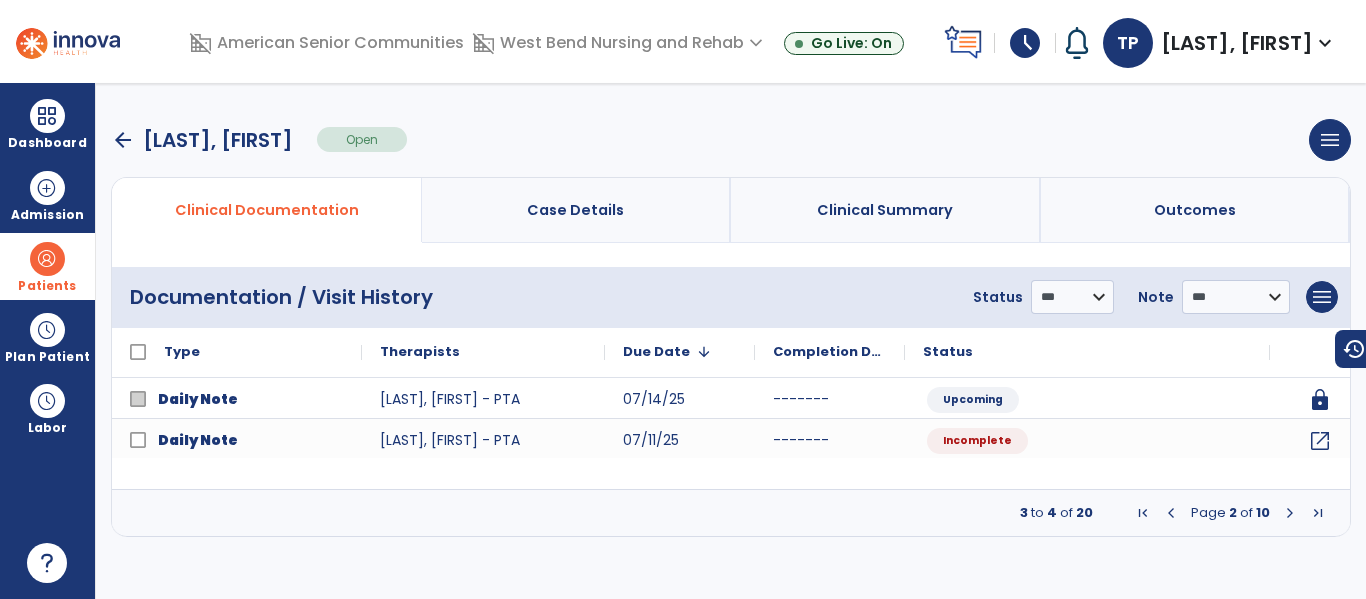 click at bounding box center [1290, 513] 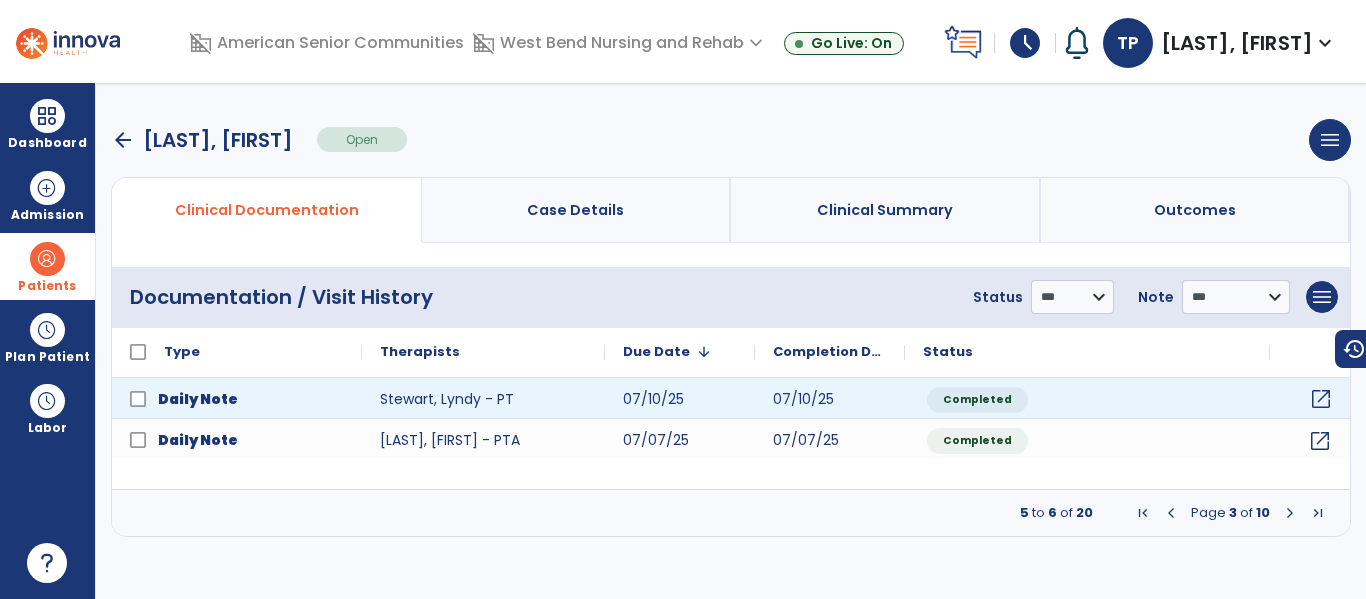 click on "open_in_new" 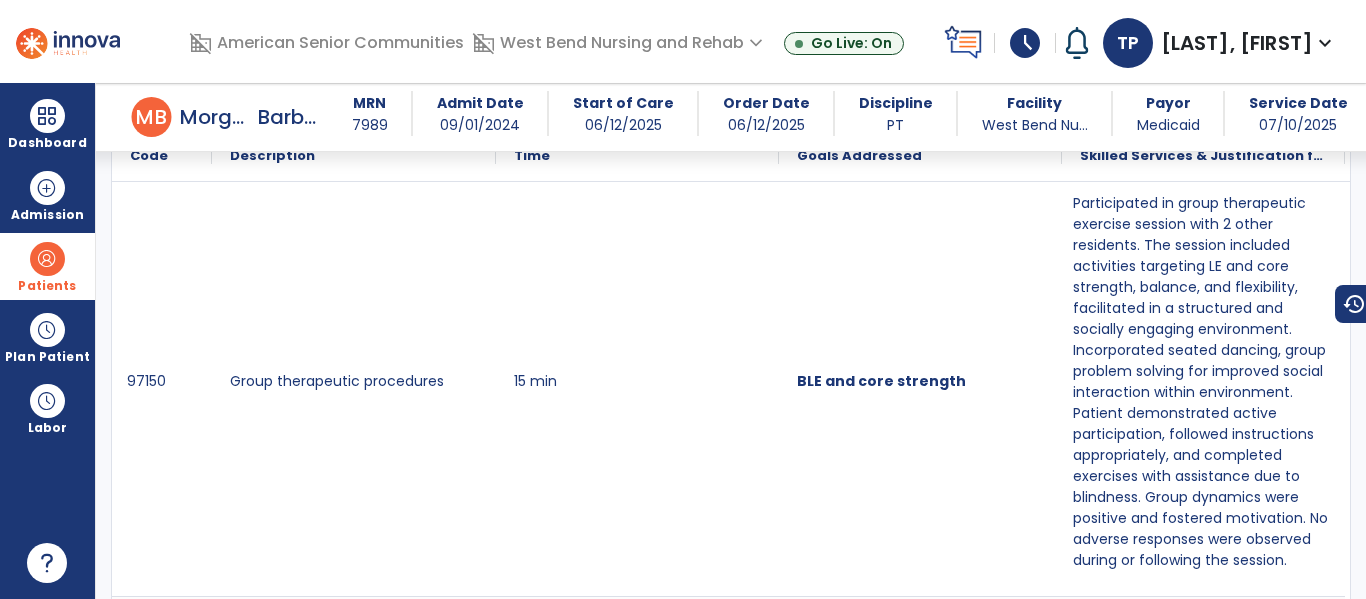 scroll, scrollTop: 0, scrollLeft: 0, axis: both 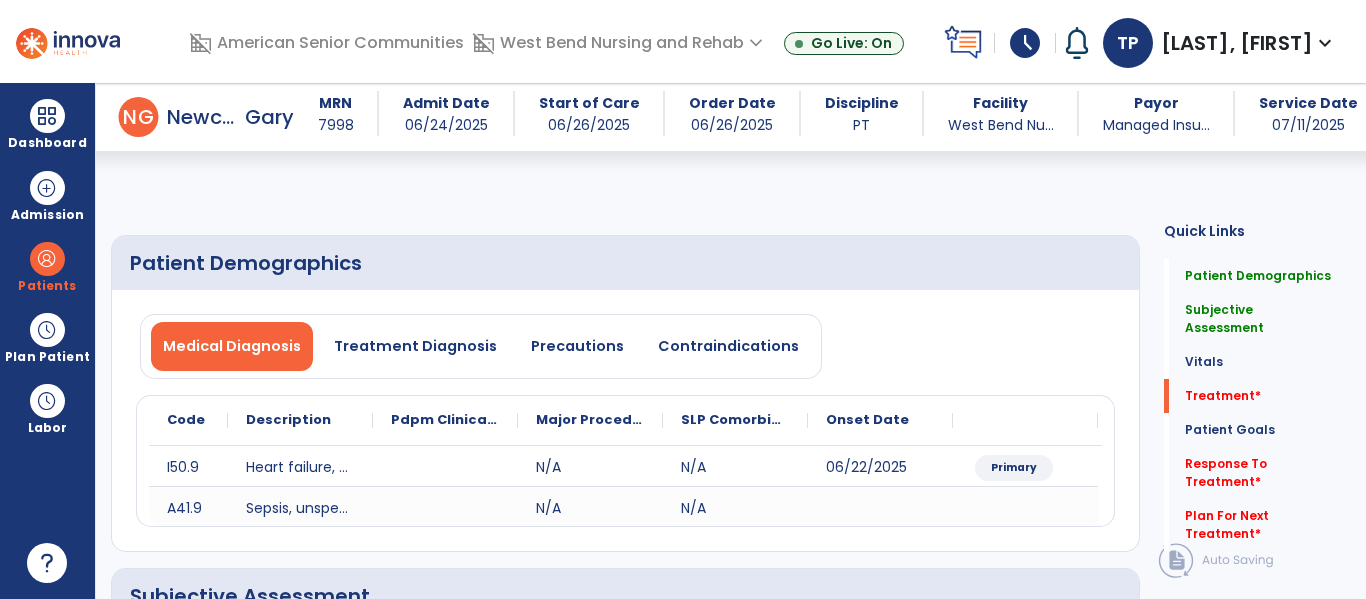select on "*" 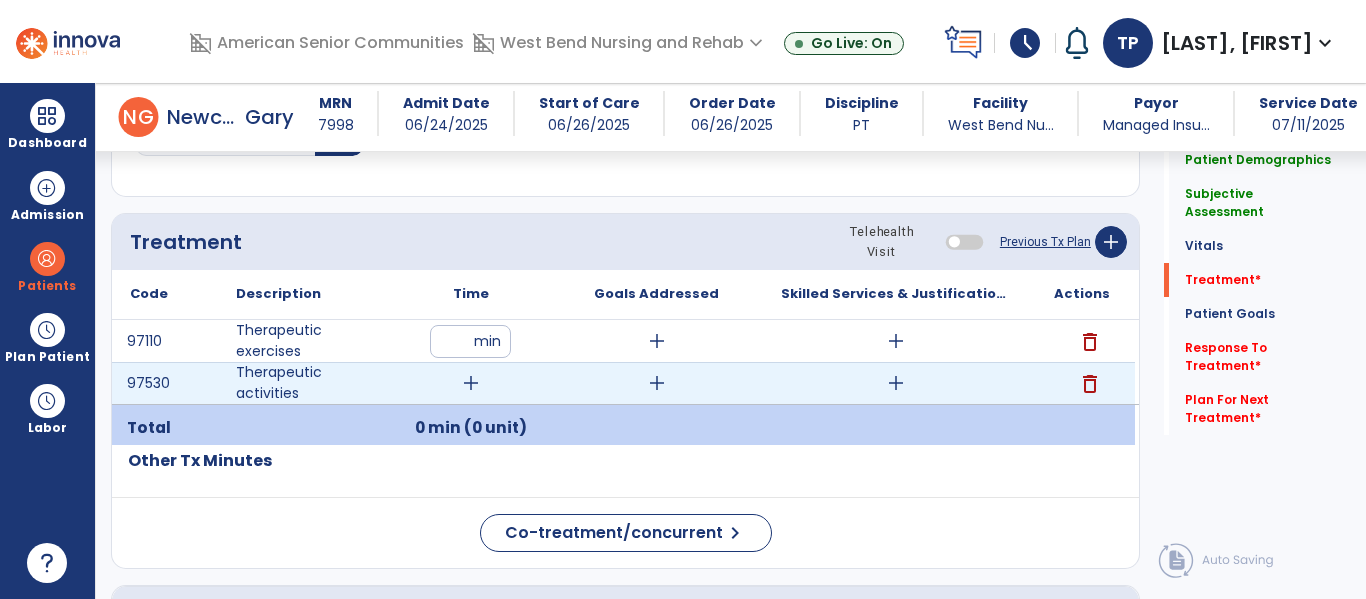 type on "**" 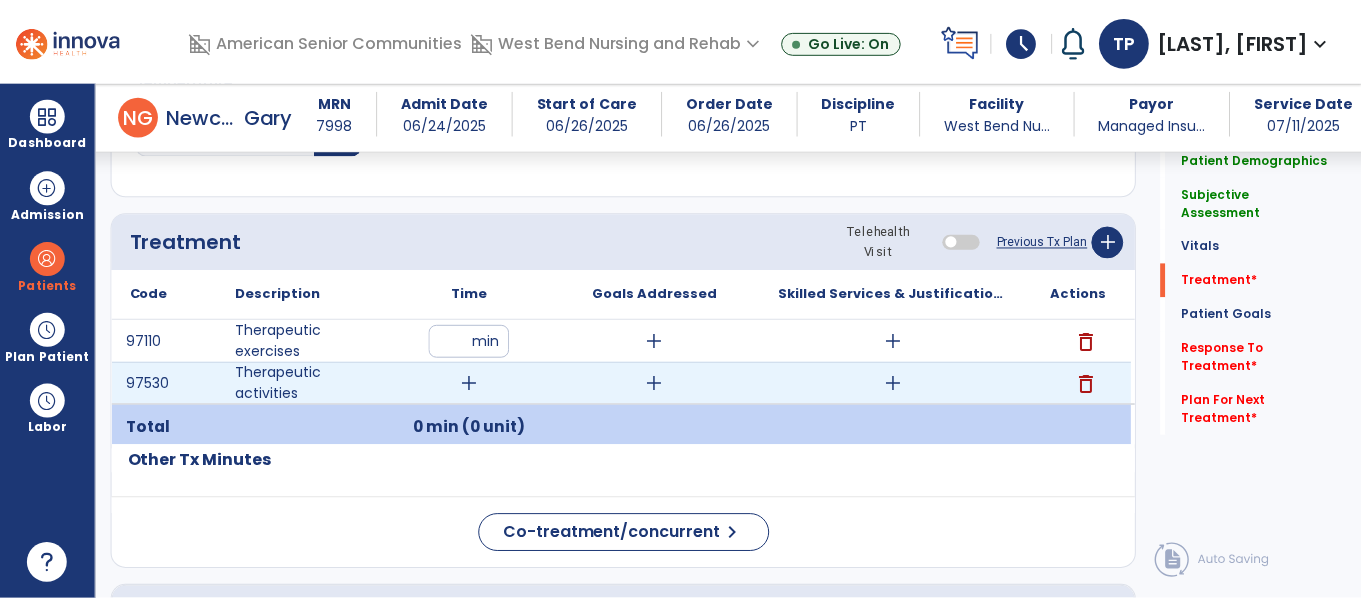 scroll, scrollTop: 1066, scrollLeft: 0, axis: vertical 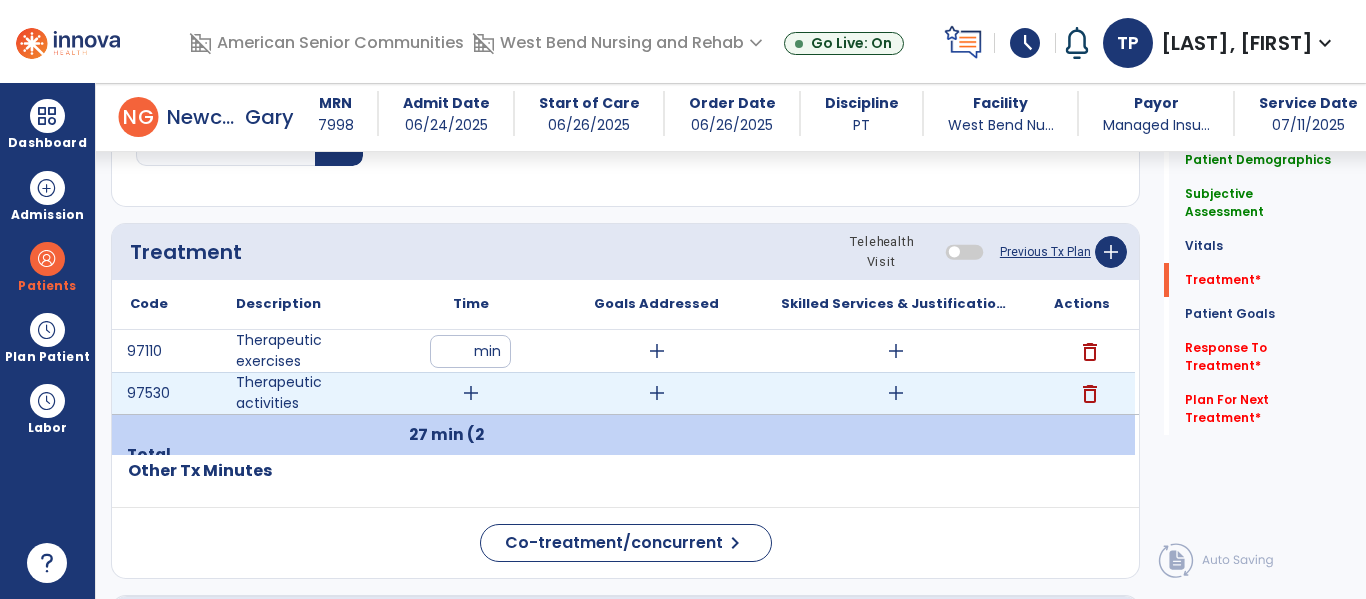 click on "add" at bounding box center [471, 393] 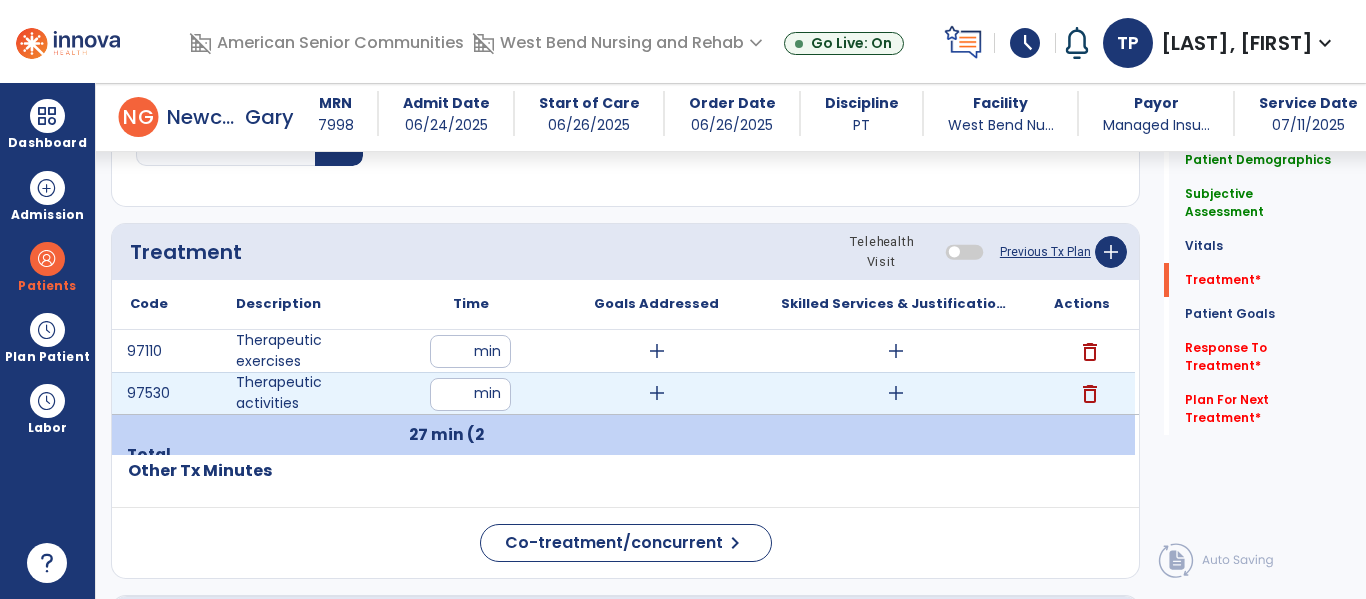 type on "**" 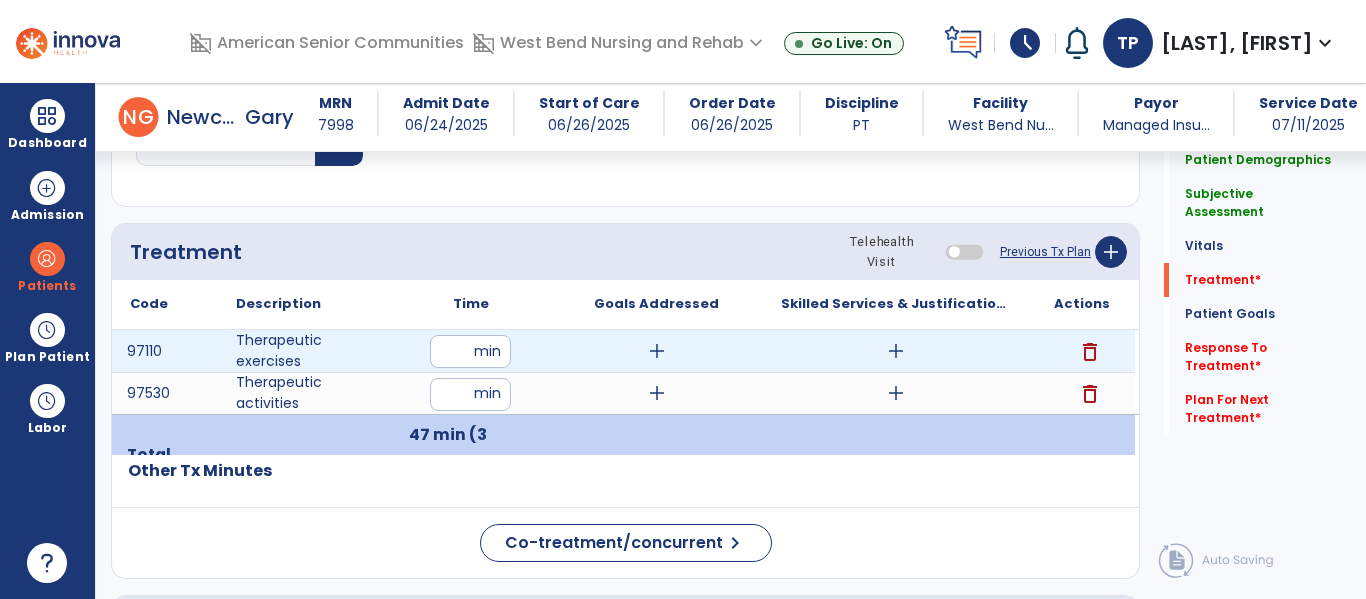 click on "add" at bounding box center (656, 351) 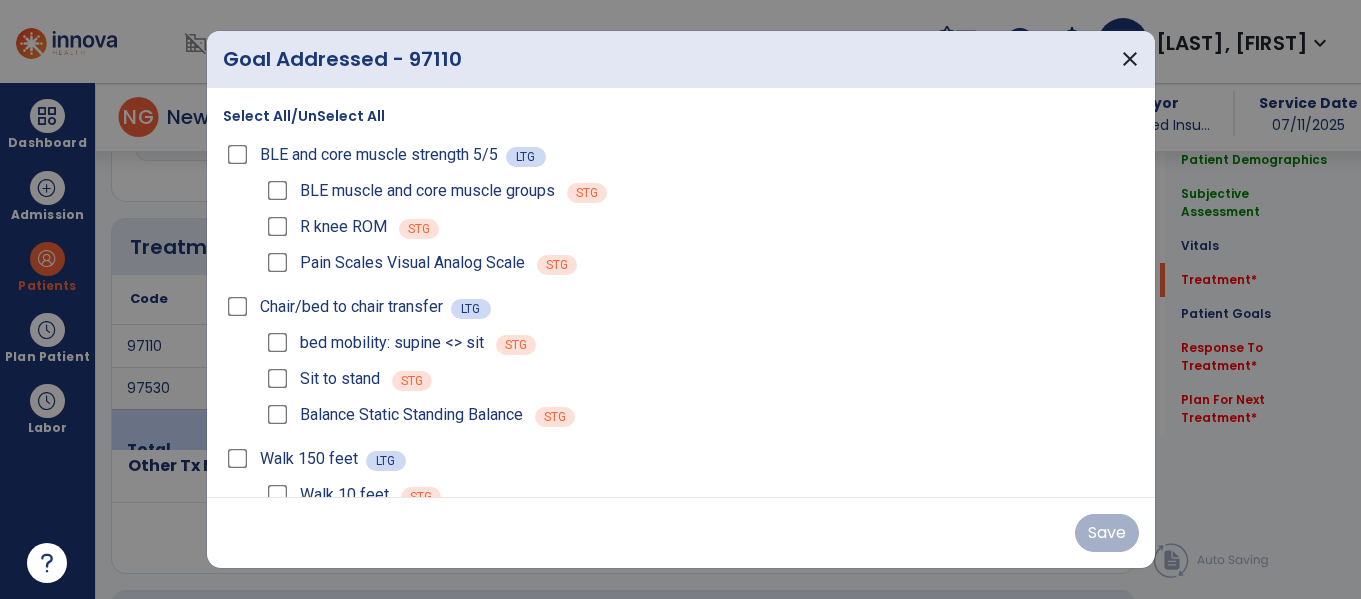 scroll, scrollTop: 1066, scrollLeft: 0, axis: vertical 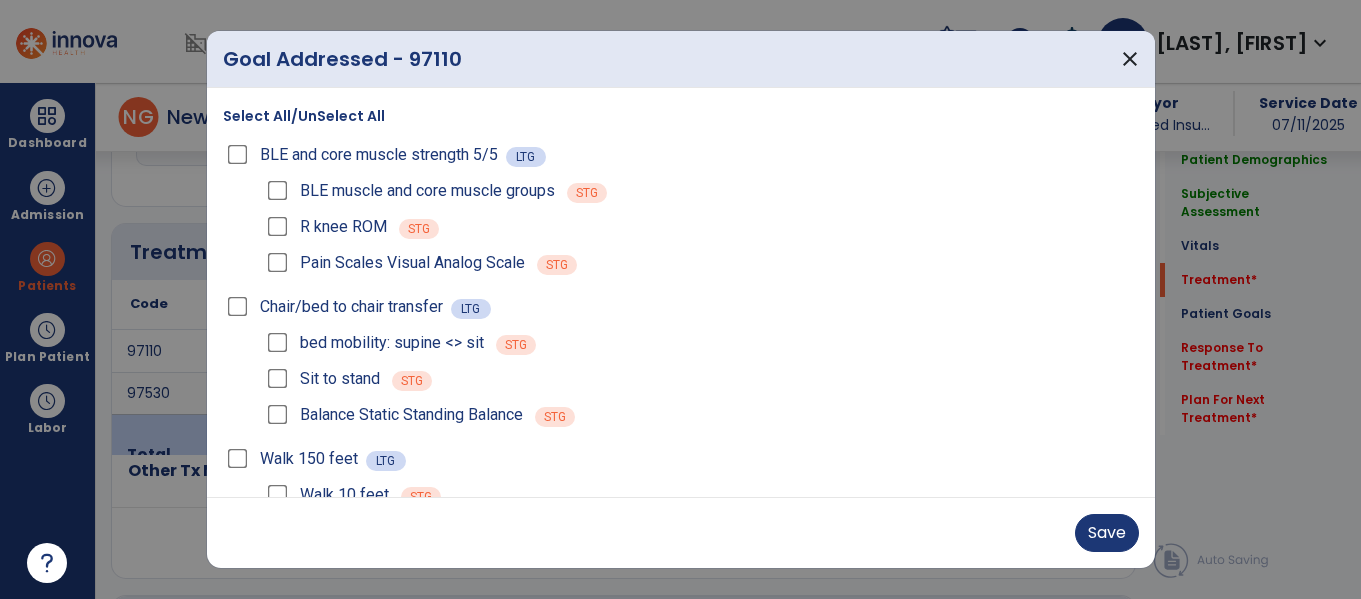 click on "BLE muscle and core muscle groups" at bounding box center [409, 191] 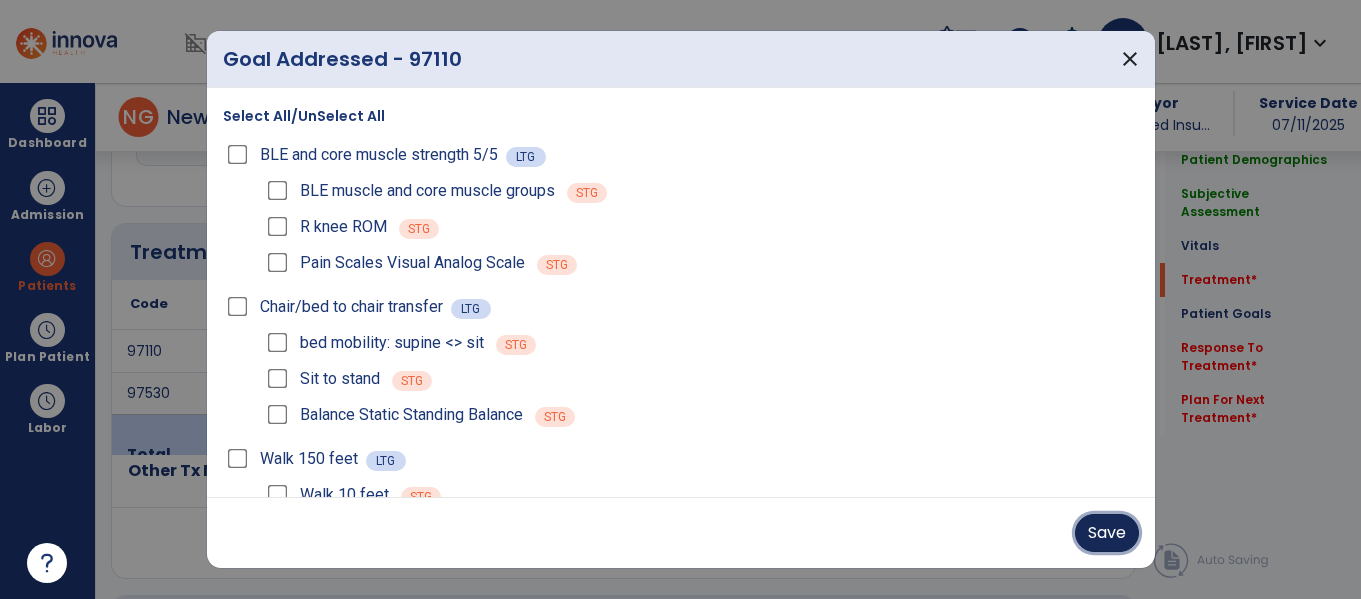 click on "Save" at bounding box center (1107, 533) 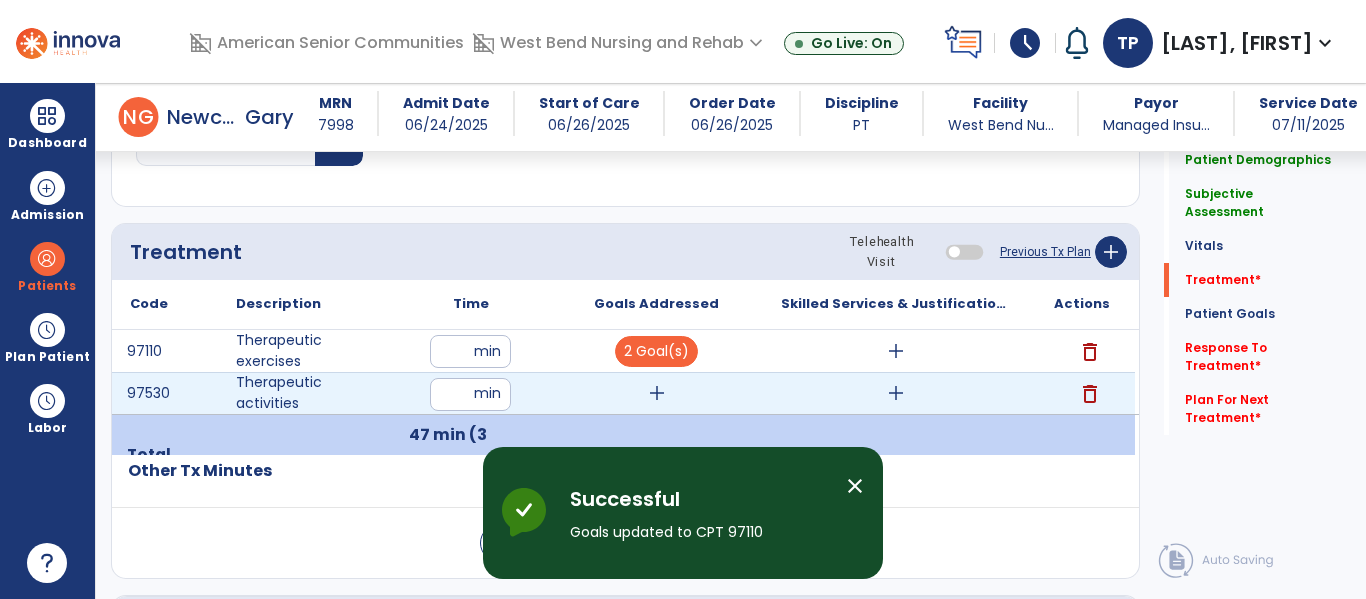 click on "add" at bounding box center [657, 393] 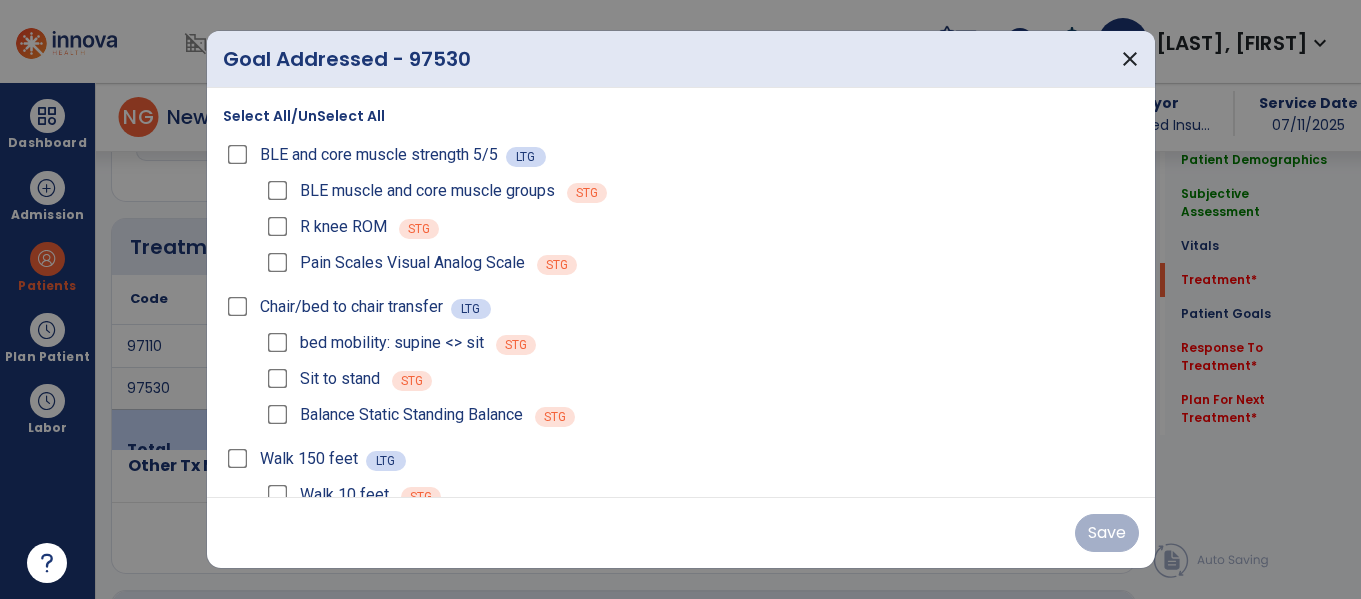 scroll, scrollTop: 1066, scrollLeft: 0, axis: vertical 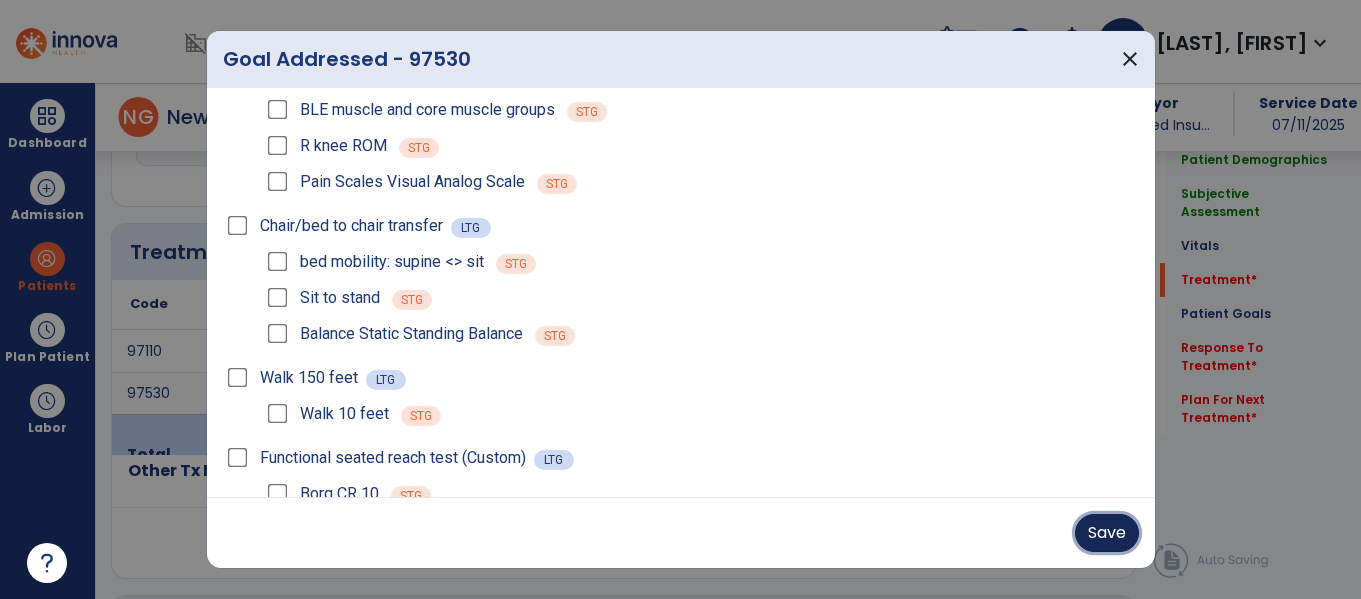 click on "Save" at bounding box center (1107, 533) 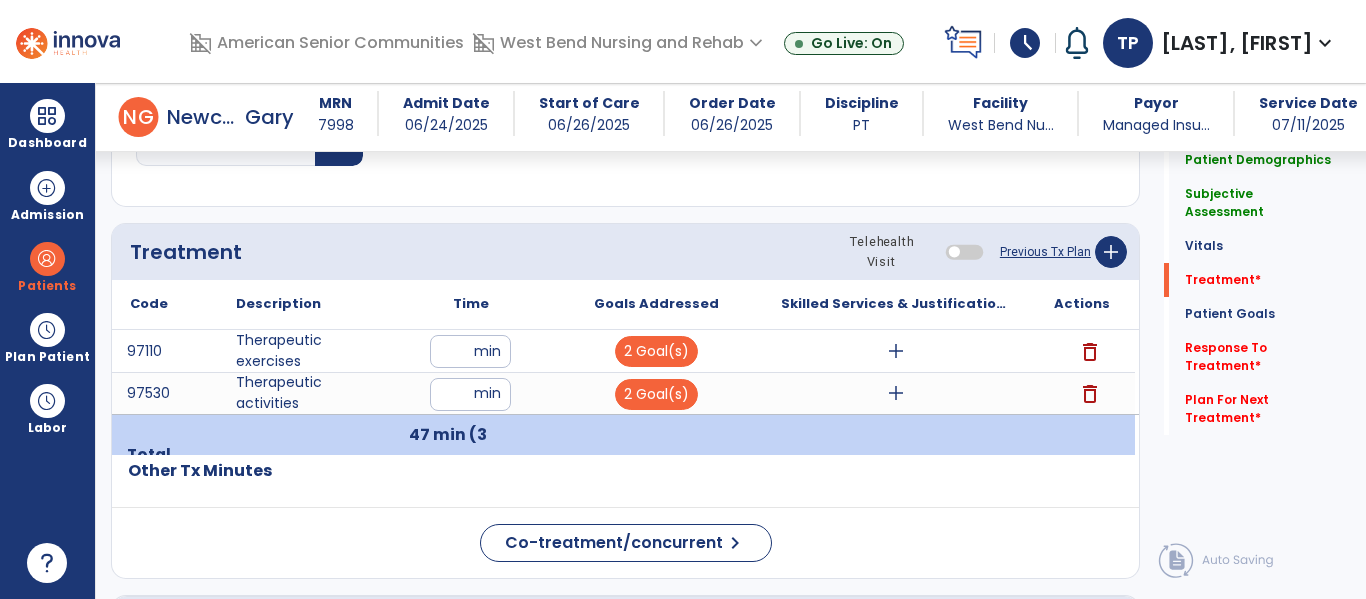 click on "Quick Links  Patient Demographics   Patient Demographics   Subjective Assessment   Subjective Assessment   Vitals   Vitals   Treatment   *  Treatment   *  Patient Goals   Patient Goals   Response To Treatment   *  Response To Treatment   *  Plan For Next Treatment   *  Plan For Next Treatment   *" 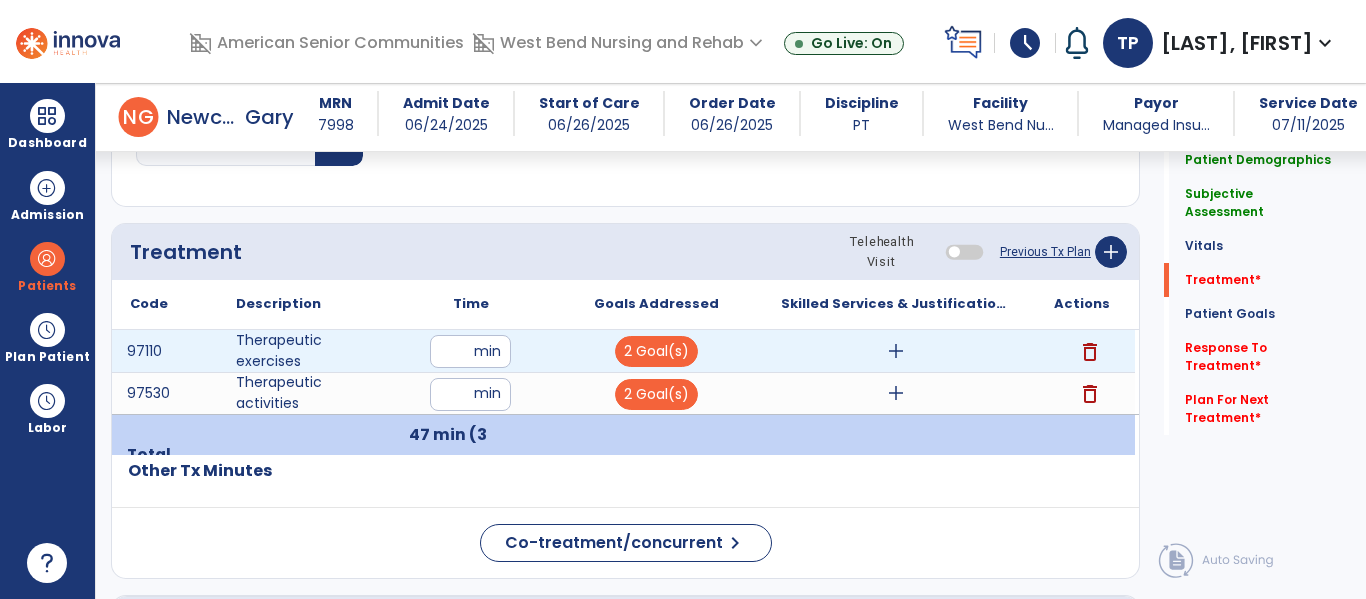 click on "add" at bounding box center (896, 351) 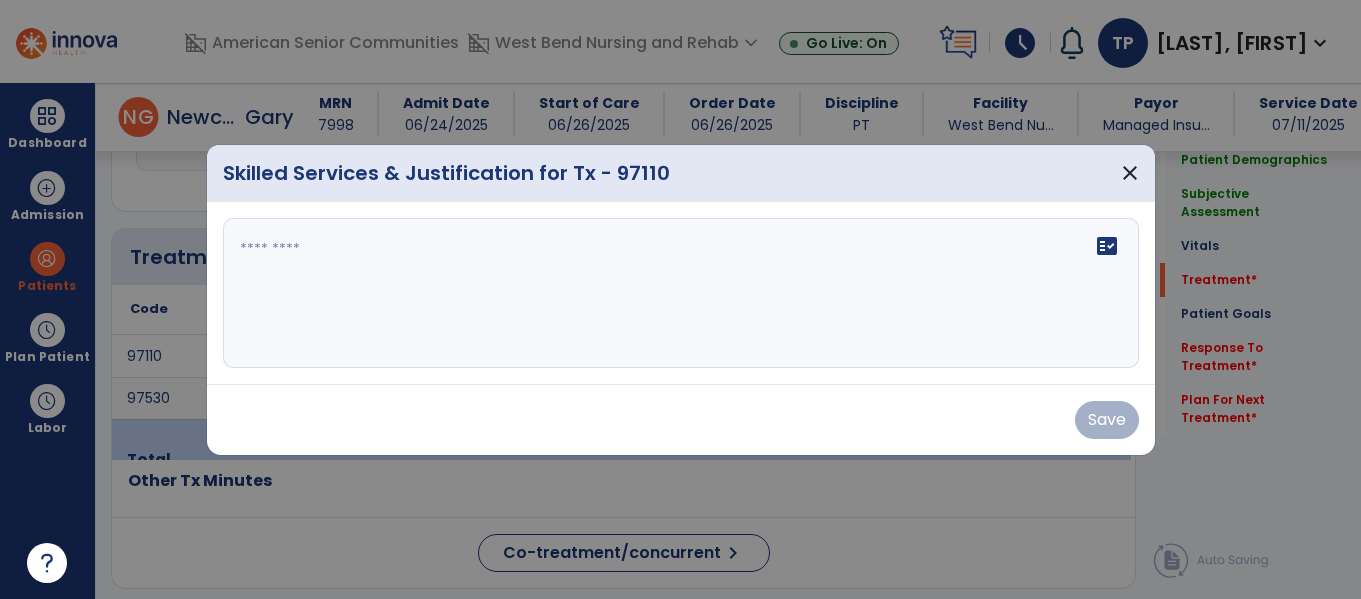 scroll, scrollTop: 1066, scrollLeft: 0, axis: vertical 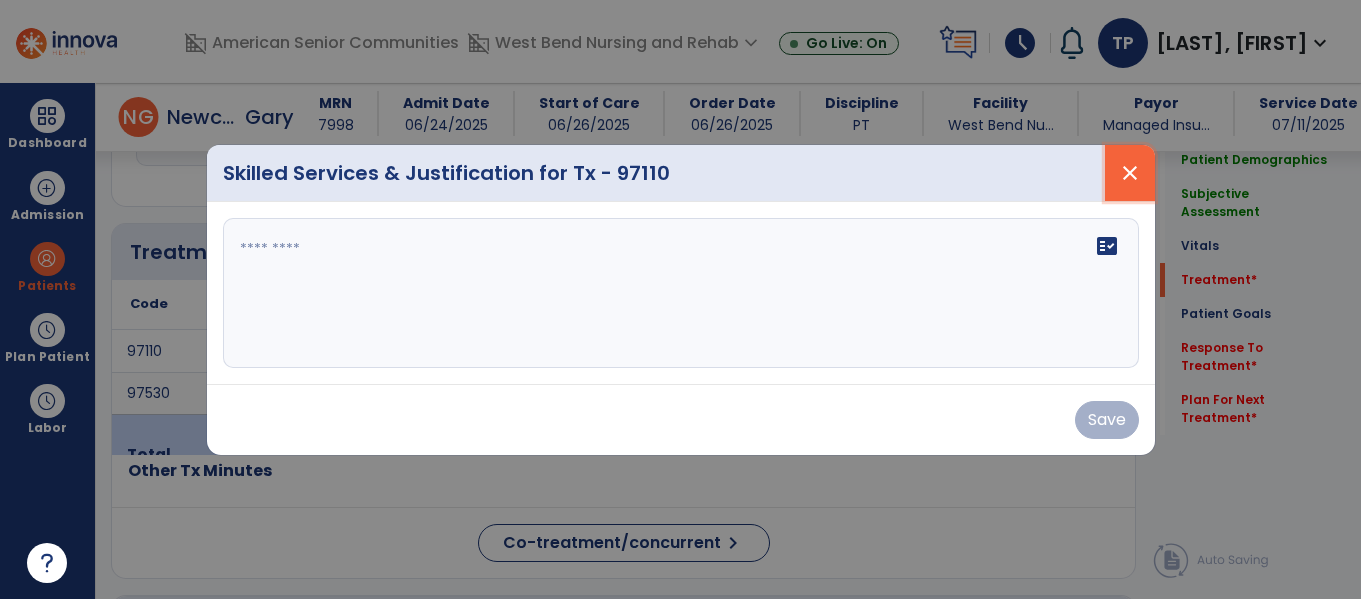 click on "close" at bounding box center [1130, 173] 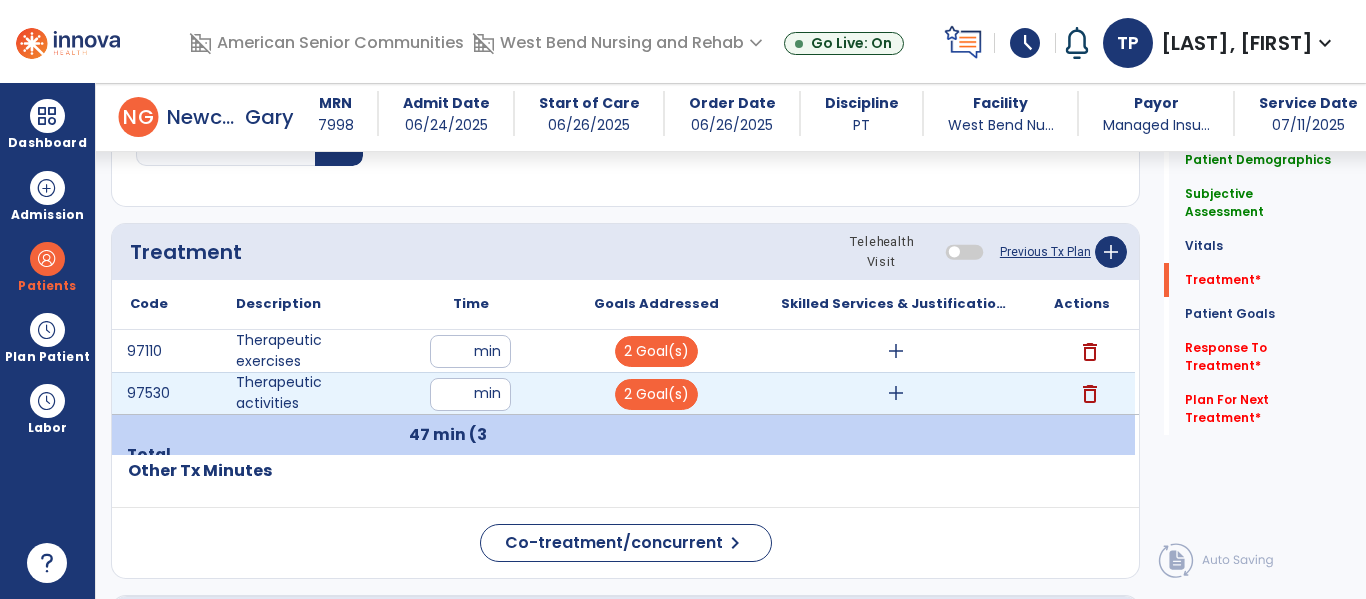 click on "add" at bounding box center [896, 393] 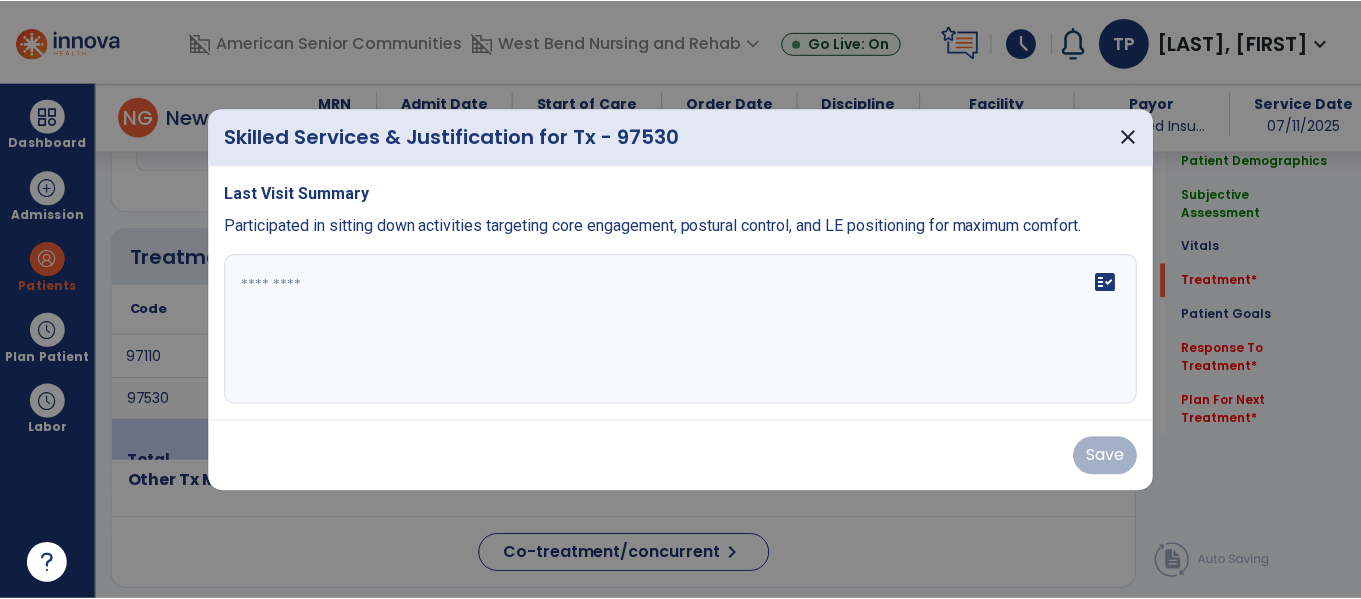 scroll, scrollTop: 1066, scrollLeft: 0, axis: vertical 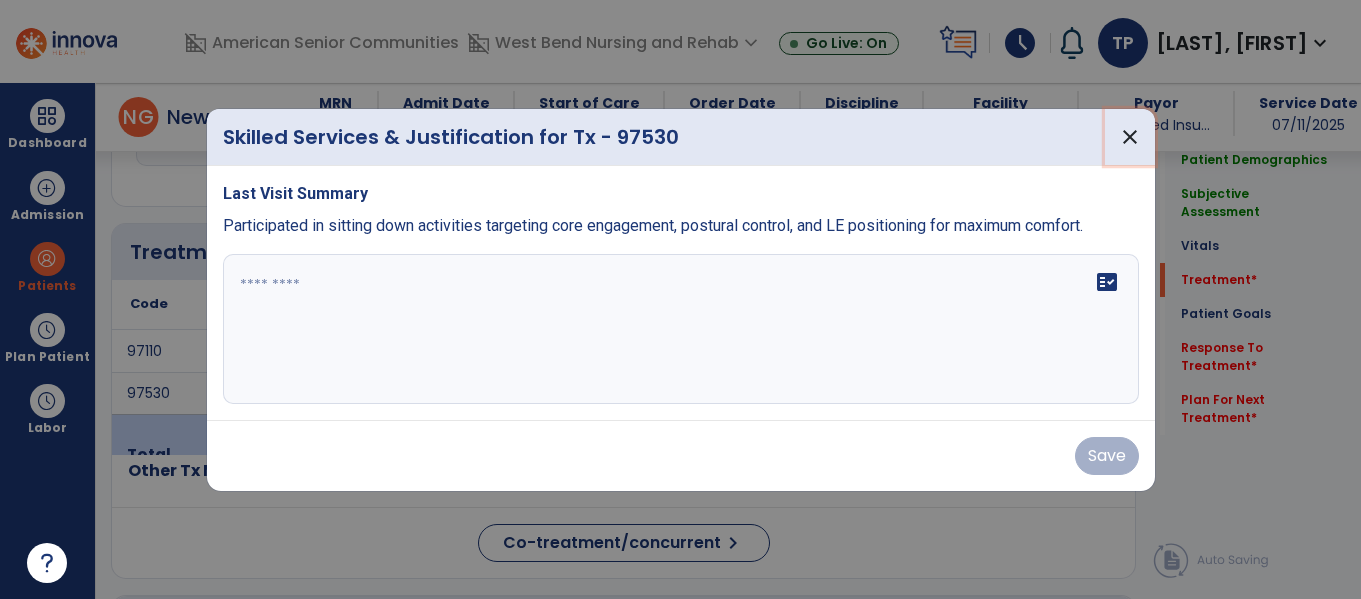 click on "close" at bounding box center (1130, 137) 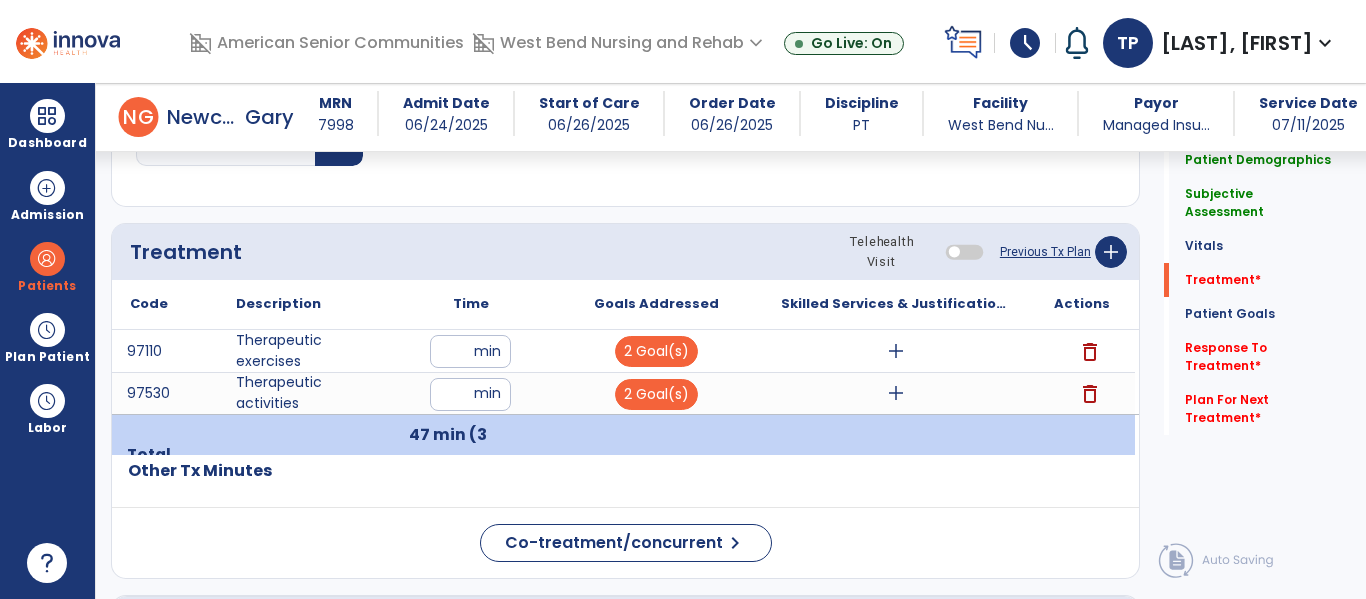 click on "Quick Links  Patient Demographics   Patient Demographics   Subjective Assessment   Subjective Assessment   Vitals   Vitals   Treatment   *  Treatment   *  Patient Goals   Patient Goals   Response To Treatment   *  Response To Treatment   *  Plan For Next Treatment   *  Plan For Next Treatment   *" 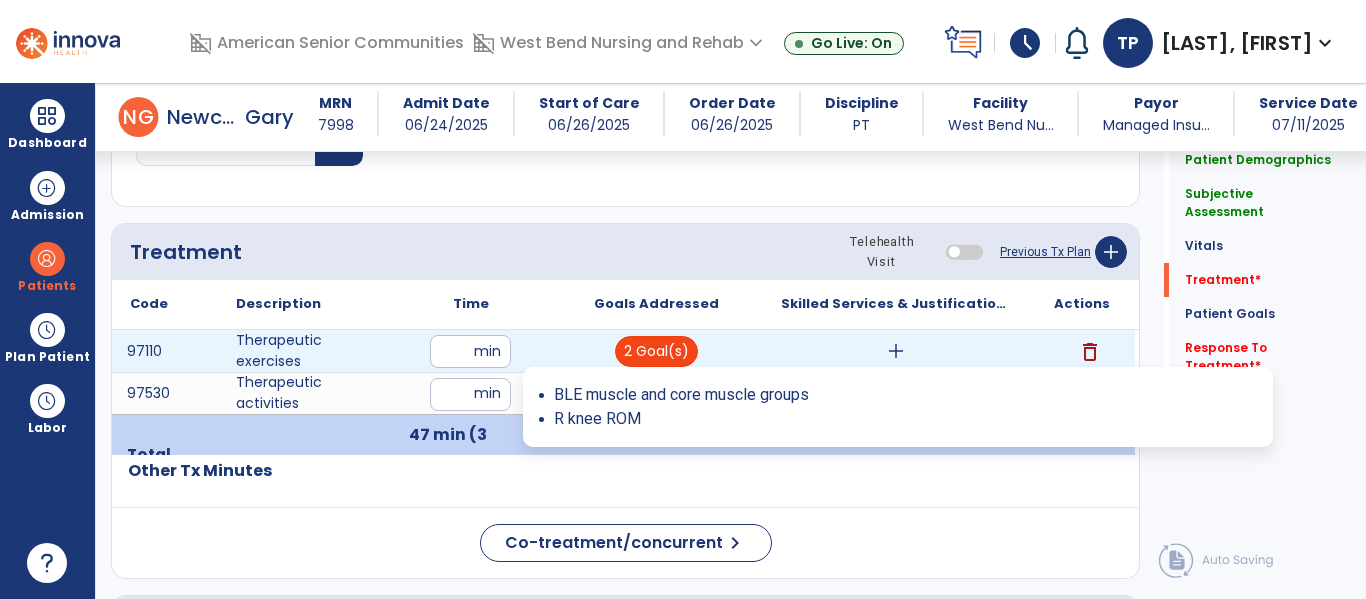 click on "2 Goal(s)" at bounding box center [656, 351] 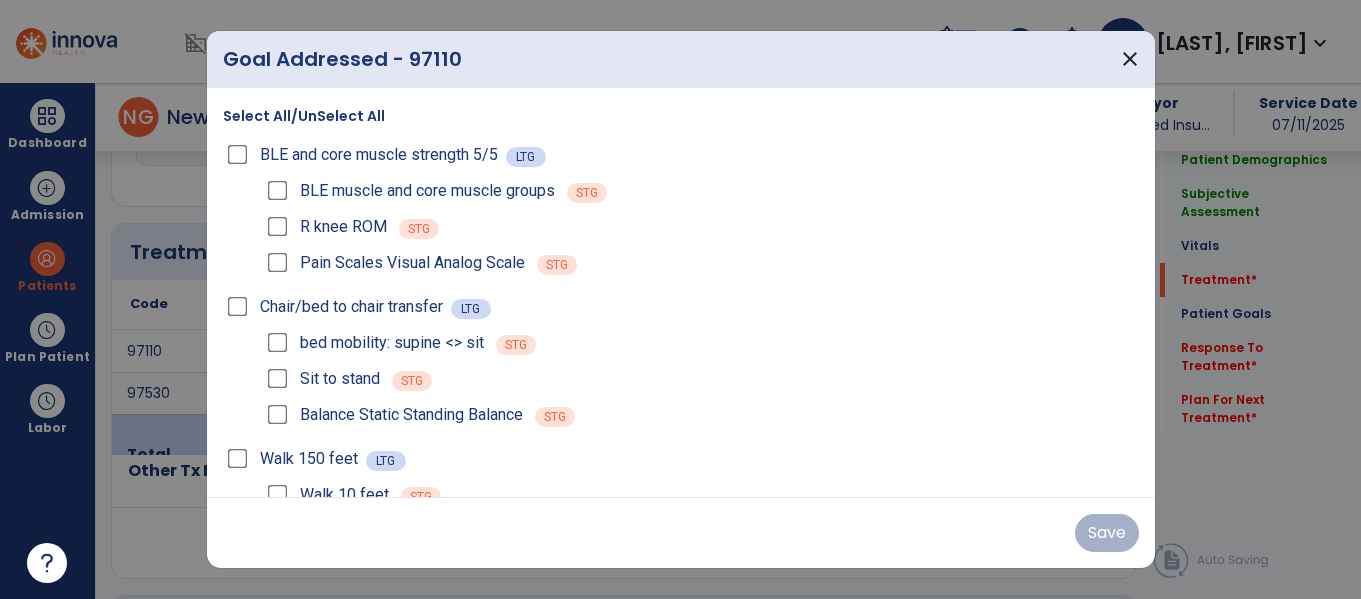 scroll, scrollTop: 1066, scrollLeft: 0, axis: vertical 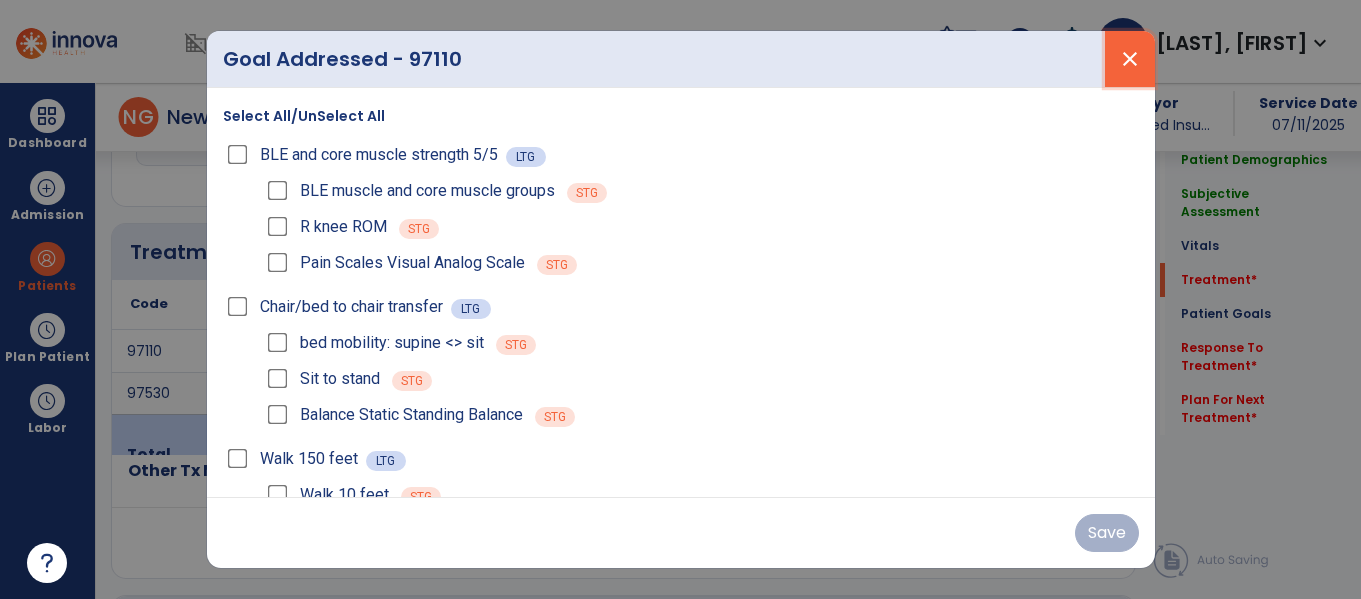 click on "close" at bounding box center [1130, 59] 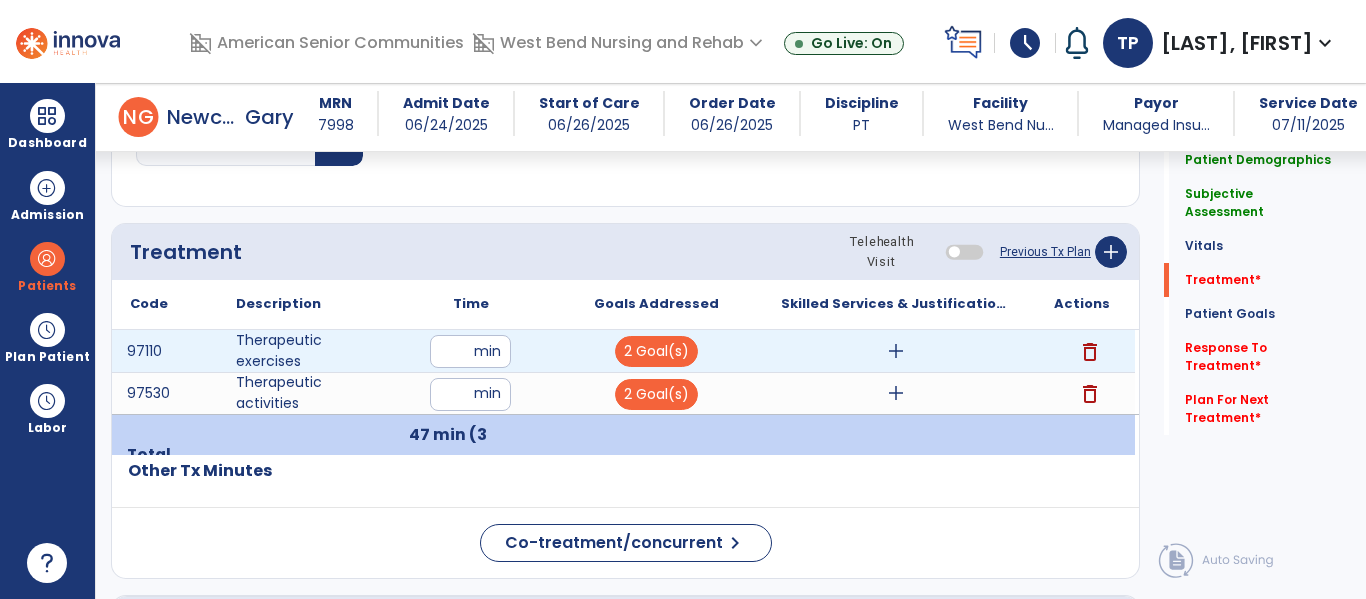 click on "add" at bounding box center (896, 351) 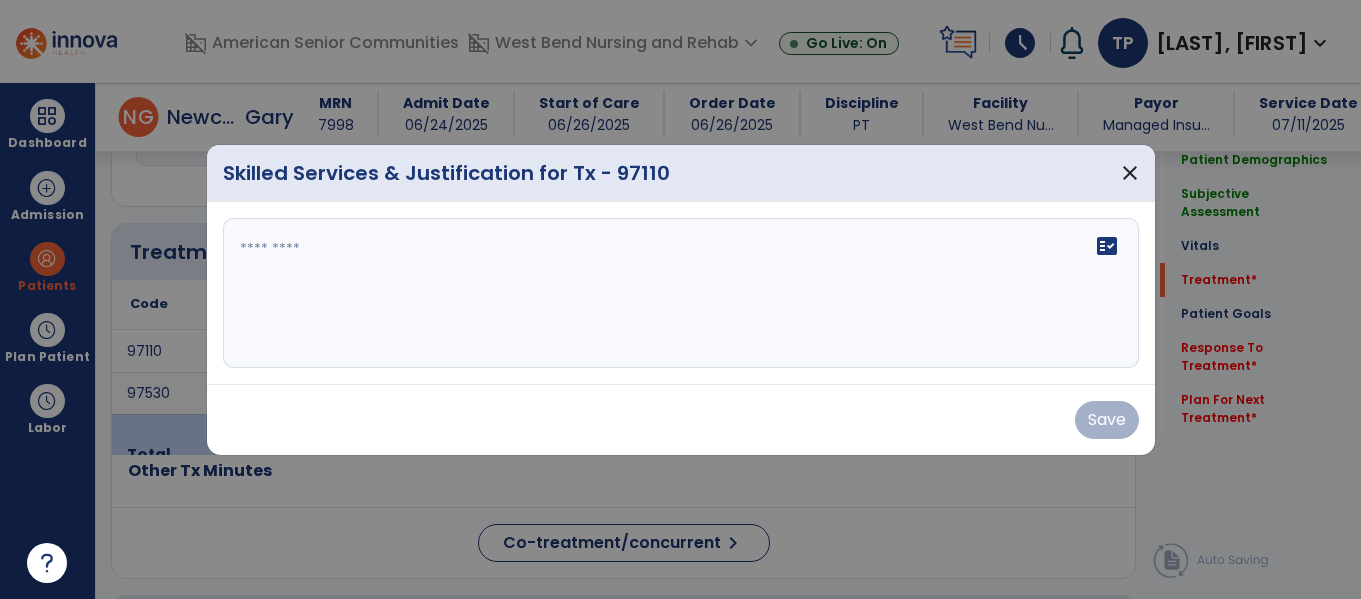 scroll, scrollTop: 1066, scrollLeft: 0, axis: vertical 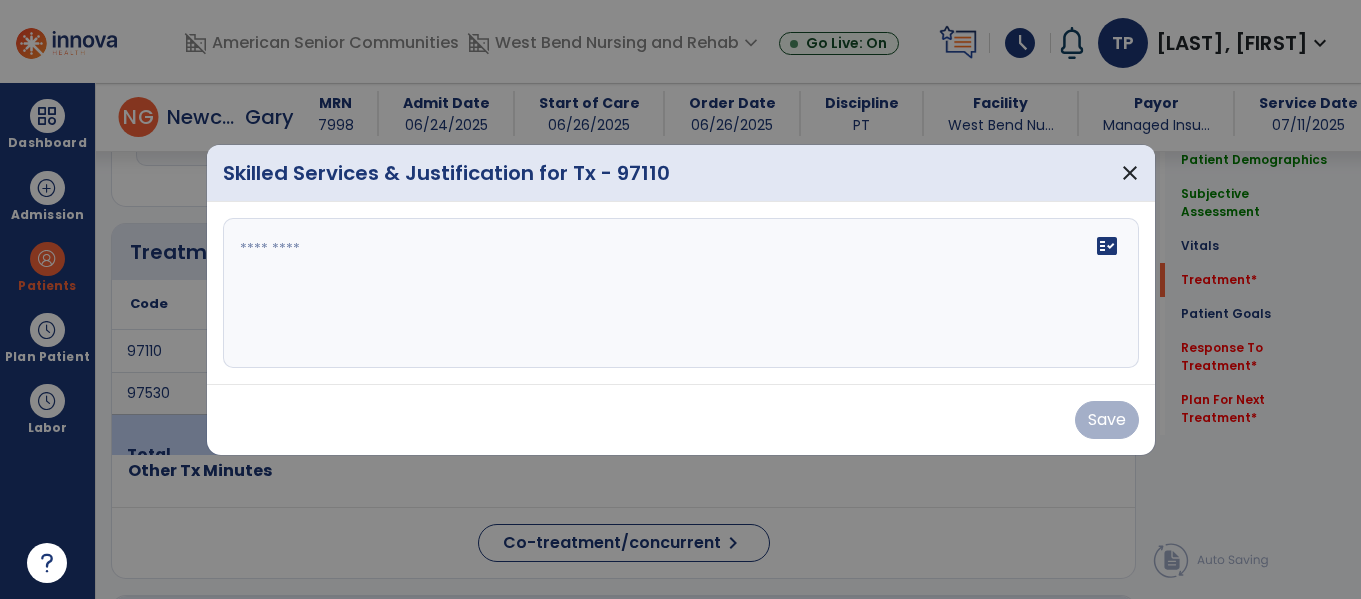 click at bounding box center (681, 293) 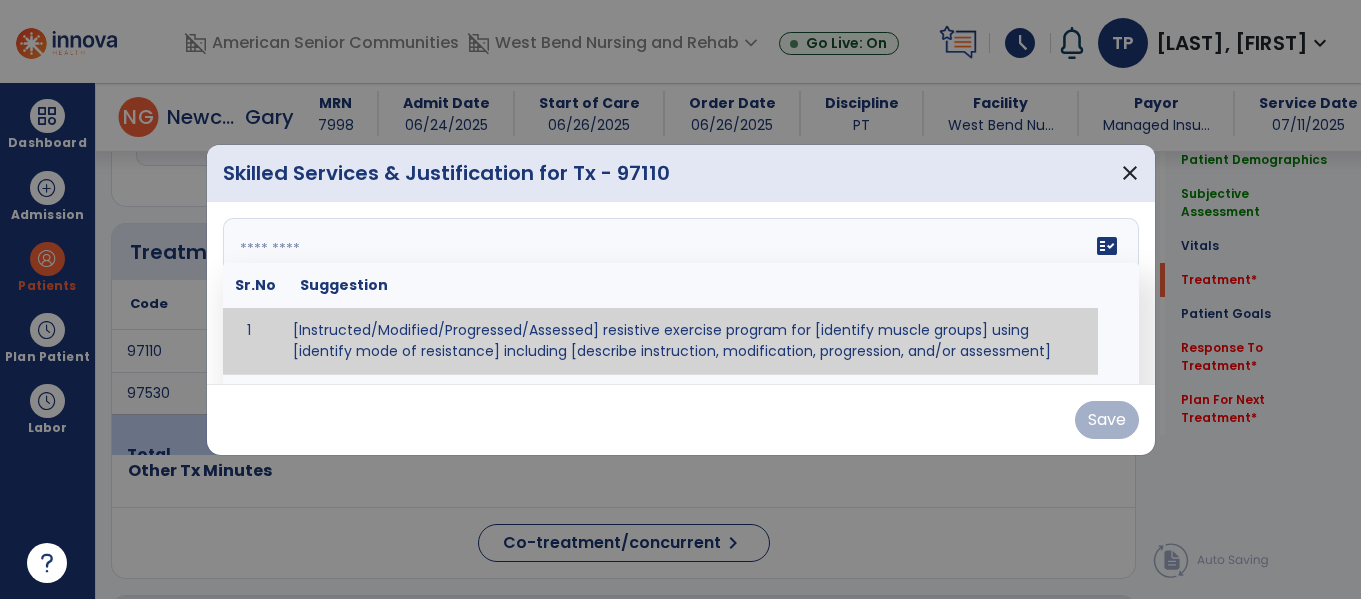 paste on "**********" 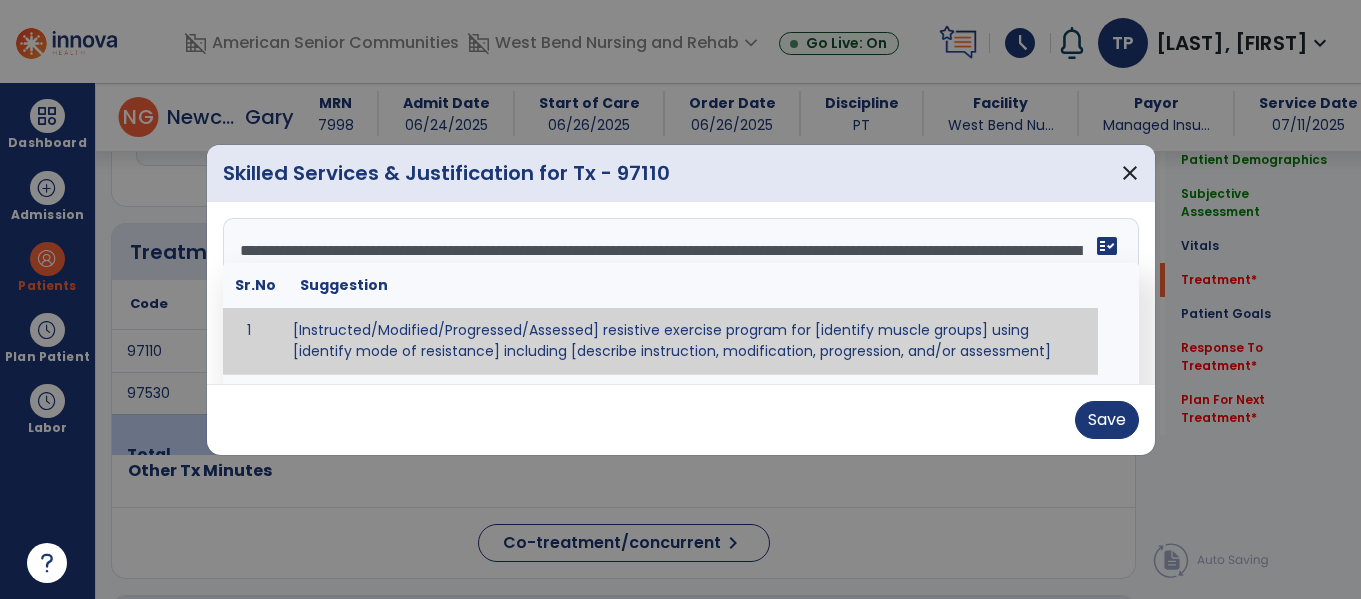 scroll, scrollTop: 64, scrollLeft: 0, axis: vertical 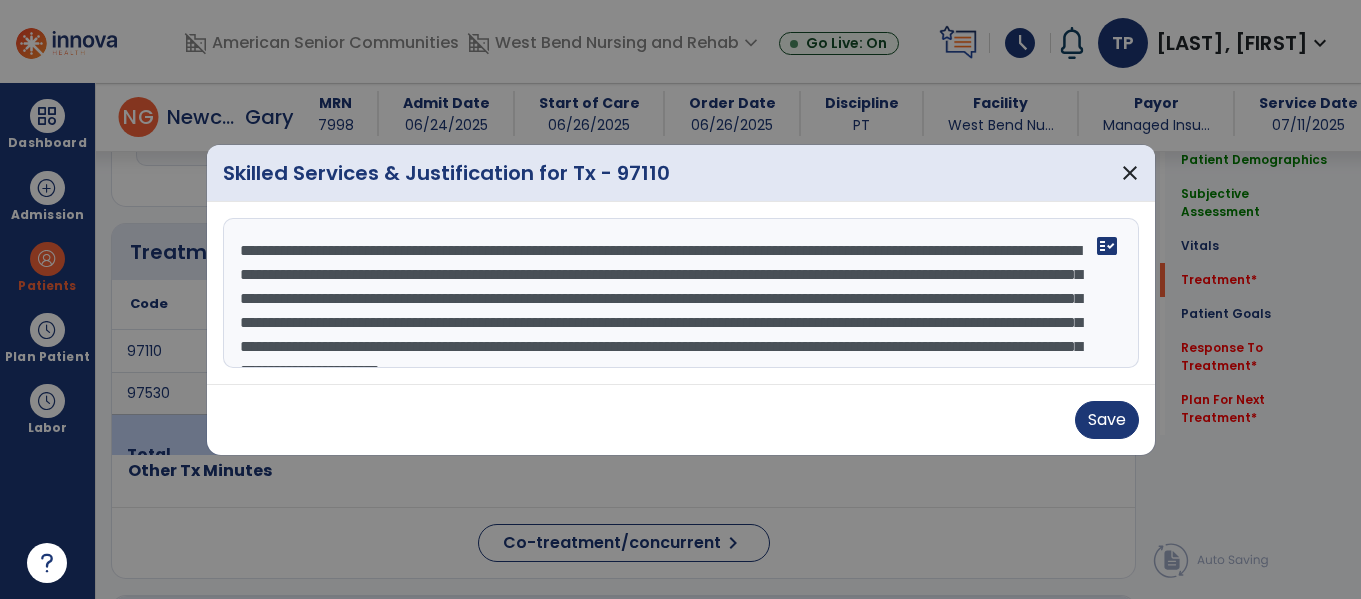 drag, startPoint x: 553, startPoint y: 247, endPoint x: 807, endPoint y: 239, distance: 254.12595 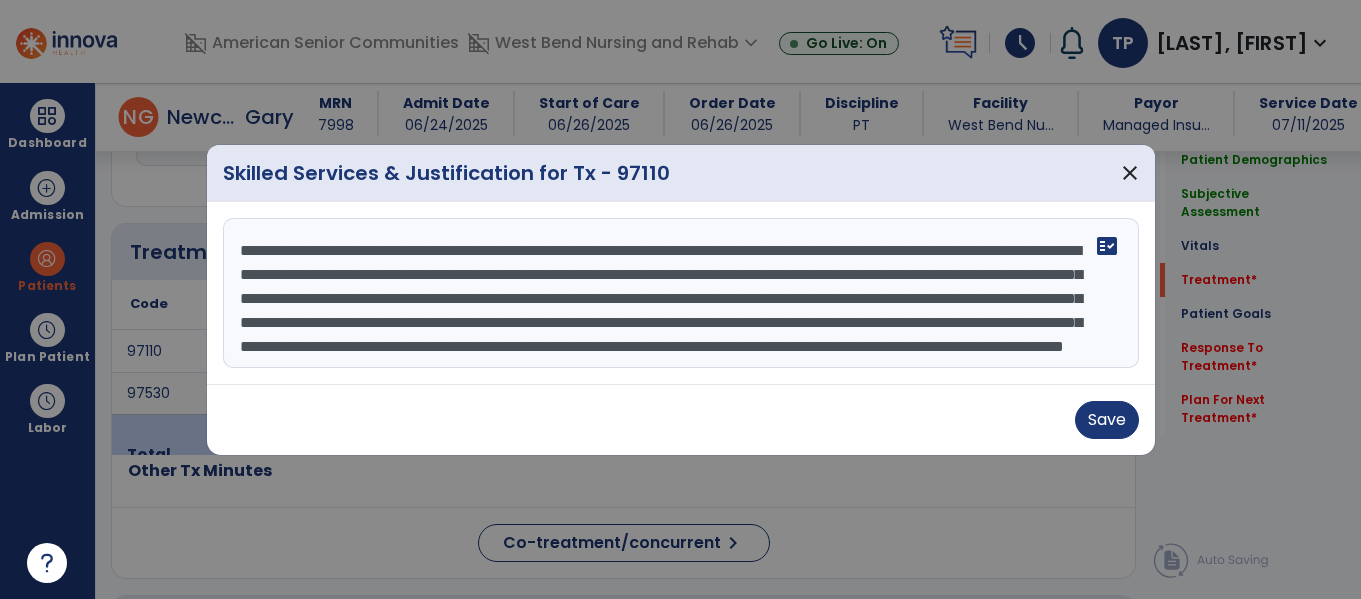 drag, startPoint x: 469, startPoint y: 245, endPoint x: 492, endPoint y: 249, distance: 23.345236 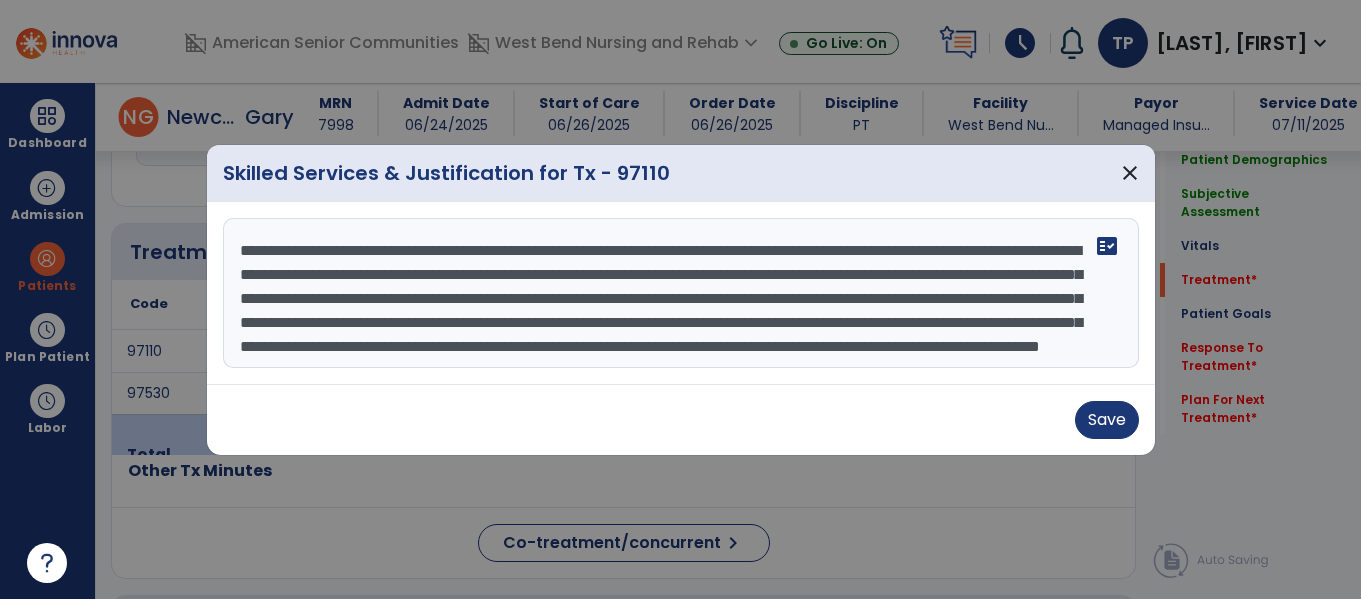 click on "**********" at bounding box center [681, 293] 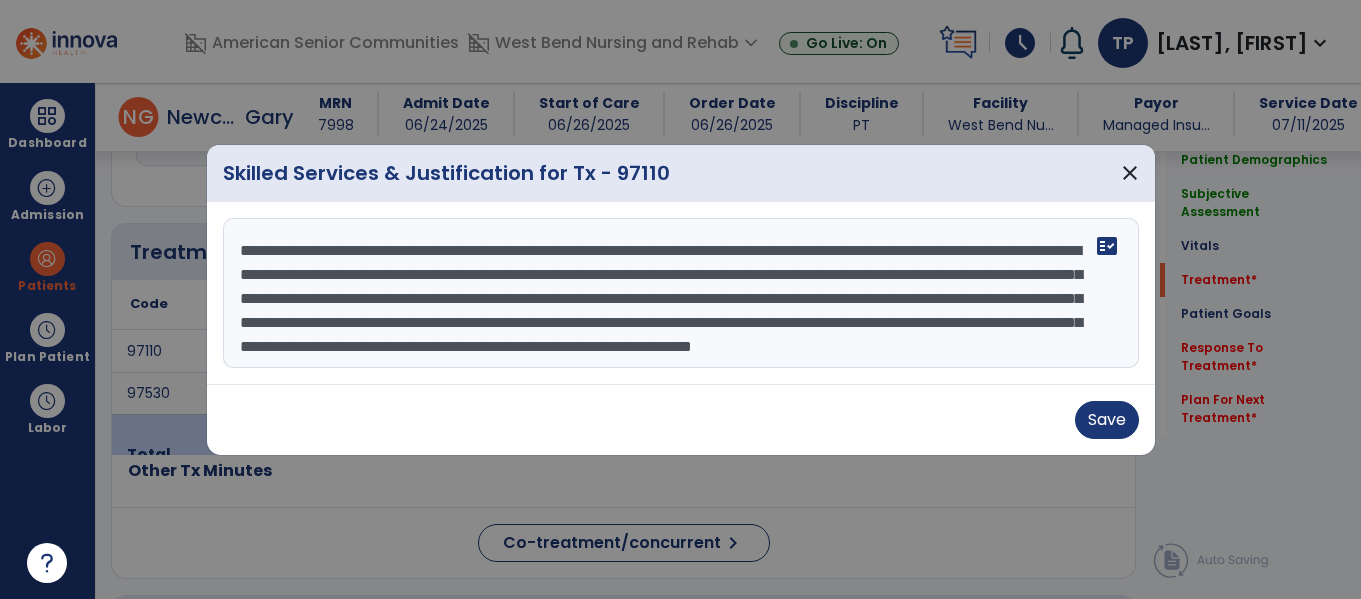 click on "**********" at bounding box center [681, 293] 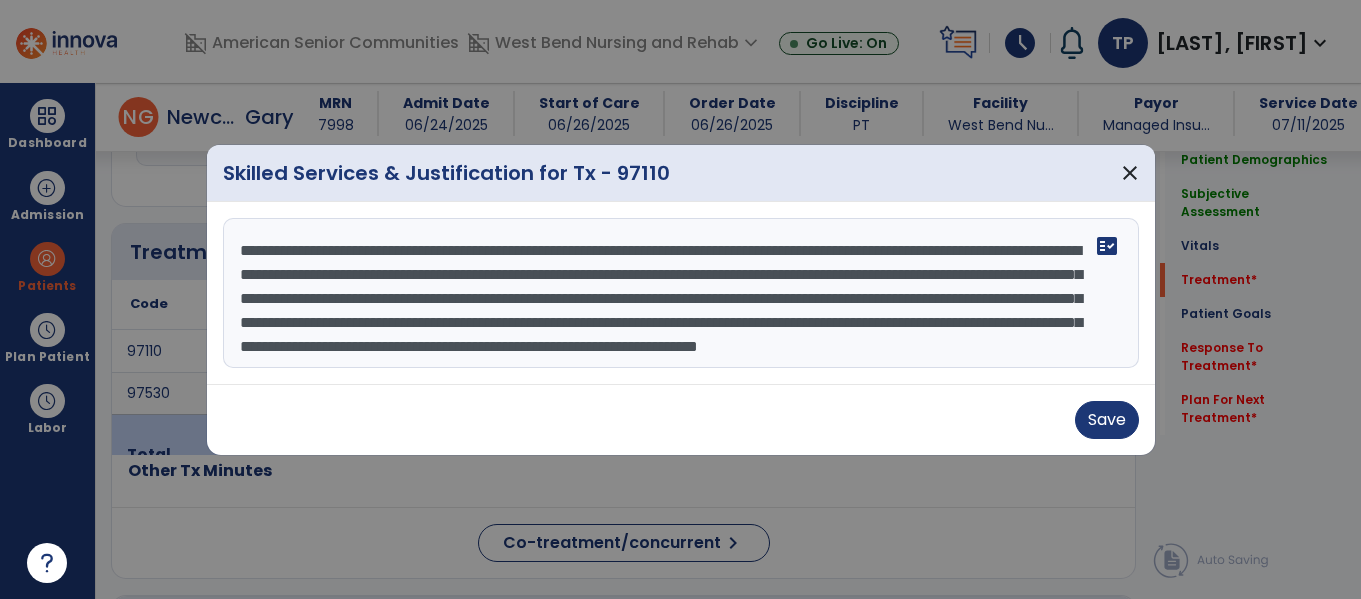 scroll, scrollTop: 48, scrollLeft: 0, axis: vertical 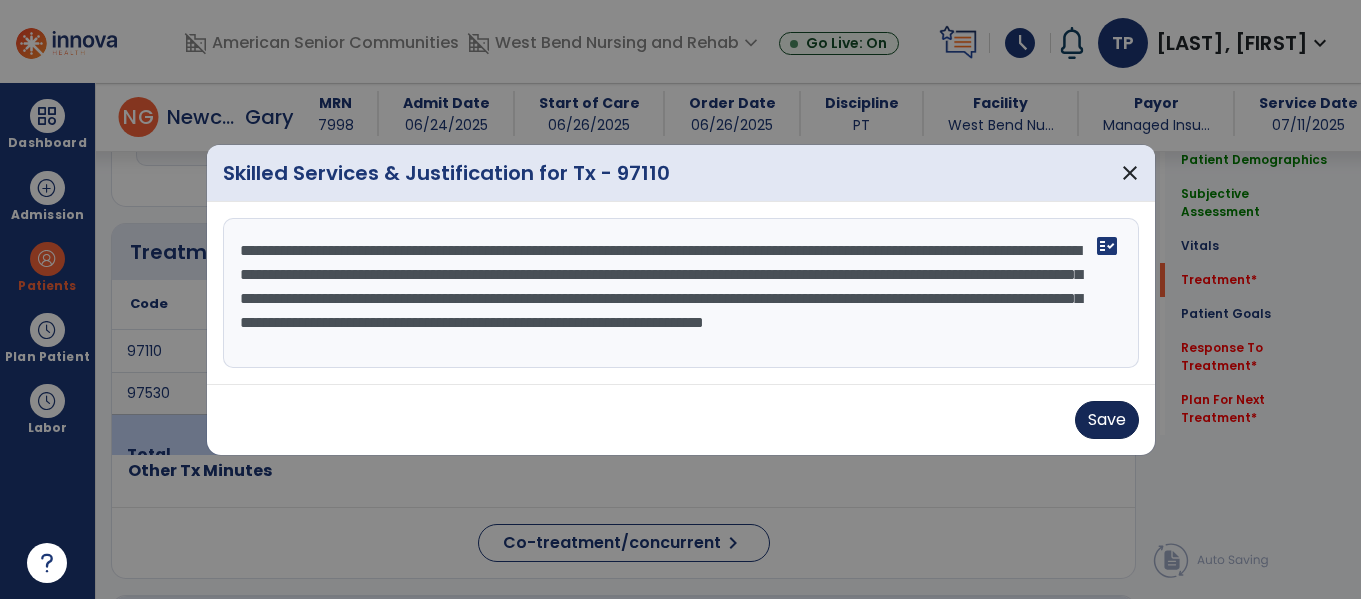 type on "**********" 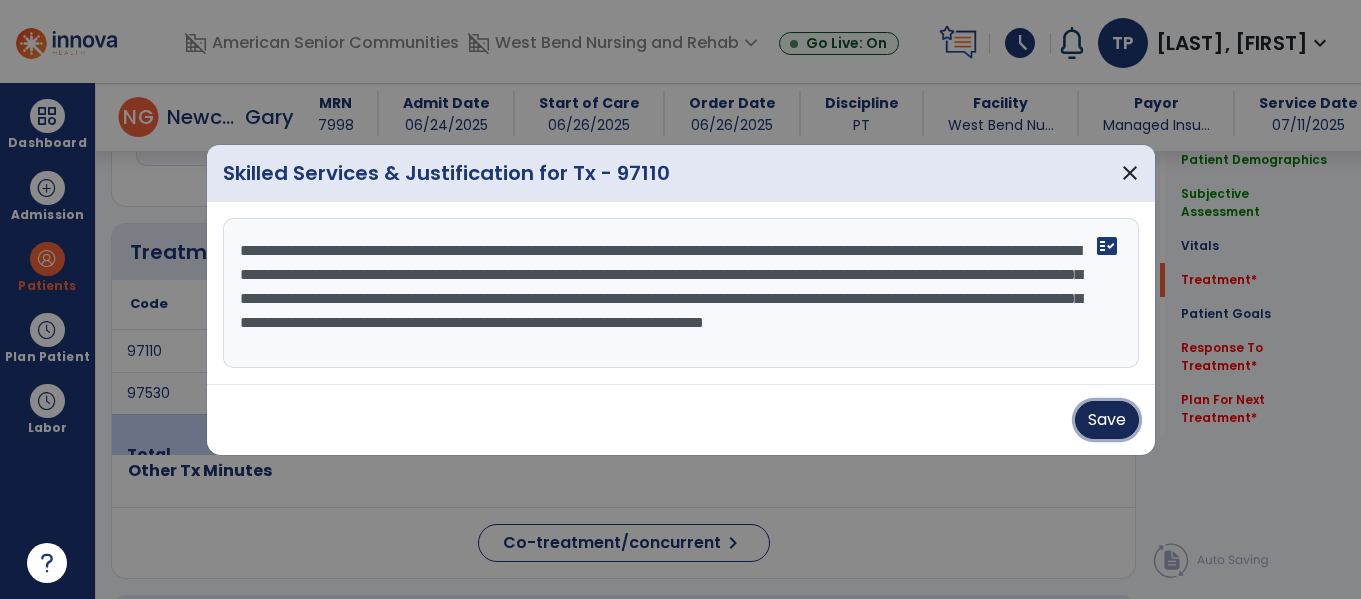 click on "Save" at bounding box center [1107, 420] 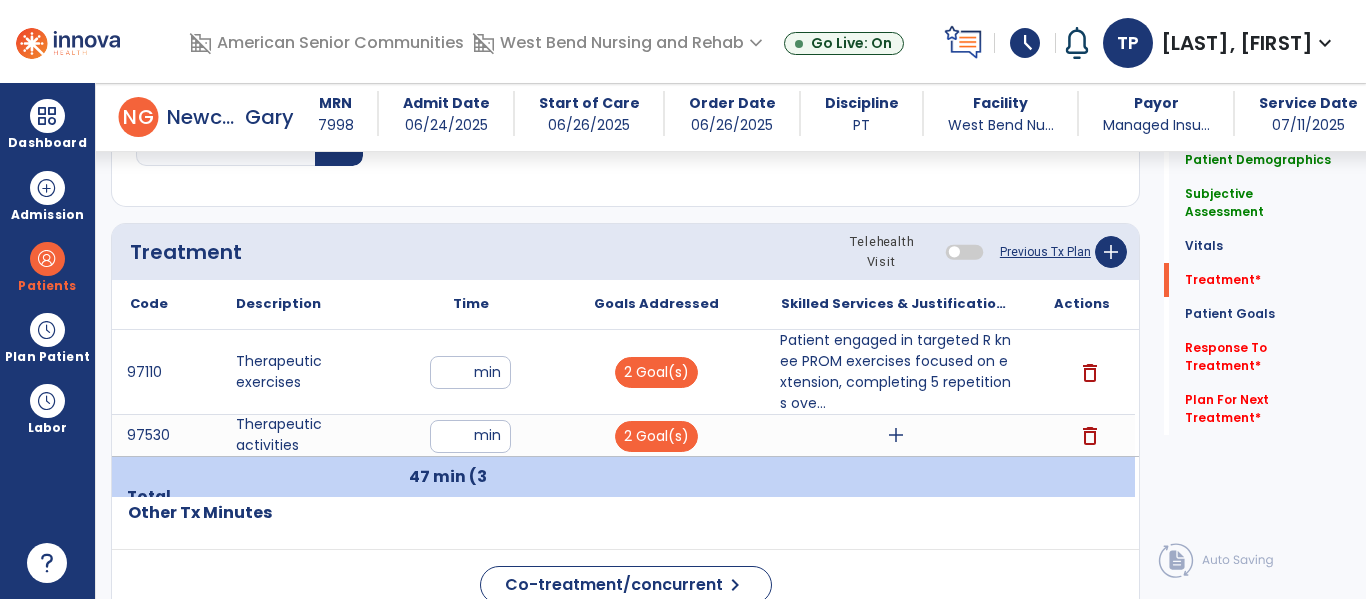 click on "Co-treatment/concurrent  chevron_right" 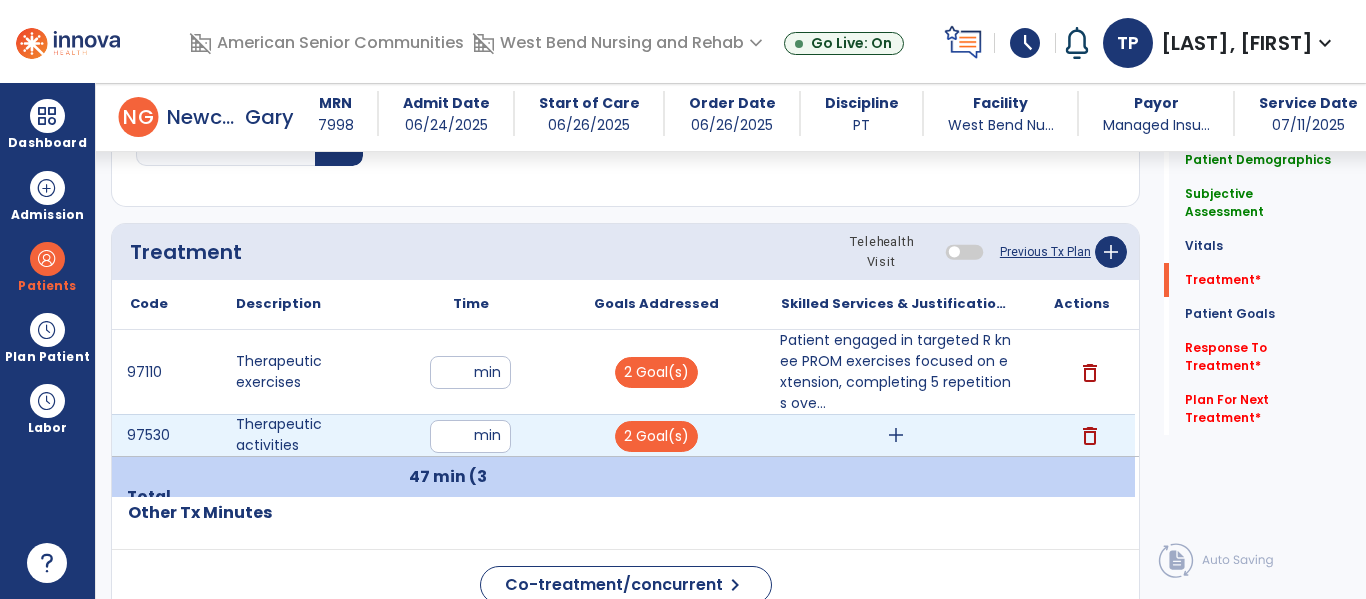 click on "add" at bounding box center (896, 435) 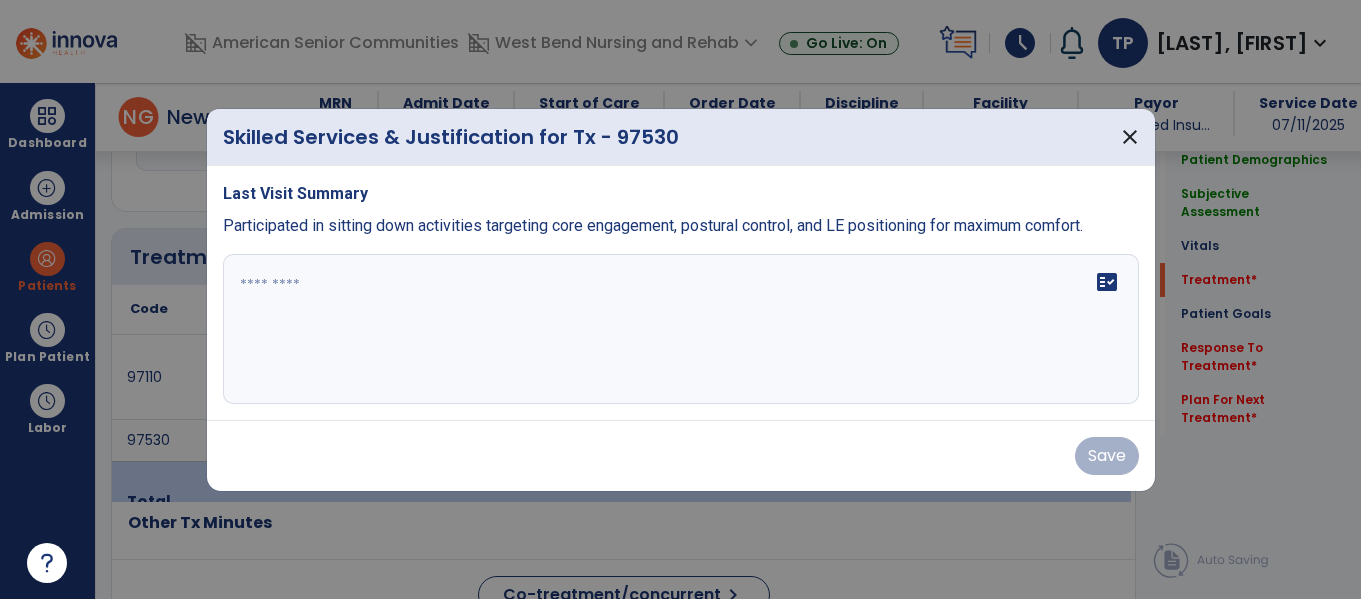 scroll, scrollTop: 1066, scrollLeft: 0, axis: vertical 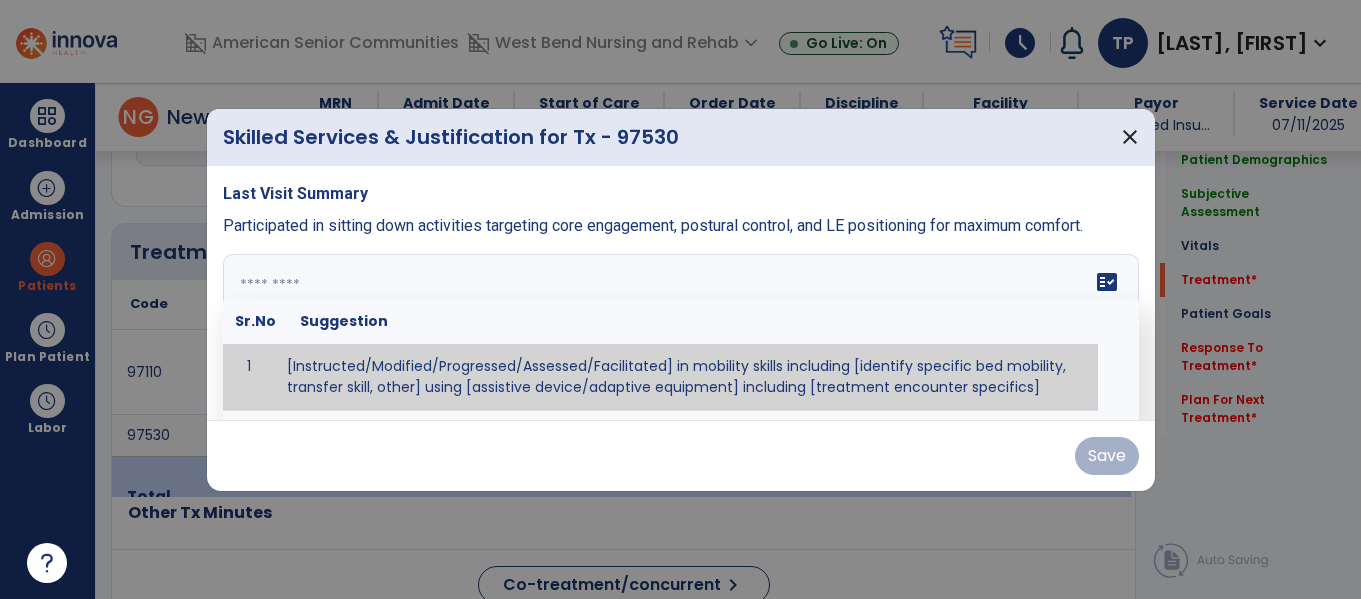 click at bounding box center [681, 329] 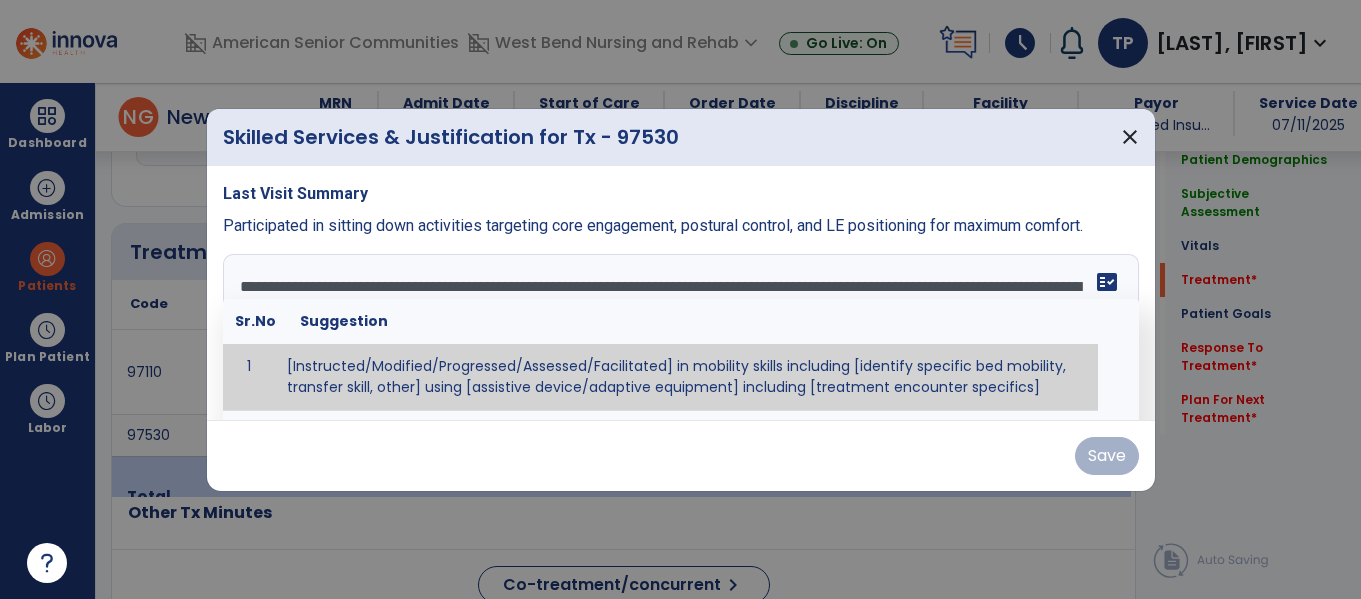 scroll, scrollTop: 16, scrollLeft: 0, axis: vertical 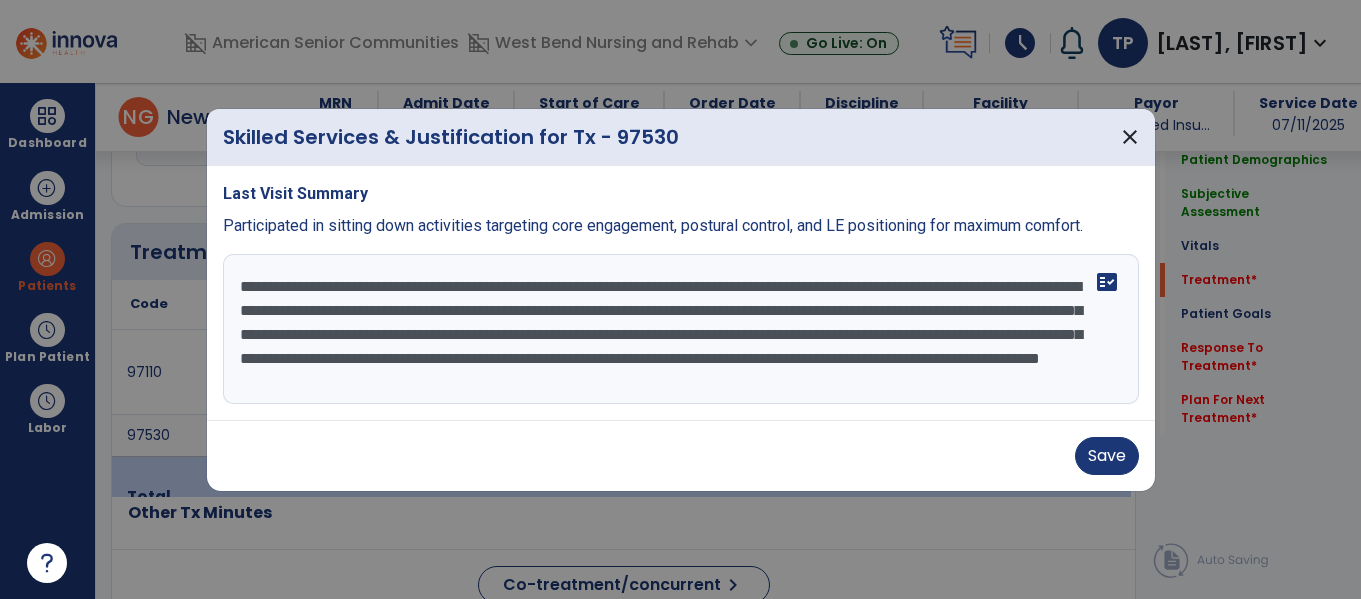 drag, startPoint x: 461, startPoint y: 305, endPoint x: 643, endPoint y: 301, distance: 182.04395 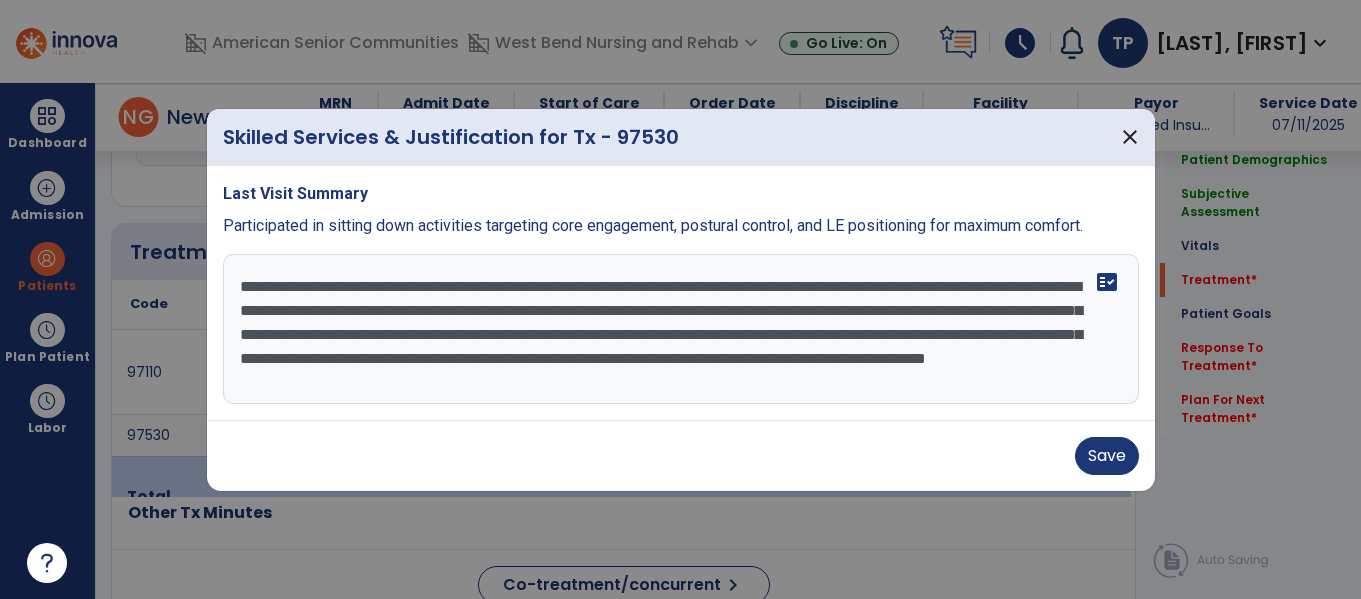 drag, startPoint x: 583, startPoint y: 308, endPoint x: 749, endPoint y: 297, distance: 166.36406 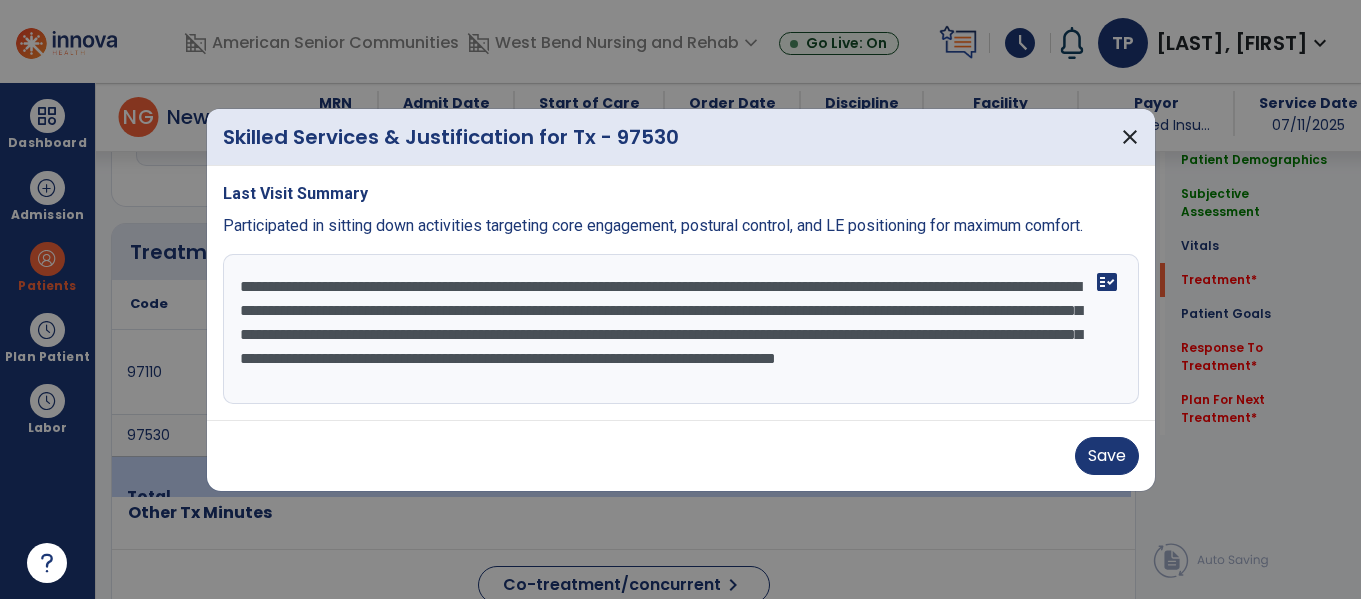 drag, startPoint x: 513, startPoint y: 356, endPoint x: 1344, endPoint y: 477, distance: 839.76306 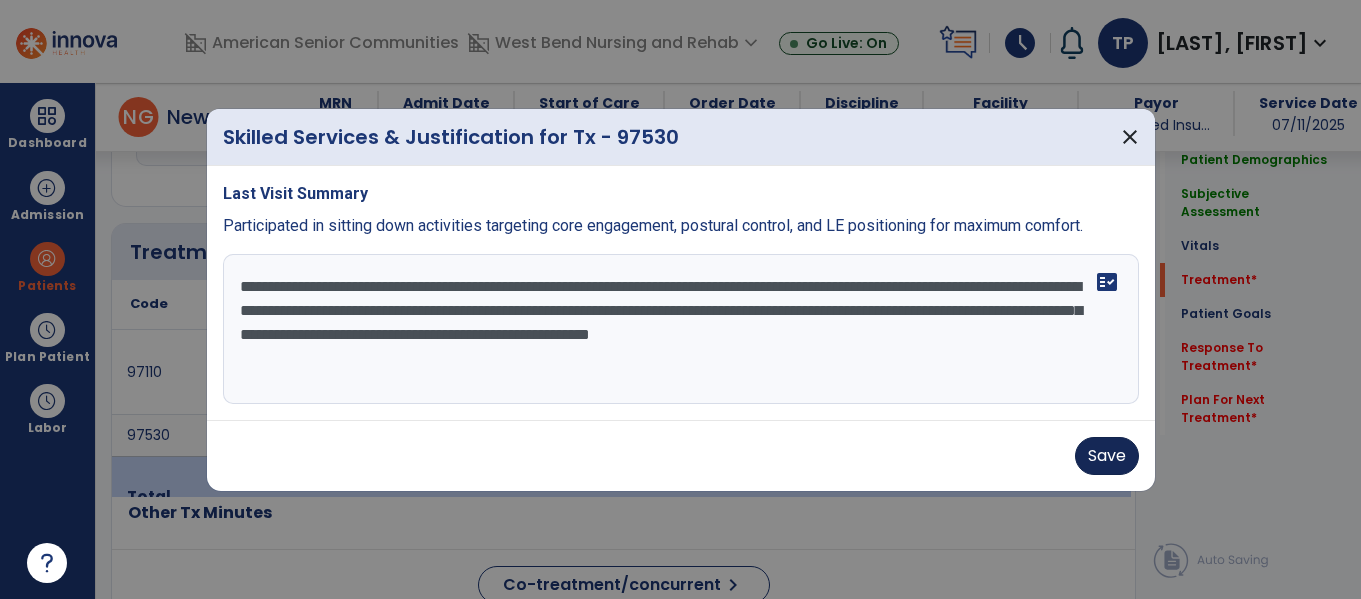 type on "**********" 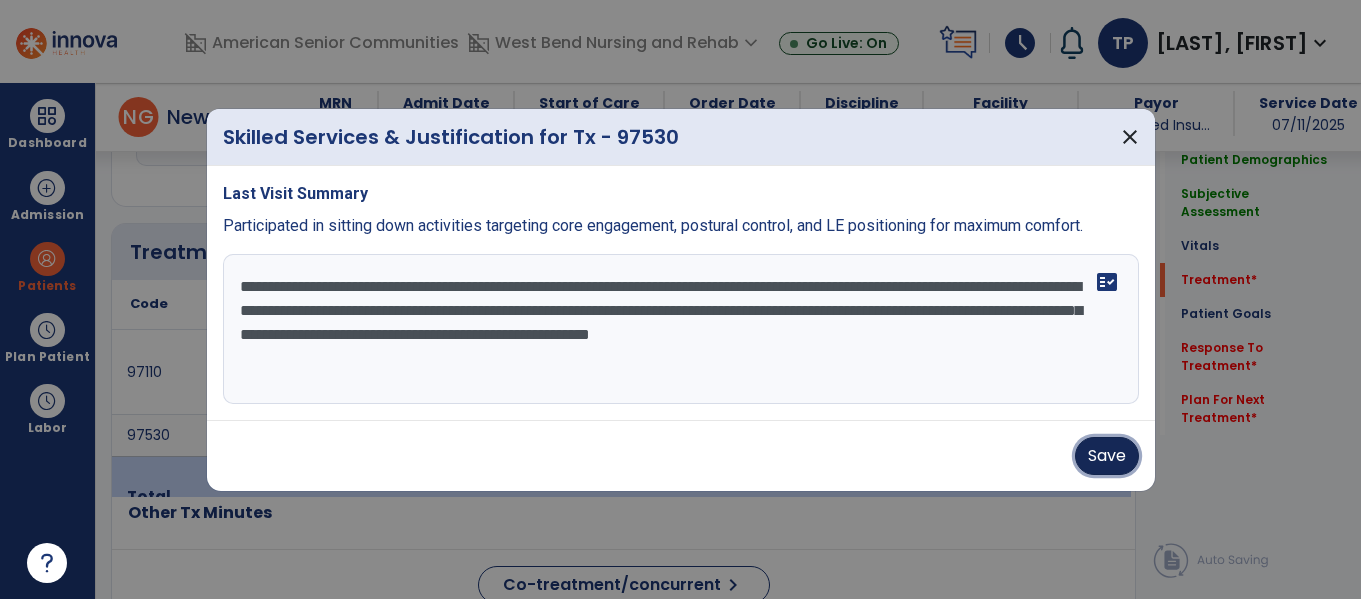 click on "Save" at bounding box center [1107, 456] 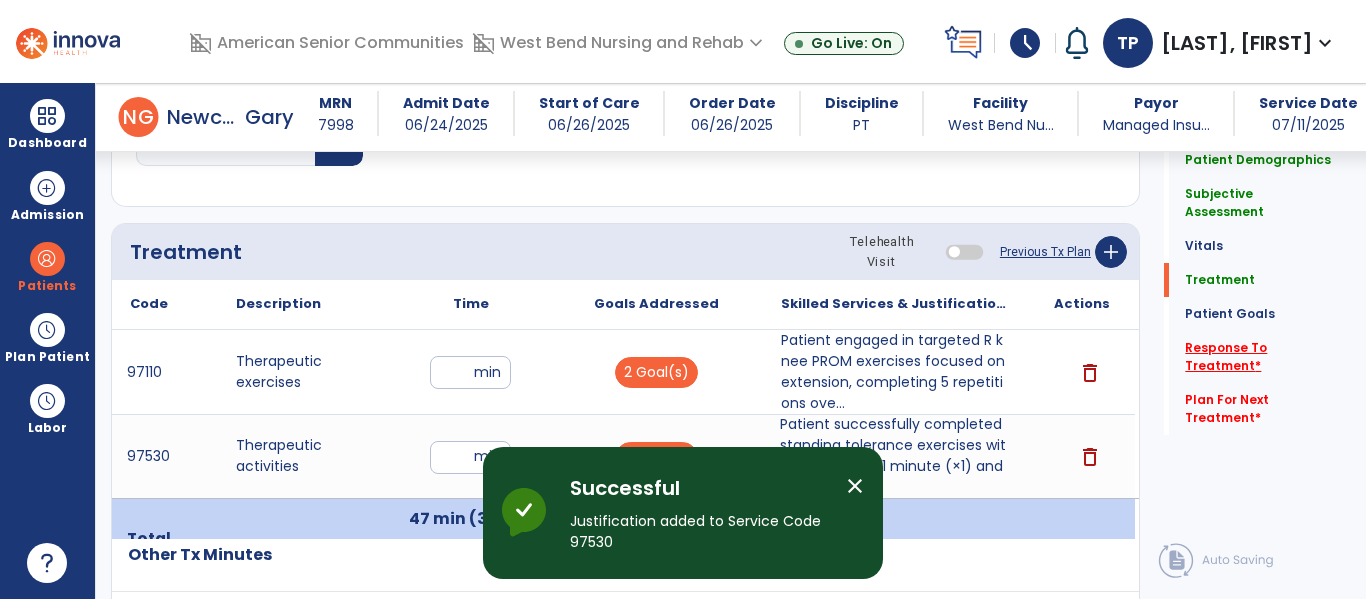 click on "Response To Treatment   *" 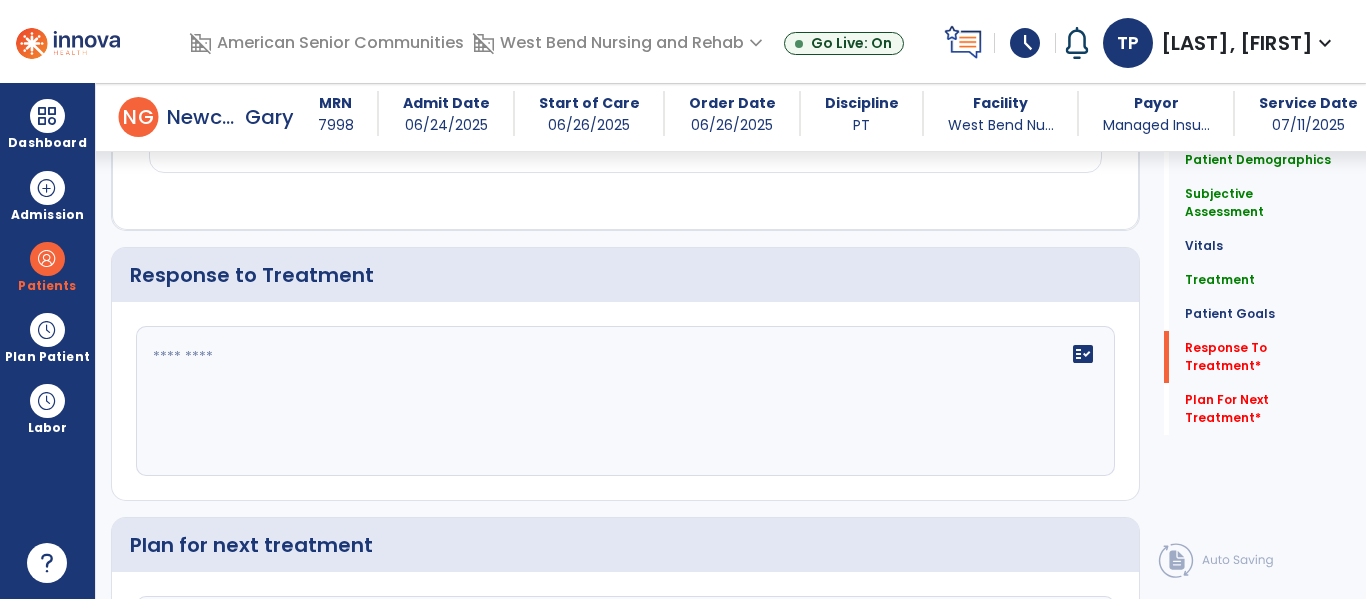 scroll, scrollTop: 3704, scrollLeft: 0, axis: vertical 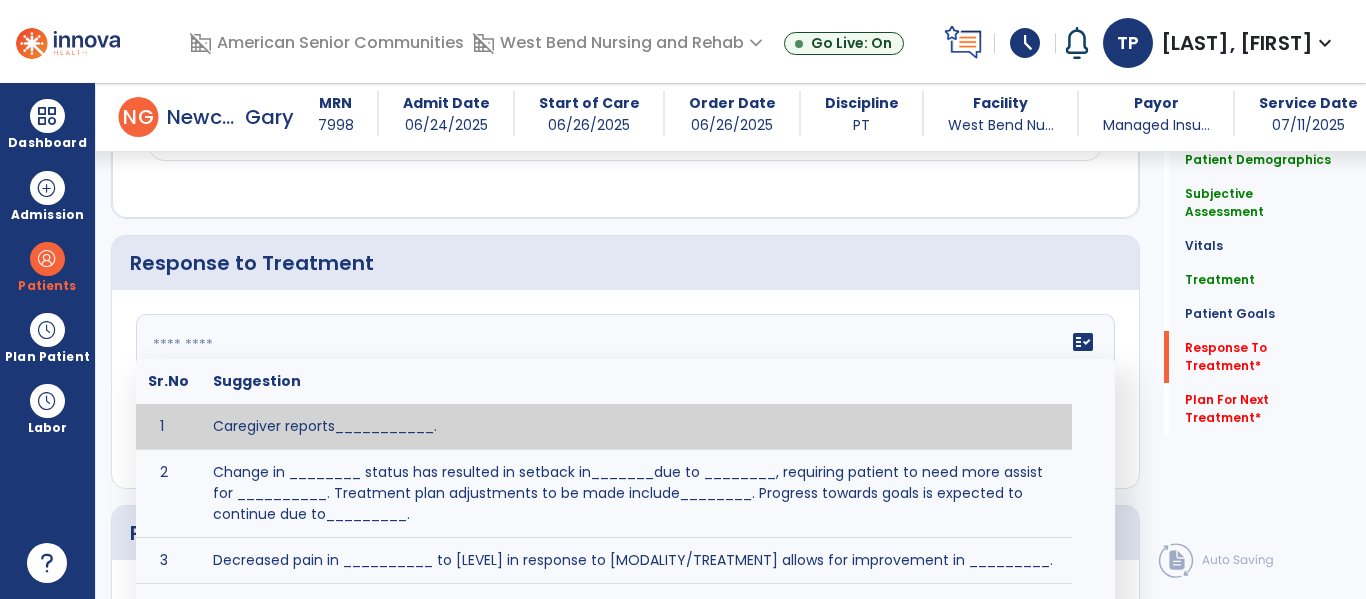 click 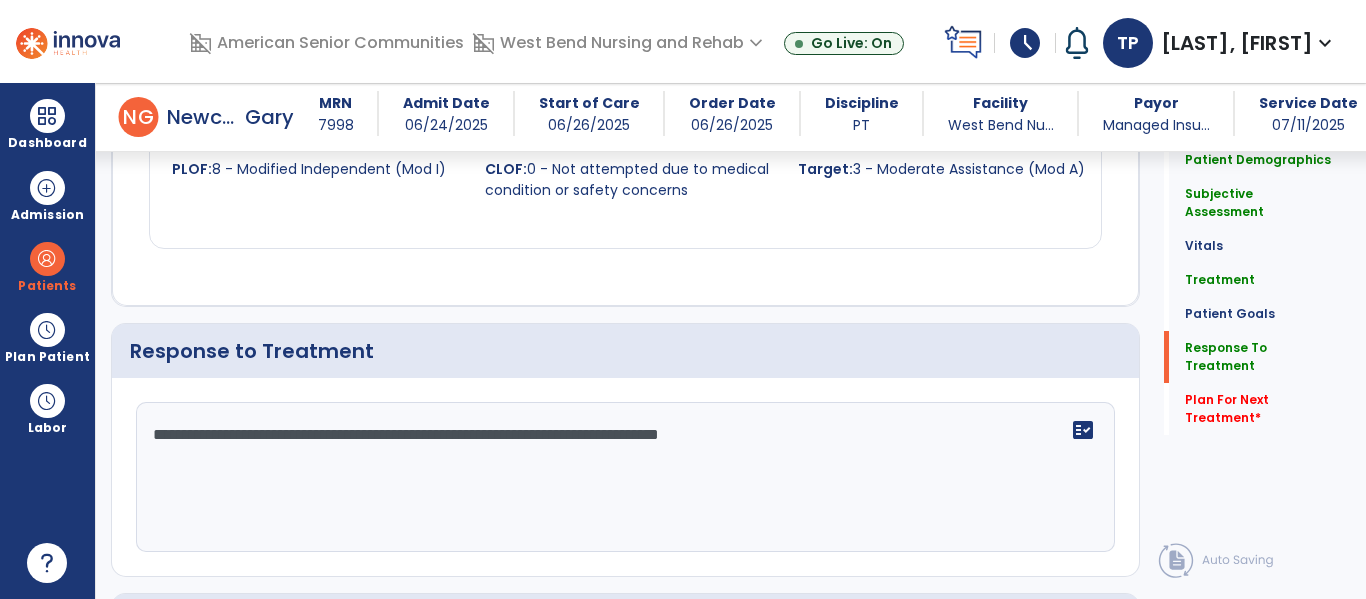 scroll, scrollTop: 3704, scrollLeft: 0, axis: vertical 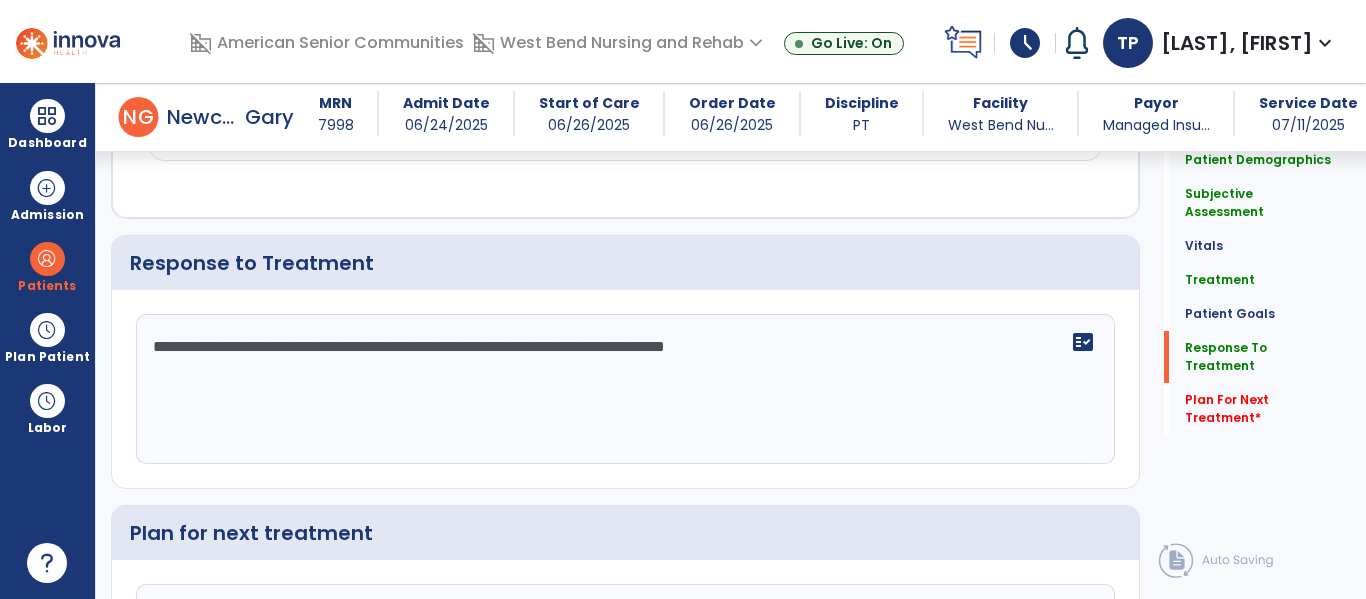 drag, startPoint x: 762, startPoint y: 409, endPoint x: 787, endPoint y: 323, distance: 89.560036 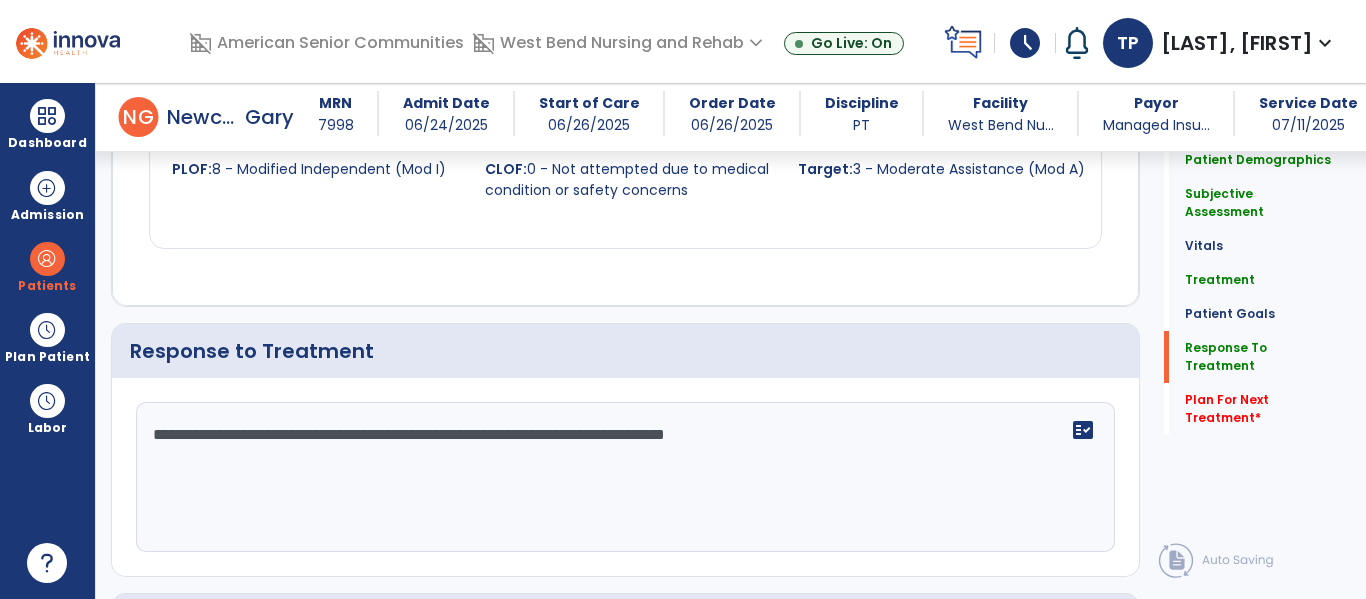 scroll, scrollTop: 3704, scrollLeft: 0, axis: vertical 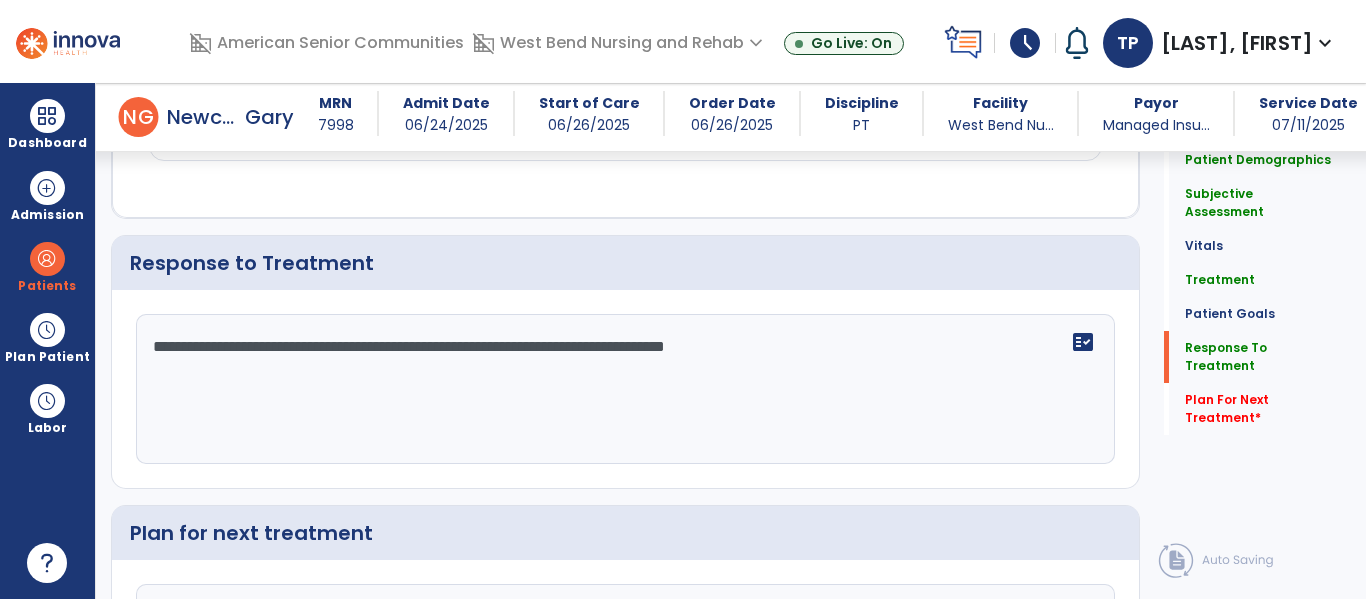 drag, startPoint x: 495, startPoint y: 571, endPoint x: 461, endPoint y: 462, distance: 114.17968 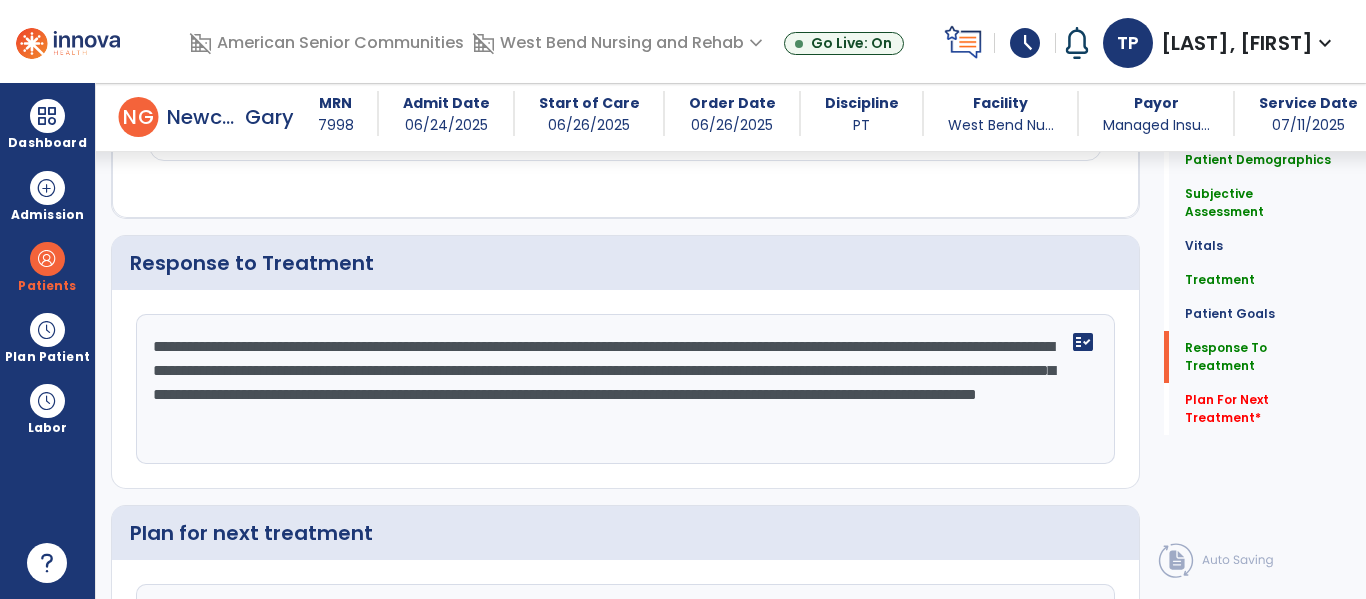 drag, startPoint x: 894, startPoint y: 349, endPoint x: 1220, endPoint y: 566, distance: 391.61844 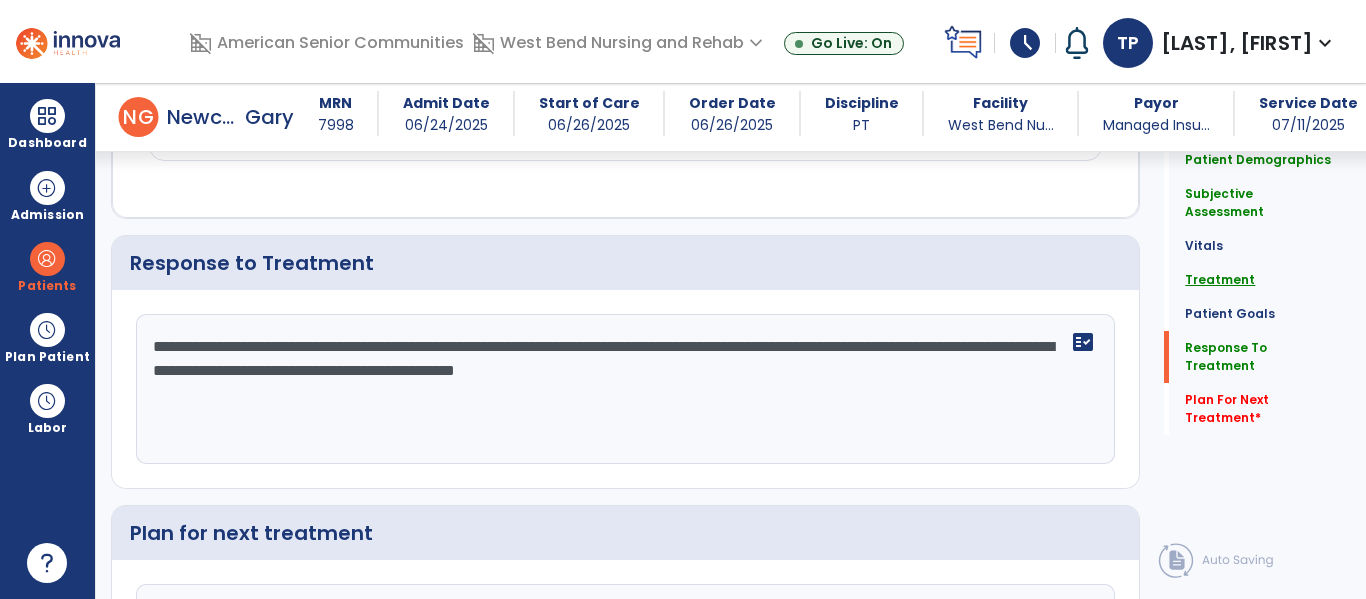 type on "**********" 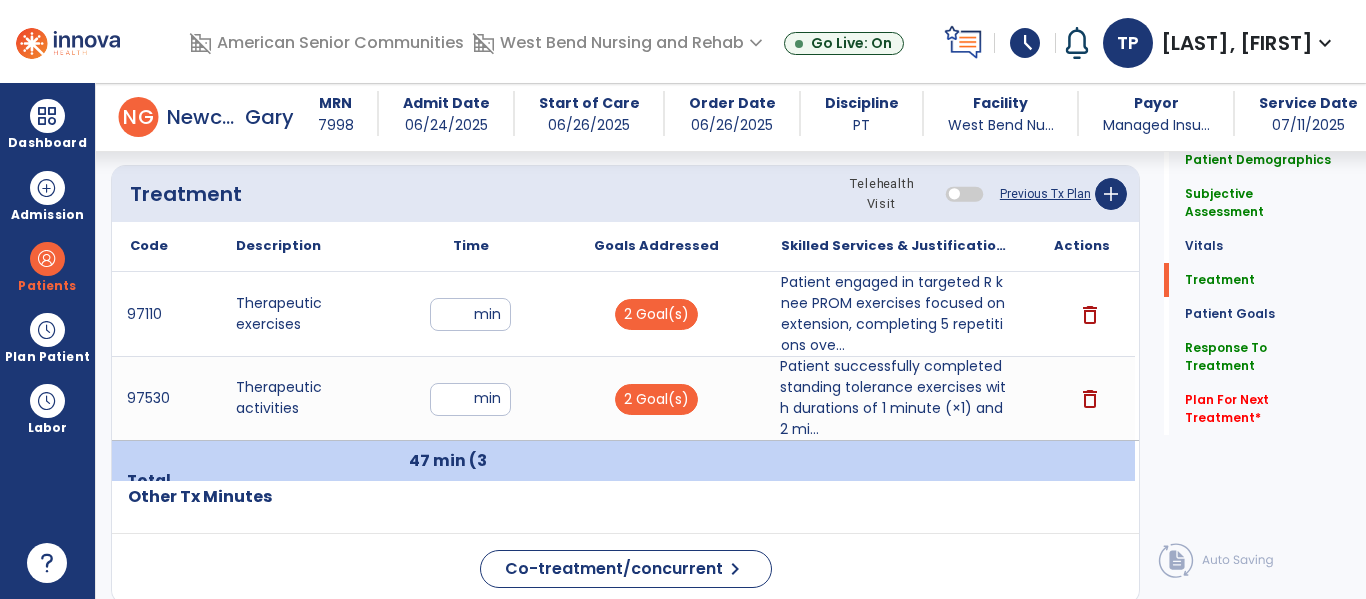 click on "Previous Tx Plan" 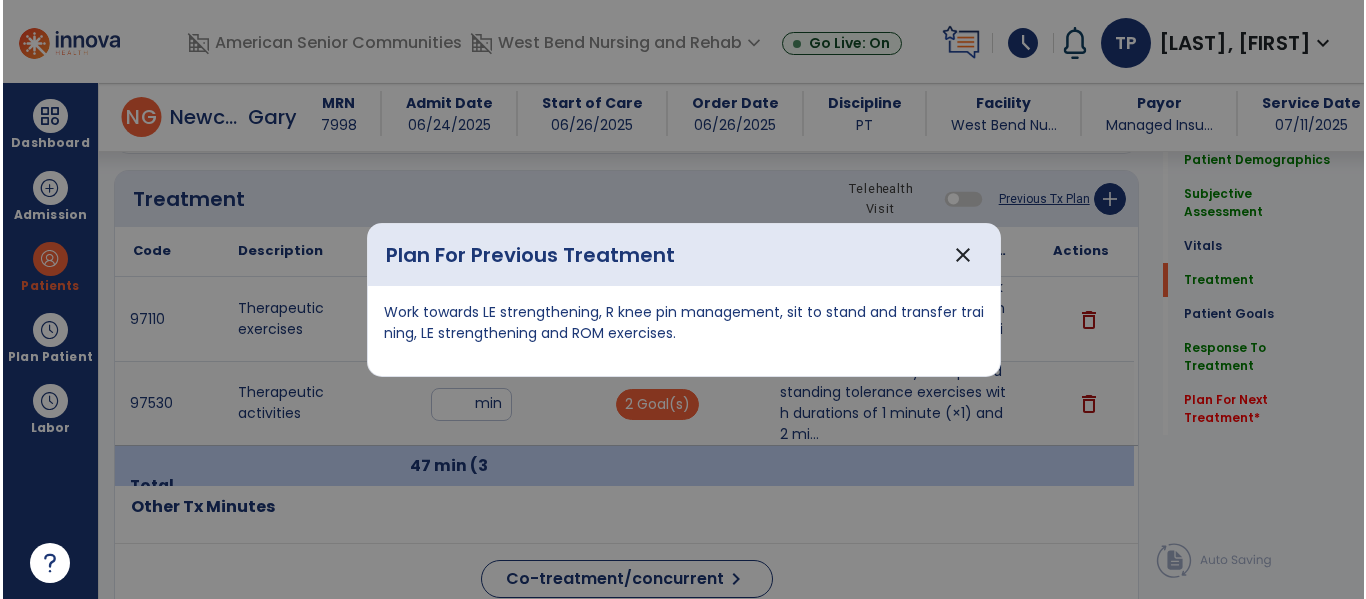 scroll, scrollTop: 1124, scrollLeft: 0, axis: vertical 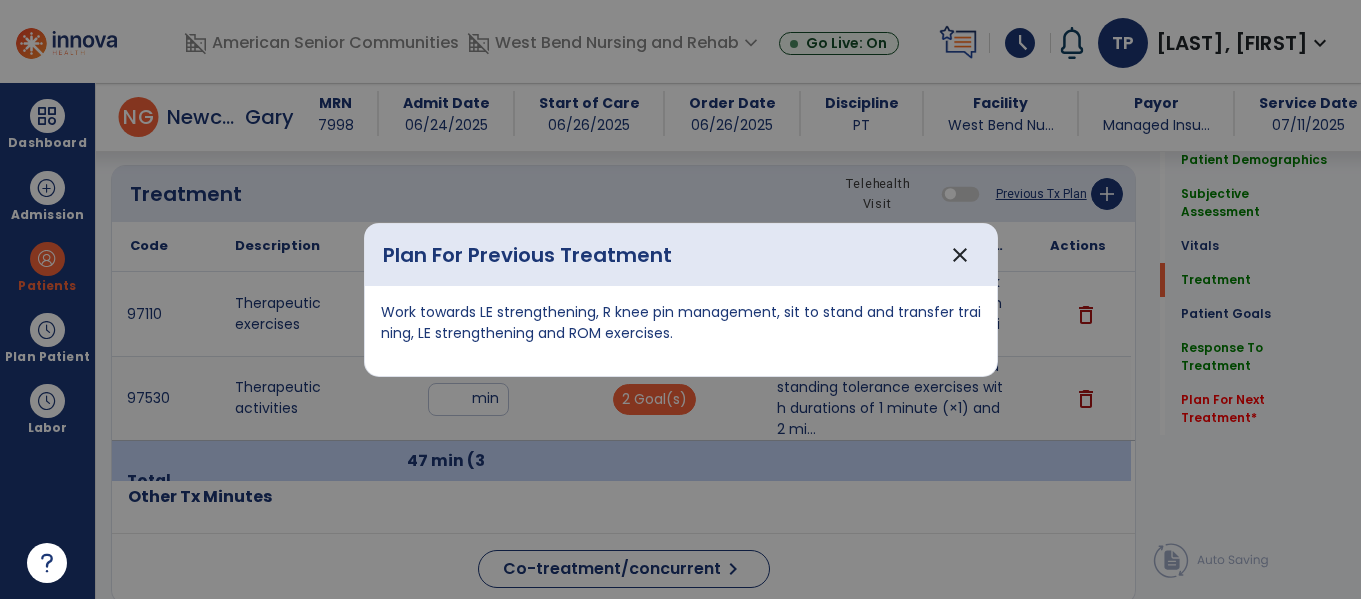 click on "Work towards LE strengthening, R knee pin management, sit to stand and transfer training, LE strengthening and ROM exercises." at bounding box center [681, 331] 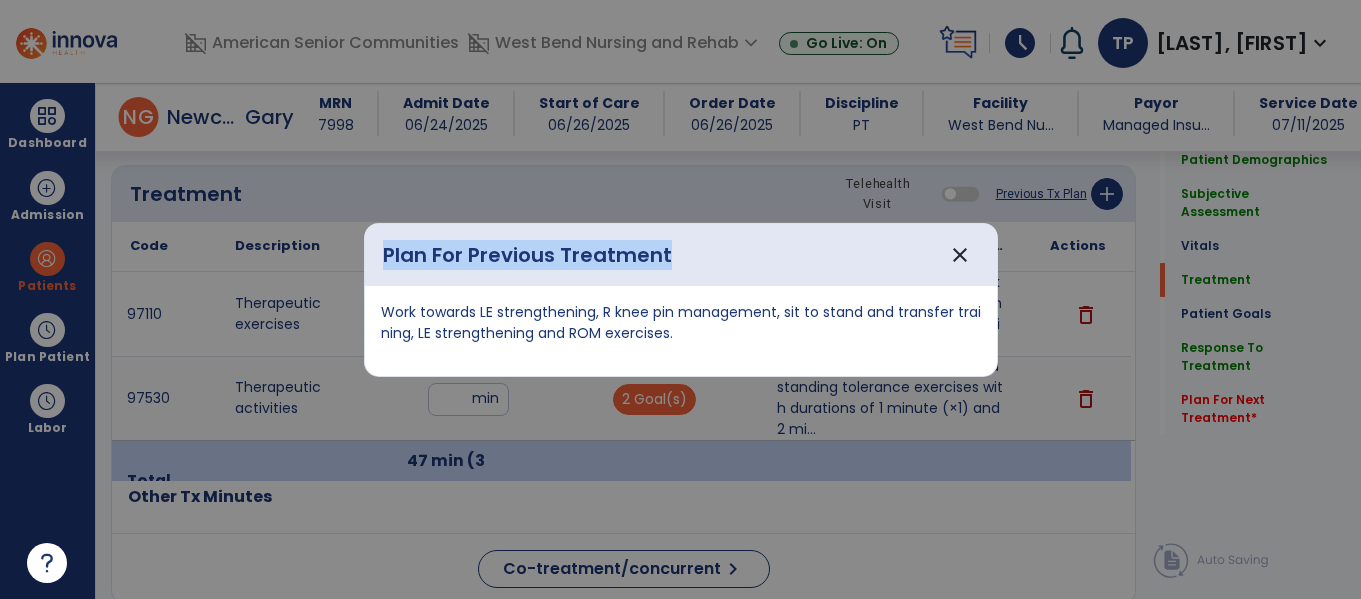 drag, startPoint x: 384, startPoint y: 308, endPoint x: 795, endPoint y: 384, distance: 417.9677 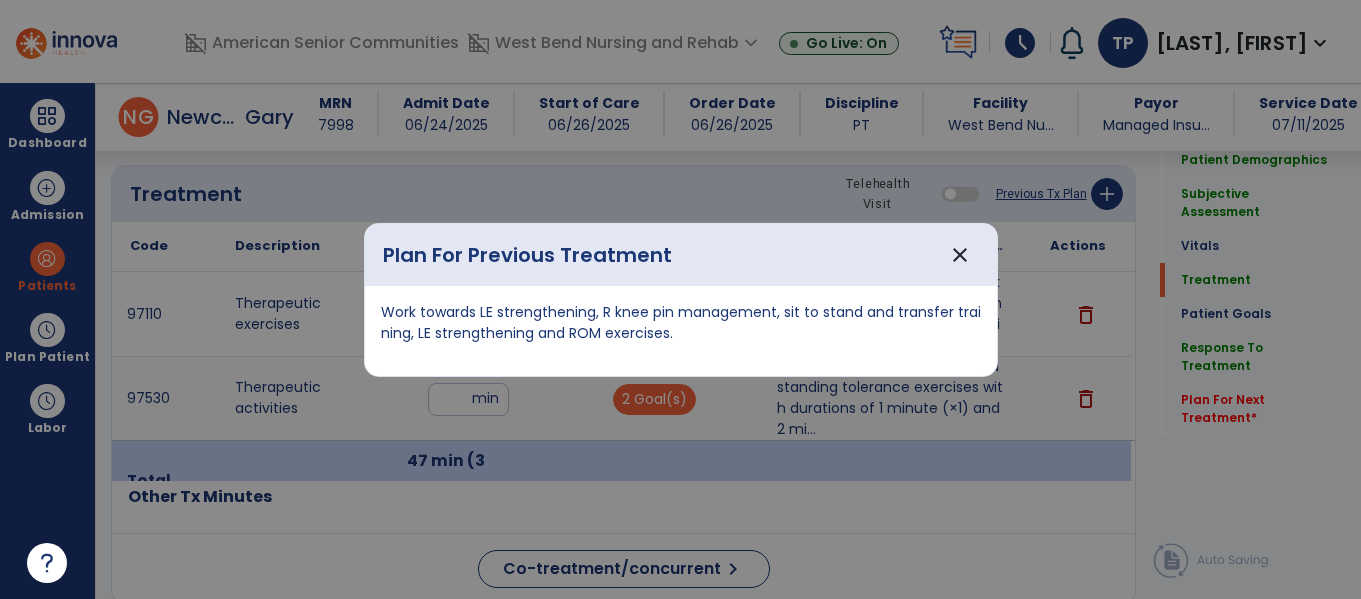 click on "Work towards LE strengthening, R knee pin management, sit to stand and transfer training, LE strengthening and ROM exercises." at bounding box center (681, 331) 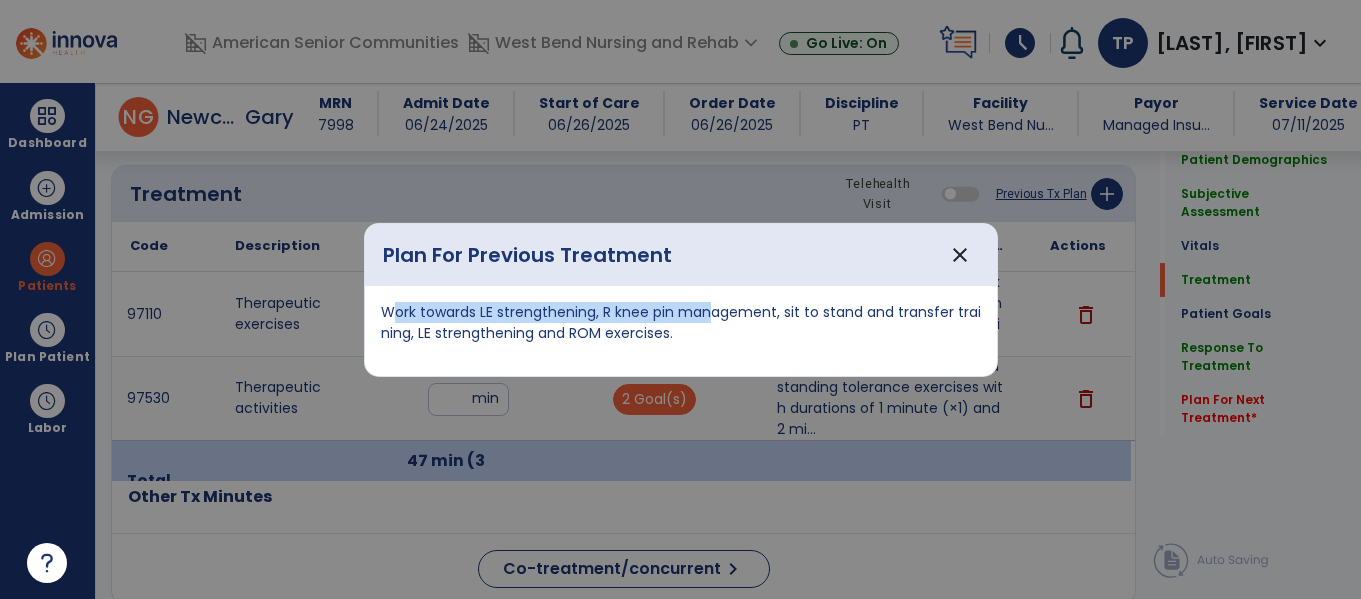 drag, startPoint x: 384, startPoint y: 307, endPoint x: 688, endPoint y: 323, distance: 304.42078 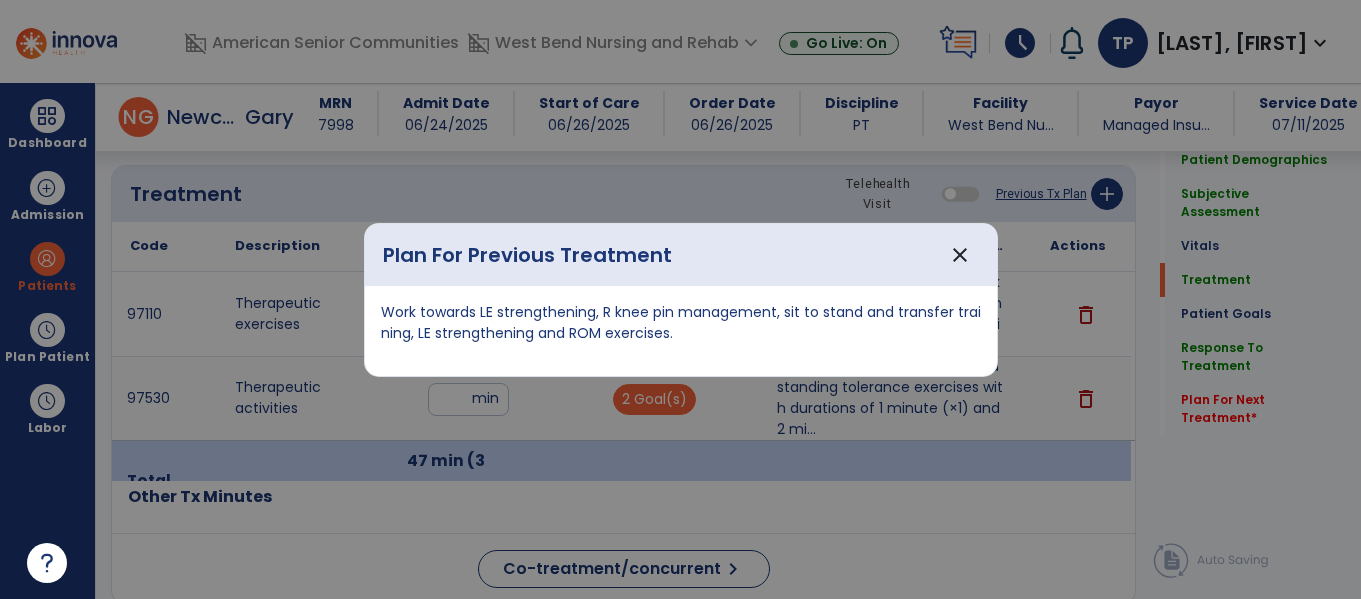 click on "Work towards LE strengthening, R knee pin management, sit to stand and transfer training, LE strengthening and ROM exercises." at bounding box center (681, 323) 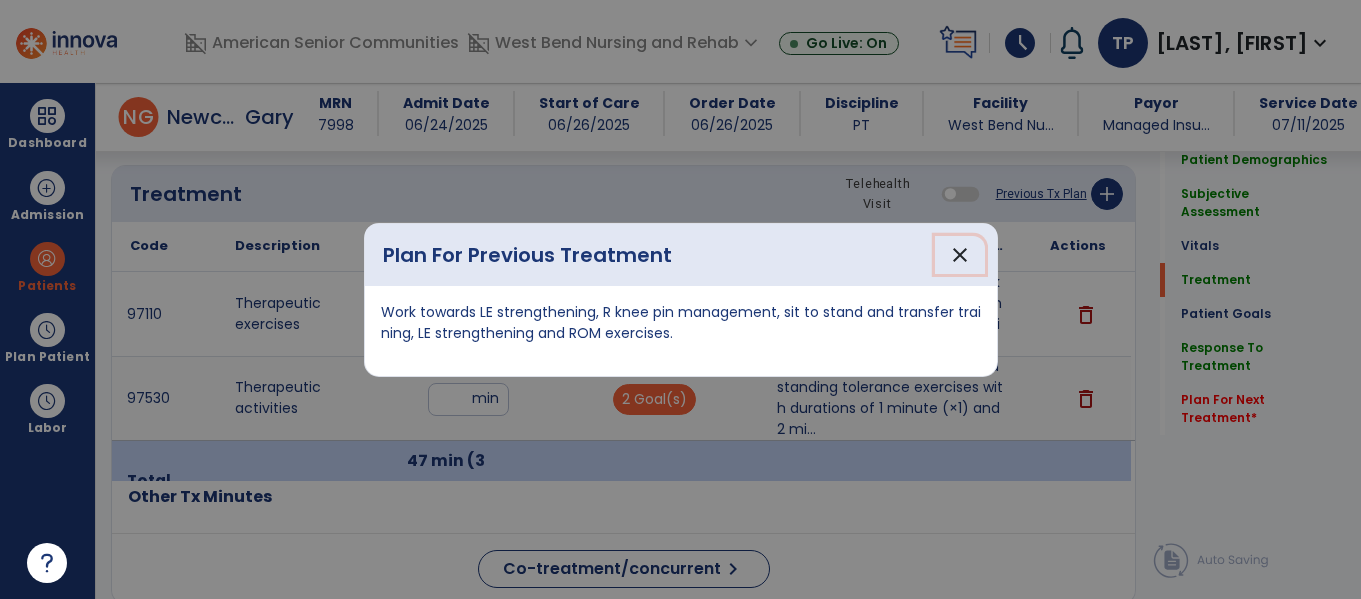 click on "close" at bounding box center (960, 255) 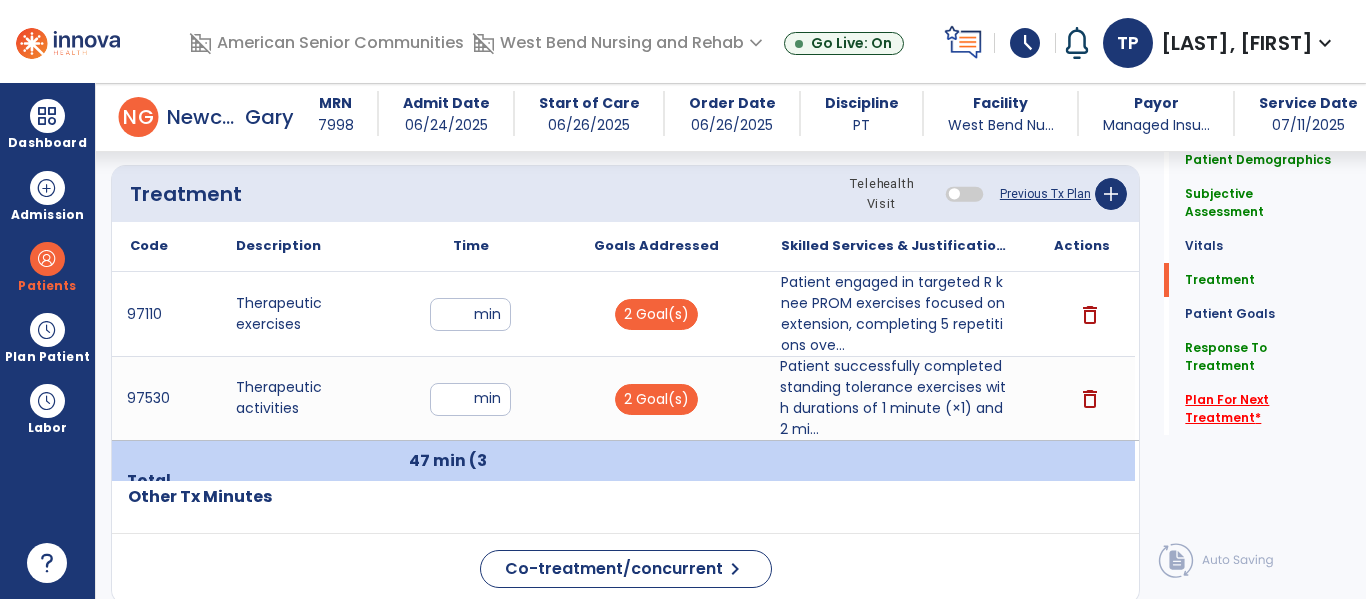 click on "Plan For Next Treatment   *" 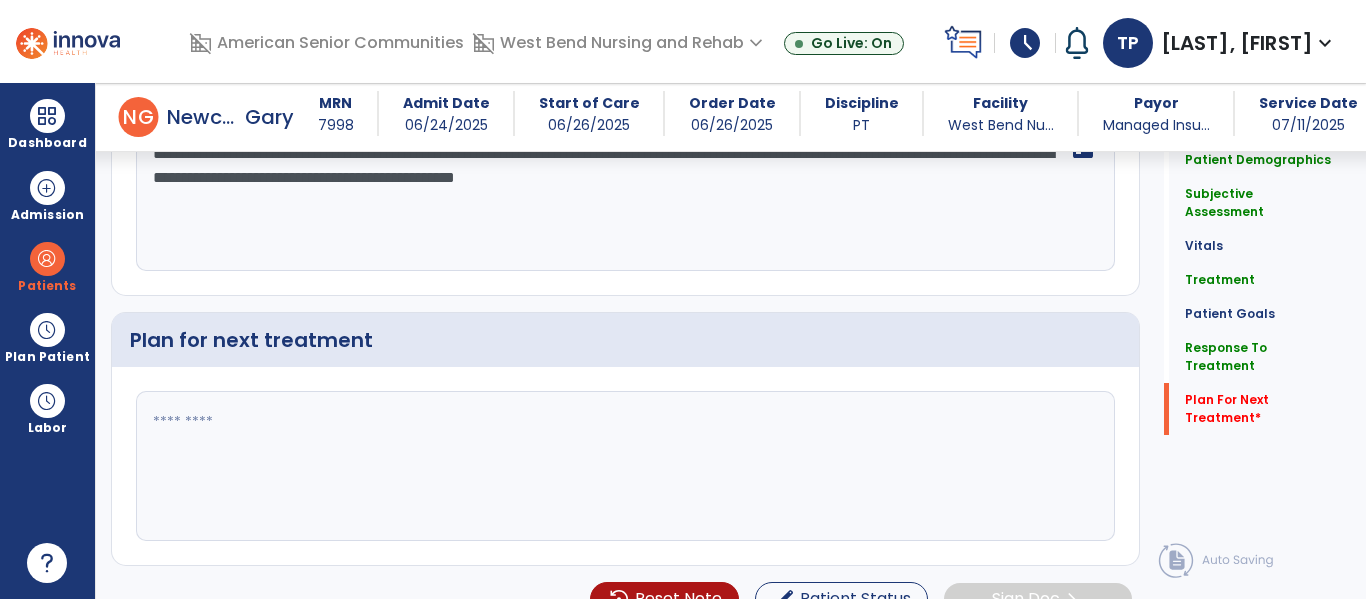 scroll, scrollTop: 3909, scrollLeft: 0, axis: vertical 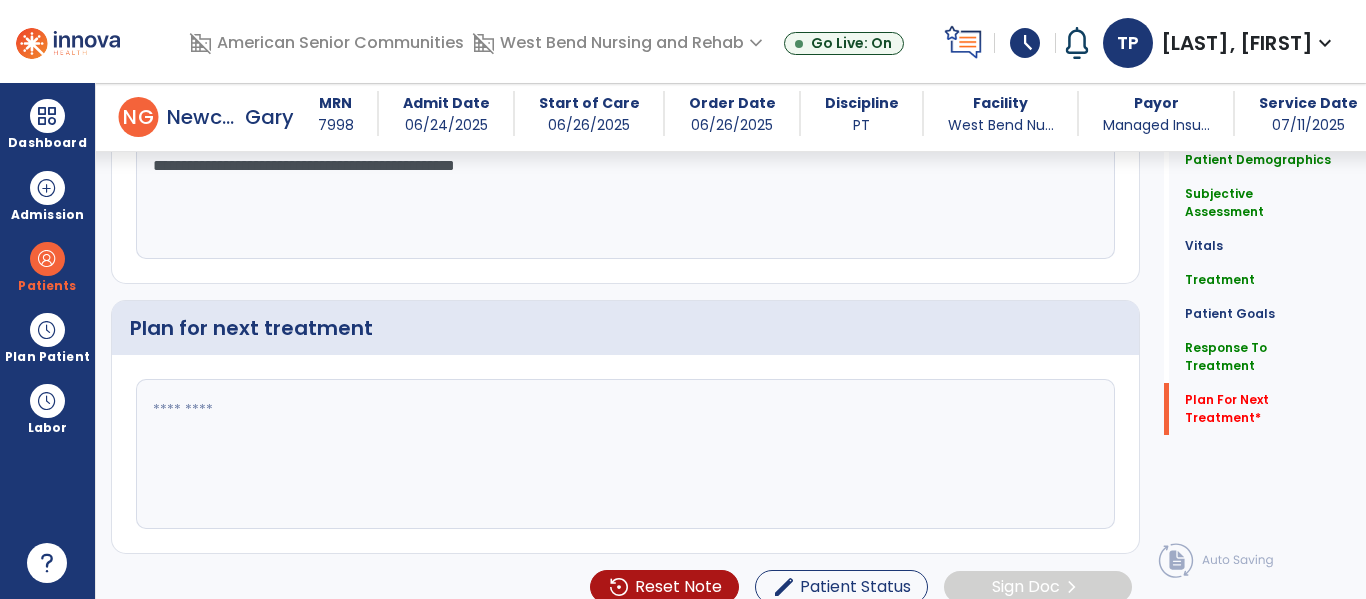 click 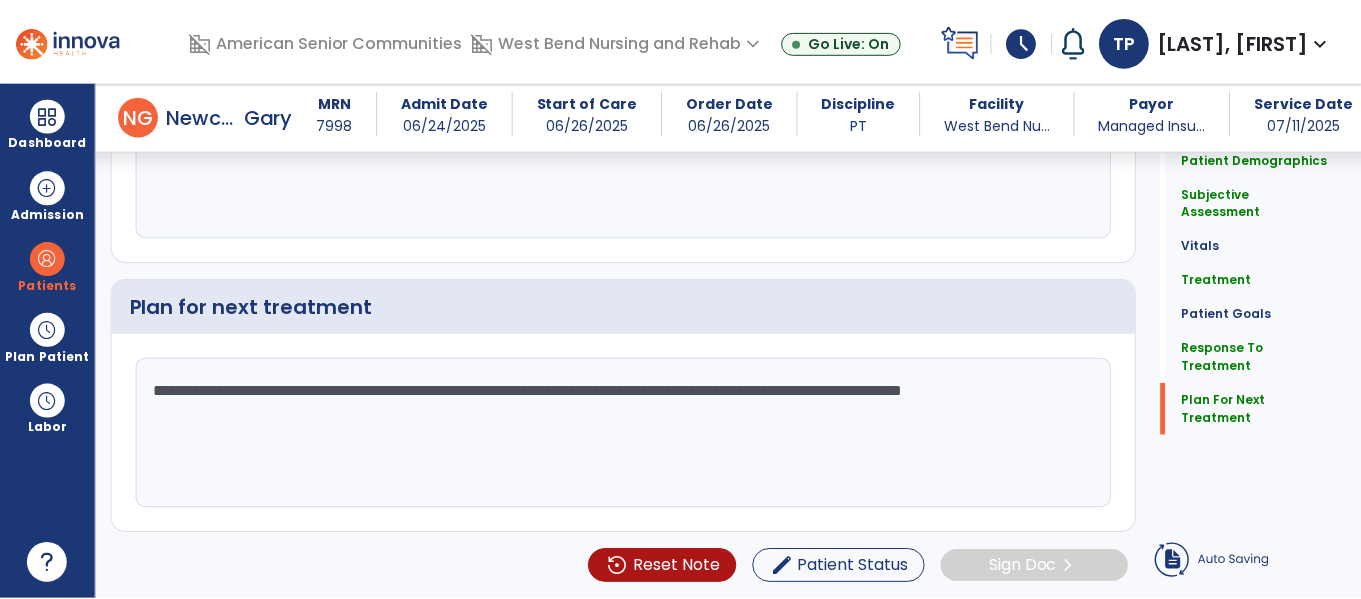 scroll, scrollTop: 3865, scrollLeft: 0, axis: vertical 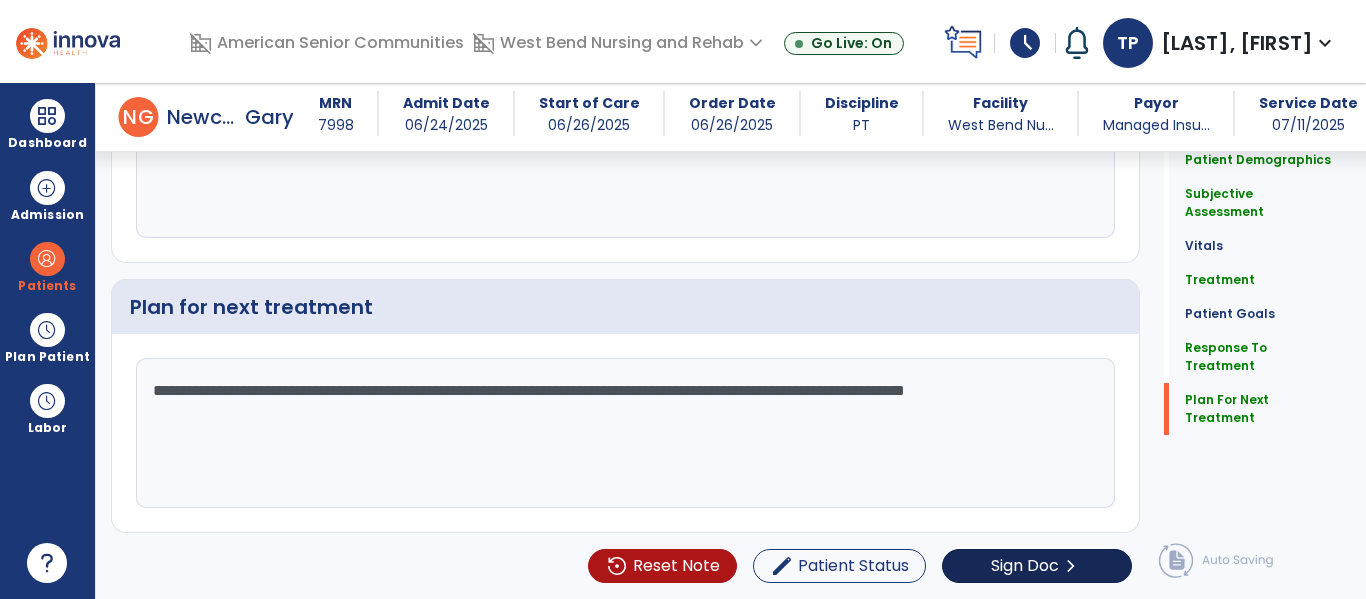 type on "**********" 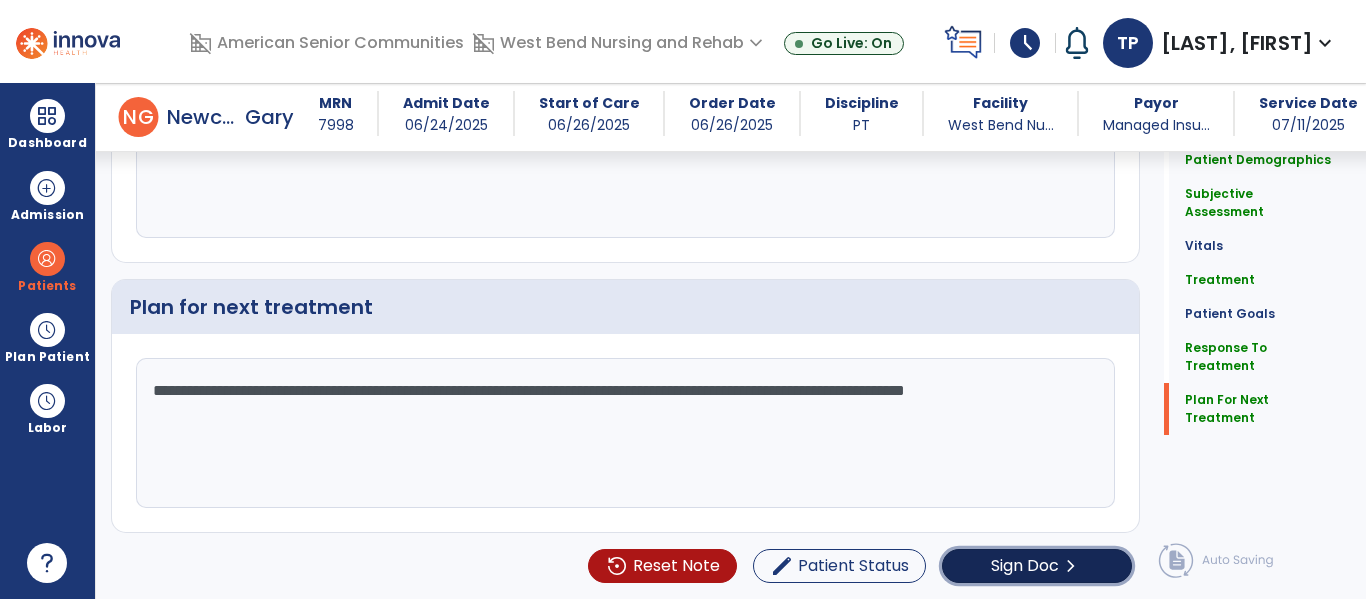 click on "Sign Doc" 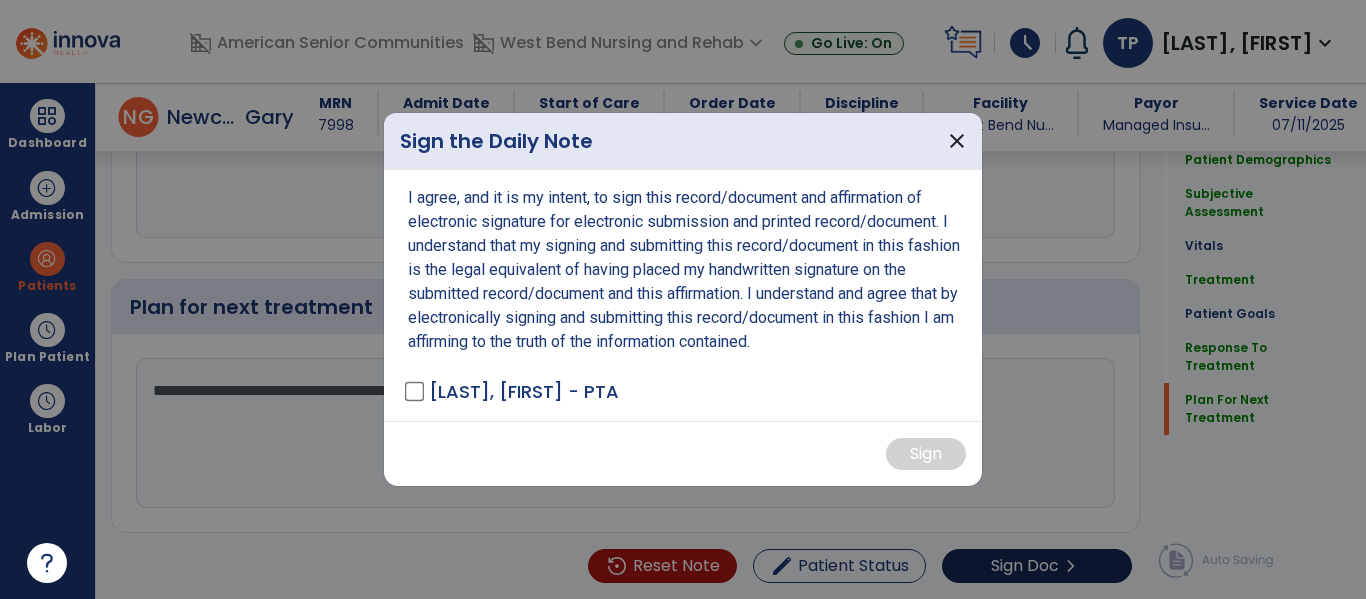 click at bounding box center (683, 299) 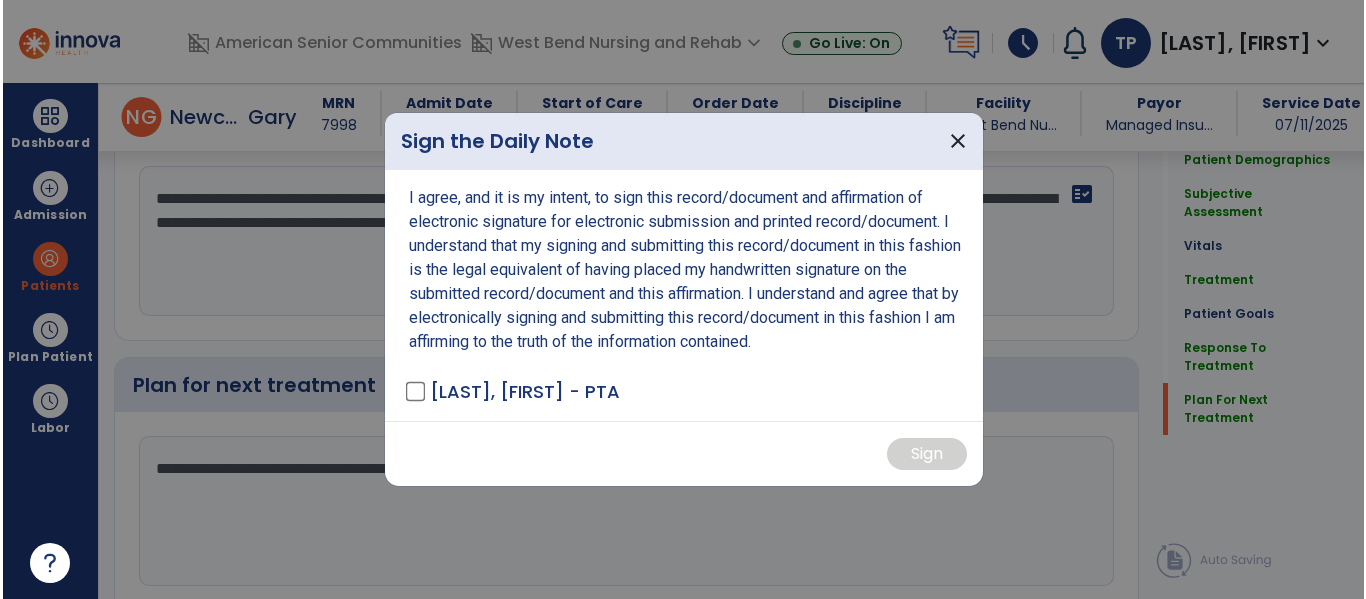 scroll, scrollTop: 3930, scrollLeft: 0, axis: vertical 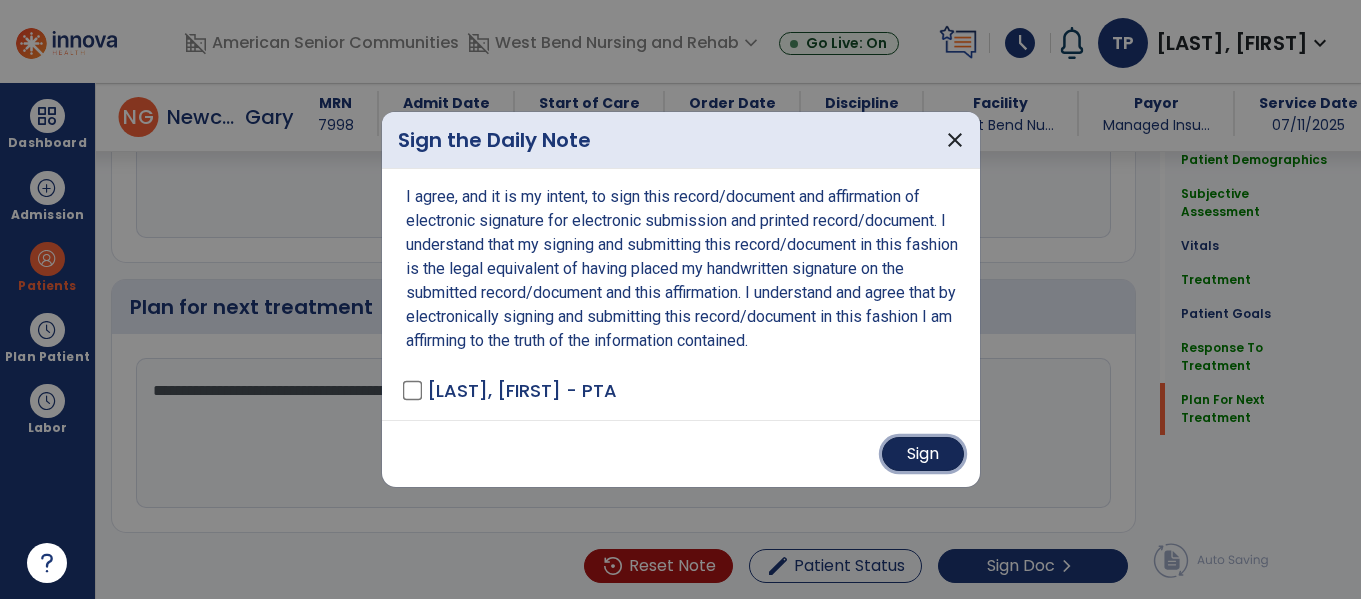 drag, startPoint x: 924, startPoint y: 455, endPoint x: 935, endPoint y: 468, distance: 17.029387 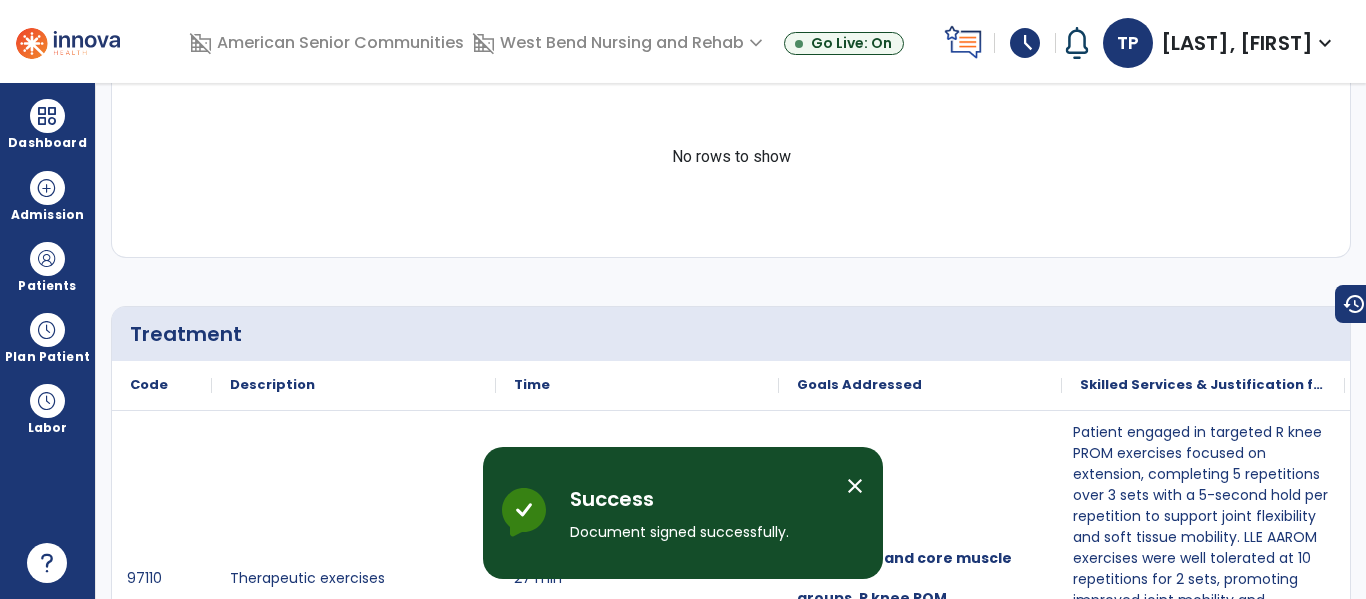 scroll, scrollTop: 0, scrollLeft: 0, axis: both 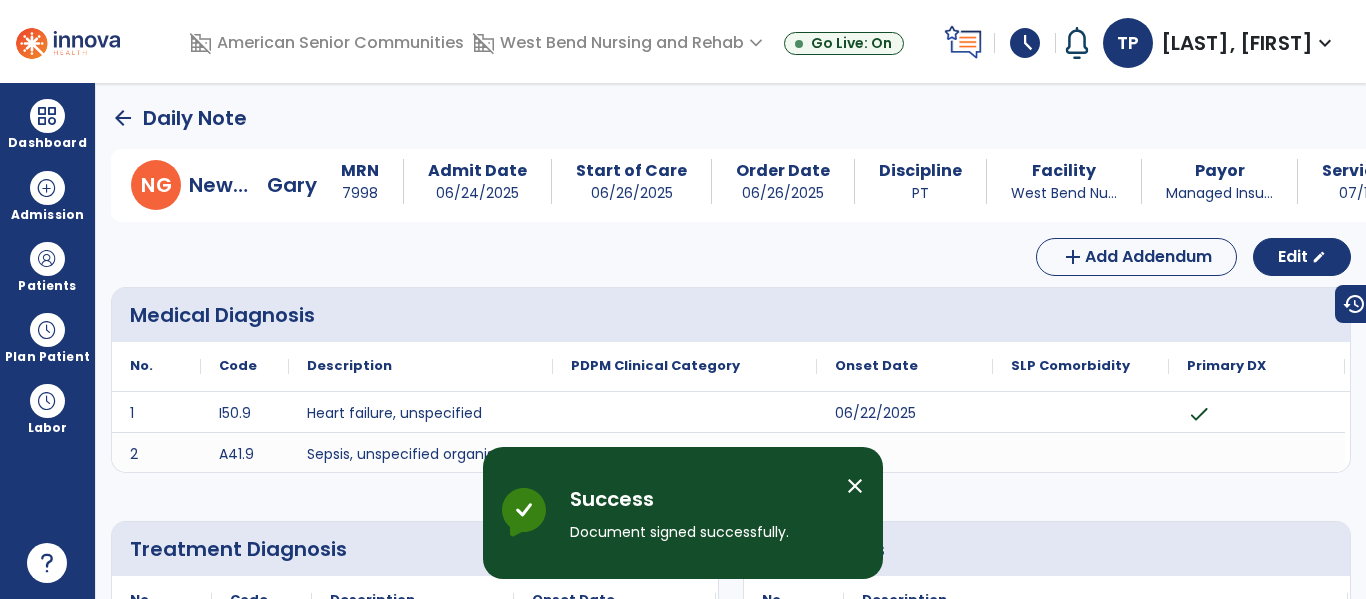 click on "arrow_back" 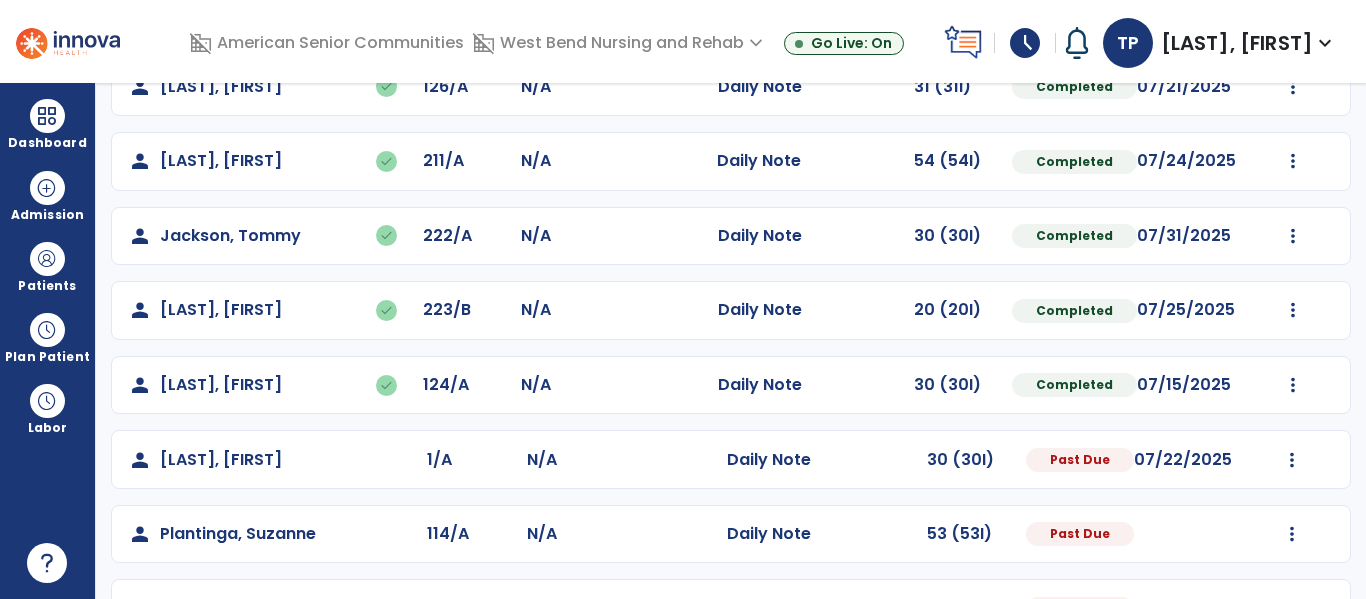 scroll, scrollTop: 488, scrollLeft: 0, axis: vertical 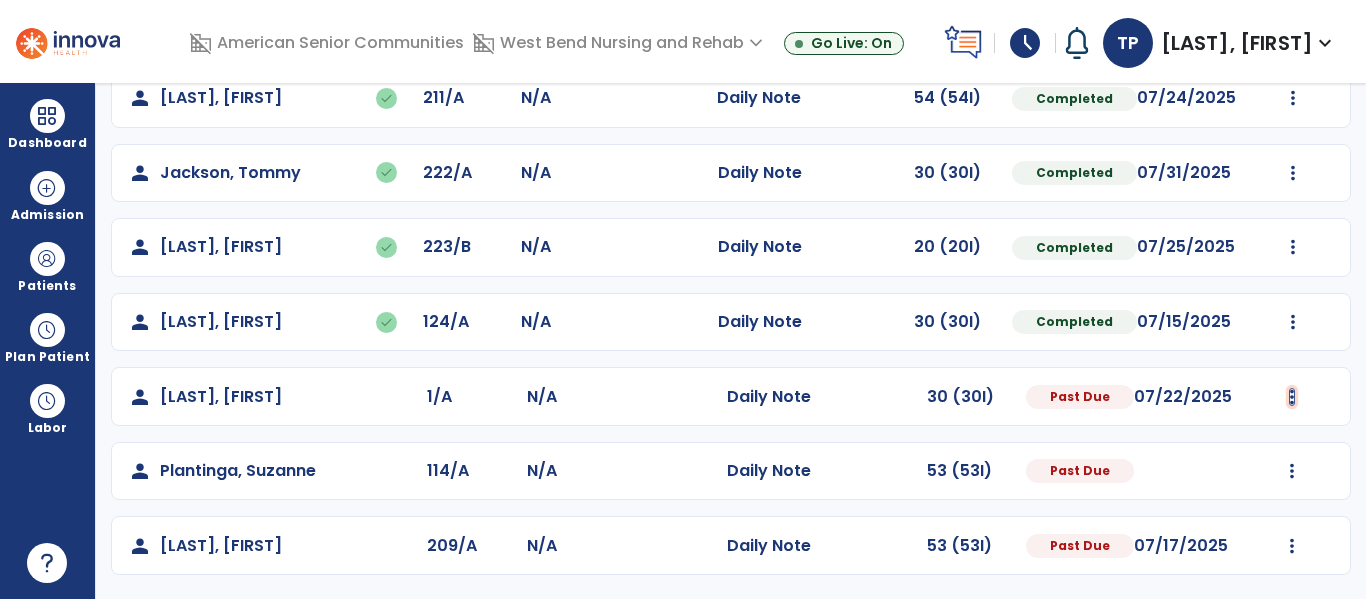 click at bounding box center (1293, -200) 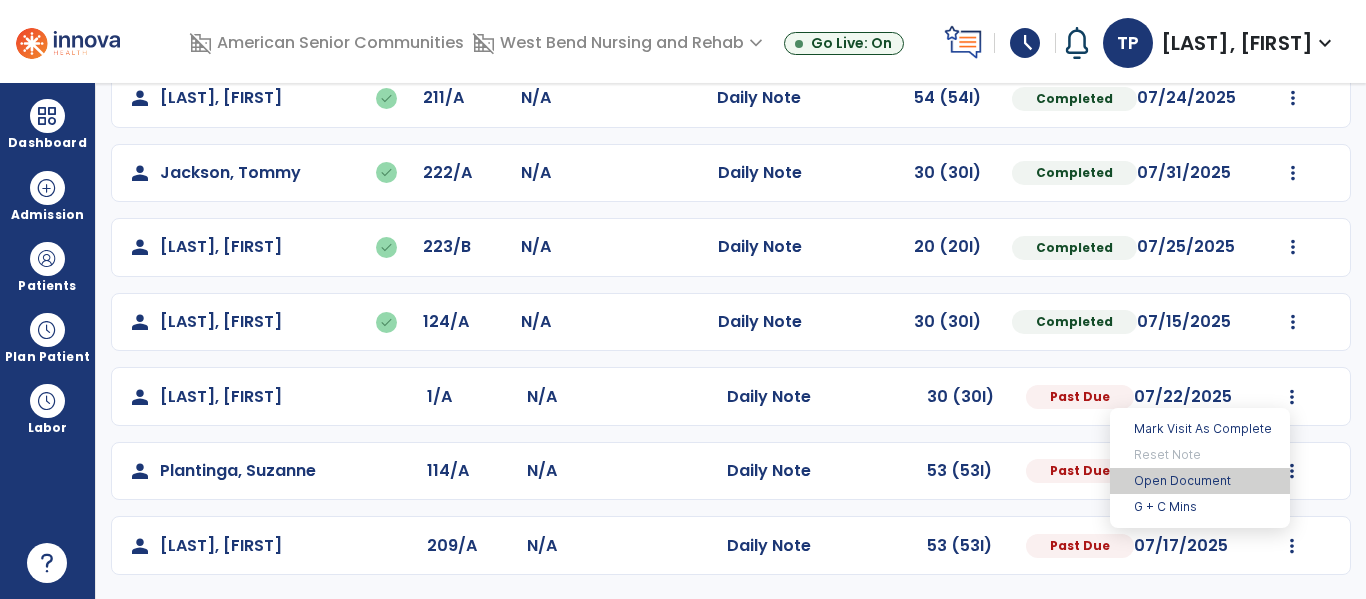 click on "Open Document" at bounding box center (1200, 481) 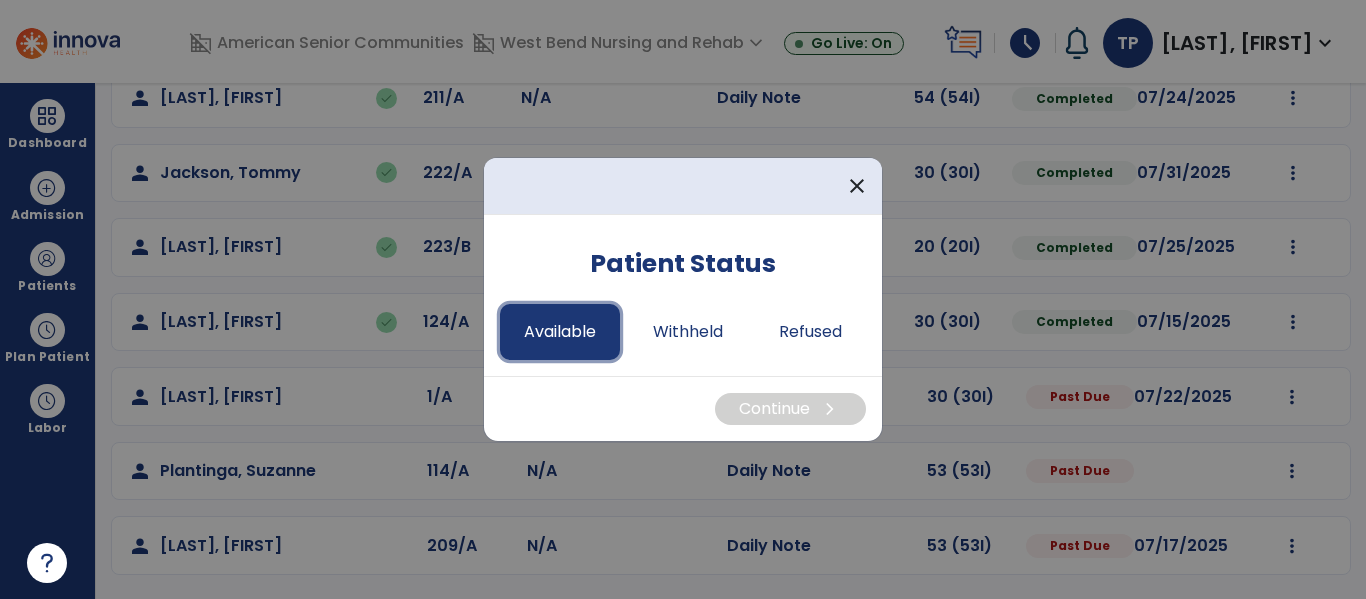 click on "Available" at bounding box center [560, 332] 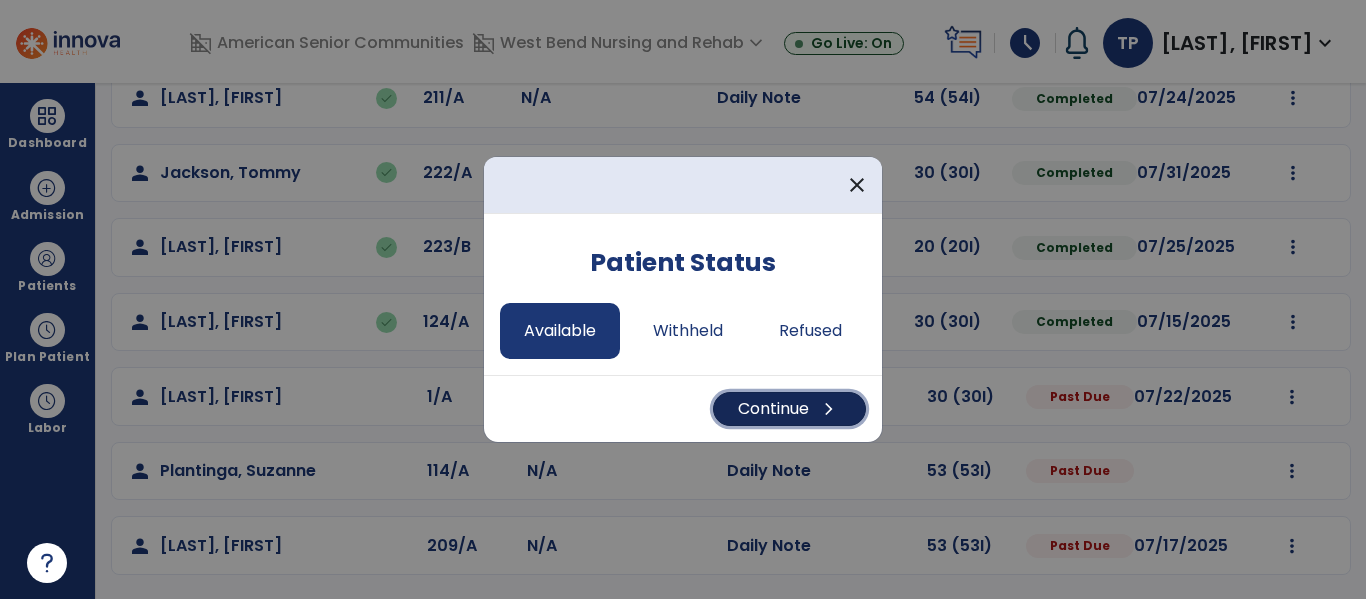 click on "Continue   chevron_right" at bounding box center [789, 409] 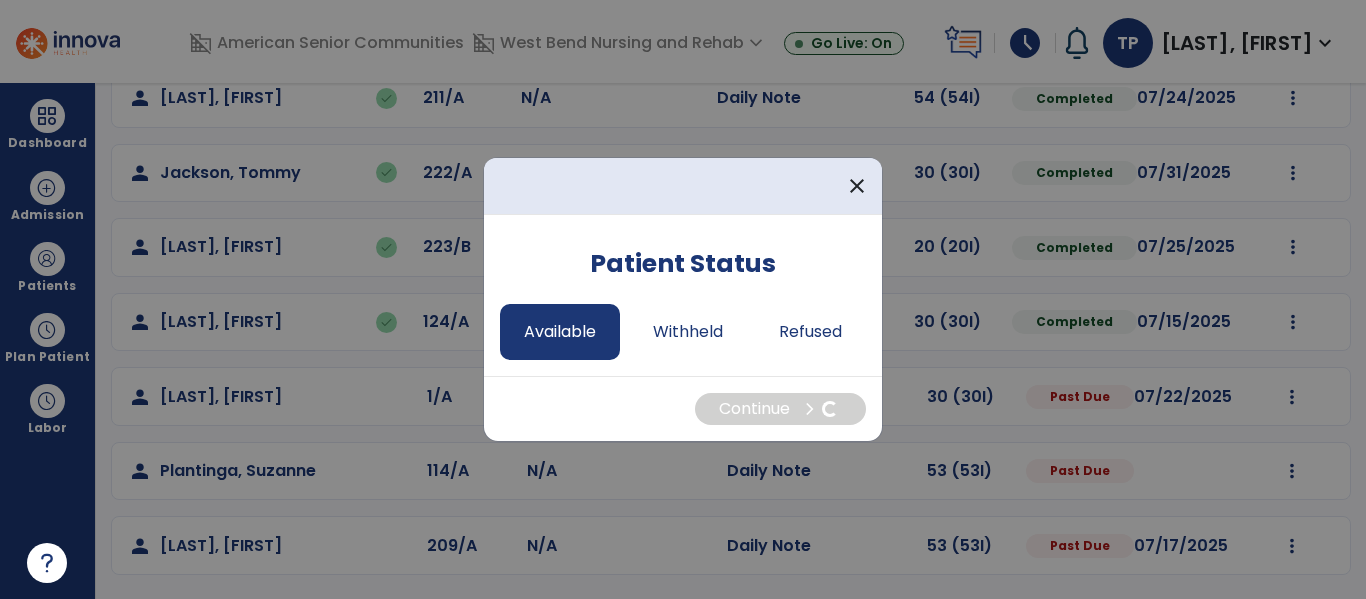 select on "*" 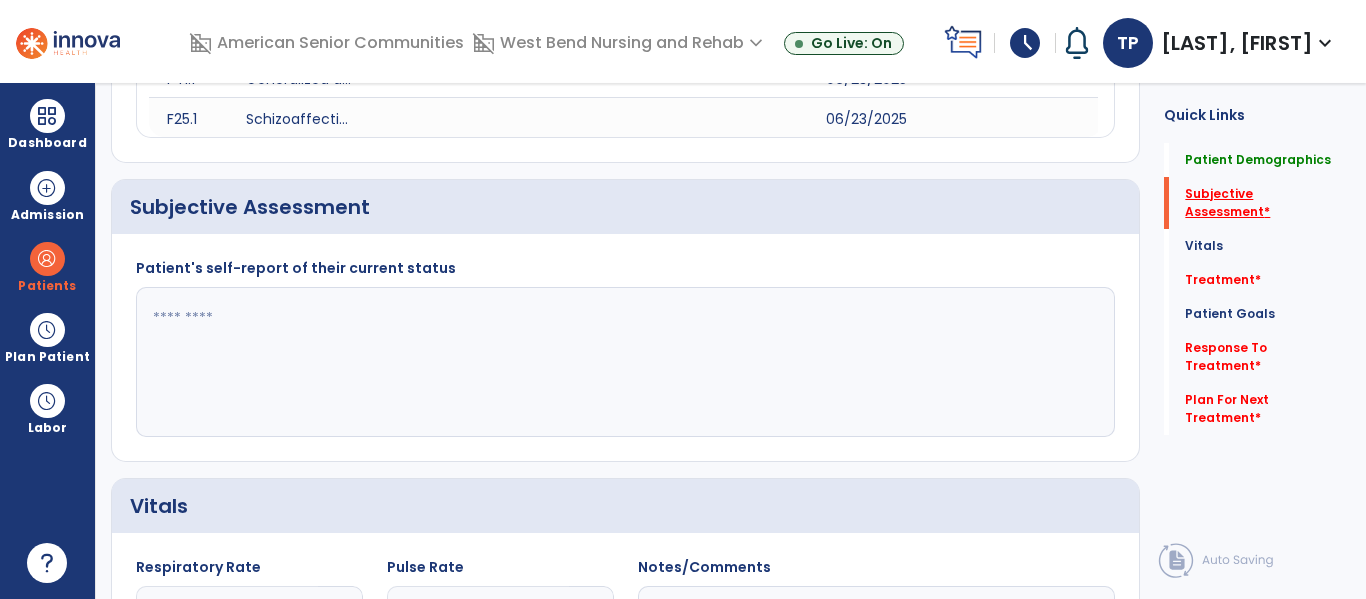 click on "Subjective Assessment   *" 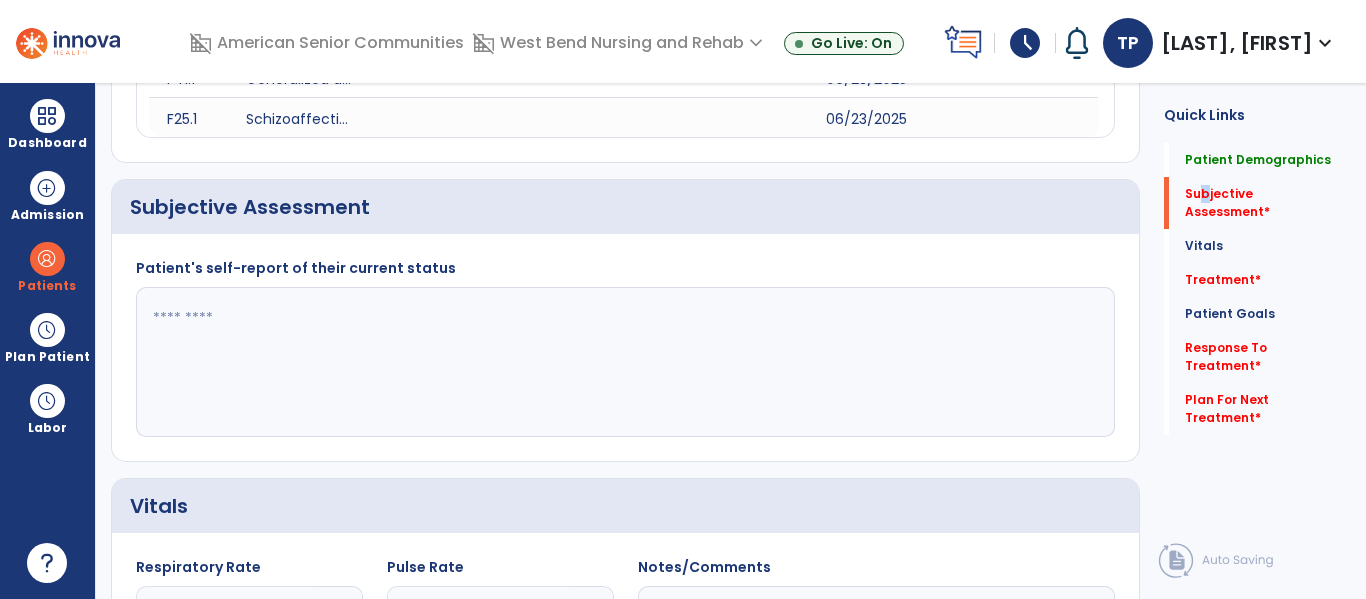 scroll, scrollTop: 467, scrollLeft: 0, axis: vertical 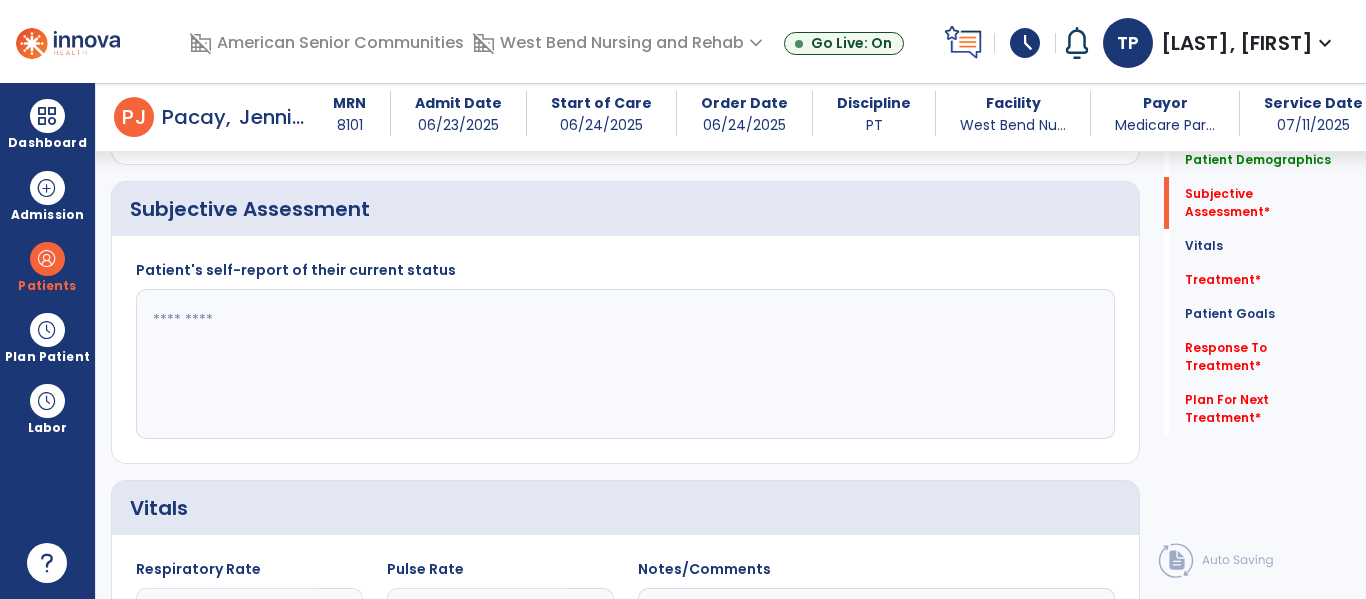 click 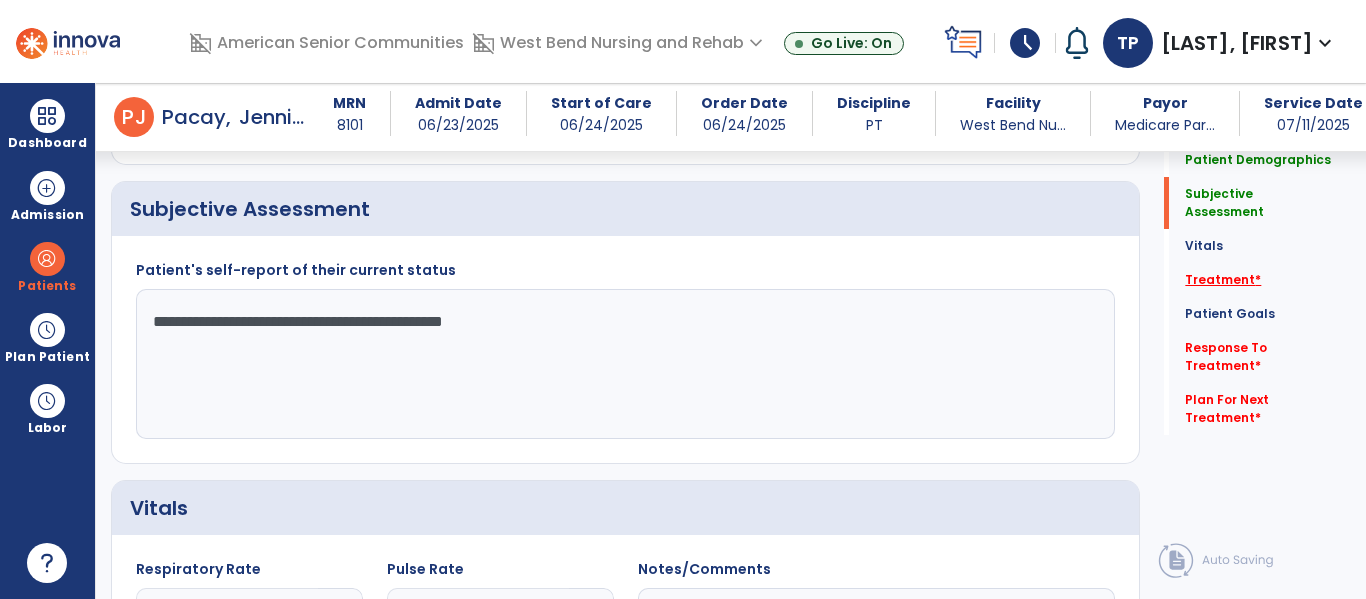 type on "**********" 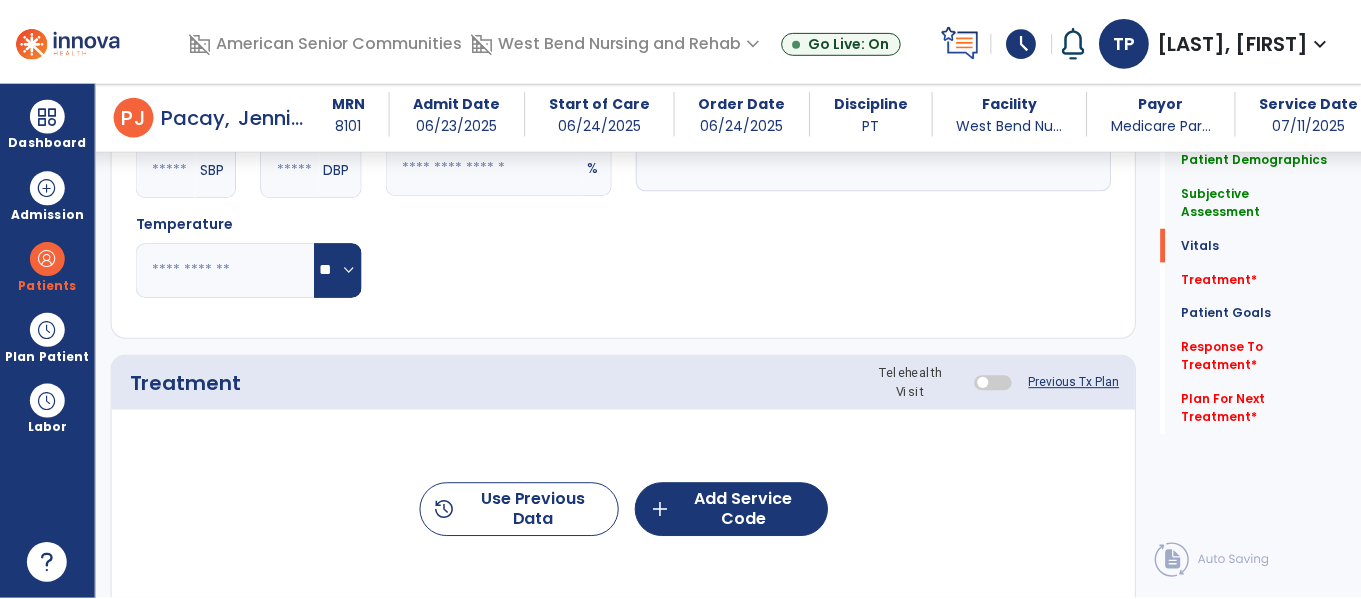 scroll, scrollTop: 1156, scrollLeft: 0, axis: vertical 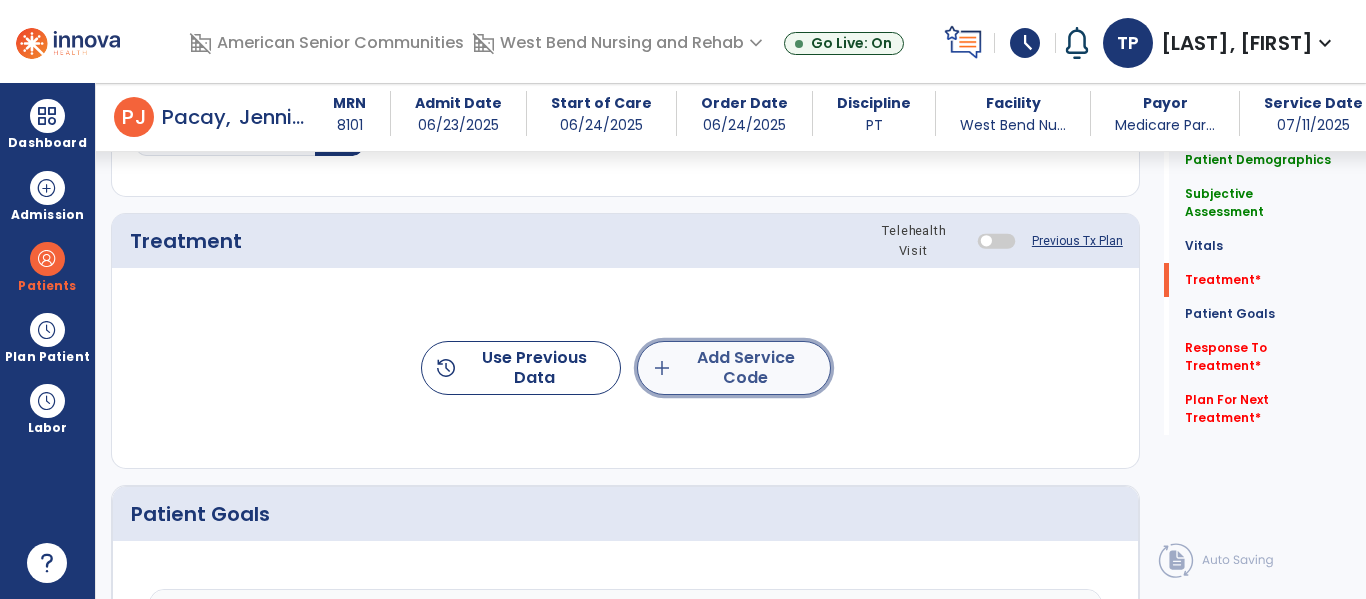 click on "add  Add Service Code" 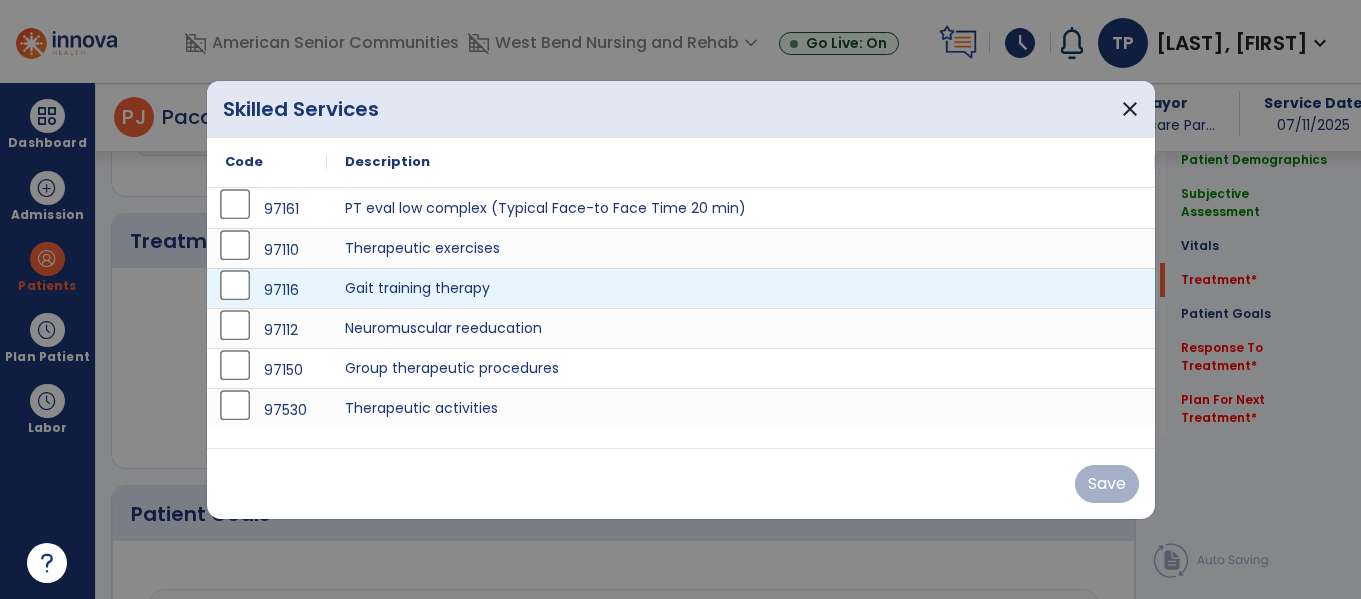scroll, scrollTop: 1156, scrollLeft: 0, axis: vertical 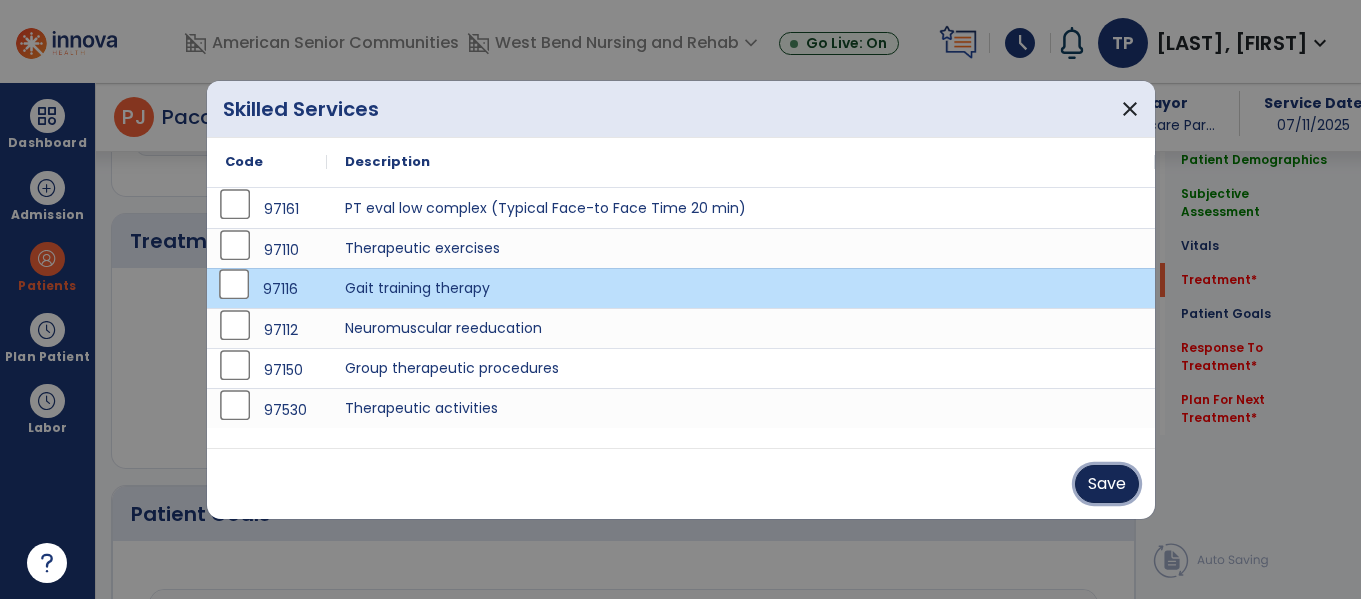 click on "Save" at bounding box center [1107, 484] 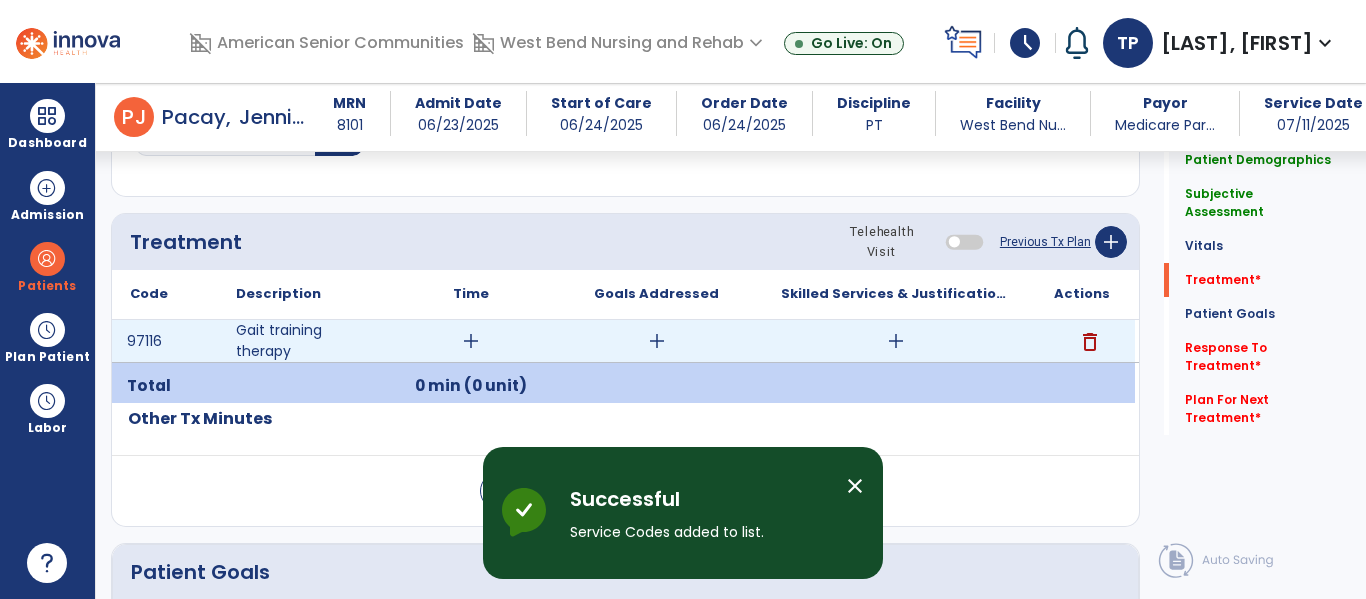 click on "add" at bounding box center [471, 341] 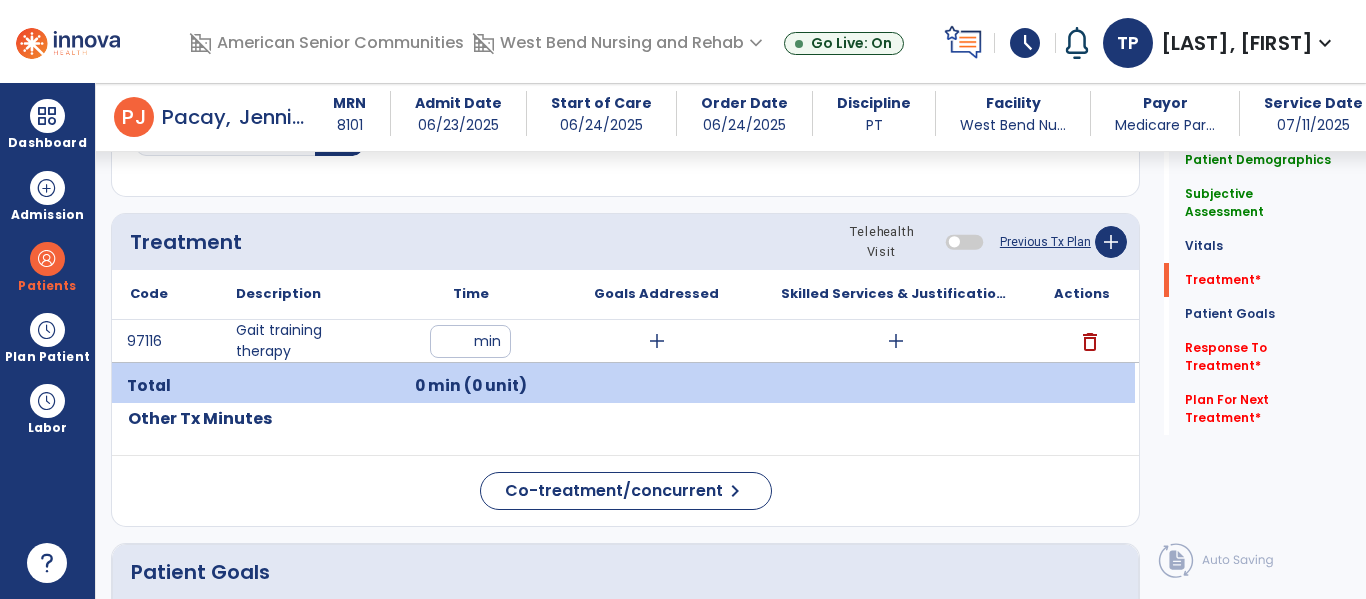 type on "**" 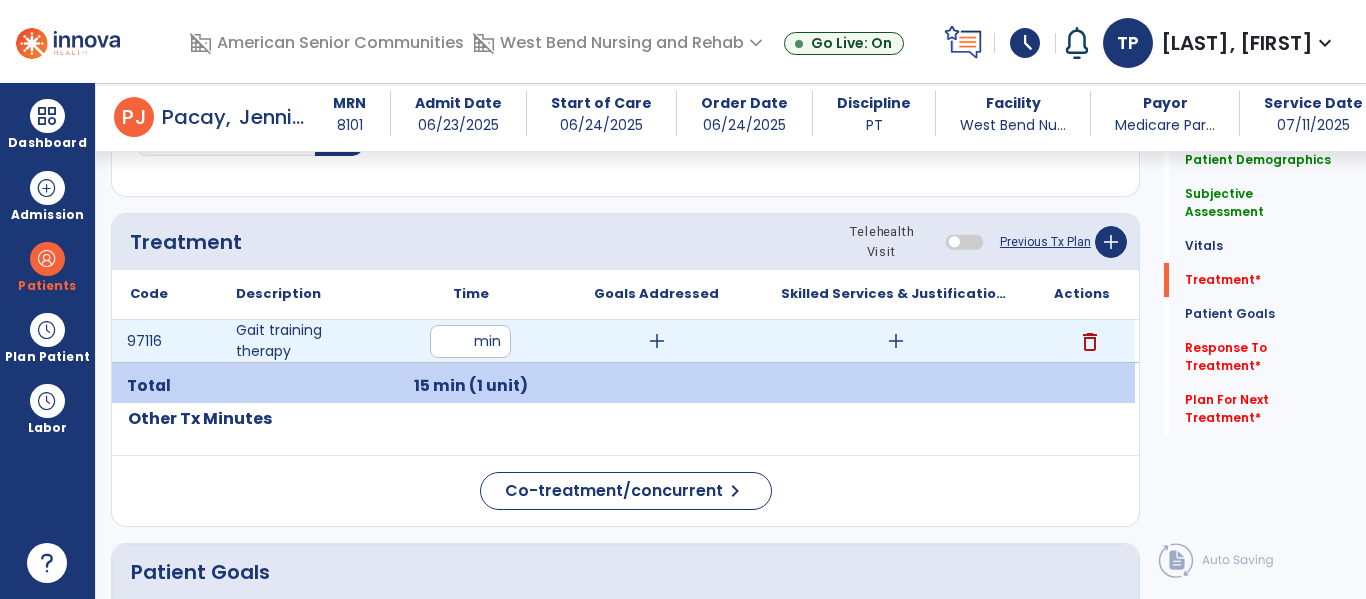 click on "add" at bounding box center [657, 341] 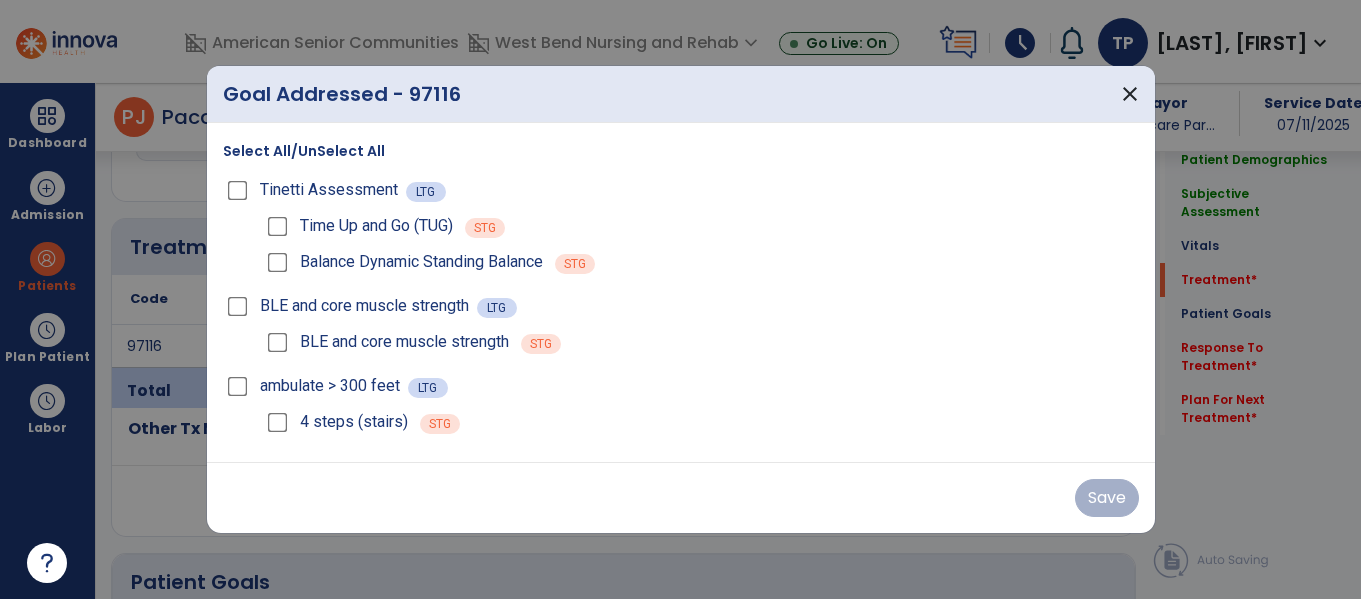 scroll, scrollTop: 1156, scrollLeft: 0, axis: vertical 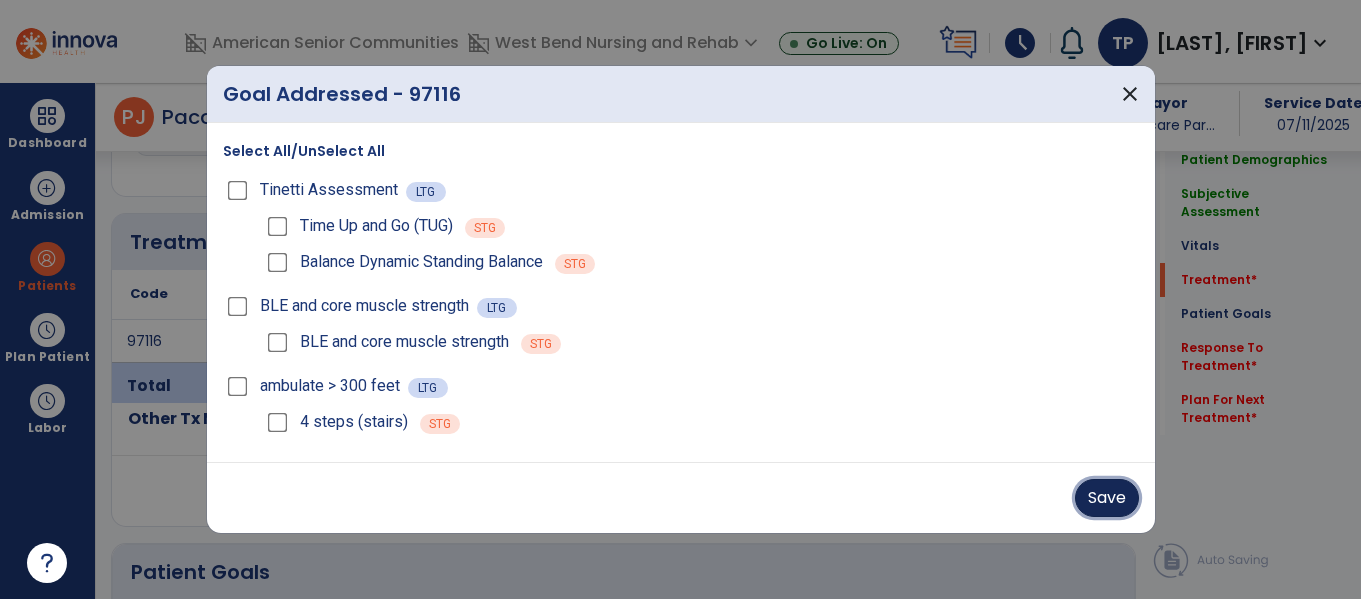 drag, startPoint x: 1107, startPoint y: 500, endPoint x: 1180, endPoint y: 364, distance: 154.35349 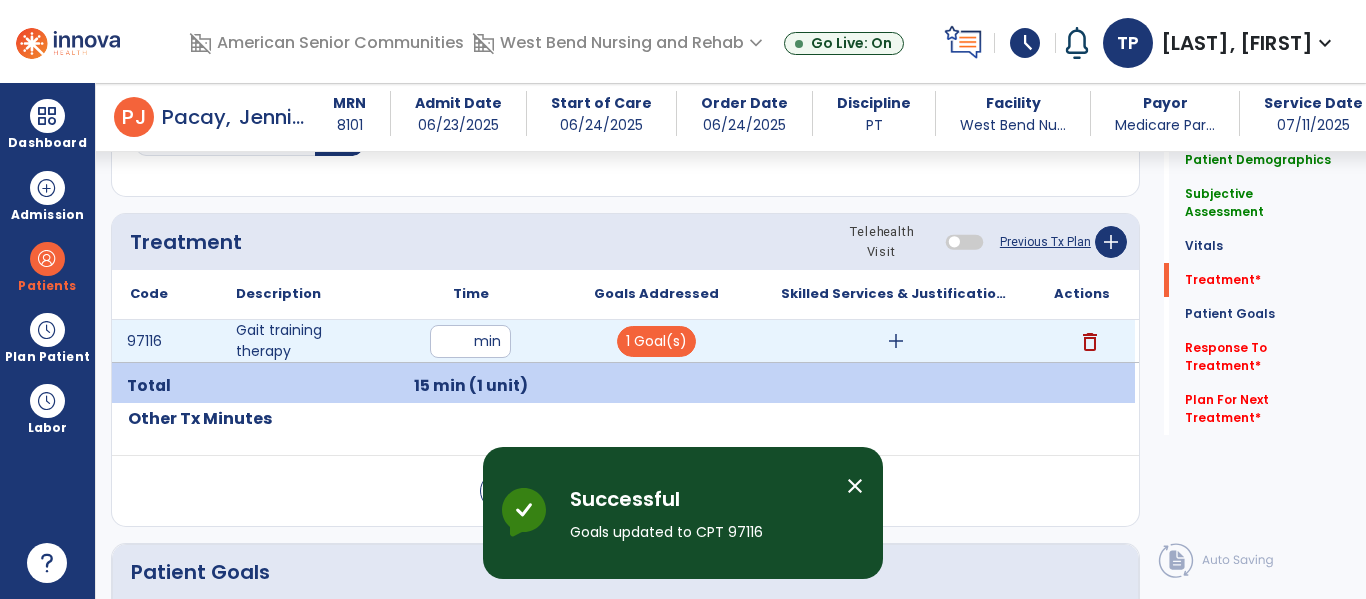 click on "add" at bounding box center (896, 341) 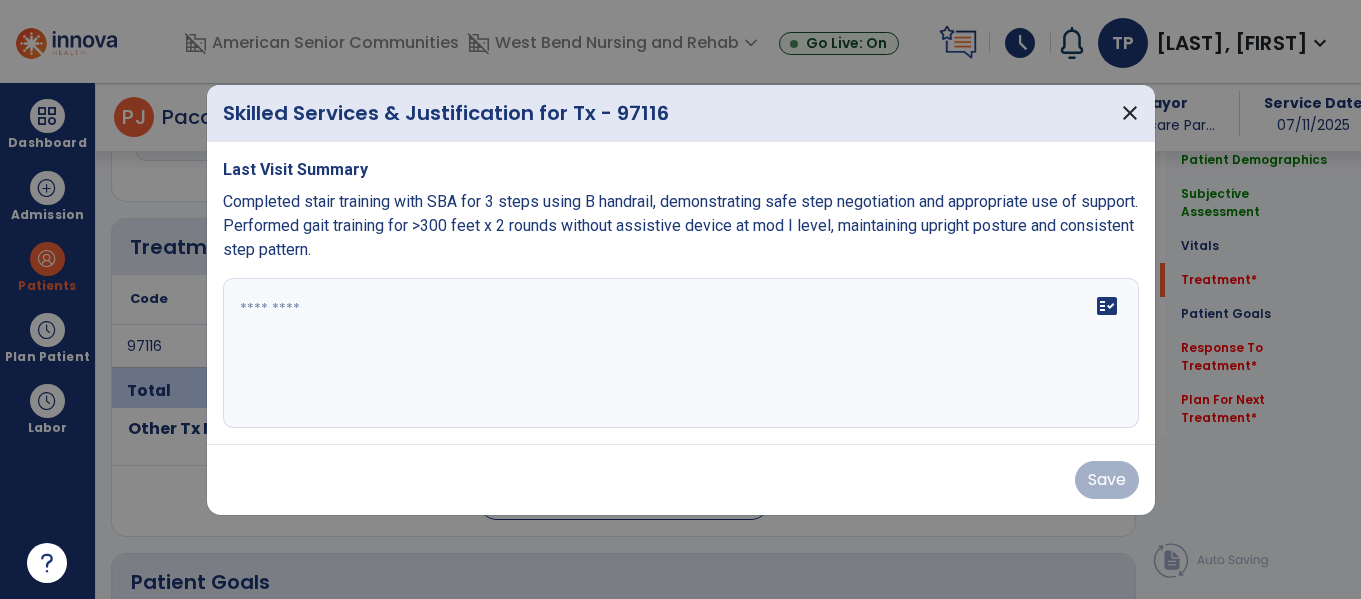 scroll, scrollTop: 1156, scrollLeft: 0, axis: vertical 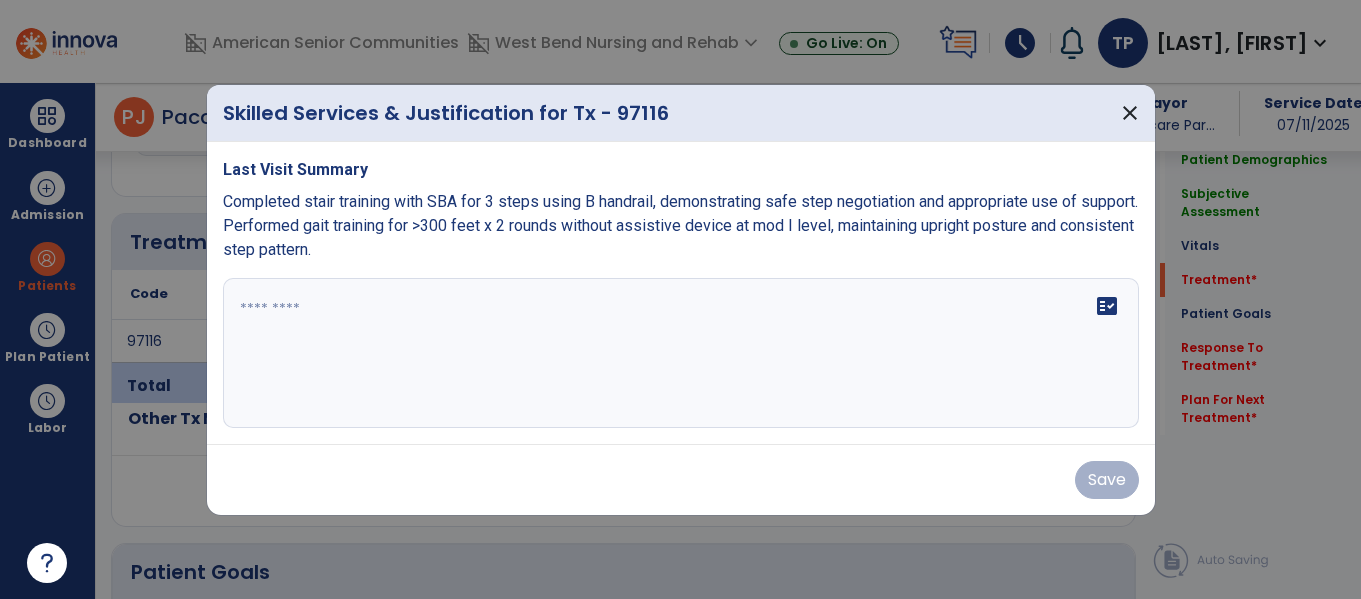 click on "fact_check" at bounding box center [681, 353] 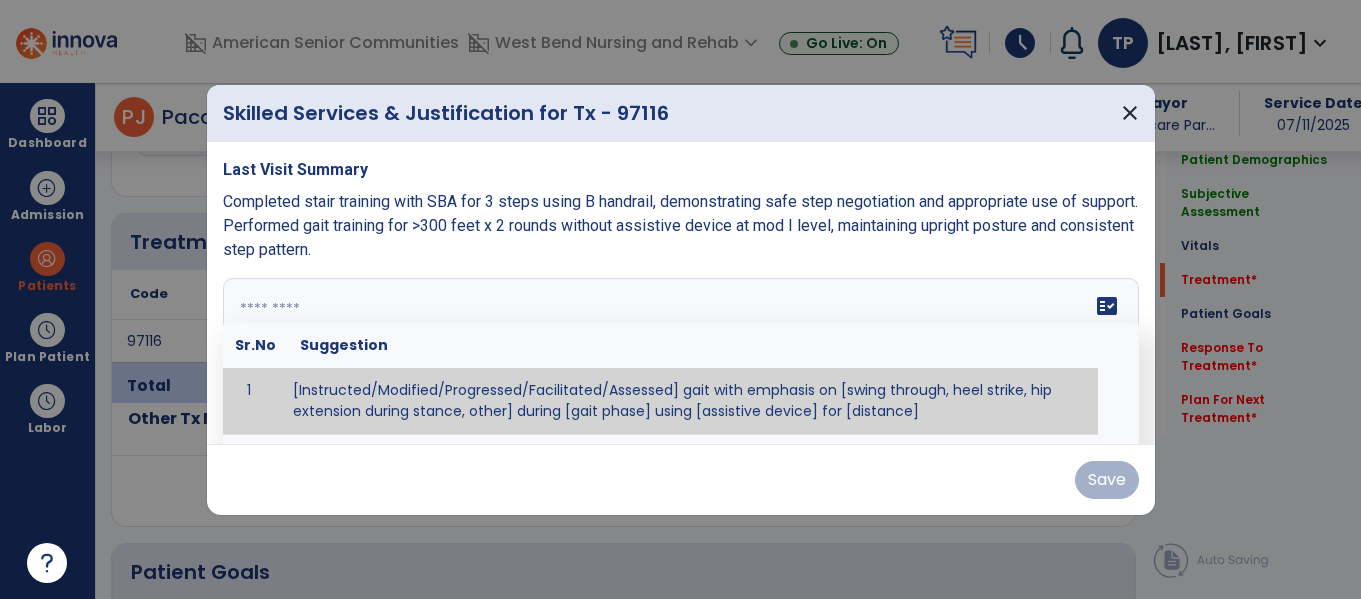 click at bounding box center (678, 353) 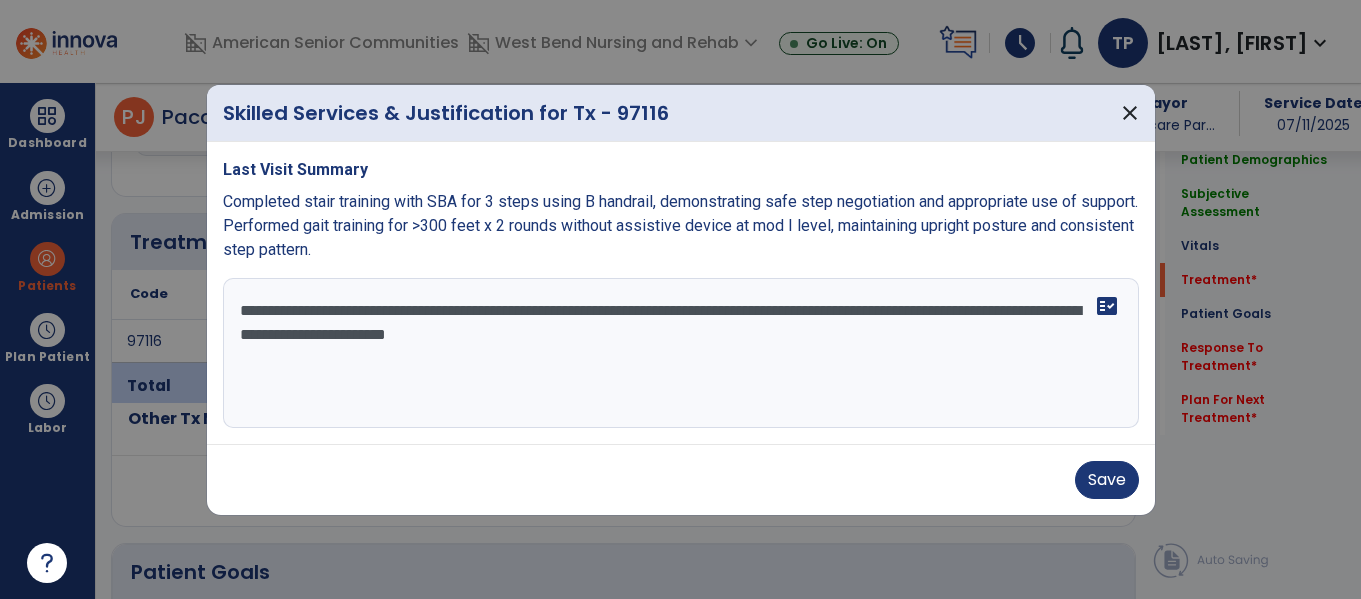 drag, startPoint x: 235, startPoint y: 305, endPoint x: 611, endPoint y: 324, distance: 376.47974 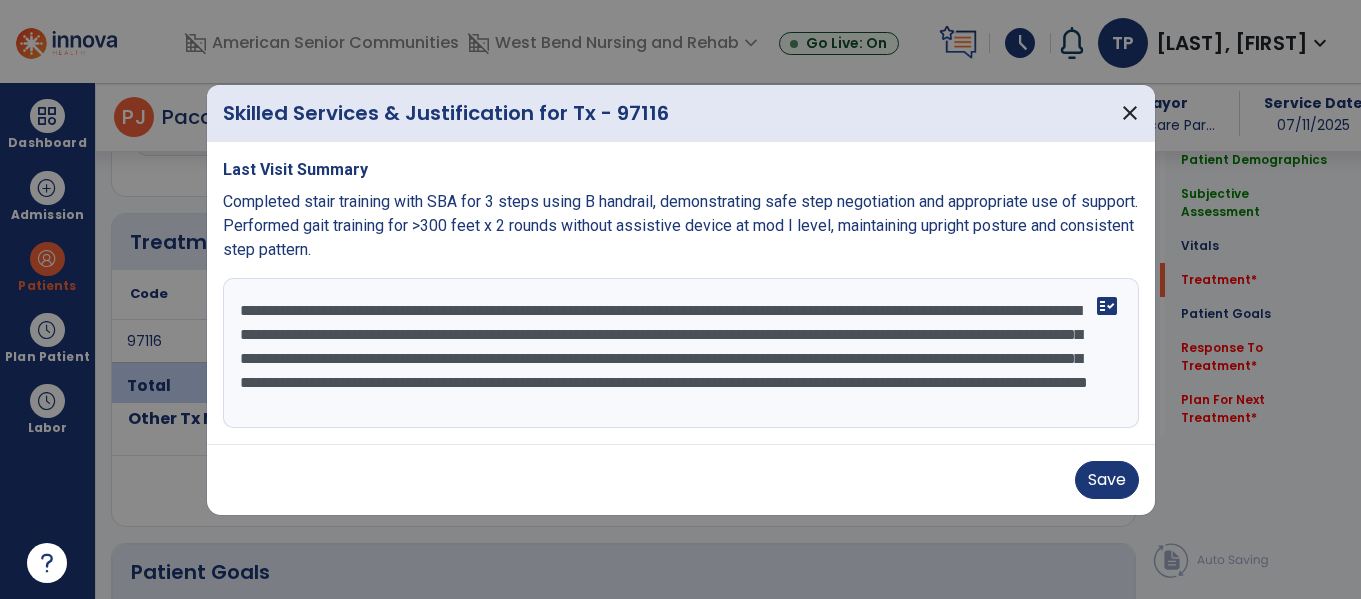 scroll, scrollTop: 16, scrollLeft: 0, axis: vertical 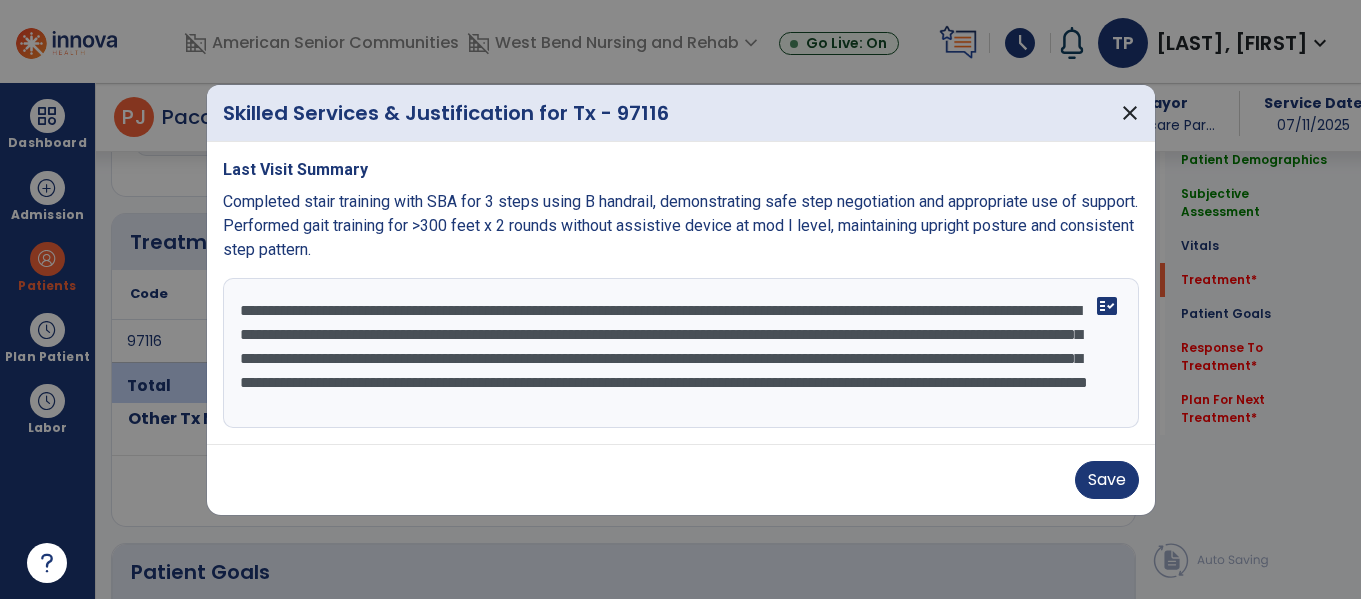 drag, startPoint x: 588, startPoint y: 288, endPoint x: 755, endPoint y: 303, distance: 167.6723 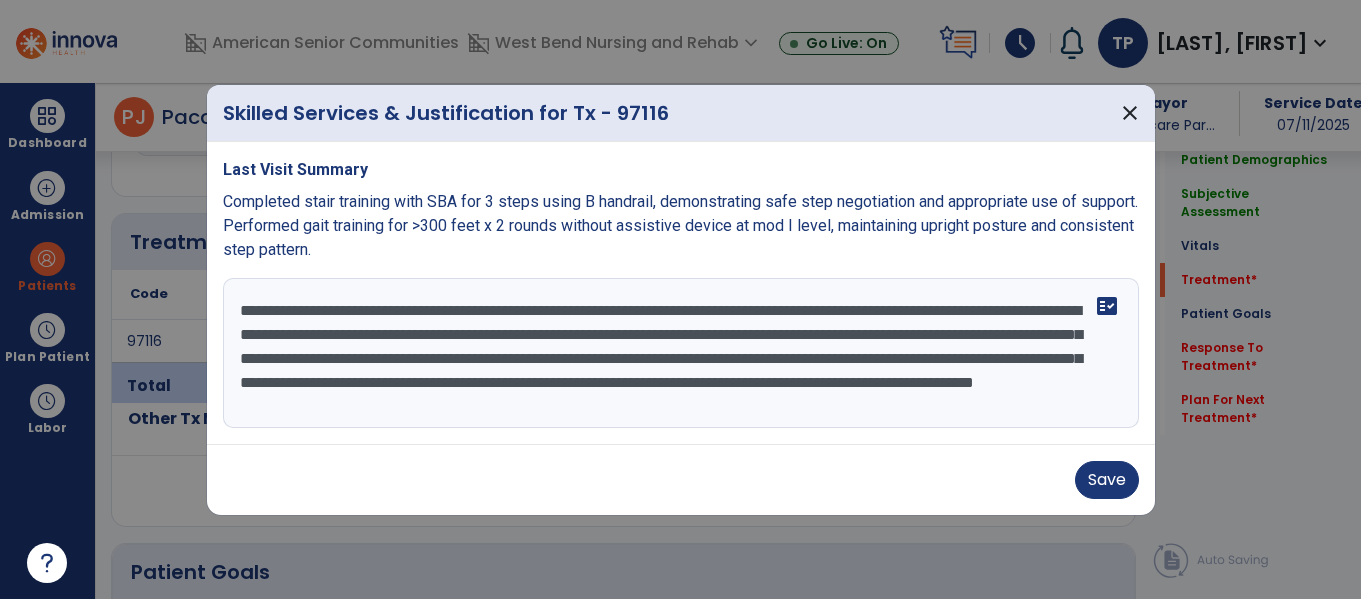 click on "**********" at bounding box center [681, 353] 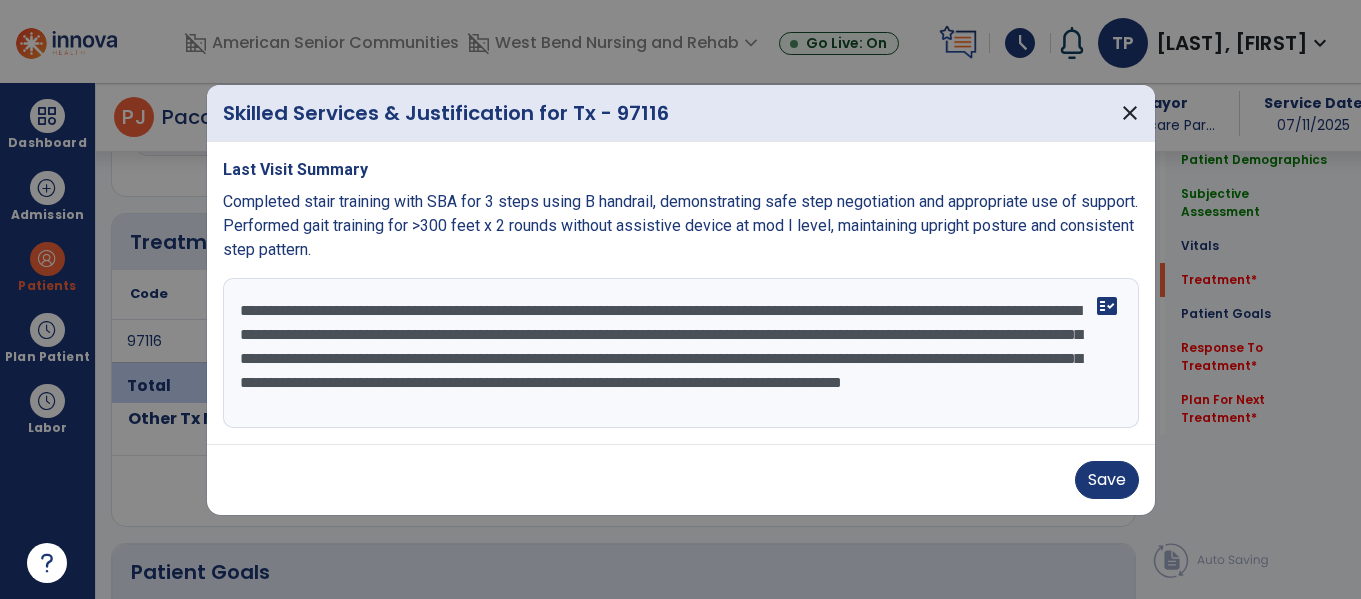 click on "**********" at bounding box center (681, 353) 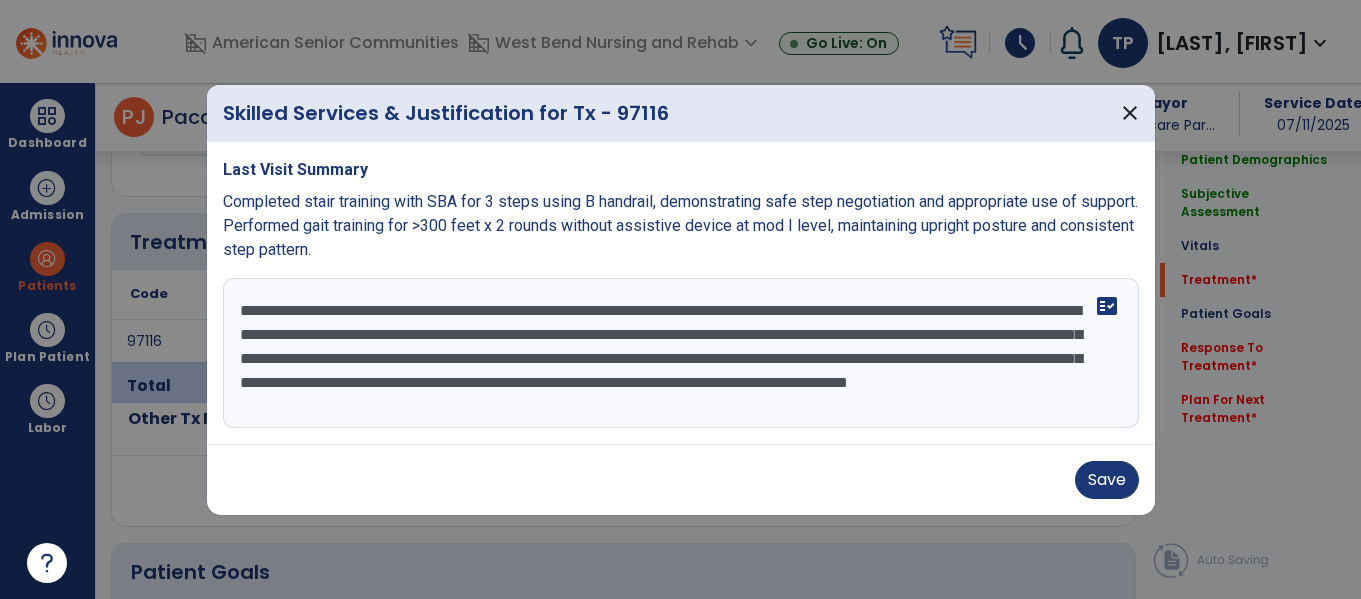 scroll, scrollTop: 20, scrollLeft: 0, axis: vertical 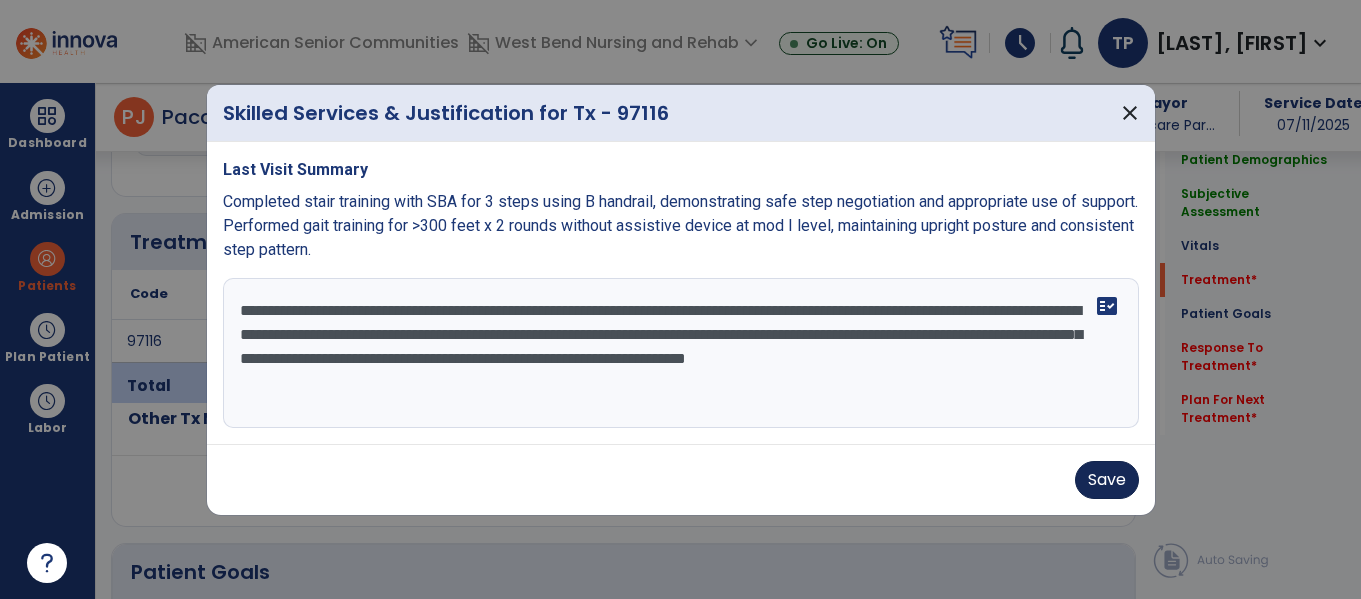 type on "**********" 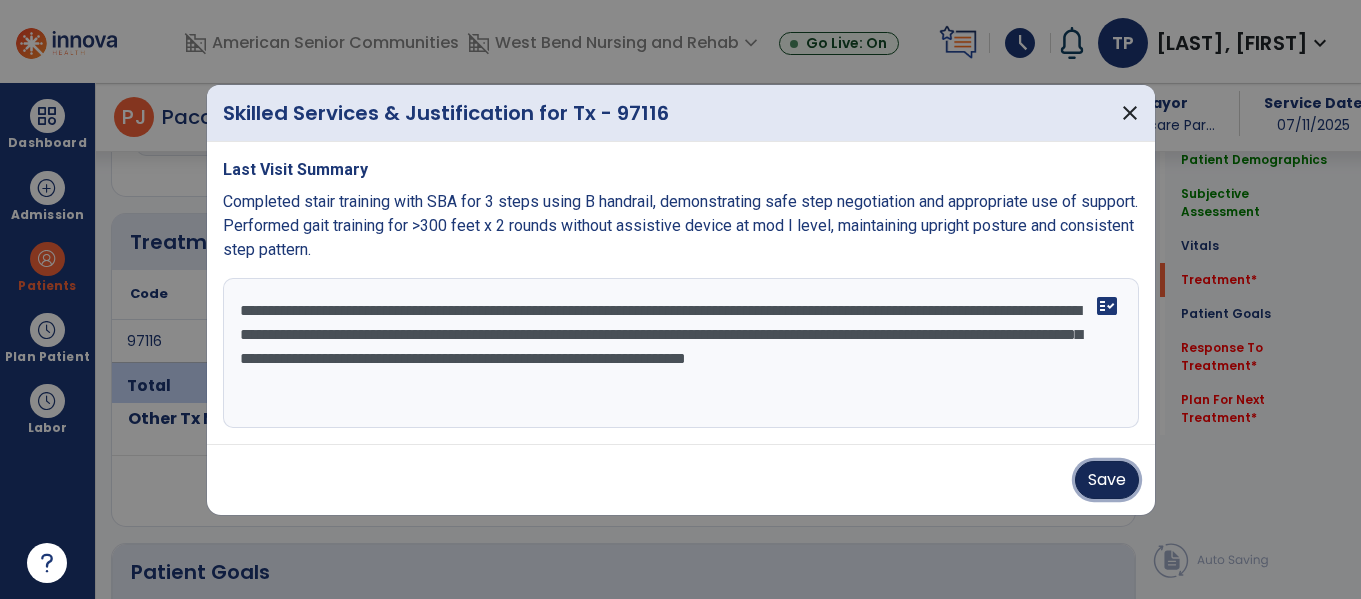 click on "Save" at bounding box center [1107, 480] 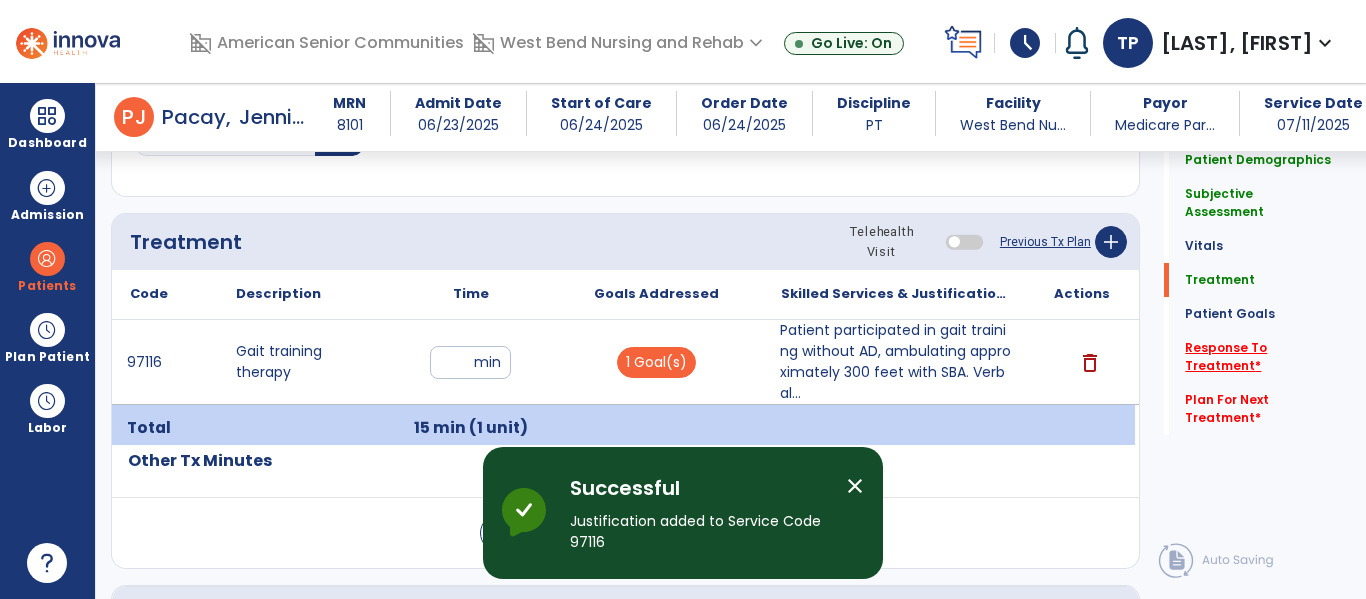 click on "Response To Treatment   *" 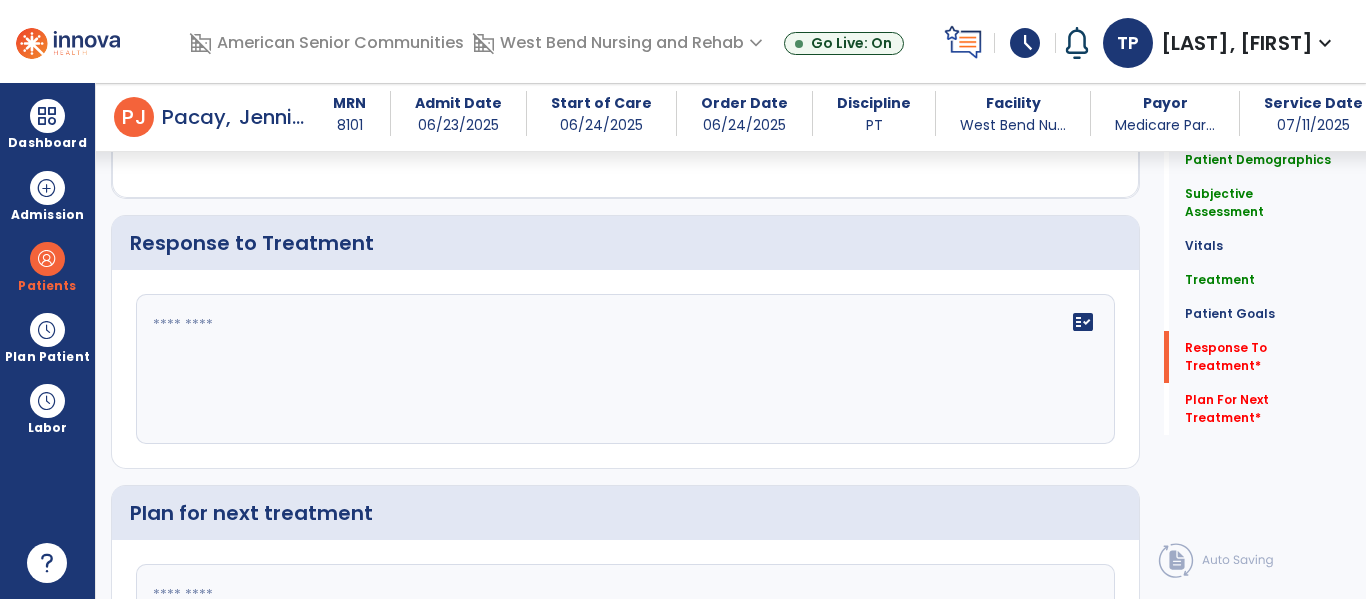 scroll, scrollTop: 2885, scrollLeft: 0, axis: vertical 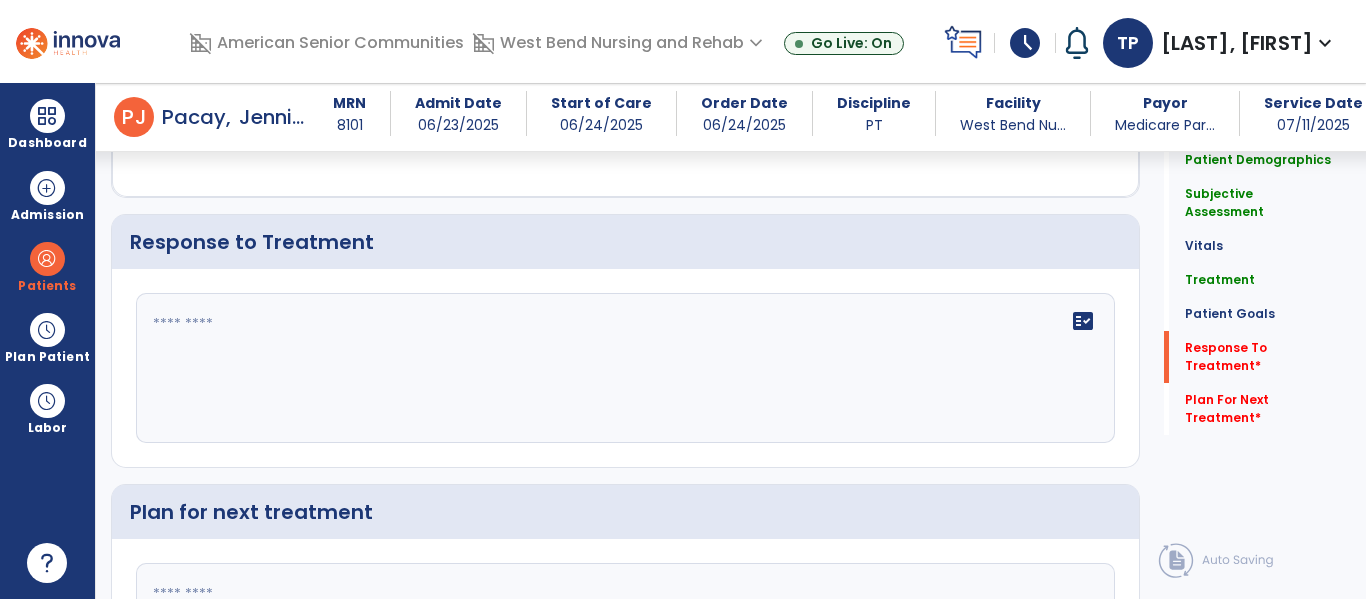 click on "fact_check" 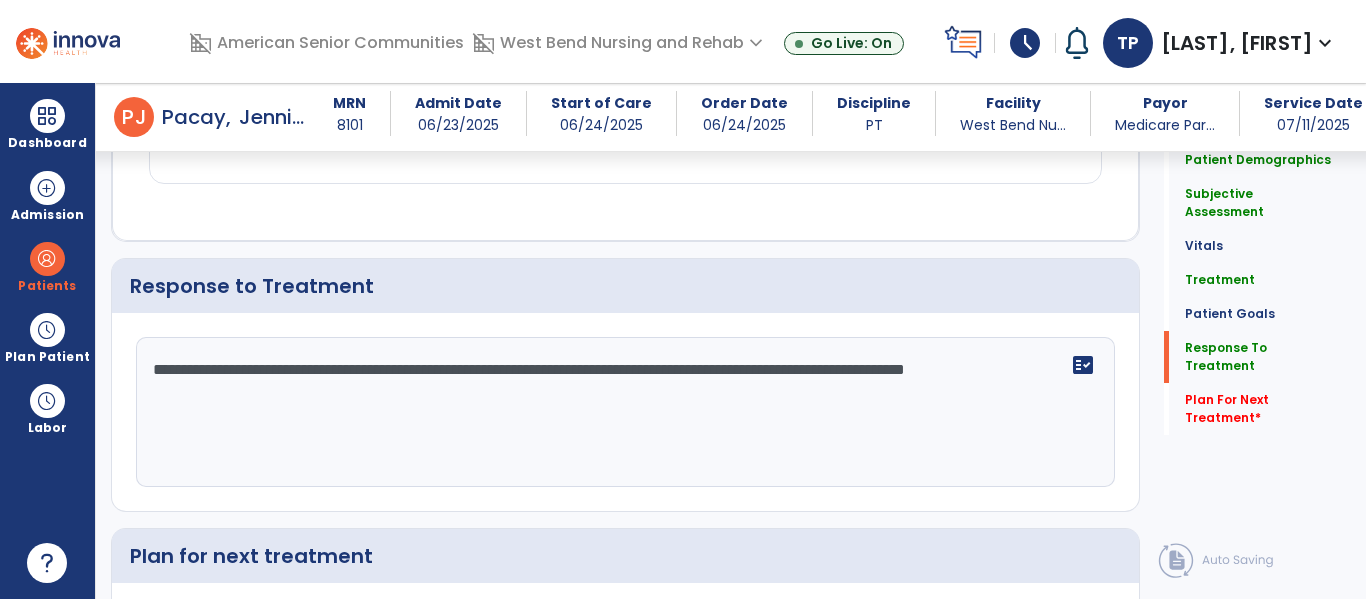 scroll, scrollTop: 2875, scrollLeft: 0, axis: vertical 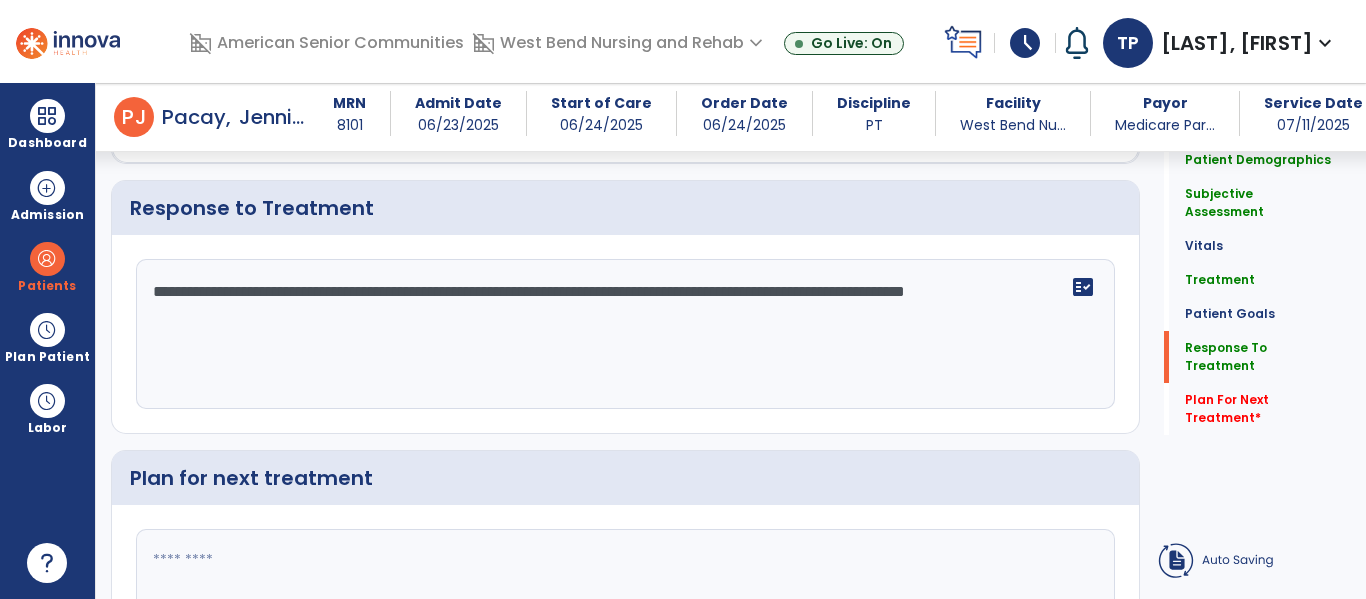 click on "**********" 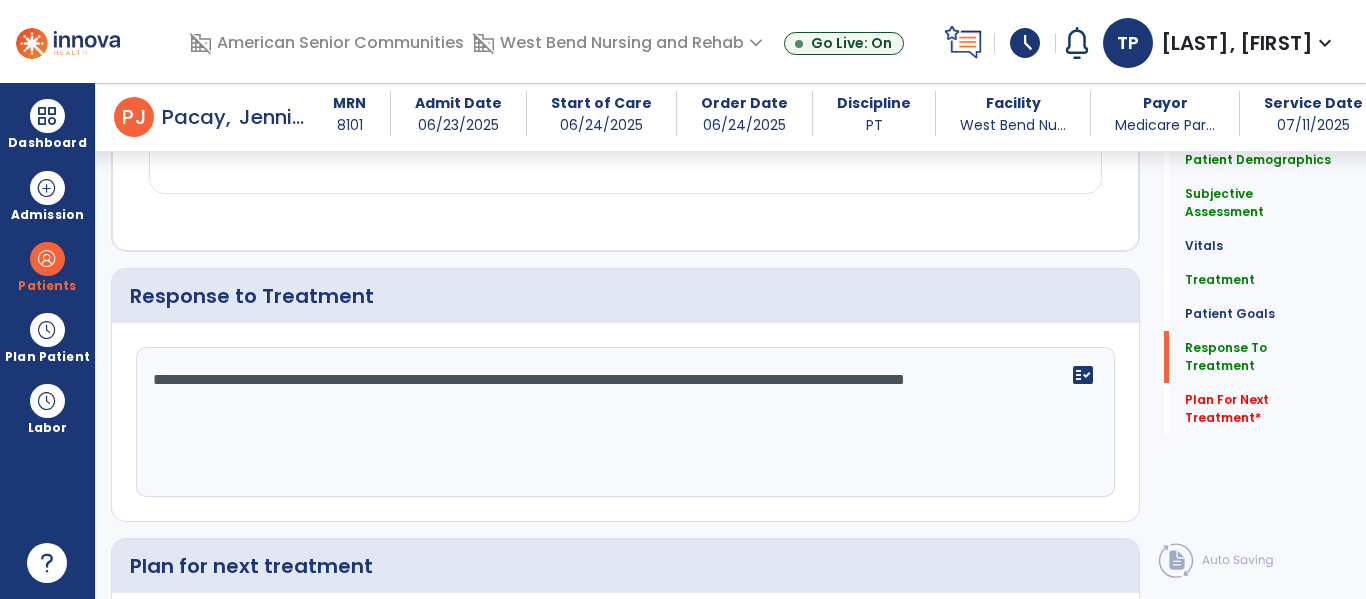 scroll, scrollTop: 2875, scrollLeft: 0, axis: vertical 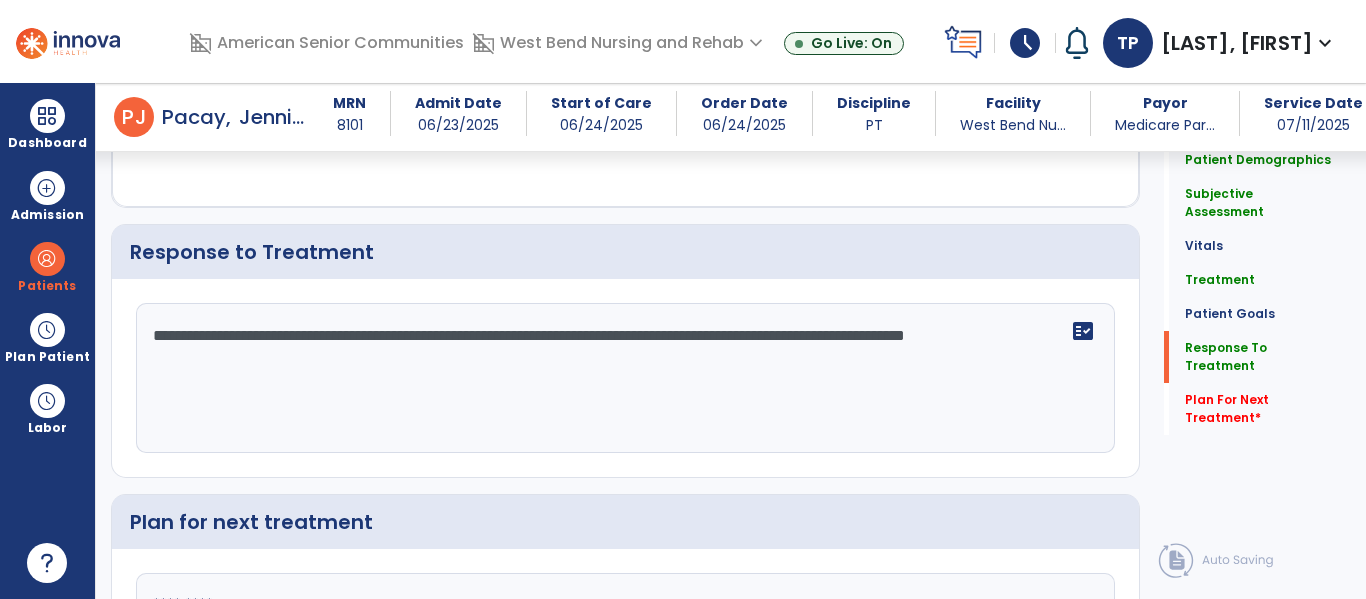 click on "**********" 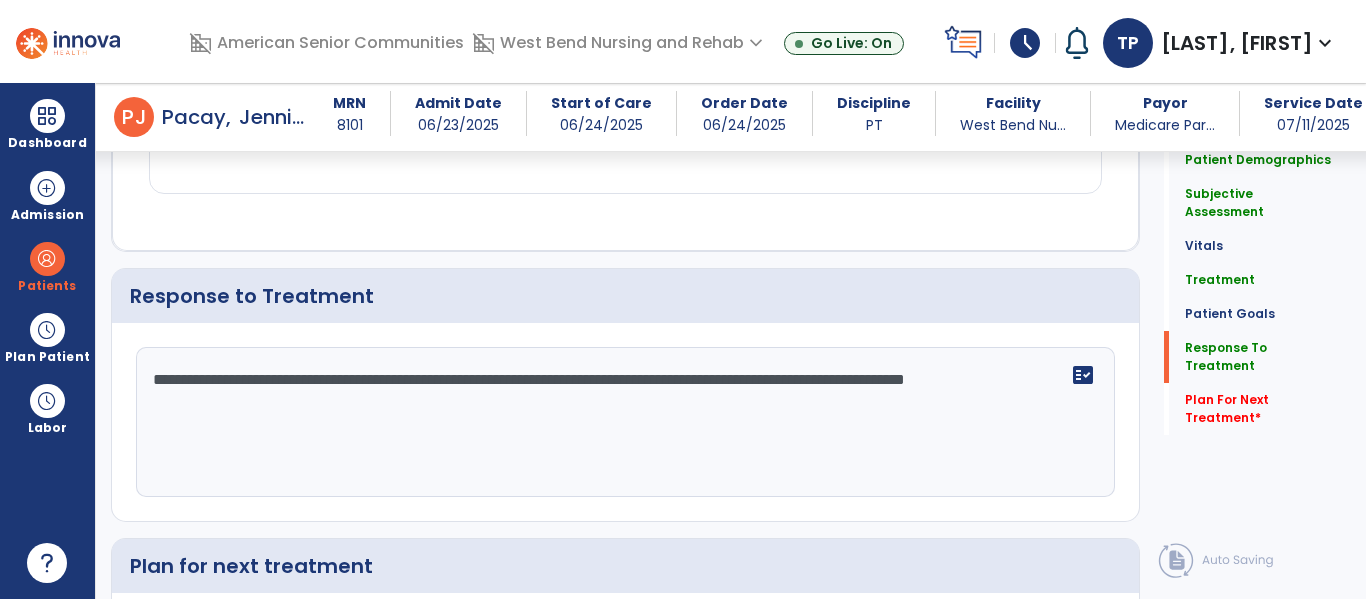 scroll, scrollTop: 2875, scrollLeft: 0, axis: vertical 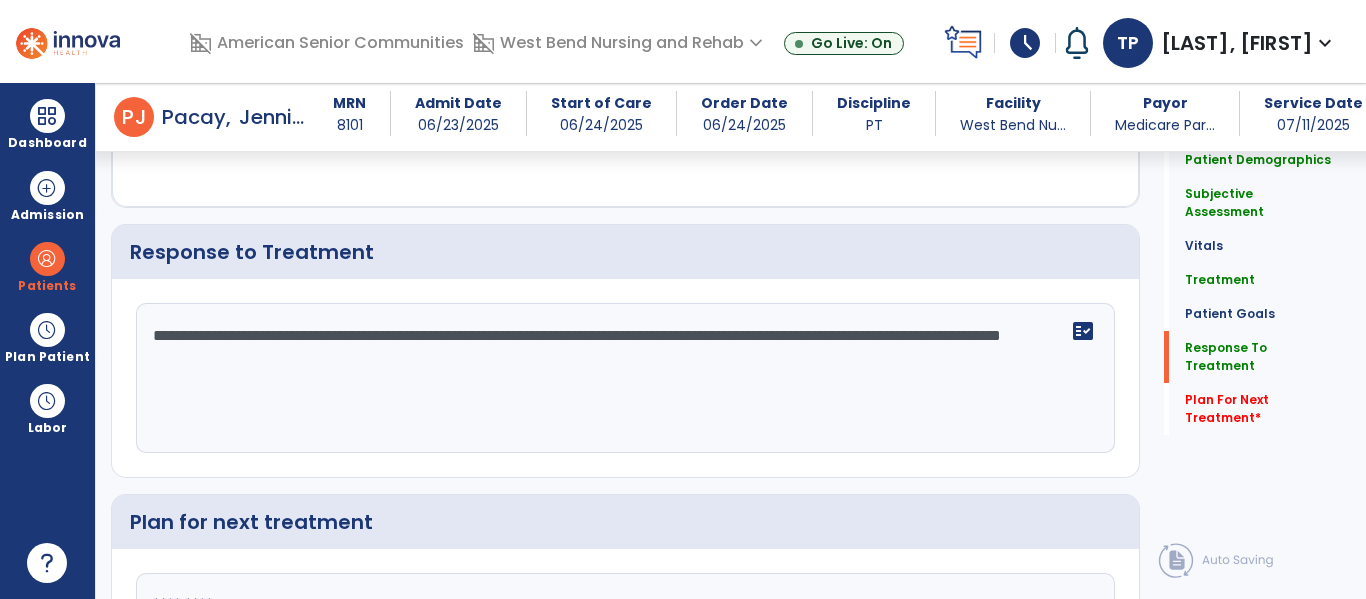 drag, startPoint x: 147, startPoint y: 337, endPoint x: 366, endPoint y: 355, distance: 219.73848 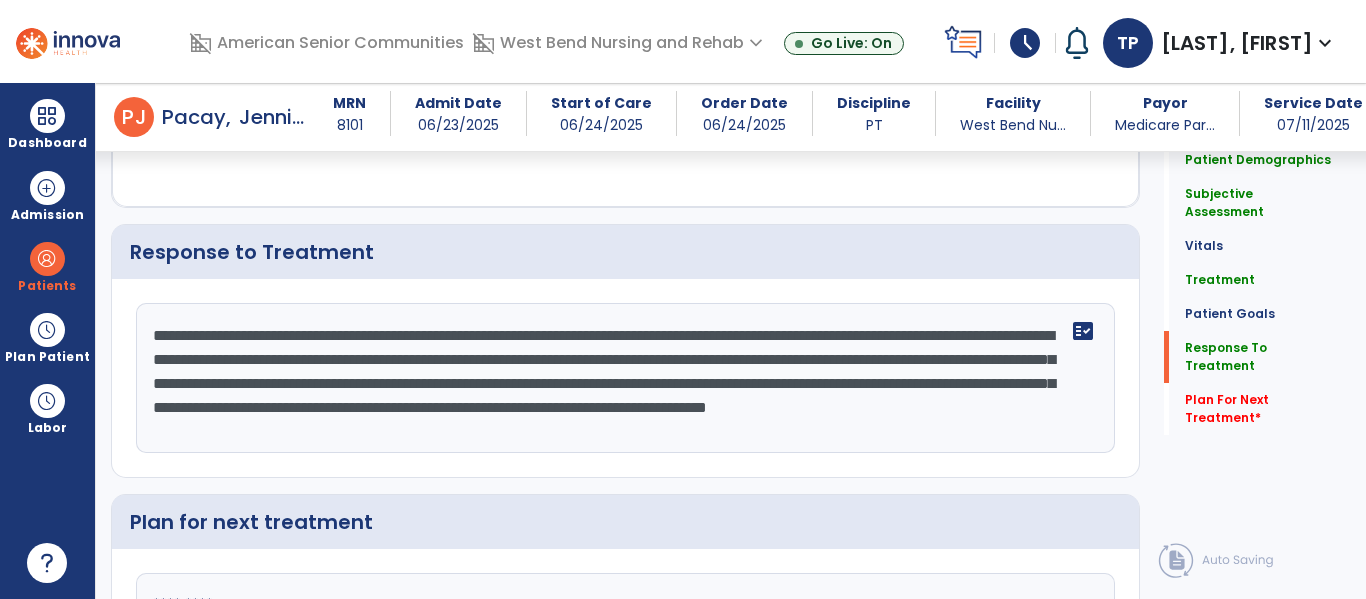 drag, startPoint x: 261, startPoint y: 407, endPoint x: 1191, endPoint y: 547, distance: 940.4786 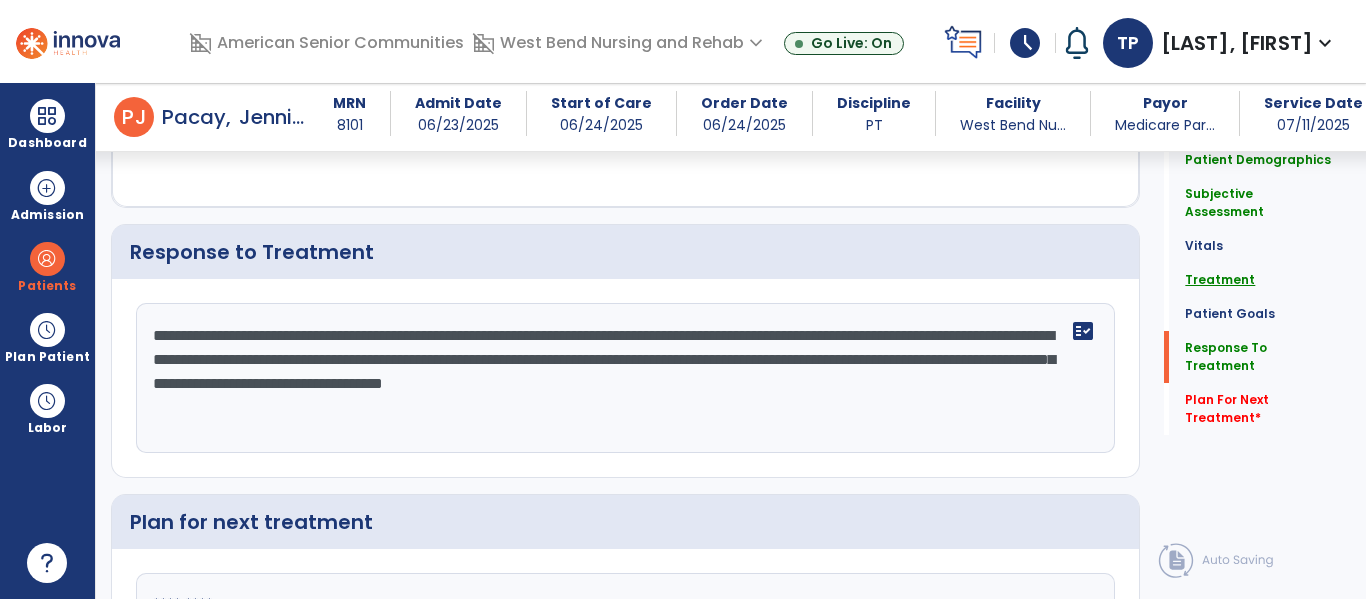 type on "**********" 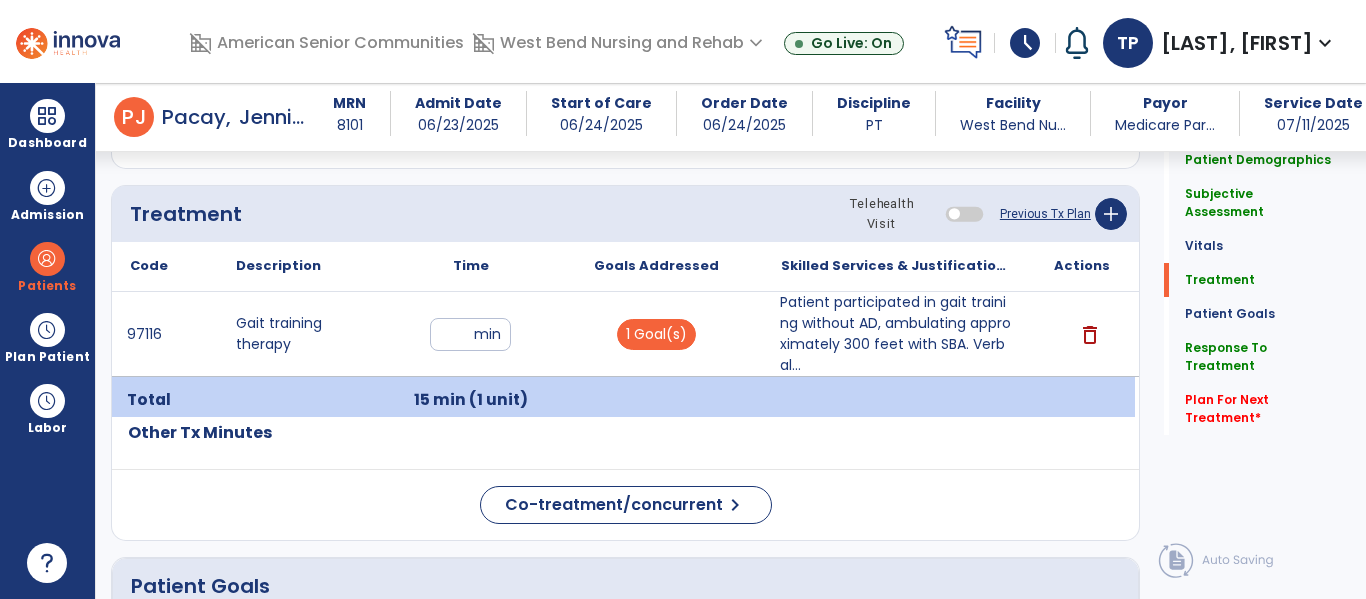 click on "Previous Tx Plan" 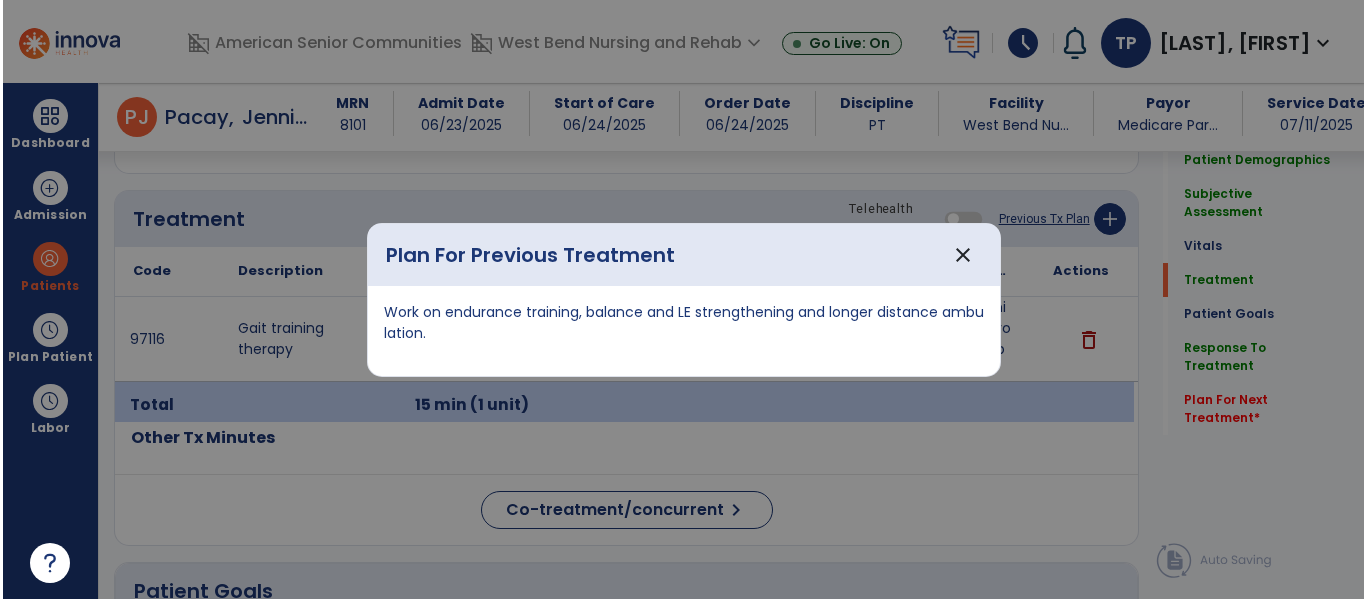 scroll, scrollTop: 1184, scrollLeft: 0, axis: vertical 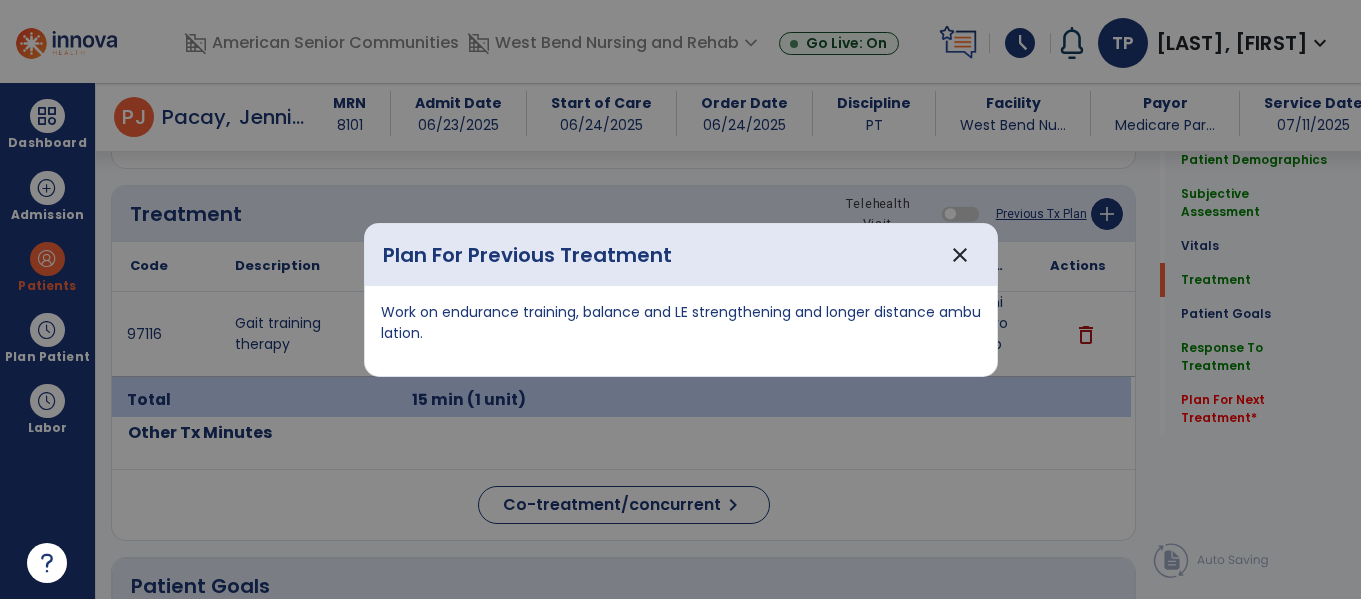 drag, startPoint x: 382, startPoint y: 313, endPoint x: 482, endPoint y: 332, distance: 101.788994 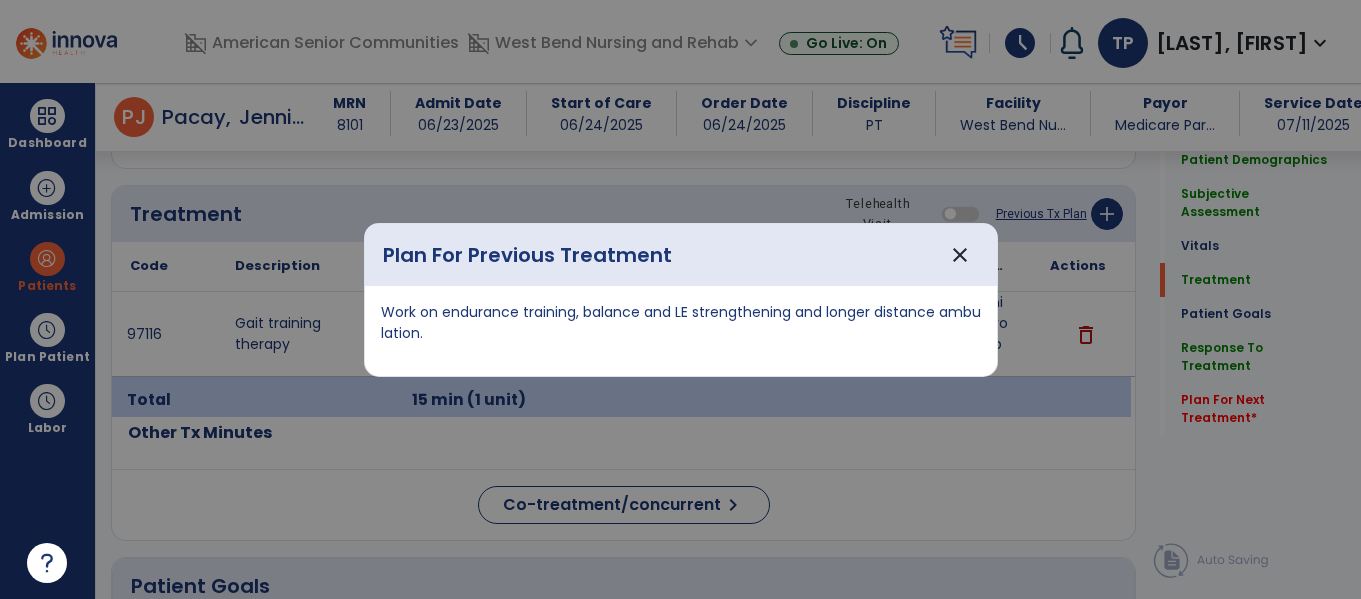 copy on "Work on endurance training, balance and LE strengthening and longer distance ambulation." 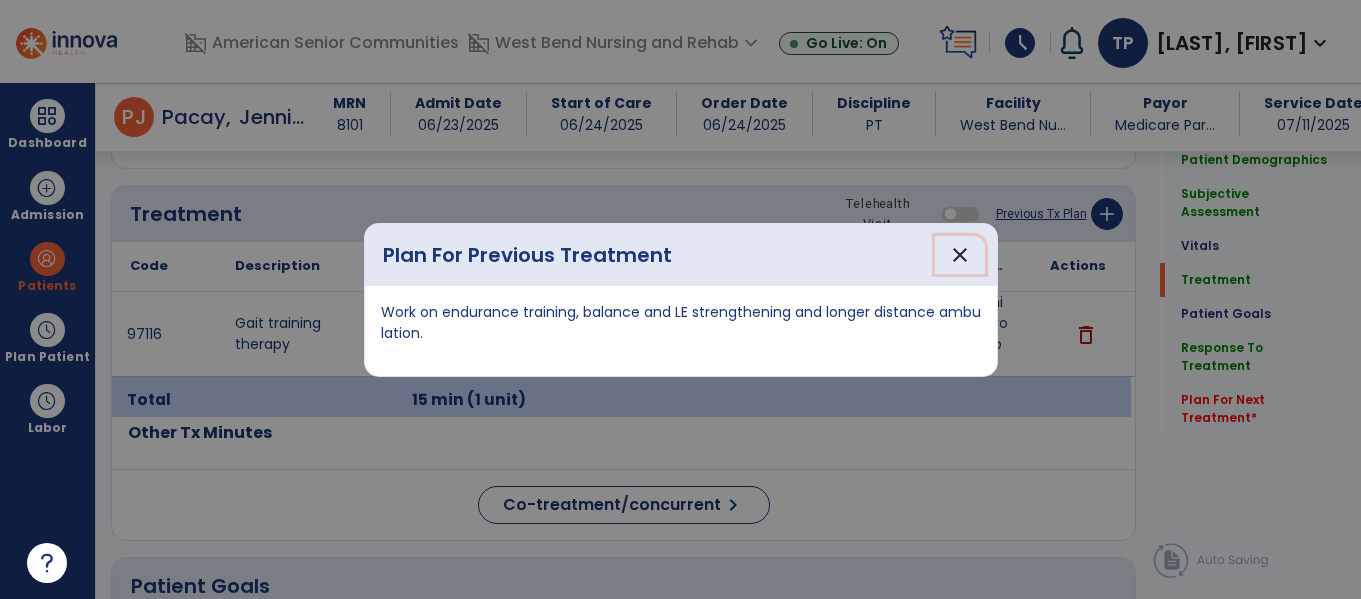 click on "close" at bounding box center (960, 255) 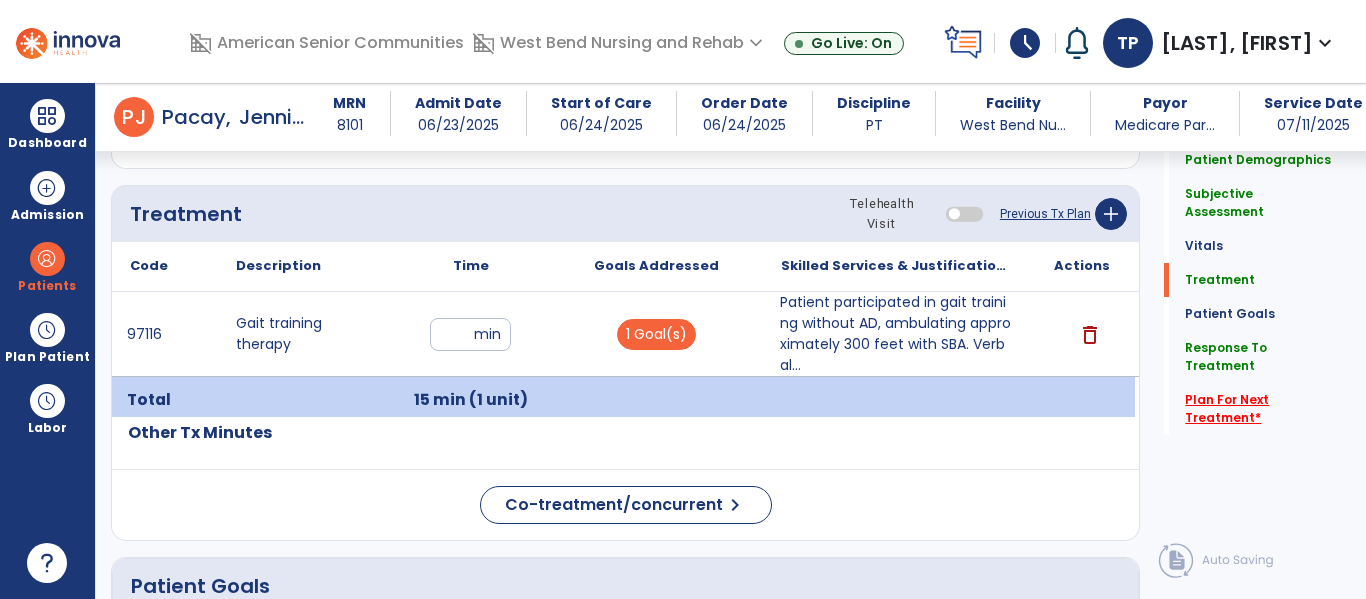 click on "Plan For Next Treatment   *" 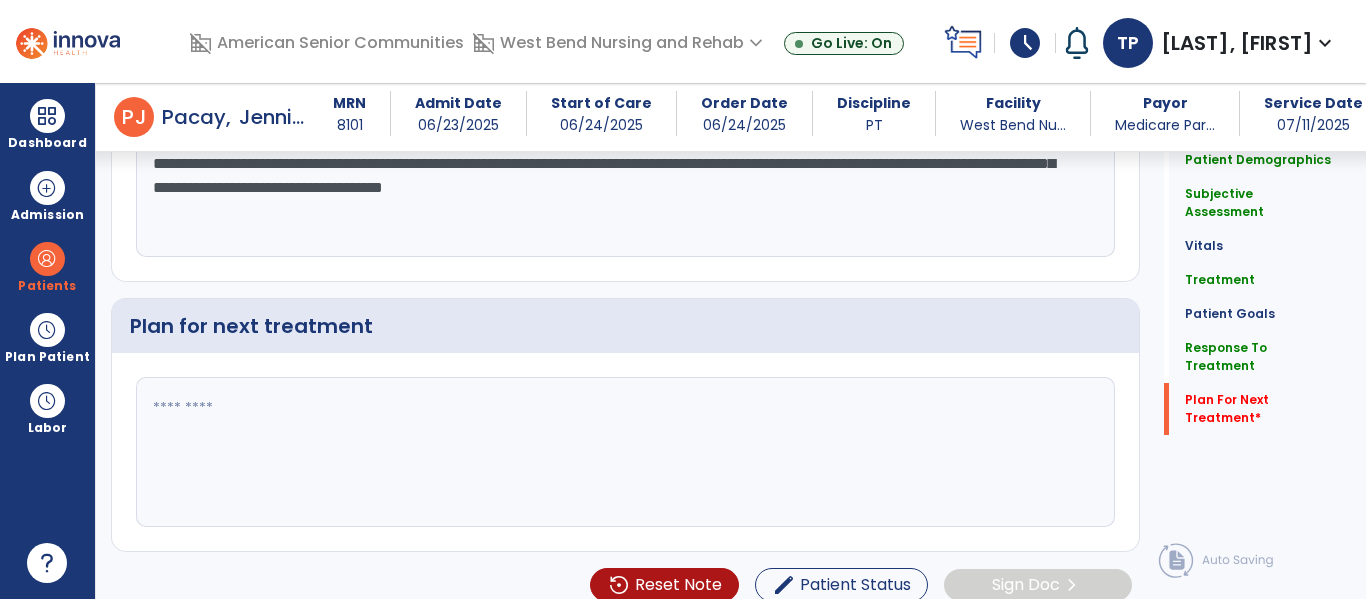 scroll, scrollTop: 3090, scrollLeft: 0, axis: vertical 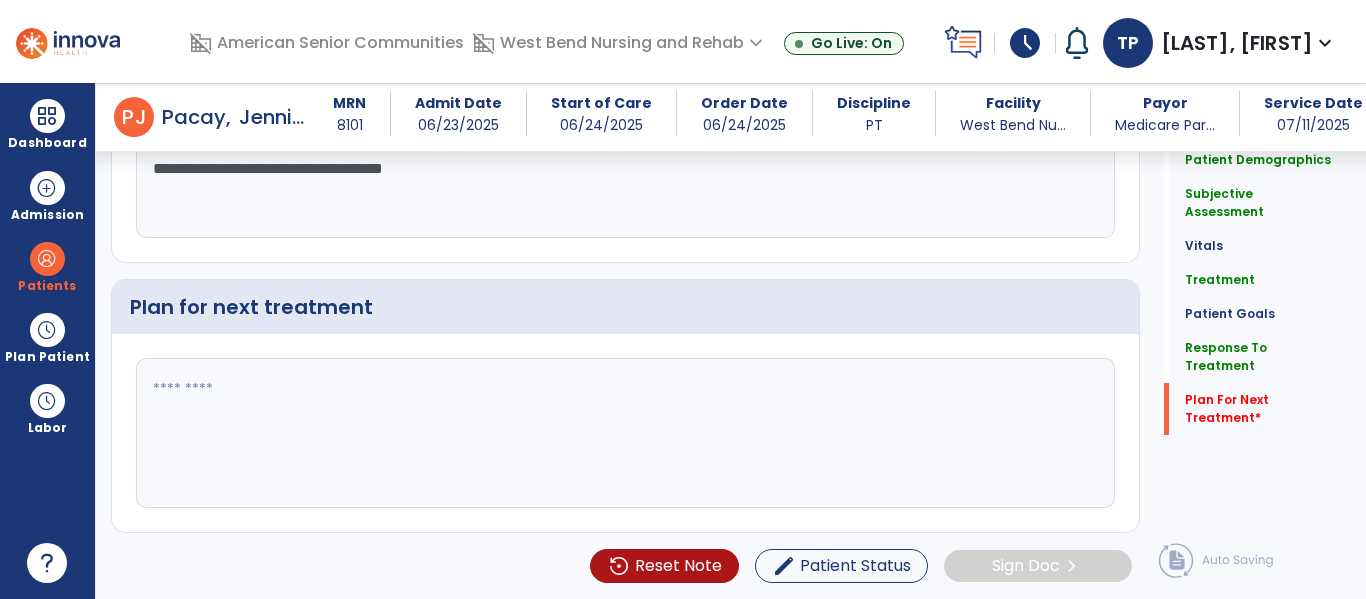 click 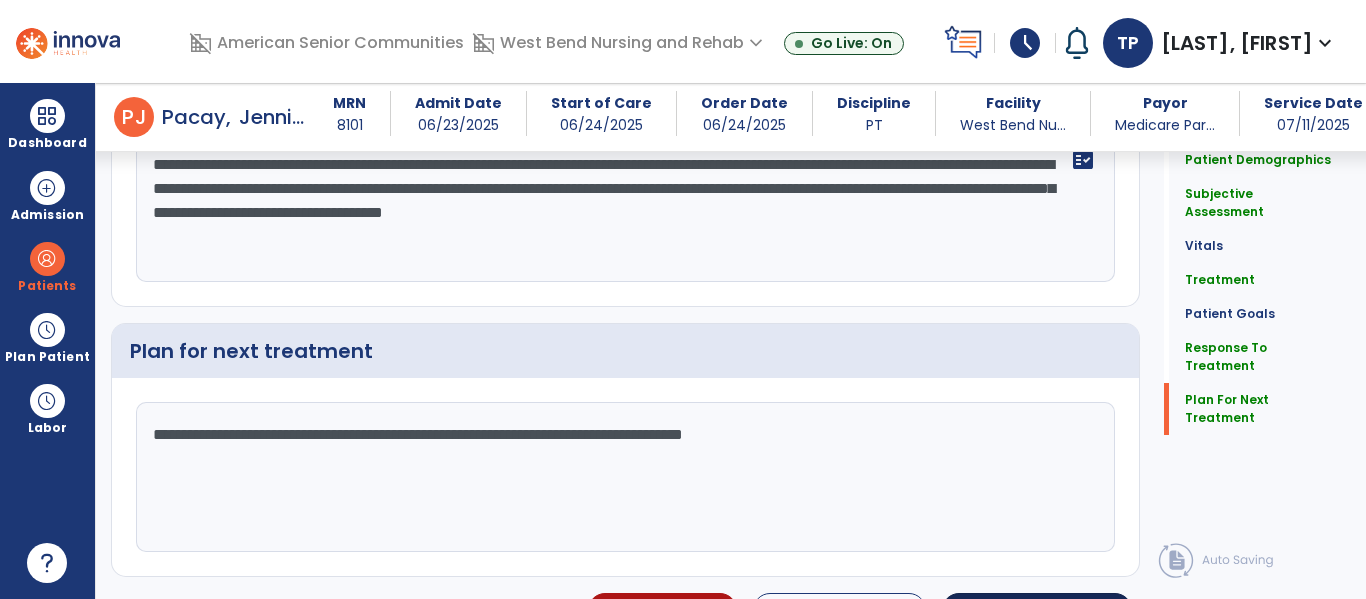 type on "**********" 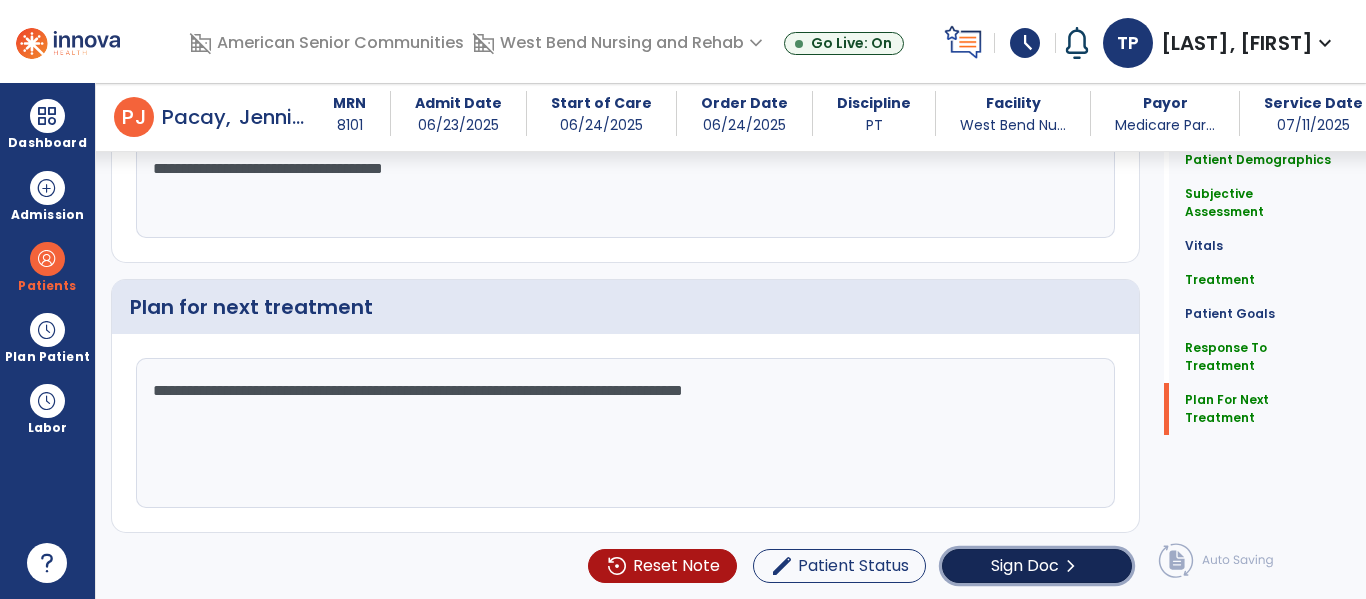 click on "Sign Doc" 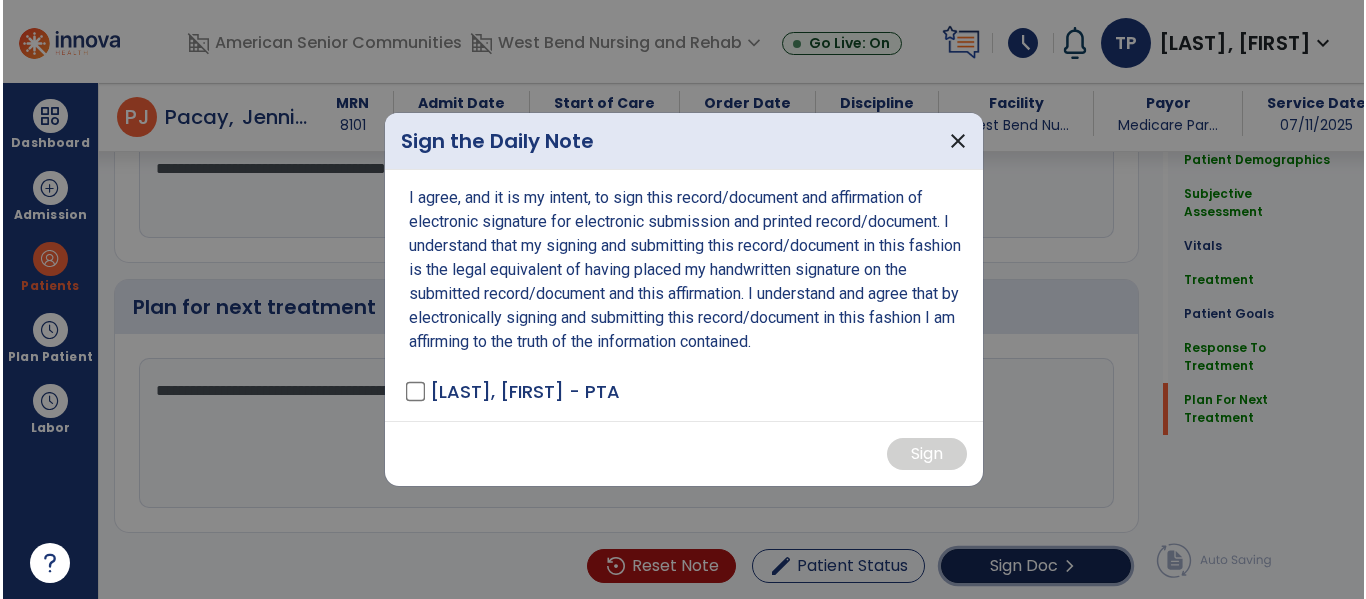 scroll, scrollTop: 3090, scrollLeft: 0, axis: vertical 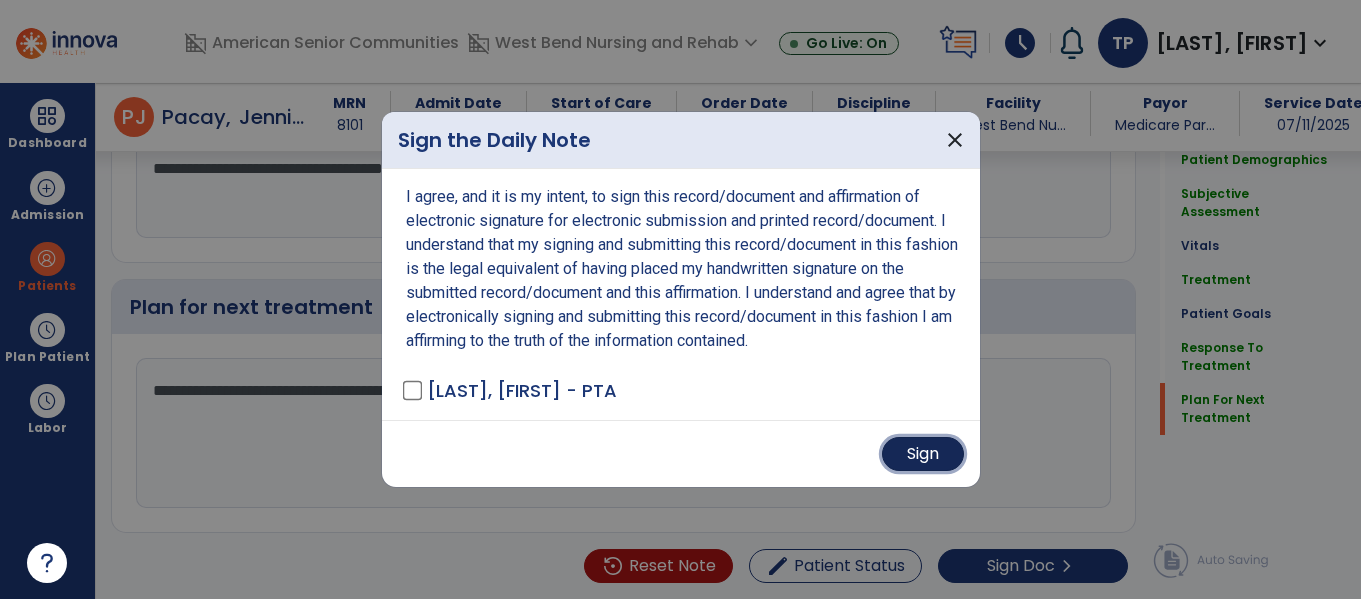 click on "Sign" at bounding box center [923, 454] 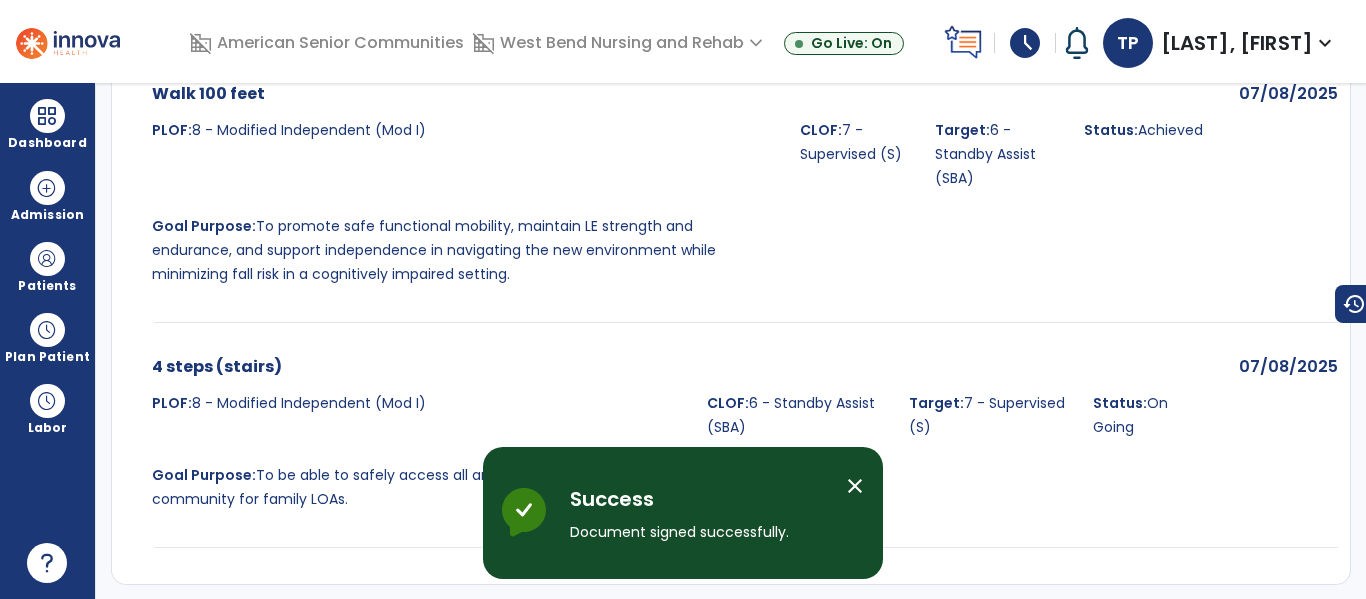 scroll, scrollTop: 0, scrollLeft: 0, axis: both 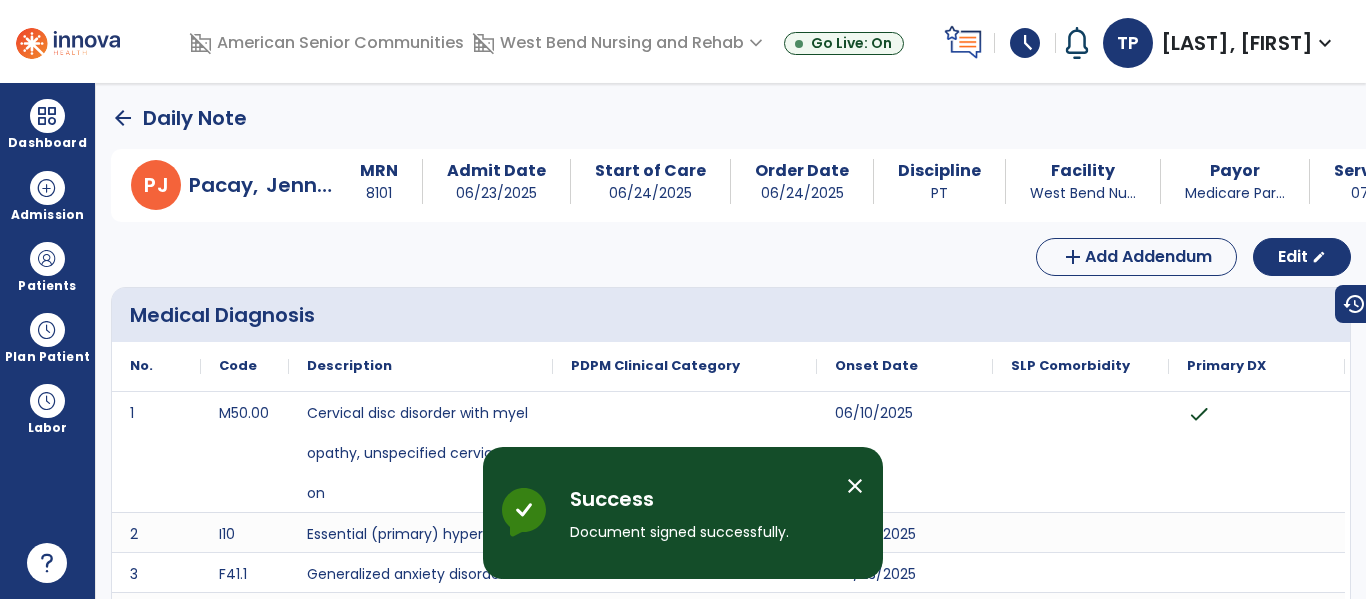 click on "arrow_back" 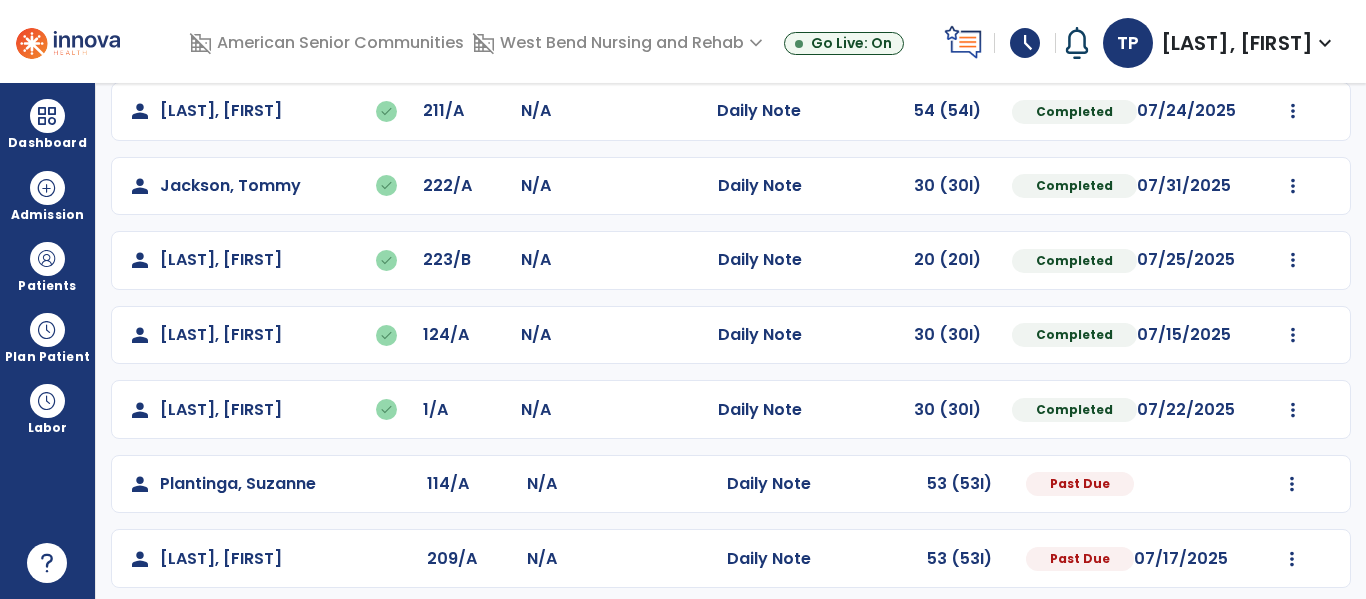 scroll, scrollTop: 488, scrollLeft: 0, axis: vertical 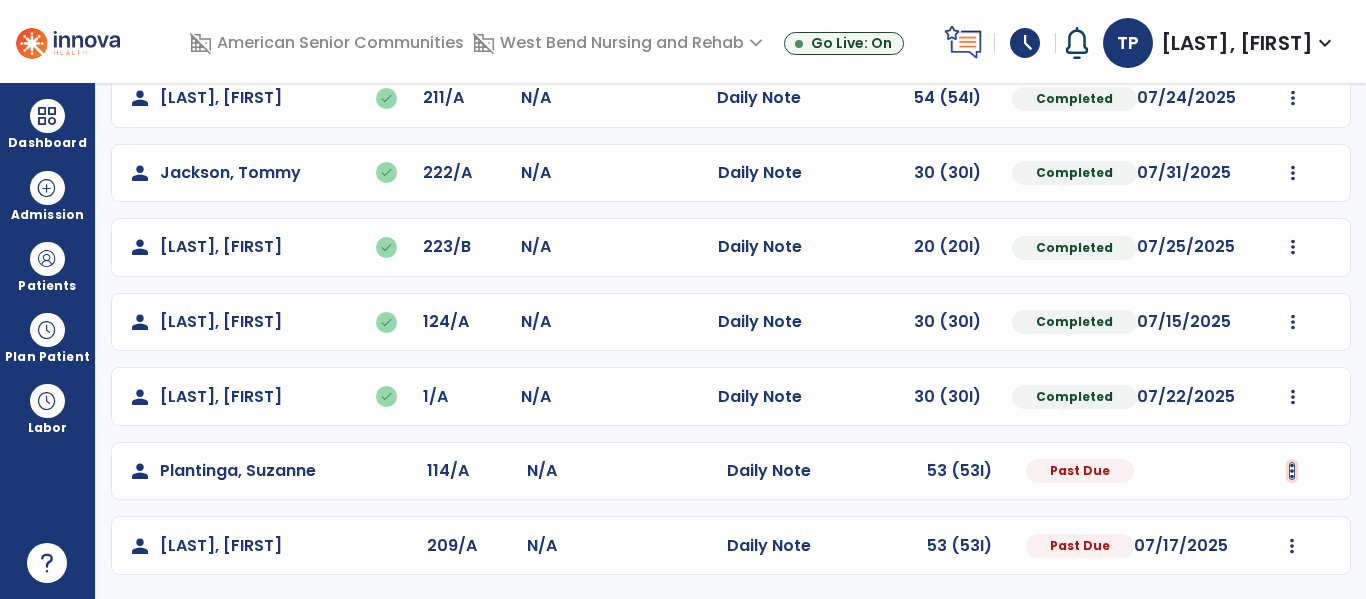 click at bounding box center (1293, -200) 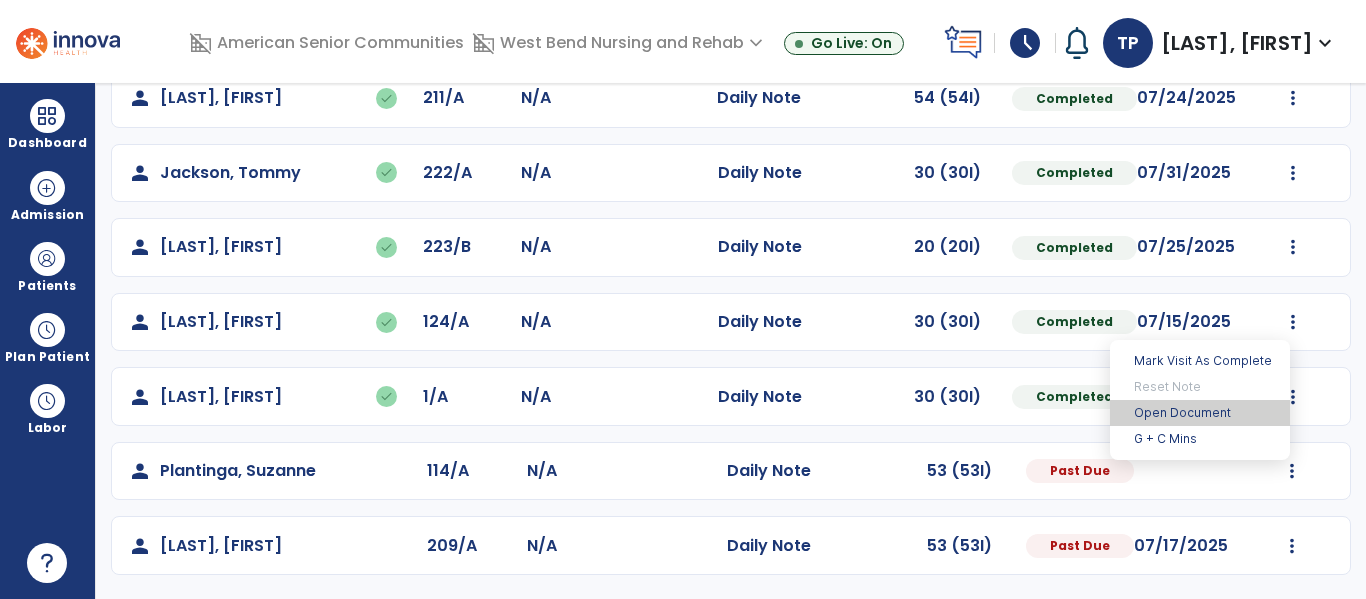 click on "Open Document" at bounding box center (1200, 413) 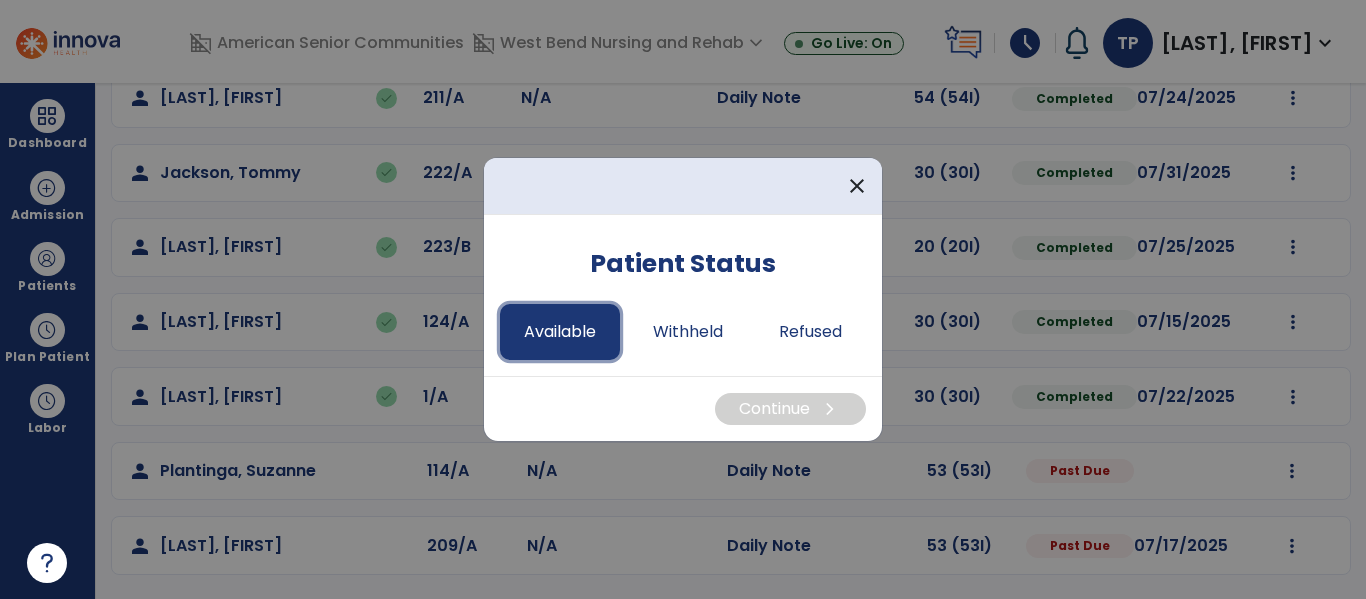 click on "Available" at bounding box center [560, 332] 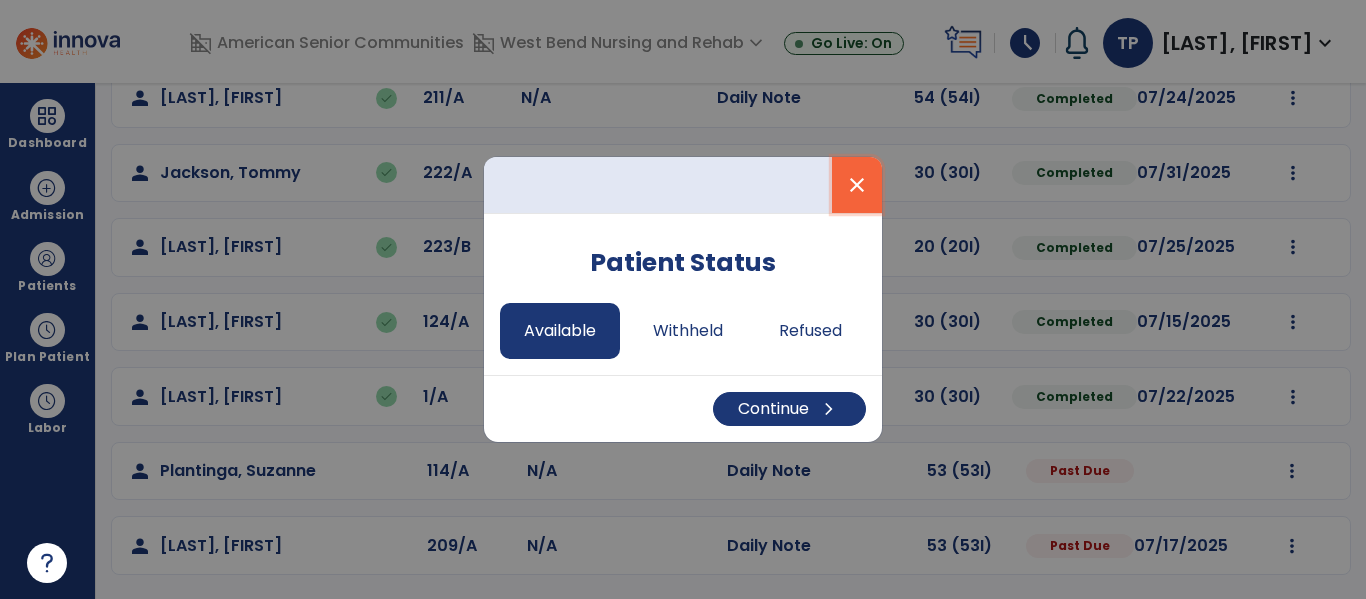 click on "close" at bounding box center (857, 185) 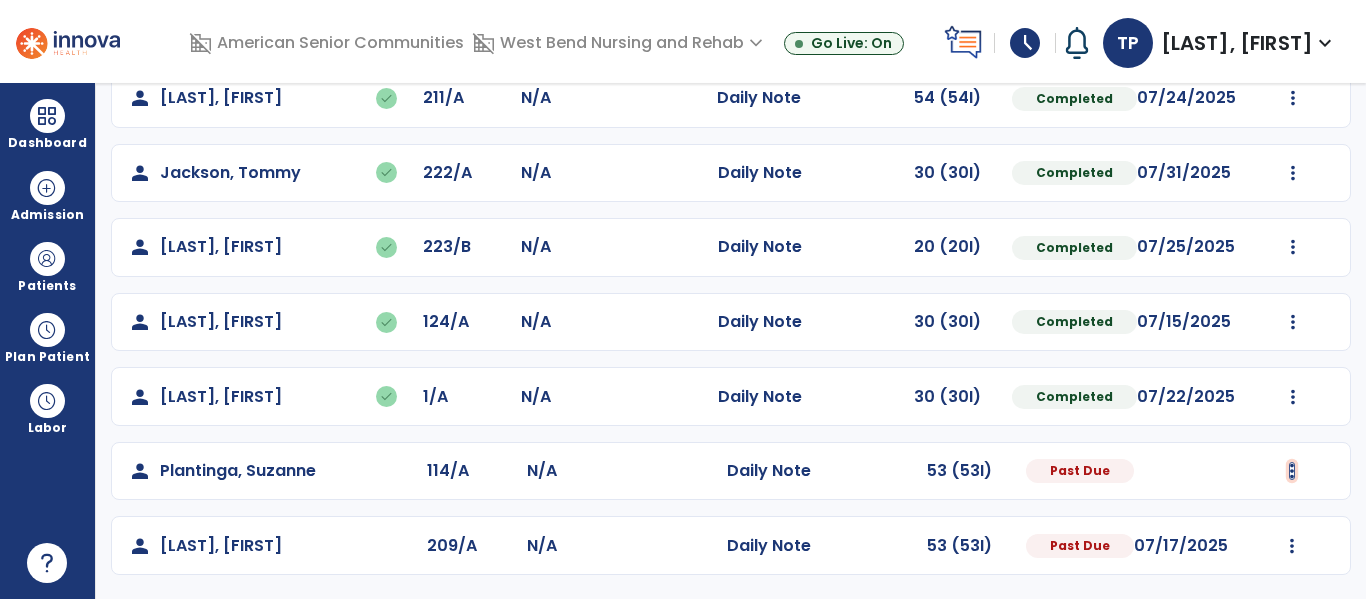 click at bounding box center [1293, -200] 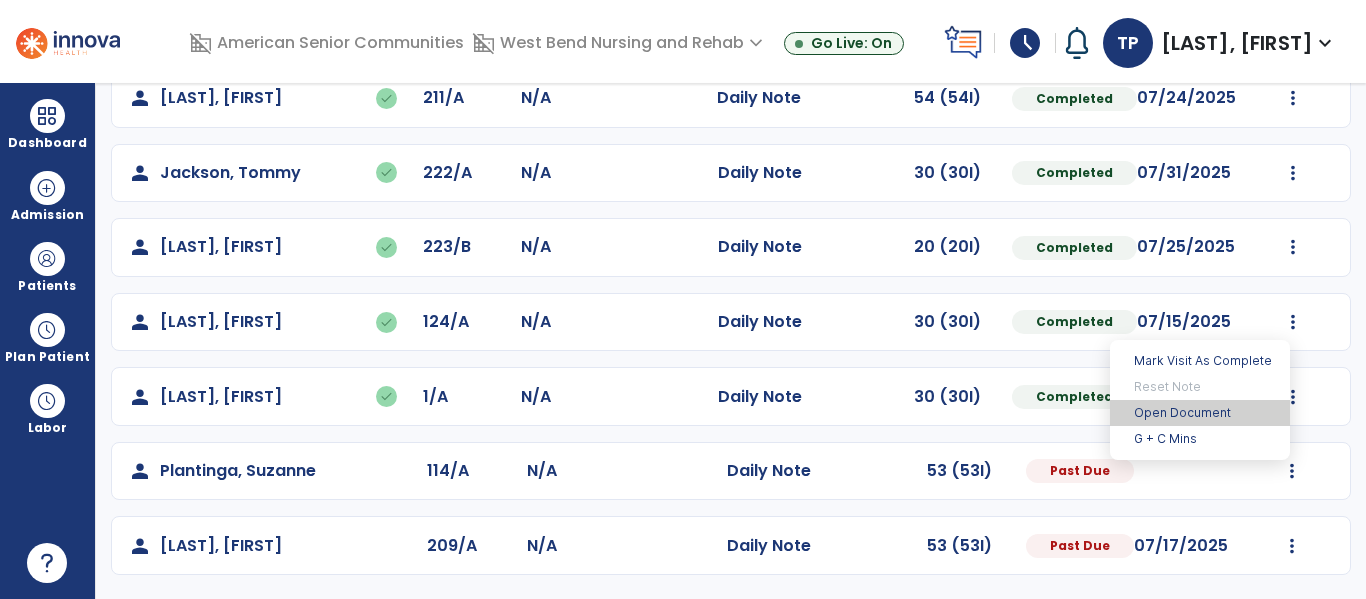 click on "Open Document" at bounding box center [1200, 413] 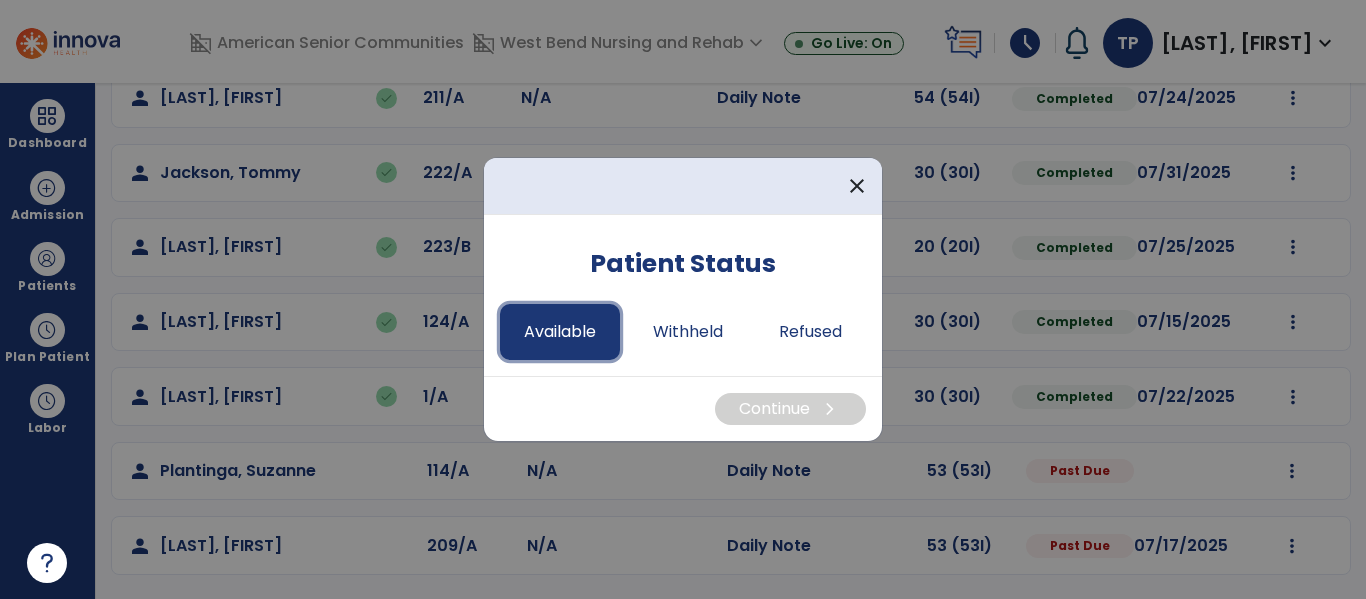 click on "Available" at bounding box center (560, 332) 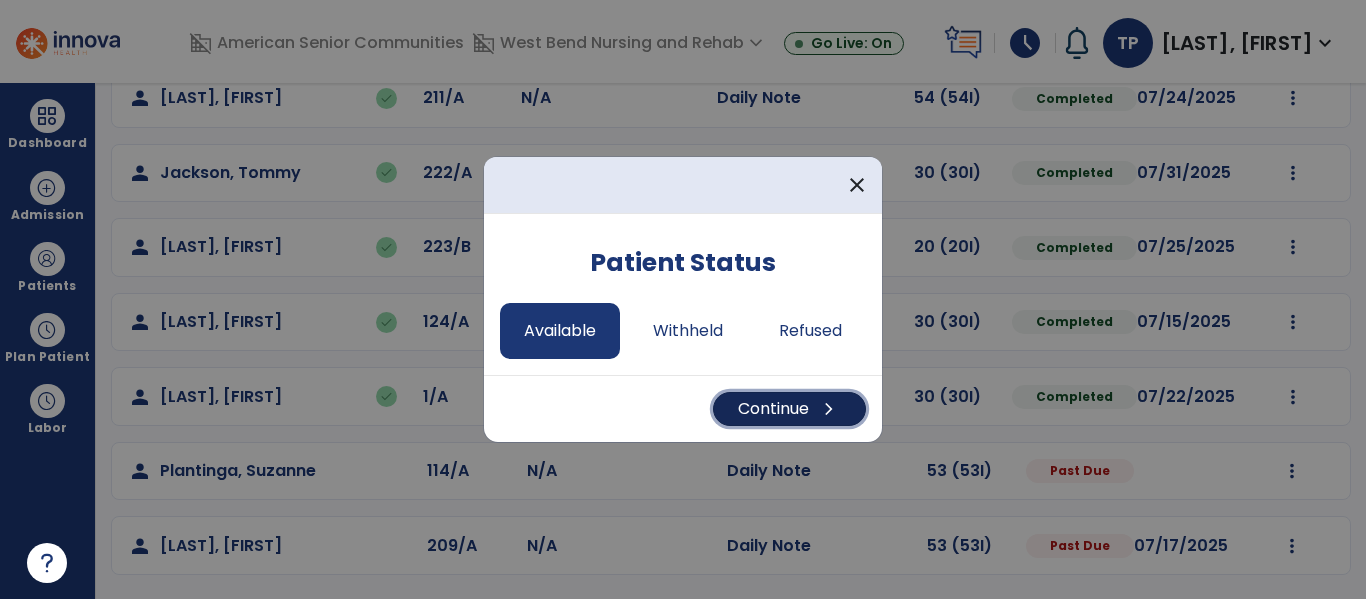 click on "Continue   chevron_right" at bounding box center [789, 409] 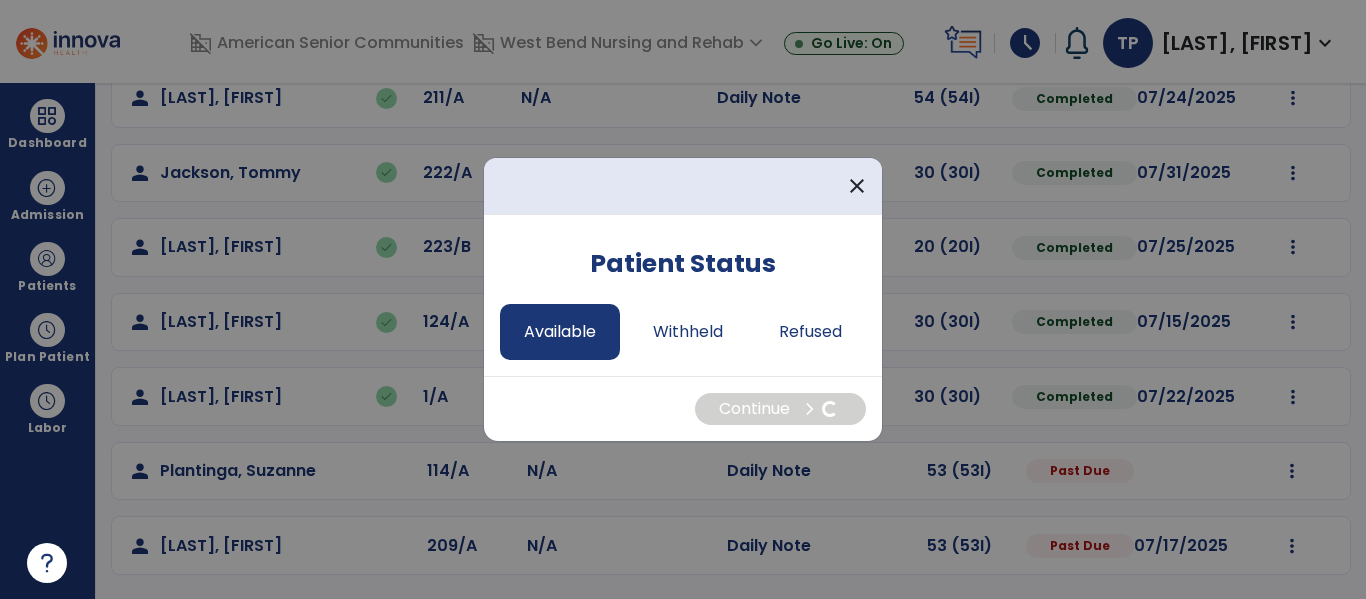 select on "*" 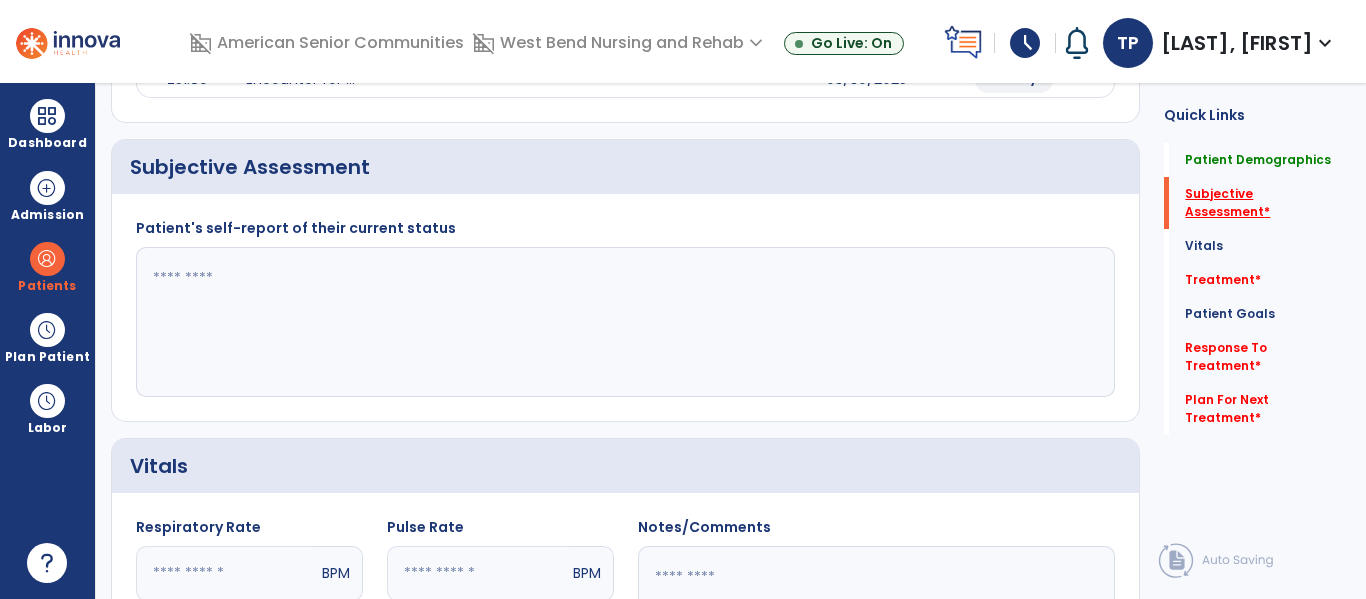 click on "Subjective Assessment   *" 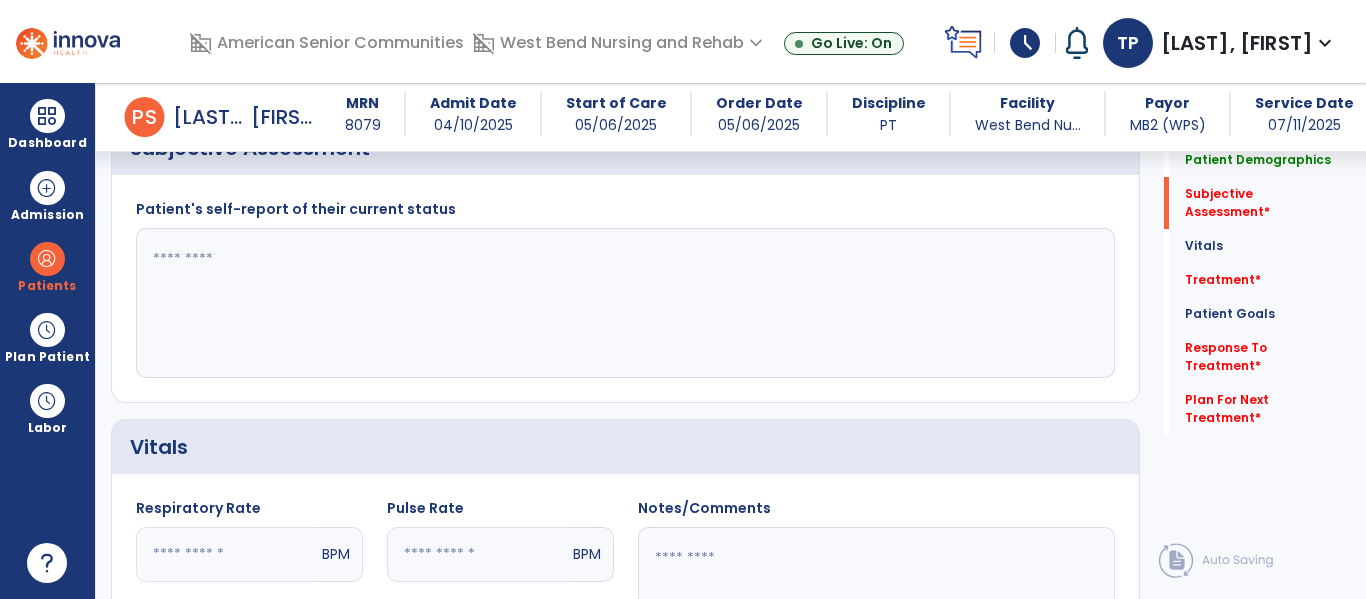 scroll, scrollTop: 427, scrollLeft: 0, axis: vertical 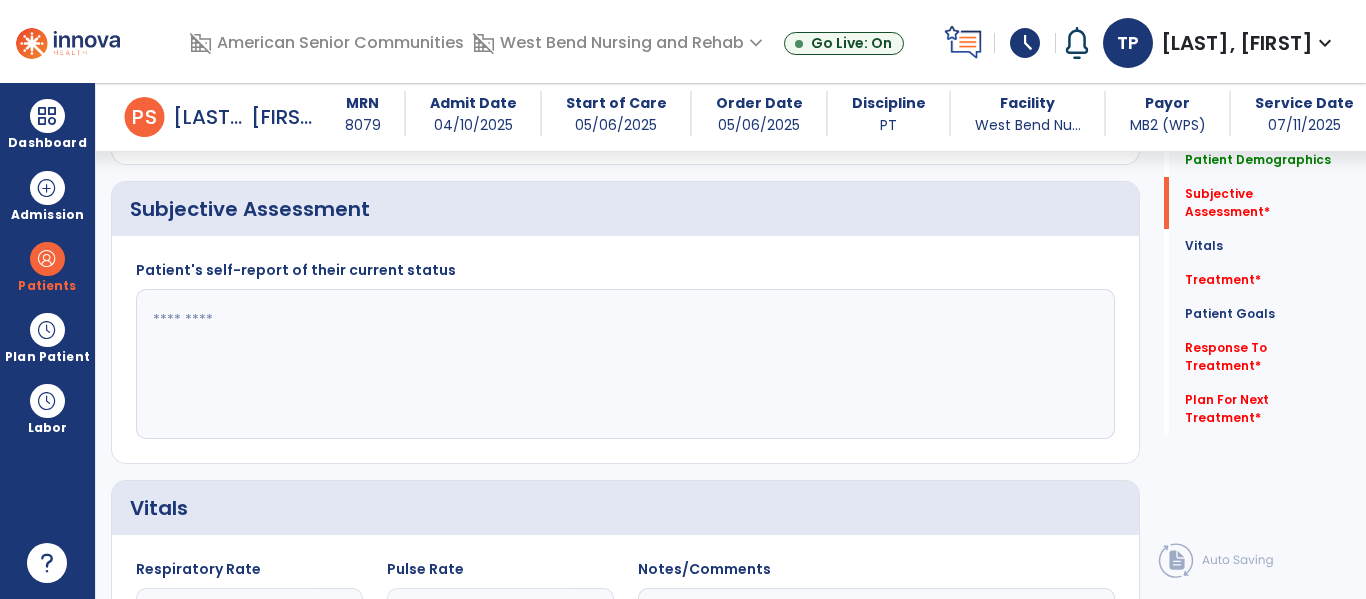 click 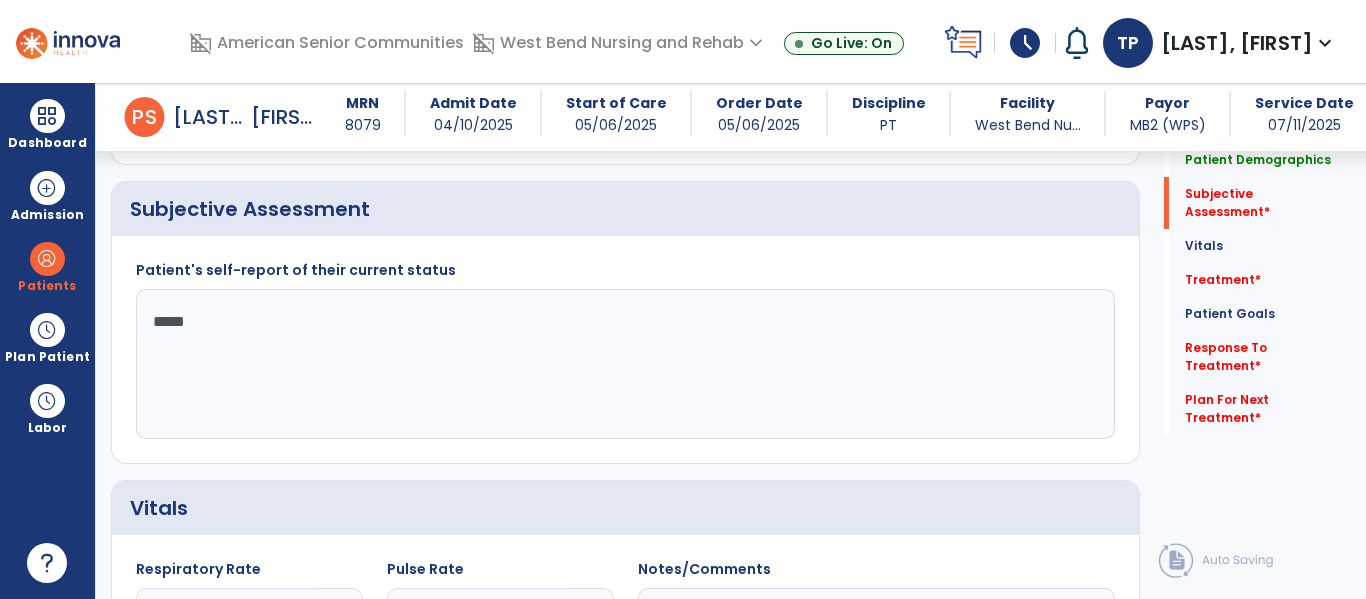type on "******" 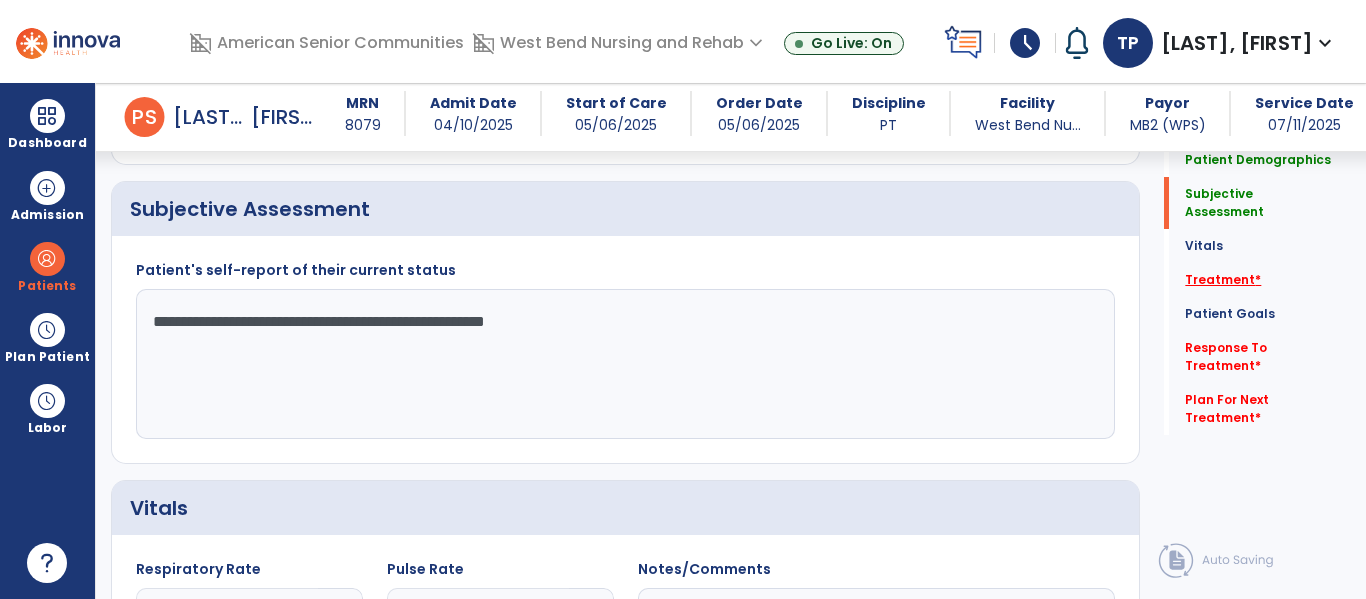 type on "**********" 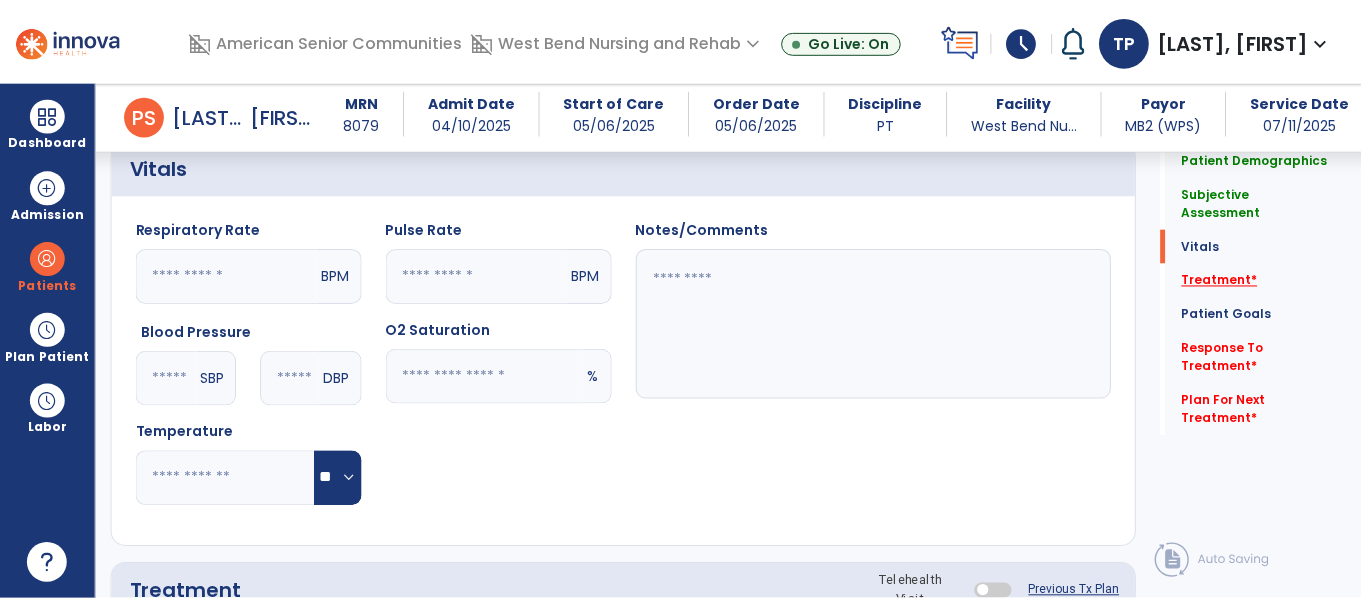 scroll, scrollTop: 1116, scrollLeft: 0, axis: vertical 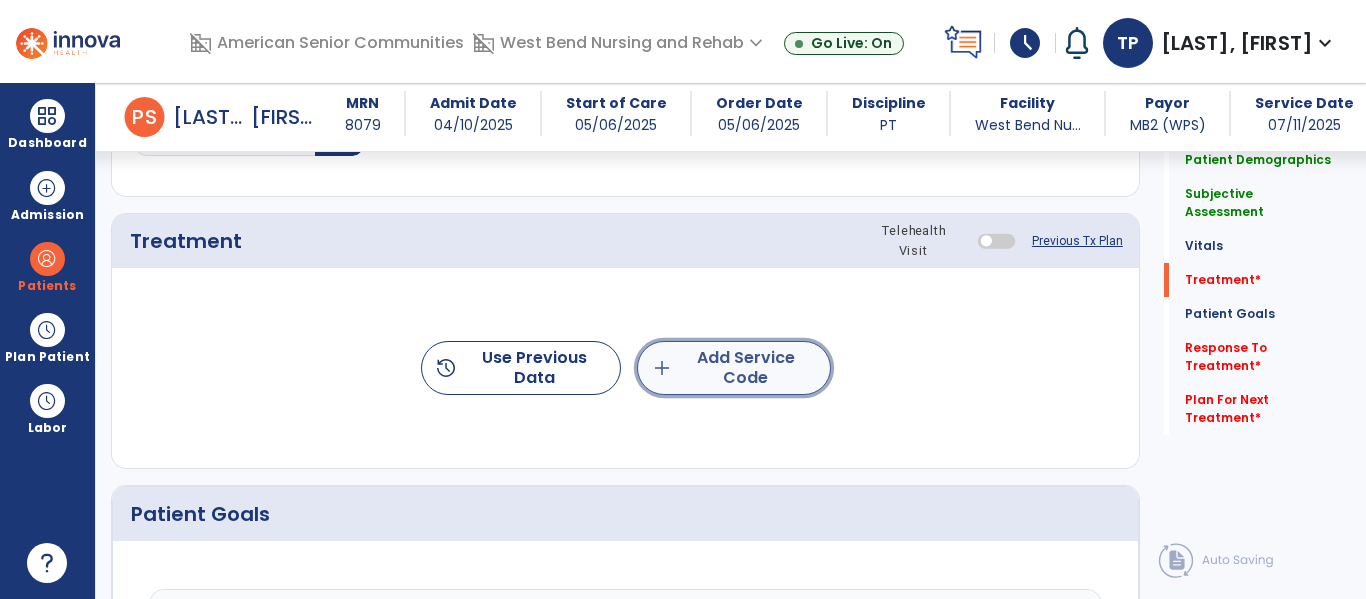 click on "add  Add Service Code" 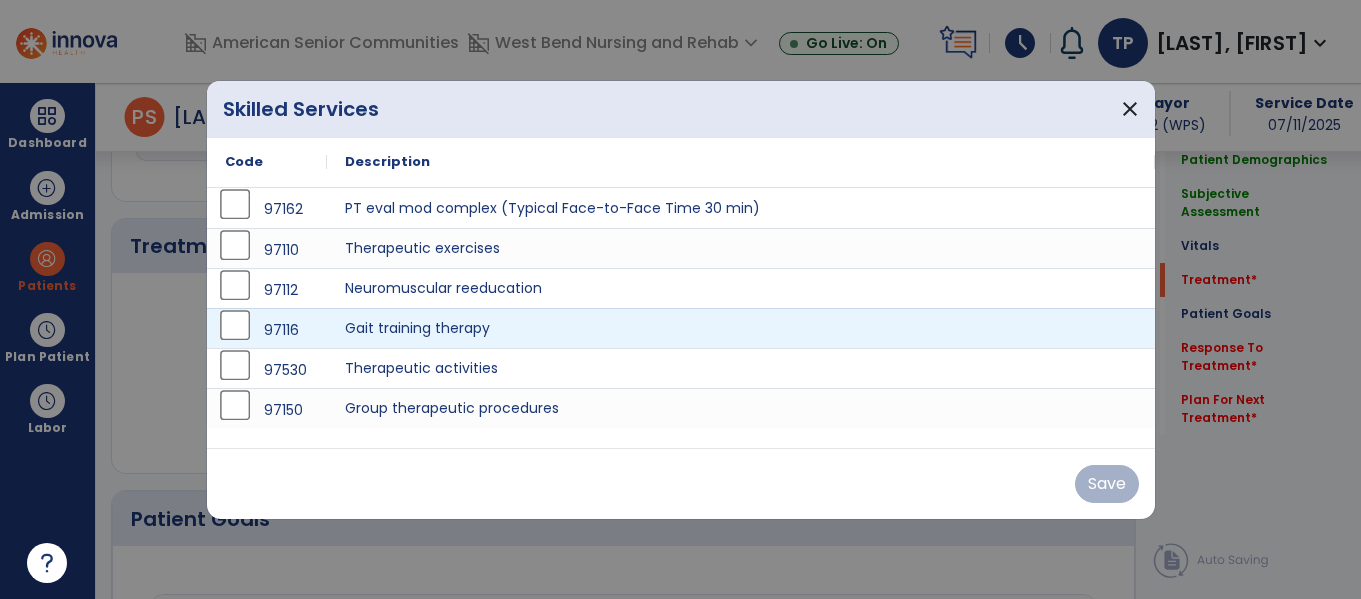 scroll, scrollTop: 1116, scrollLeft: 0, axis: vertical 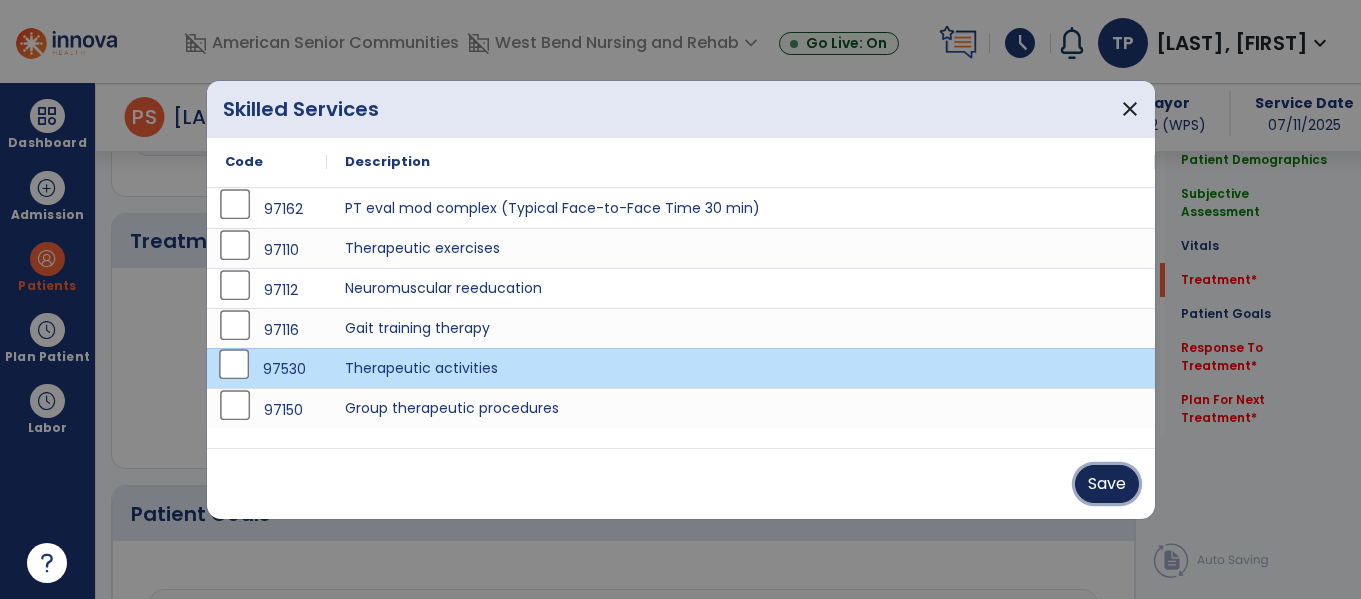click on "Save" at bounding box center (1107, 484) 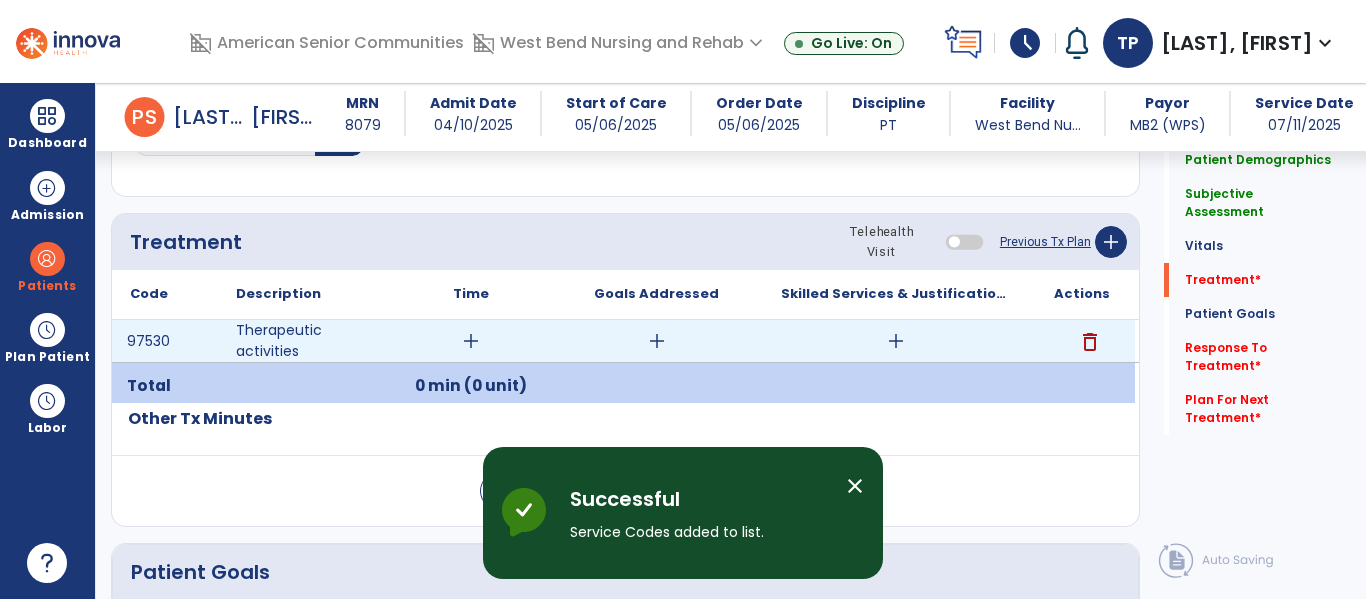 click on "add" at bounding box center [471, 341] 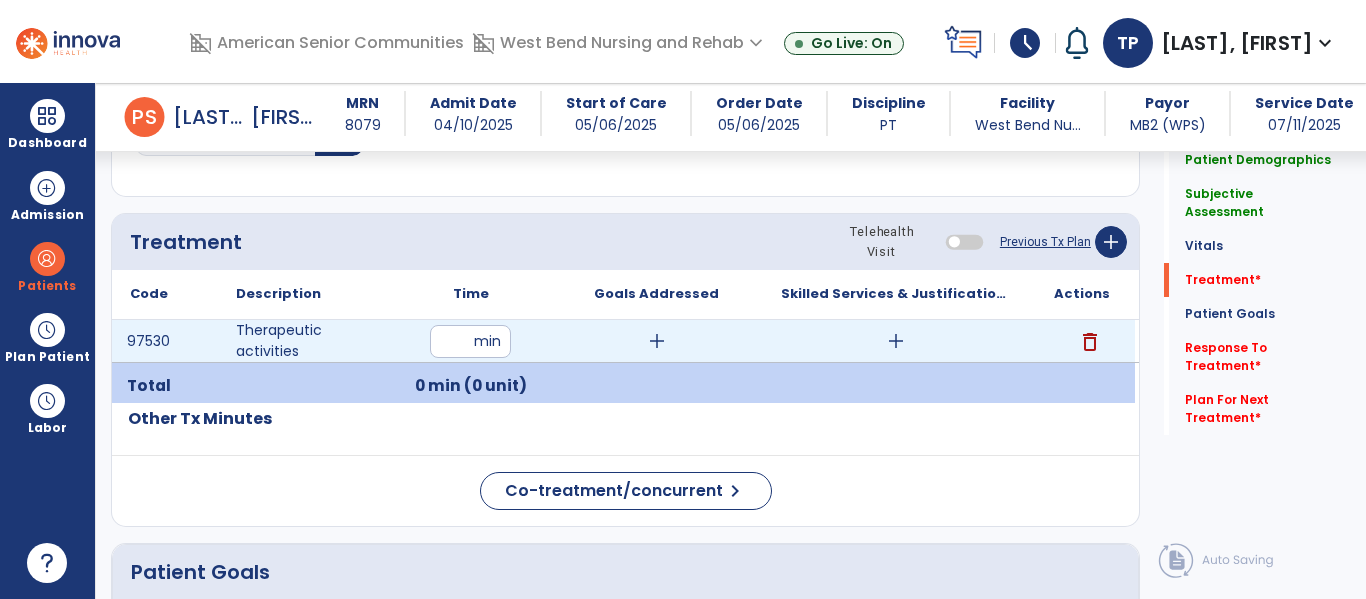 type on "**" 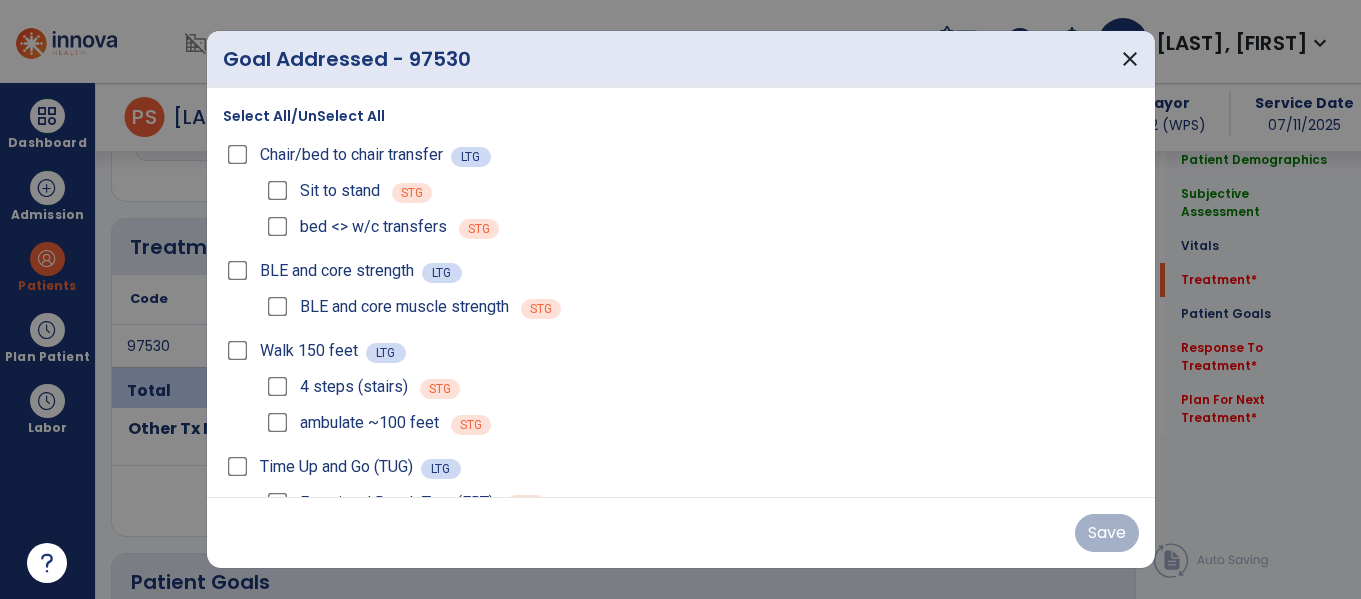 scroll, scrollTop: 1116, scrollLeft: 0, axis: vertical 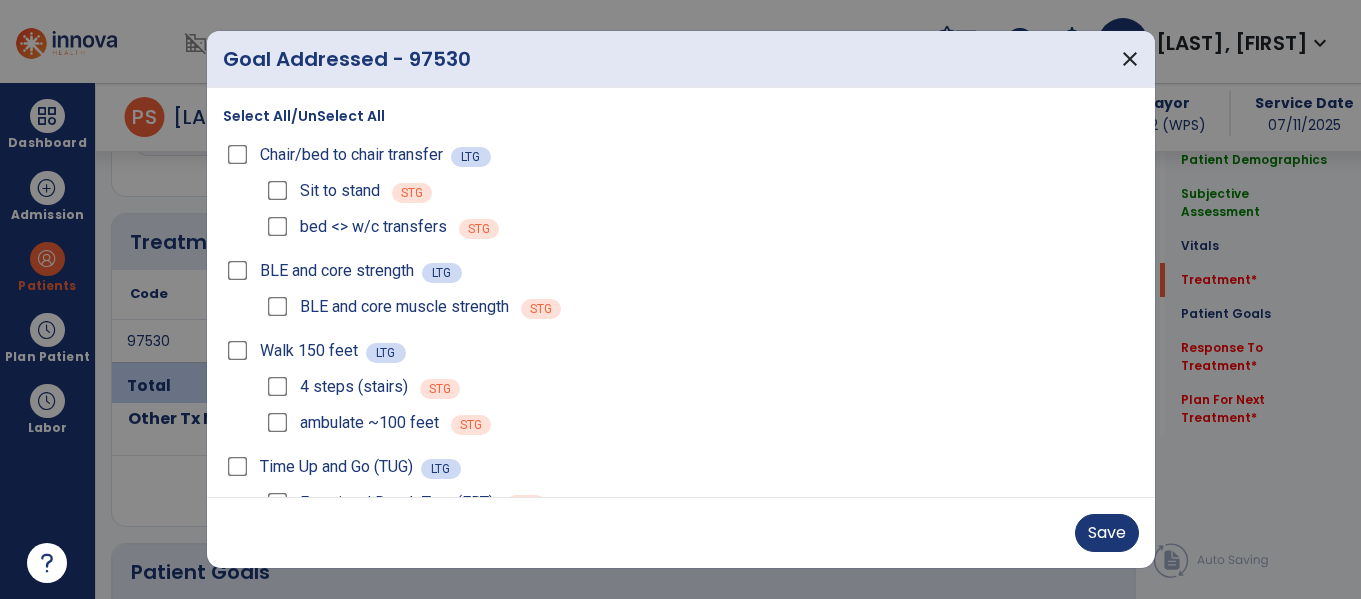 click on "Chair/bed to chair transfer  LTG" at bounding box center (681, 155) 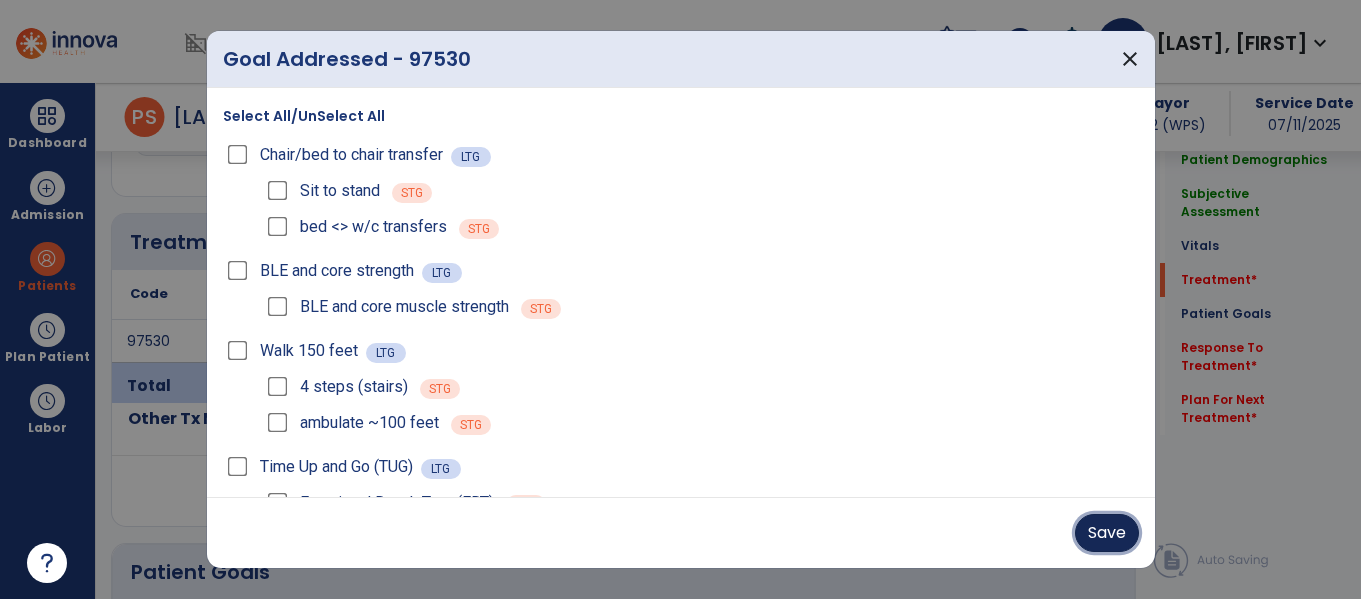 click on "Save" at bounding box center [1107, 533] 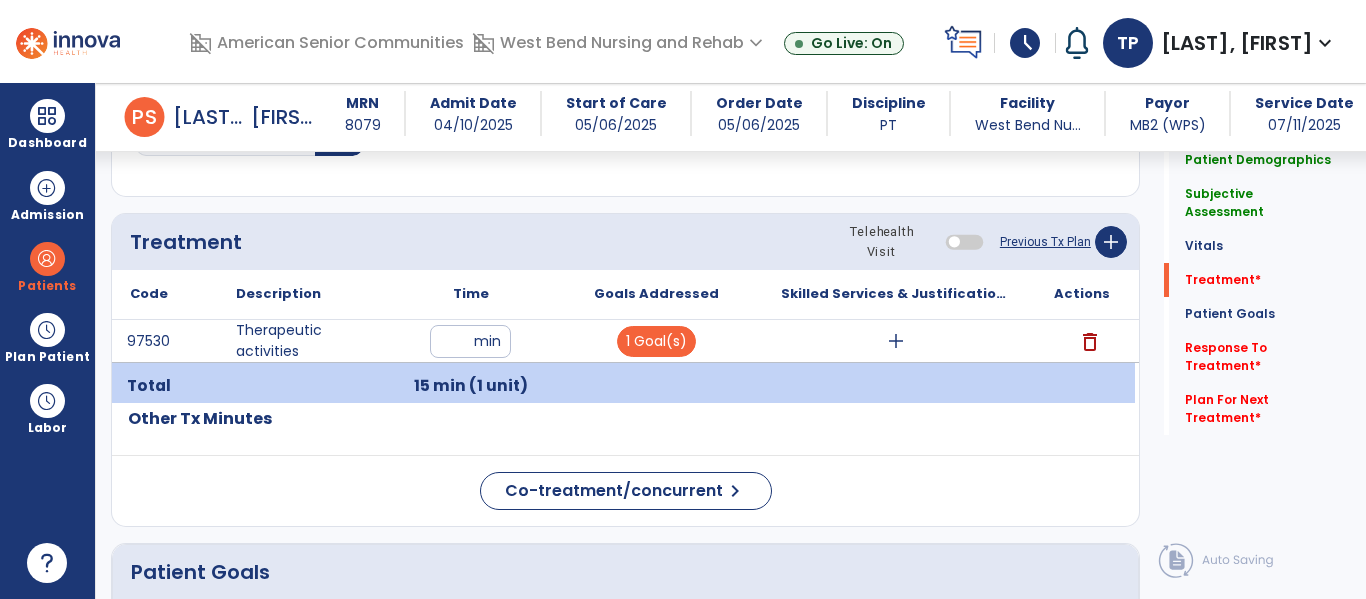 click on "Quick Links  Patient Demographics   Patient Demographics   Subjective Assessment   Subjective Assessment   Vitals   Vitals   Treatment   *  Treatment   *  Patient Goals   Patient Goals   Response To Treatment   *  Response To Treatment   *  Plan For Next Treatment   *  Plan For Next Treatment   *" 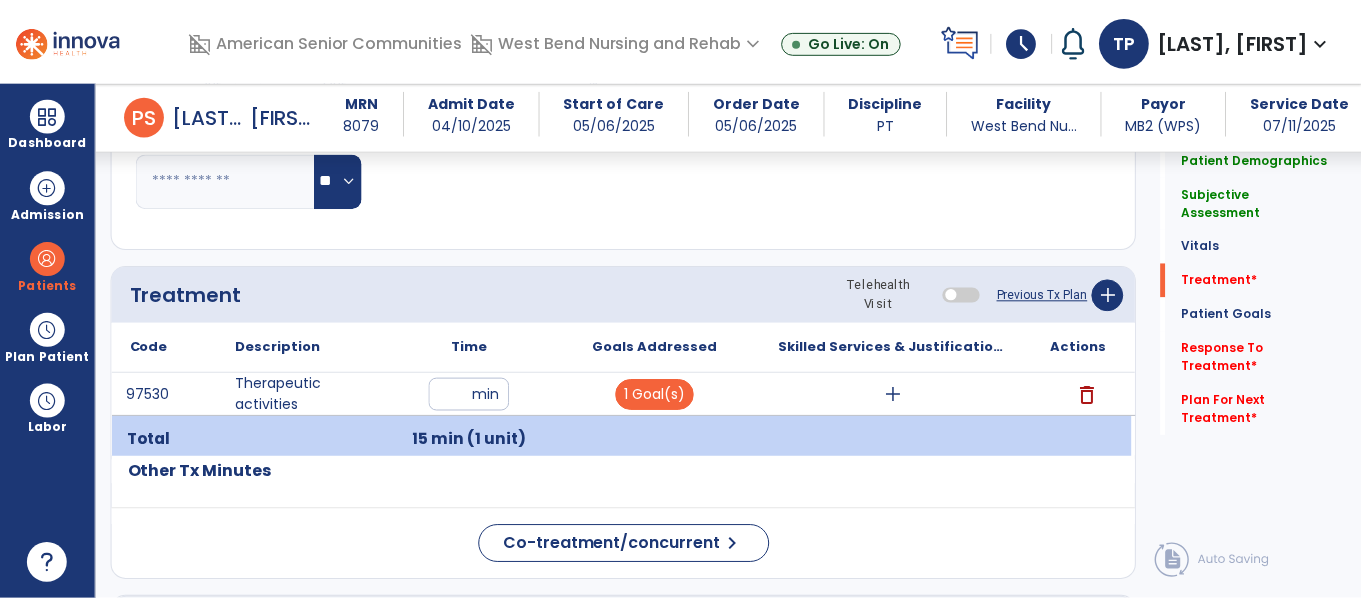 scroll, scrollTop: 1061, scrollLeft: 0, axis: vertical 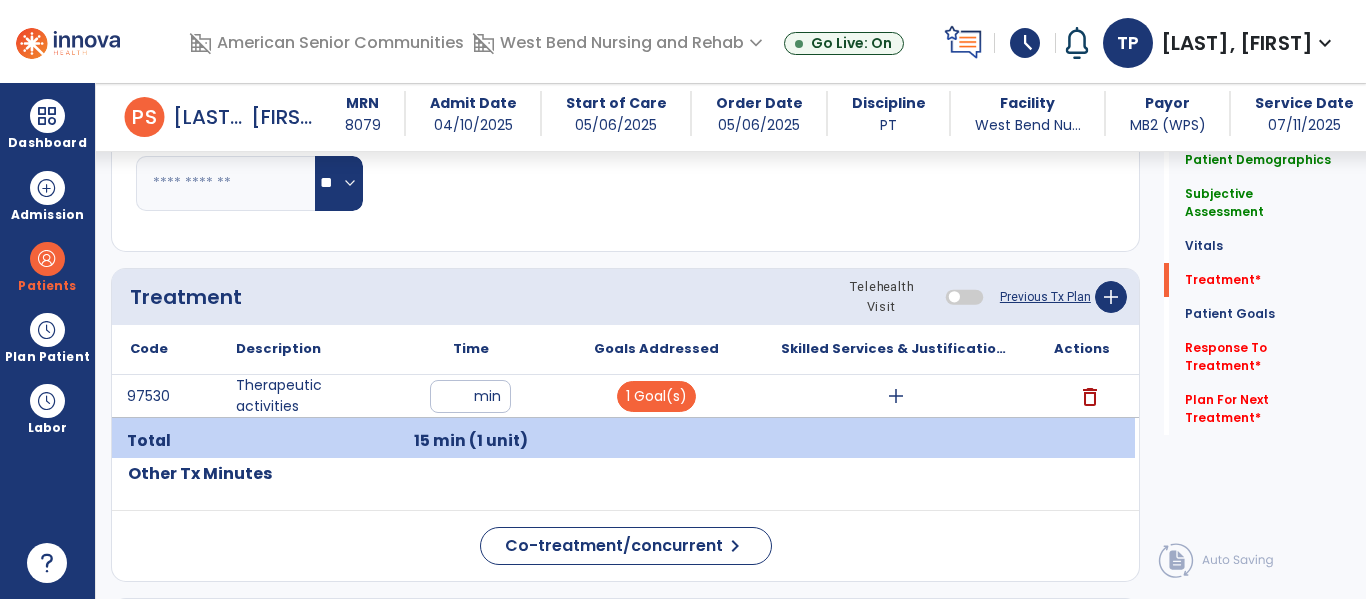click on "Notes/Comments" 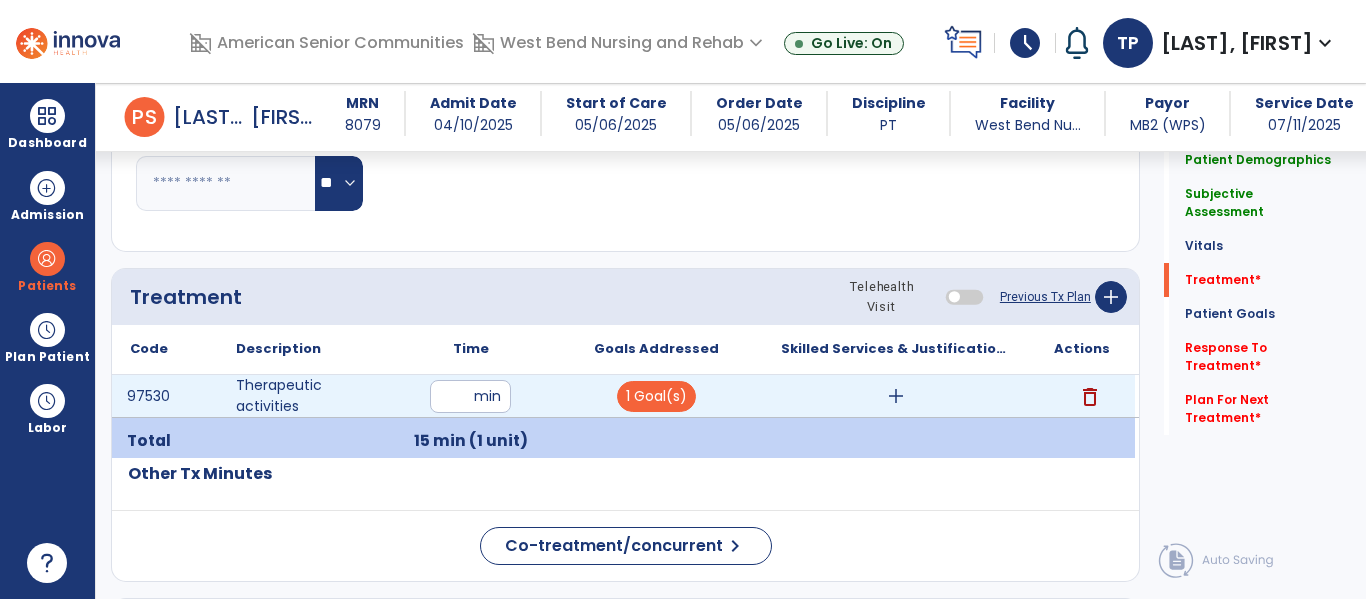 click on "add" at bounding box center [896, 396] 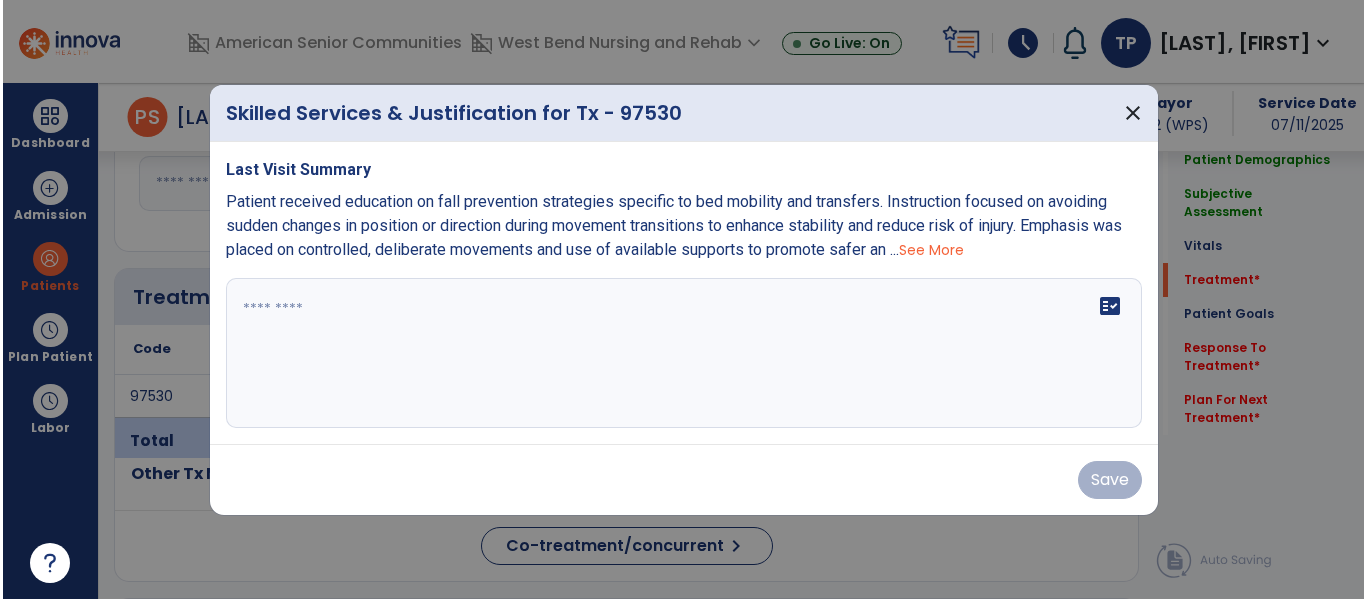 scroll, scrollTop: 1061, scrollLeft: 0, axis: vertical 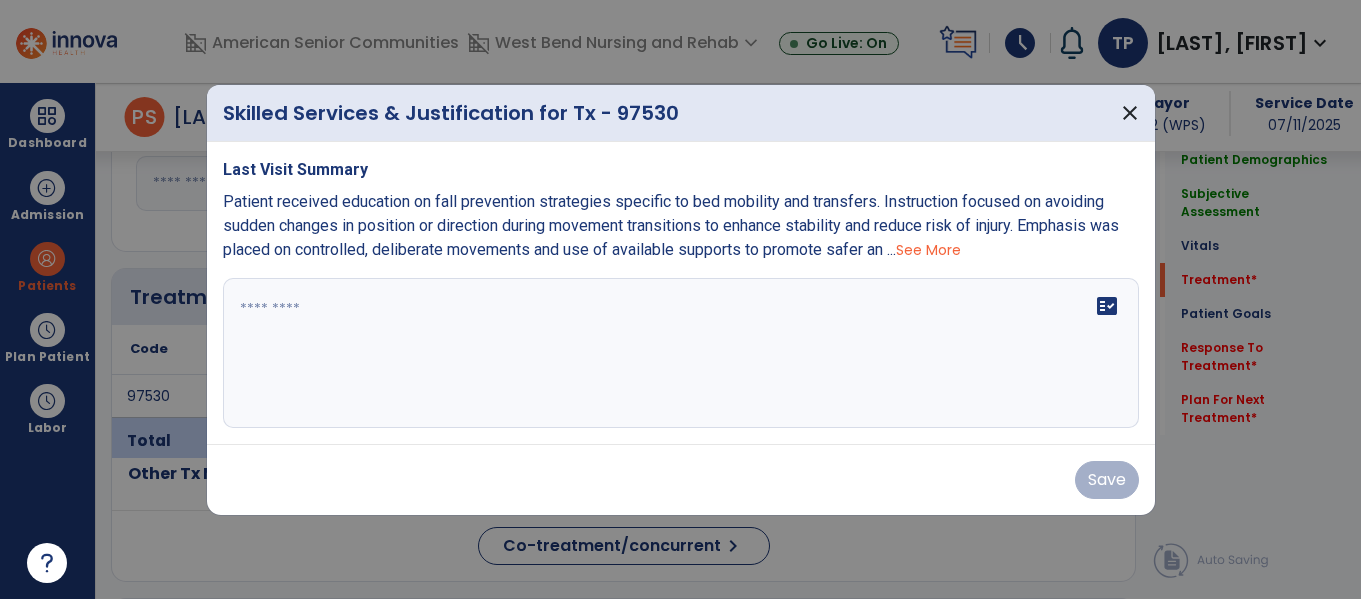 click at bounding box center [681, 353] 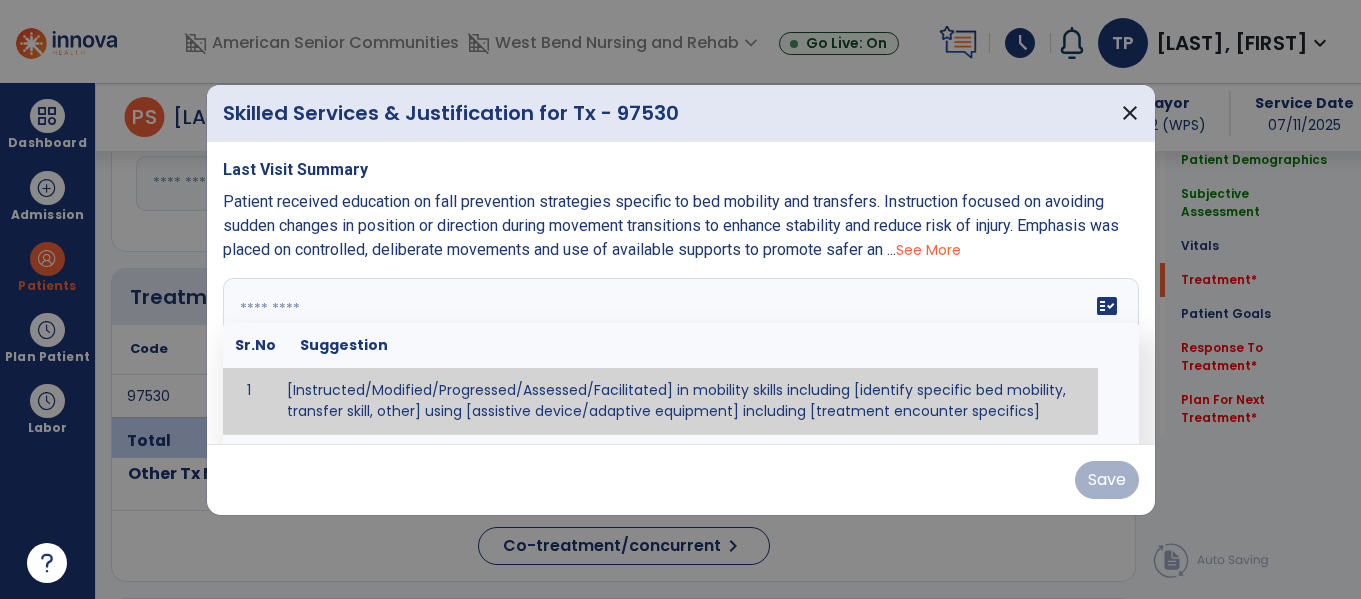 paste on "**********" 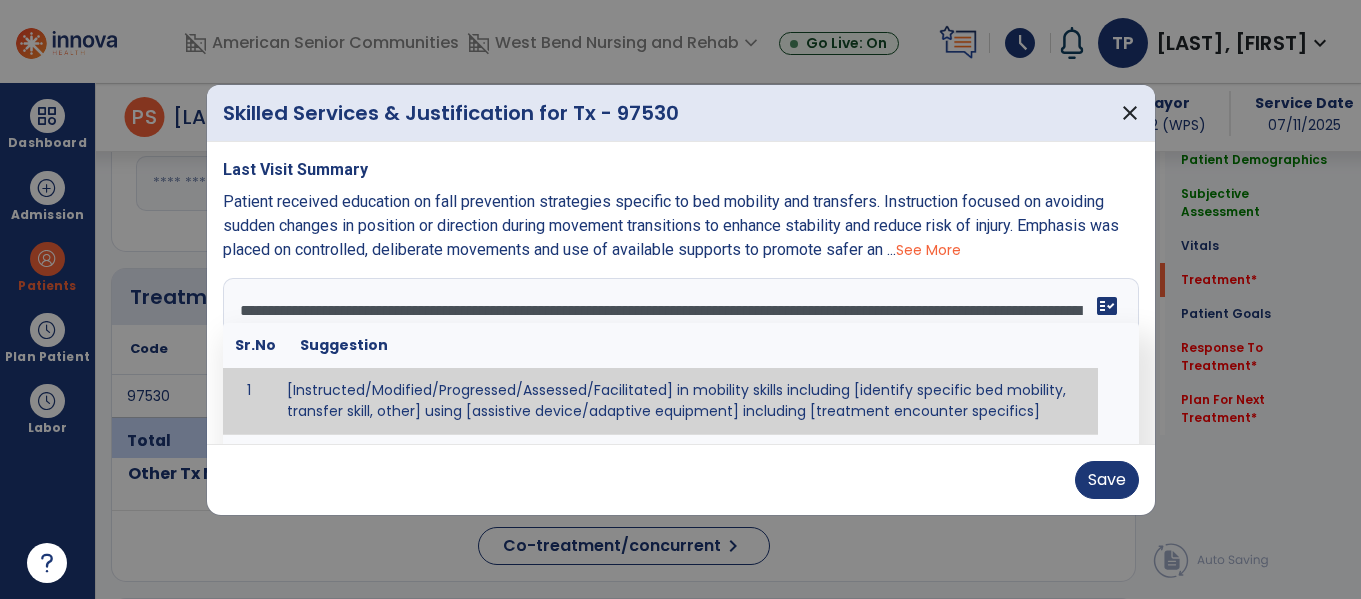 type on "**********" 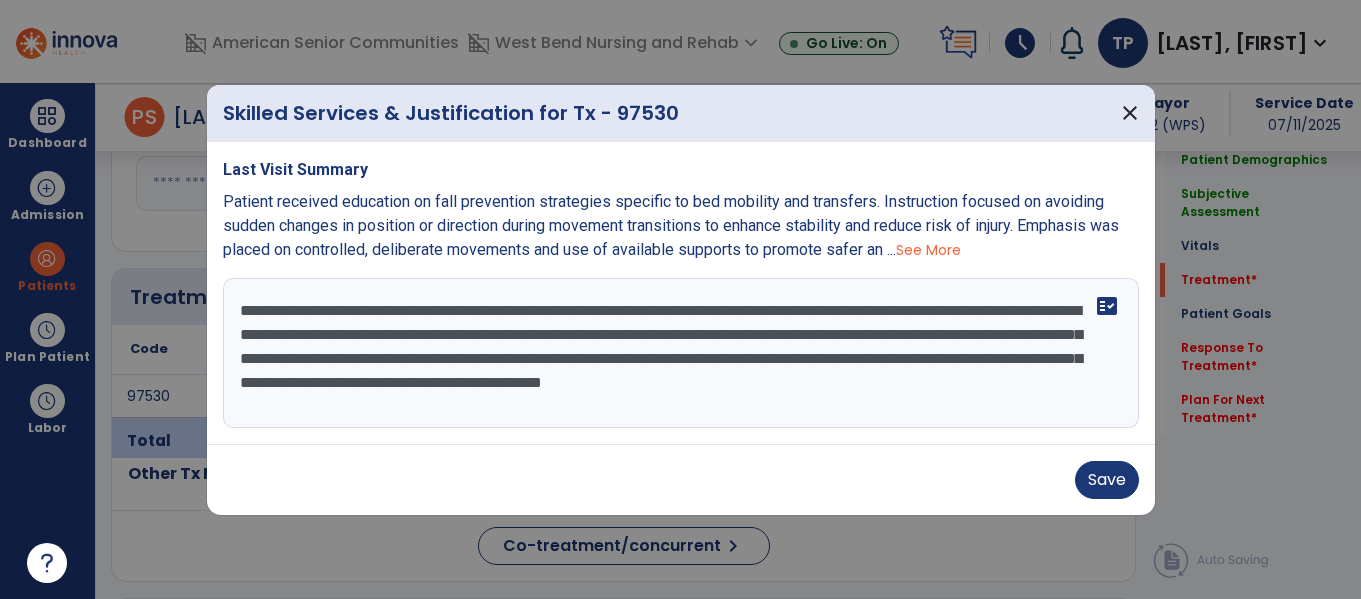click on "Skilled Services & Justification for Tx - 97530   close   Last Visit Summary Patient received education on fall prevention strategies specific to bed mobility and transfers. Instruction focused on avoiding sudden changes in position or direction during movement transitions to enhance stability and reduce risk of injury. Emphasis was placed on controlled, deliberate movements and use of available supports to promote safer an ...  See More  Patient education was emphasized regarding safety and fall prevention during transfers between bed, bedside commode, and recliner. Patient verbalized clear understanding of the strategies discussed and reported confidence in transferring independently, stating a sense of safety and steadiness. Continued reinforcement of safe techniques and periodic assessment of transfer ability are recommended to ensure sustained safety and mitigate fall risk as patient progresses.  fact_check   Save" at bounding box center [681, 300] 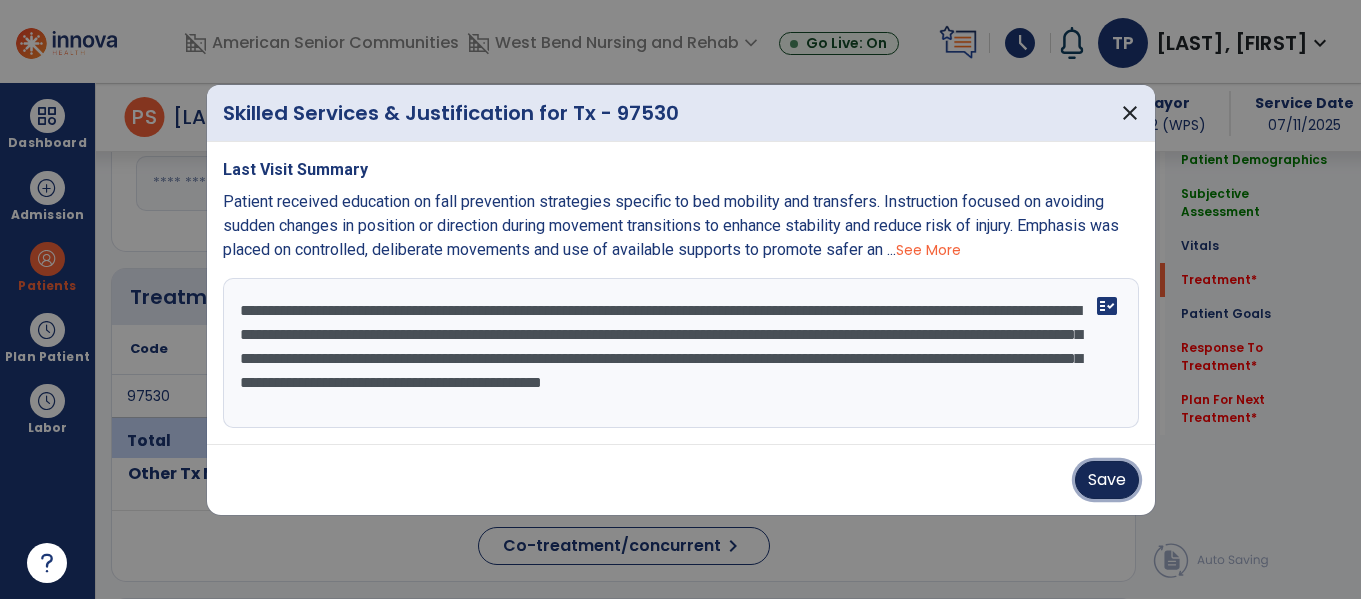 click on "Save" at bounding box center [1107, 480] 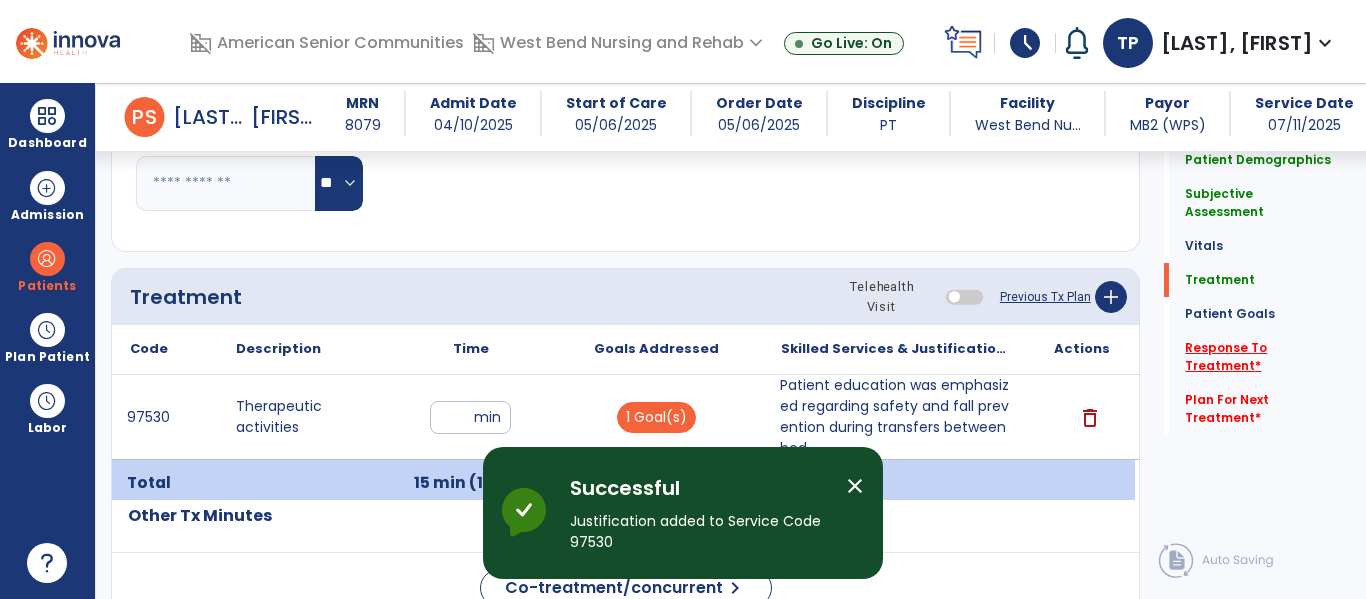 click on "Response To Treatment   *" 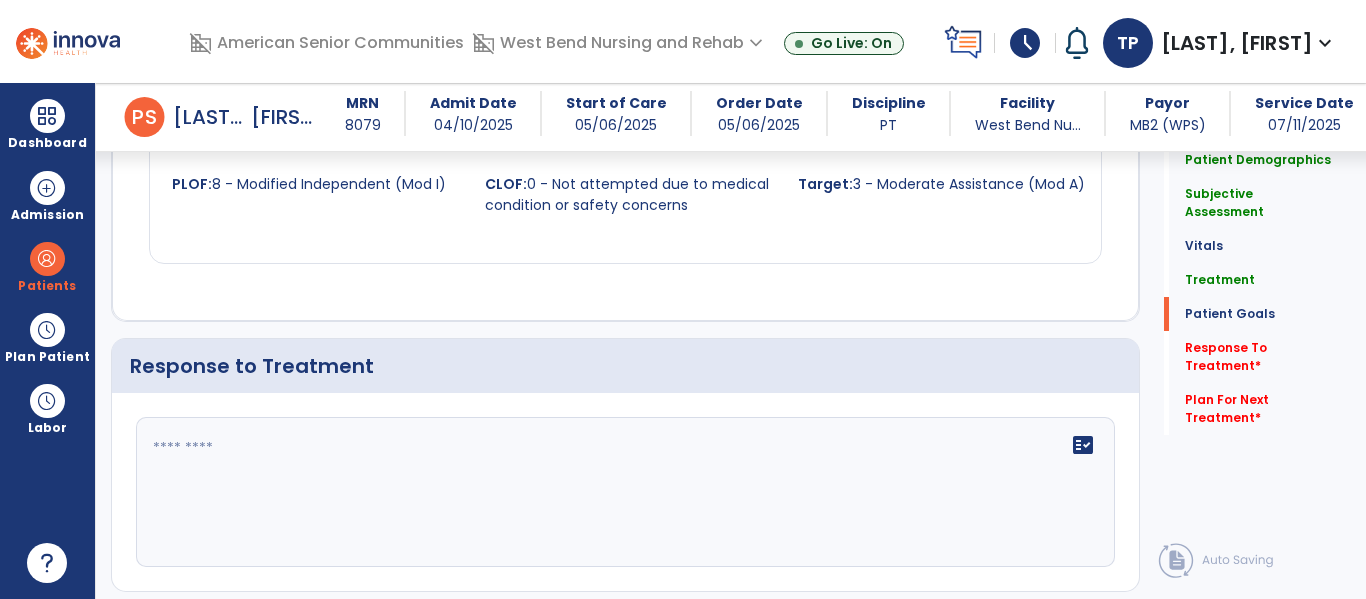 scroll, scrollTop: 3573, scrollLeft: 0, axis: vertical 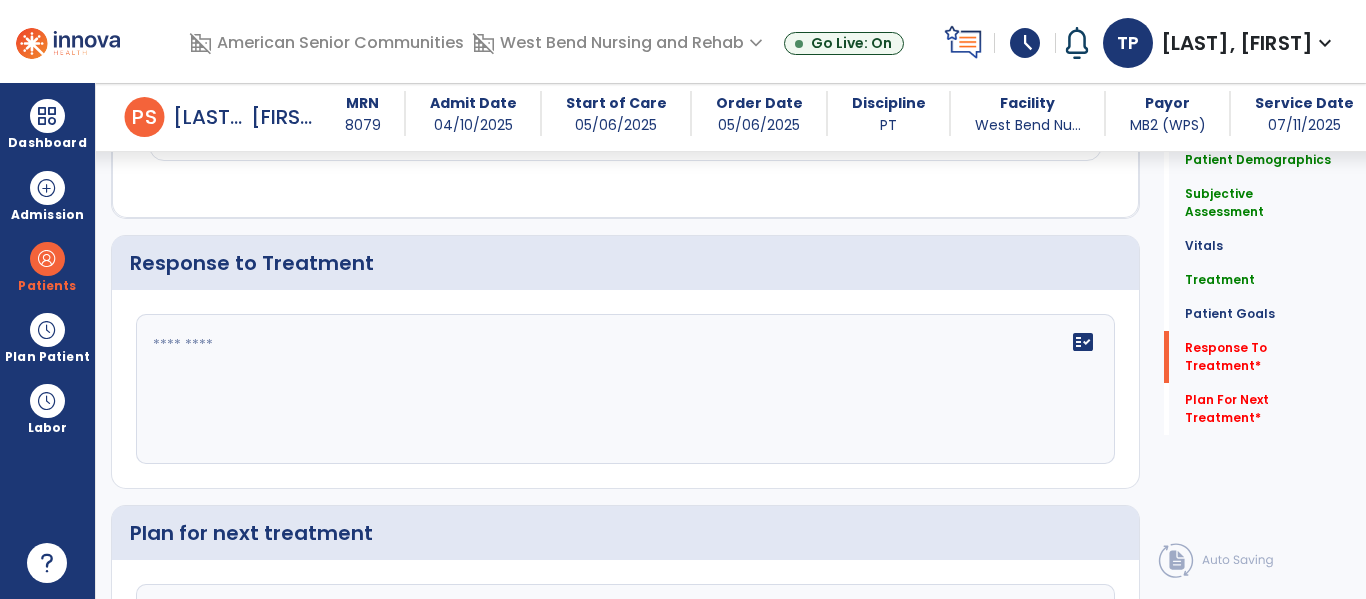 click 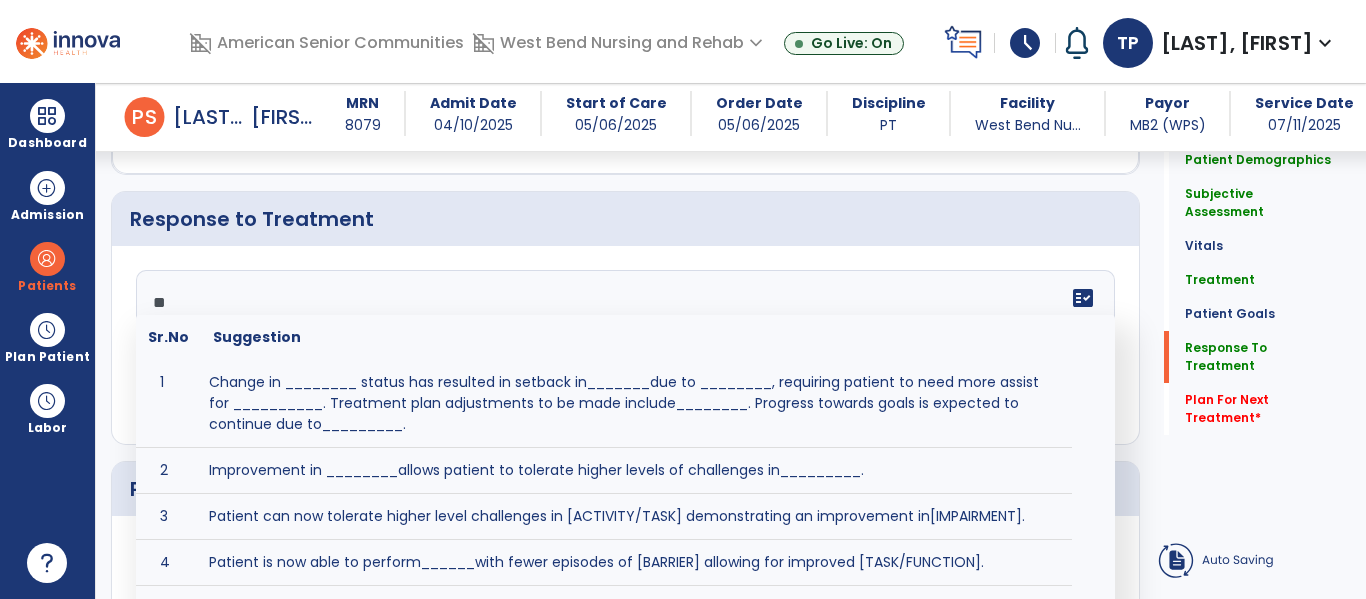 type on "*" 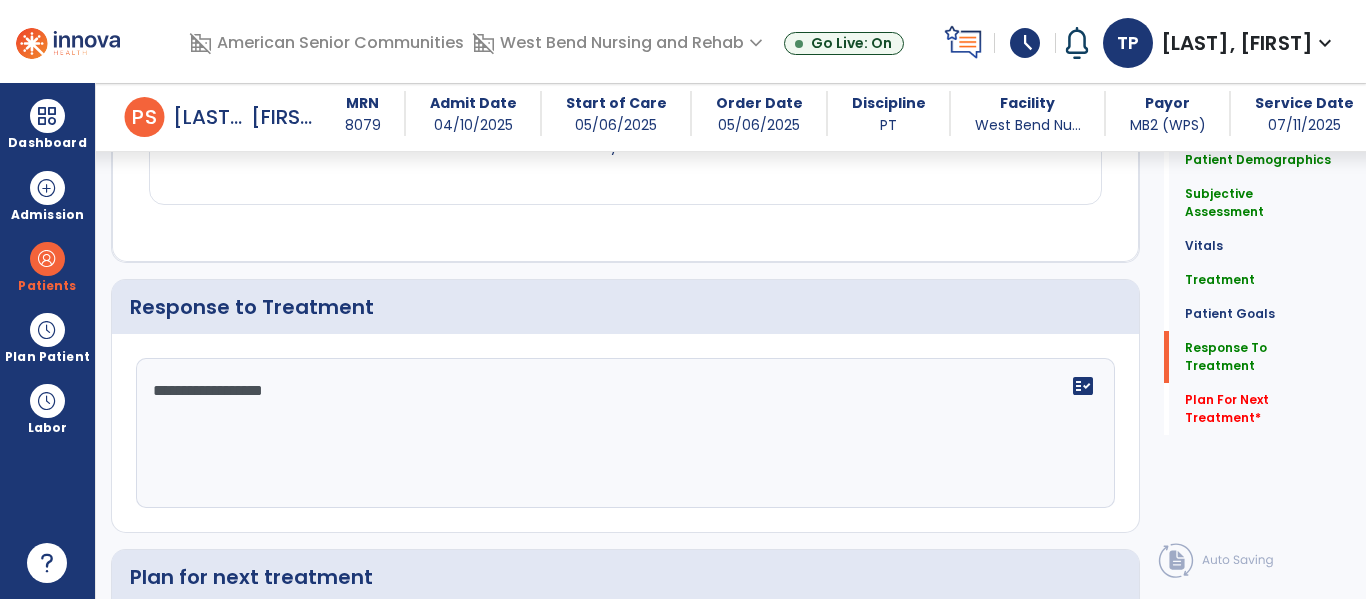 scroll, scrollTop: 3573, scrollLeft: 0, axis: vertical 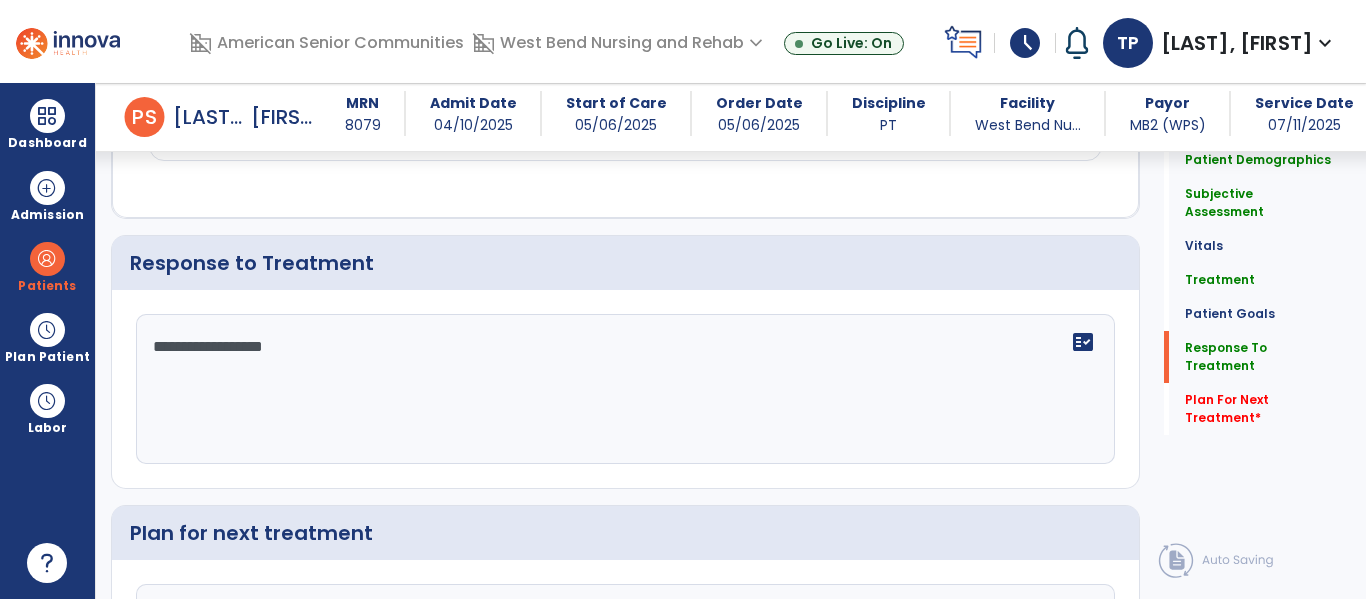 click on "**********" 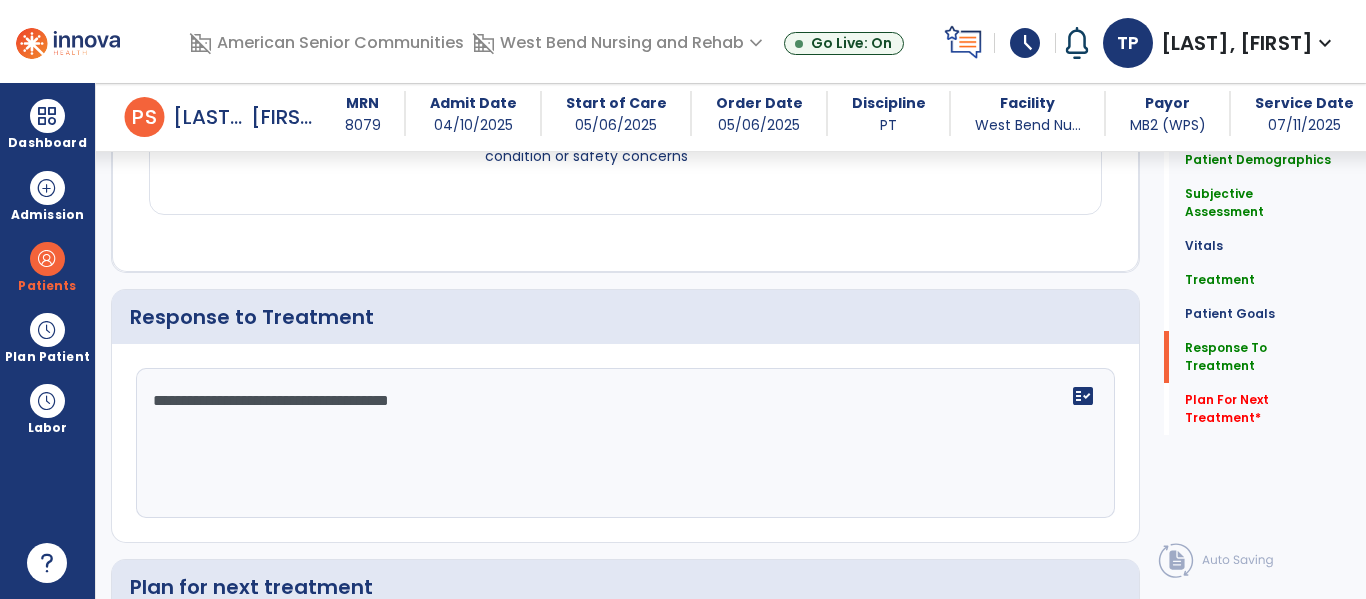 scroll, scrollTop: 3563, scrollLeft: 0, axis: vertical 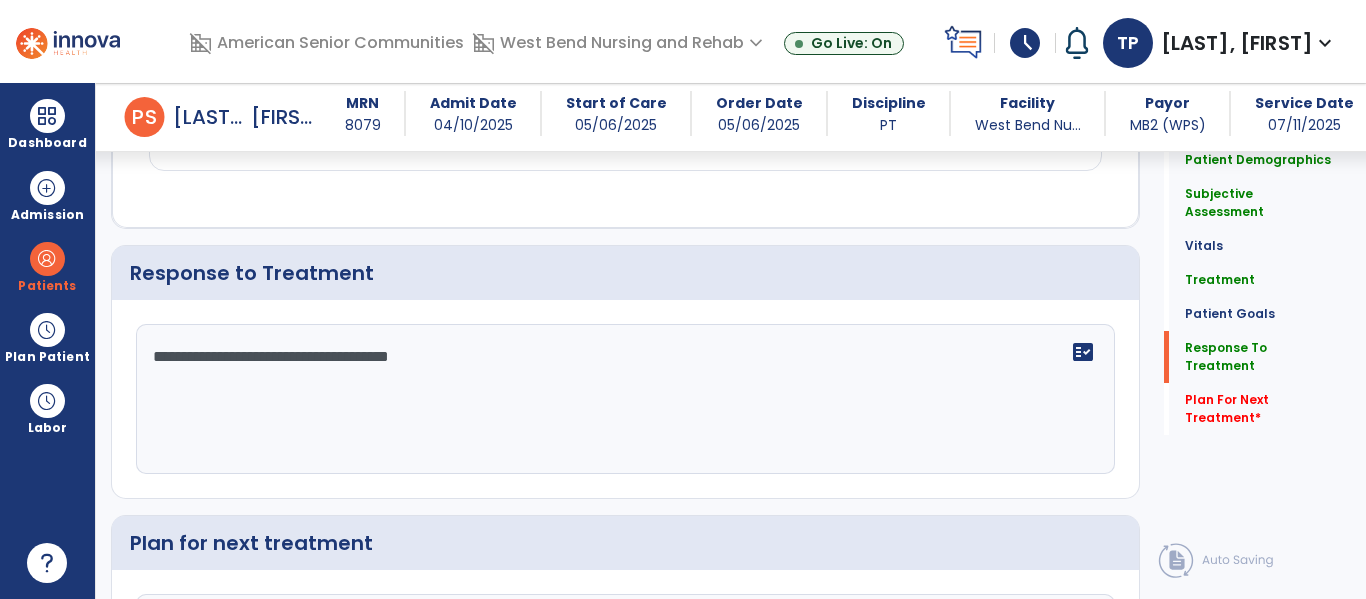 drag, startPoint x: 153, startPoint y: 331, endPoint x: 140, endPoint y: 340, distance: 15.811388 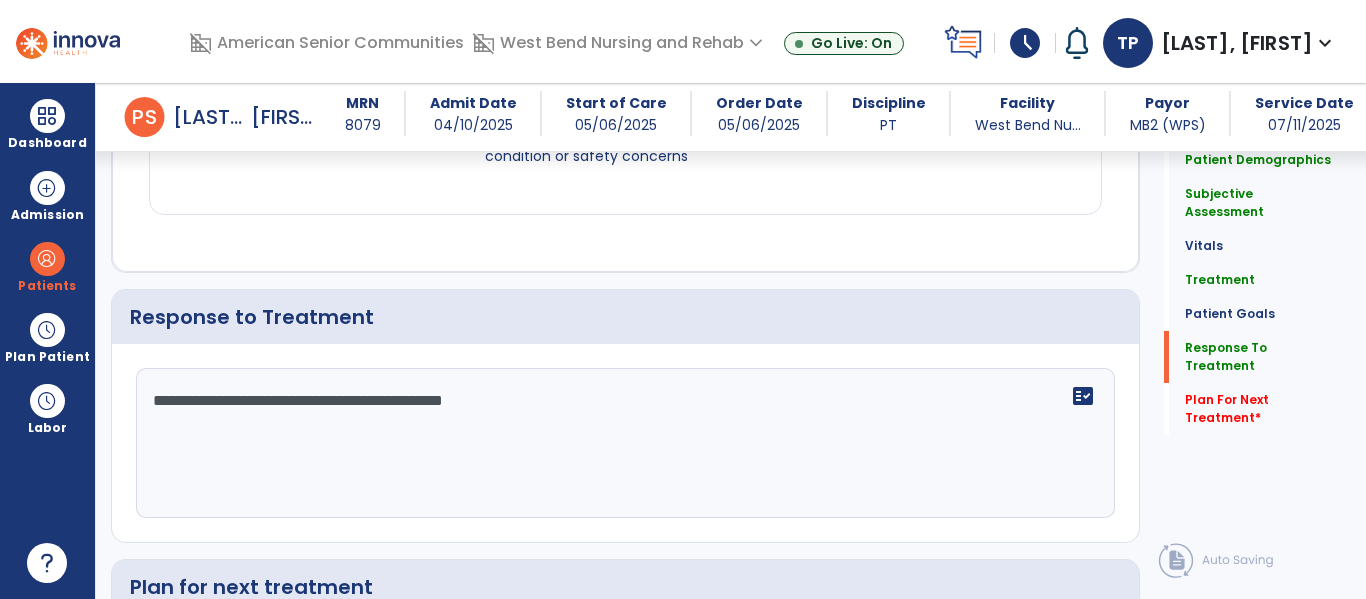 scroll, scrollTop: 3563, scrollLeft: 0, axis: vertical 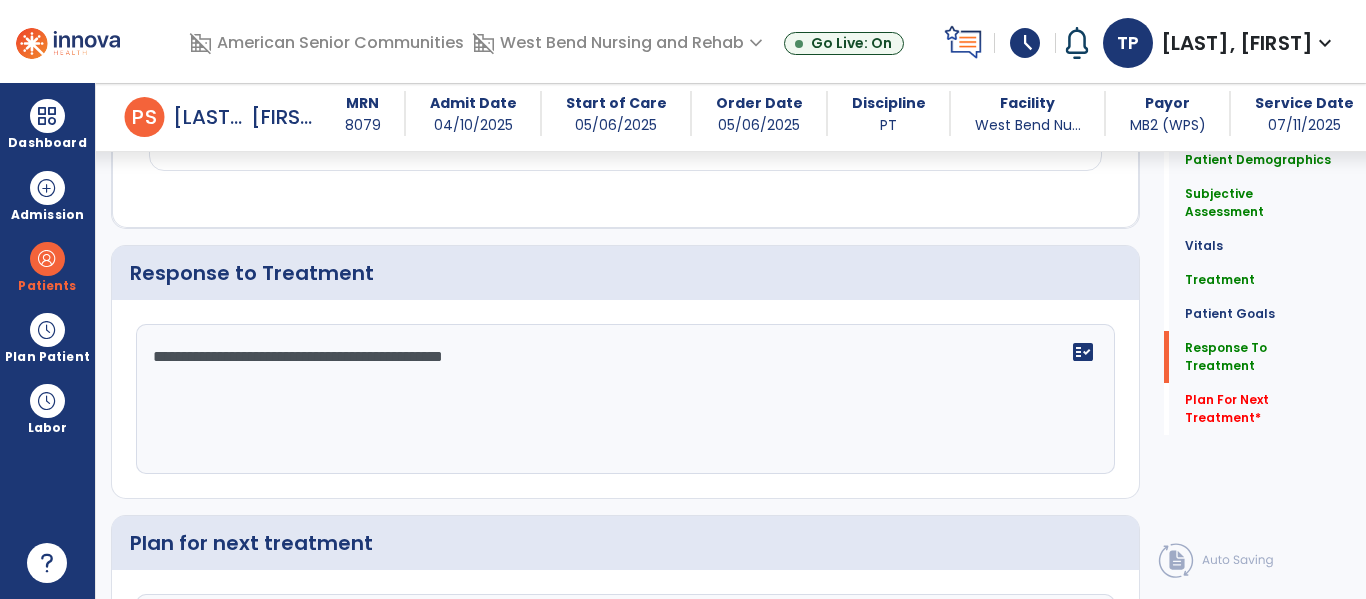 click on "**********" 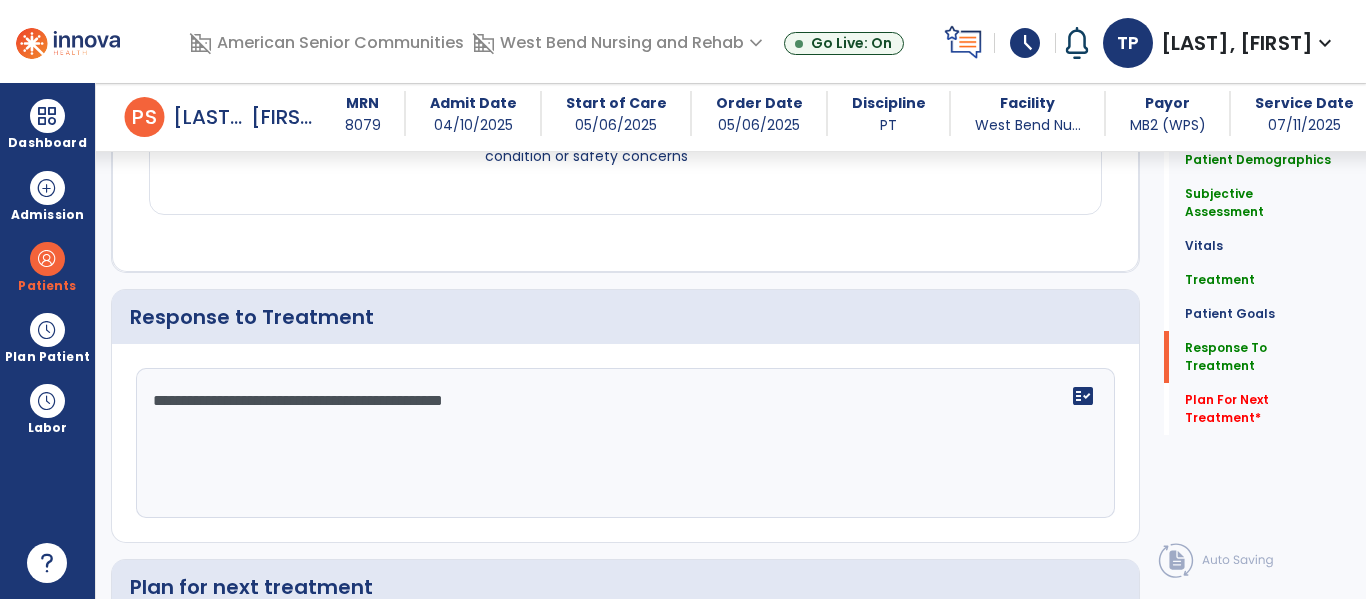 scroll, scrollTop: 3563, scrollLeft: 0, axis: vertical 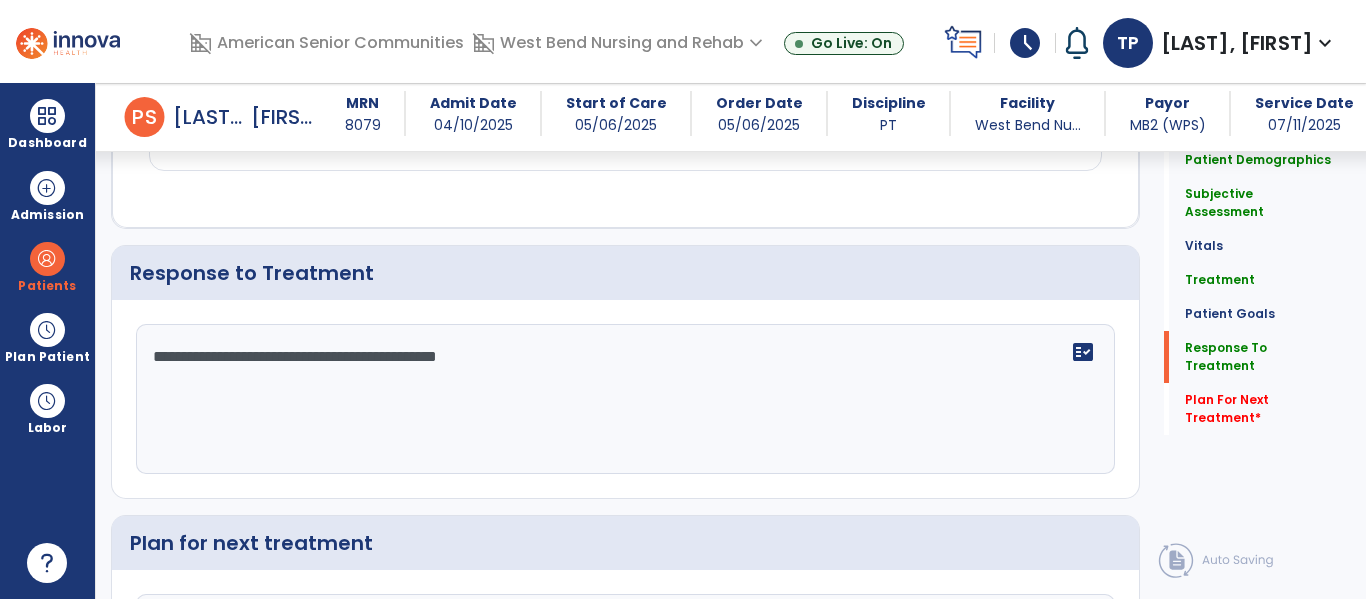 click on "**********" 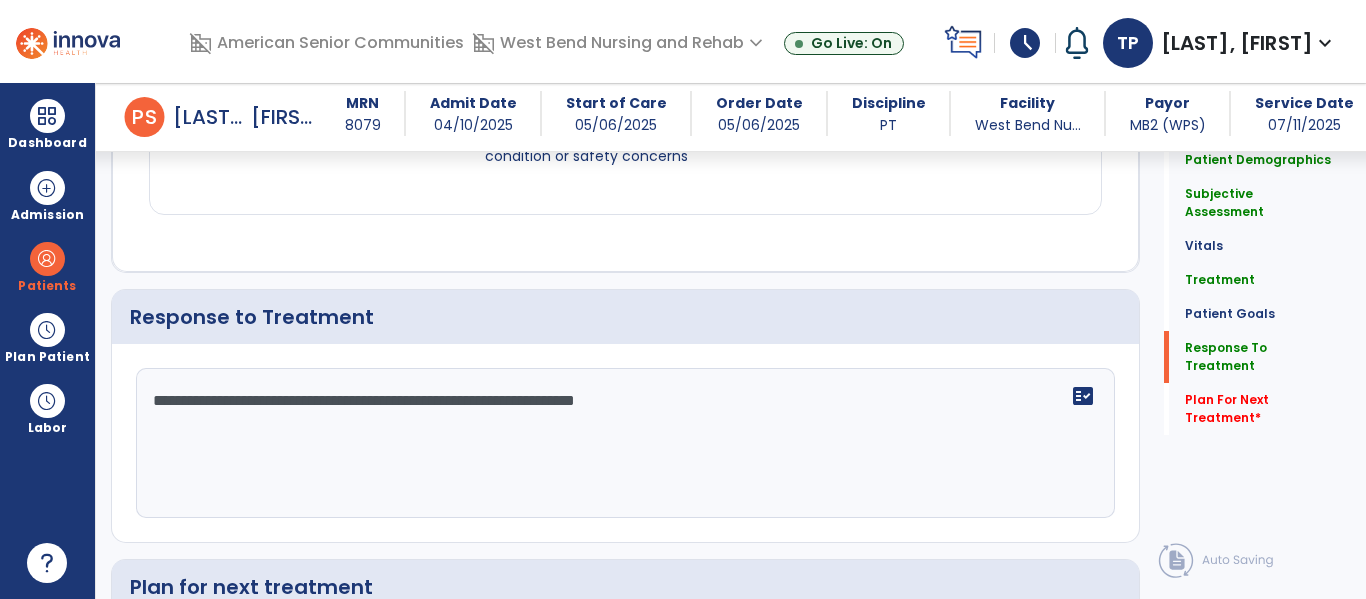 scroll, scrollTop: 3563, scrollLeft: 0, axis: vertical 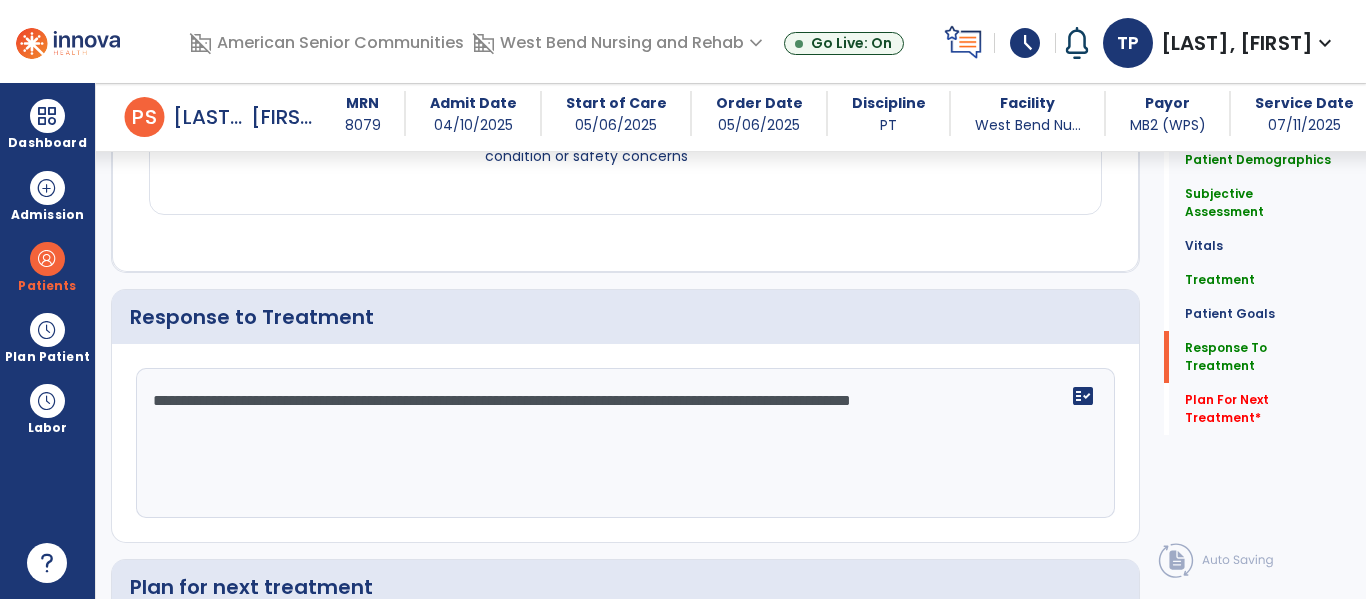 click on "**********" 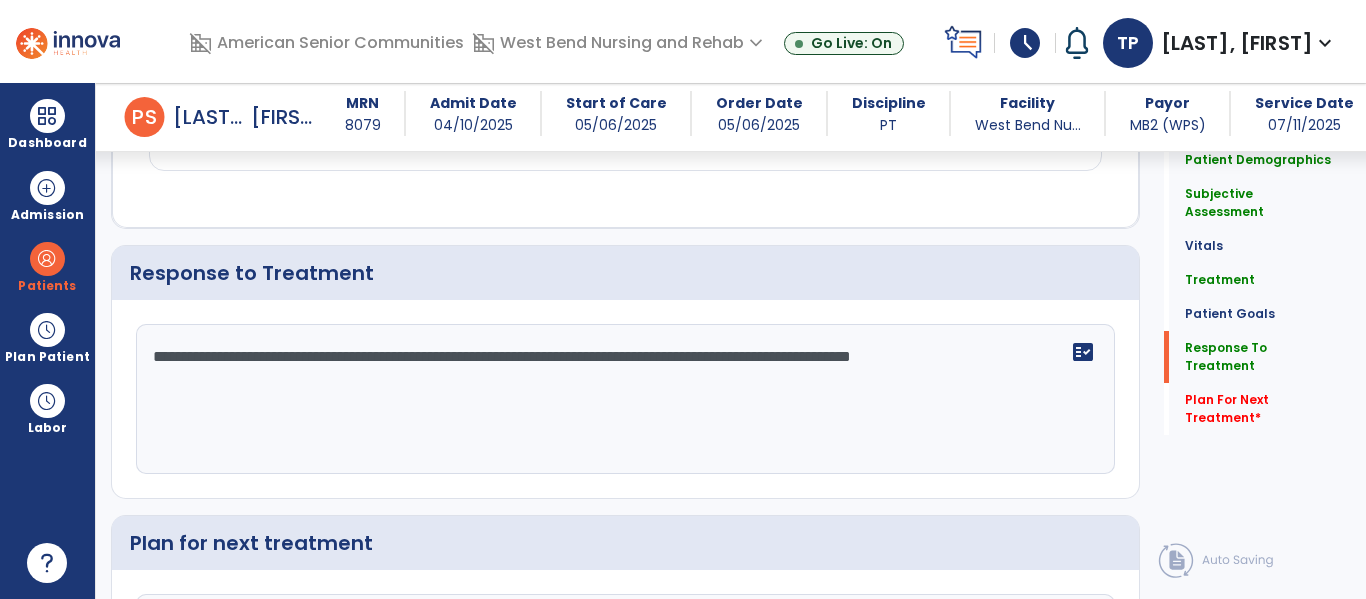 click on "**********" 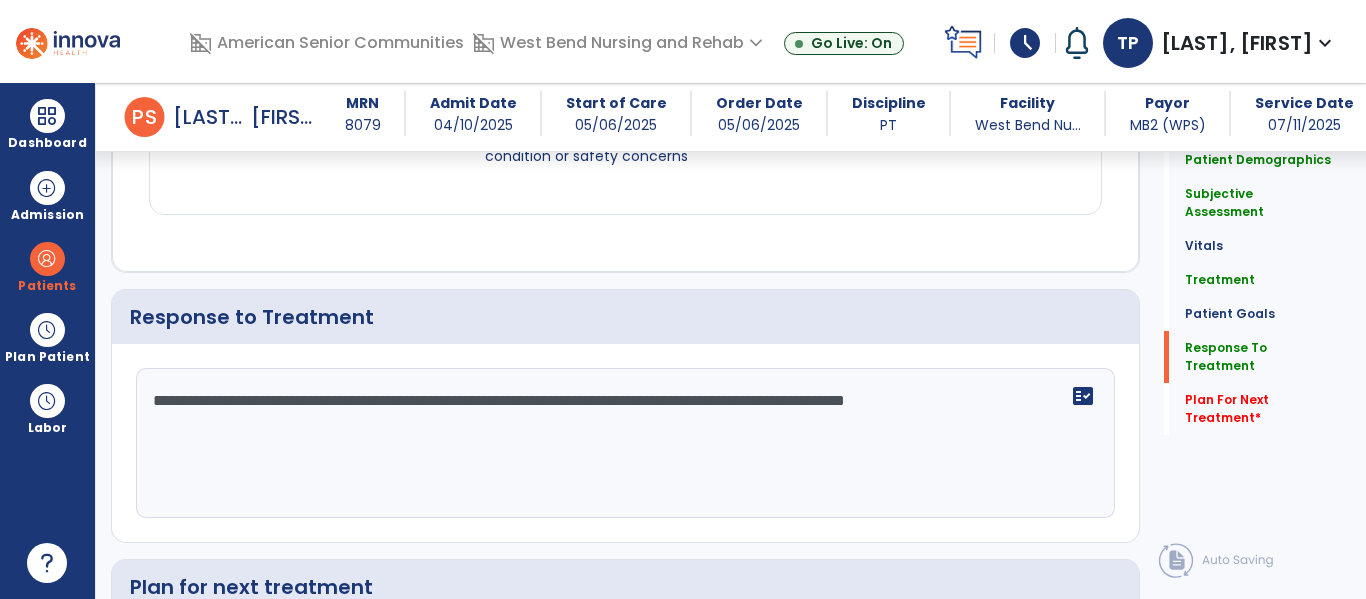 scroll, scrollTop: 3563, scrollLeft: 0, axis: vertical 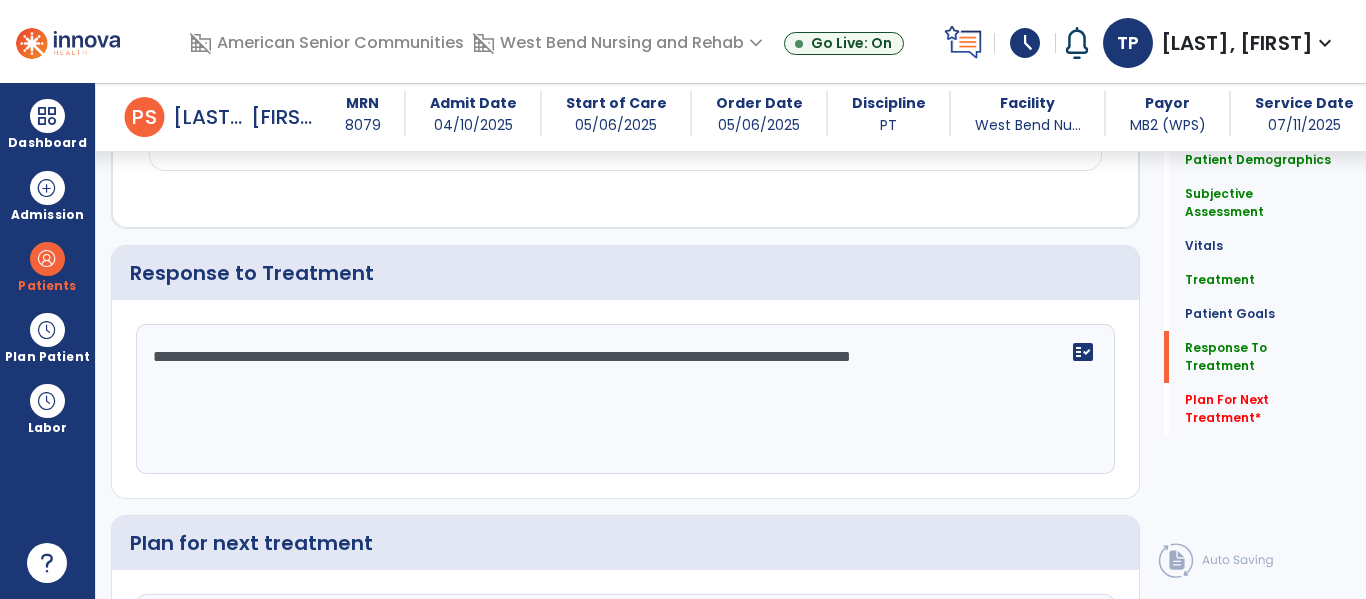 click on "**********" 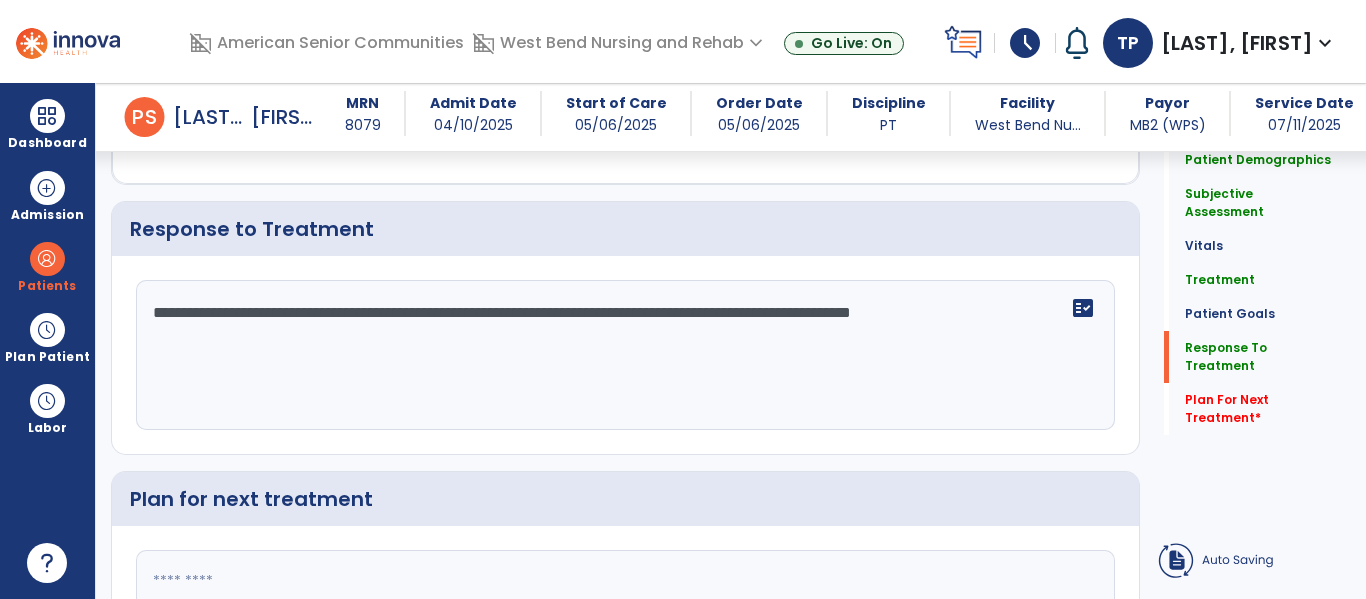 click on "**********" 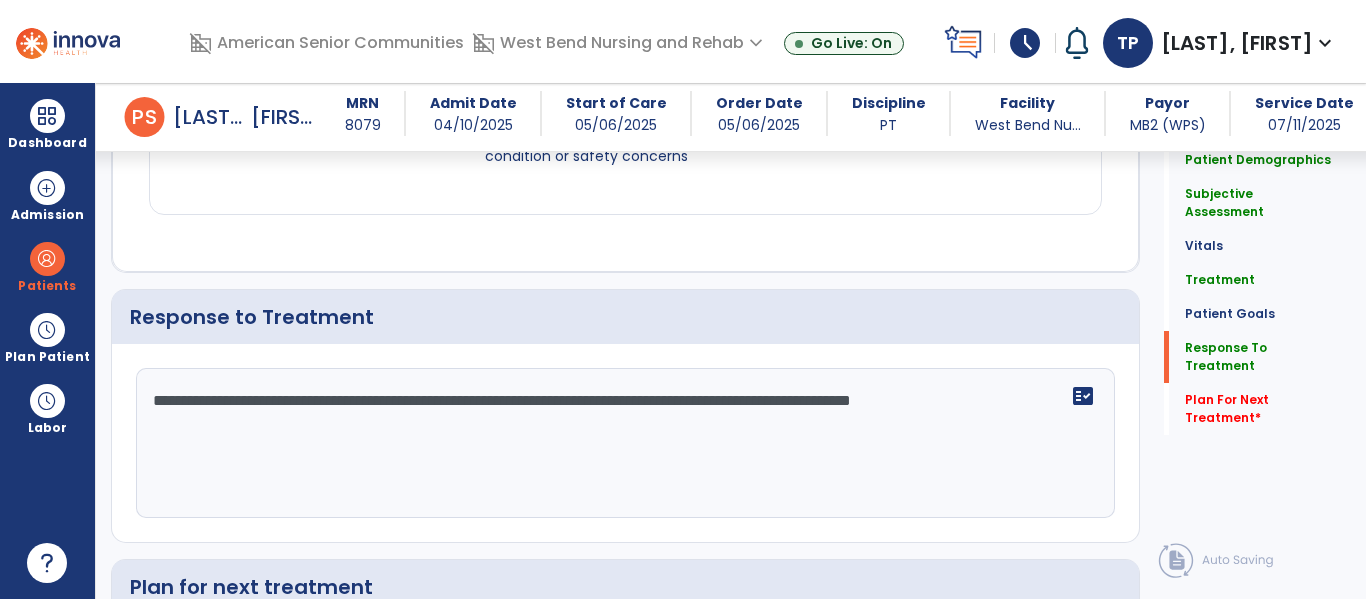 scroll, scrollTop: 3563, scrollLeft: 0, axis: vertical 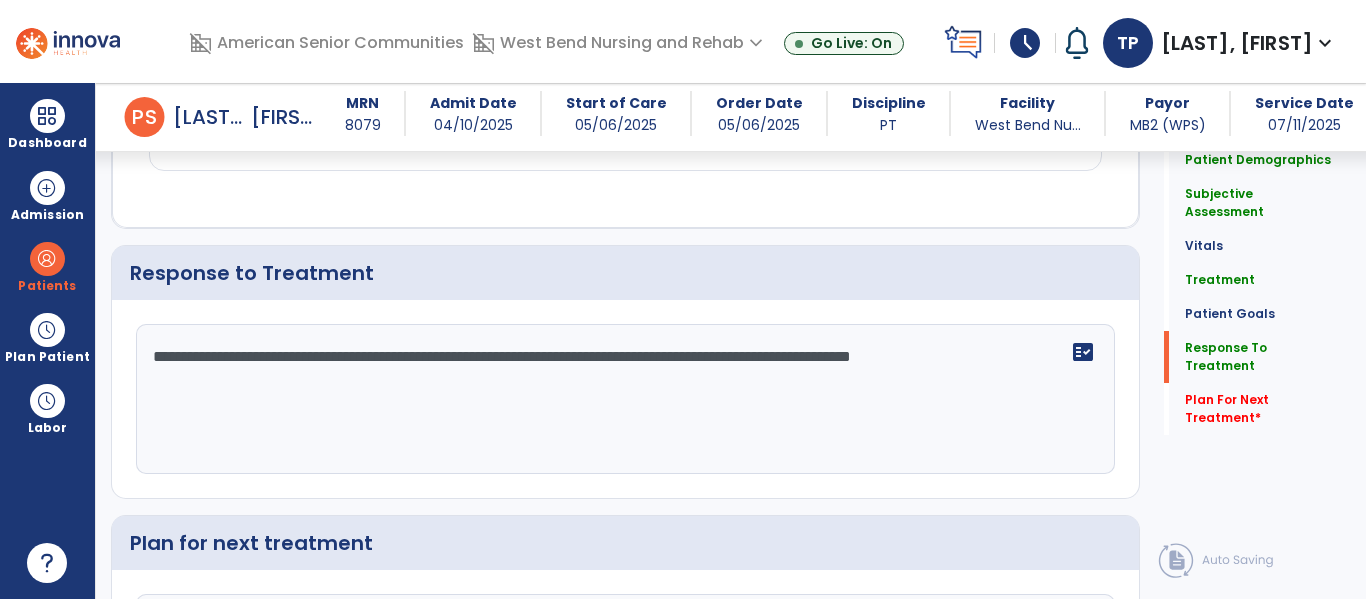 drag, startPoint x: 147, startPoint y: 335, endPoint x: 287, endPoint y: 365, distance: 143.1782 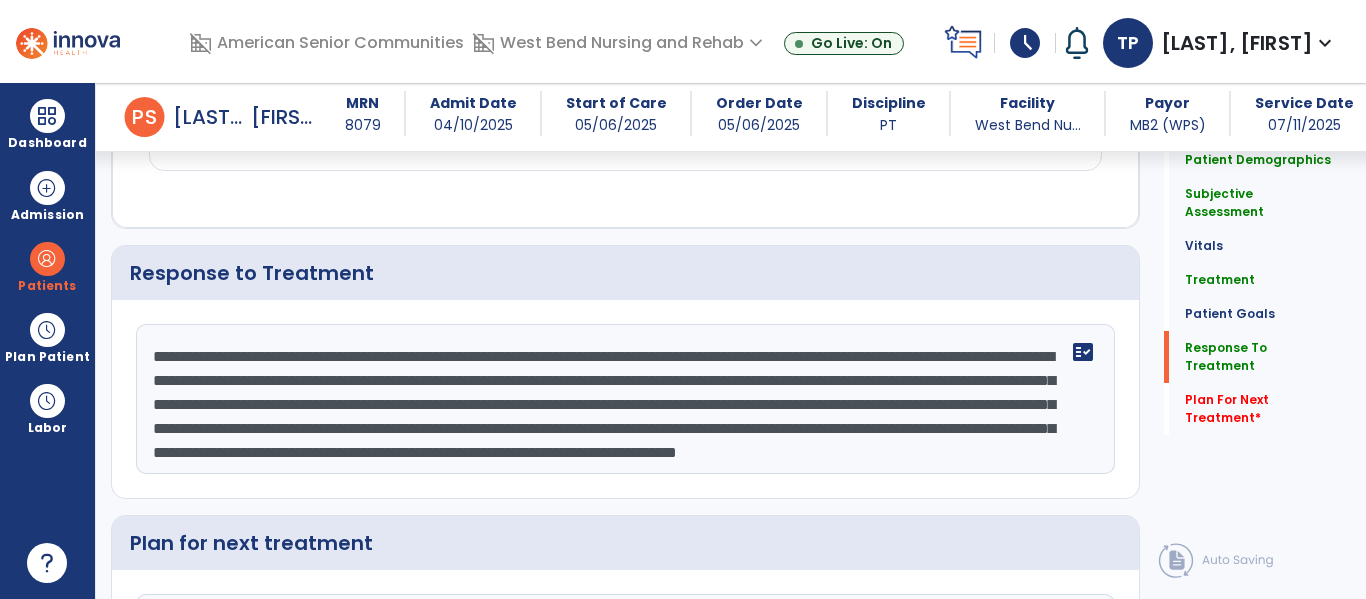 scroll, scrollTop: 39, scrollLeft: 0, axis: vertical 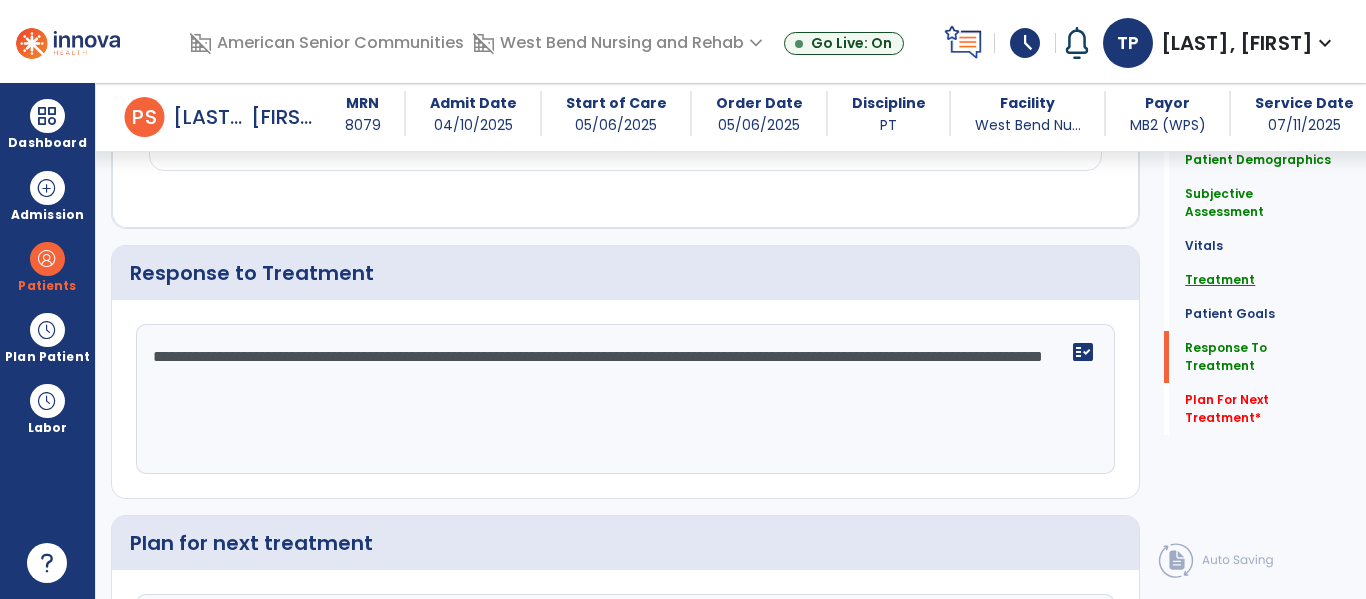 type on "**********" 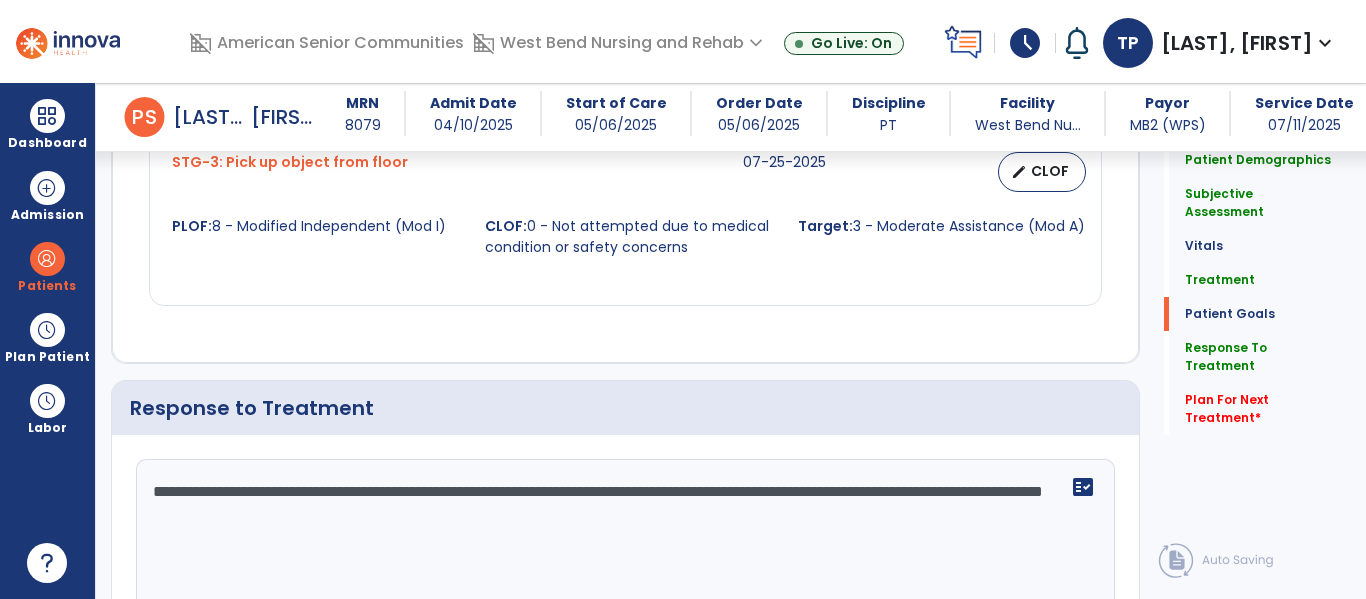 scroll, scrollTop: 2365, scrollLeft: 0, axis: vertical 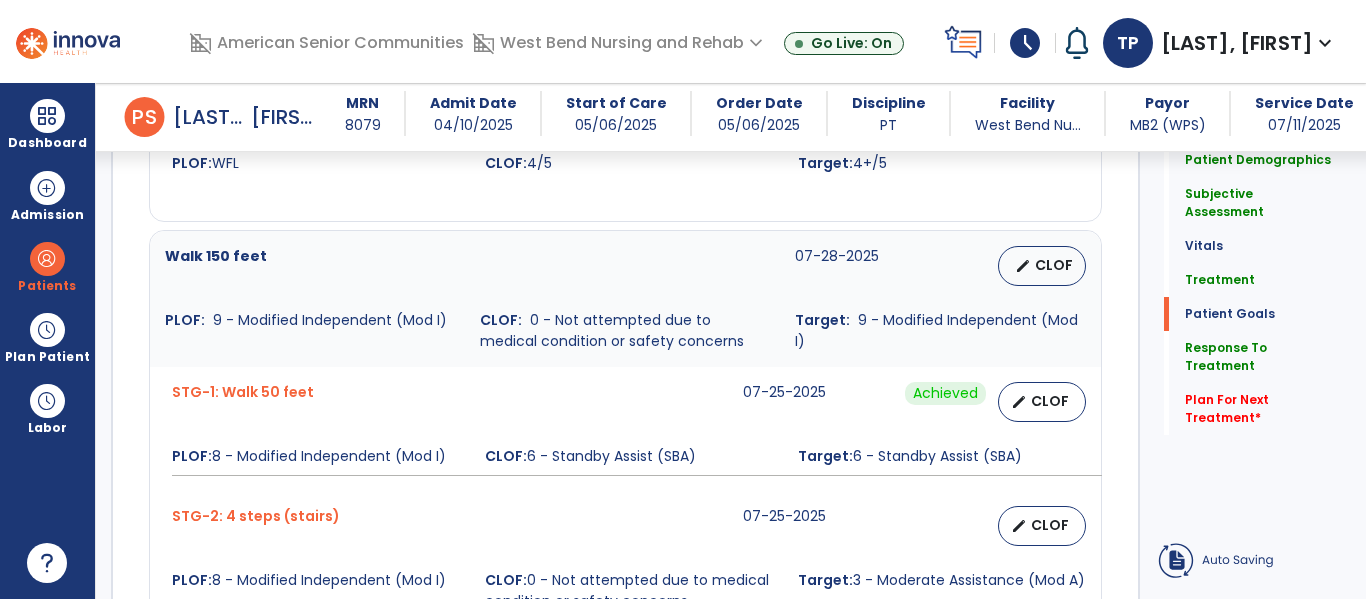 click on "Patient Demographics  Medical Diagnosis   Treatment Diagnosis   Precautions   Contraindications
Code
Description
Pdpm Clinical Category
Y92.029" 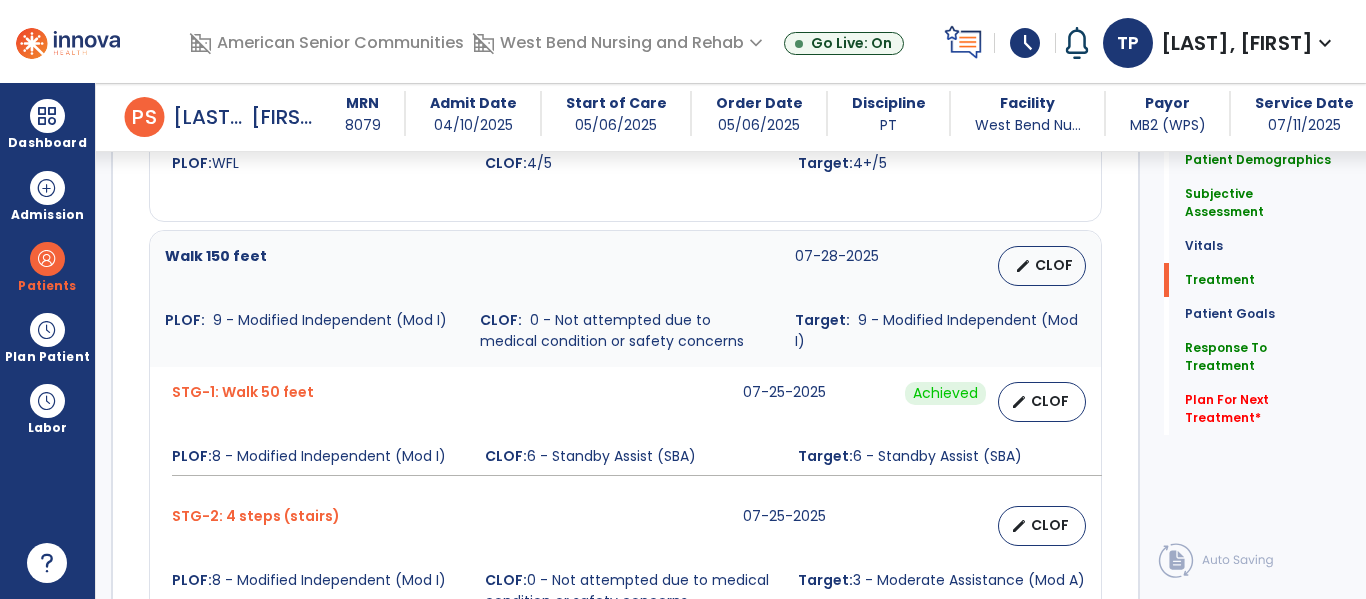 click on "Previous Tx Plan" 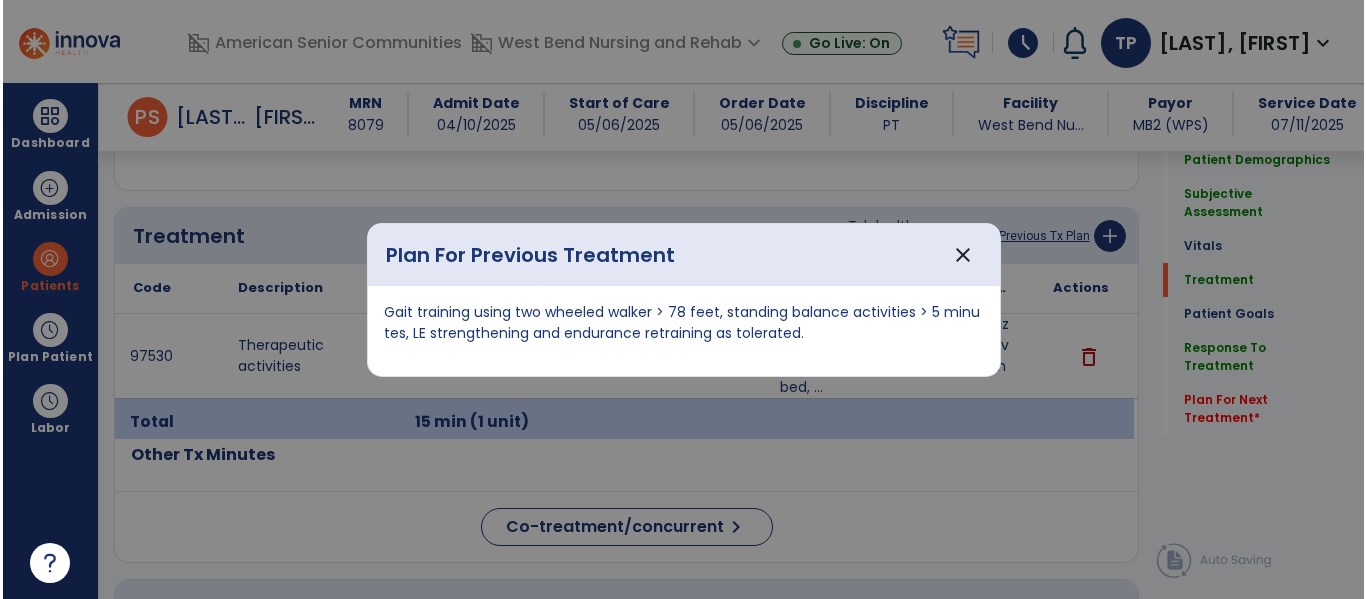 scroll, scrollTop: 1122, scrollLeft: 0, axis: vertical 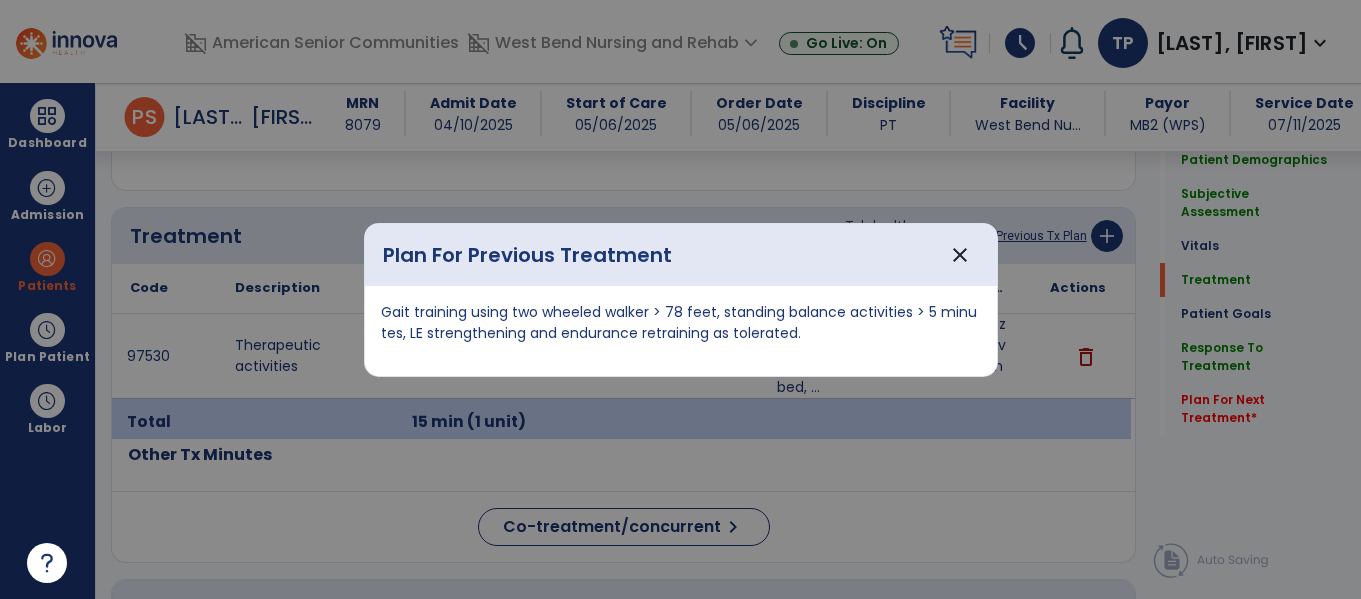 drag, startPoint x: 380, startPoint y: 310, endPoint x: 719, endPoint y: 337, distance: 340.07352 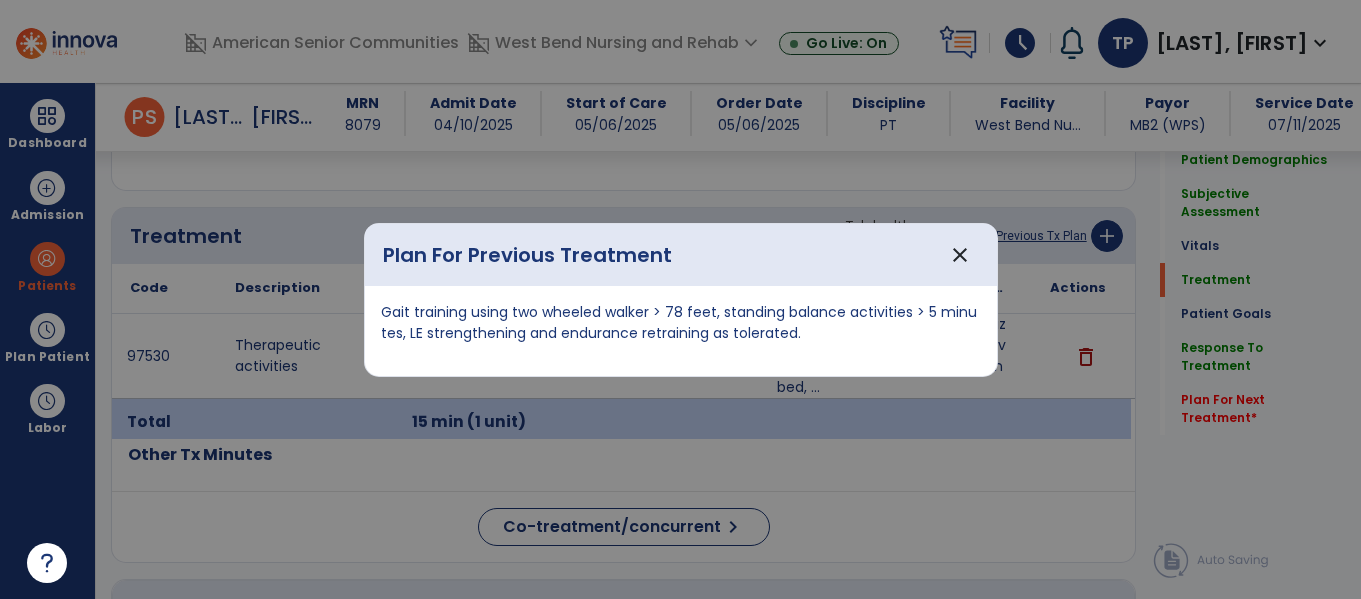copy on "Gait training using two wheeled walker > 78 feet, standing balance activities > 5 minutes, LE strengthening and endurance retraining as tolerated." 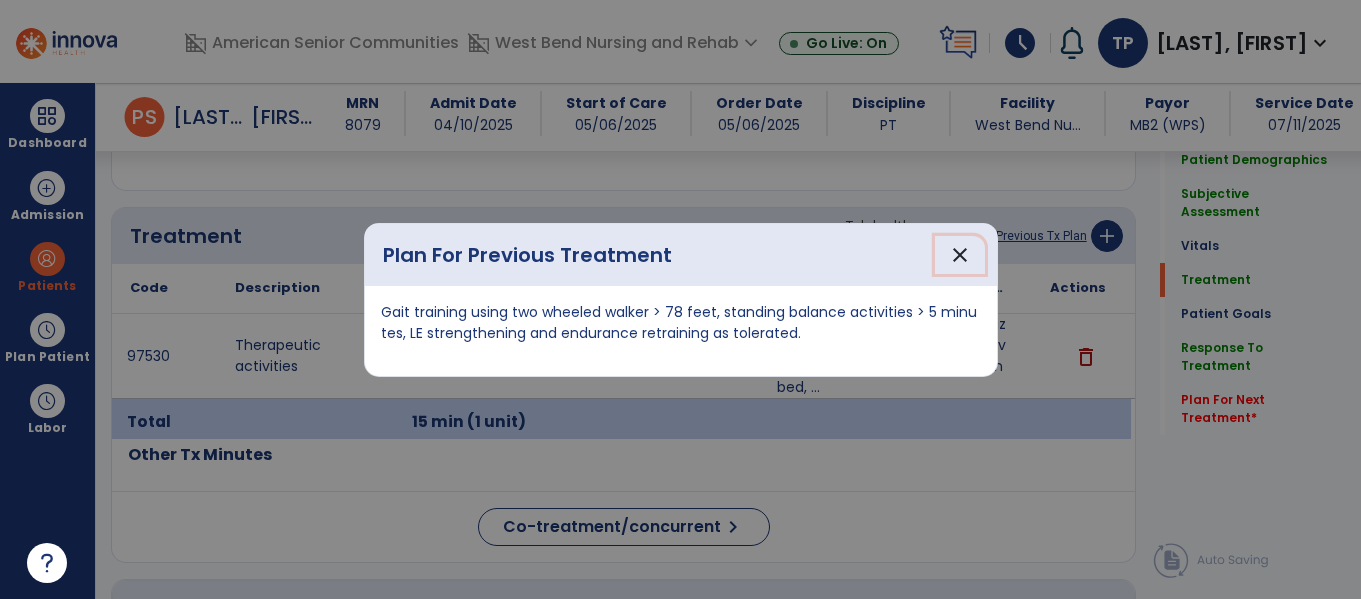 click on "close" at bounding box center [960, 255] 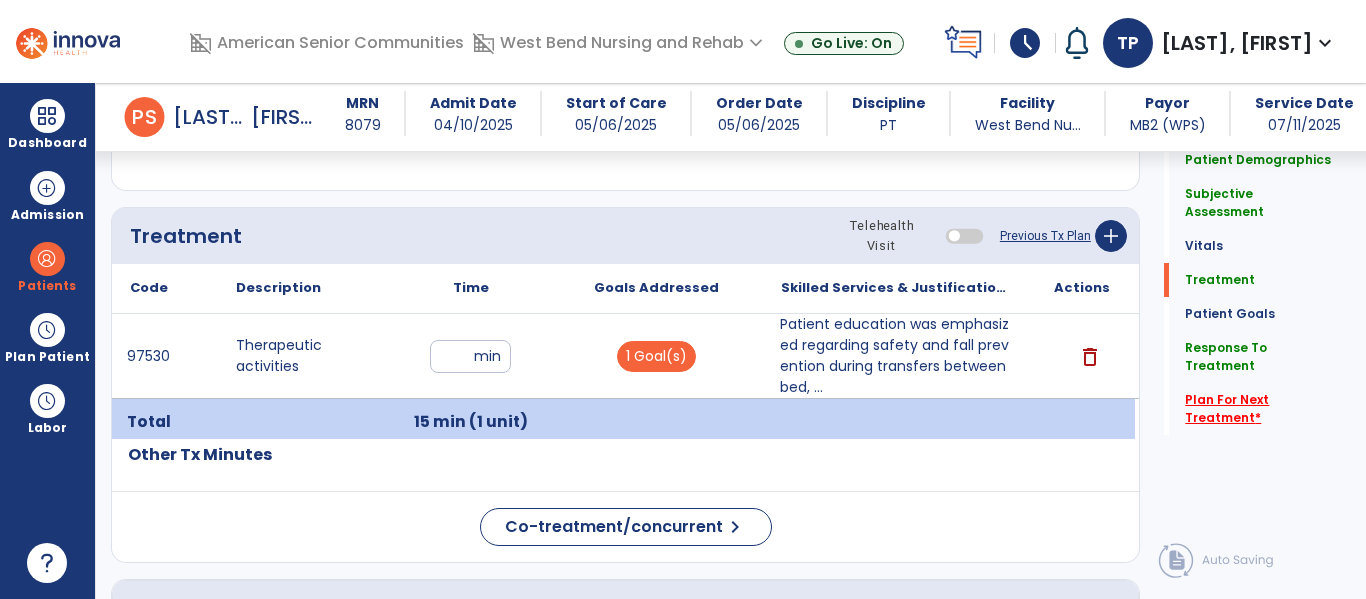 click on "Plan For Next Treatment   *" 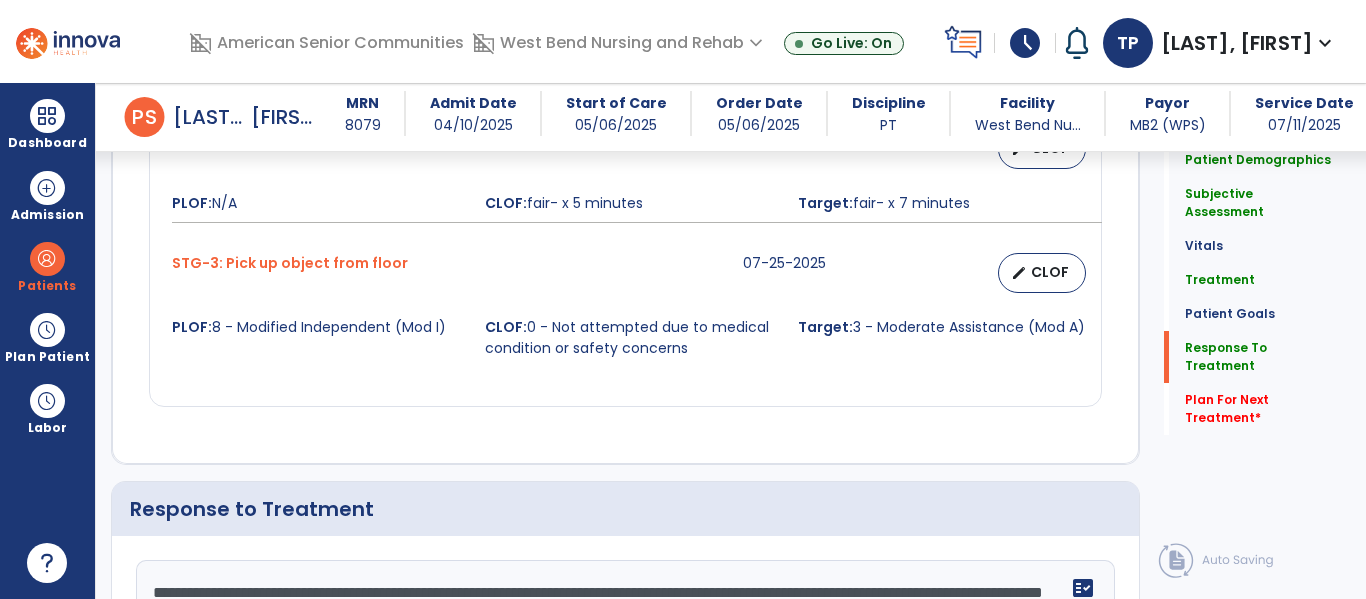 scroll, scrollTop: 3778, scrollLeft: 0, axis: vertical 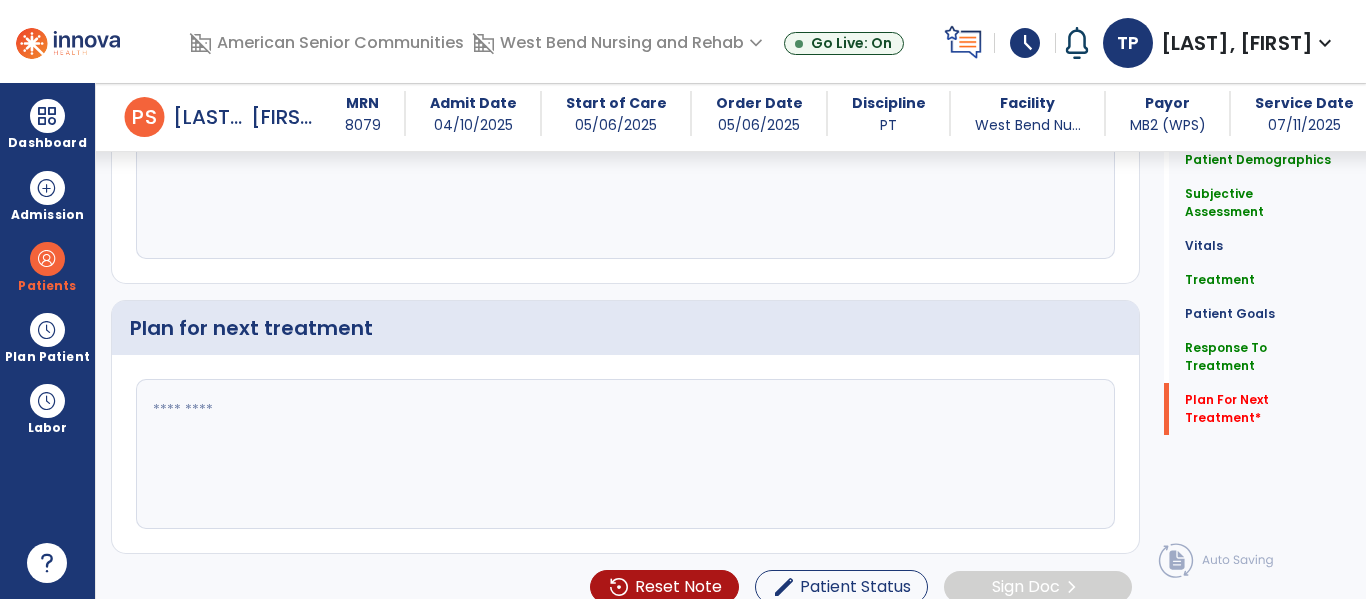 click 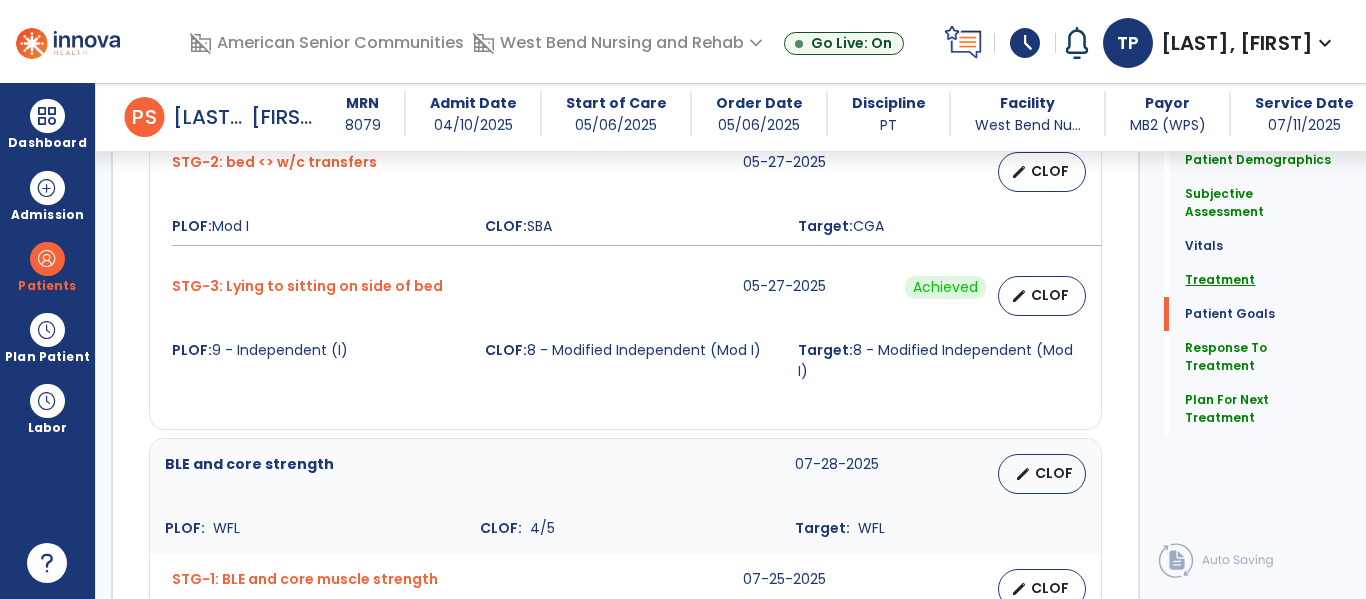 type on "**********" 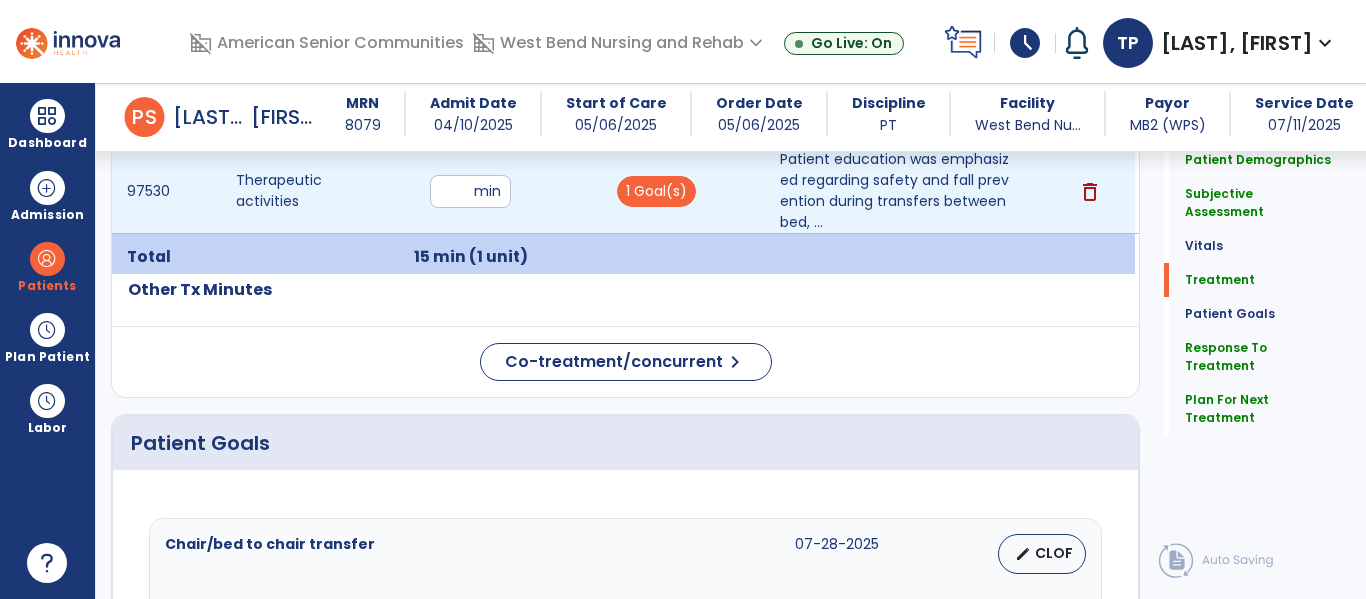 scroll, scrollTop: 1166, scrollLeft: 0, axis: vertical 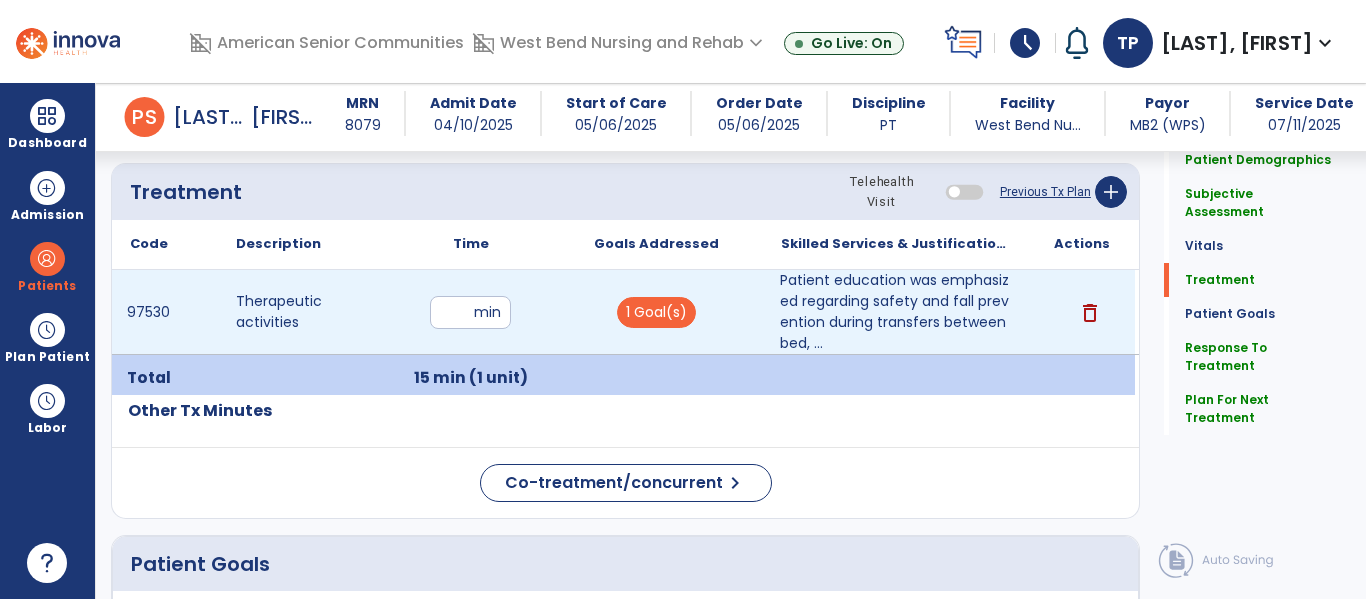 click on "**" at bounding box center (470, 312) 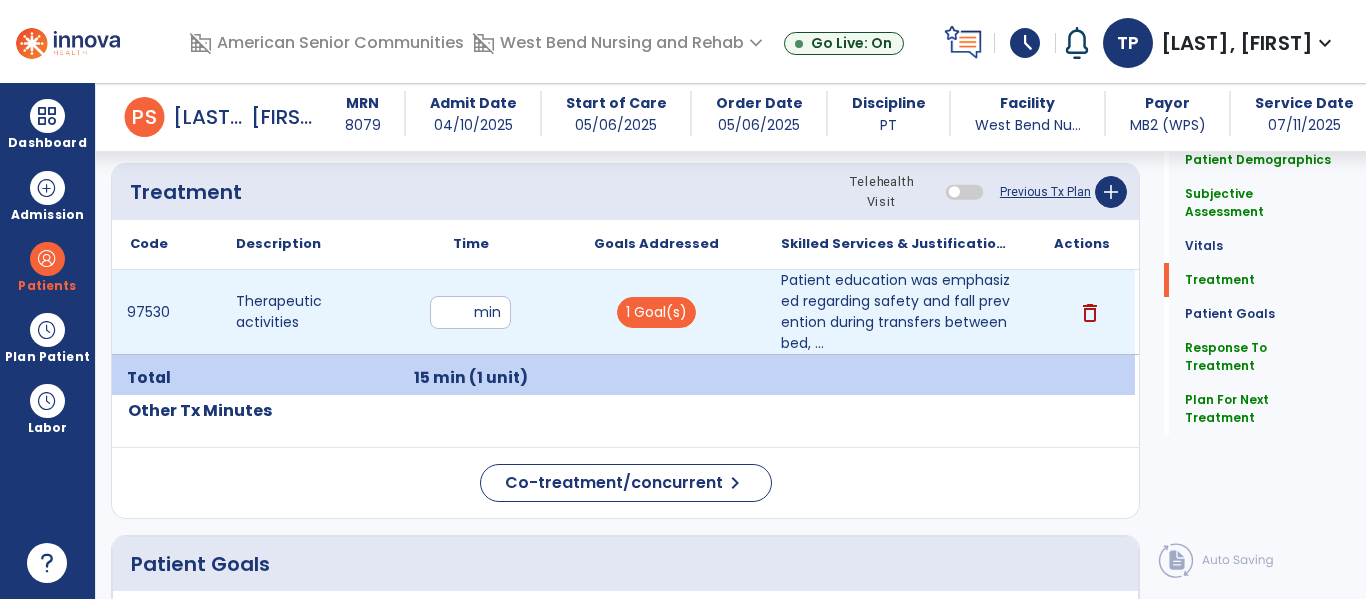 click on "**" at bounding box center (470, 312) 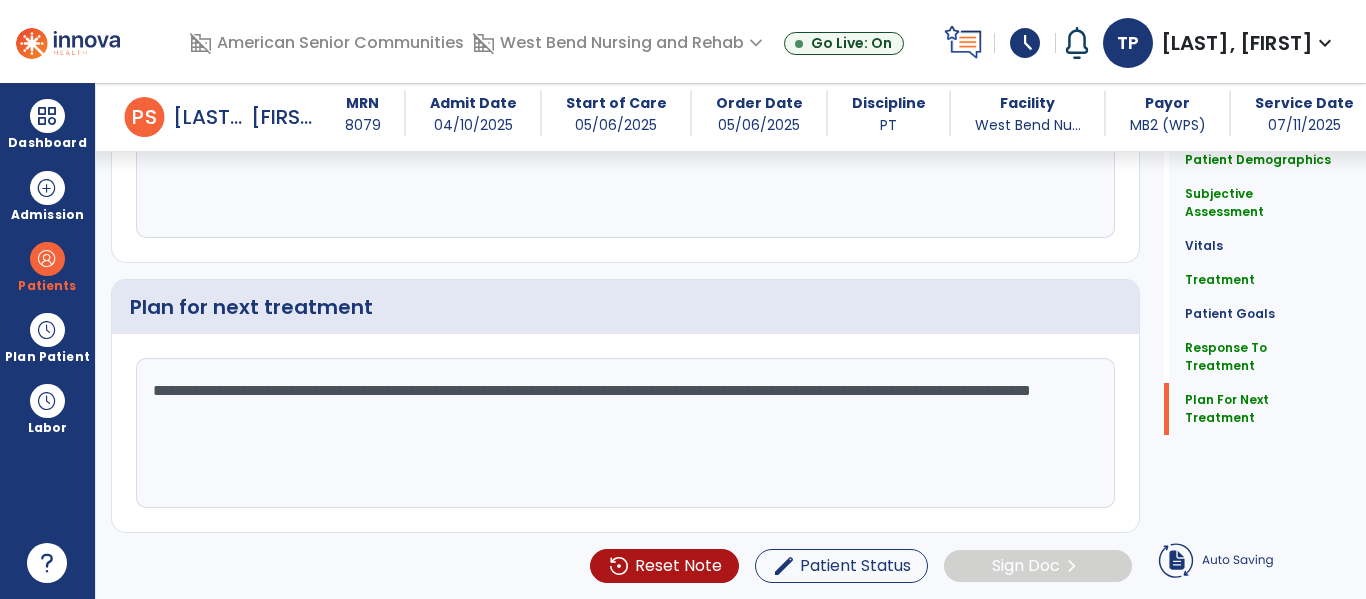 scroll, scrollTop: 3734, scrollLeft: 0, axis: vertical 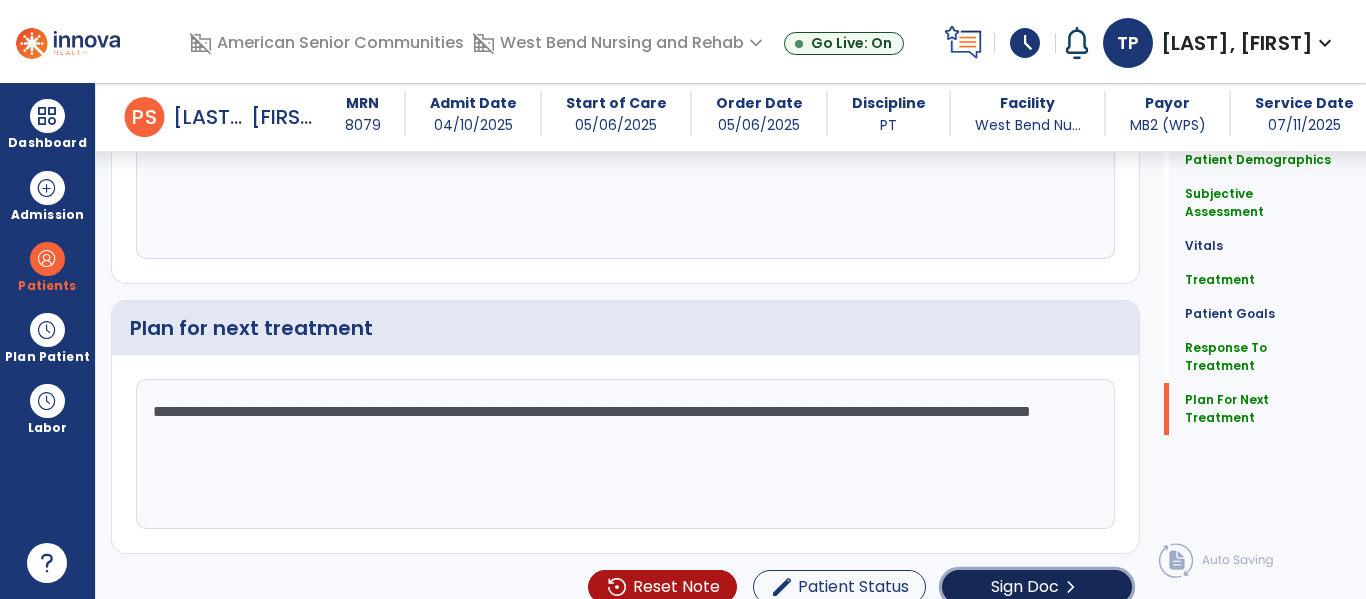 click on "Sign Doc" 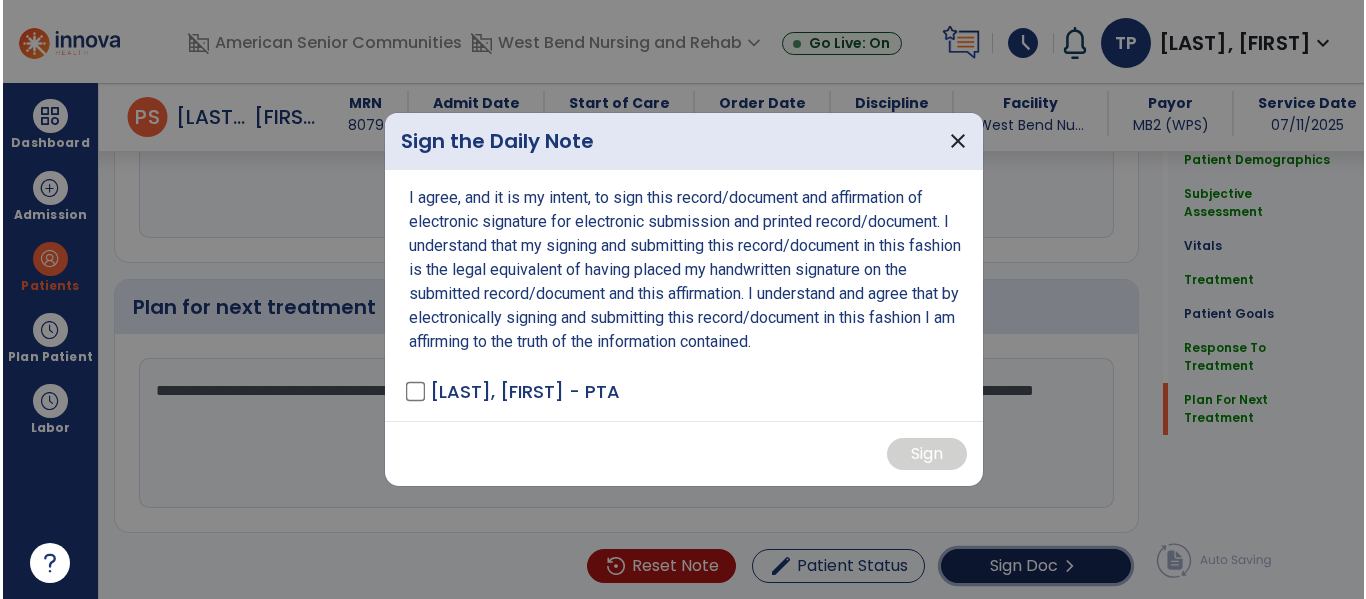 scroll, scrollTop: 3799, scrollLeft: 0, axis: vertical 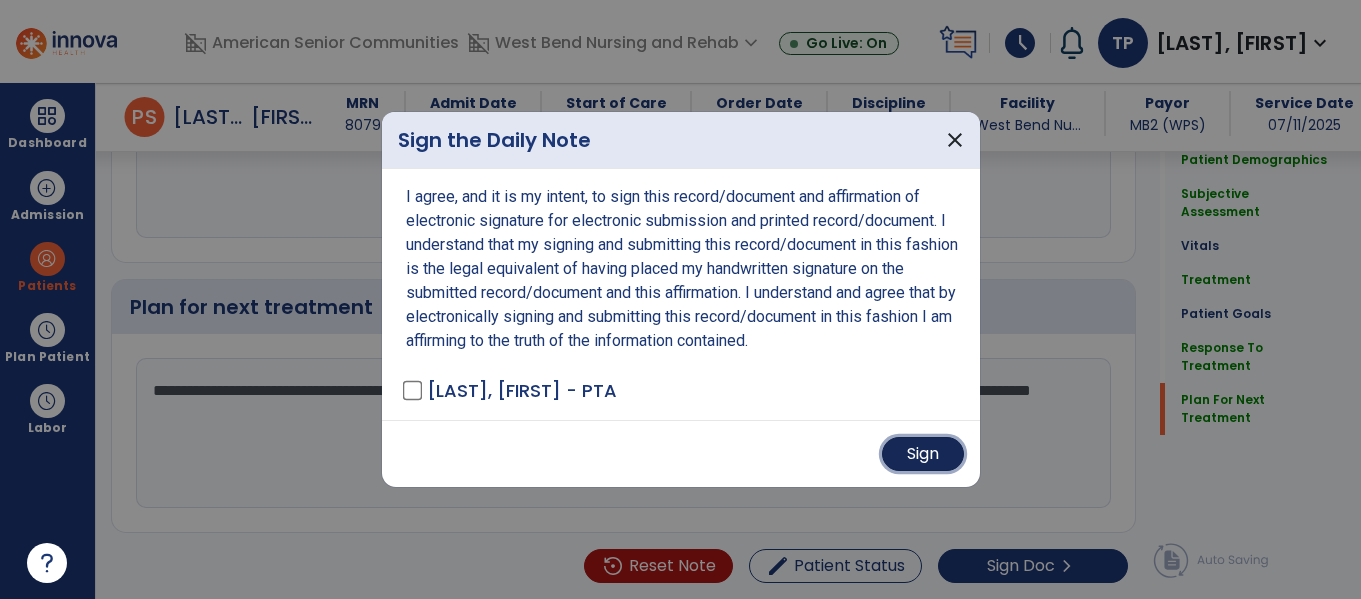 click on "Sign" at bounding box center (923, 454) 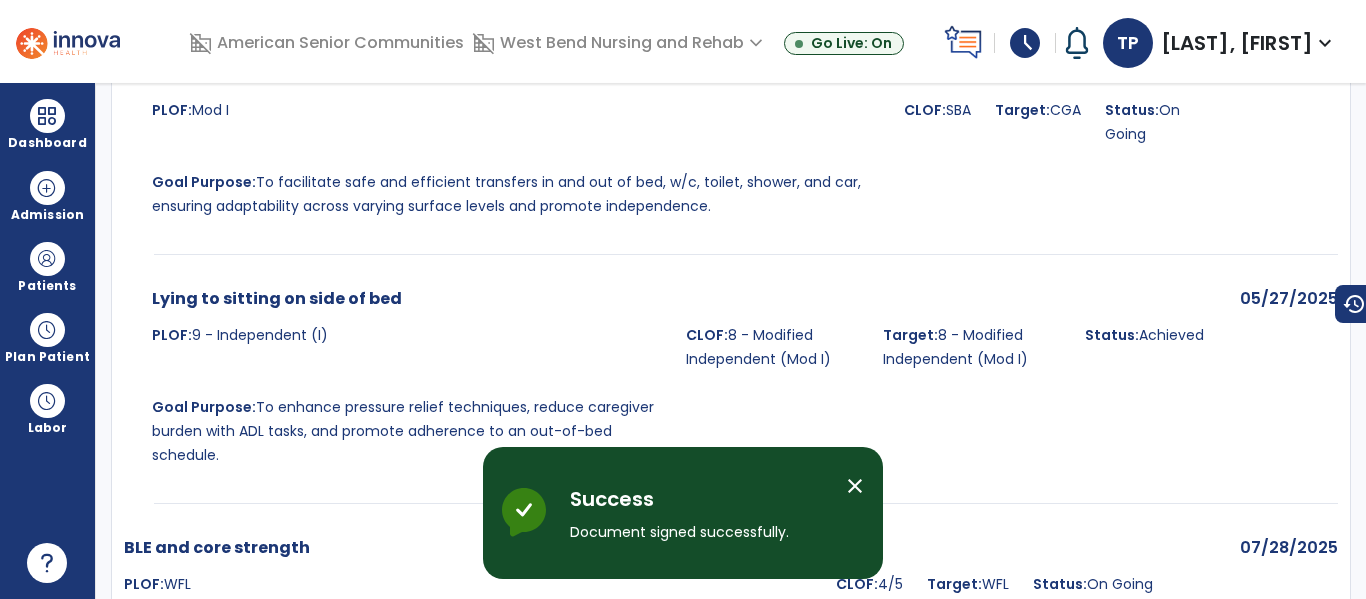 scroll, scrollTop: 0, scrollLeft: 0, axis: both 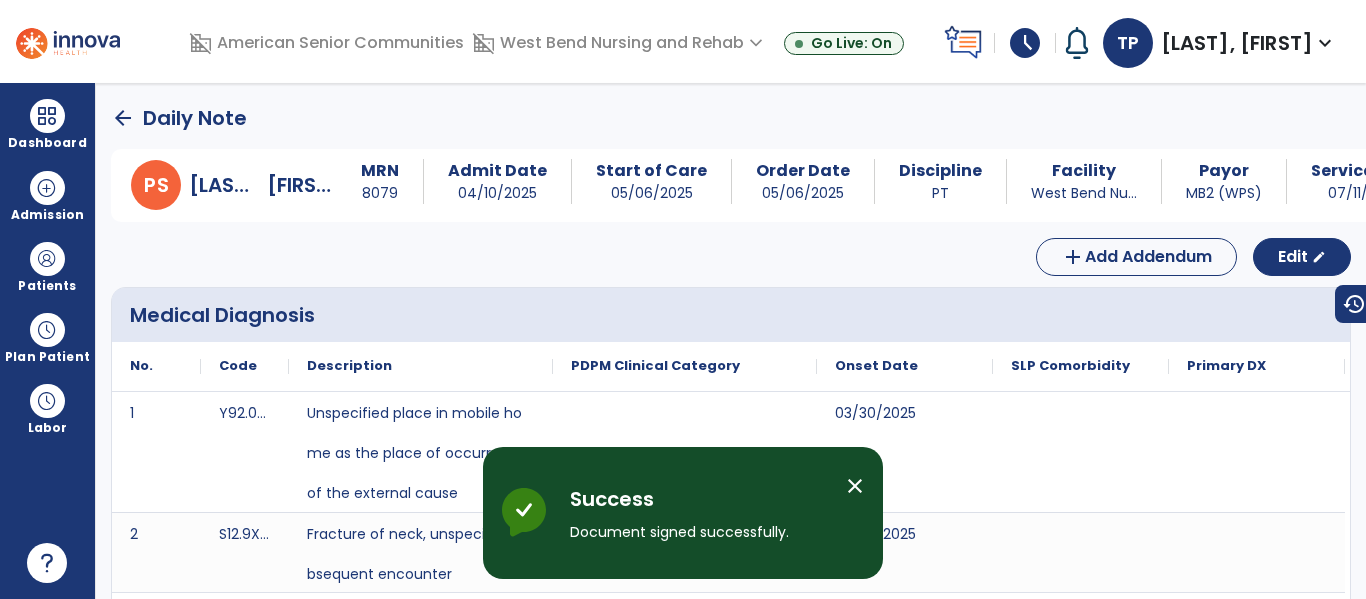 click on "arrow_back" 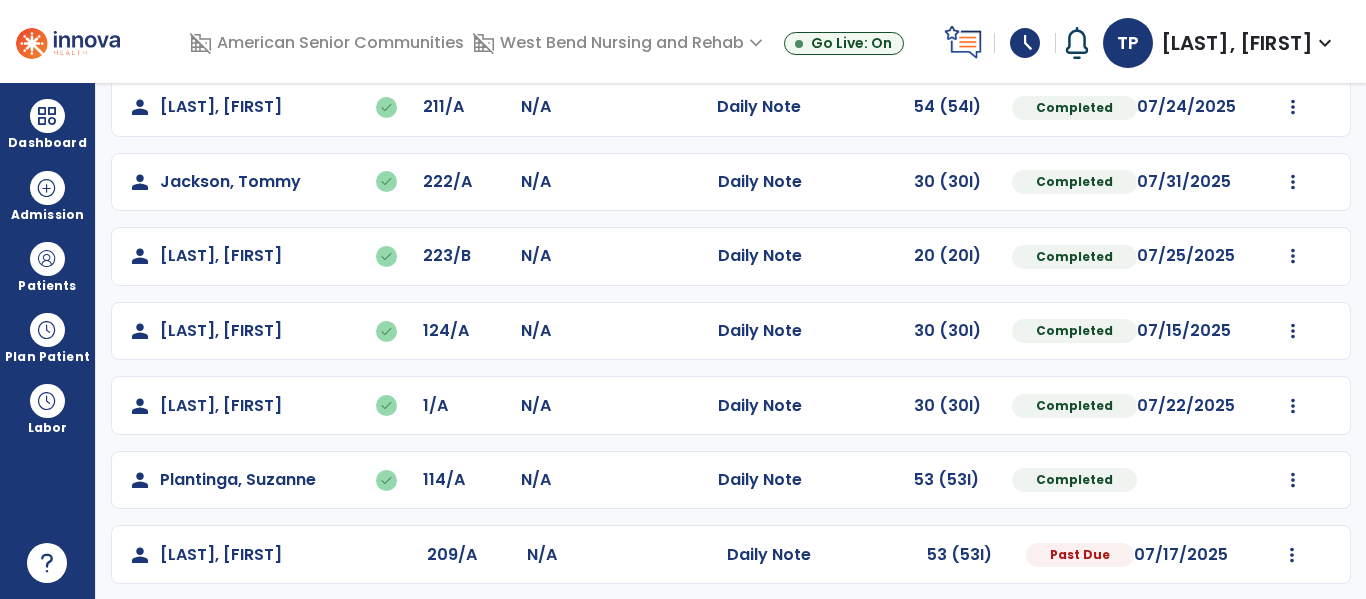 scroll, scrollTop: 488, scrollLeft: 0, axis: vertical 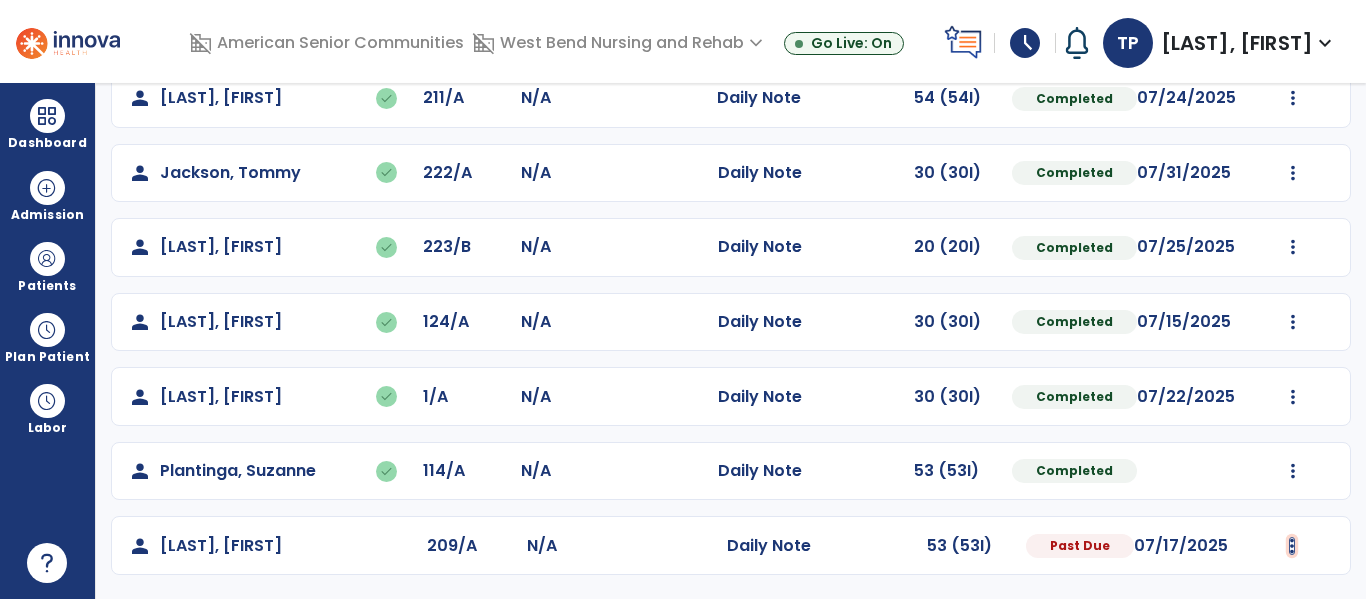 click at bounding box center [1293, -200] 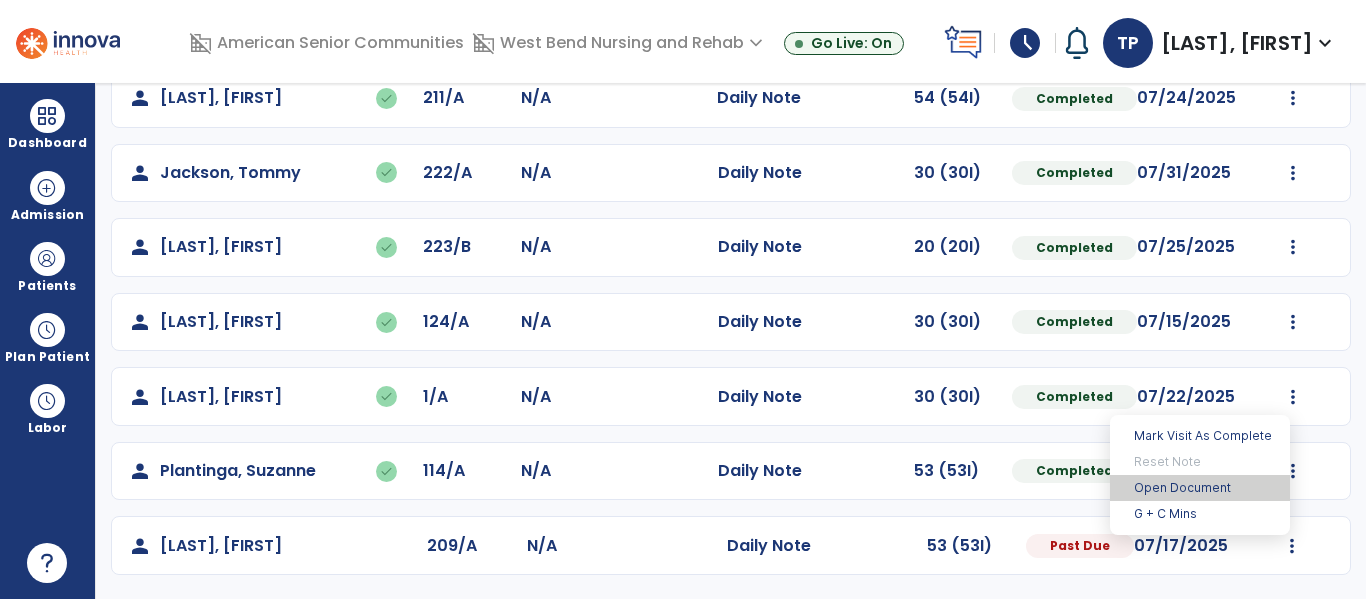 click on "Open Document" at bounding box center (1200, 488) 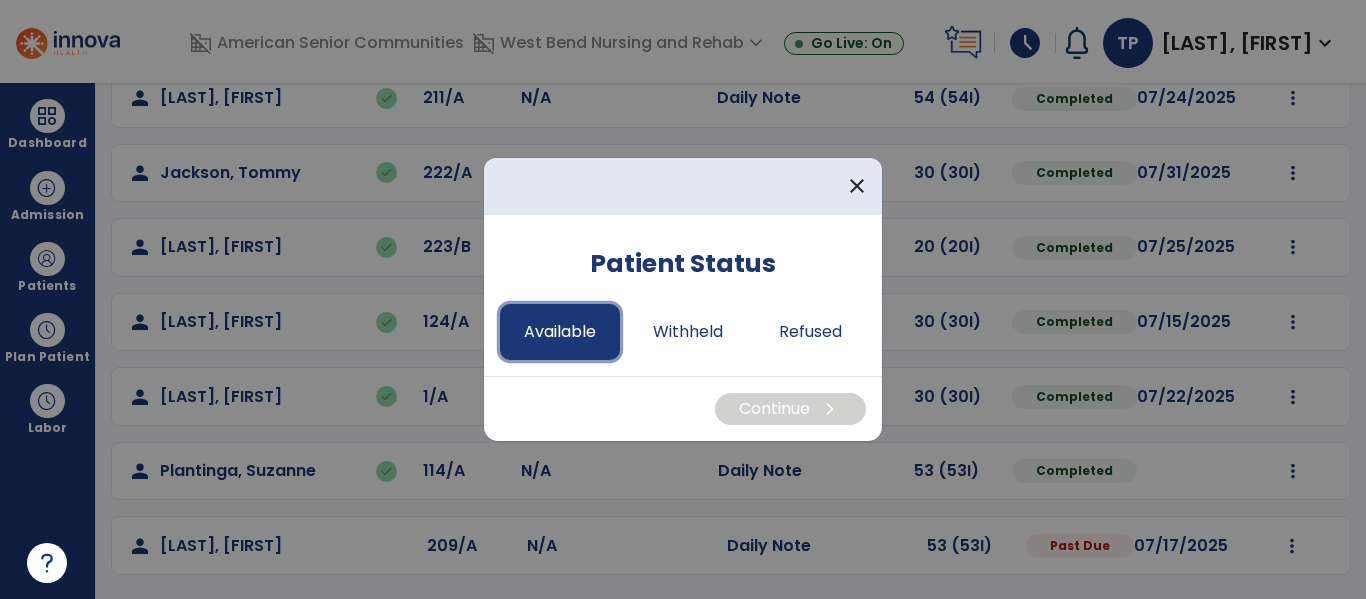 click on "Available" at bounding box center [560, 332] 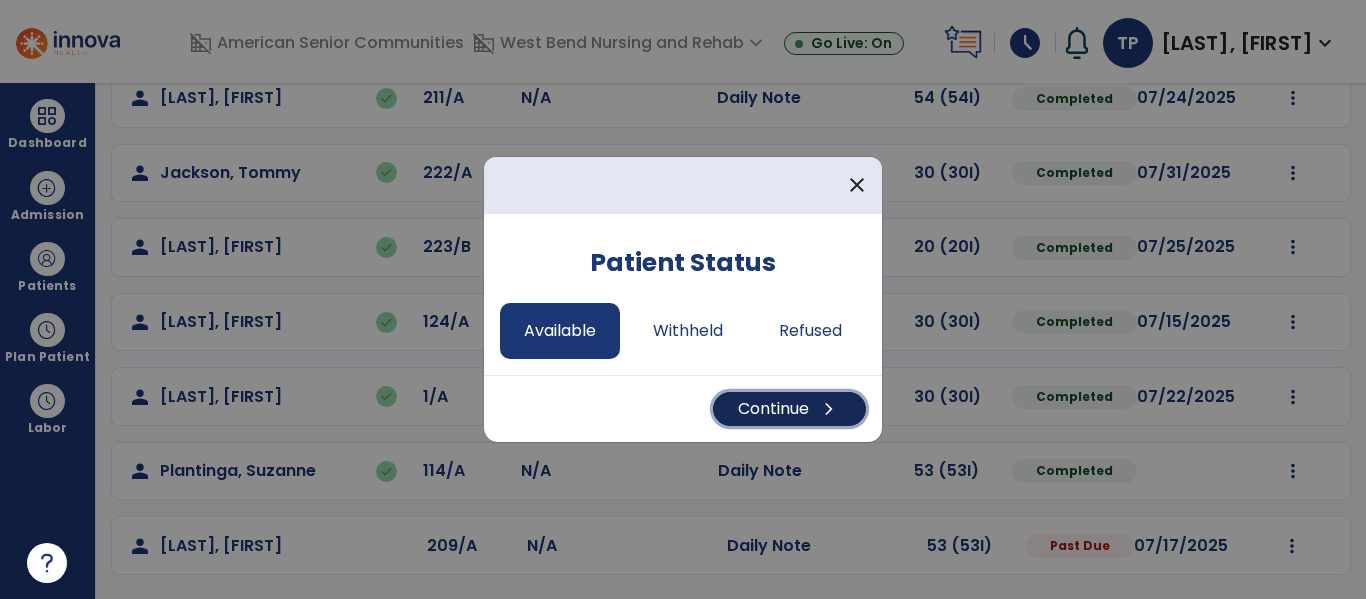 click on "Continue   chevron_right" at bounding box center (789, 409) 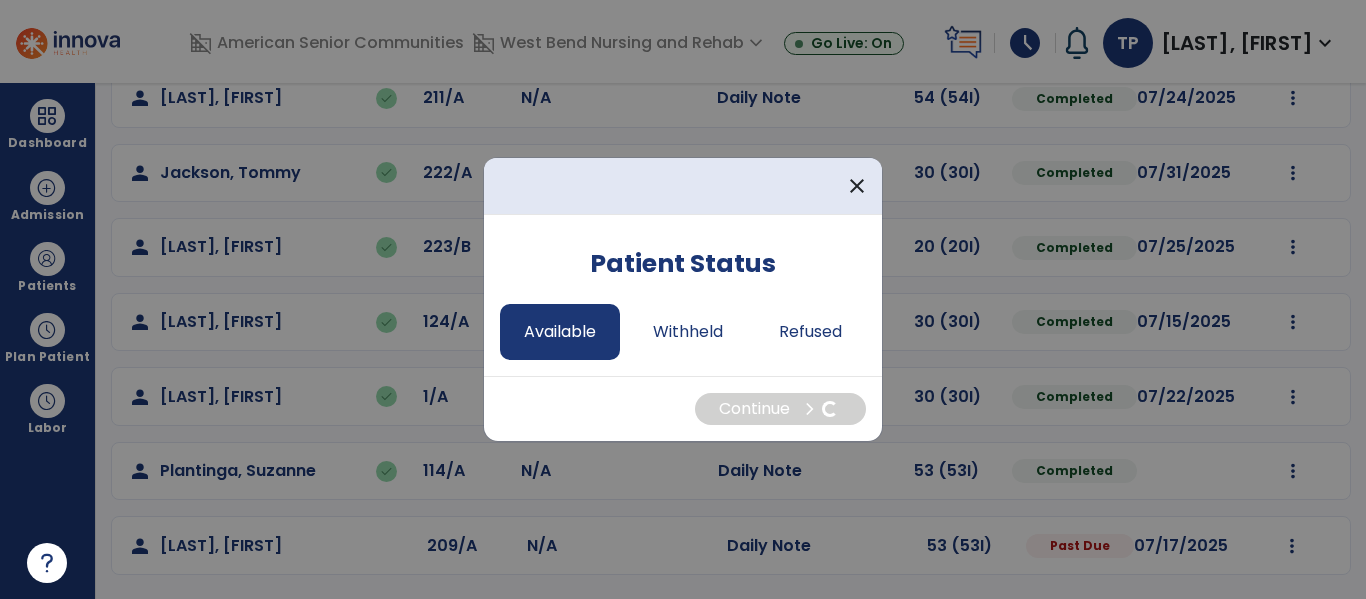 select on "*" 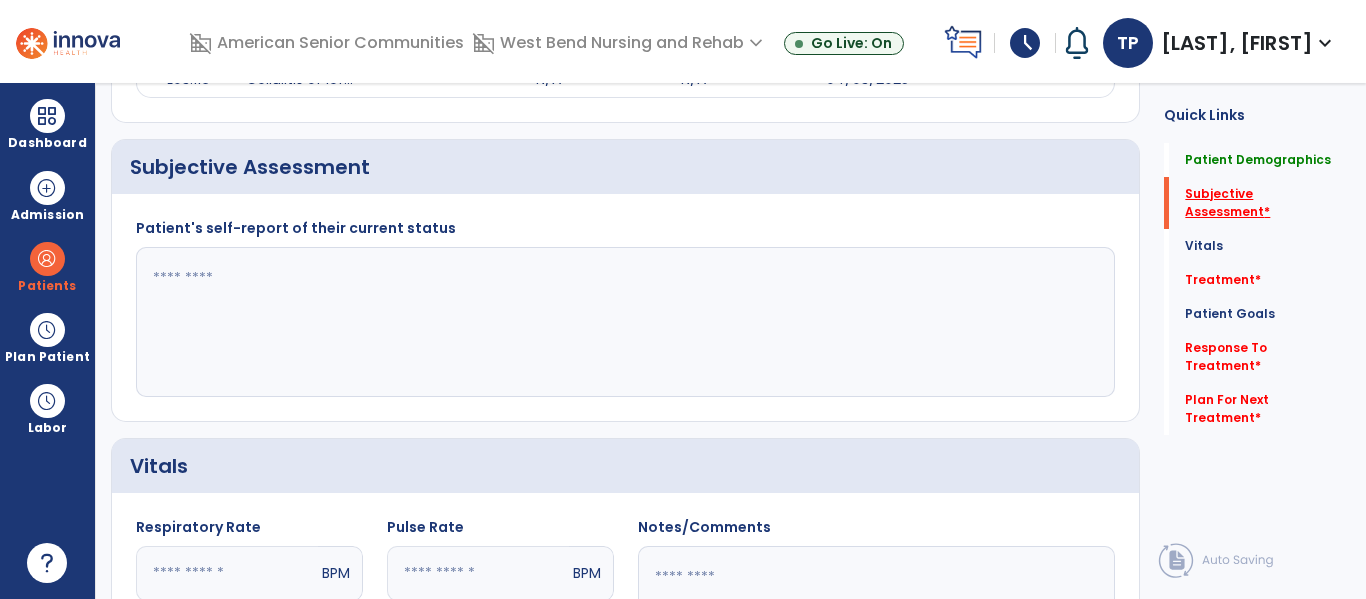 click on "Subjective Assessment   *" 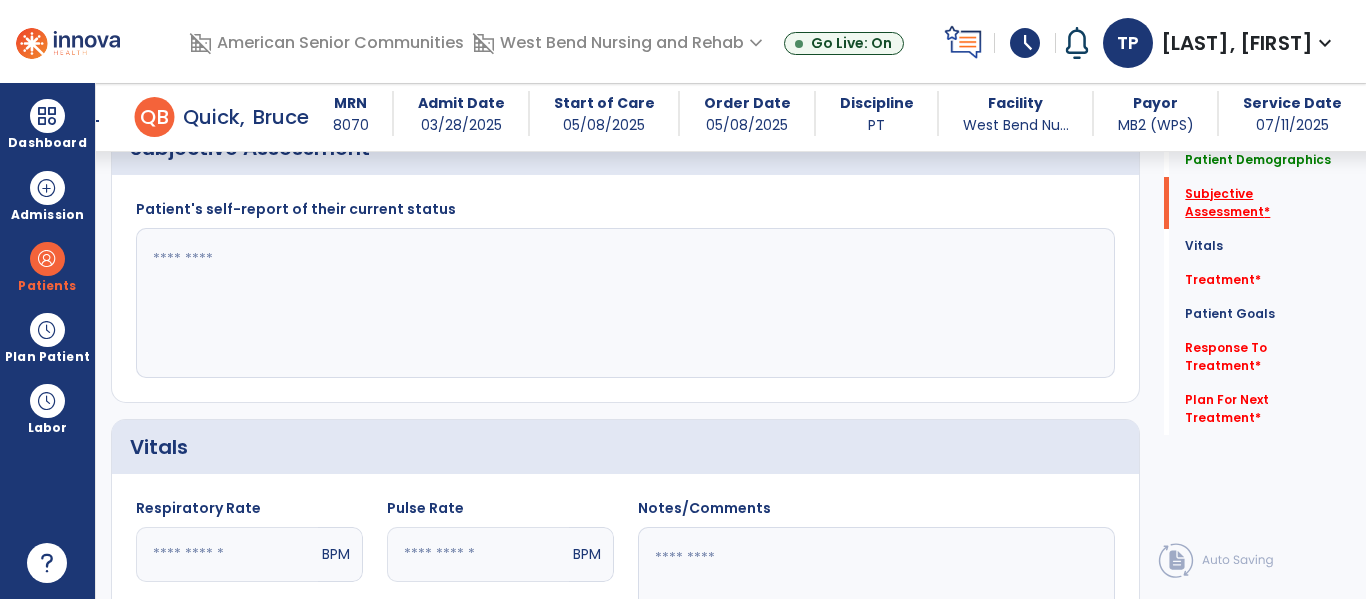 scroll, scrollTop: 427, scrollLeft: 0, axis: vertical 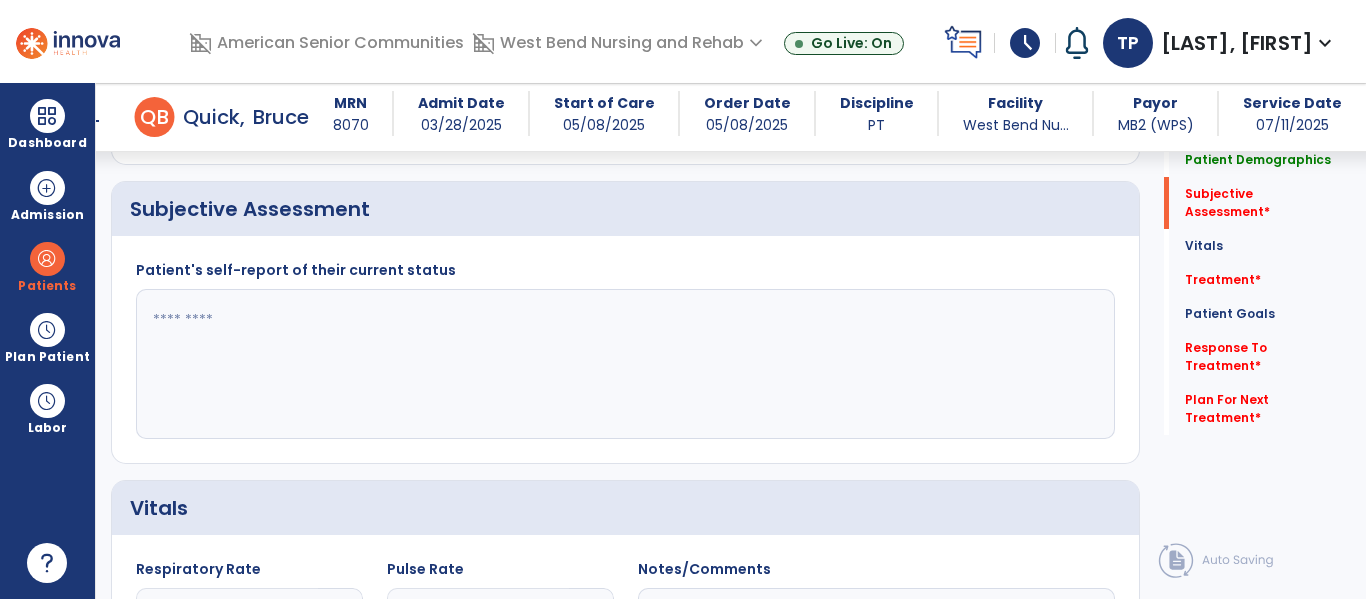 click 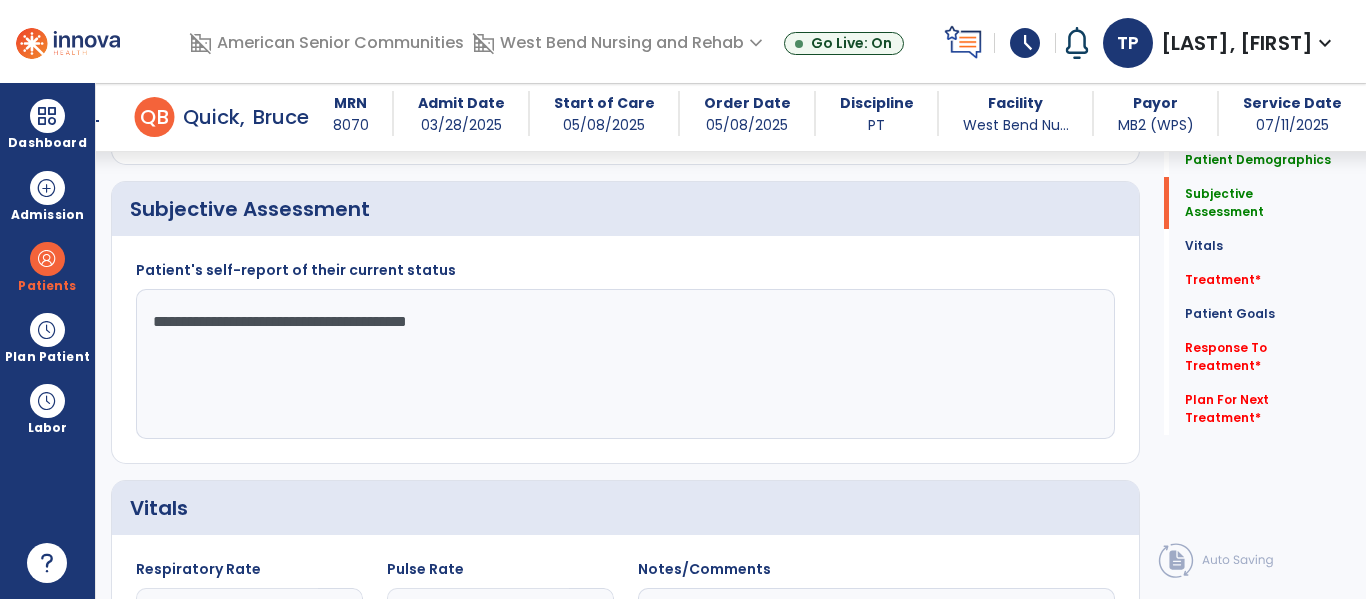 type on "**********" 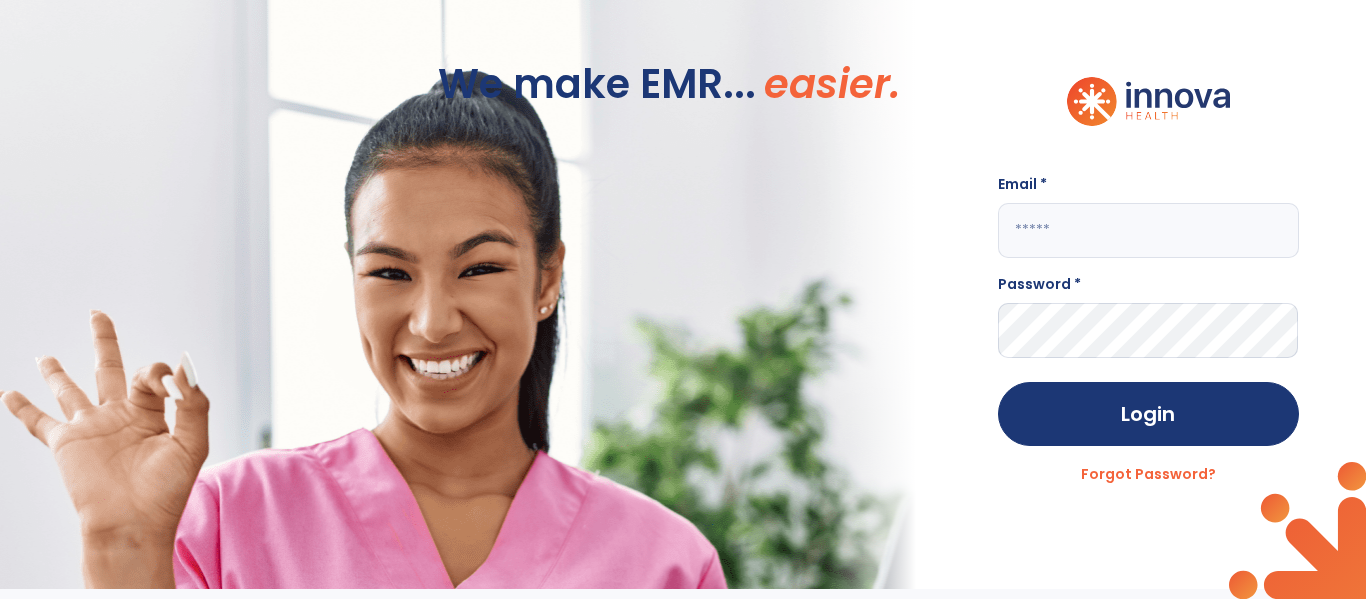 scroll, scrollTop: 0, scrollLeft: 0, axis: both 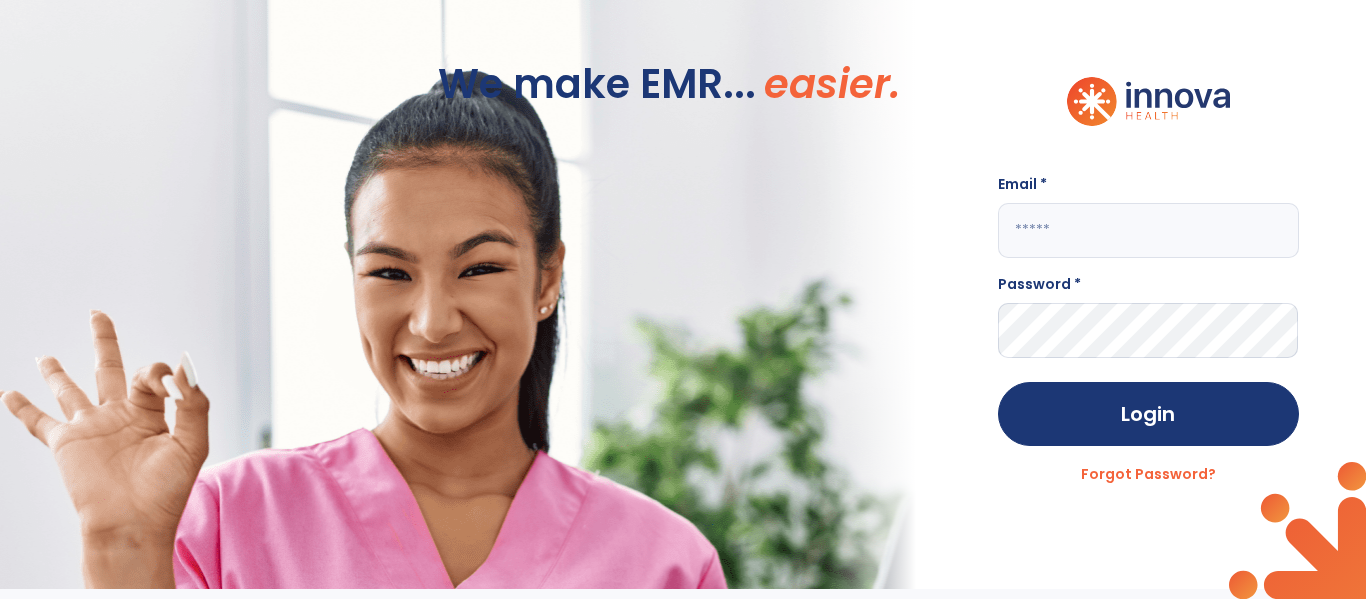 click 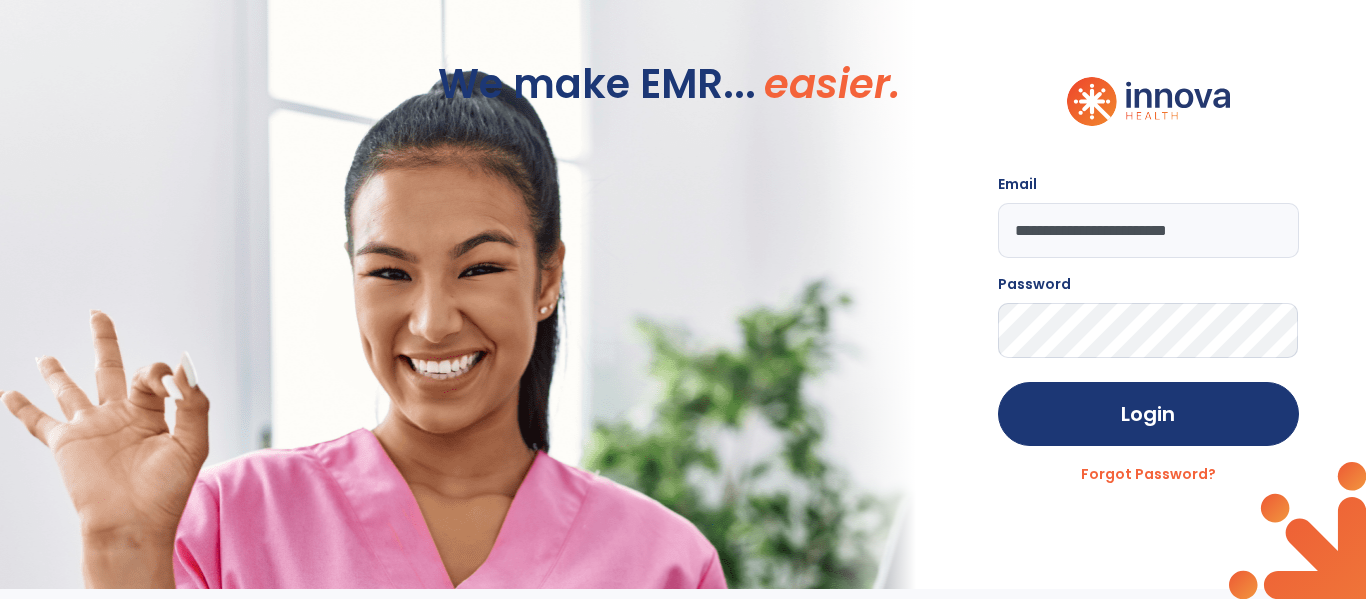 click on "Login" 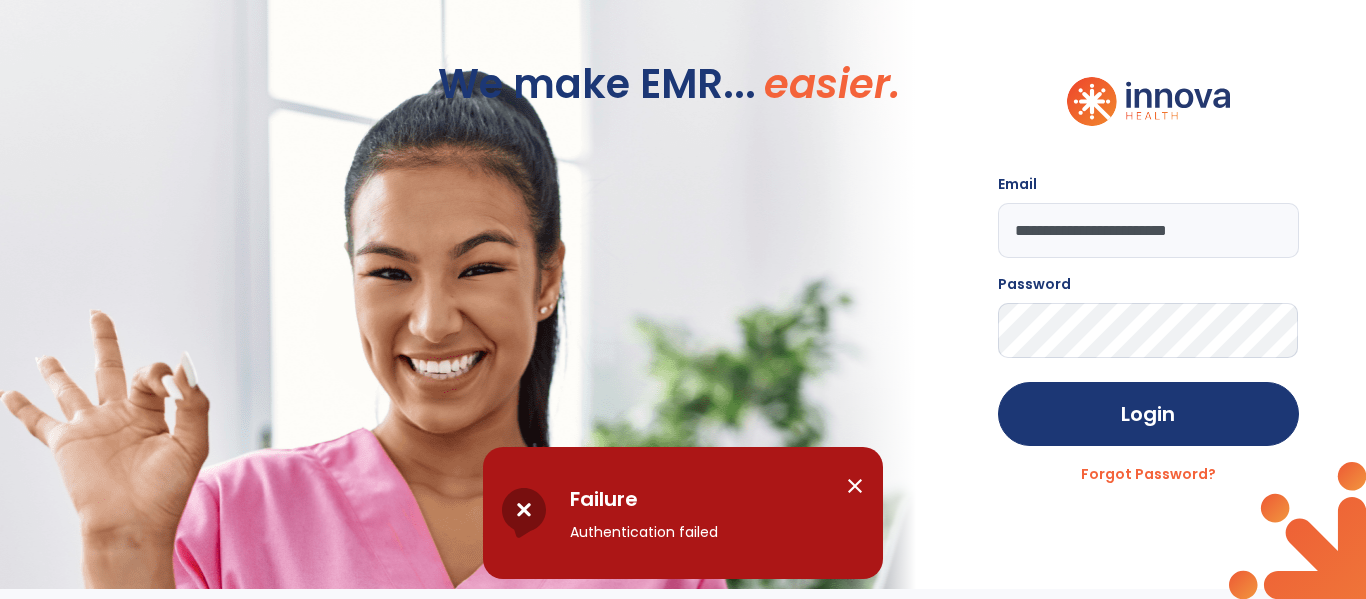 click on "**********" 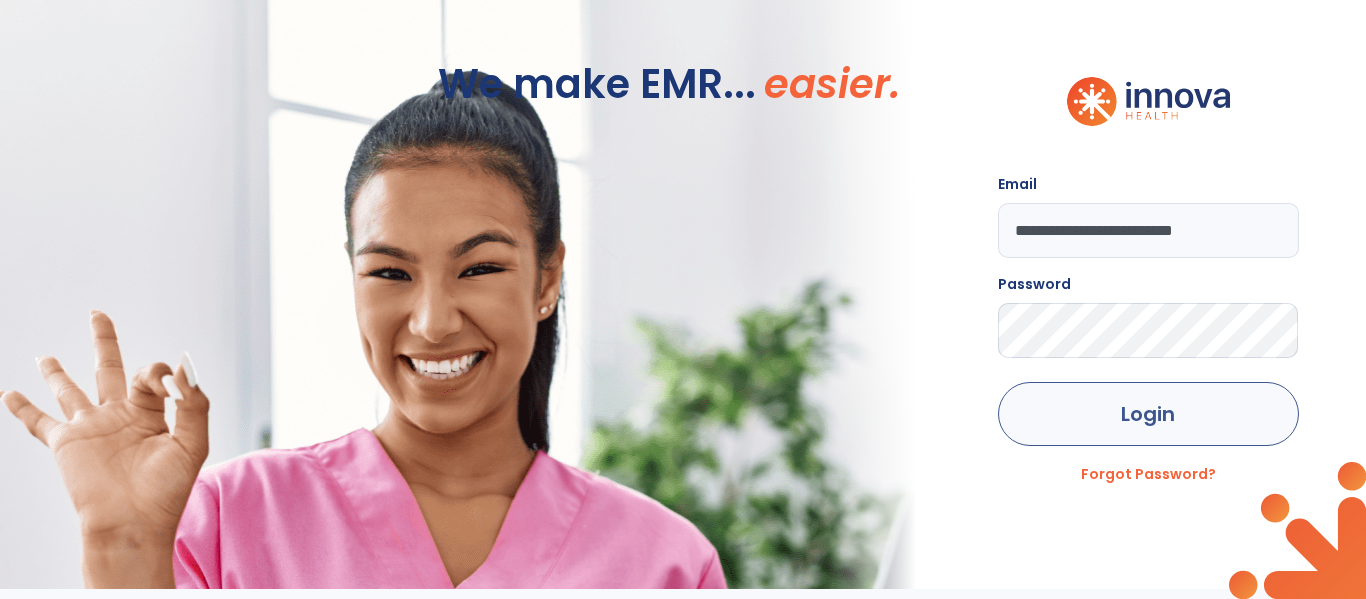 type on "**********" 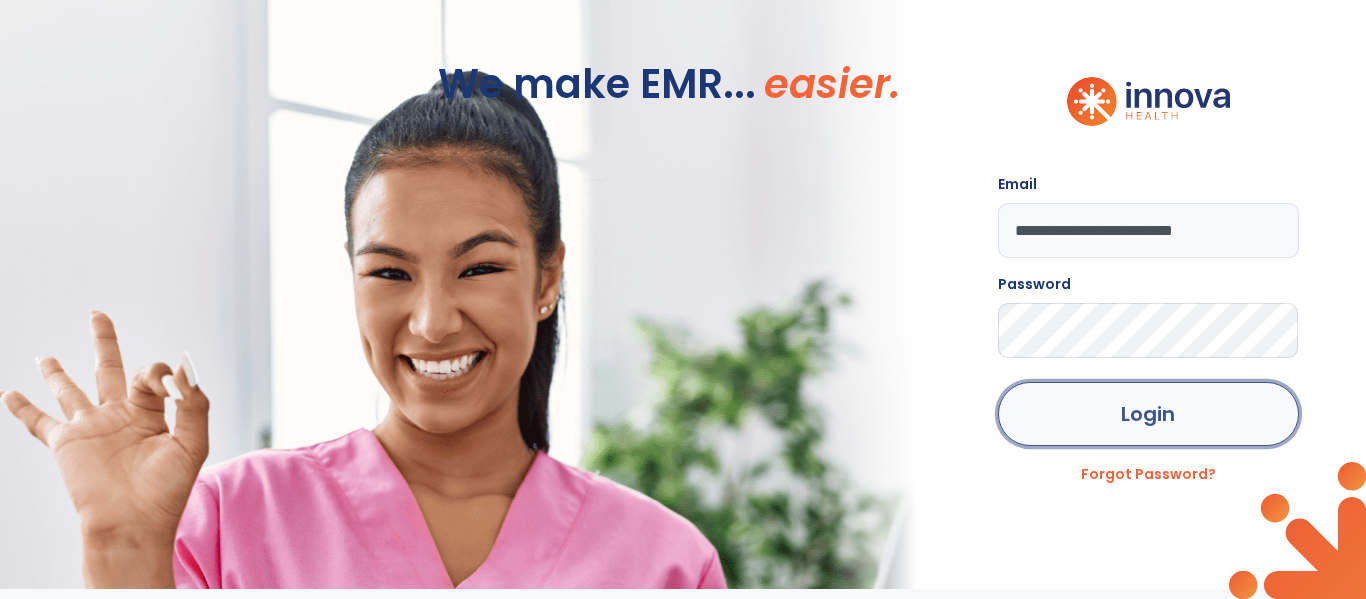 click on "Login" 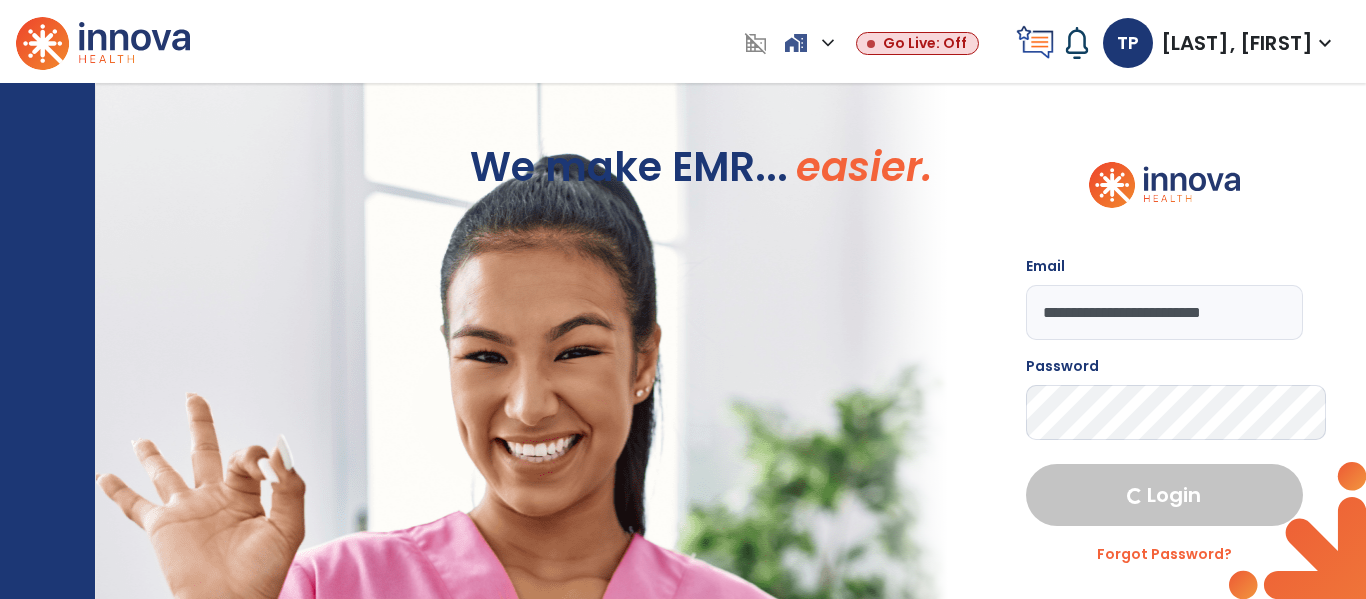 select on "****" 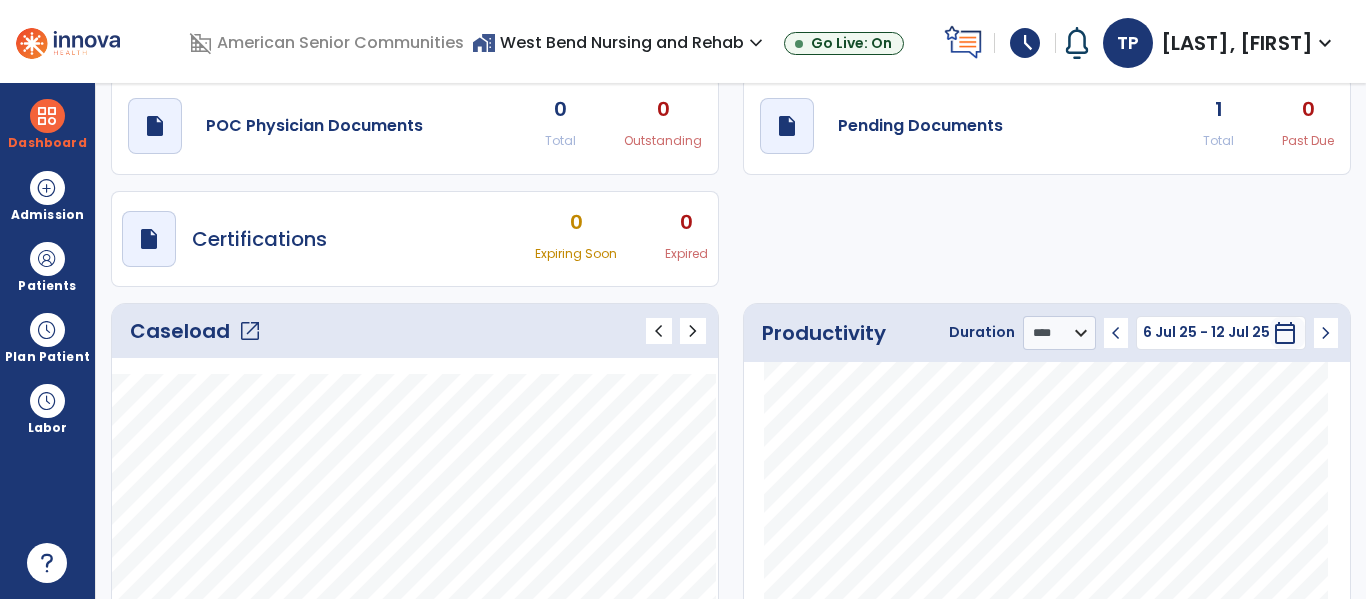 scroll, scrollTop: 0, scrollLeft: 0, axis: both 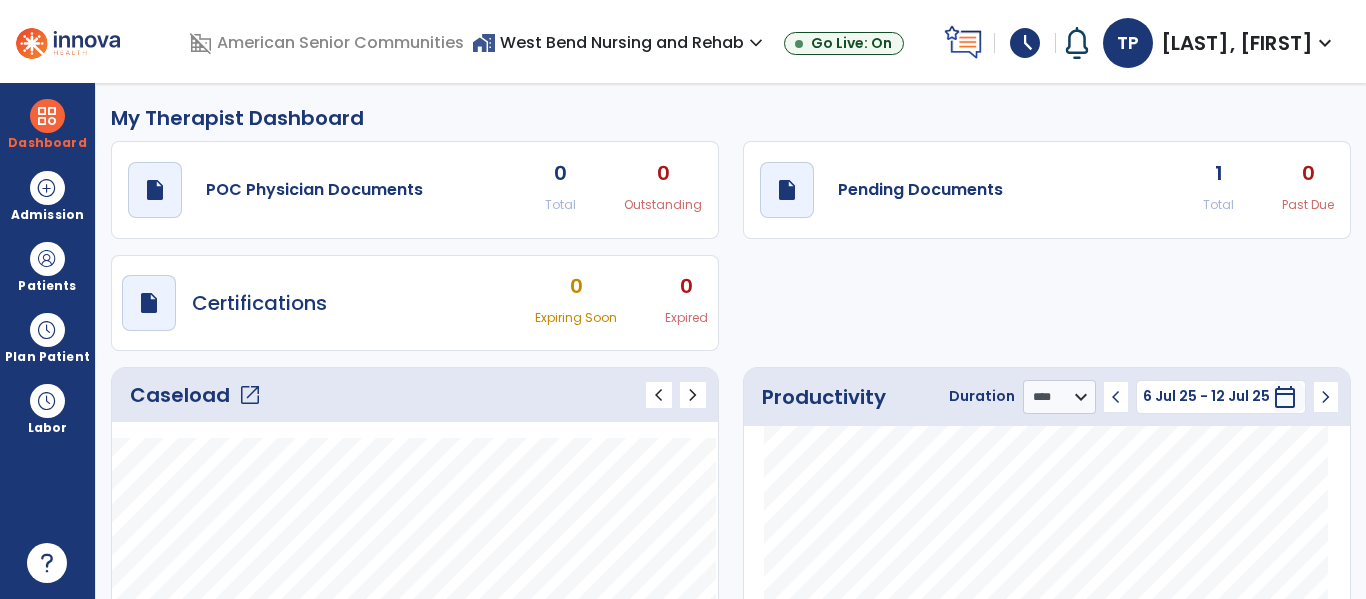 click on "Caseload   open_in_new" 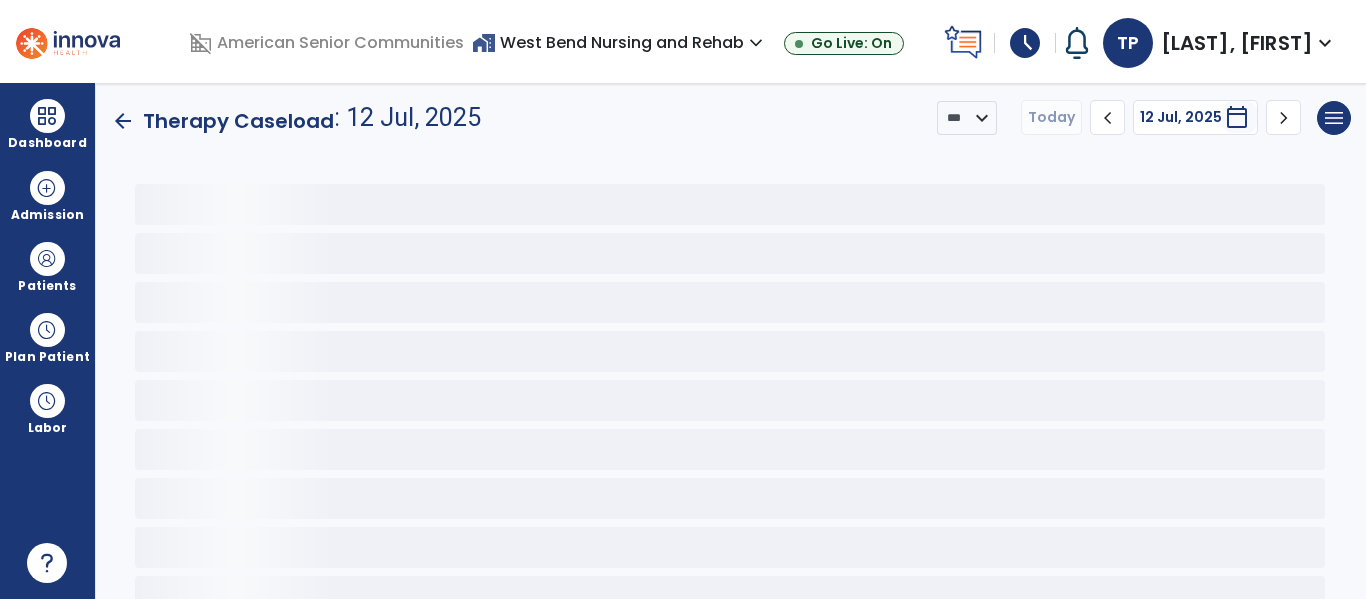 scroll, scrollTop: 0, scrollLeft: 0, axis: both 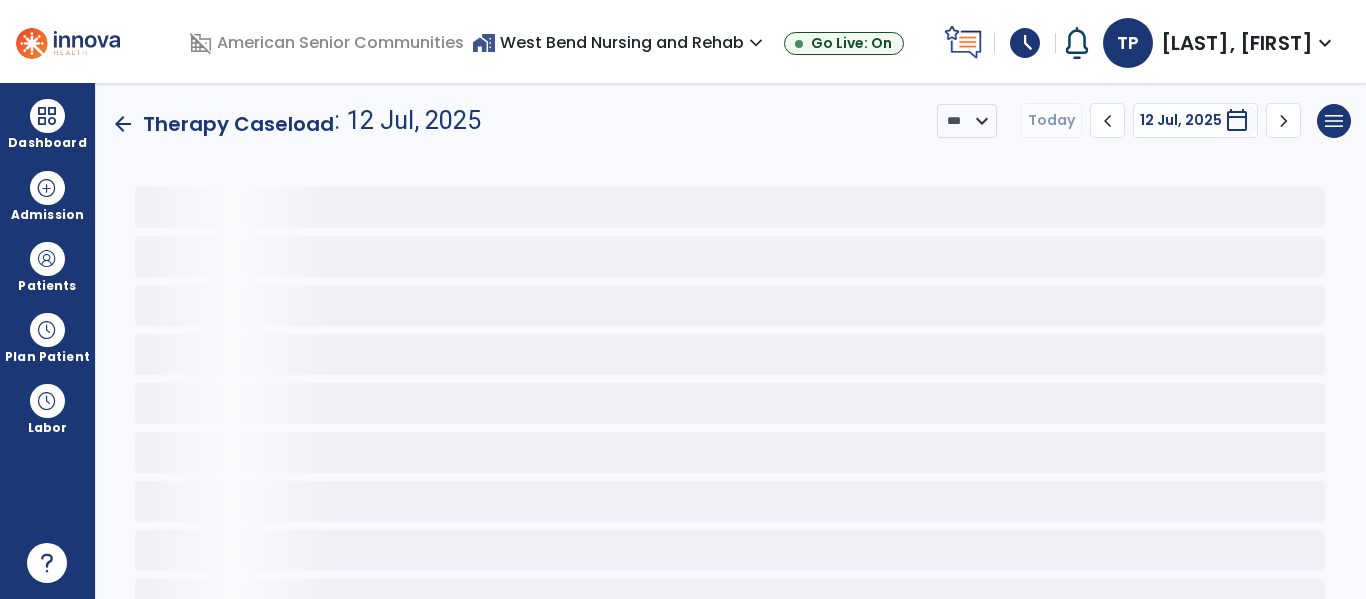 click on "arrow_back" 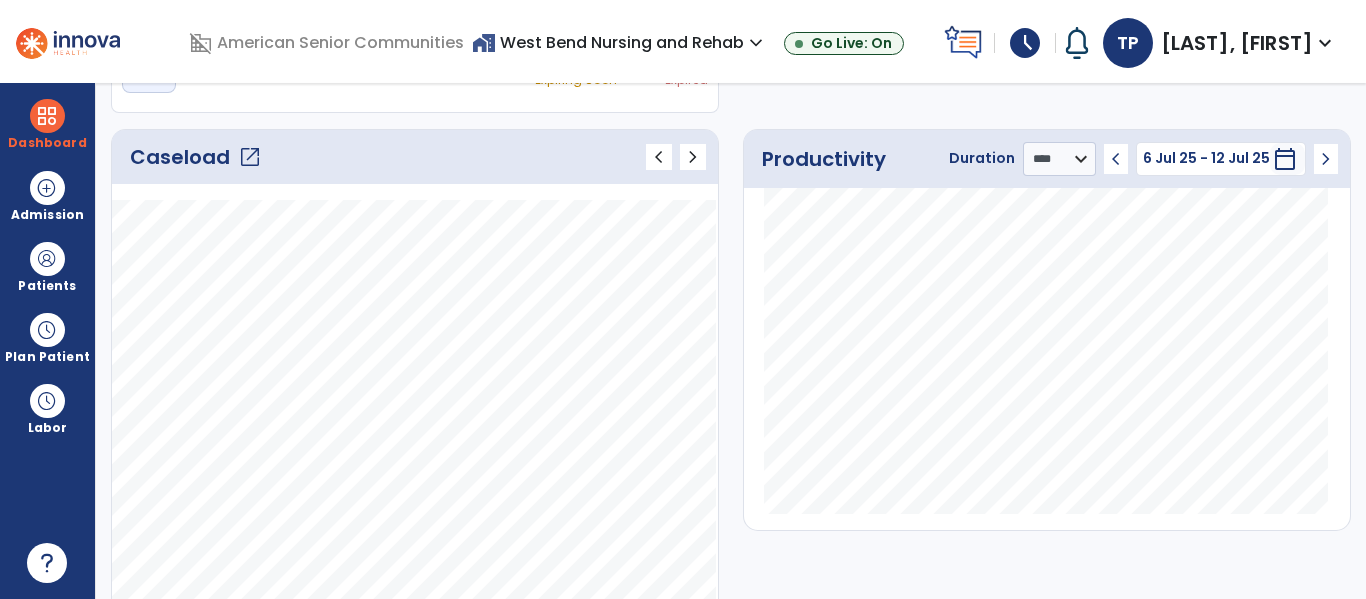 scroll, scrollTop: 15, scrollLeft: 0, axis: vertical 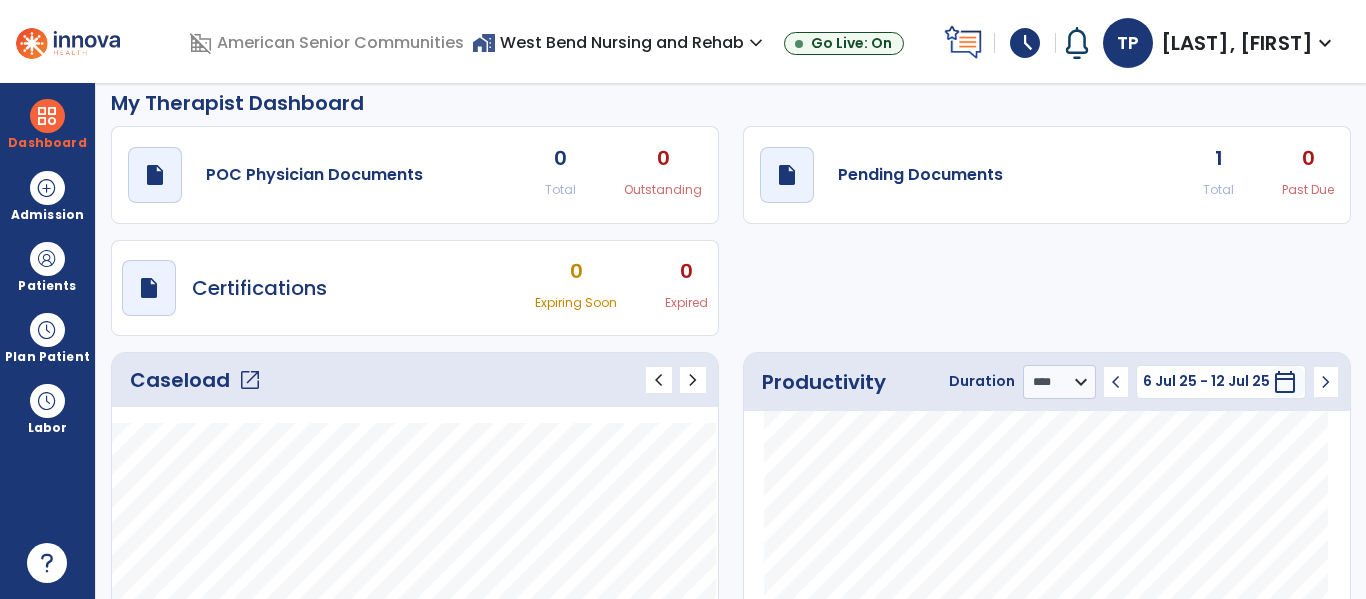 click on "1" 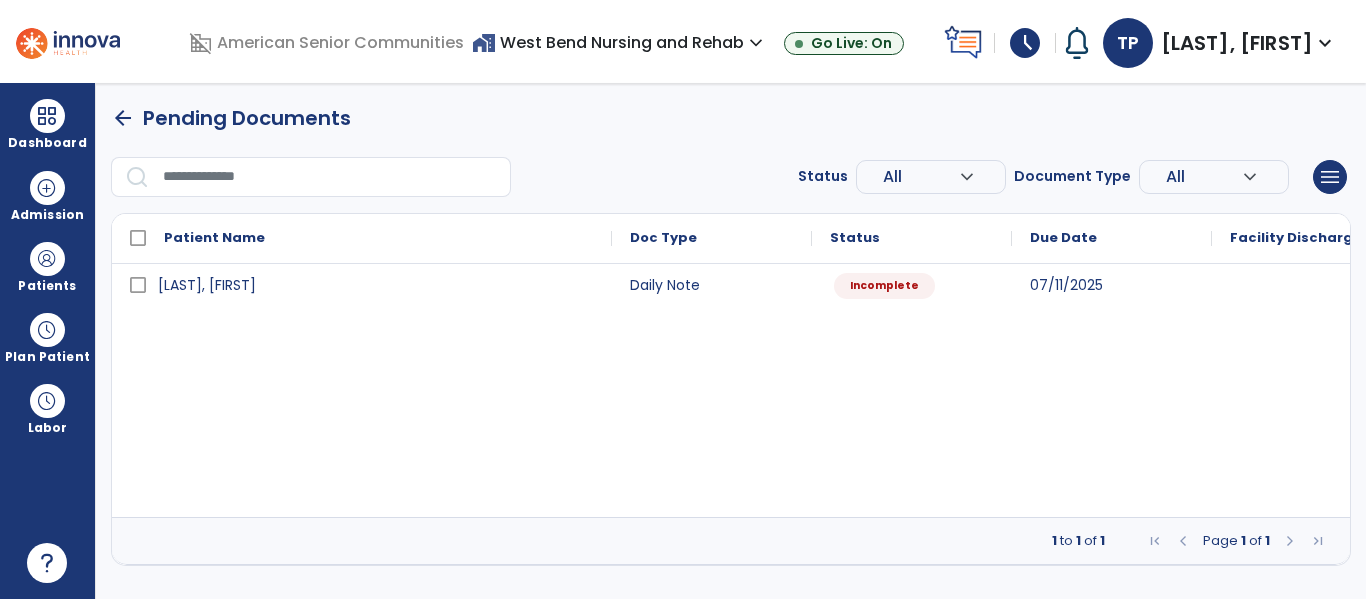scroll, scrollTop: 0, scrollLeft: 0, axis: both 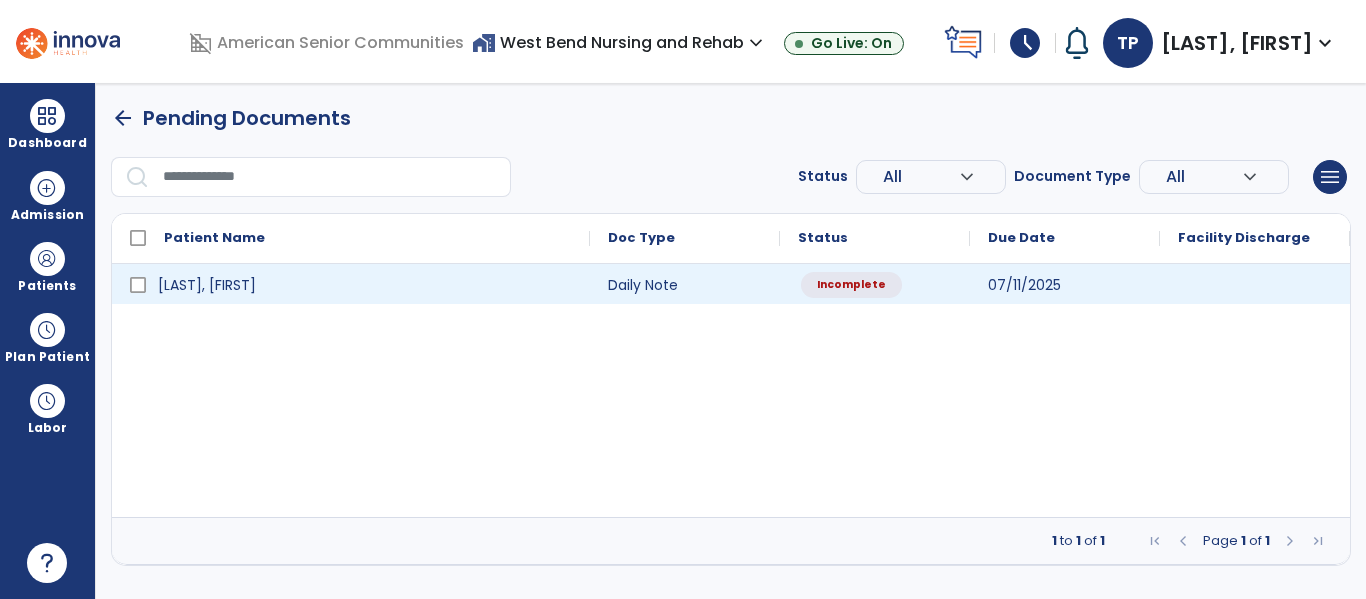 click on "Incomplete" at bounding box center (851, 285) 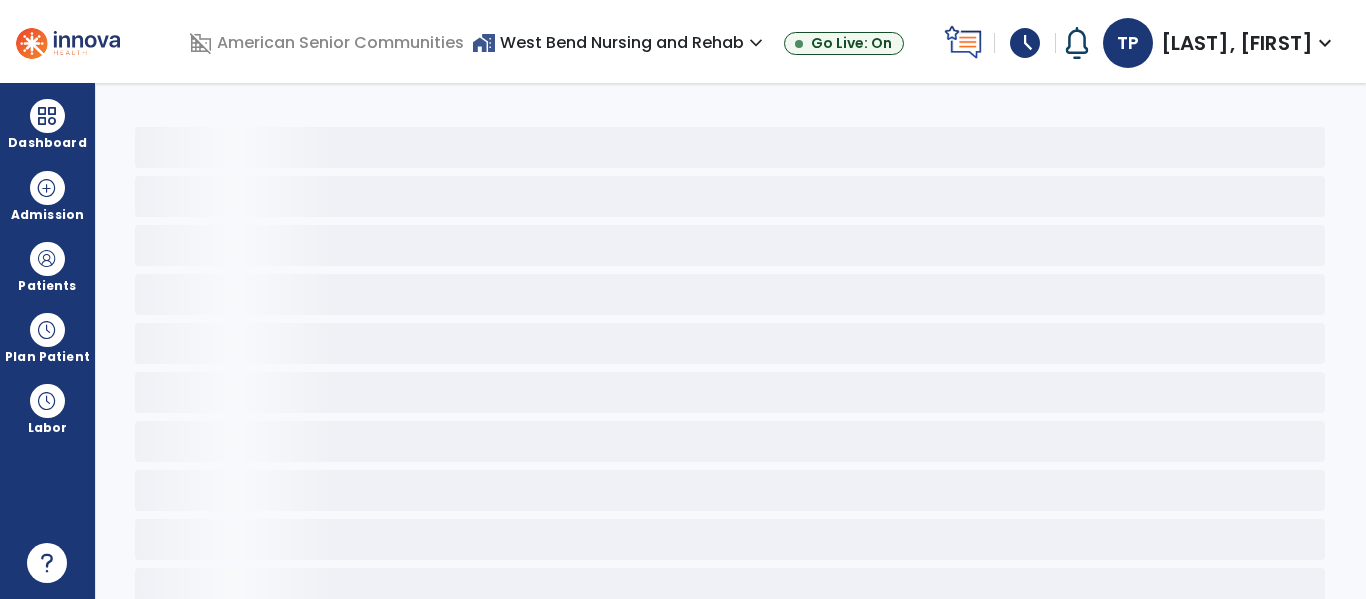 select on "*" 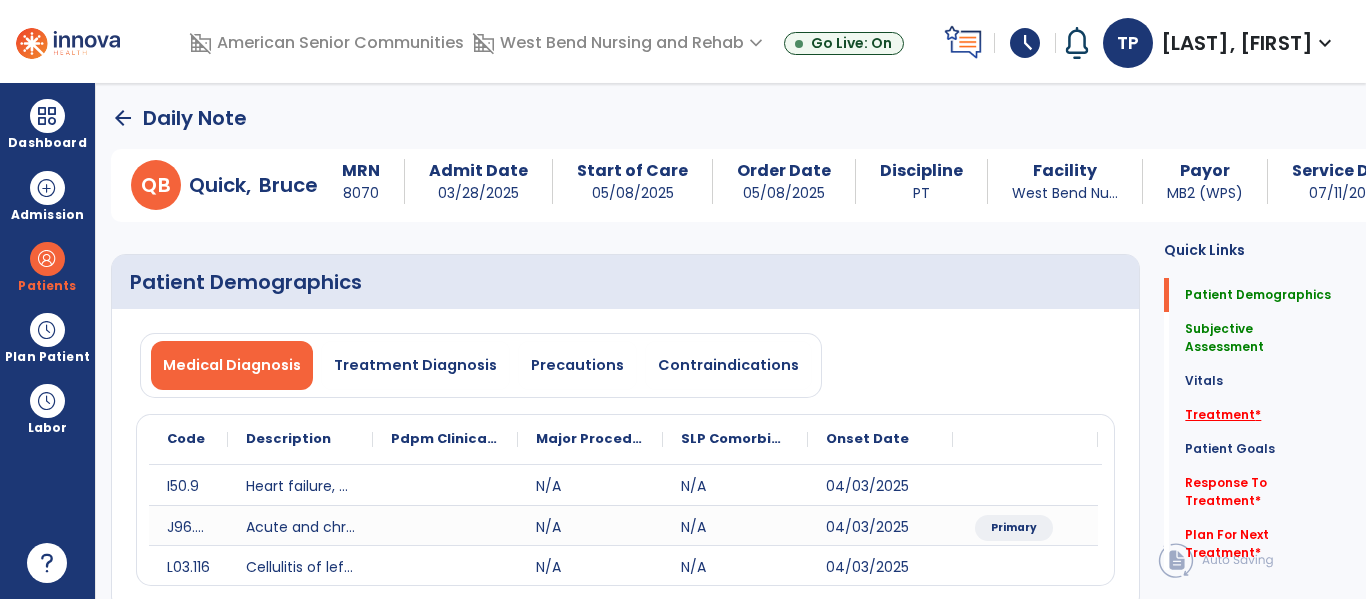 click on "Treatment   *" 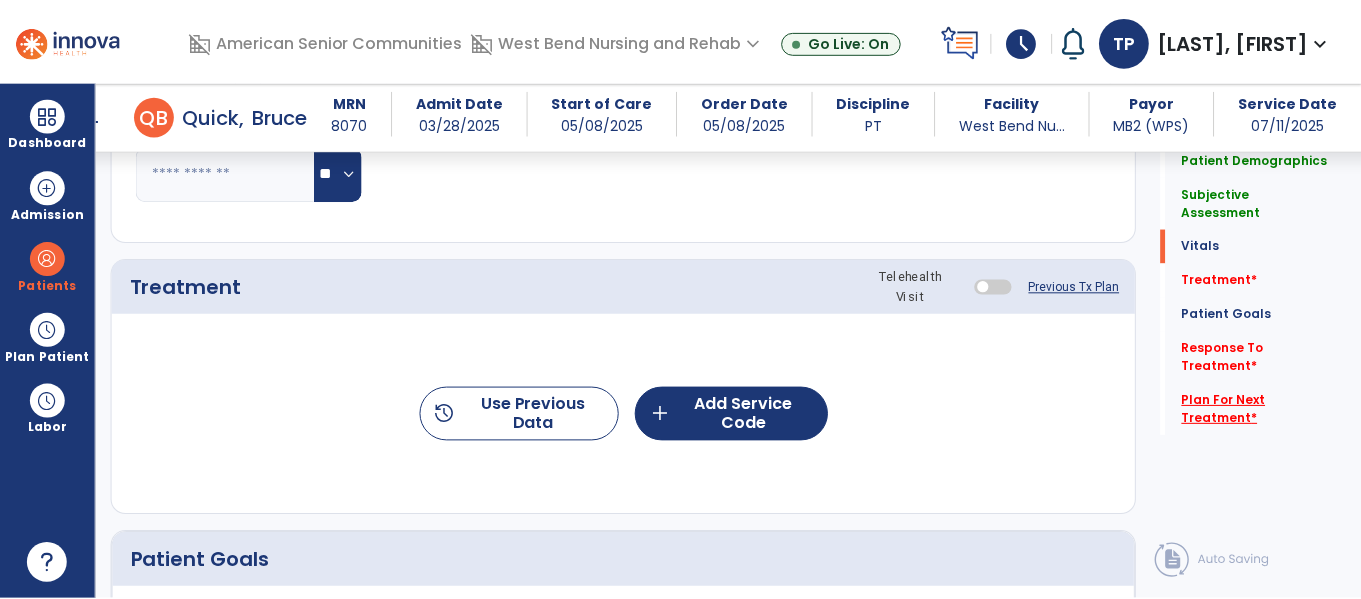 scroll, scrollTop: 1135, scrollLeft: 0, axis: vertical 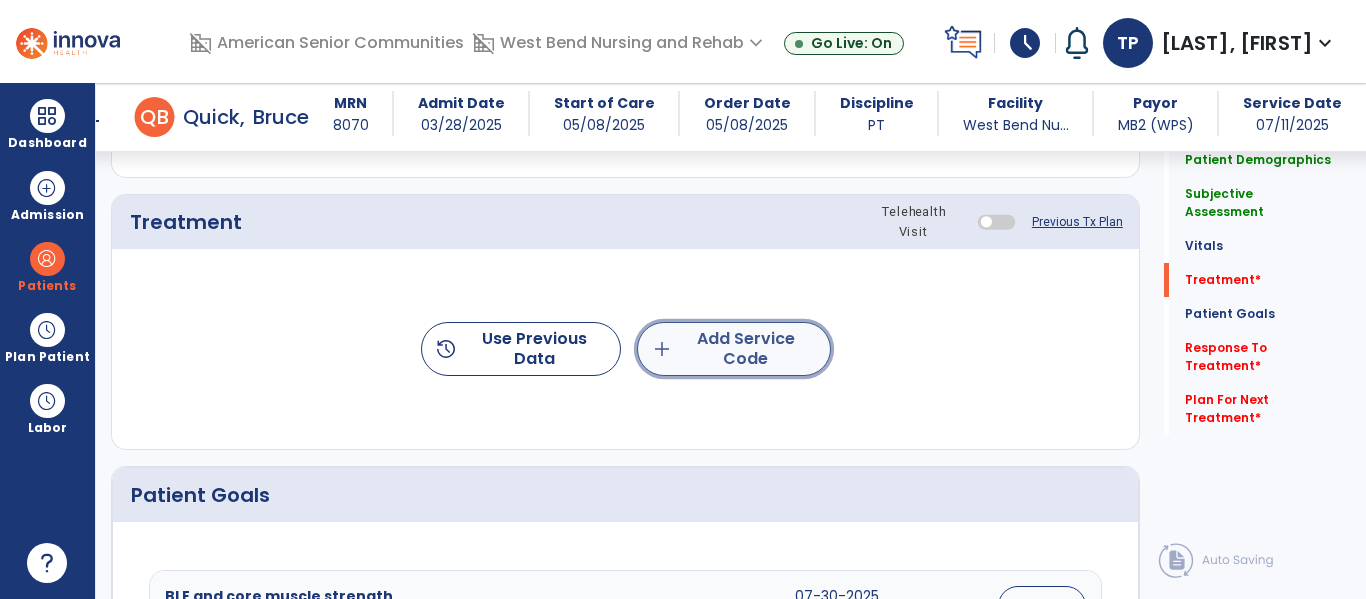 click on "add  Add Service Code" 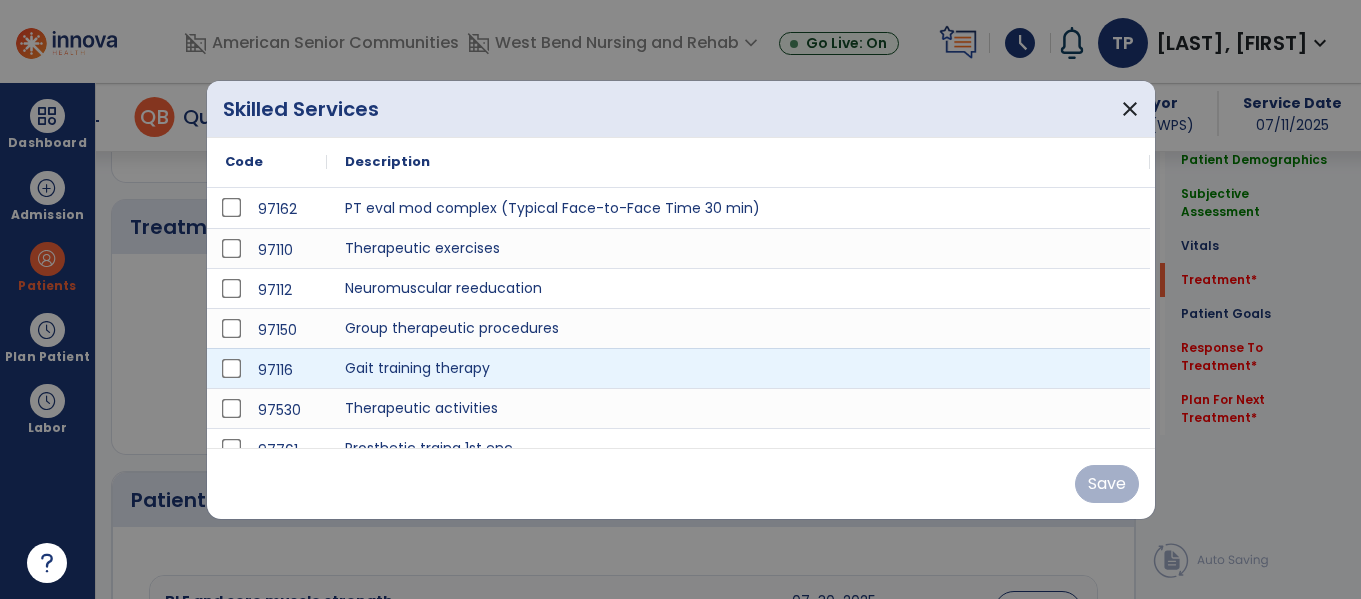 scroll, scrollTop: 1135, scrollLeft: 0, axis: vertical 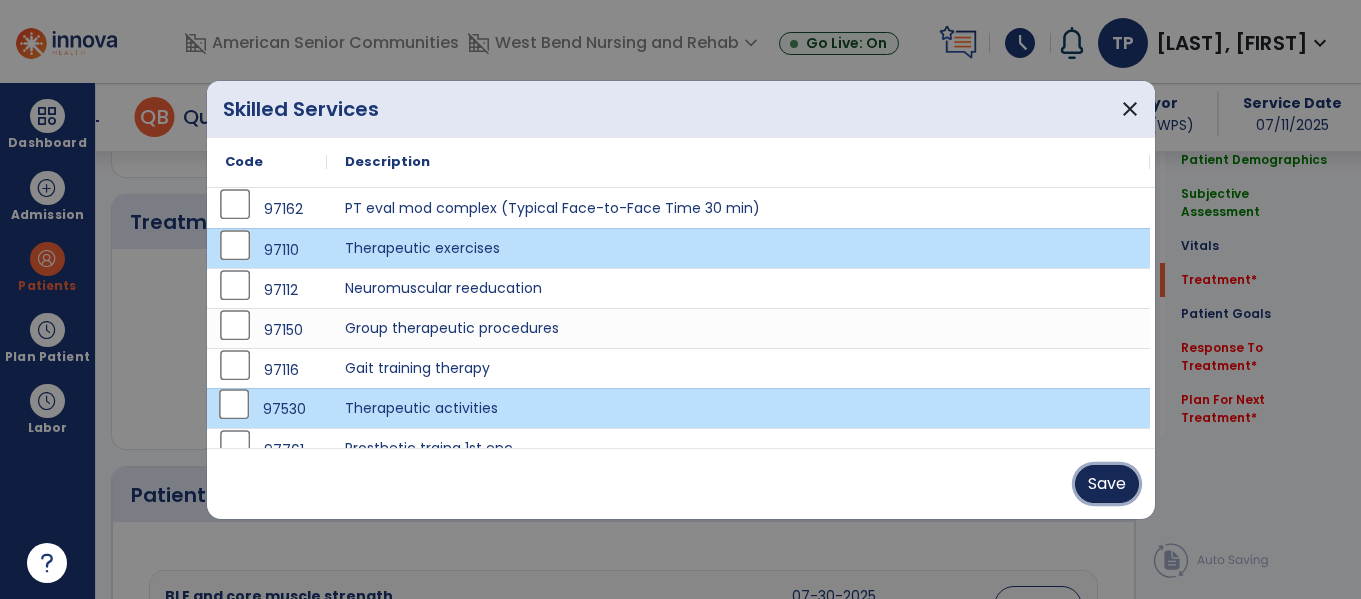 click on "Save" at bounding box center (1107, 484) 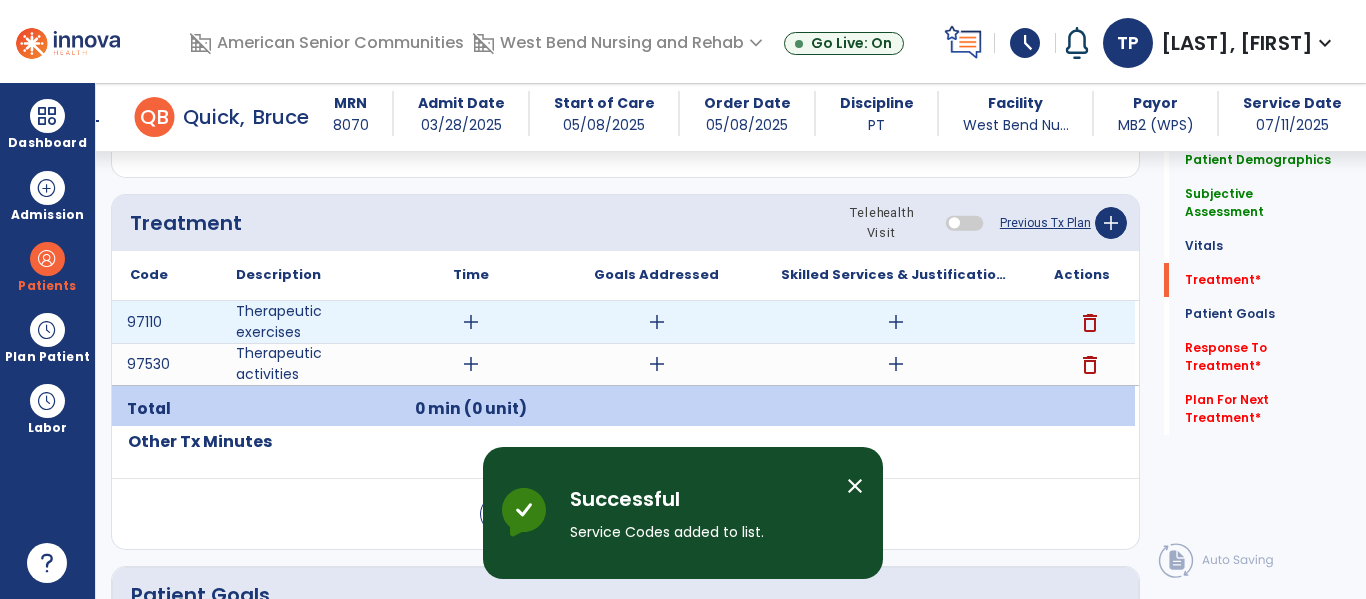 click on "add" at bounding box center (471, 322) 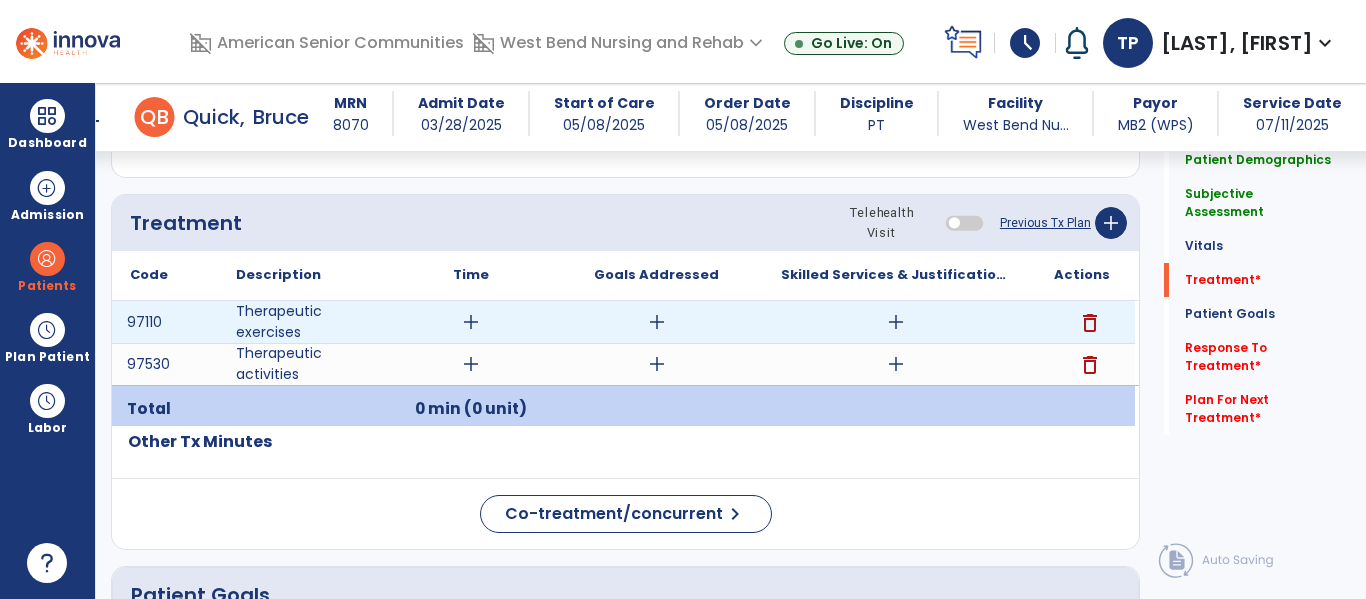 click on "add" at bounding box center (471, 322) 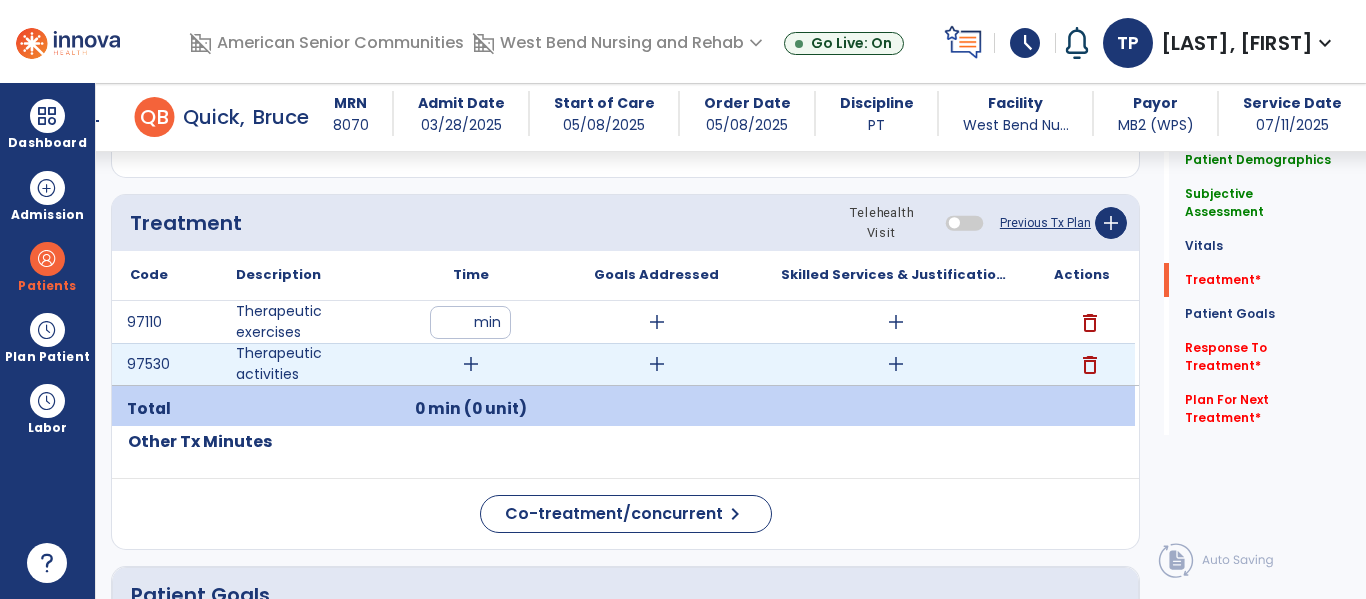 type on "**" 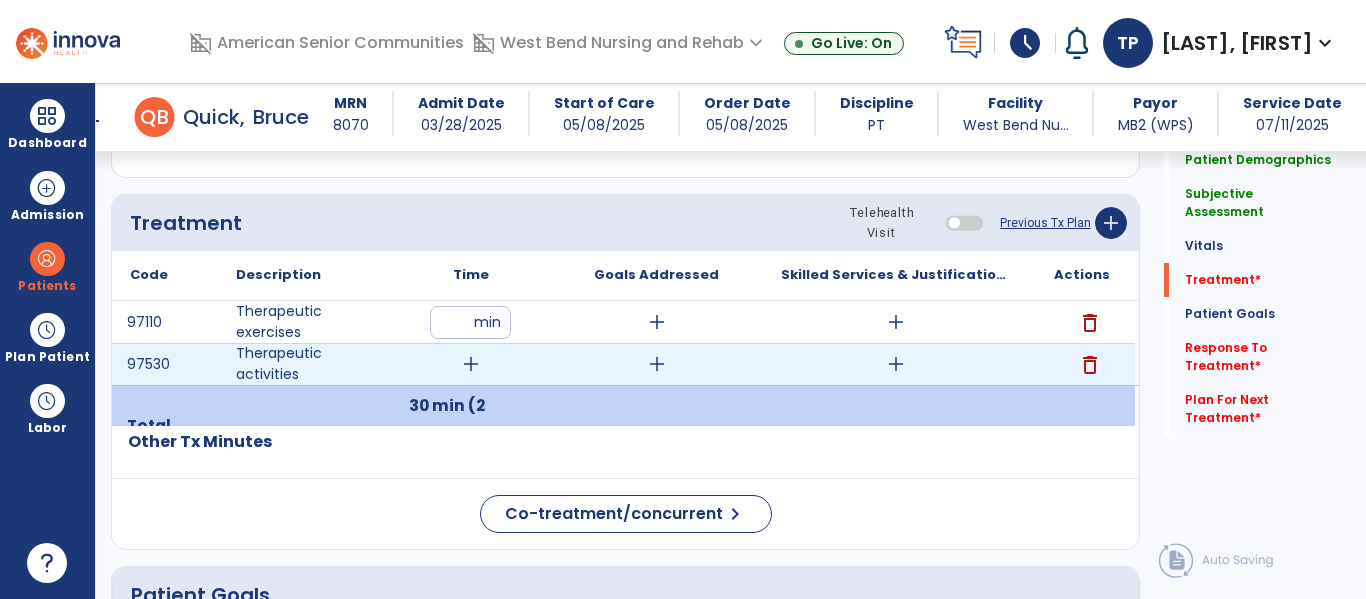 click on "add" at bounding box center (471, 364) 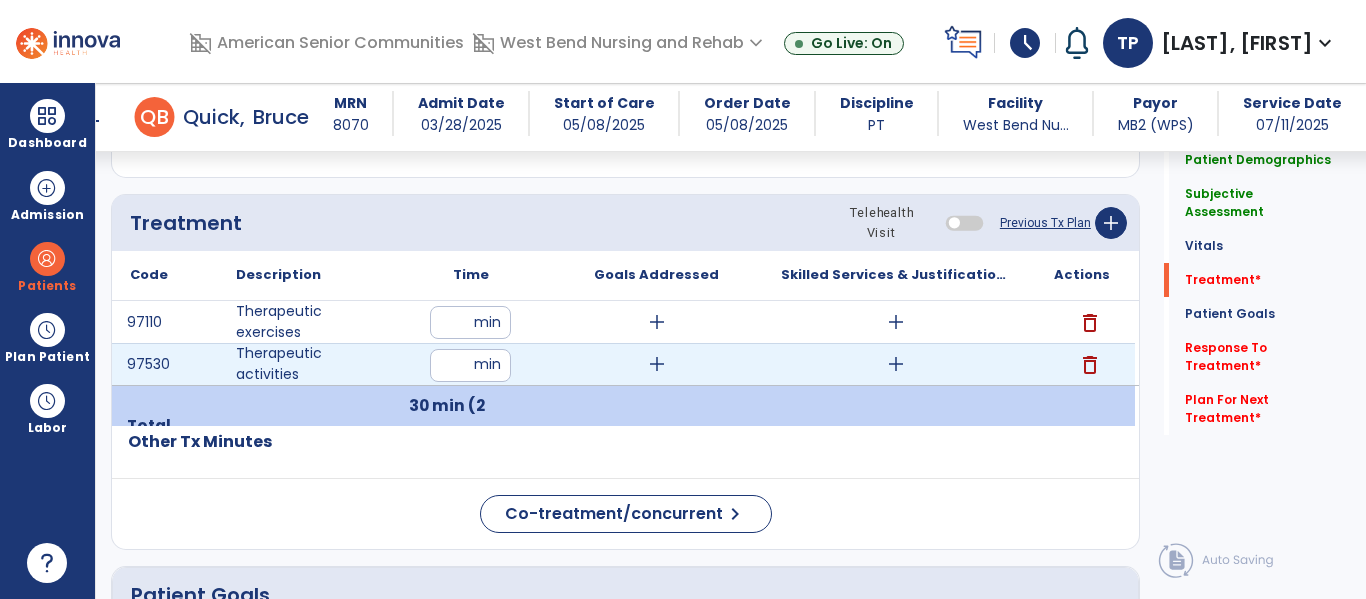 type on "**" 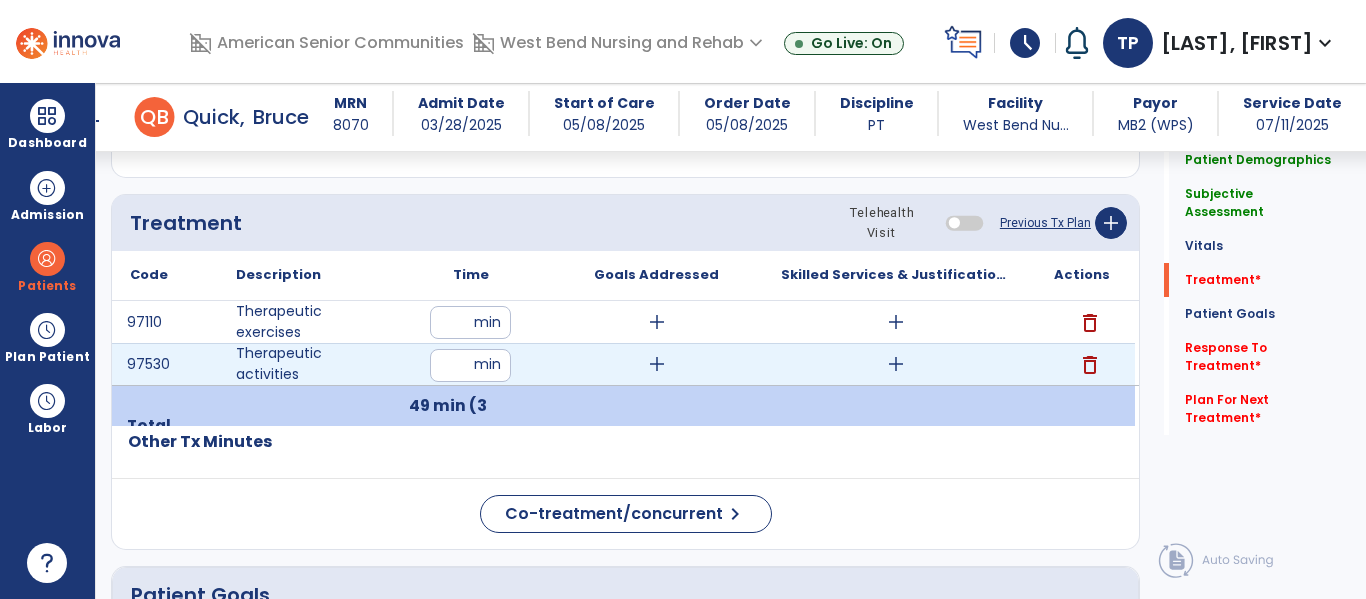 click on "**" at bounding box center (470, 365) 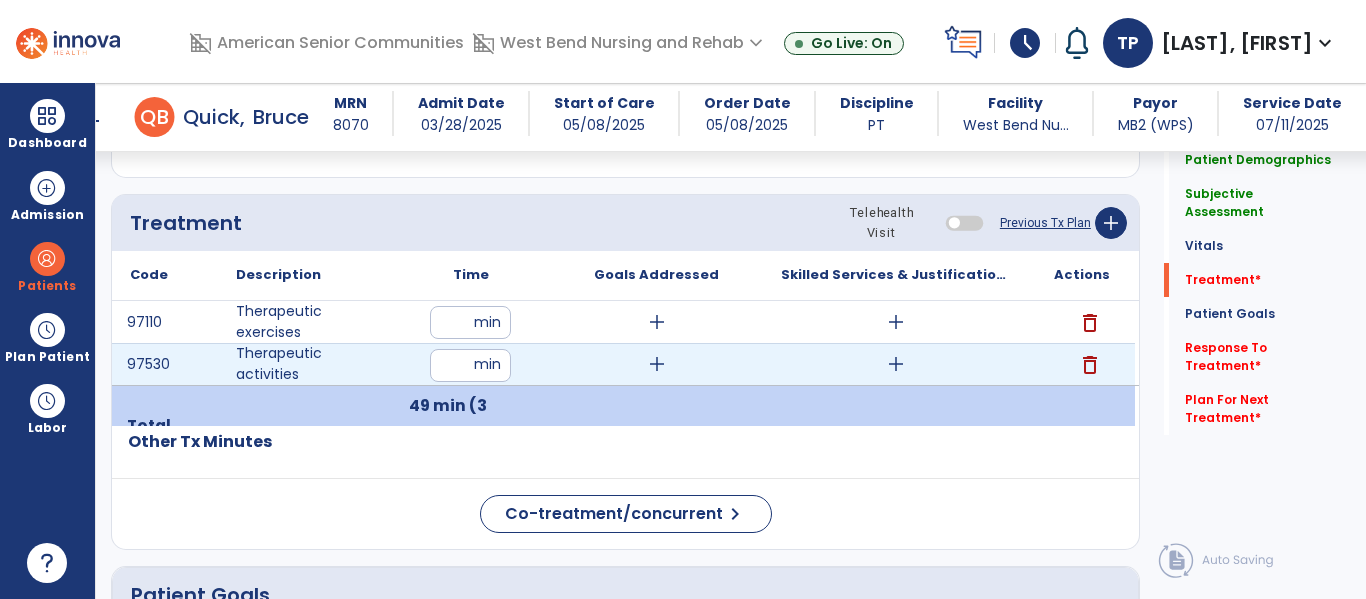 type on "**" 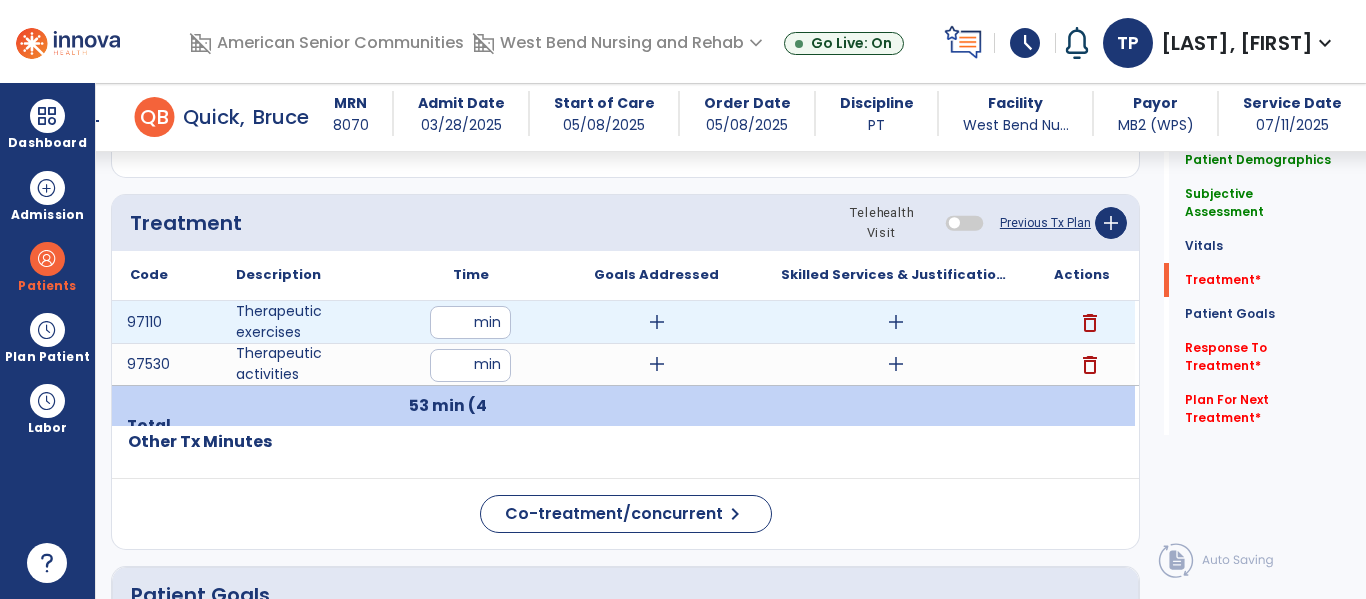 click on "**" at bounding box center [470, 322] 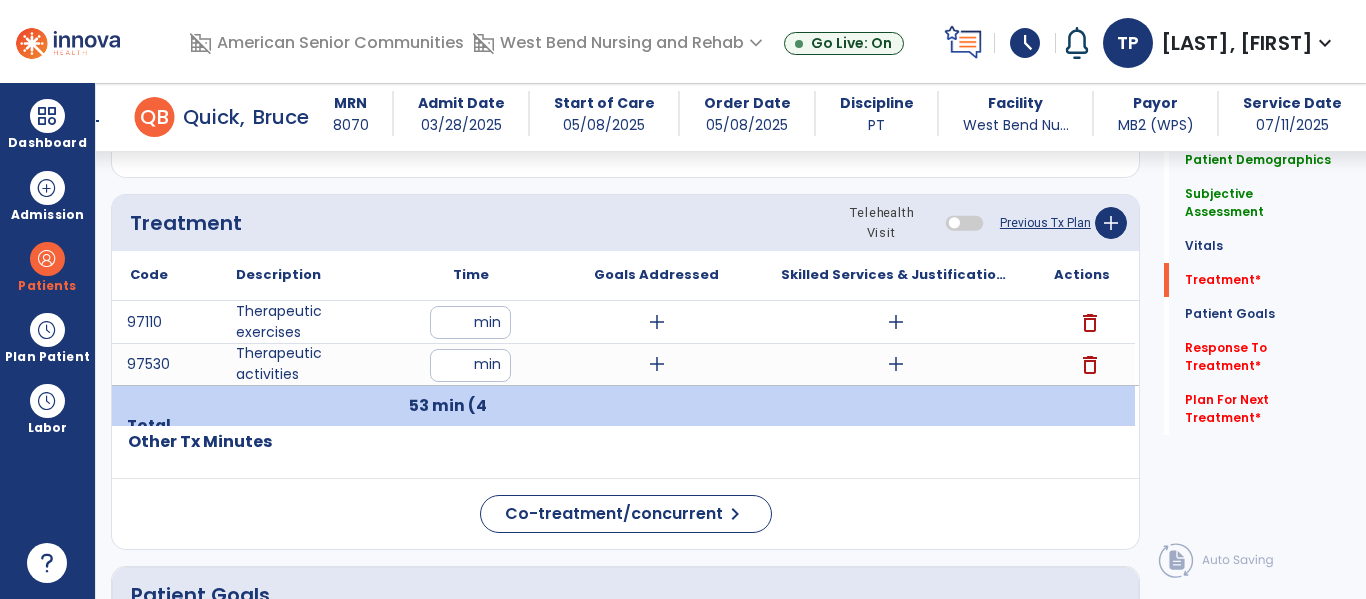 click on "Treatment Telehealth Visit  Previous Tx Plan   add" 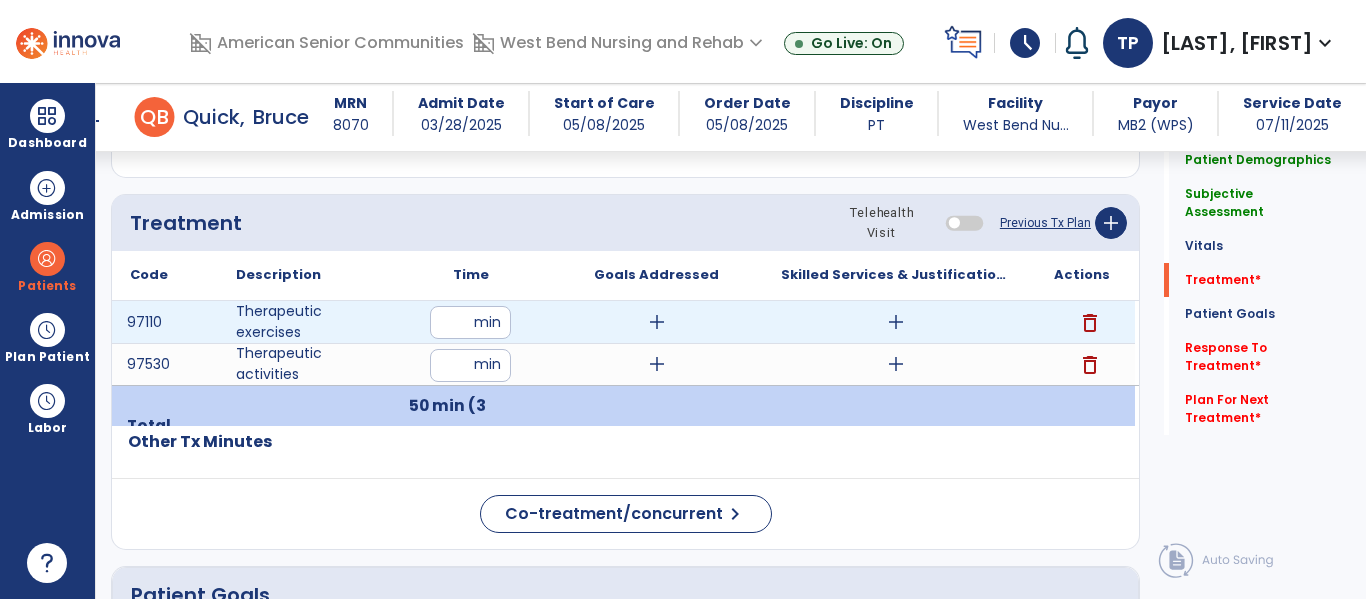click on "add" at bounding box center [657, 322] 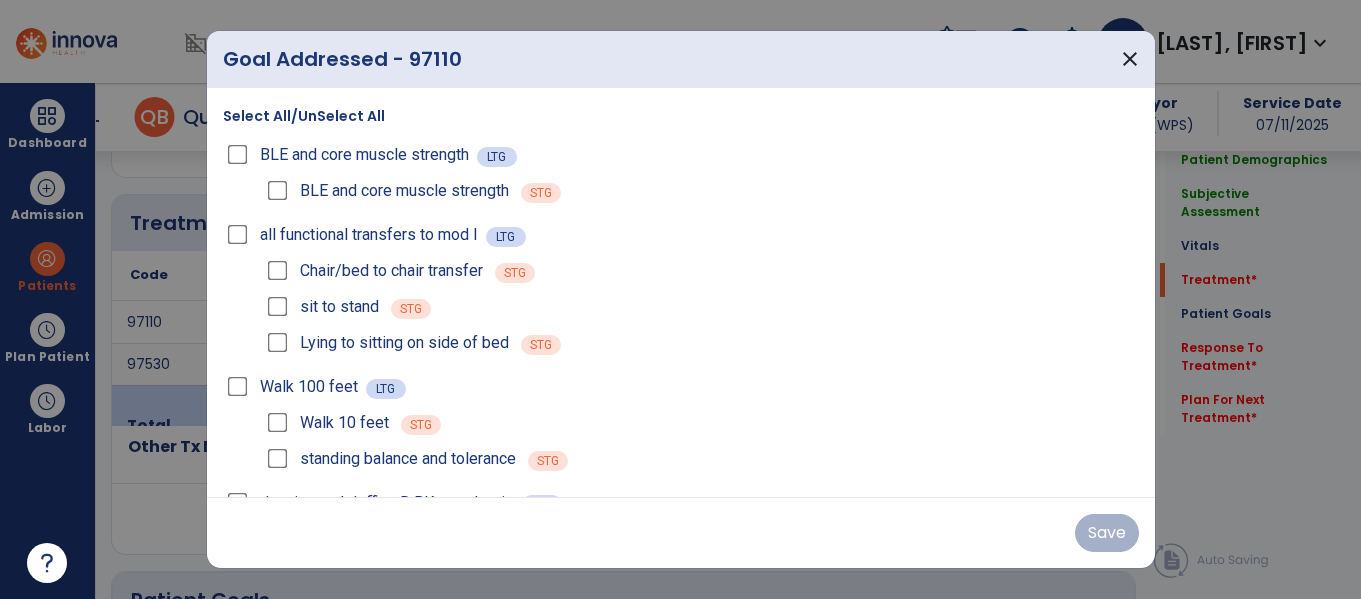 scroll, scrollTop: 1135, scrollLeft: 0, axis: vertical 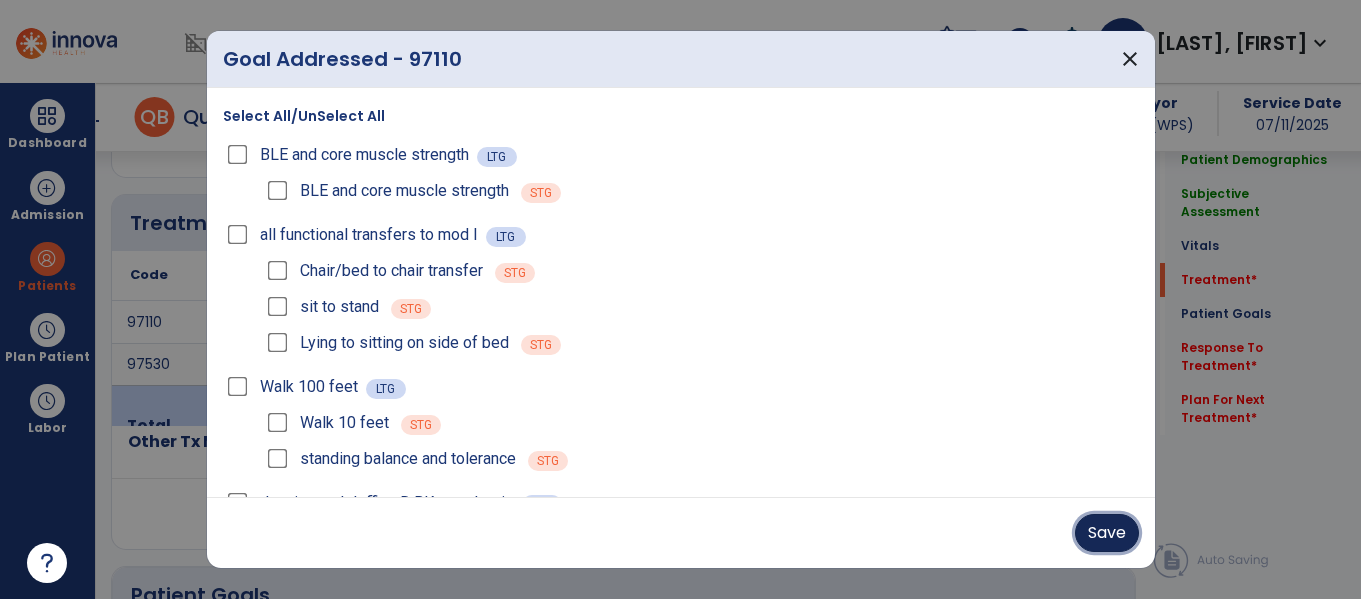 click on "Save" at bounding box center [1107, 533] 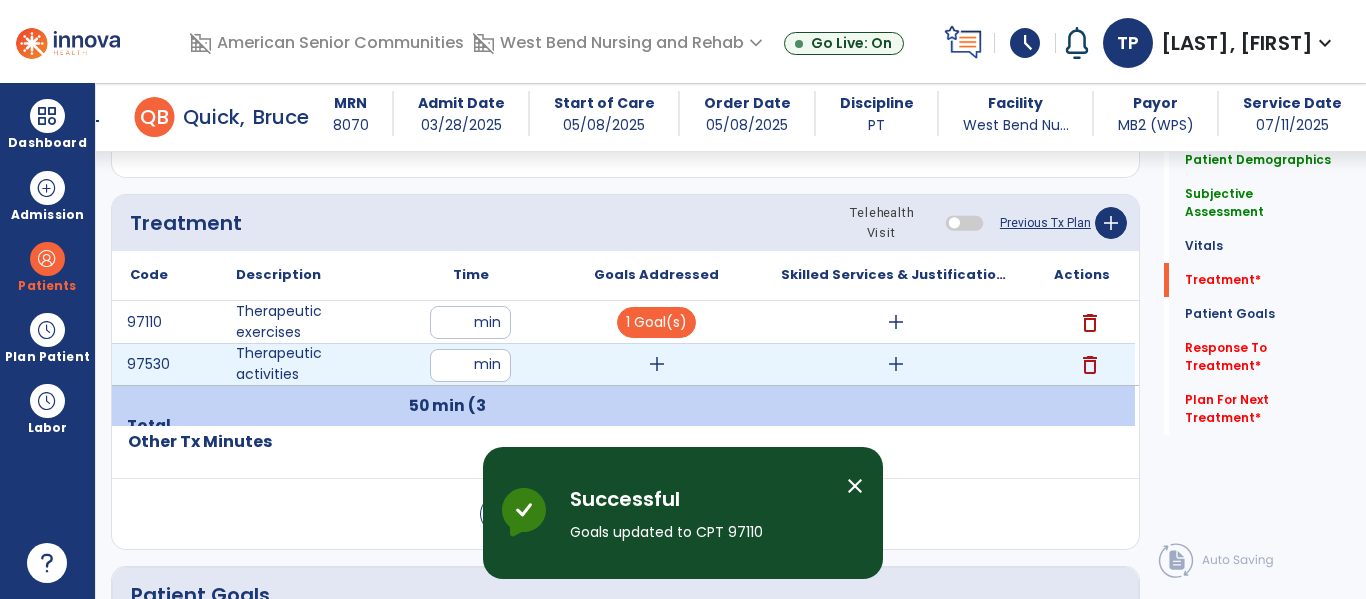 click on "add" at bounding box center (657, 364) 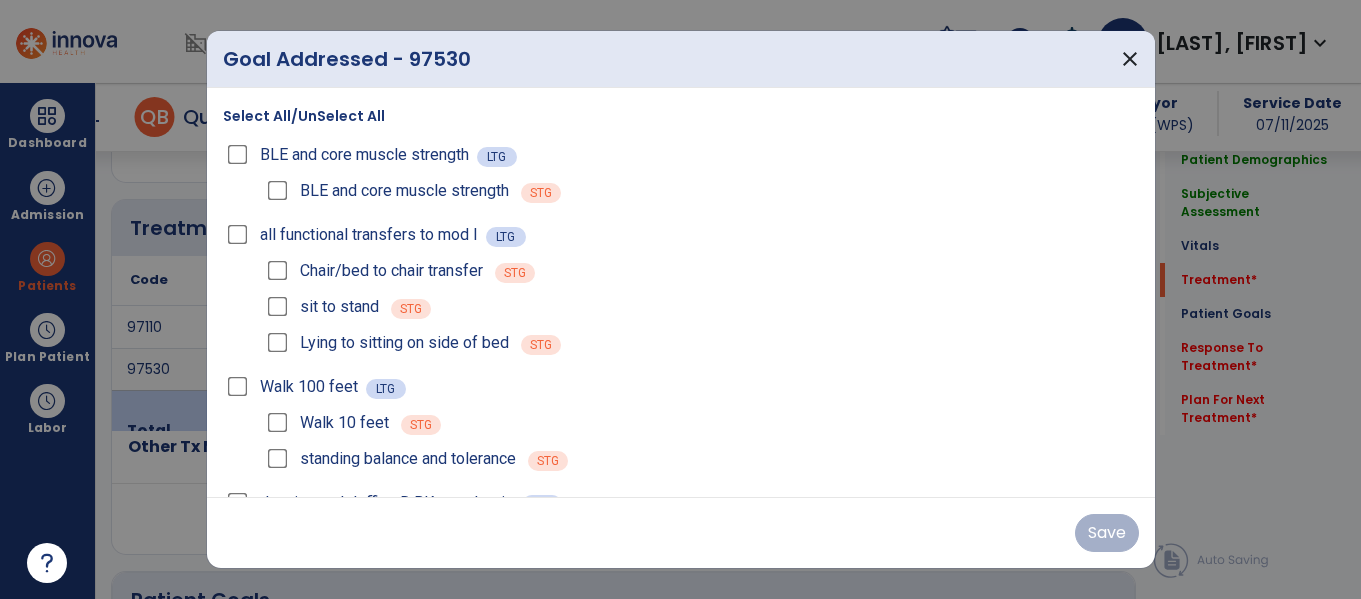 scroll, scrollTop: 1135, scrollLeft: 0, axis: vertical 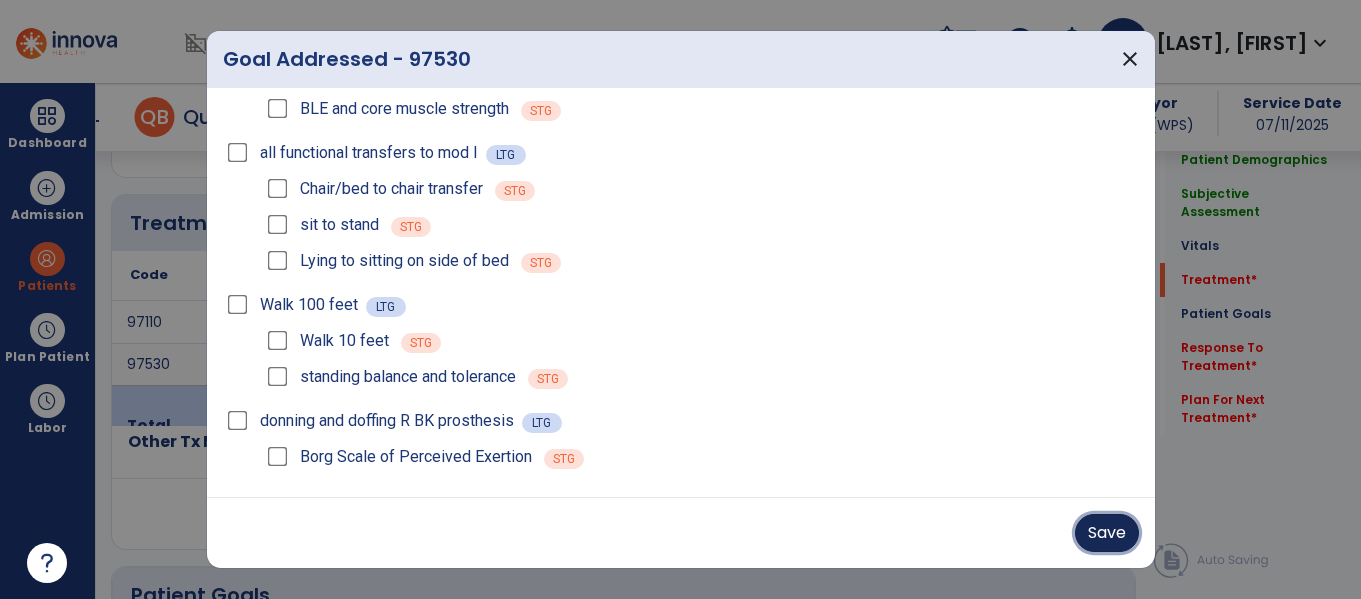 click on "Save" at bounding box center (1107, 533) 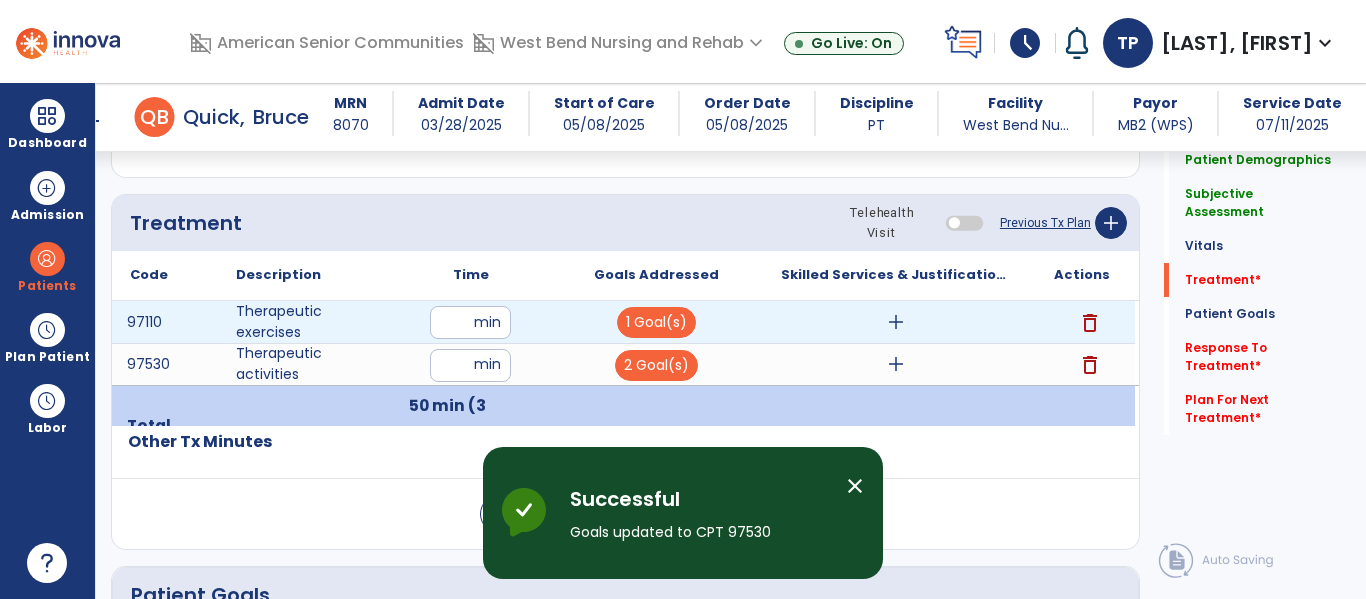 click on "add" at bounding box center (896, 322) 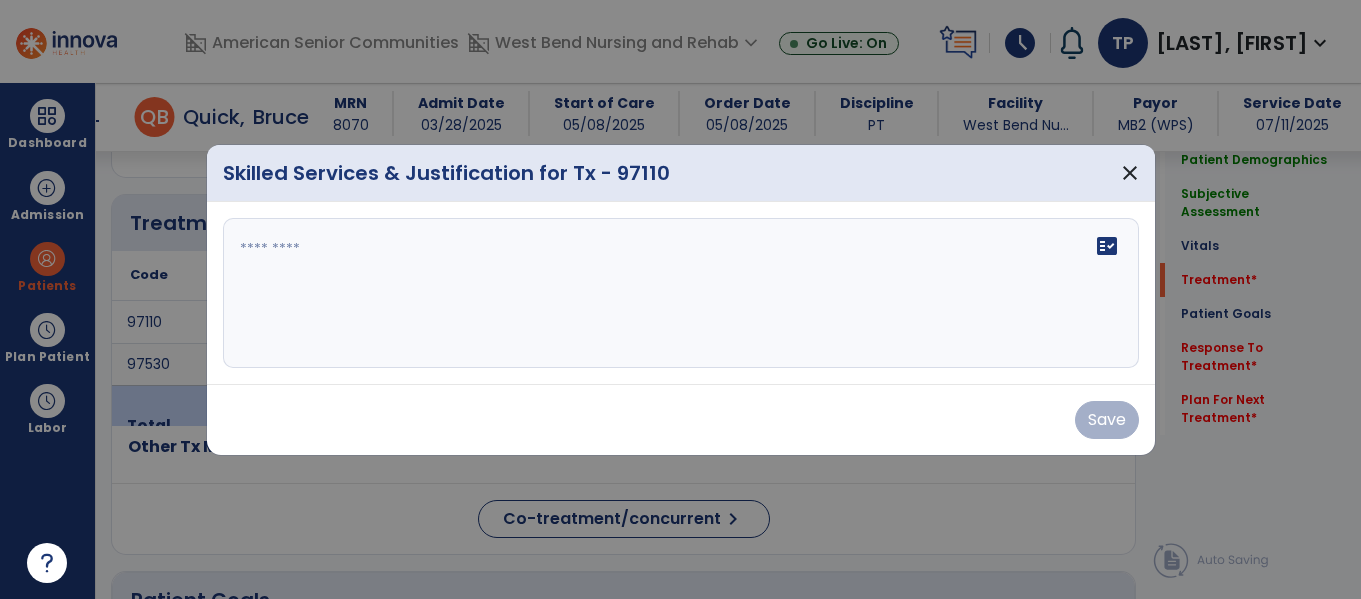 scroll, scrollTop: 1135, scrollLeft: 0, axis: vertical 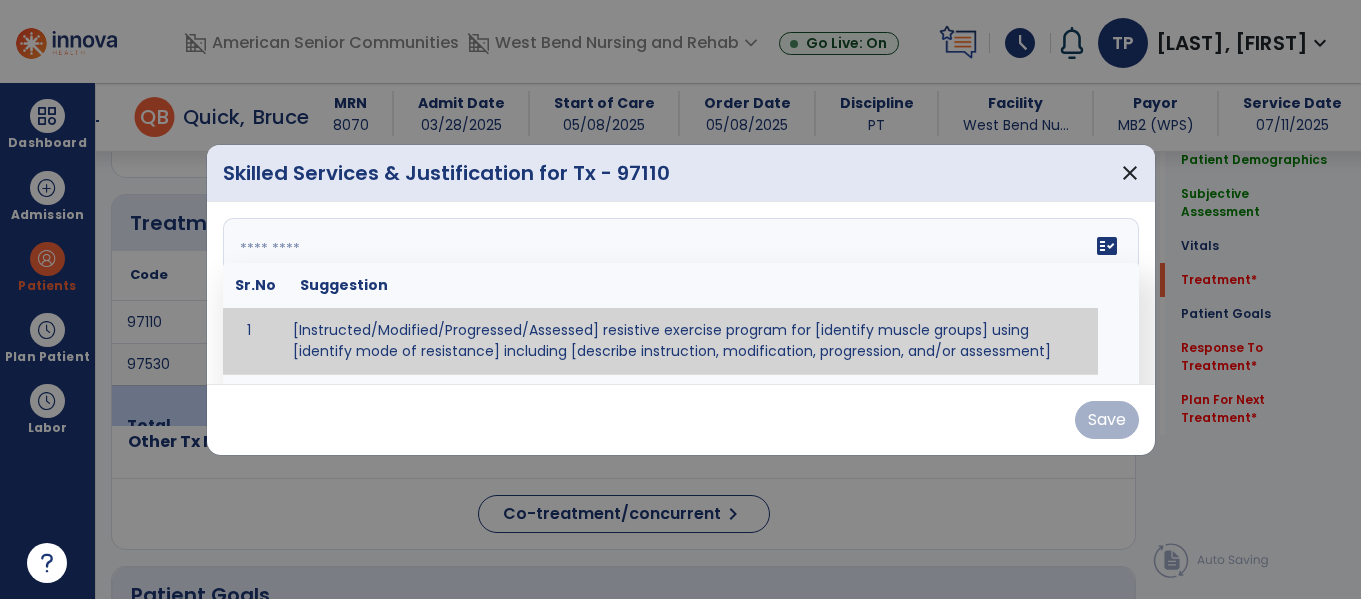 click at bounding box center (681, 293) 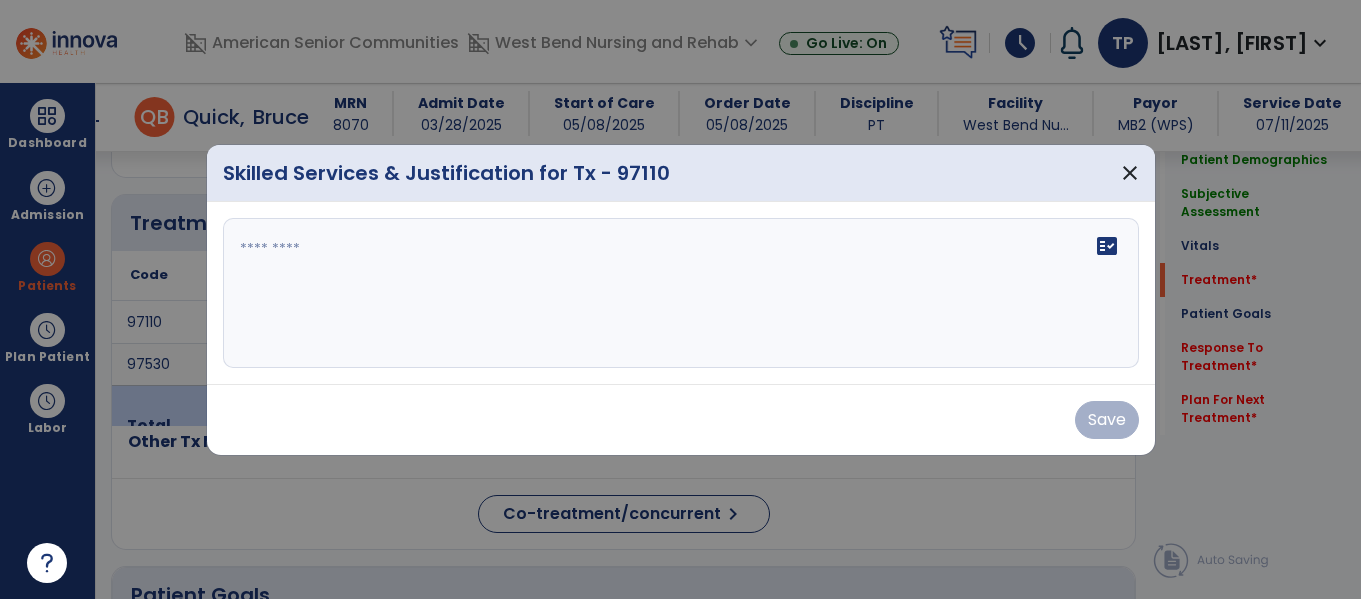 click at bounding box center [680, 299] 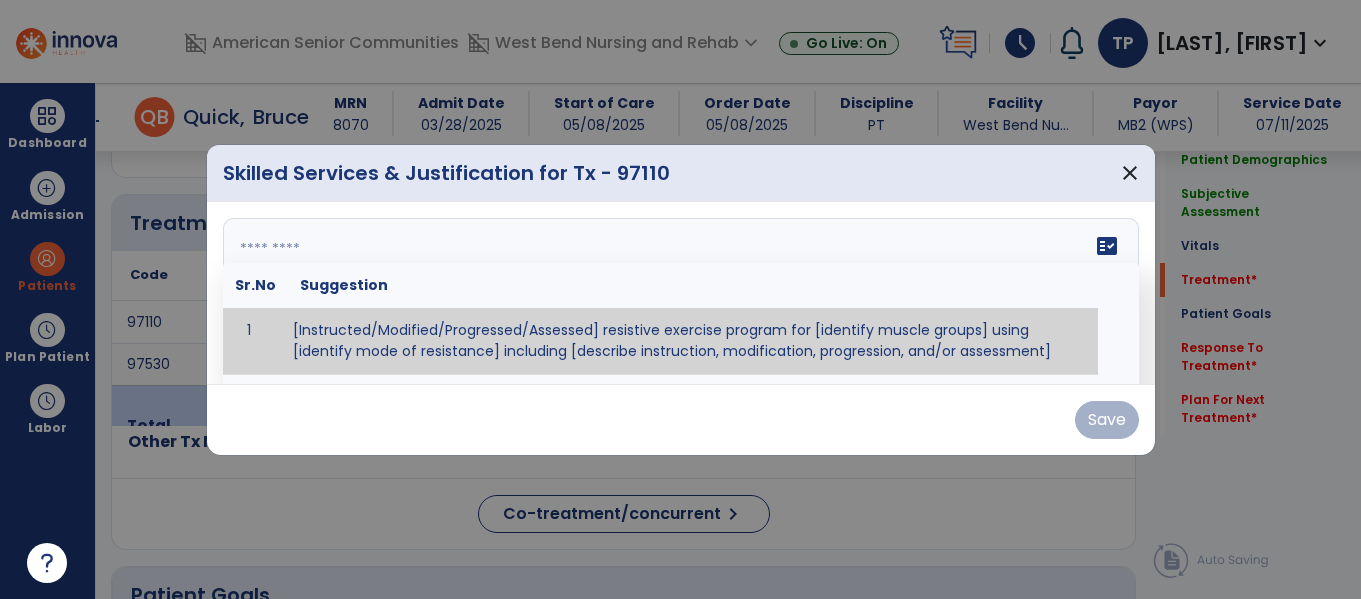 click at bounding box center [678, 293] 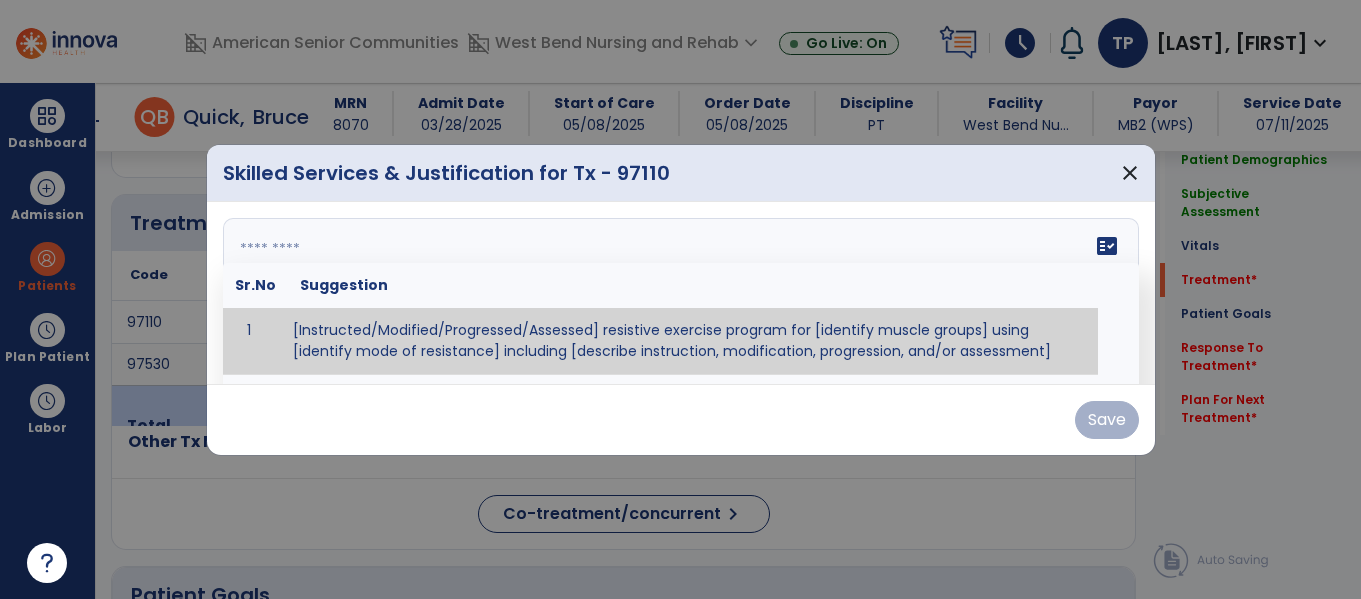 paste on "**********" 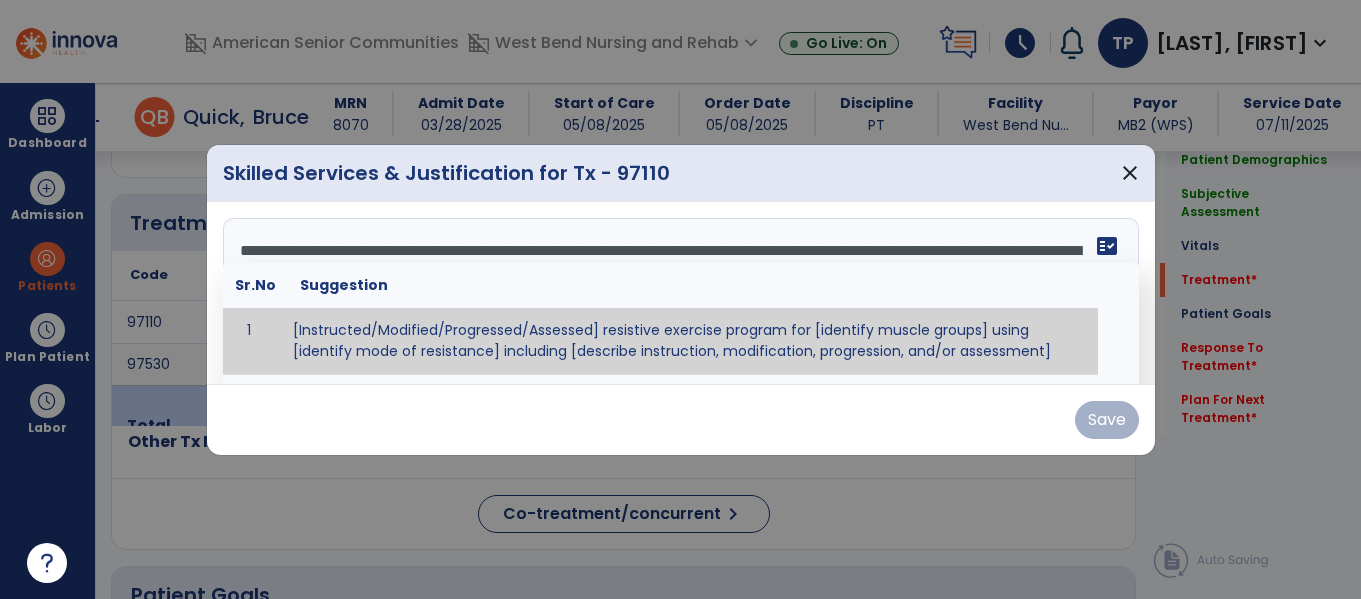 scroll, scrollTop: 16, scrollLeft: 0, axis: vertical 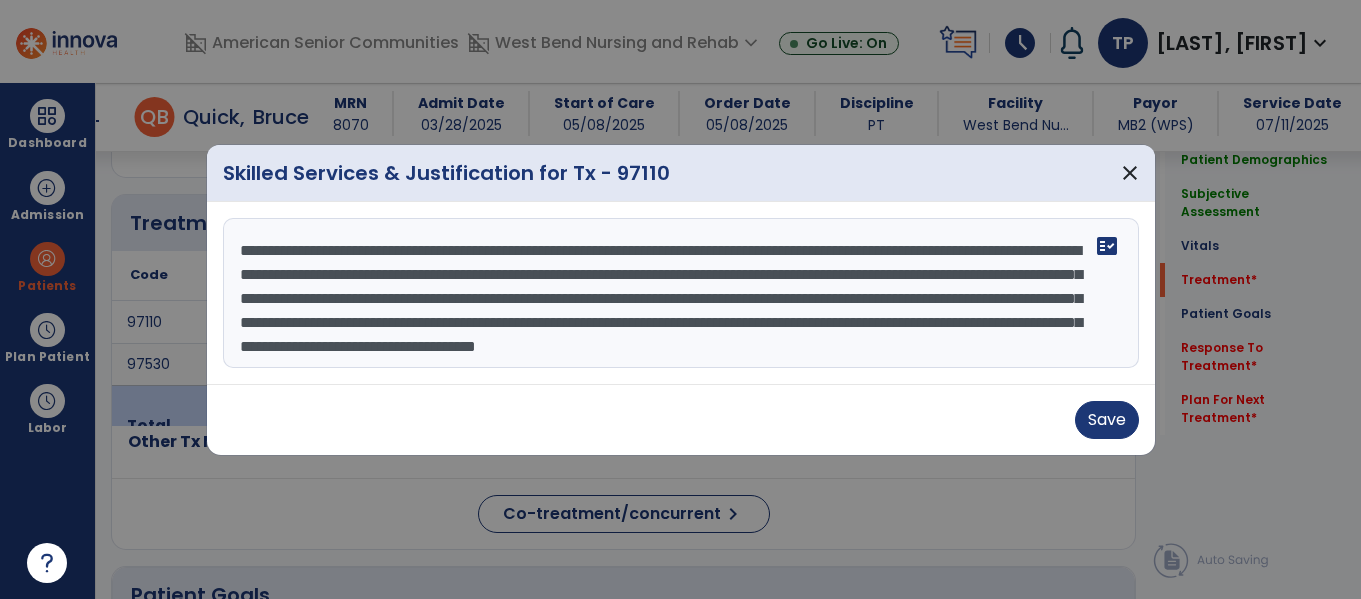 drag, startPoint x: 634, startPoint y: 247, endPoint x: 871, endPoint y: 245, distance: 237.00844 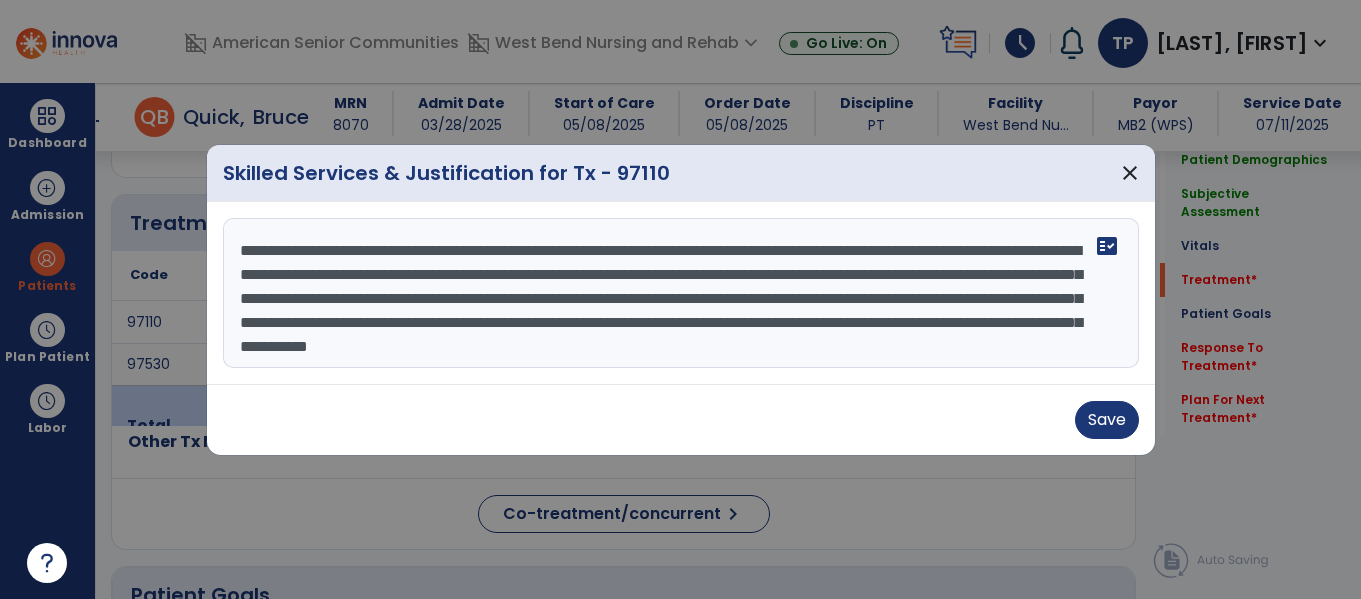 drag, startPoint x: 353, startPoint y: 275, endPoint x: 560, endPoint y: 271, distance: 207.03865 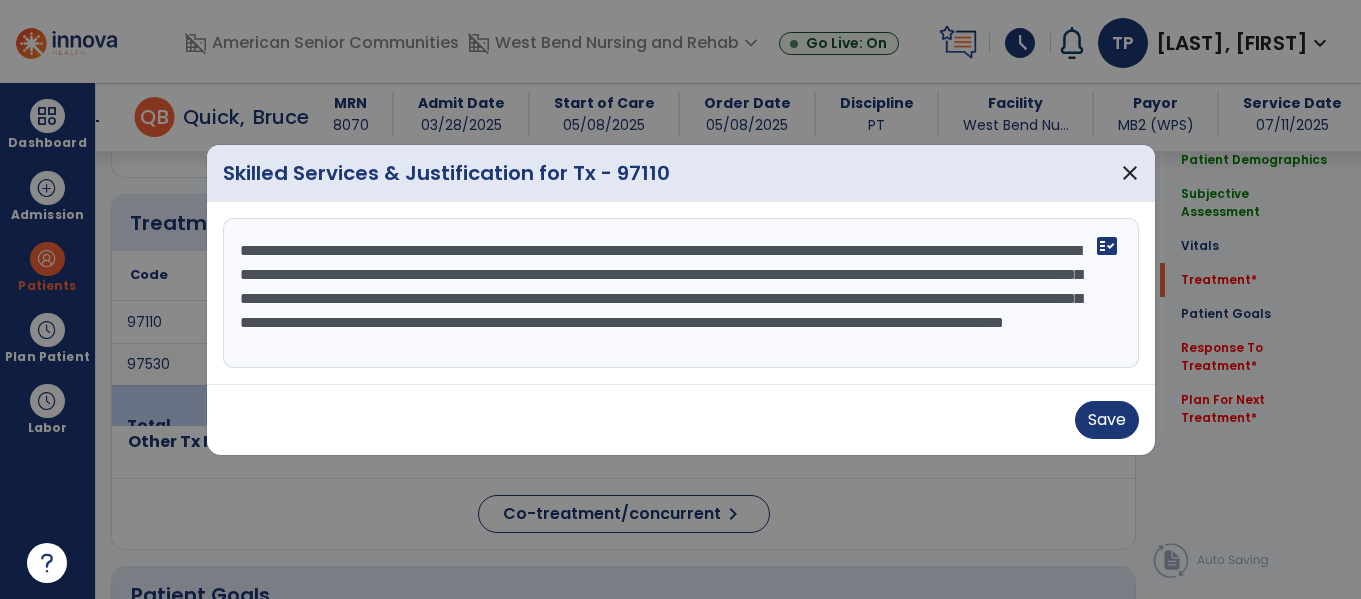 scroll, scrollTop: 24, scrollLeft: 0, axis: vertical 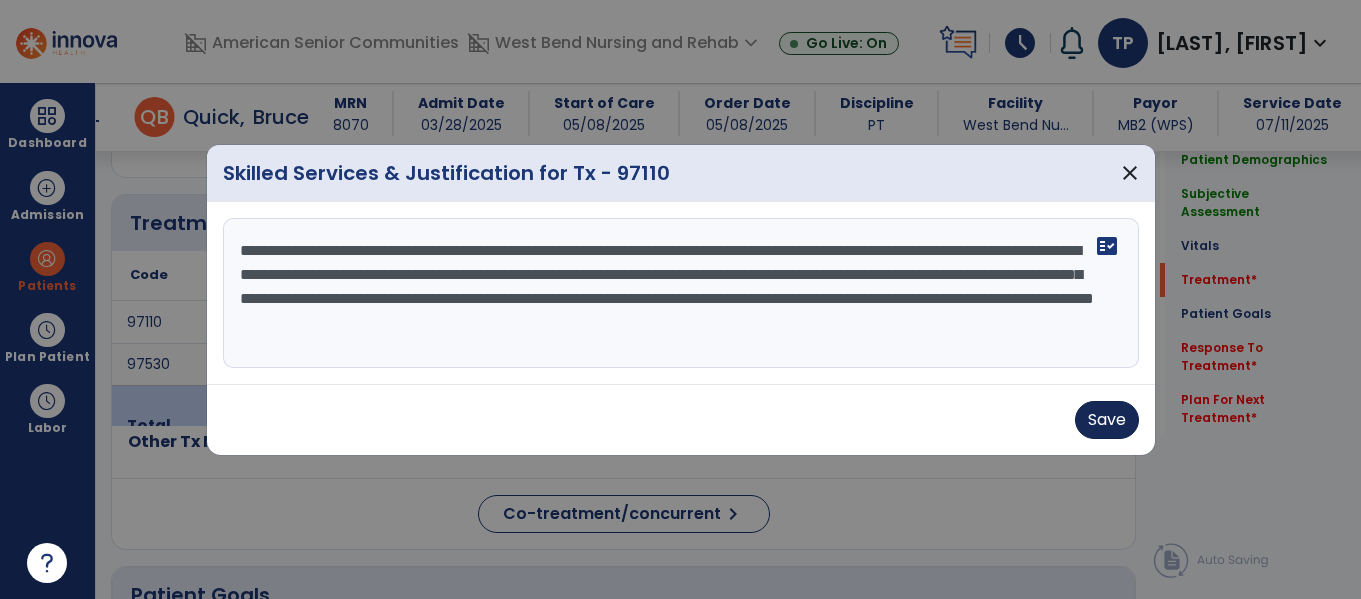 type on "**********" 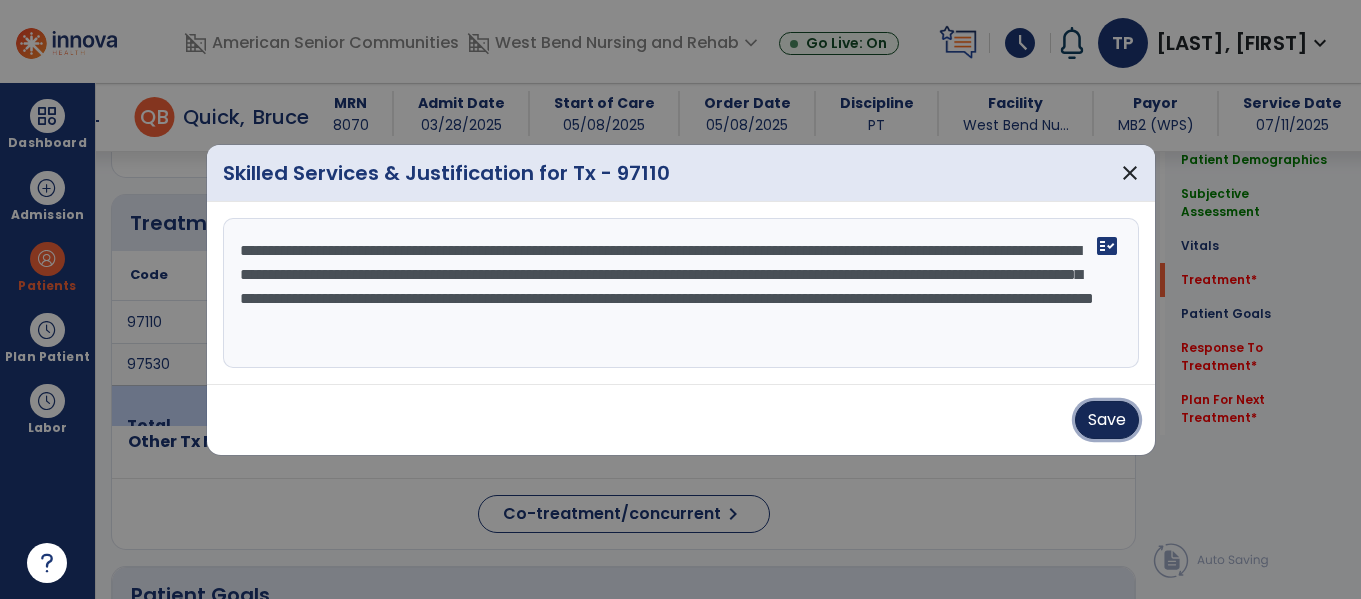 click on "Save" at bounding box center (1107, 420) 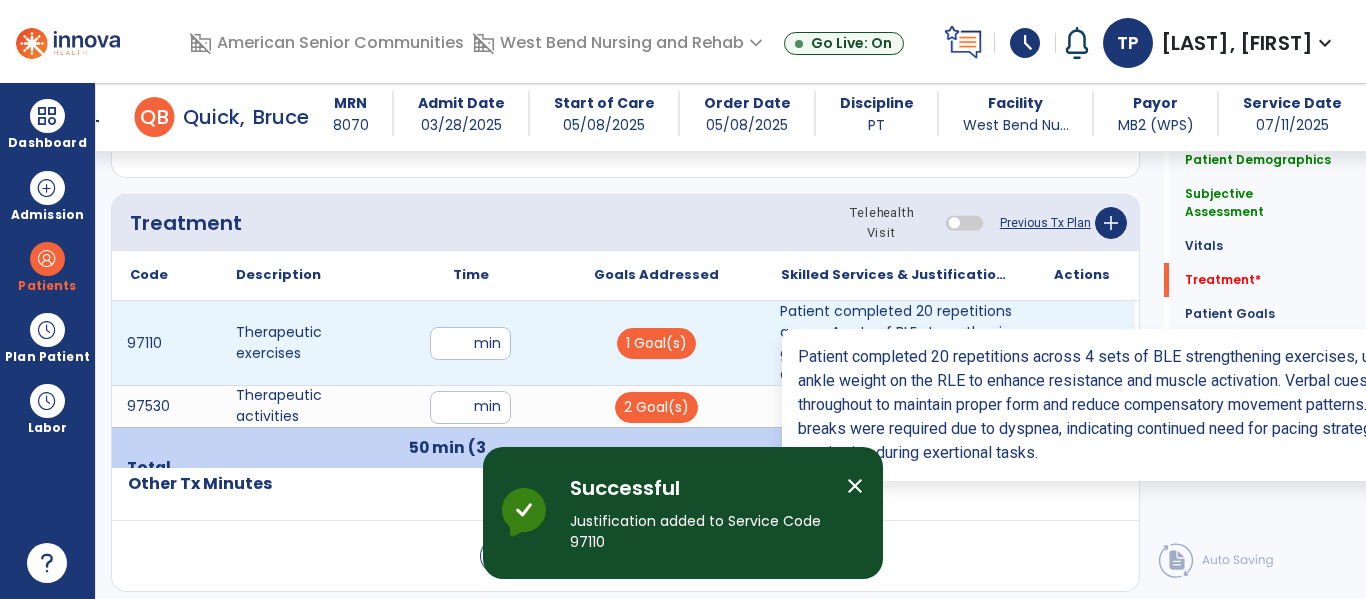 click on "Patient completed 20 repetitions across 4 sets of BLE strengthening exercises, utilizing a 4-pound a..." at bounding box center [896, 343] 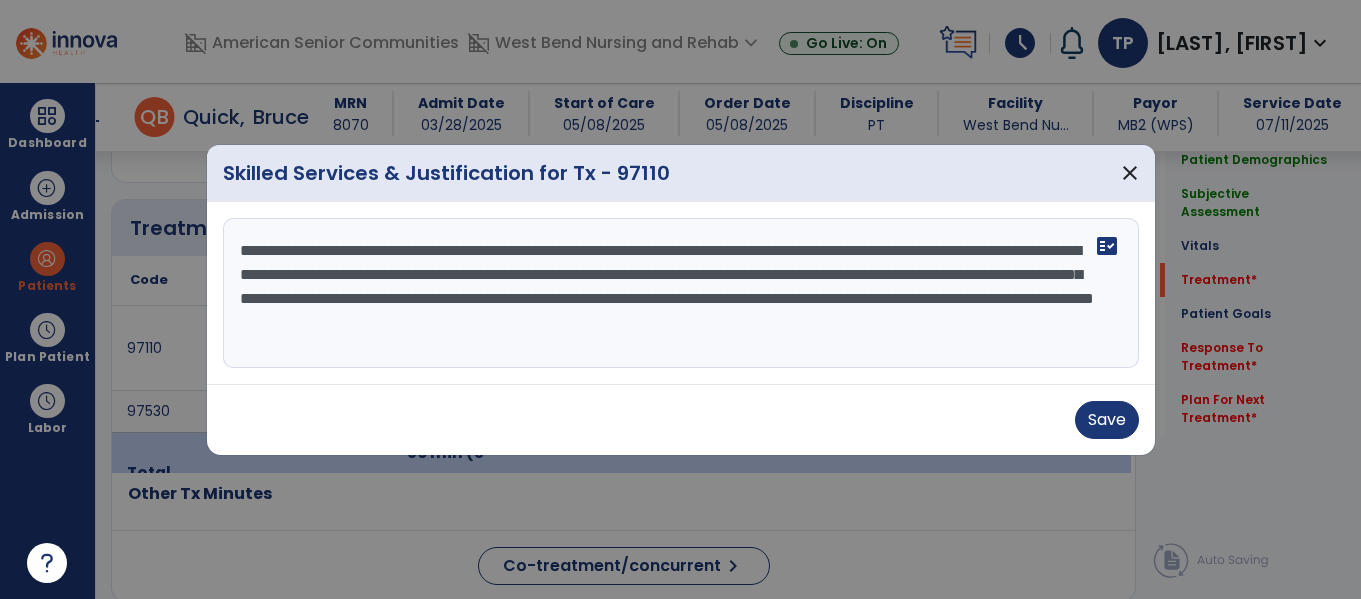 scroll, scrollTop: 1135, scrollLeft: 0, axis: vertical 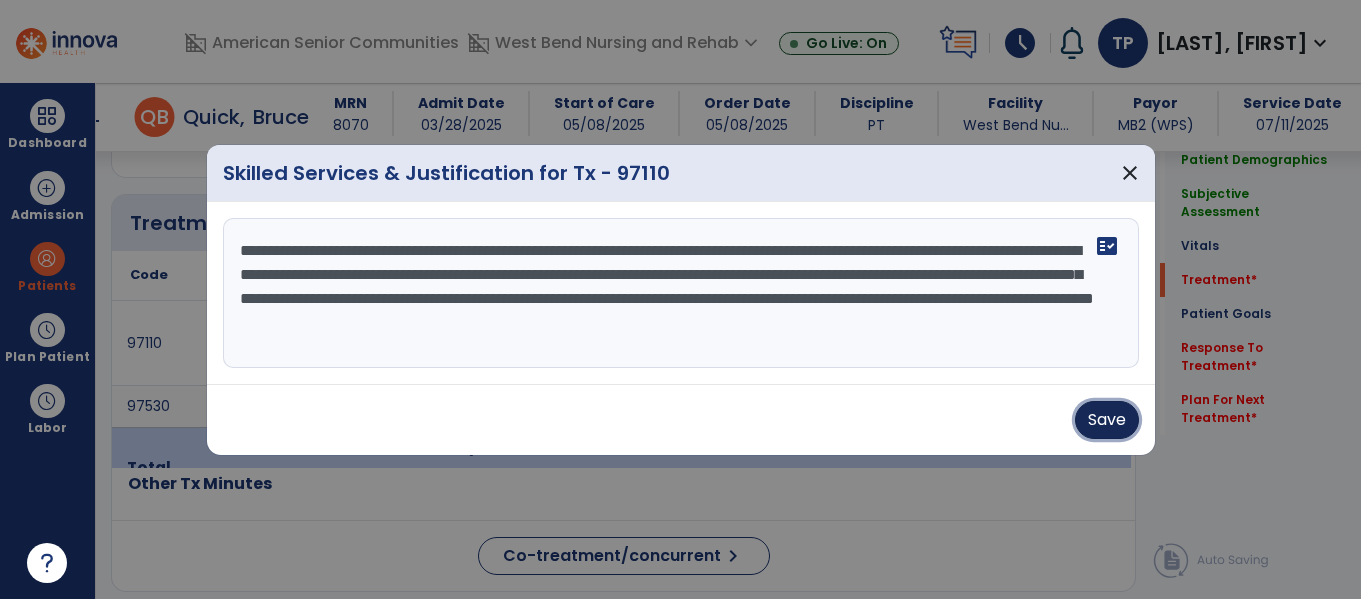 click on "Save" at bounding box center [1107, 420] 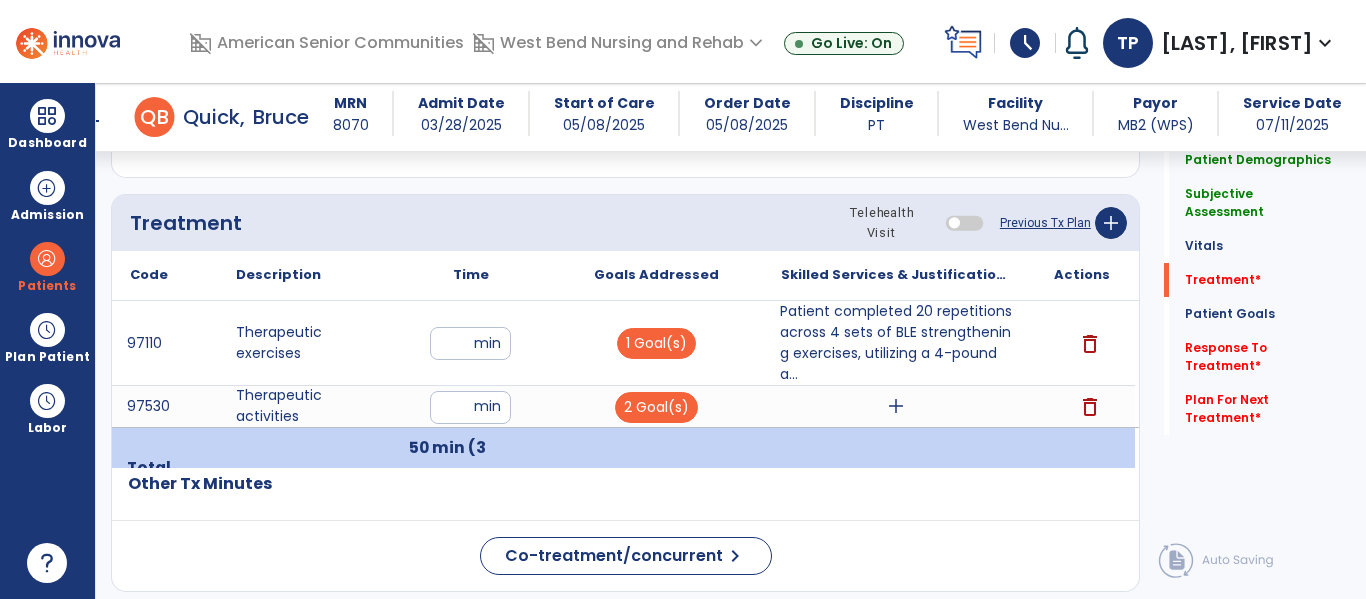click on "Co-treatment/concurrent  chevron_right" 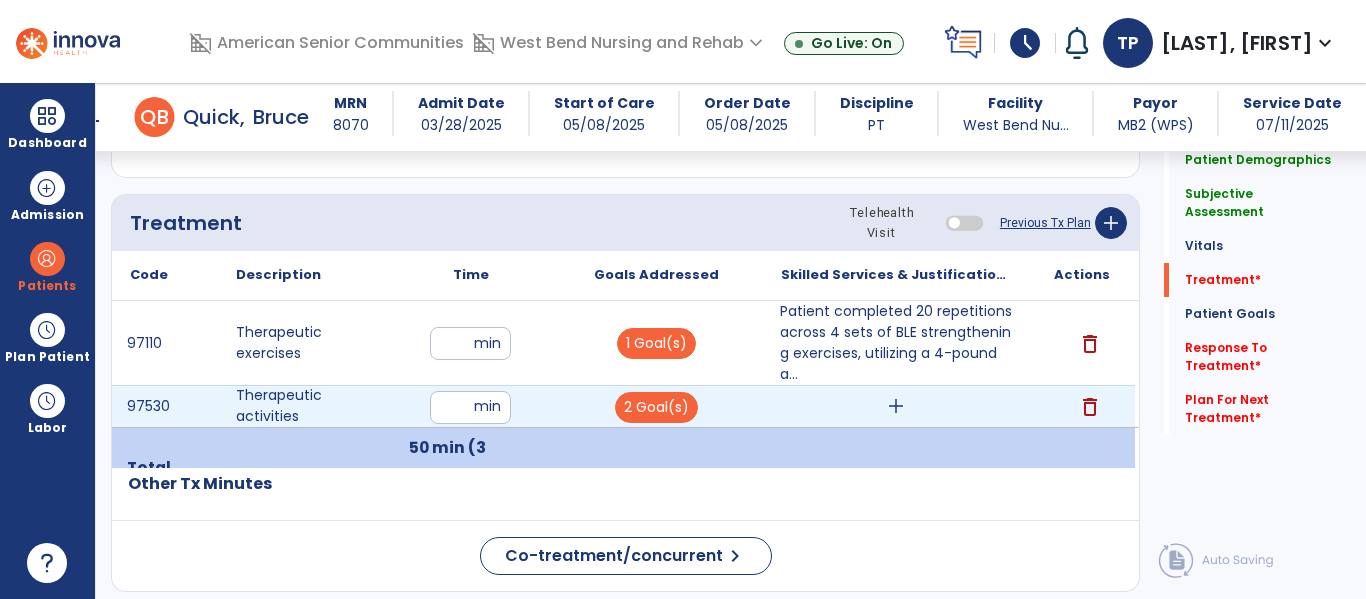 click on "add" at bounding box center (896, 406) 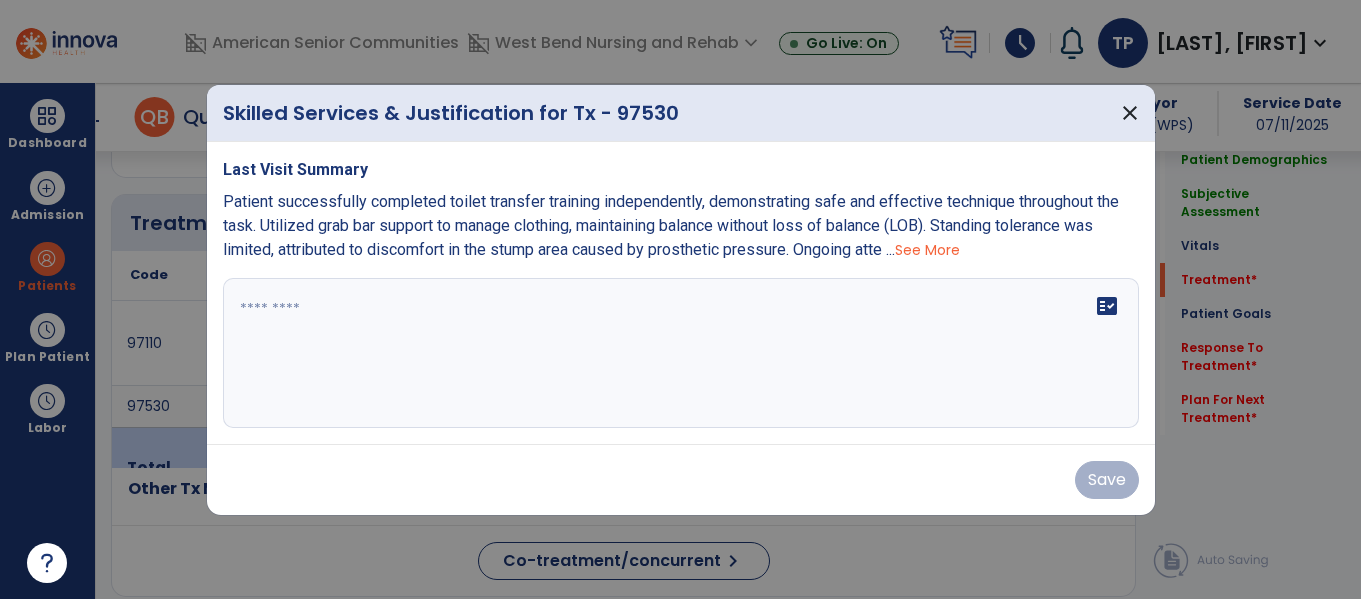 scroll, scrollTop: 1135, scrollLeft: 0, axis: vertical 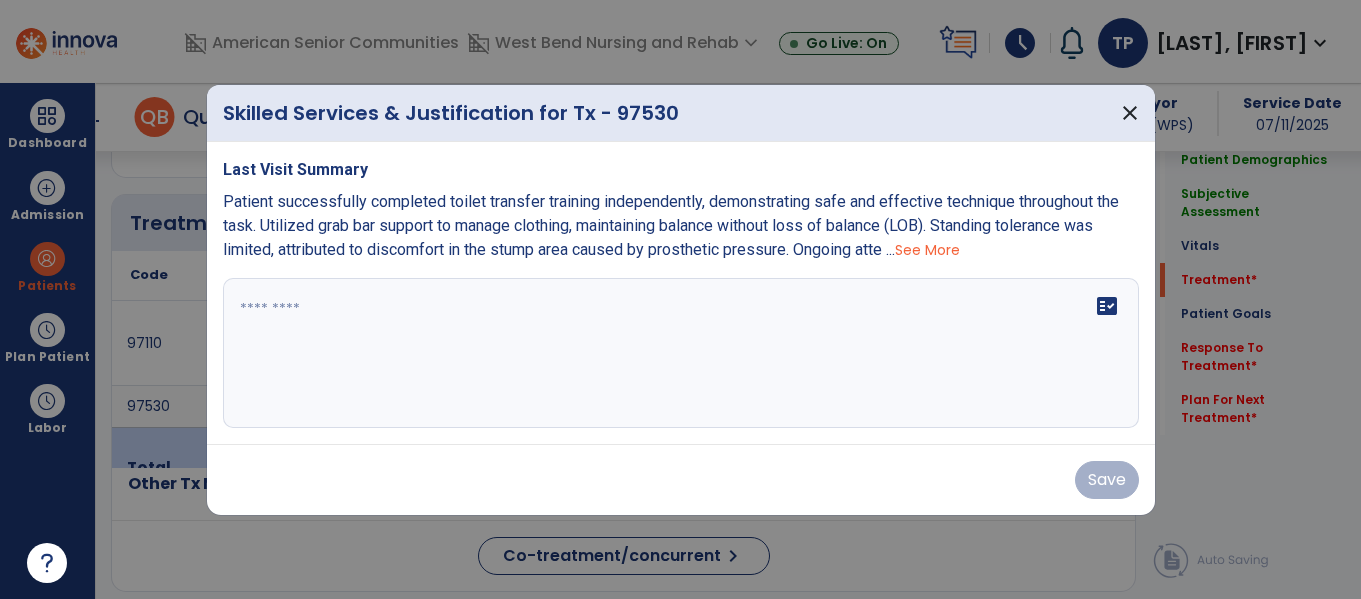 click on "fact_check" at bounding box center (681, 353) 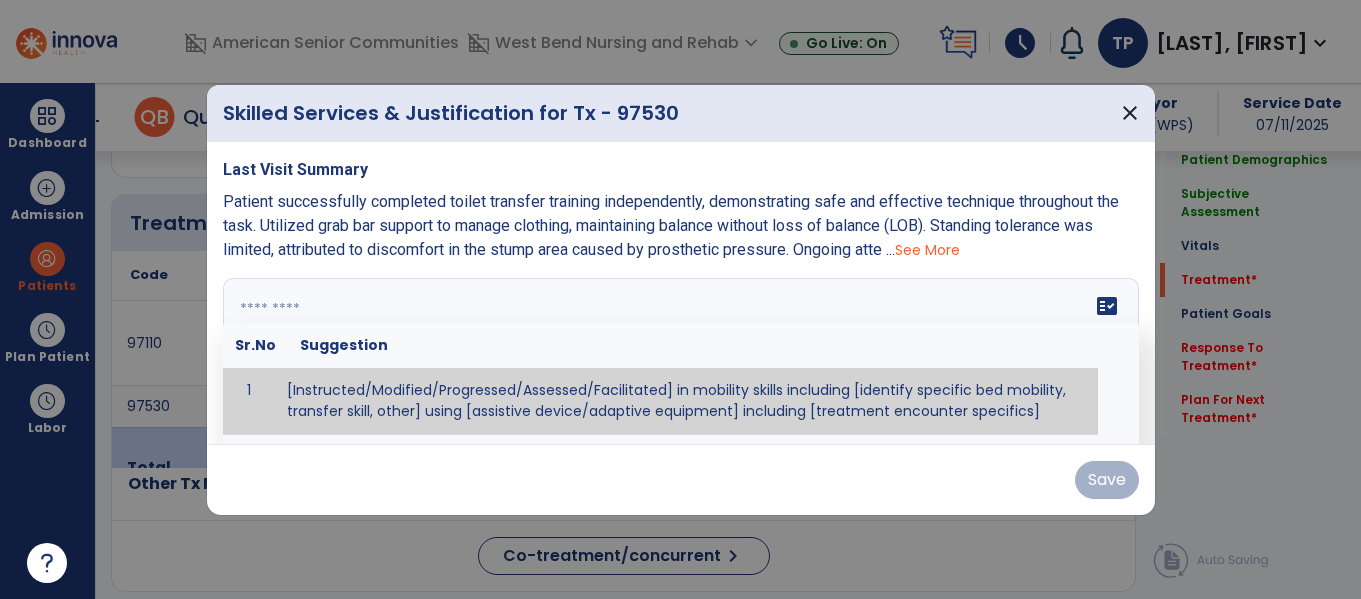 paste on "**********" 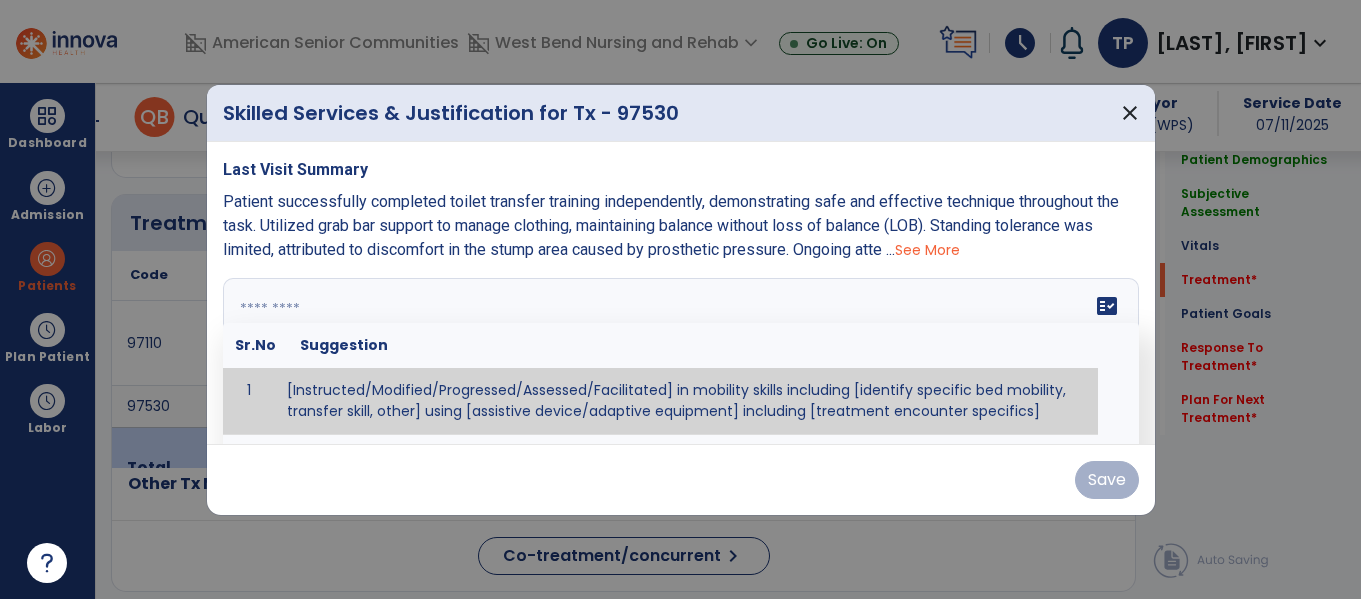 type on "**********" 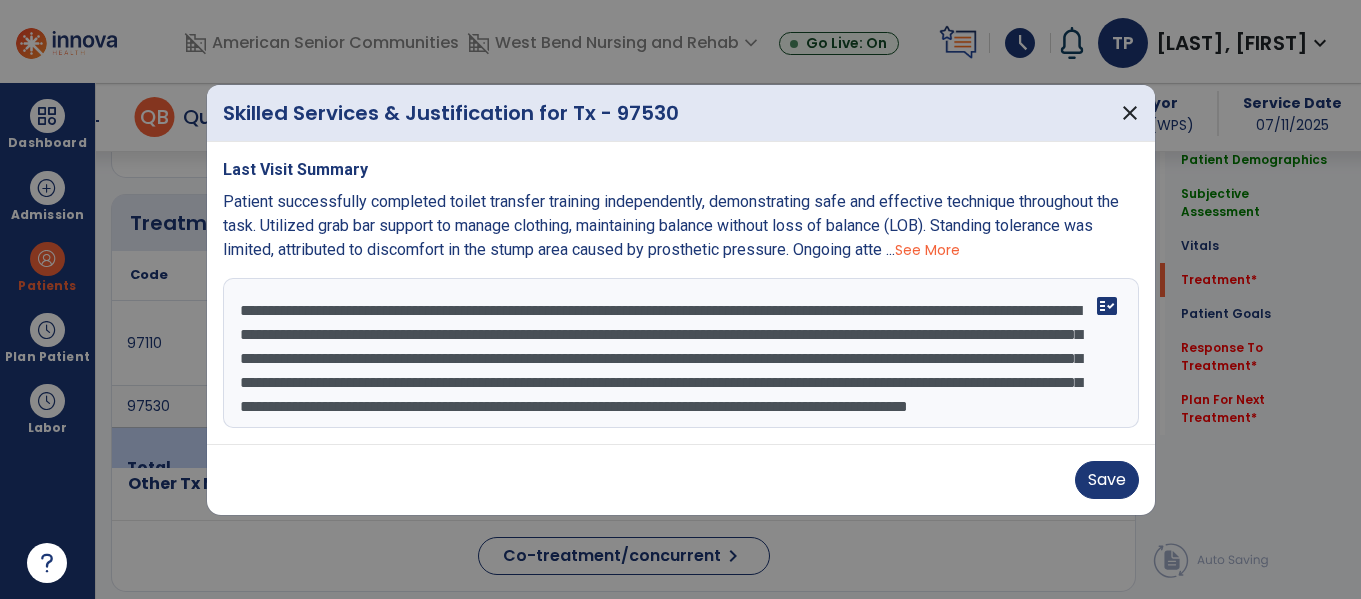 scroll, scrollTop: 40, scrollLeft: 0, axis: vertical 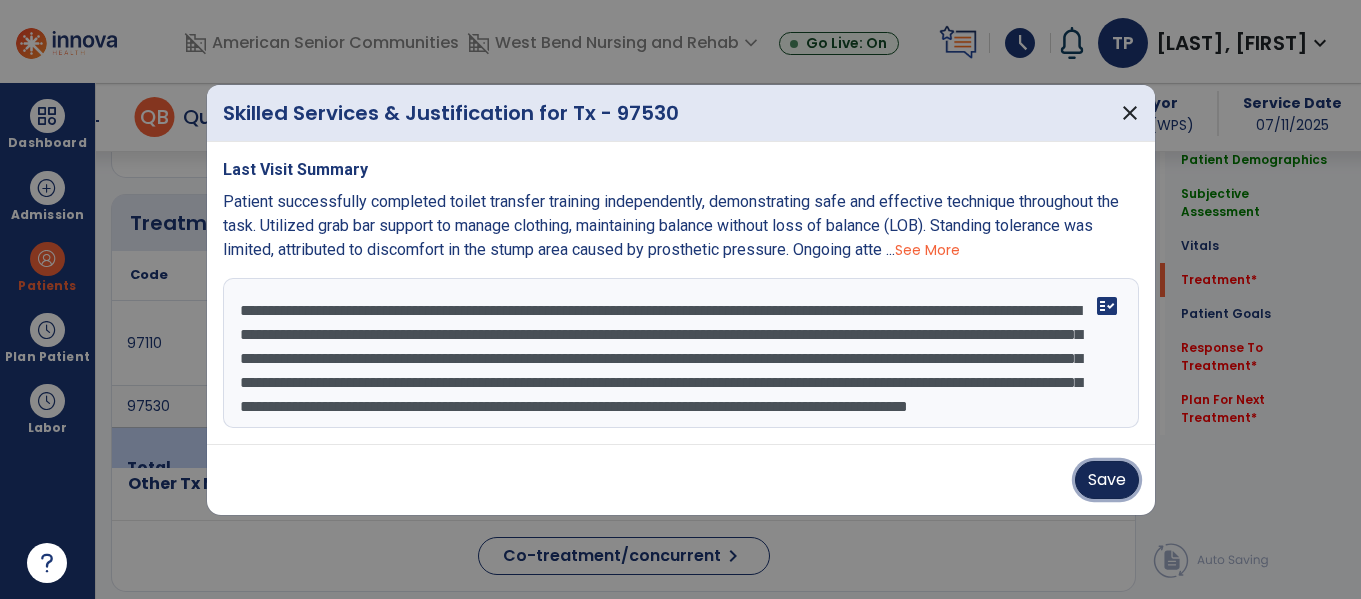 click on "Save" at bounding box center (1107, 480) 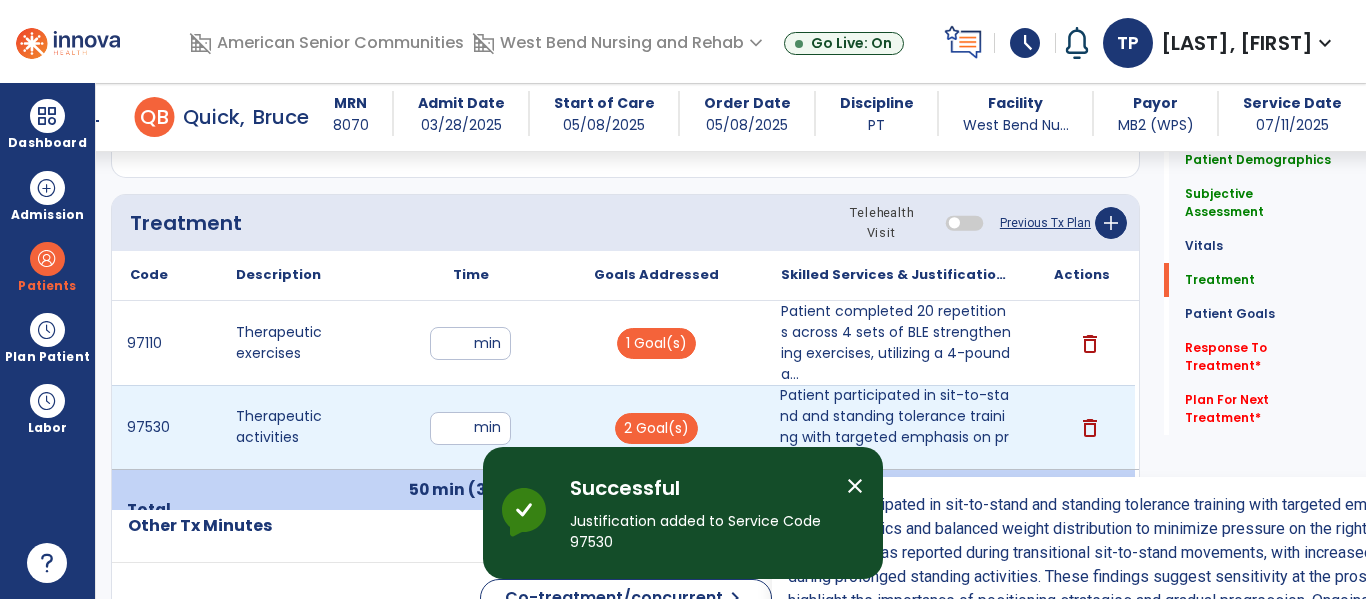 click on "Patient participated in sit-to-stand and standing tolerance training with targeted emphasis on prope..." at bounding box center [896, 427] 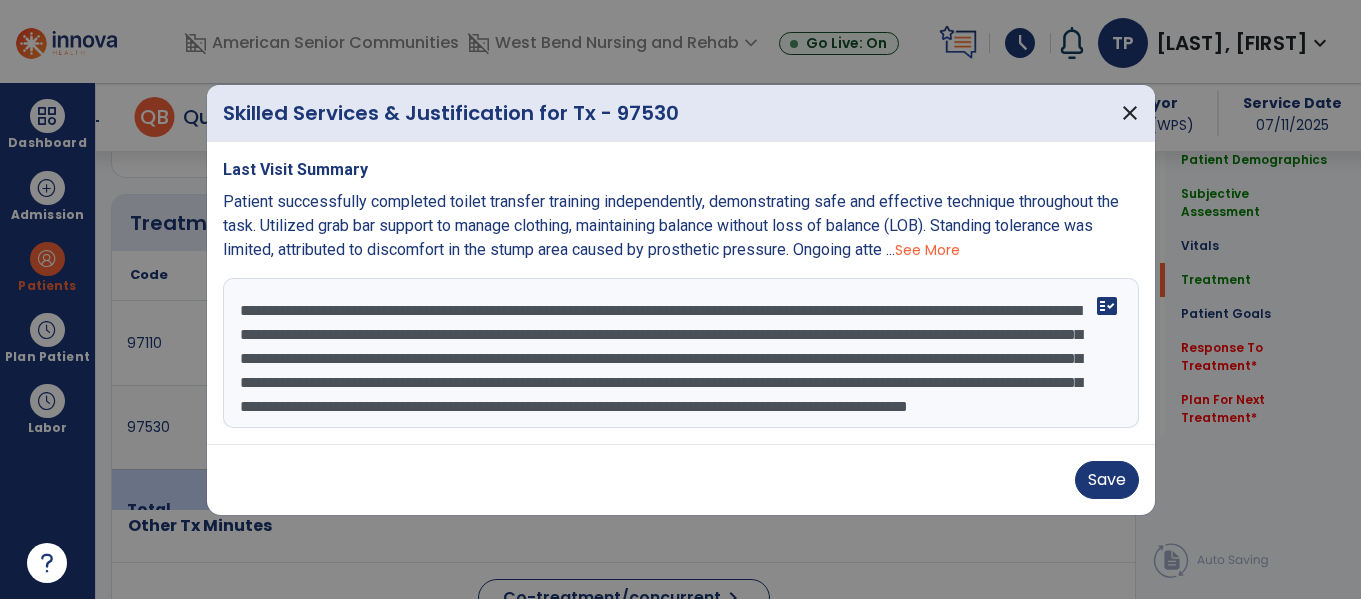scroll, scrollTop: 1135, scrollLeft: 0, axis: vertical 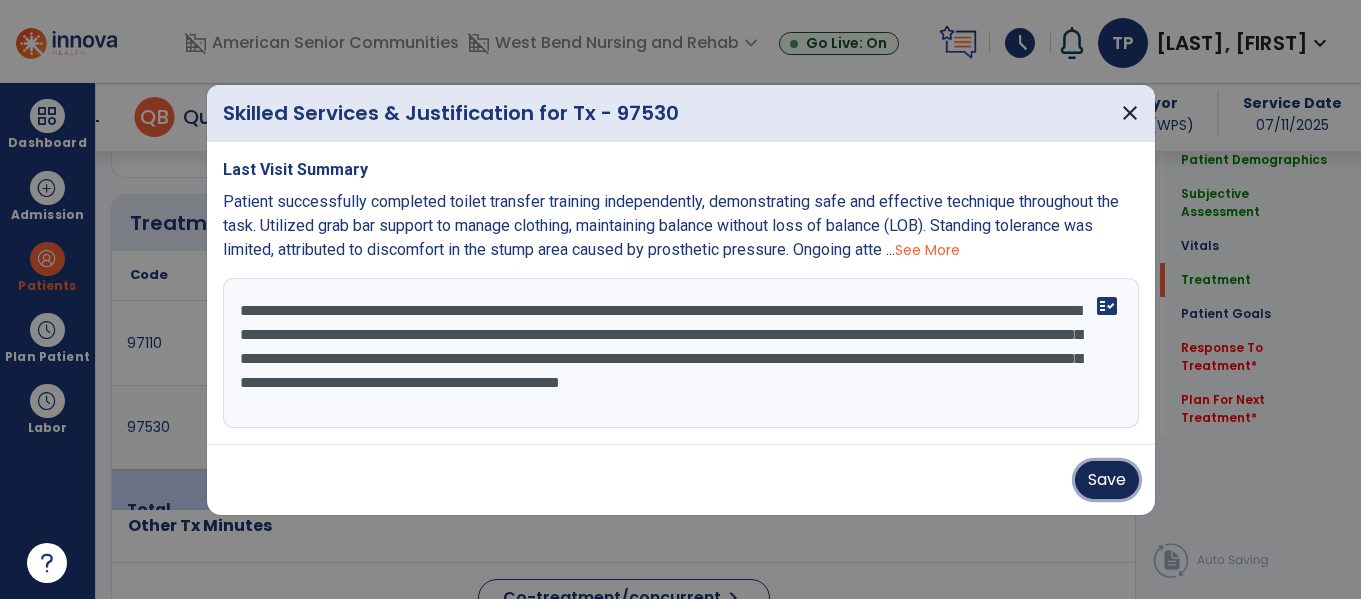 click on "Save" at bounding box center (1107, 480) 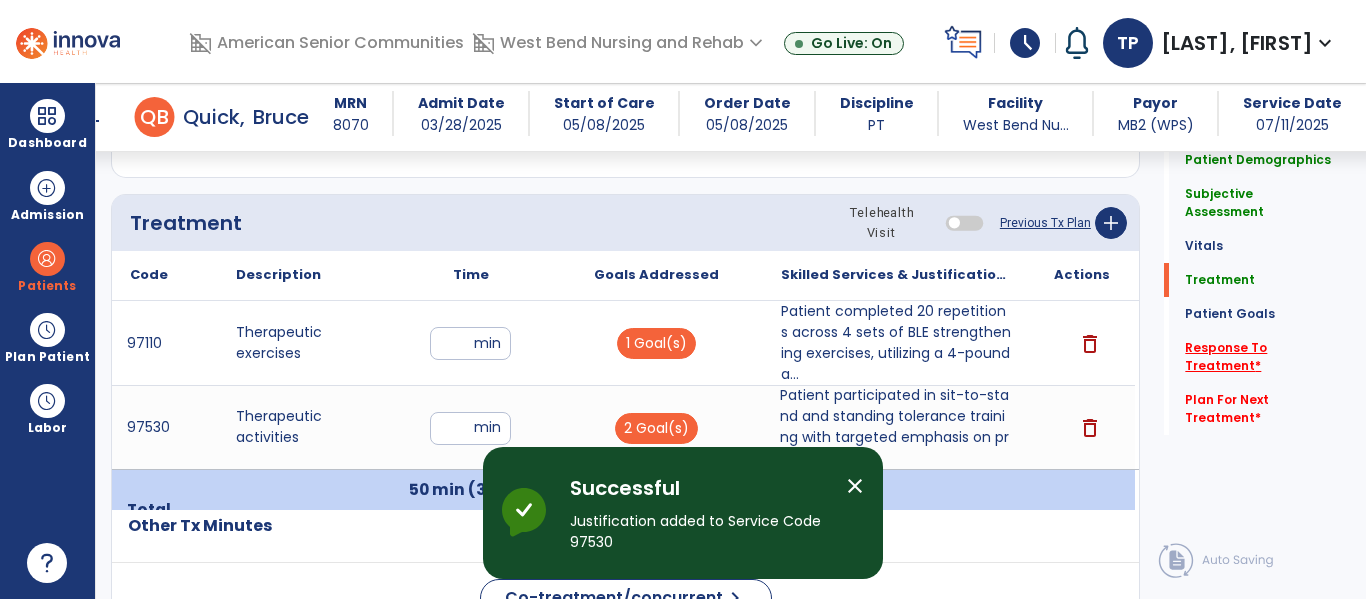 click on "Response To Treatment   *" 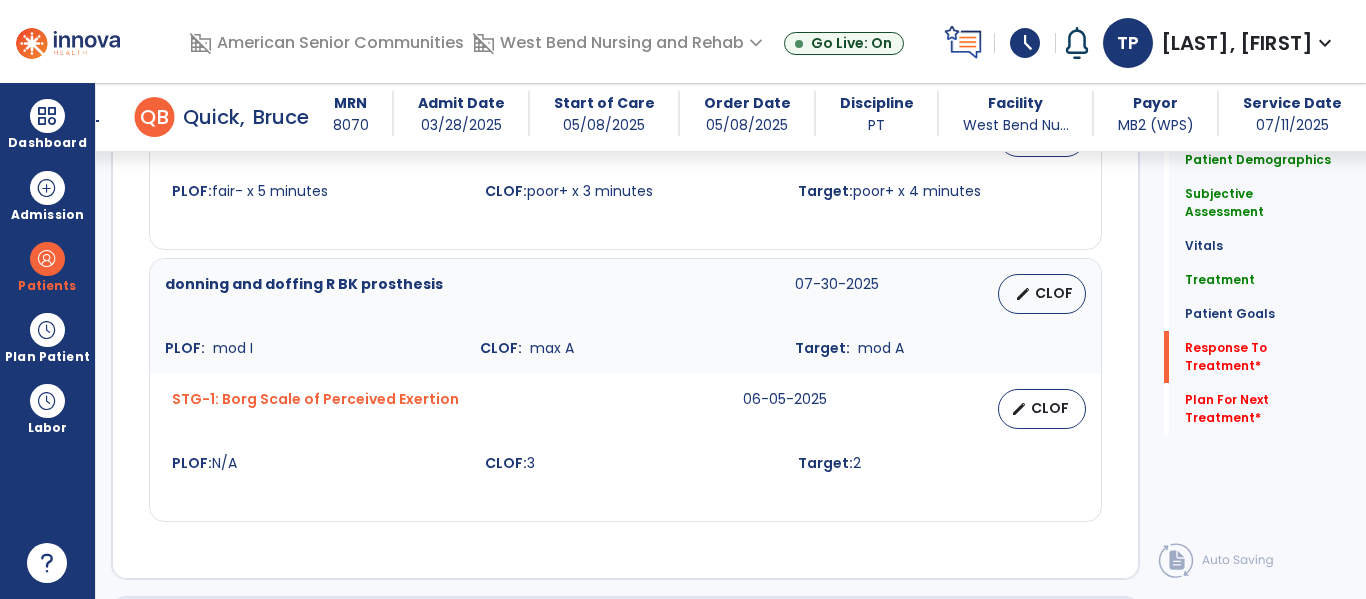 scroll, scrollTop: 3264, scrollLeft: 0, axis: vertical 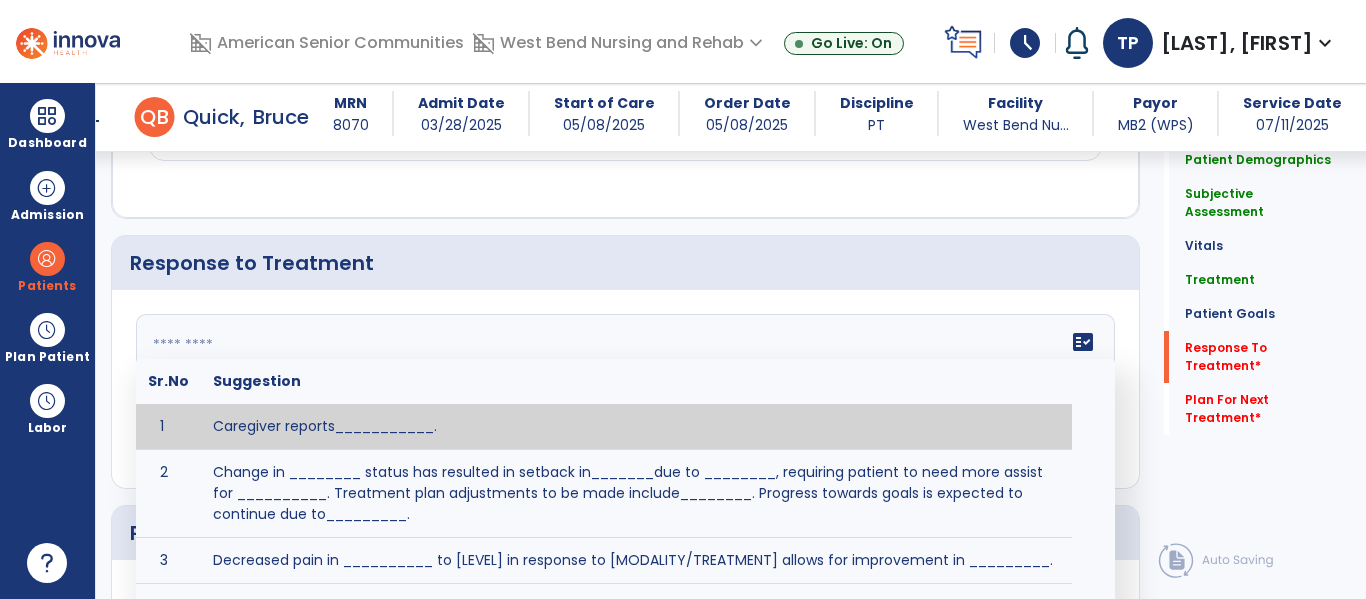 click 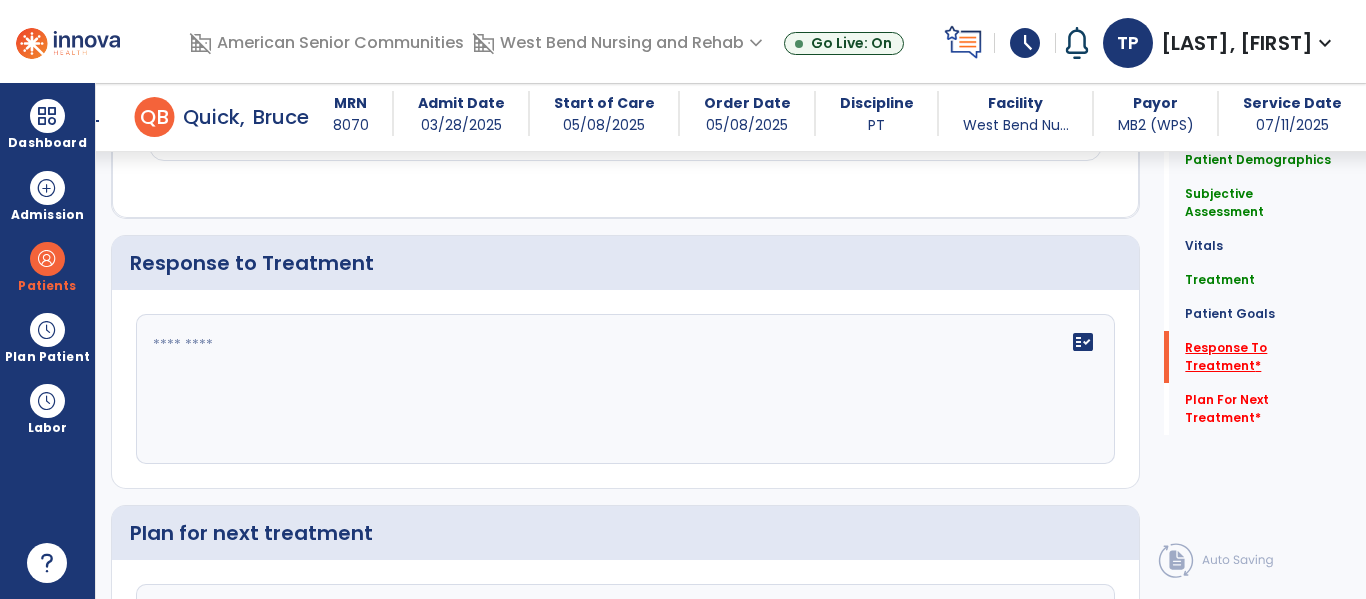 click on "Response To Treatment   *" 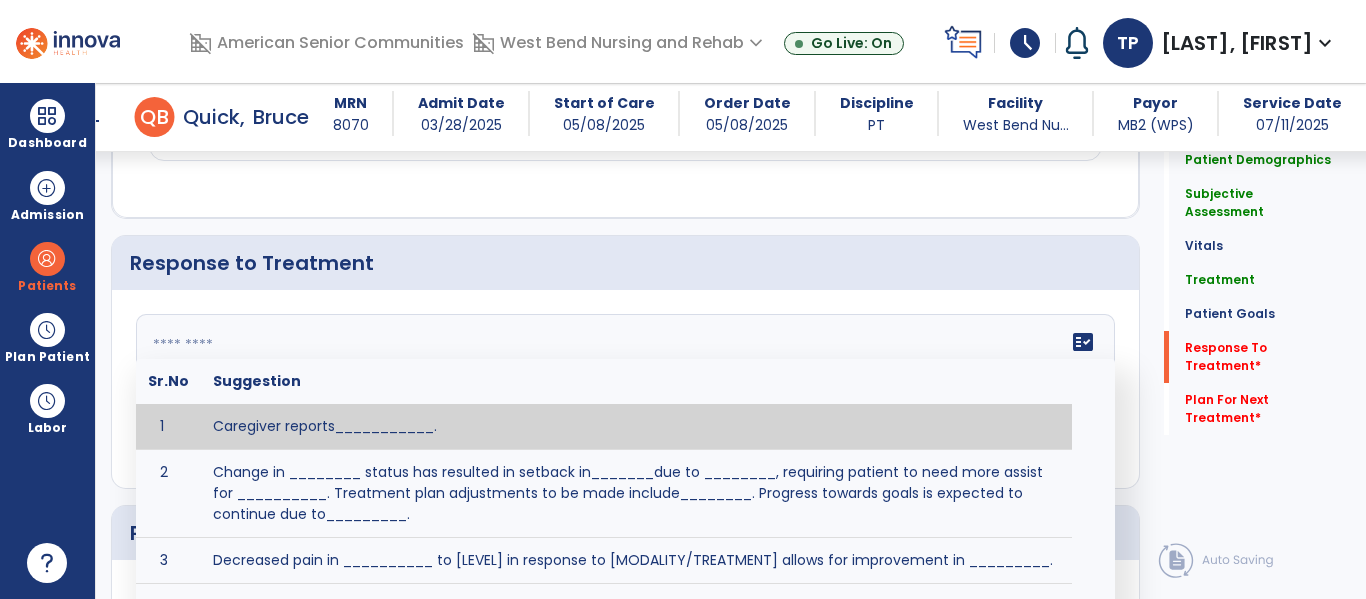 click on "fact_check  Sr.No Suggestion 1 Caregiver reports___________. 2 Change in ________ status has resulted in setback in_______due to ________, requiring patient to need more assist for __________.   Treatment plan adjustments to be made include________.  Progress towards goals is expected to continue due to_________. 3 Decreased pain in __________ to [LEVEL] in response to [MODALITY/TREATMENT] allows for improvement in _________. 4 Functional gains in _______ have impacted the patient's ability to perform_________ with a reduction in assist levels to_________. 5 Functional progress this week has been significant due to__________. 6 Gains in ________ have improved the patient's ability to perform ______with decreased levels of assist to___________. 7 Improvement in ________allows patient to tolerate higher levels of challenges in_________. 8 Pain in [AREA] has decreased to [LEVEL] in response to [TREATMENT/MODALITY], allowing fore ease in completing__________. 9 10 11 12 13 14 15 16 17 18 19 20 21" 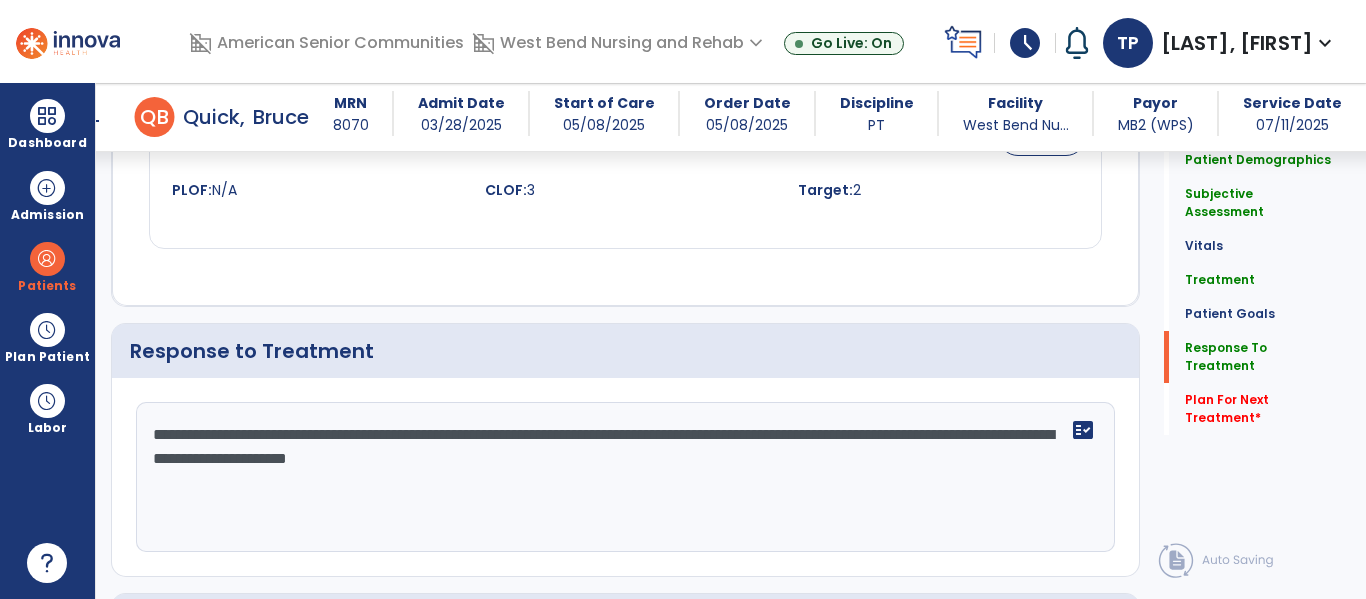 scroll, scrollTop: 3264, scrollLeft: 0, axis: vertical 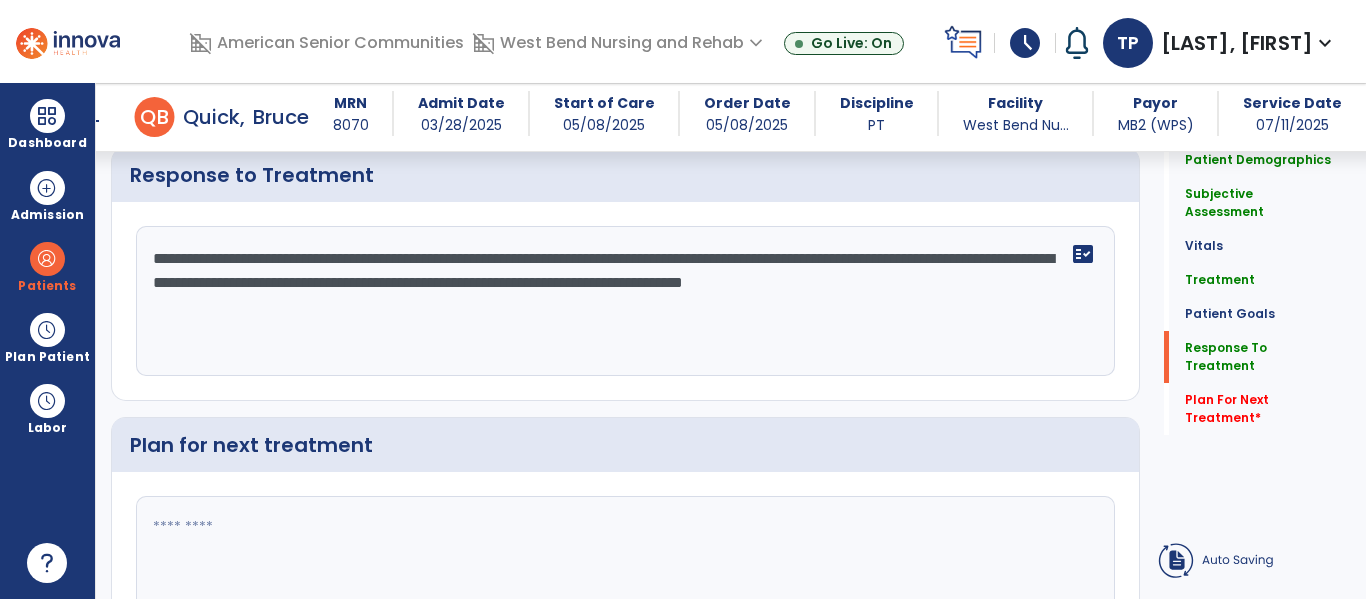 click on "**********" 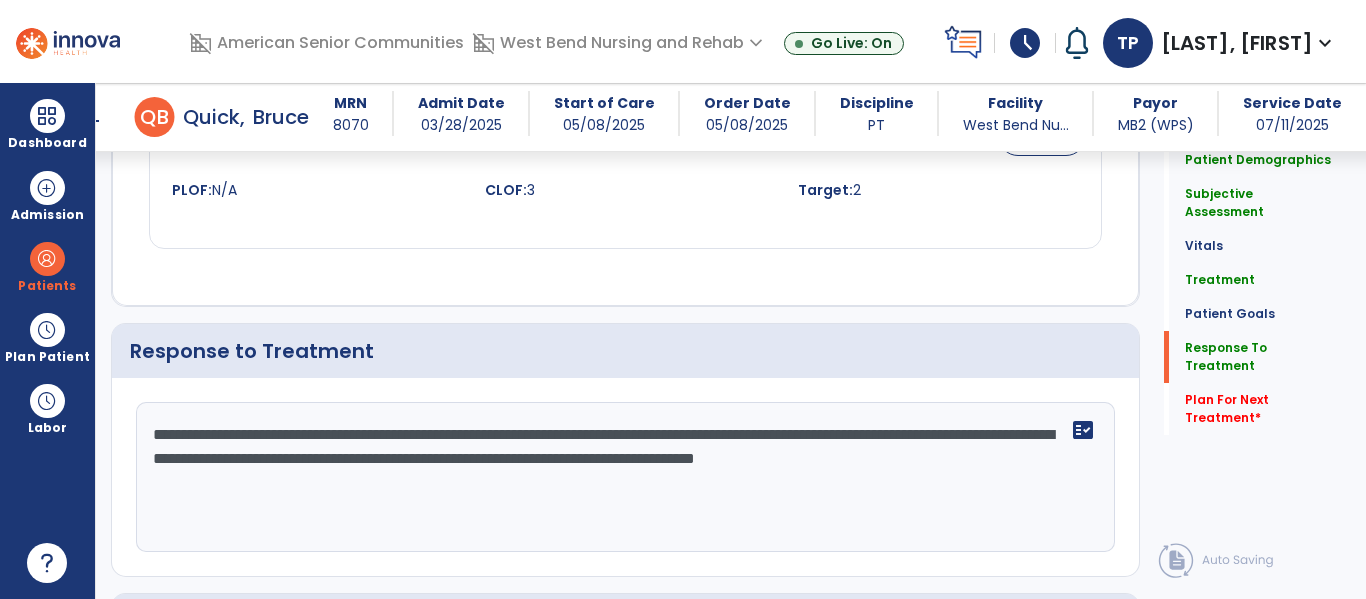scroll, scrollTop: 3264, scrollLeft: 0, axis: vertical 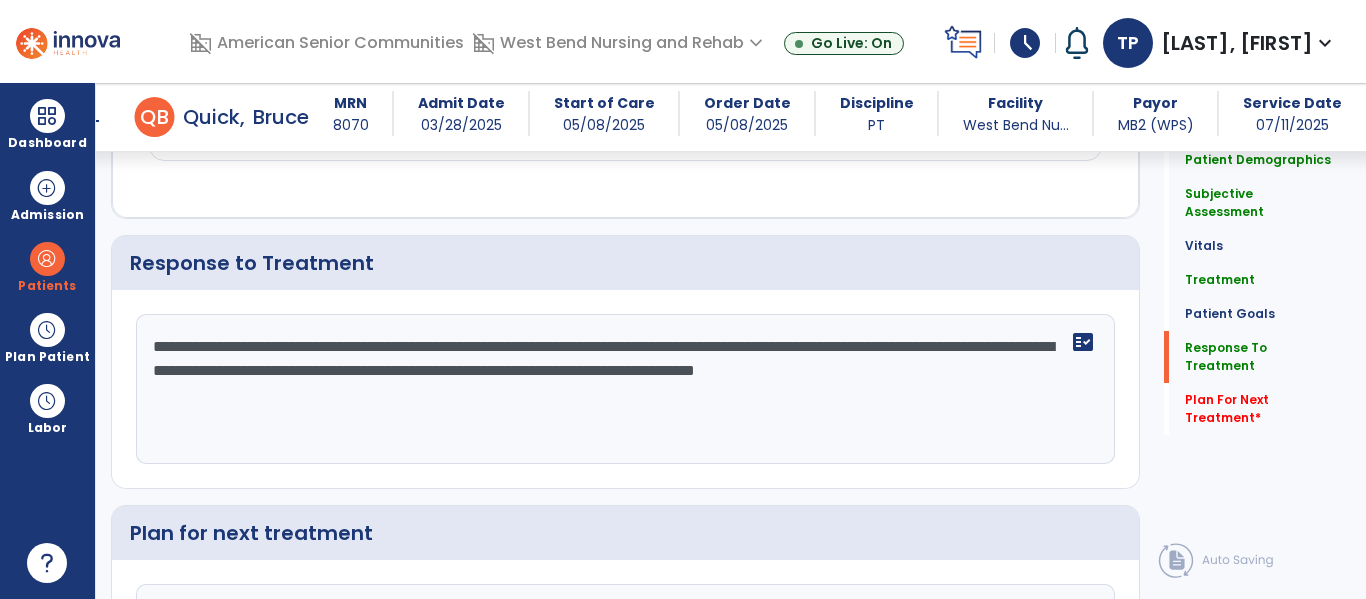 drag, startPoint x: 786, startPoint y: 477, endPoint x: 296, endPoint y: 321, distance: 514.2334 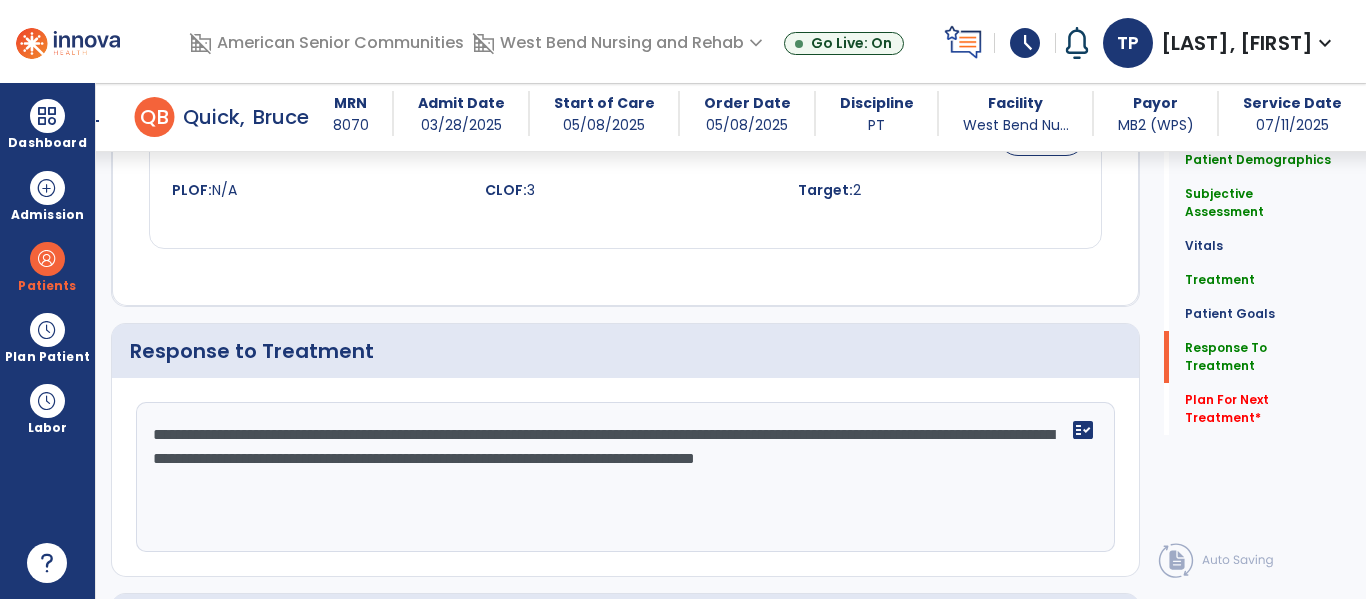 scroll, scrollTop: 3264, scrollLeft: 0, axis: vertical 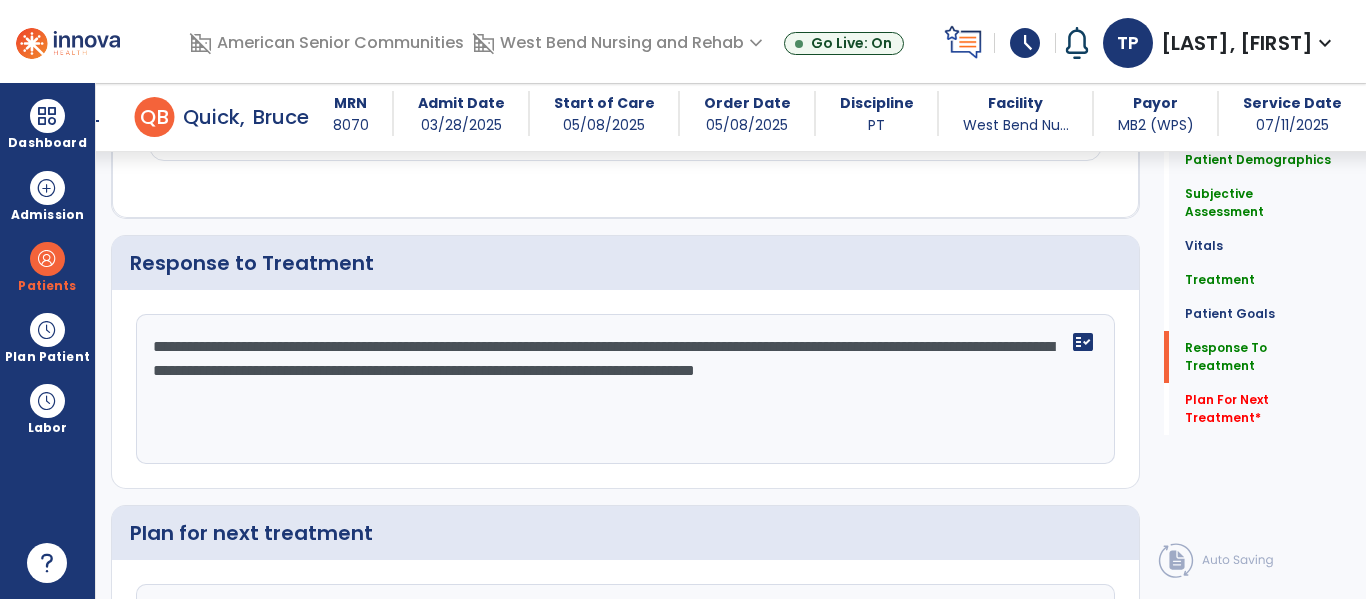 click 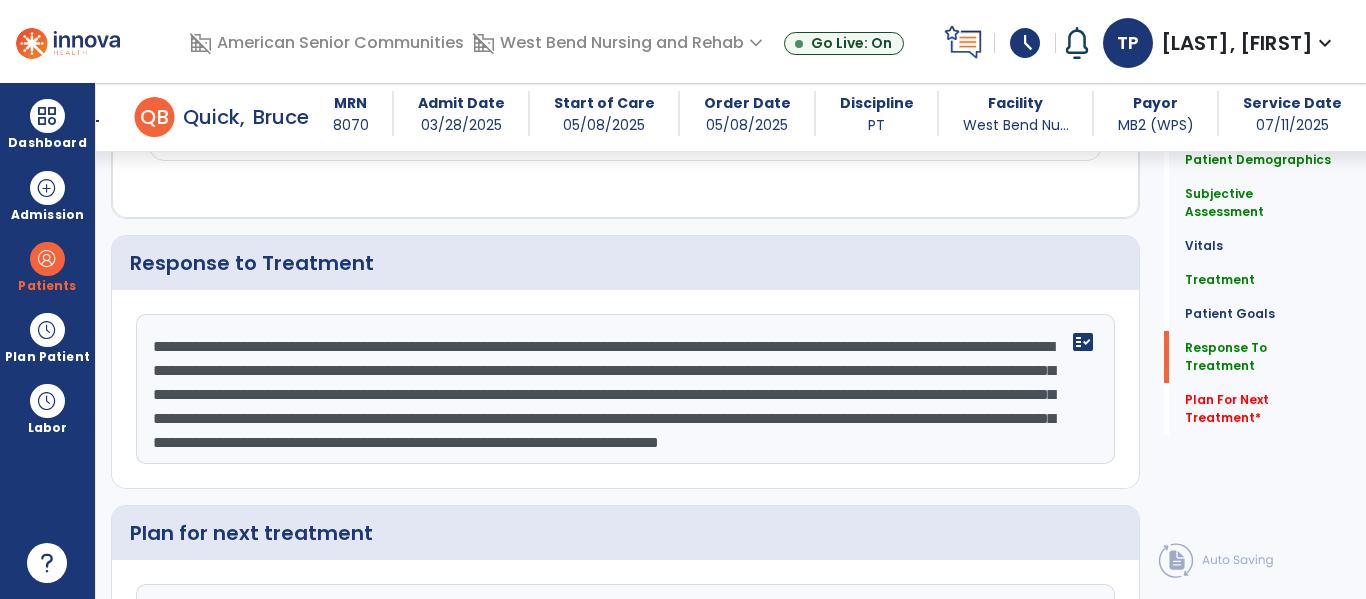 scroll, scrollTop: 39, scrollLeft: 0, axis: vertical 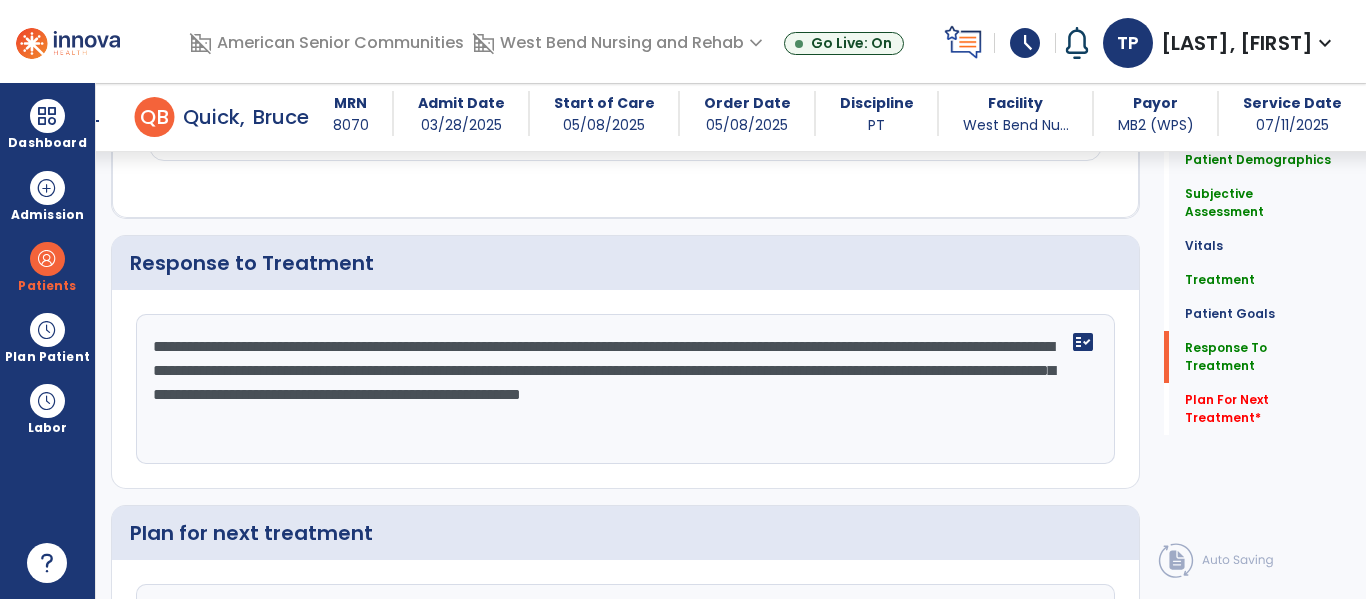 type on "**********" 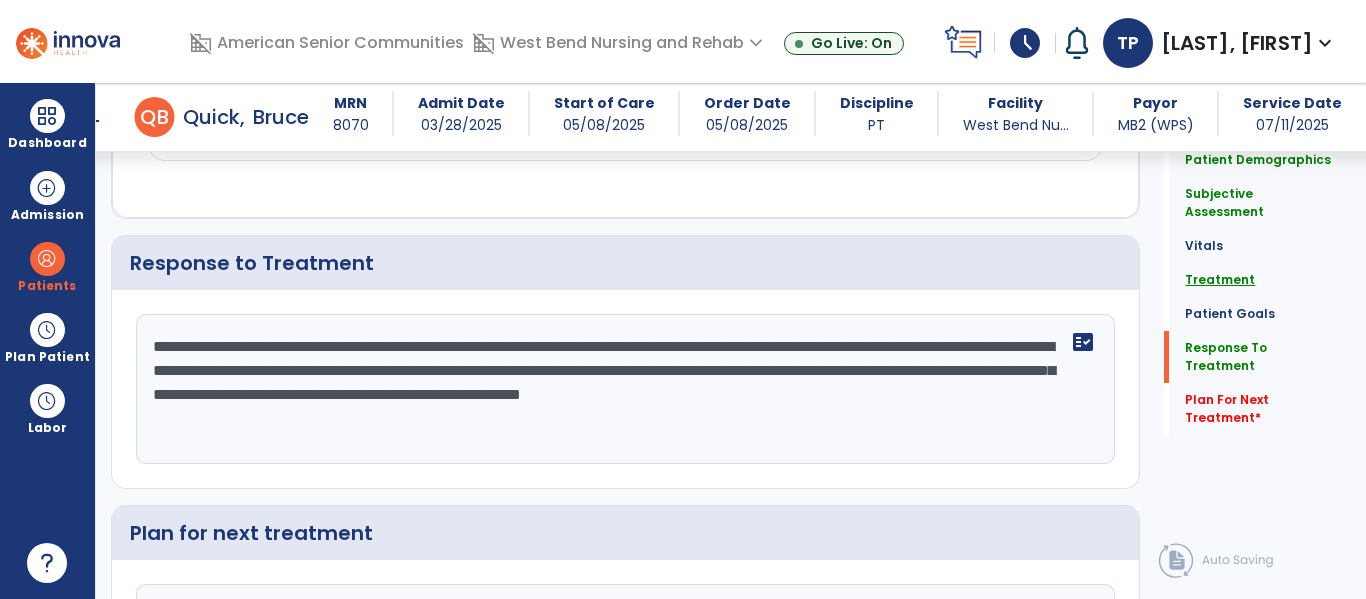 click on "Treatment" 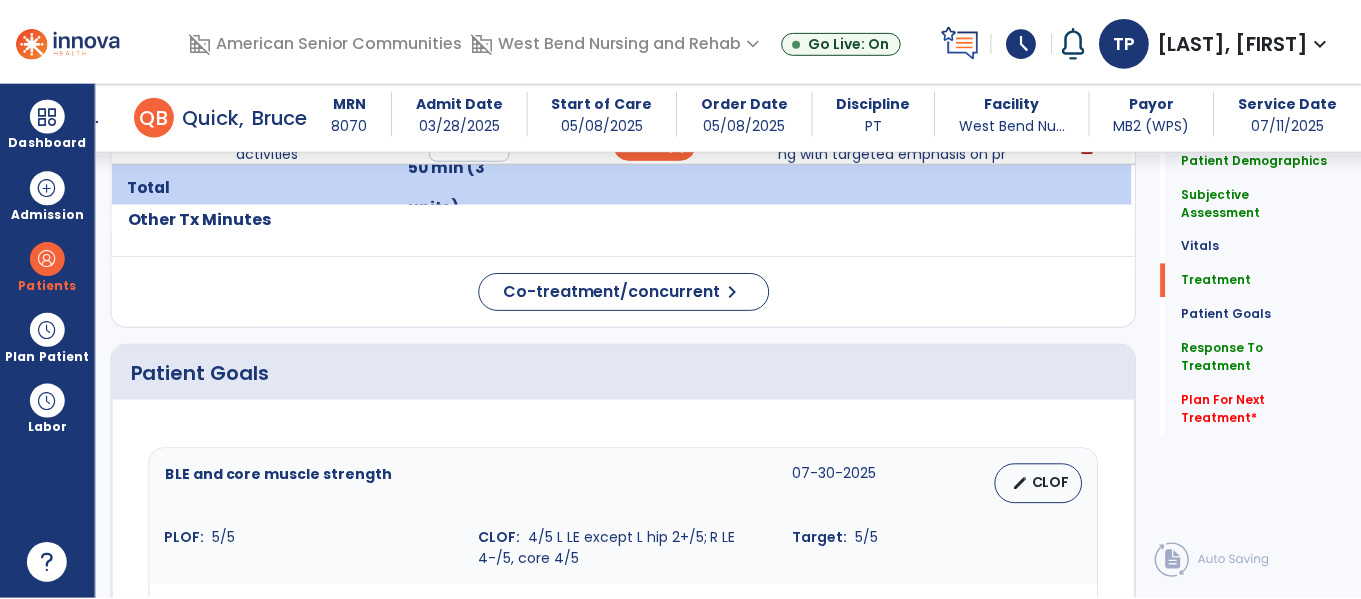 scroll, scrollTop: 1164, scrollLeft: 0, axis: vertical 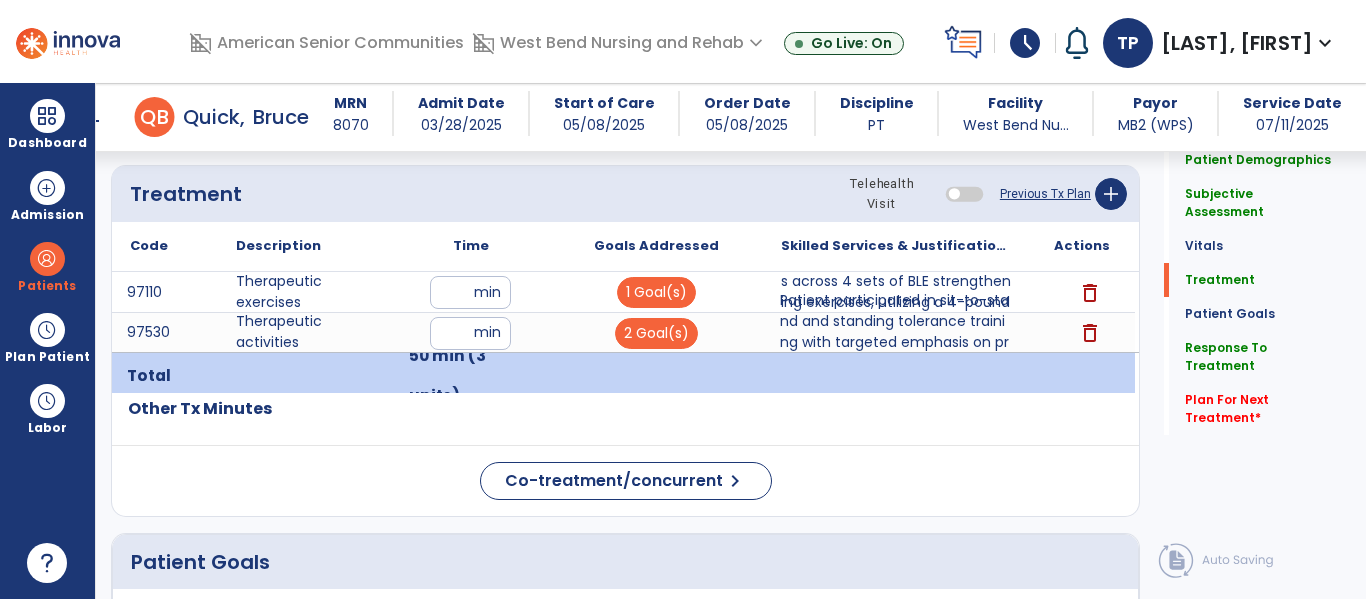 click on "Previous Tx Plan" 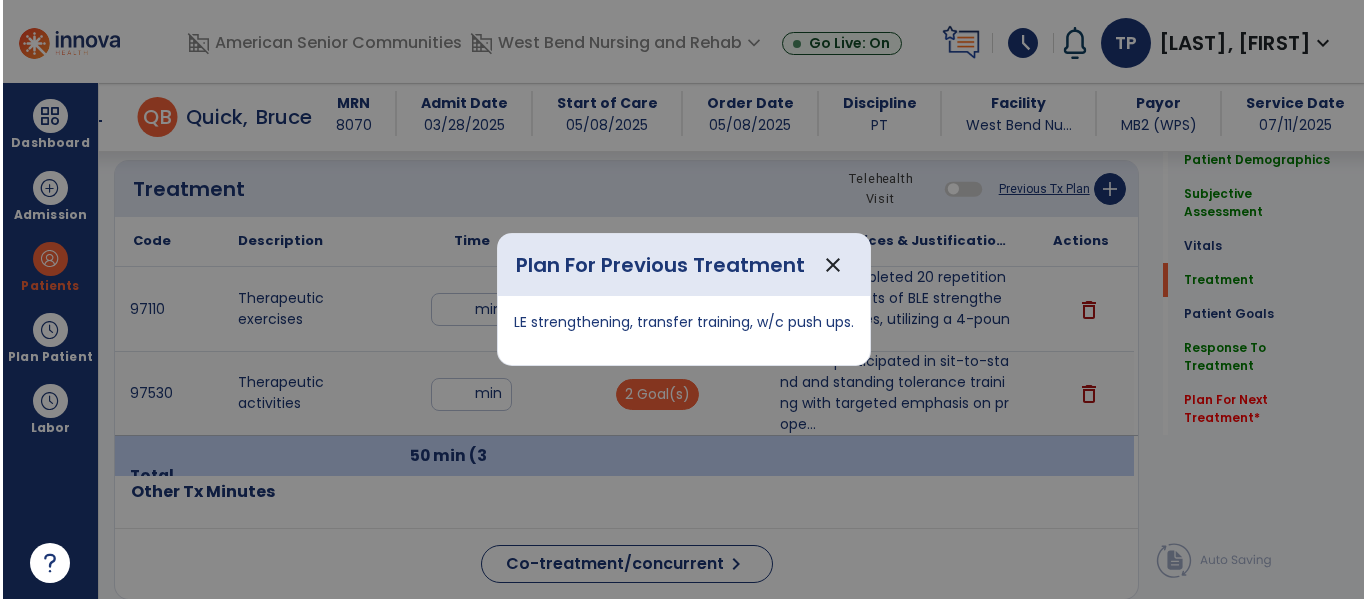 scroll, scrollTop: 1164, scrollLeft: 0, axis: vertical 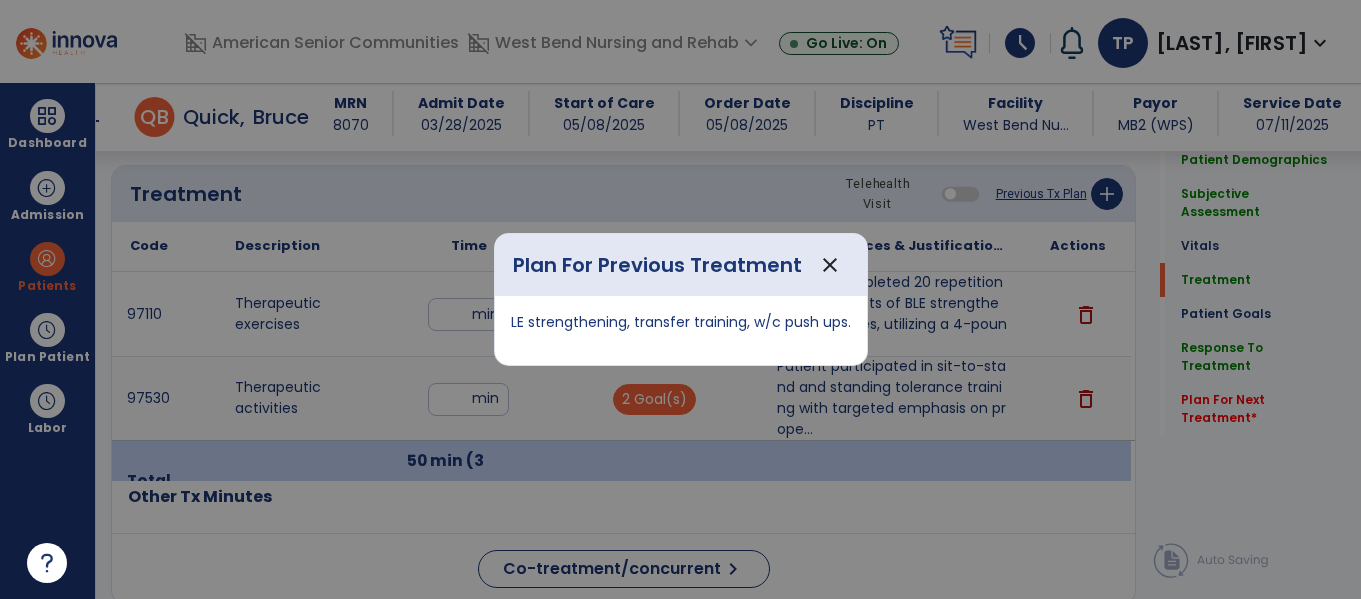 drag, startPoint x: 510, startPoint y: 318, endPoint x: 853, endPoint y: 328, distance: 343.14575 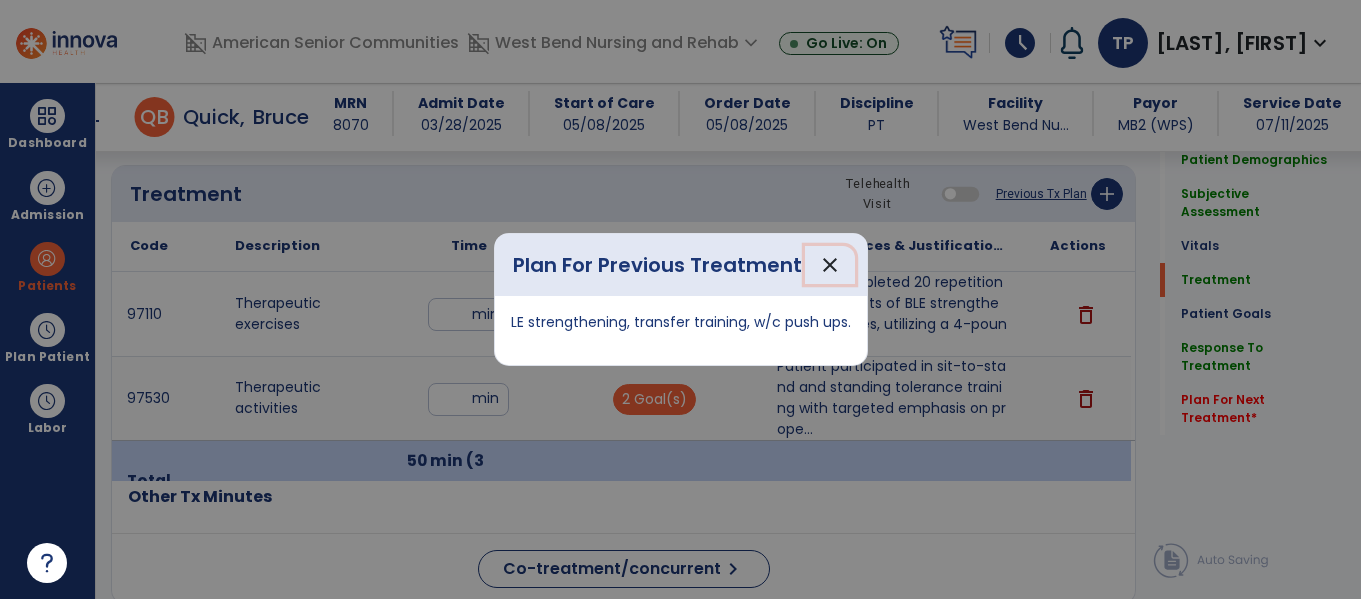 click on "close" at bounding box center (830, 265) 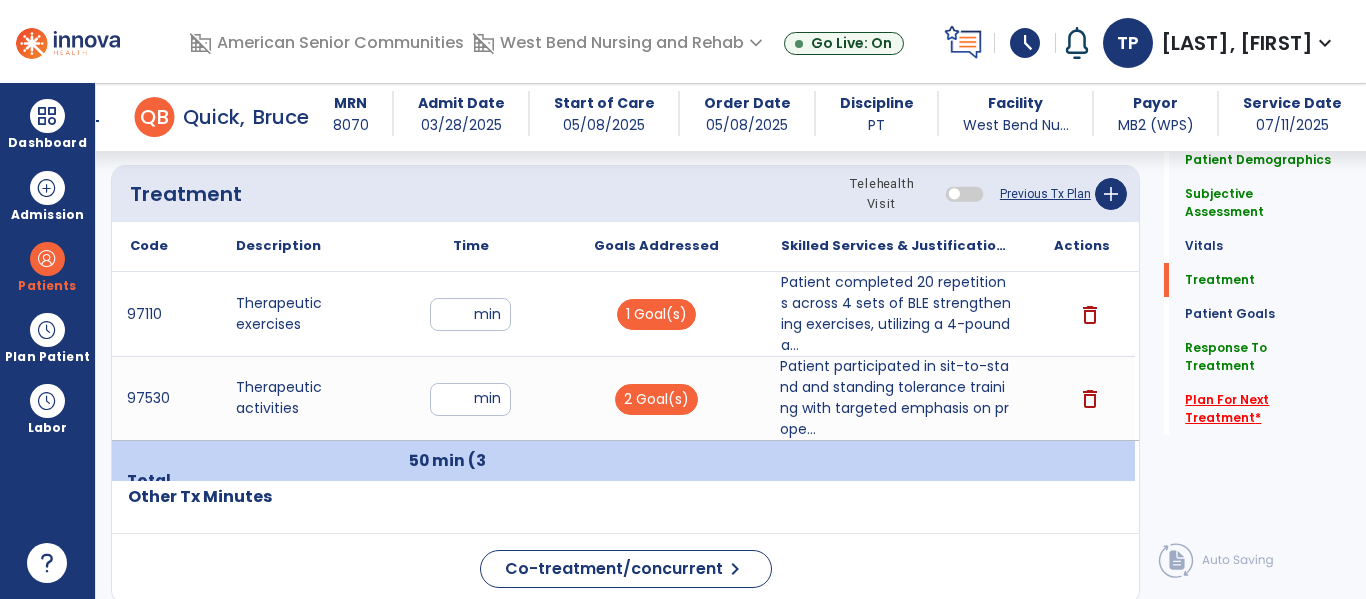click on "Plan For Next Treatment   *" 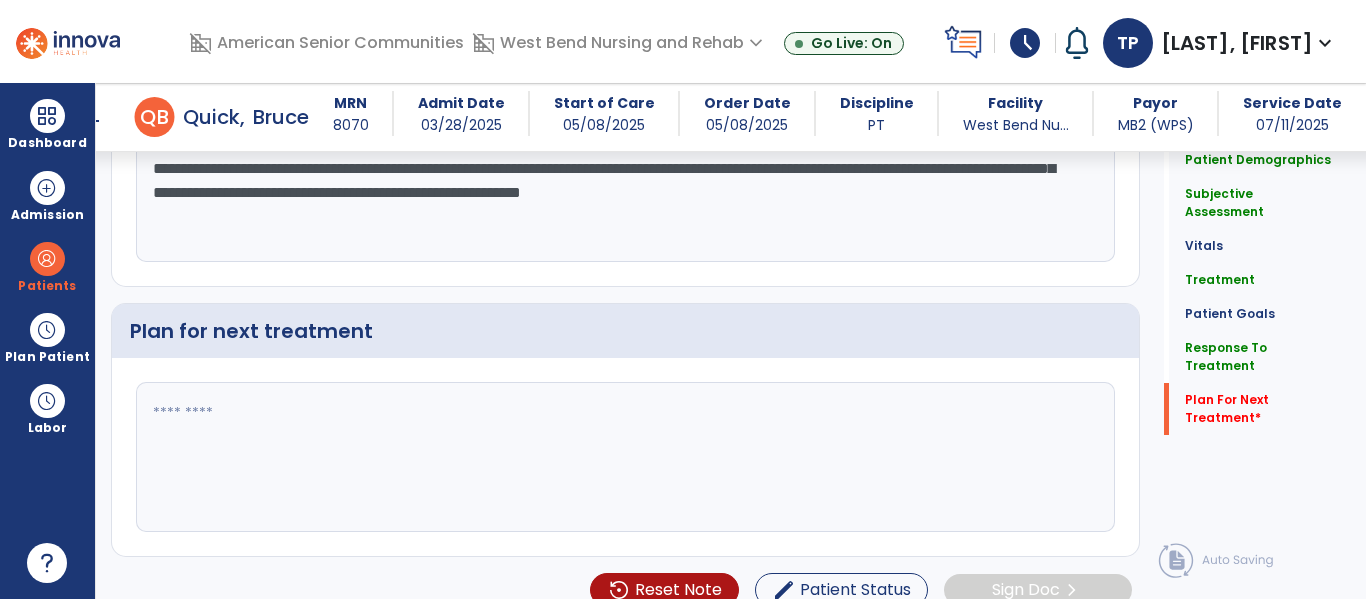 scroll, scrollTop: 3469, scrollLeft: 0, axis: vertical 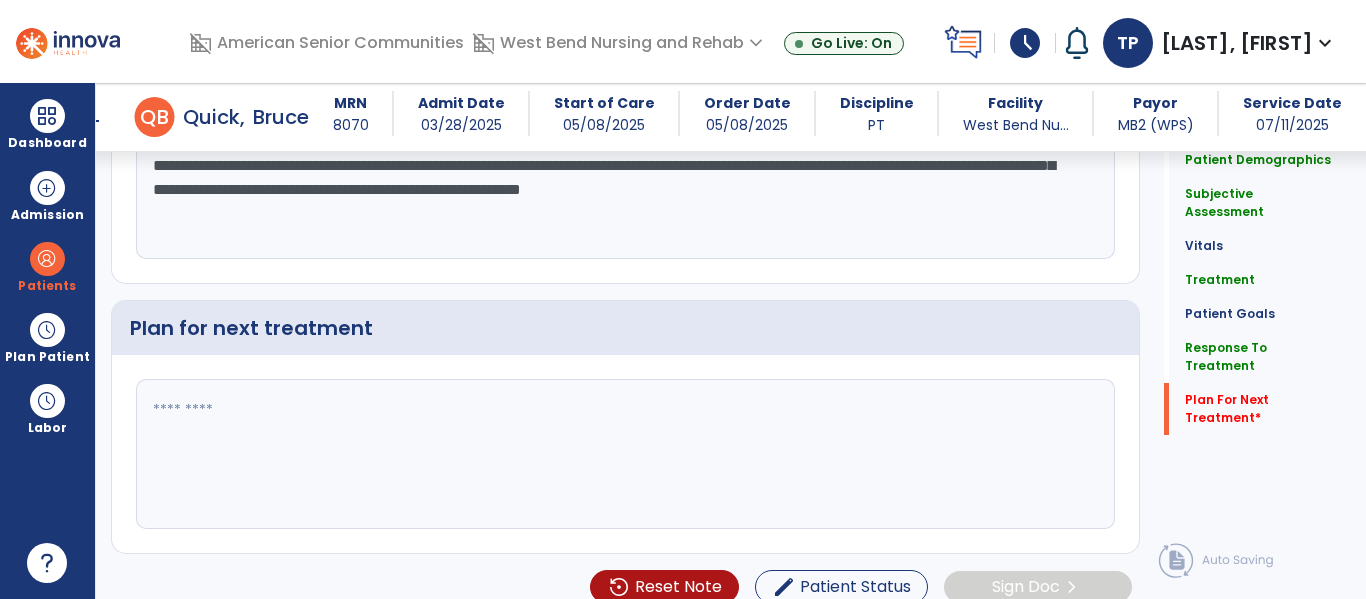 click 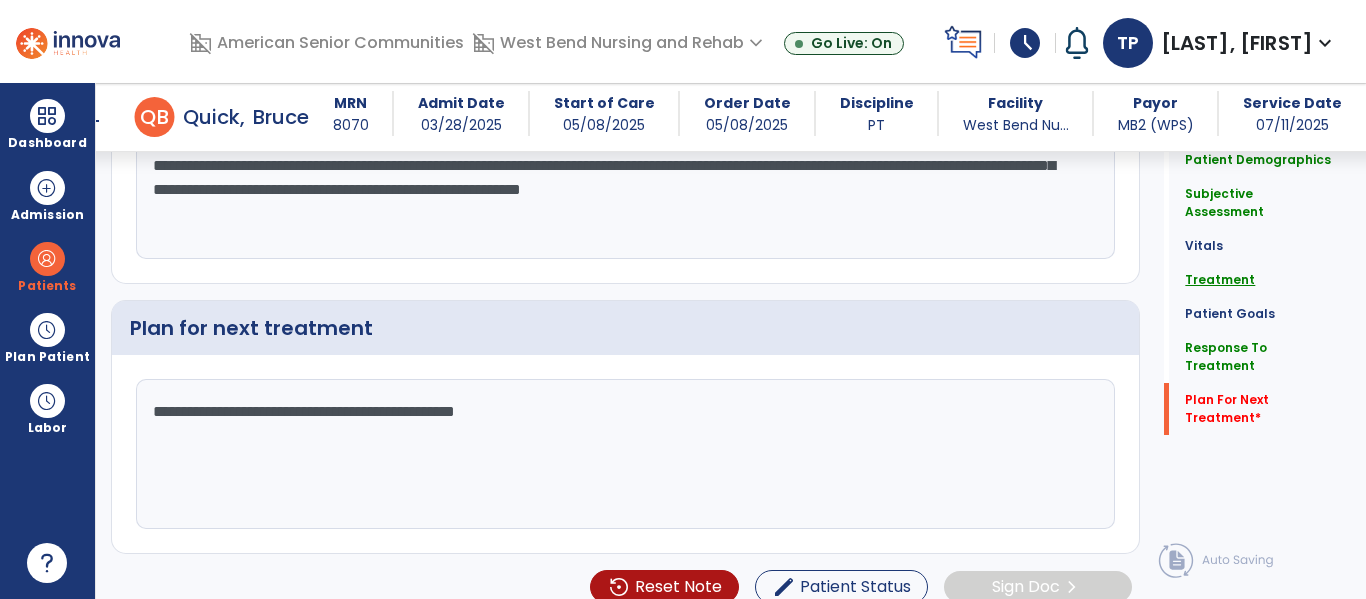 type on "**********" 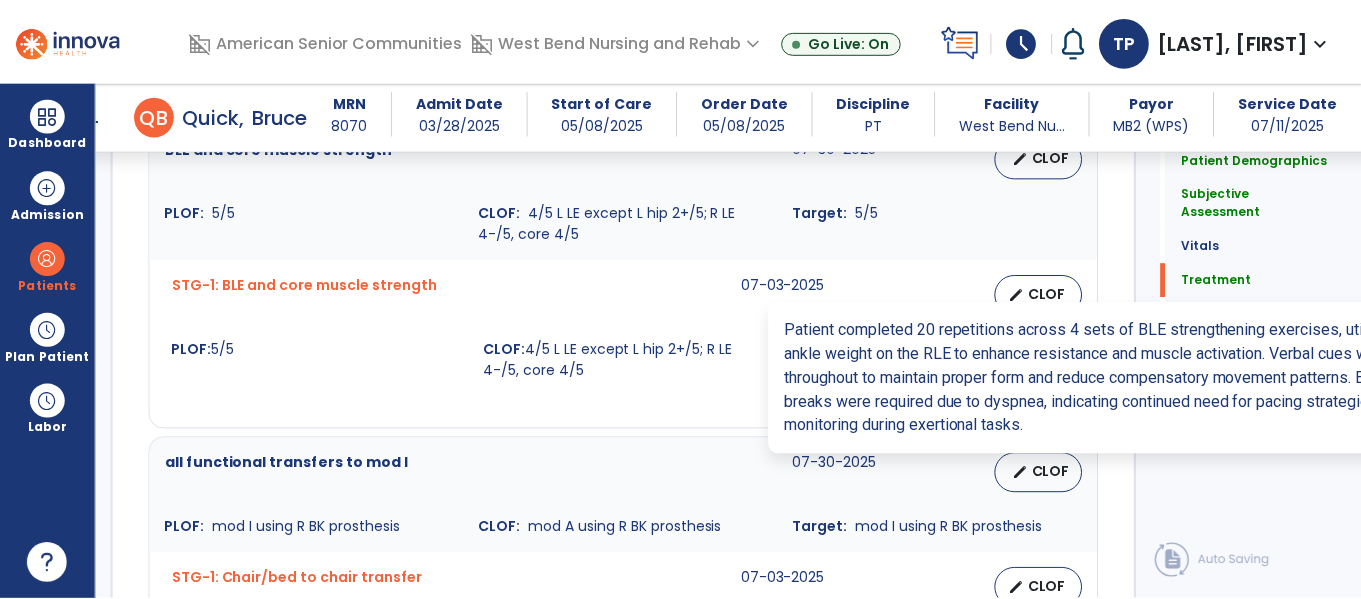 scroll, scrollTop: 1164, scrollLeft: 0, axis: vertical 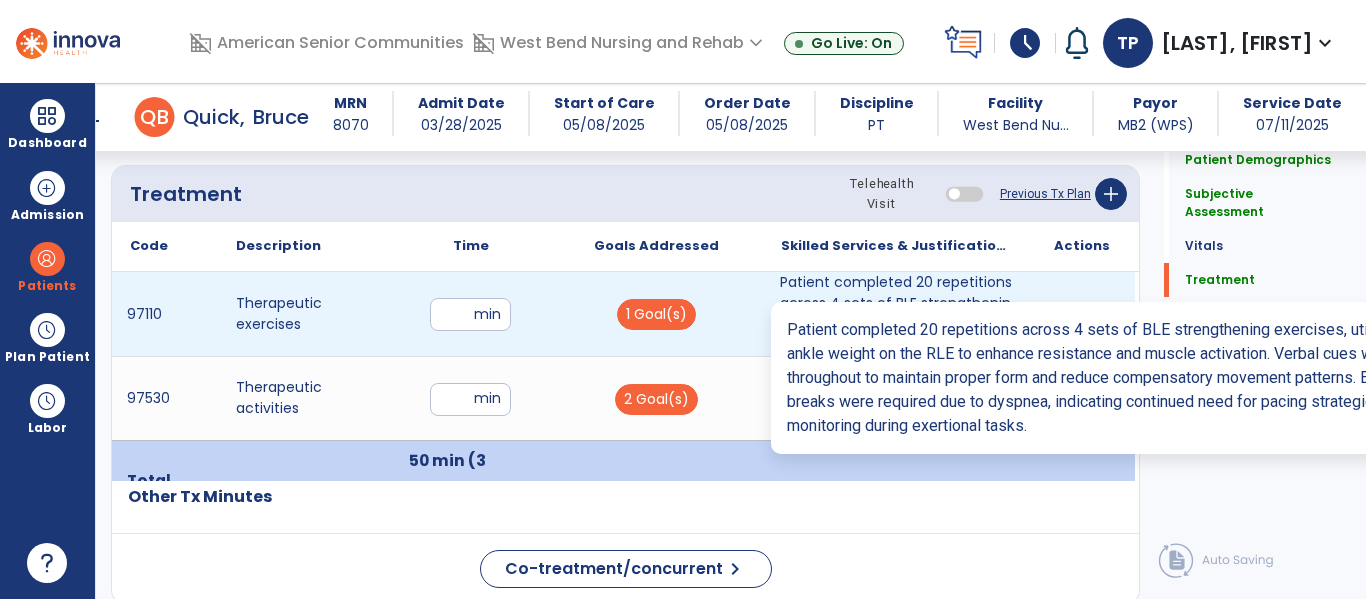 click on "Patient completed 20 repetitions across 4 sets of BLE strengthening exercises, utilizing a 4-pound a..." at bounding box center [896, 314] 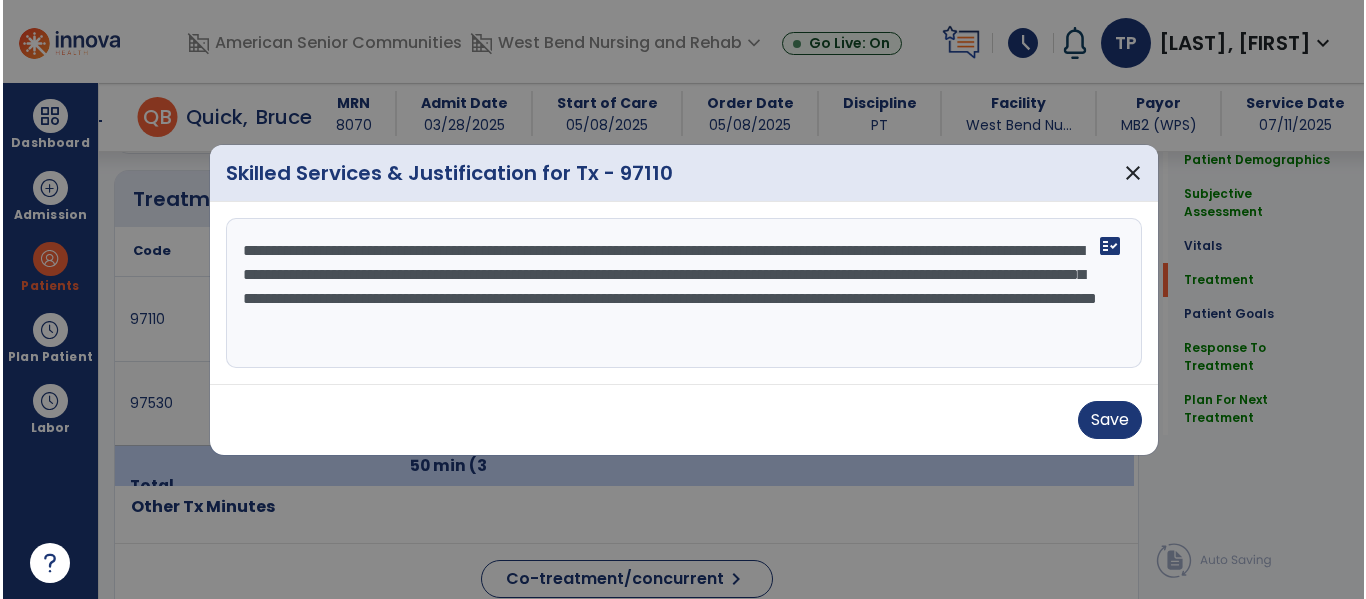 scroll, scrollTop: 1164, scrollLeft: 0, axis: vertical 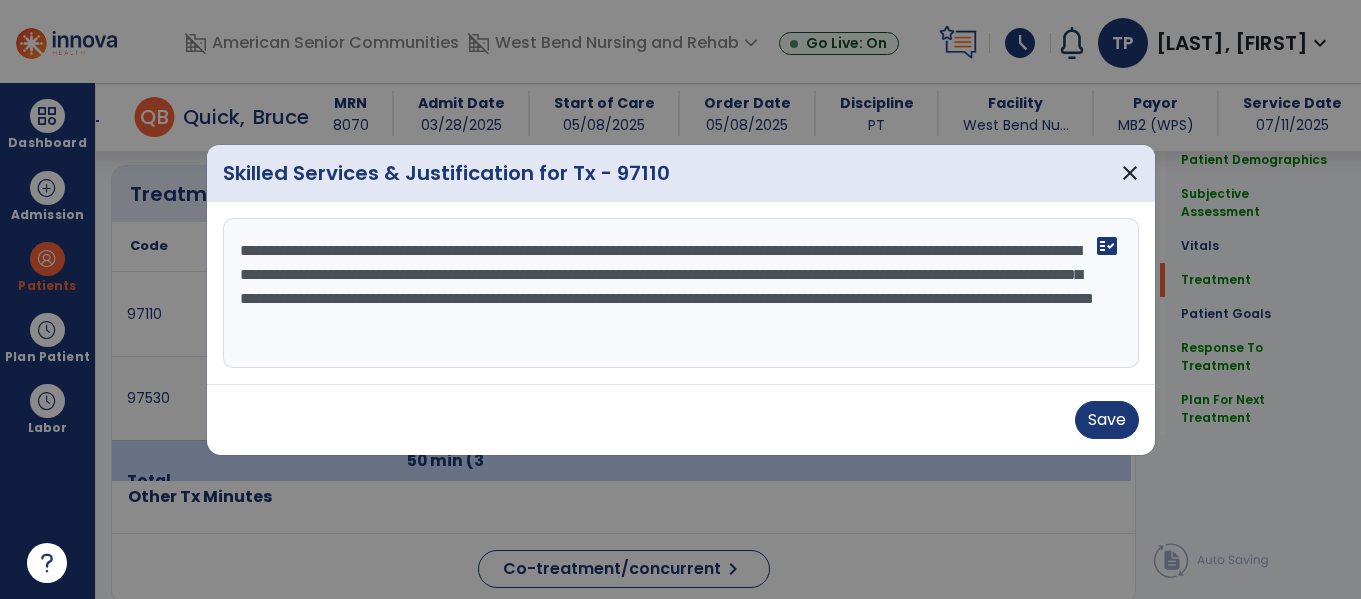 click on "**********" at bounding box center (681, 293) 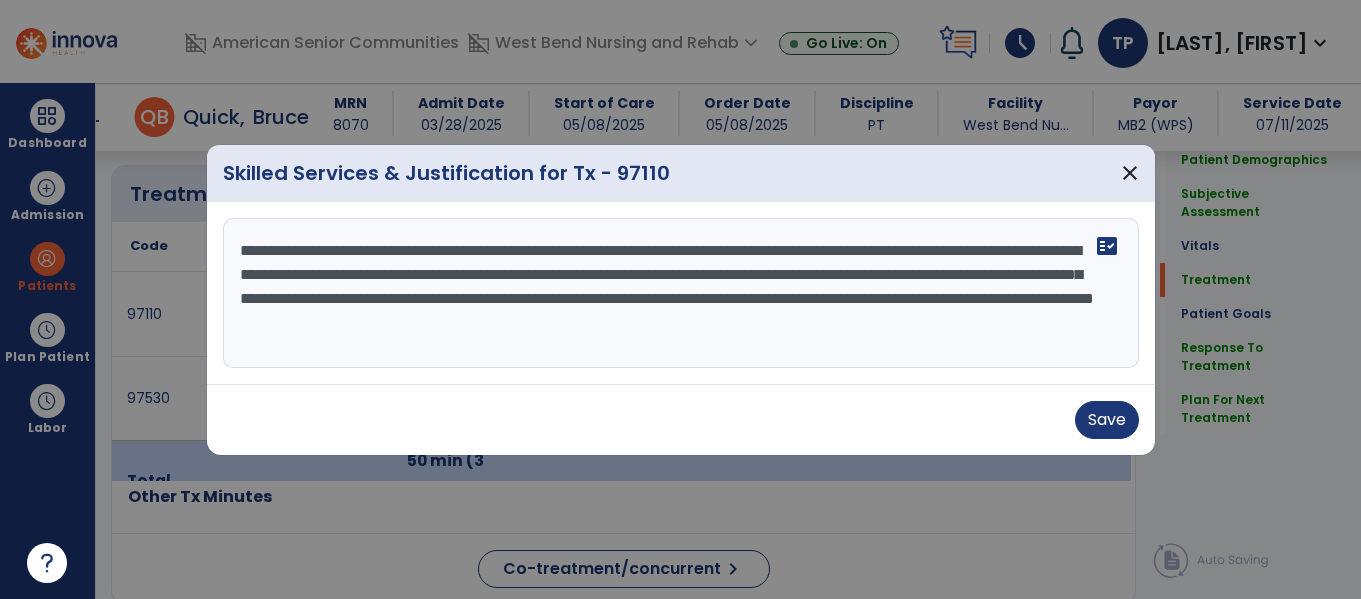 click on "**********" at bounding box center (681, 293) 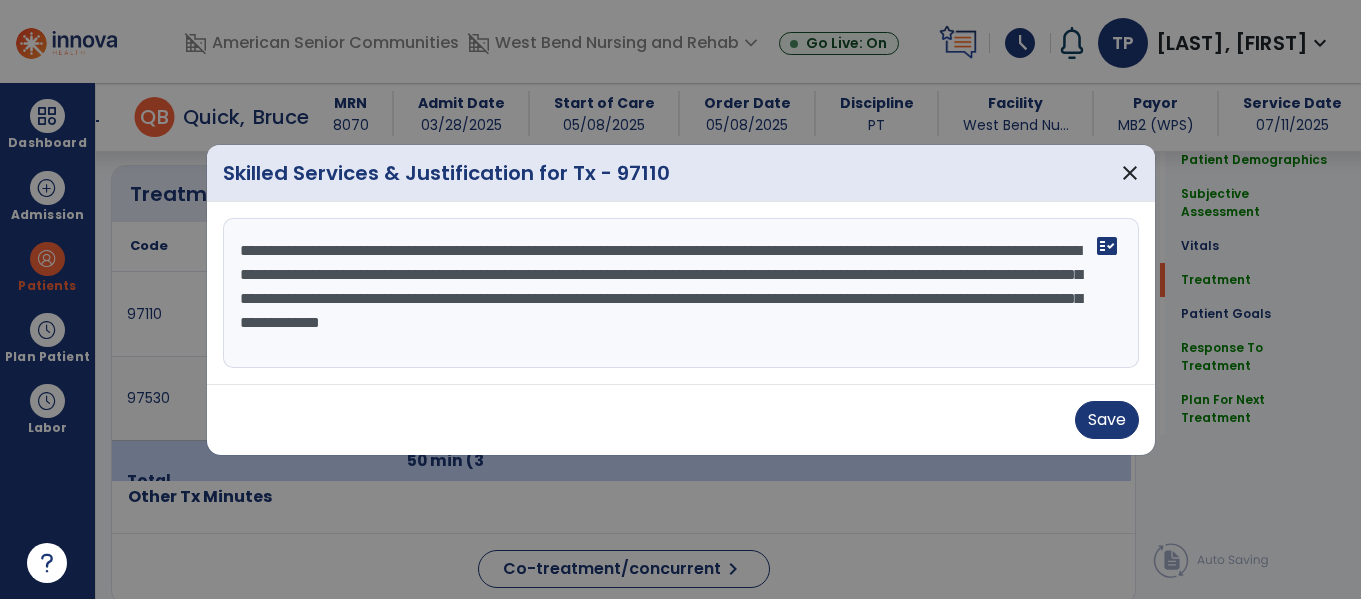 click on "**********" at bounding box center (681, 293) 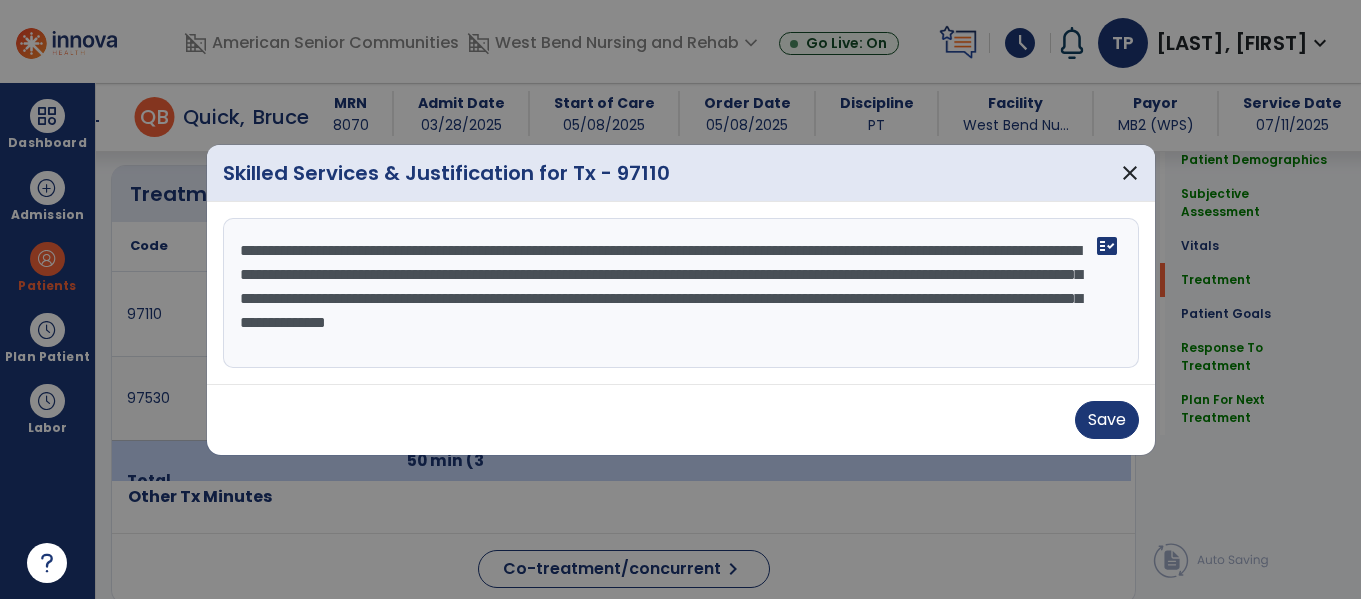 click on "**********" at bounding box center (681, 293) 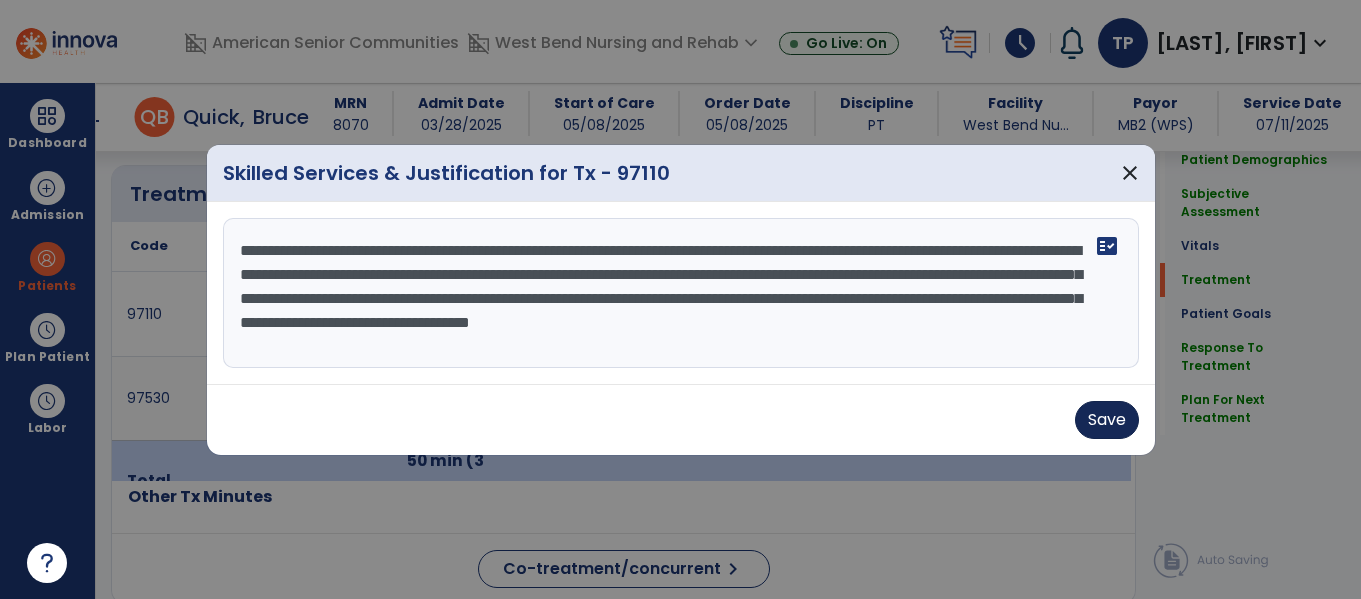 type on "**********" 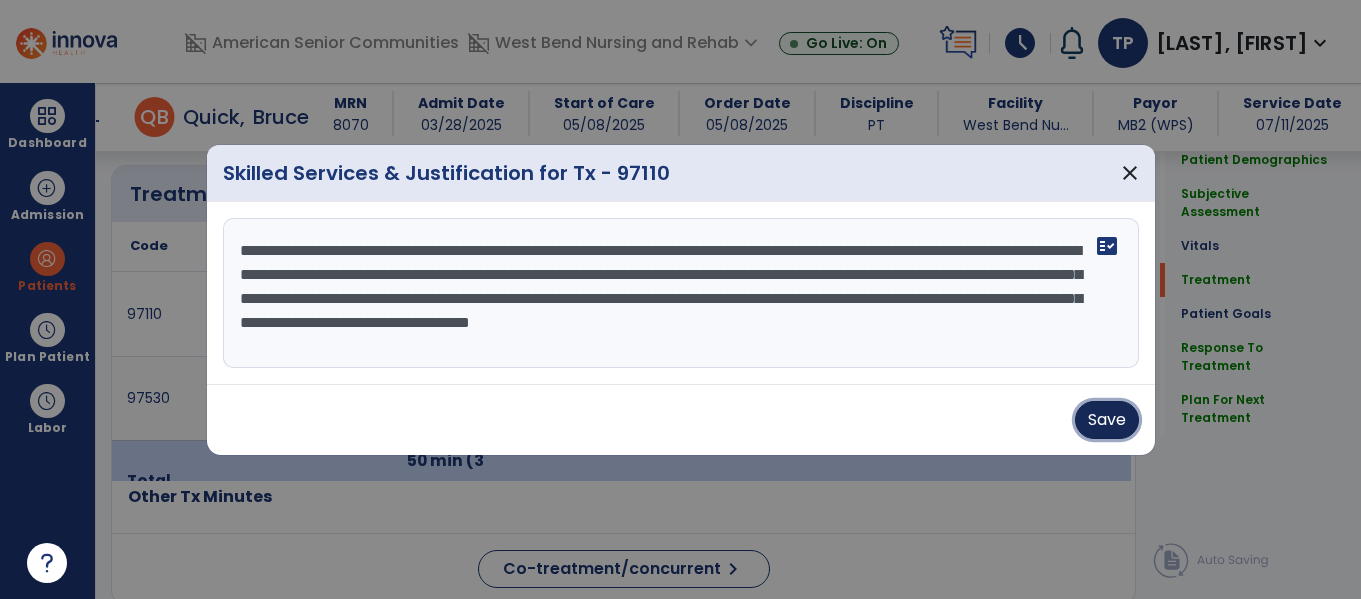 click on "Save" at bounding box center [1107, 420] 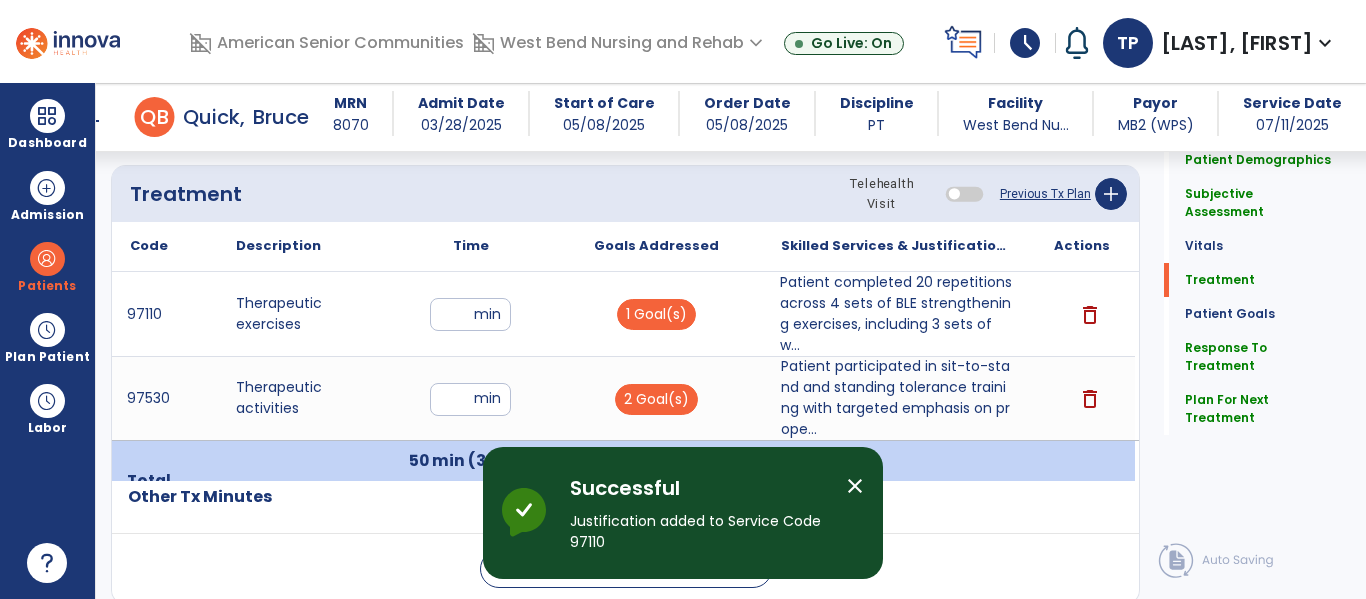 click on "Plan For Next Treatment" 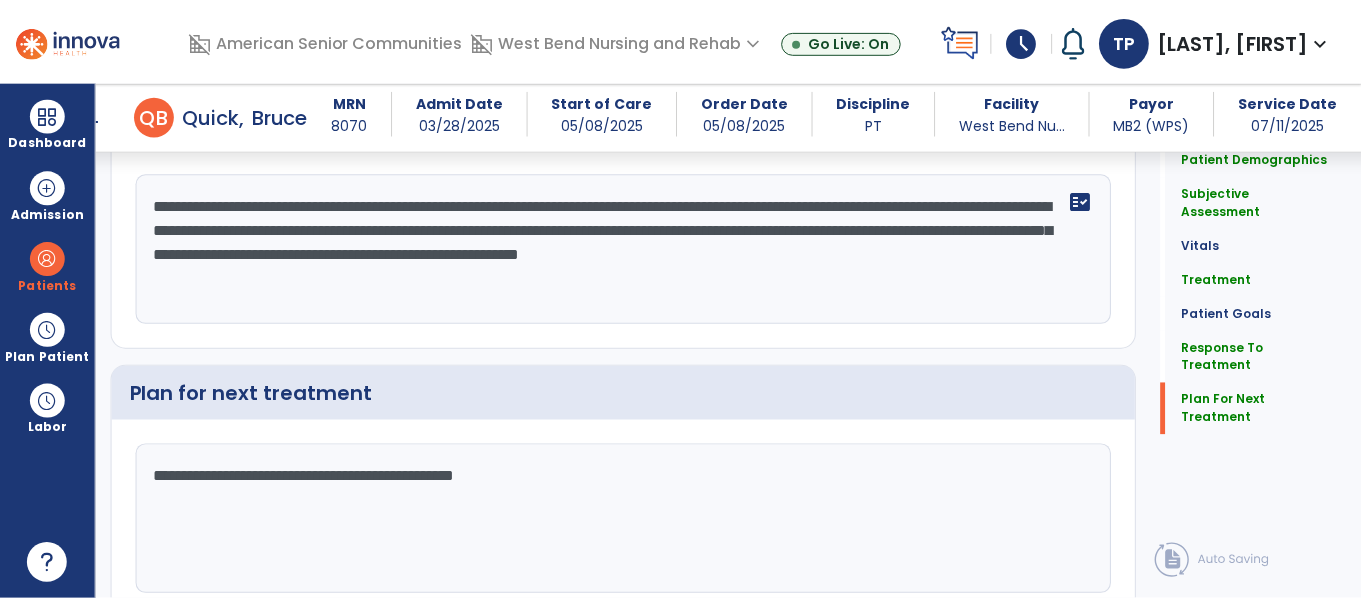 scroll, scrollTop: 3469, scrollLeft: 0, axis: vertical 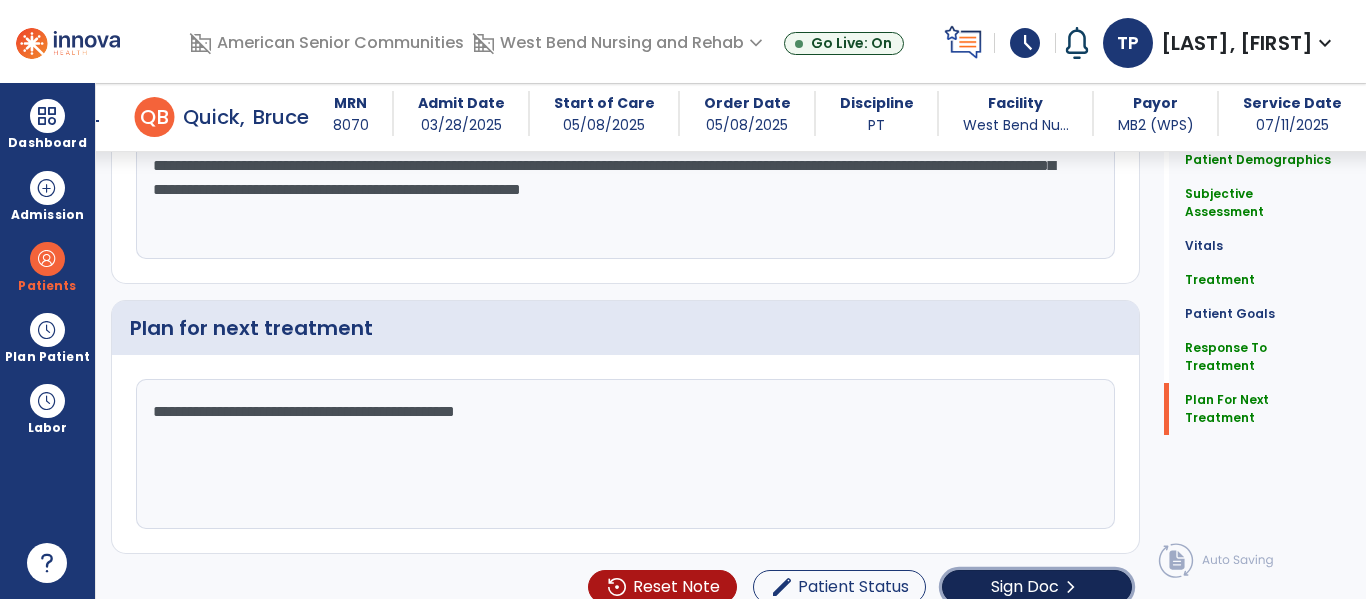 click on "Sign Doc" 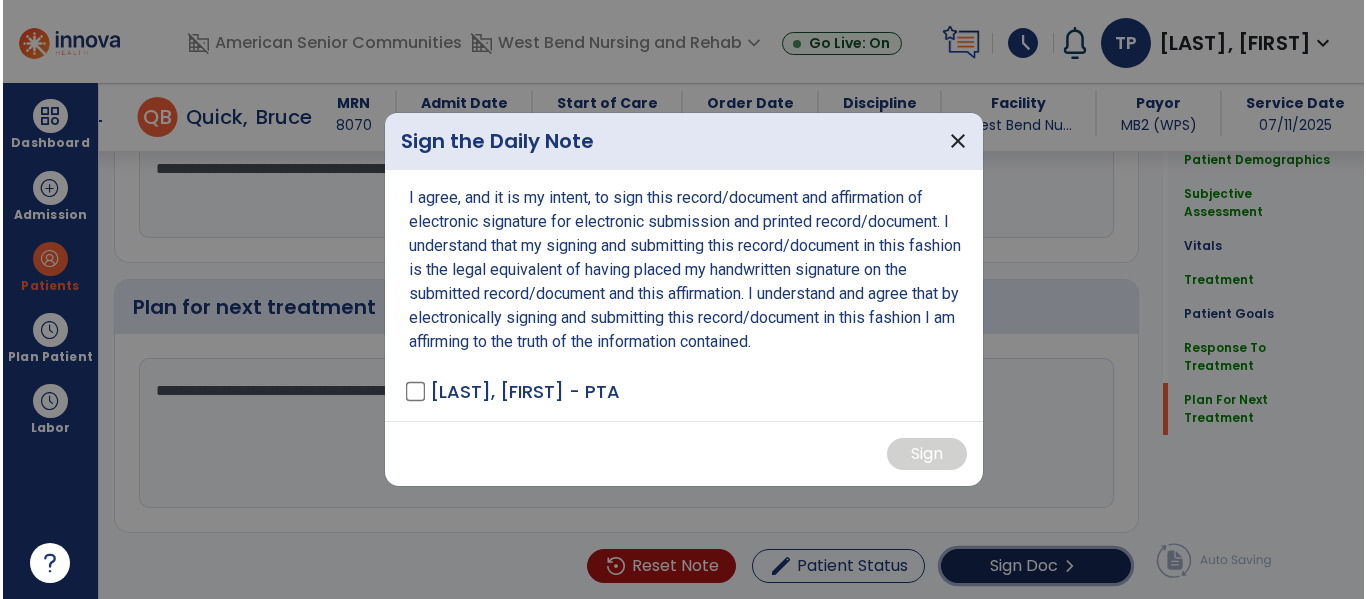 scroll, scrollTop: 3490, scrollLeft: 0, axis: vertical 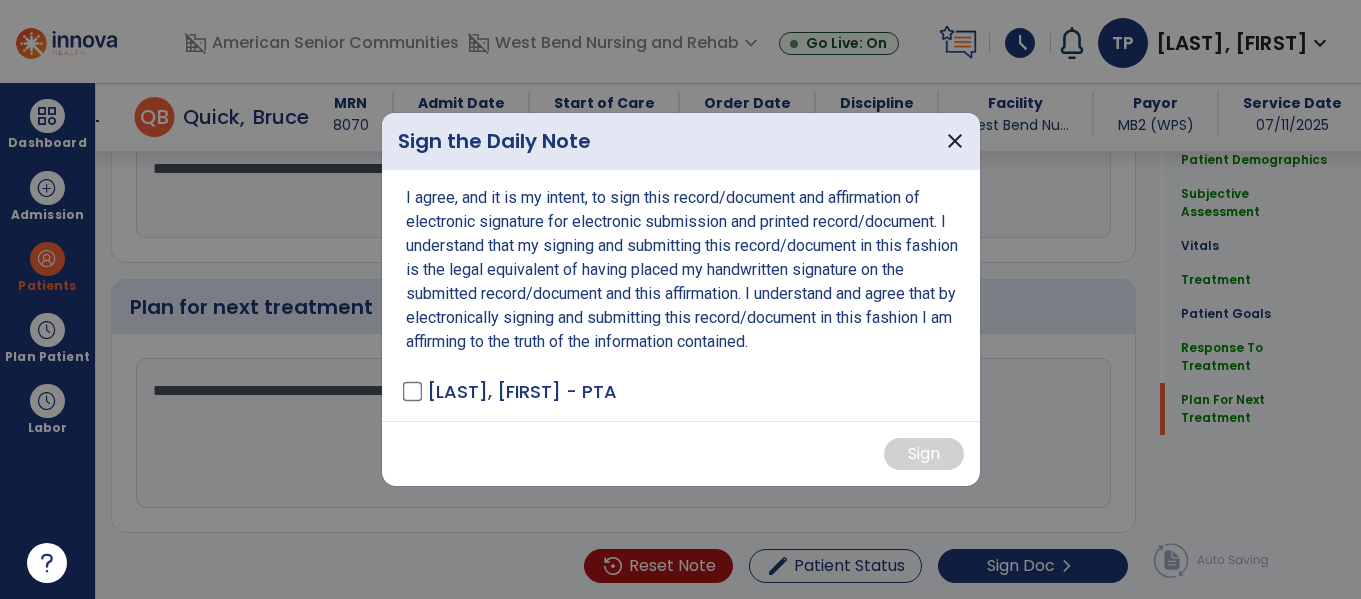 drag, startPoint x: 400, startPoint y: 394, endPoint x: 452, endPoint y: 395, distance: 52.009613 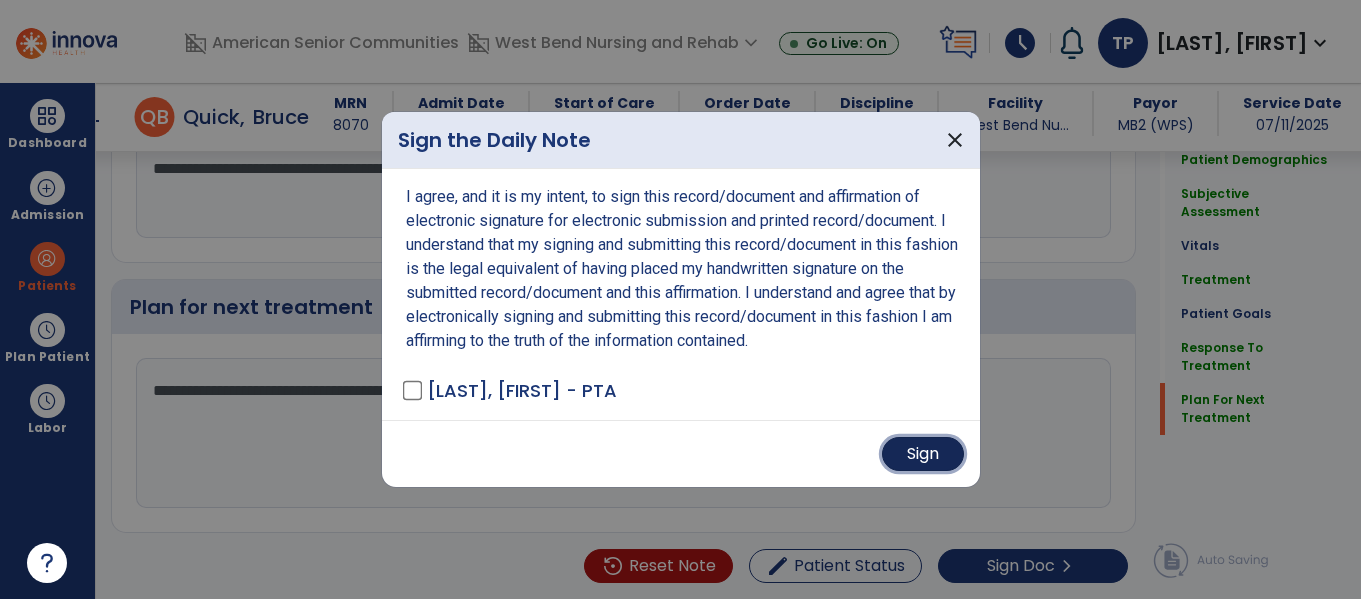 click on "Sign" at bounding box center (923, 454) 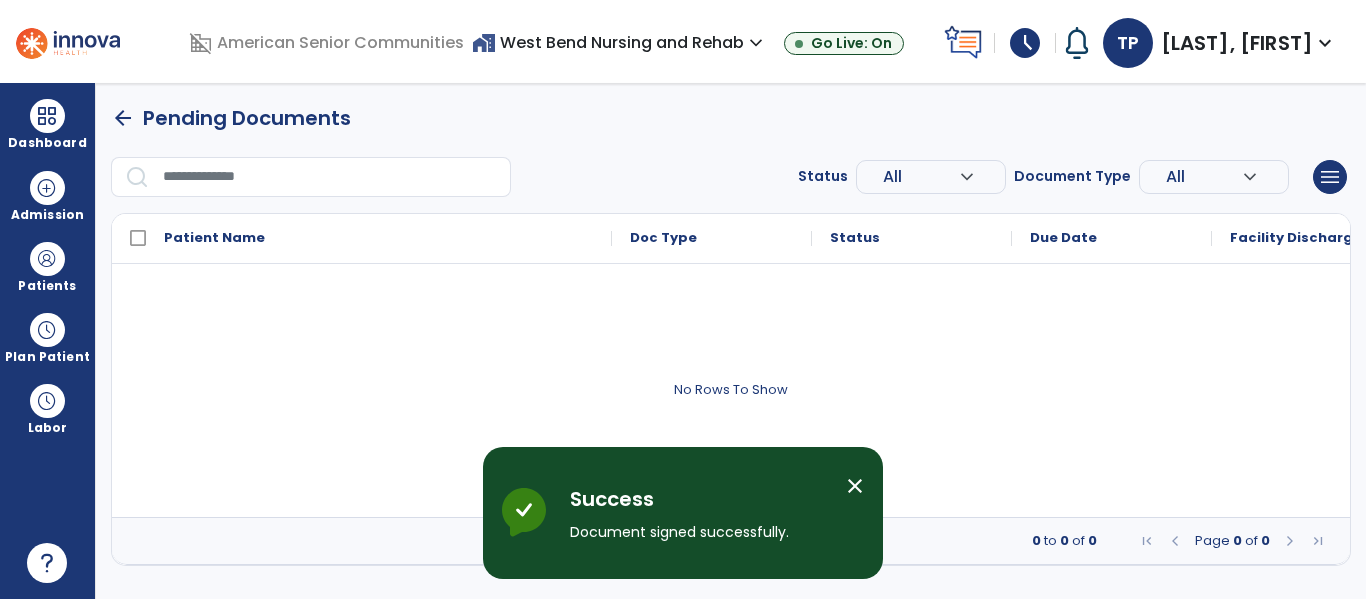 scroll, scrollTop: 0, scrollLeft: 0, axis: both 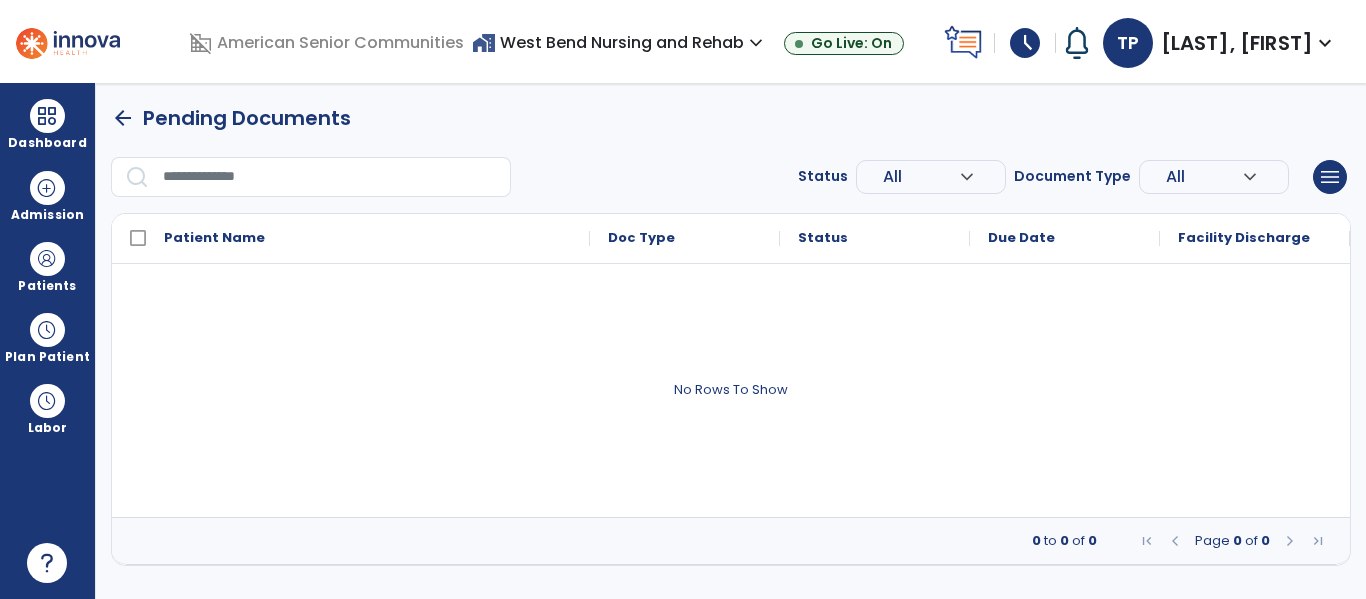 click on "arrow_back" at bounding box center [123, 118] 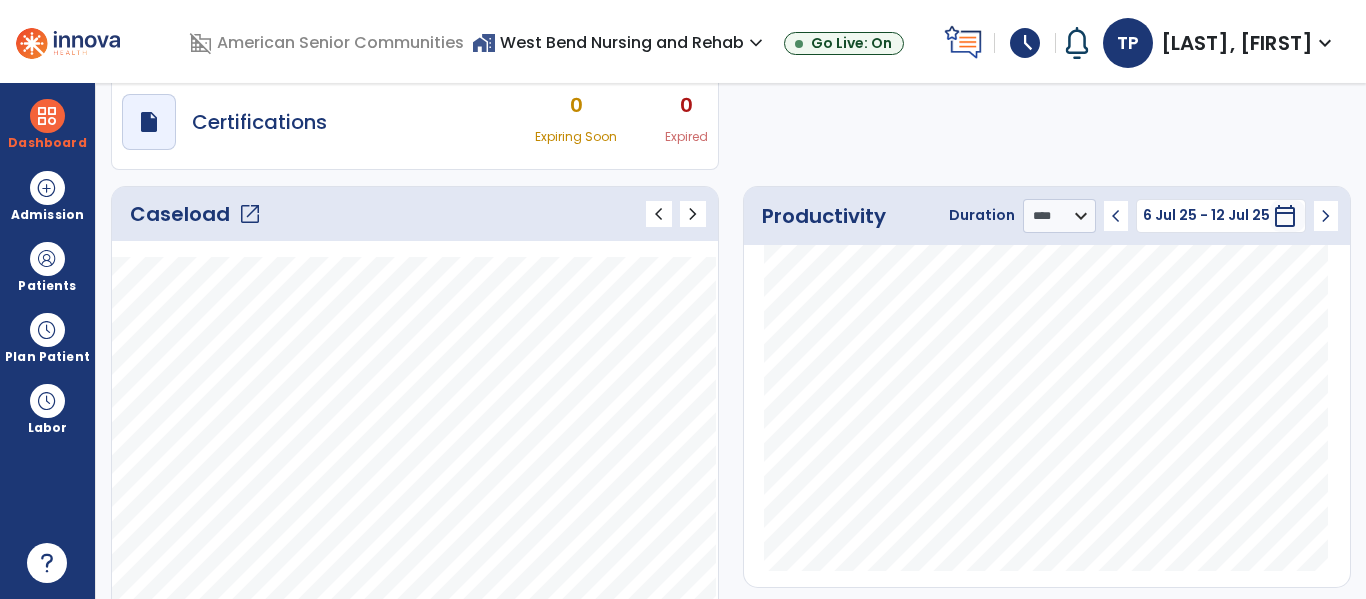 scroll, scrollTop: 0, scrollLeft: 0, axis: both 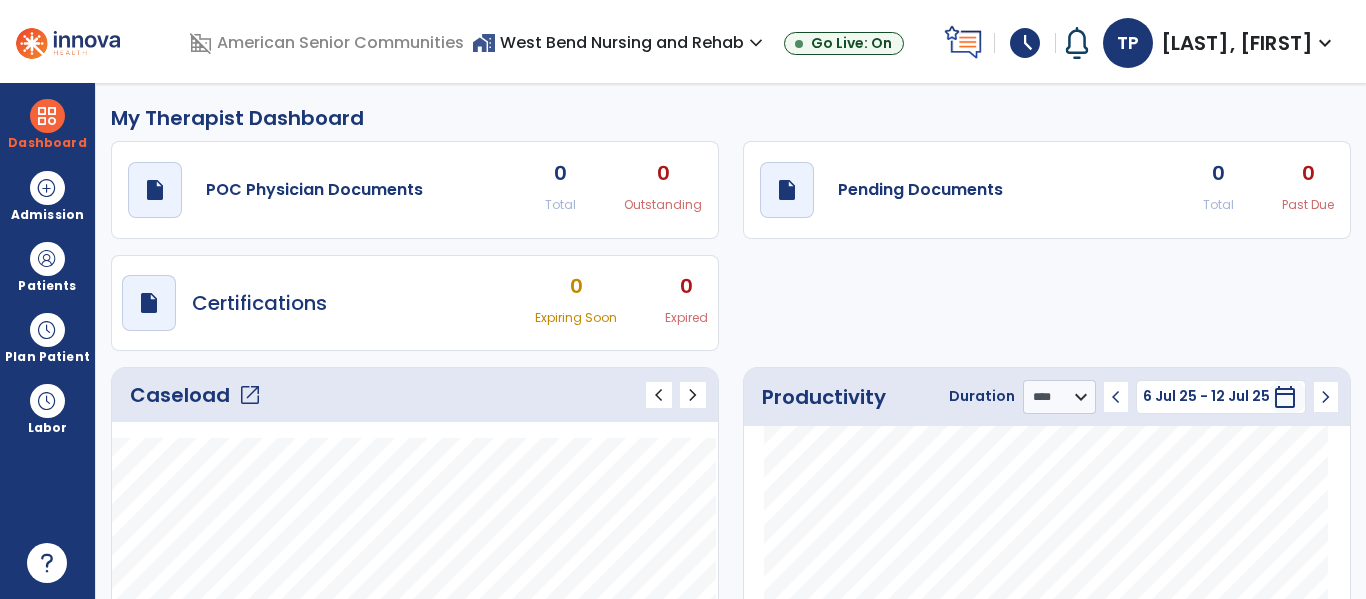 click on "expand_more" at bounding box center (756, 43) 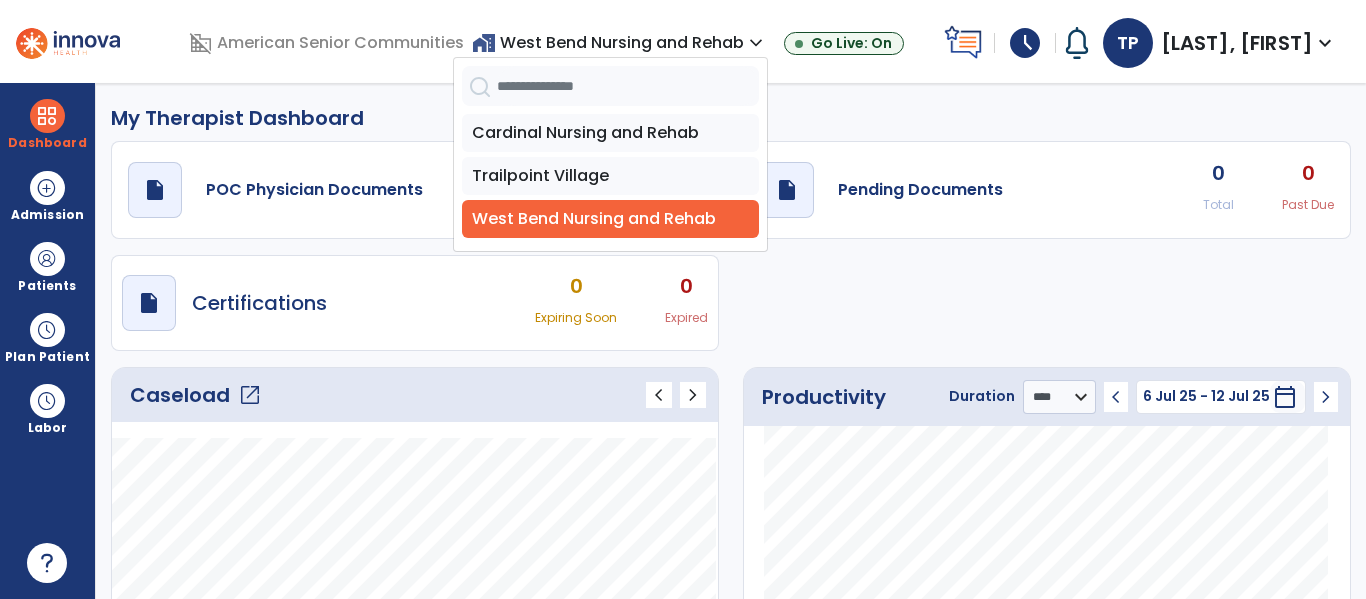 click on "Cardinal Nursing and Rehab" at bounding box center (610, 133) 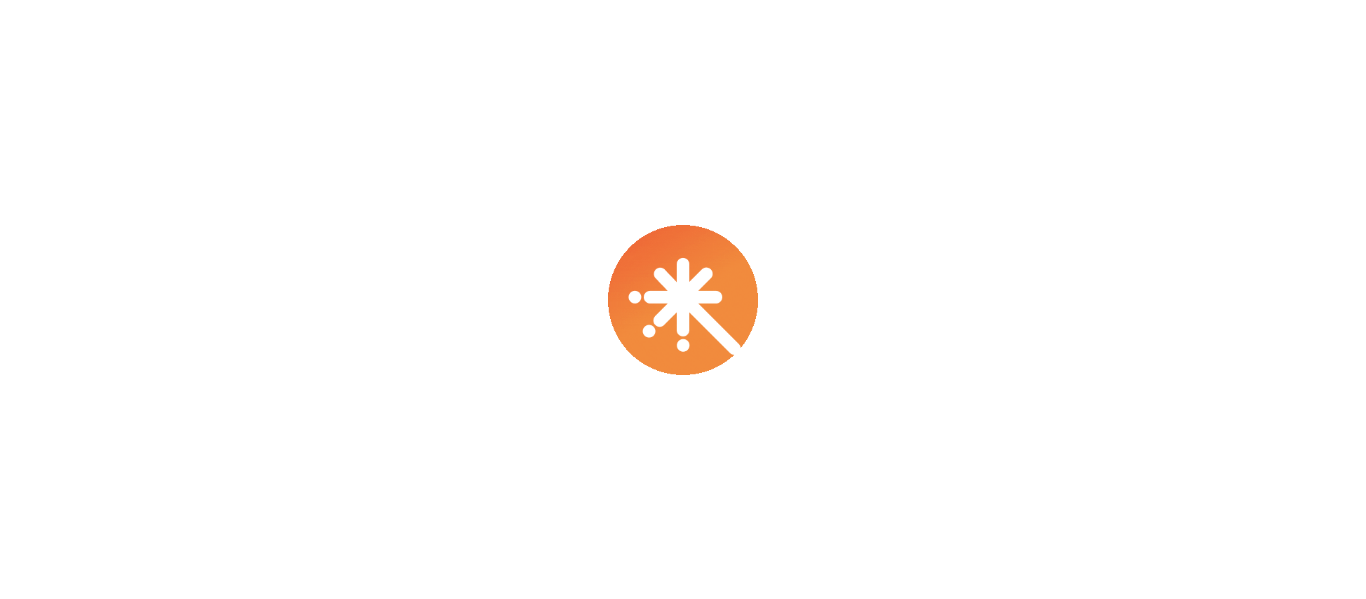 scroll, scrollTop: 0, scrollLeft: 0, axis: both 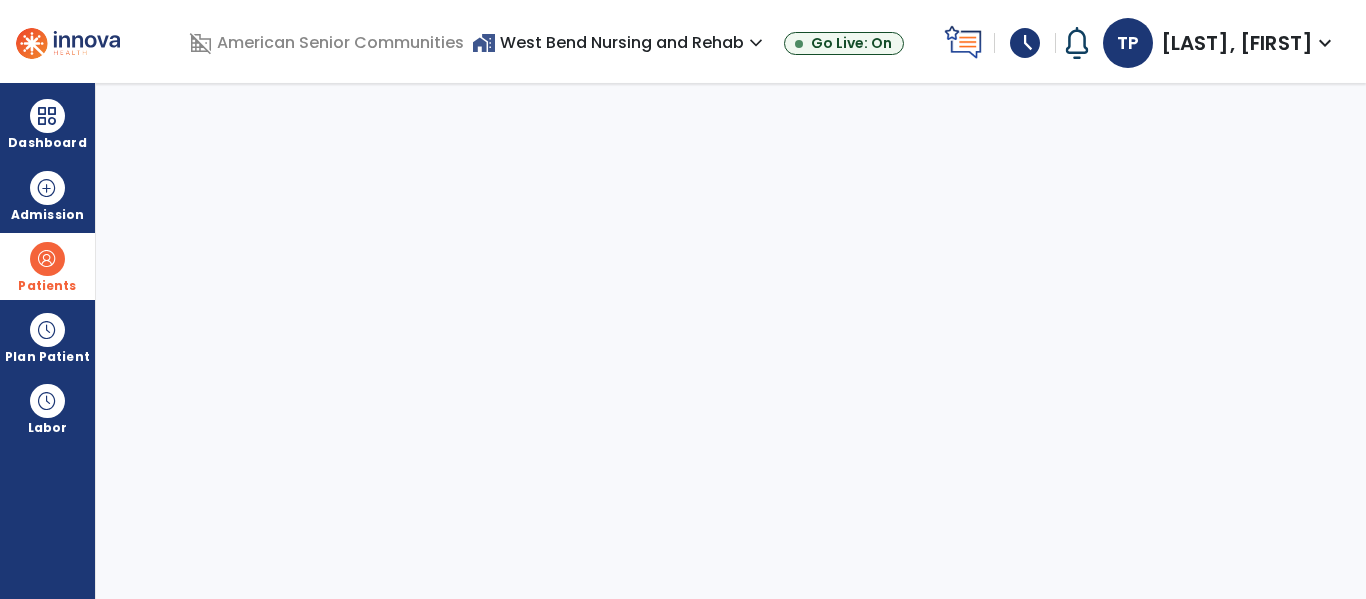 select on "****" 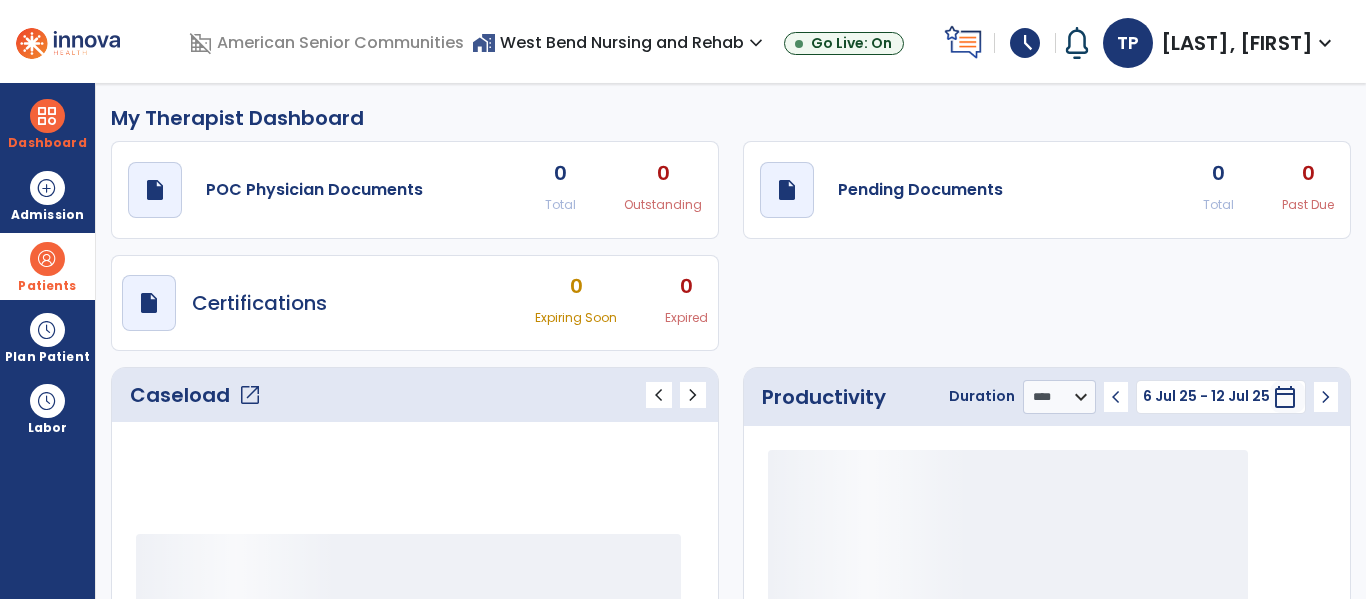 click at bounding box center (47, 259) 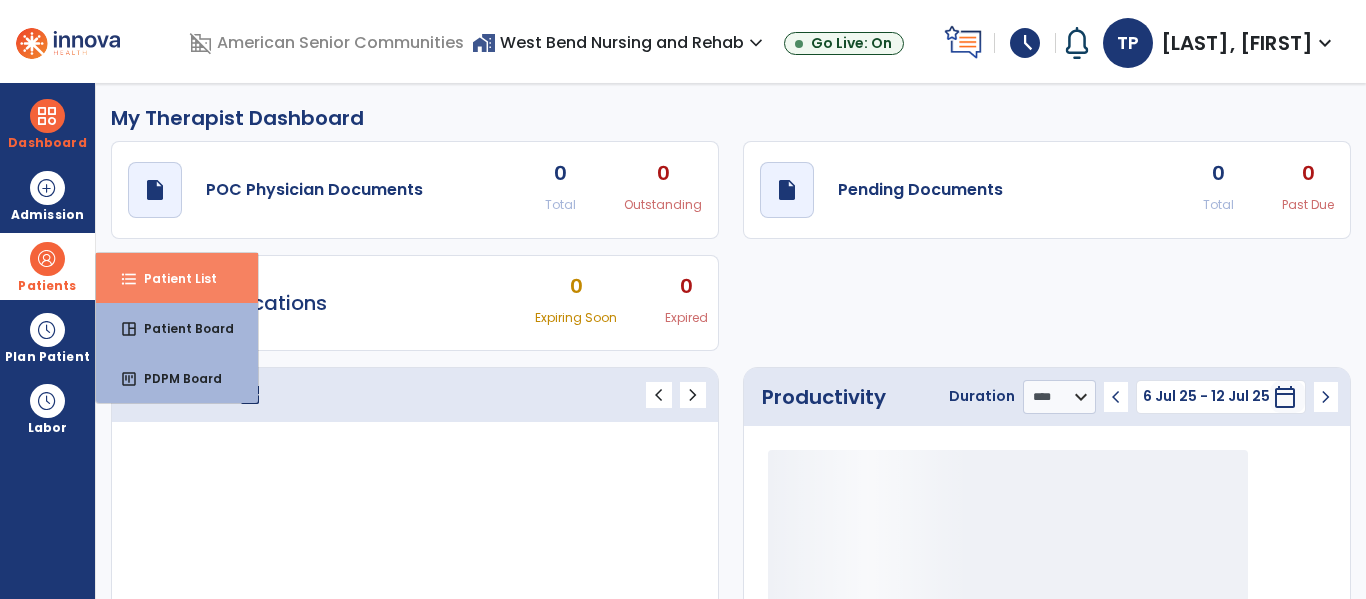 click on "Patient List" at bounding box center [172, 278] 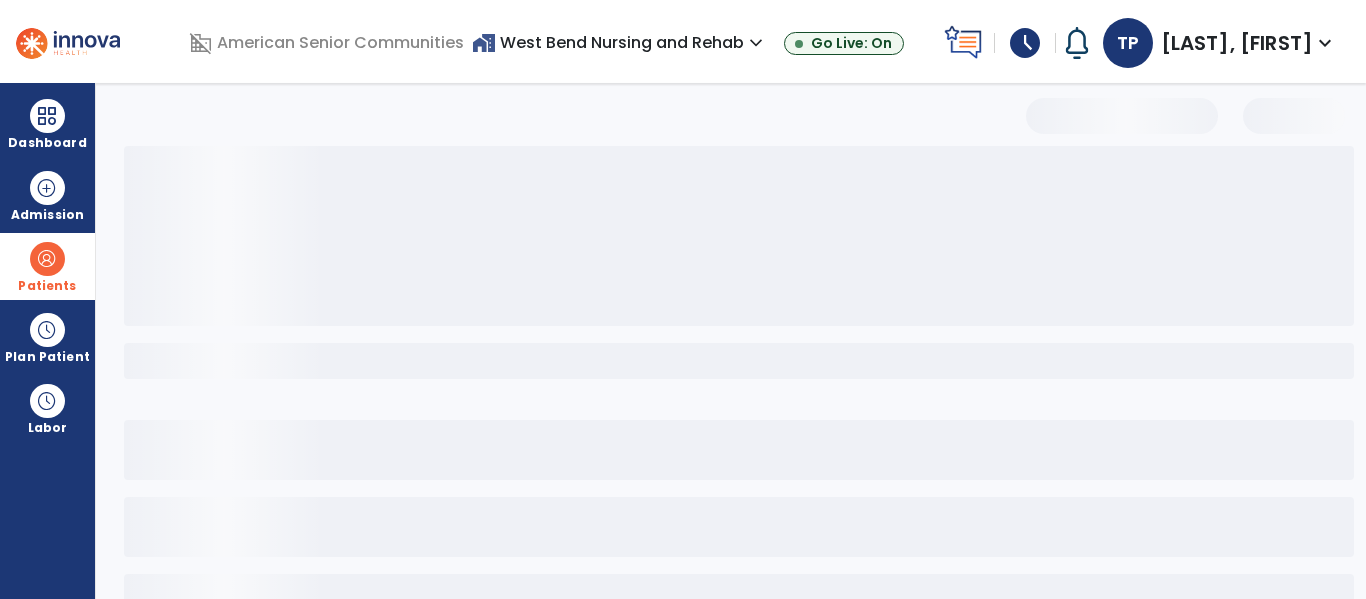 select on "***" 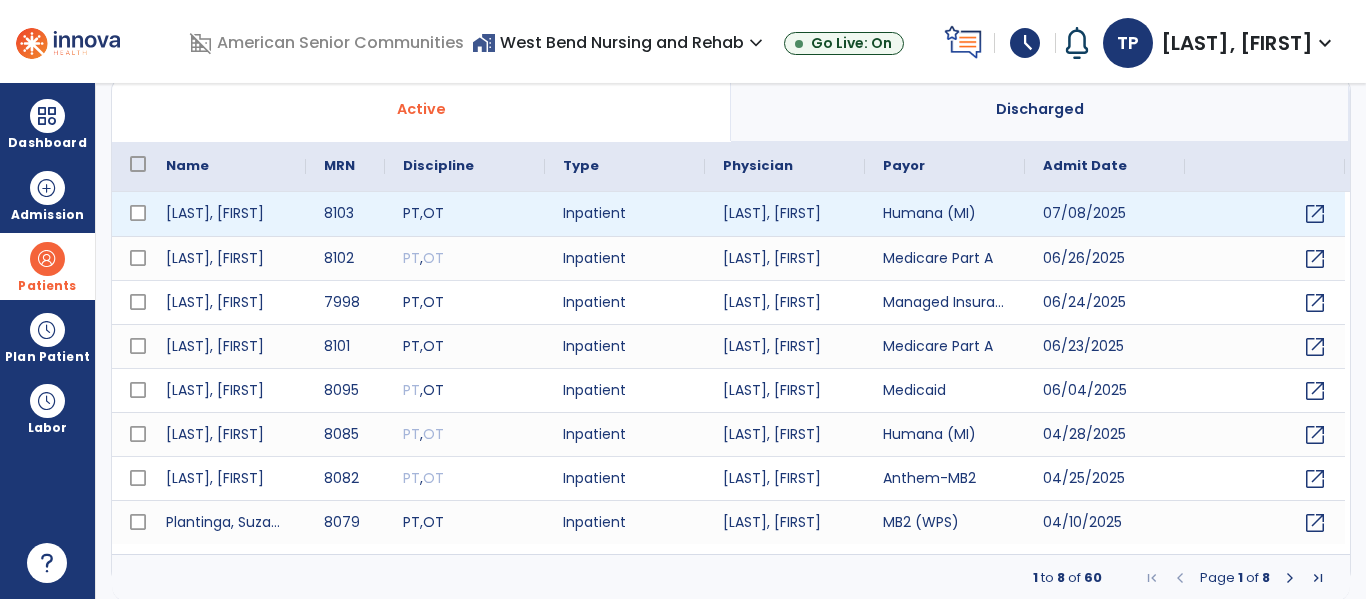 scroll, scrollTop: 144, scrollLeft: 0, axis: vertical 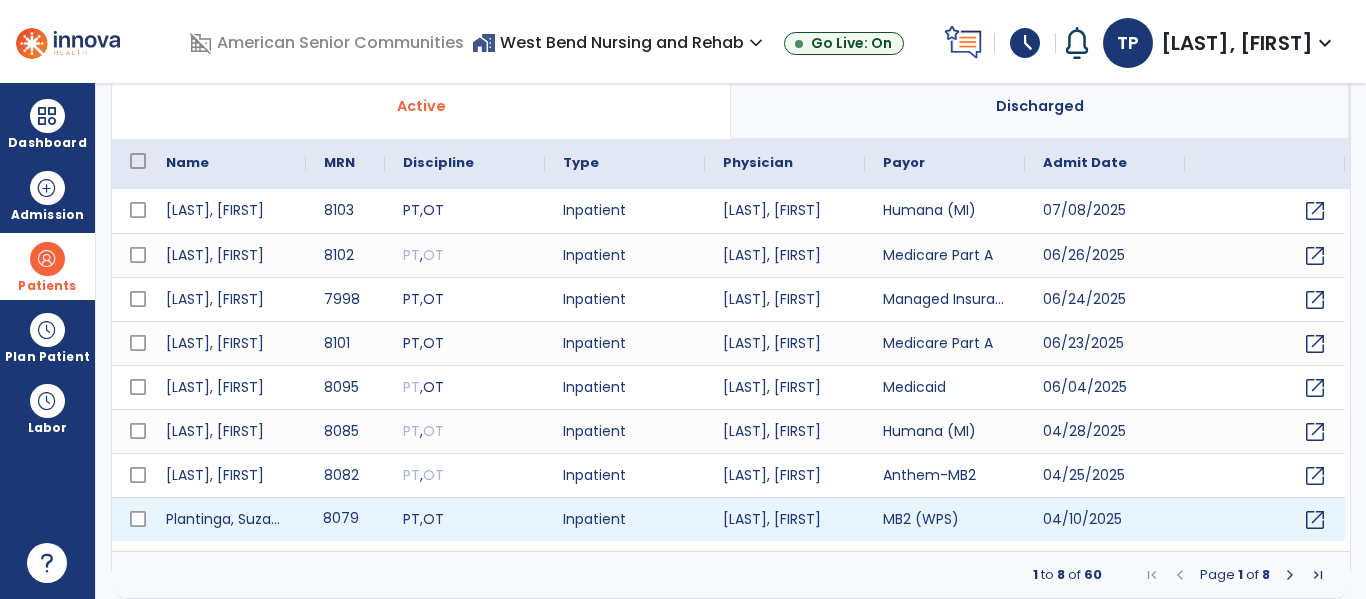 click on "8079" at bounding box center [345, 519] 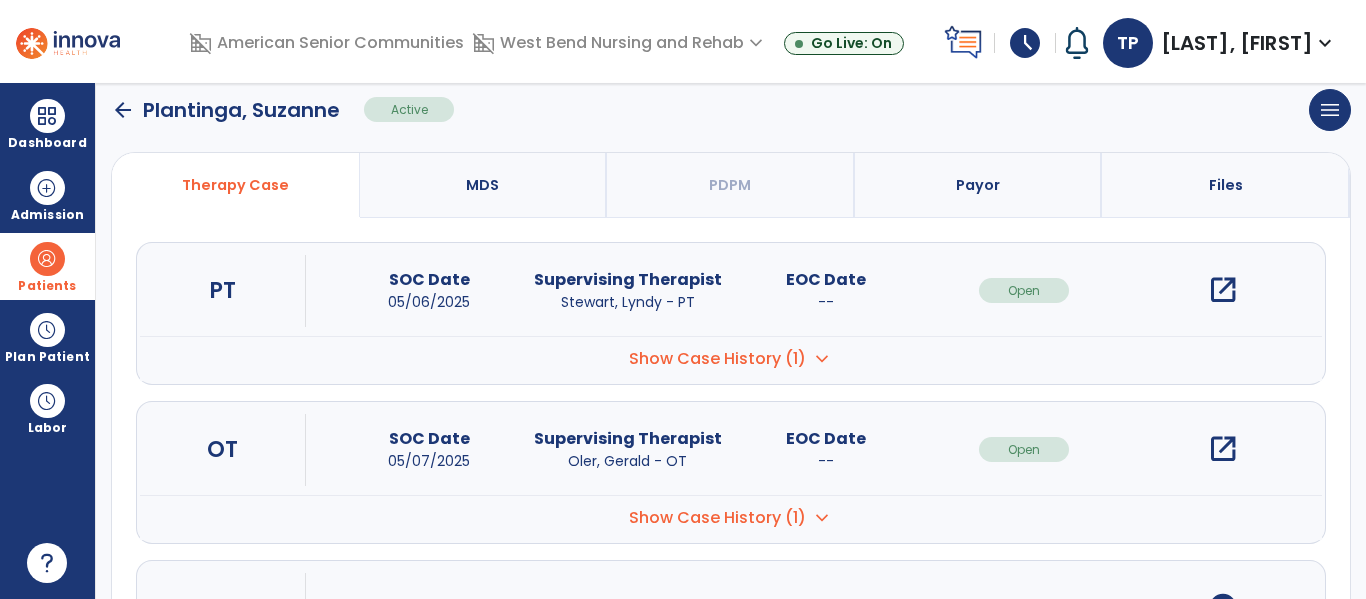 scroll, scrollTop: 0, scrollLeft: 0, axis: both 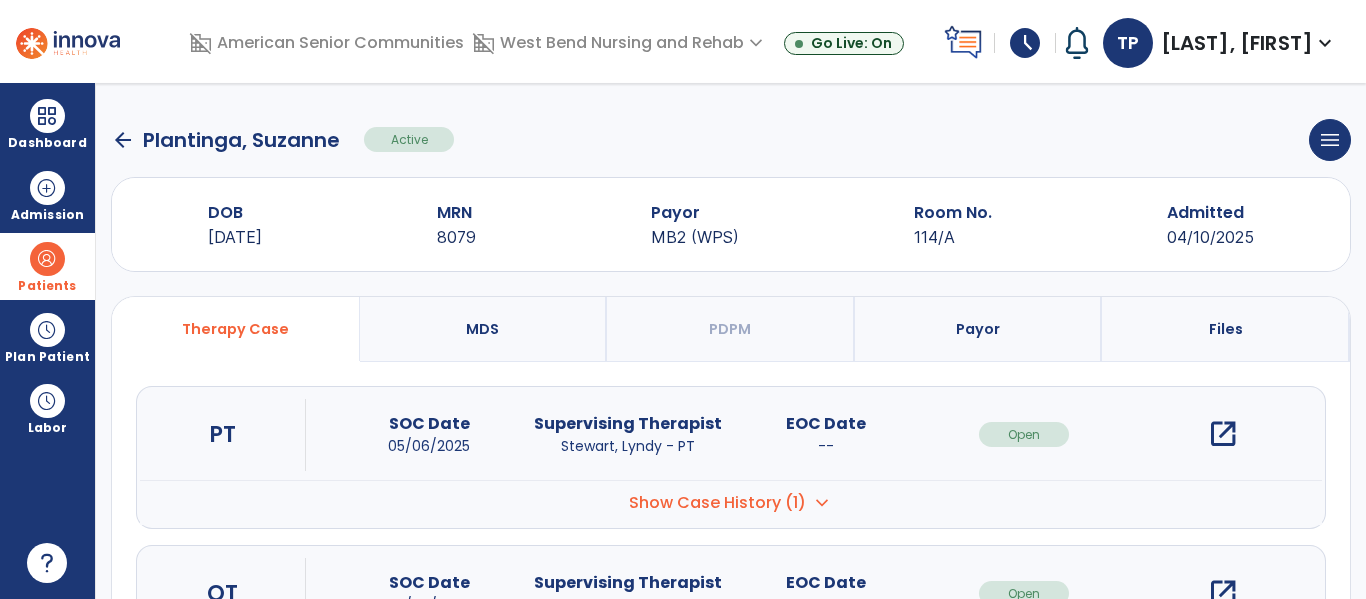 click on "open_in_new" at bounding box center (1223, 434) 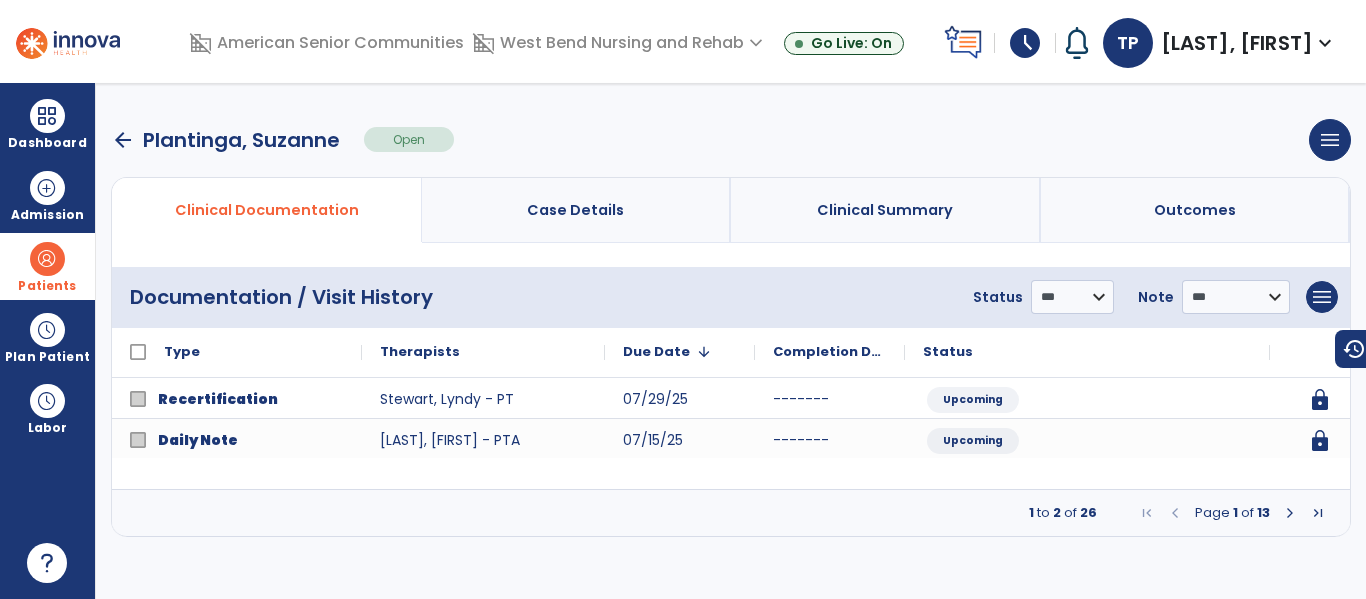click on "Page
1
of
13" at bounding box center (1232, 513) 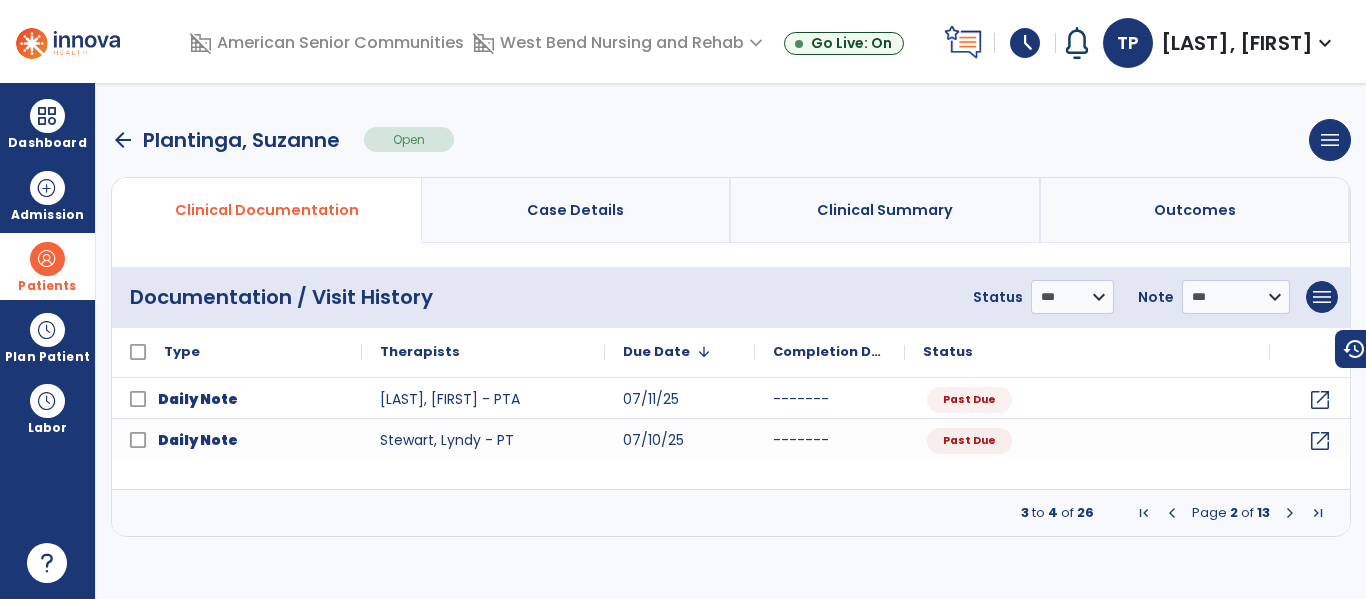 click at bounding box center [1290, 513] 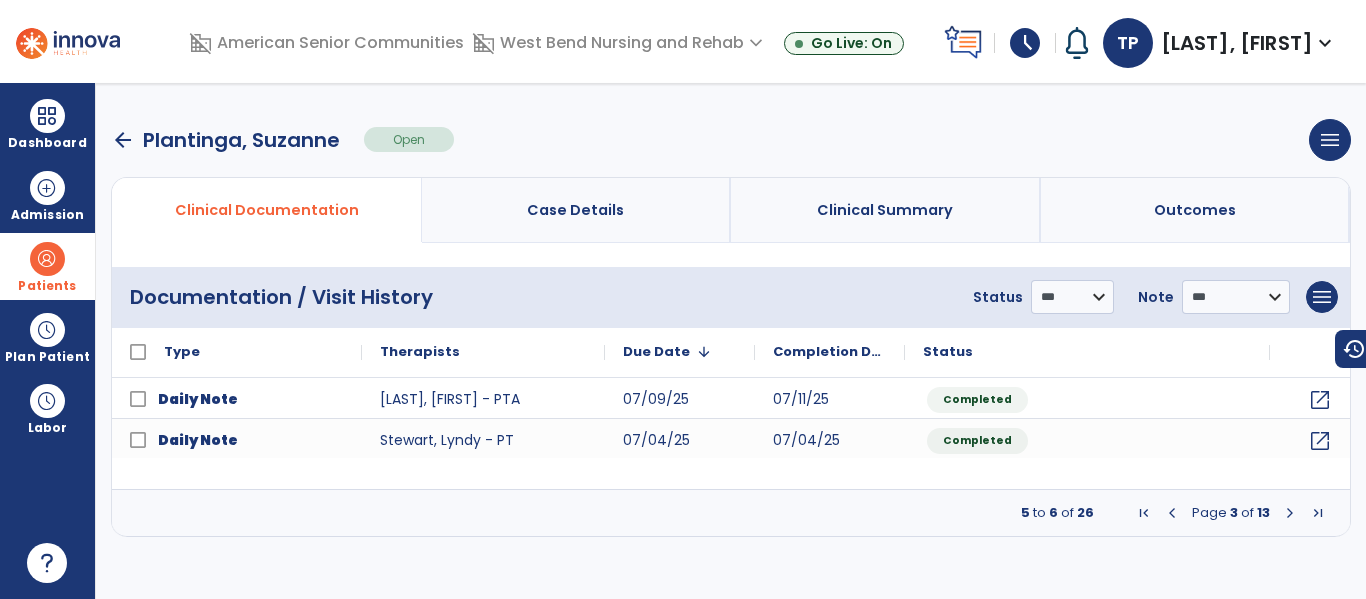 click at bounding box center (1172, 513) 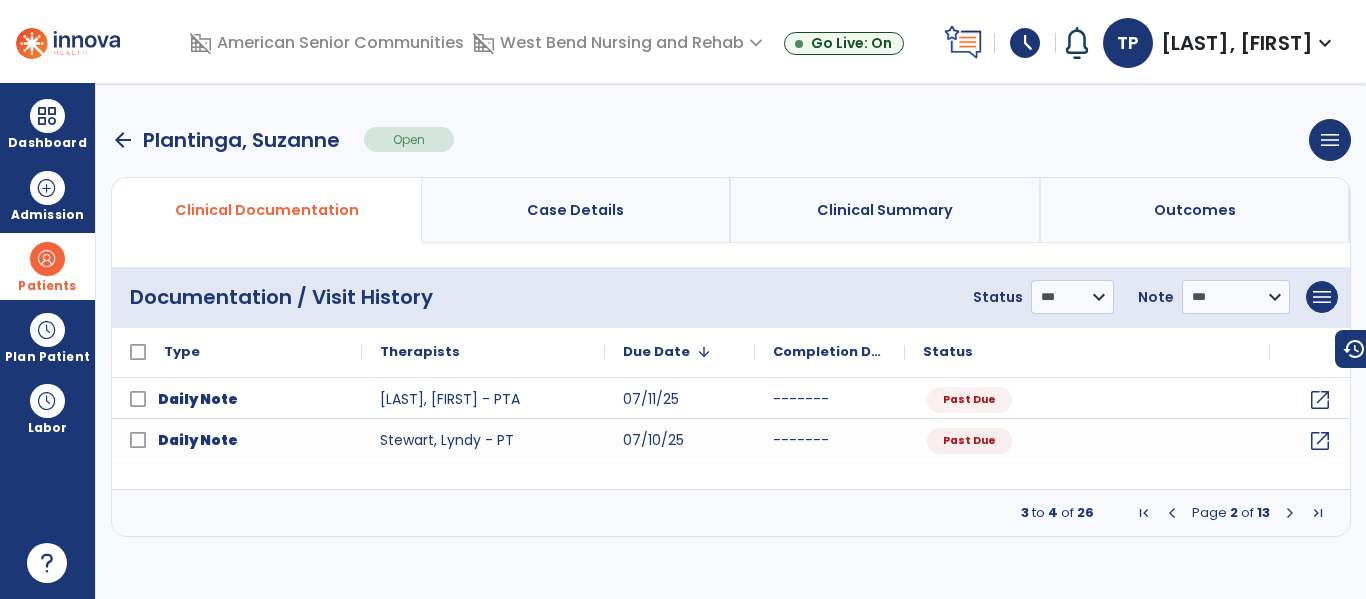 click at bounding box center (1172, 513) 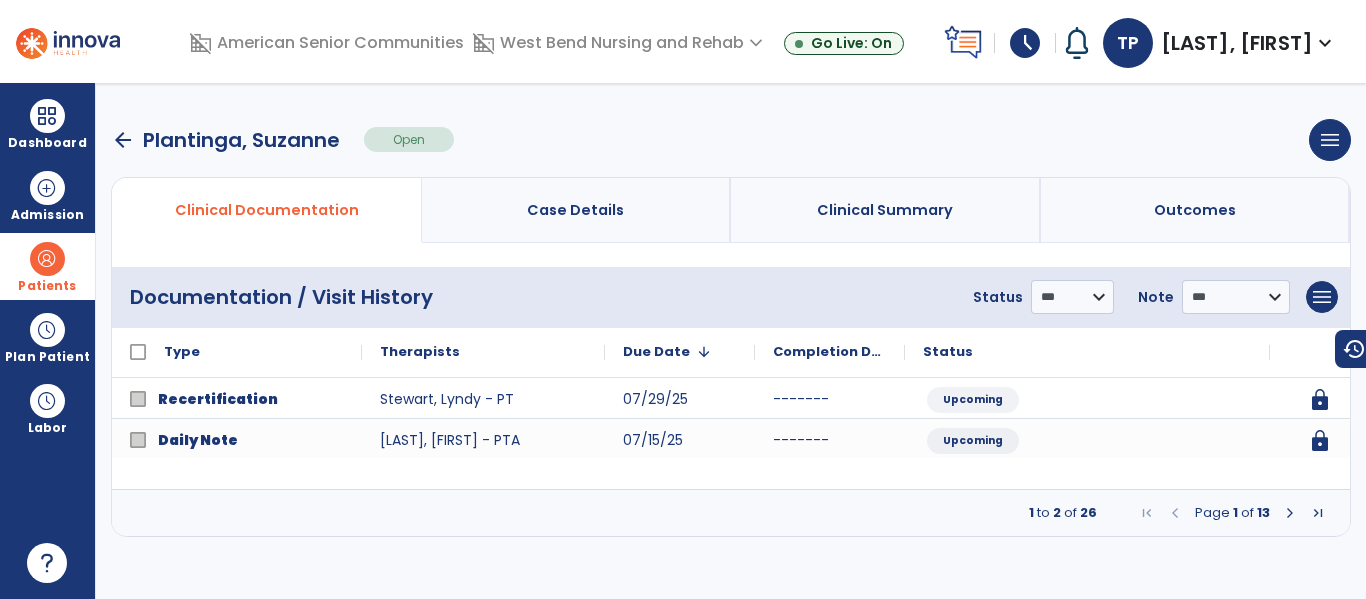 click on "arrow_back" at bounding box center [123, 140] 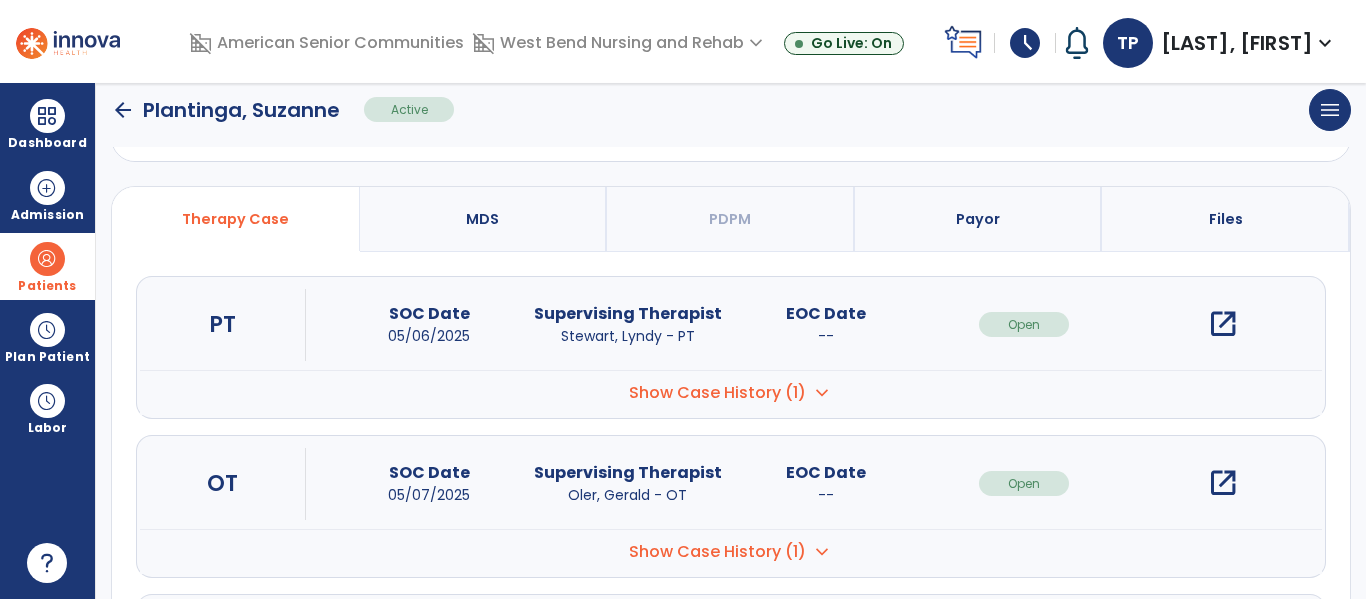 scroll, scrollTop: 111, scrollLeft: 0, axis: vertical 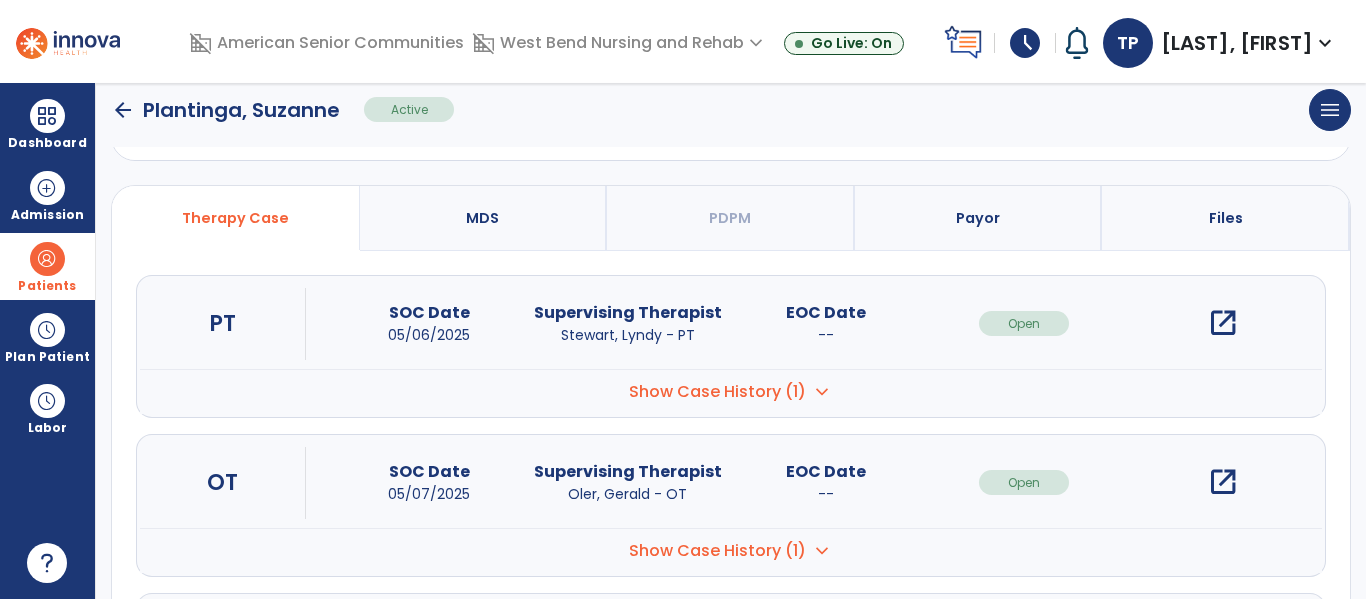 click on "open_in_new" at bounding box center (1223, 482) 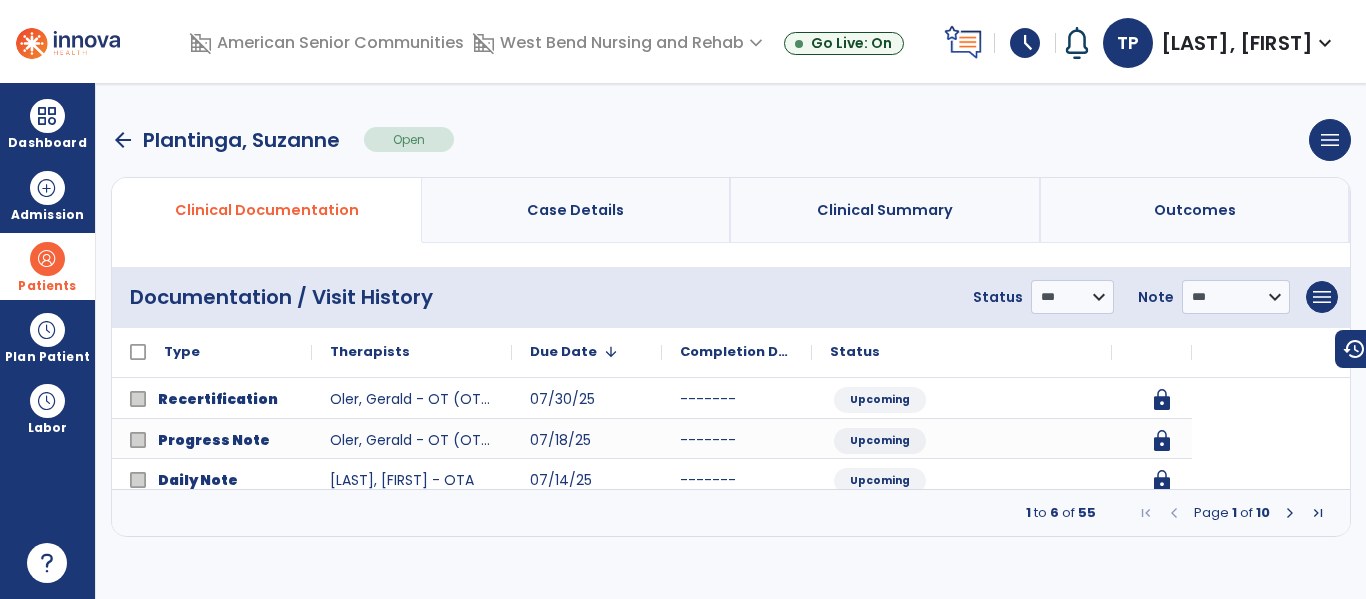 scroll, scrollTop: 0, scrollLeft: 0, axis: both 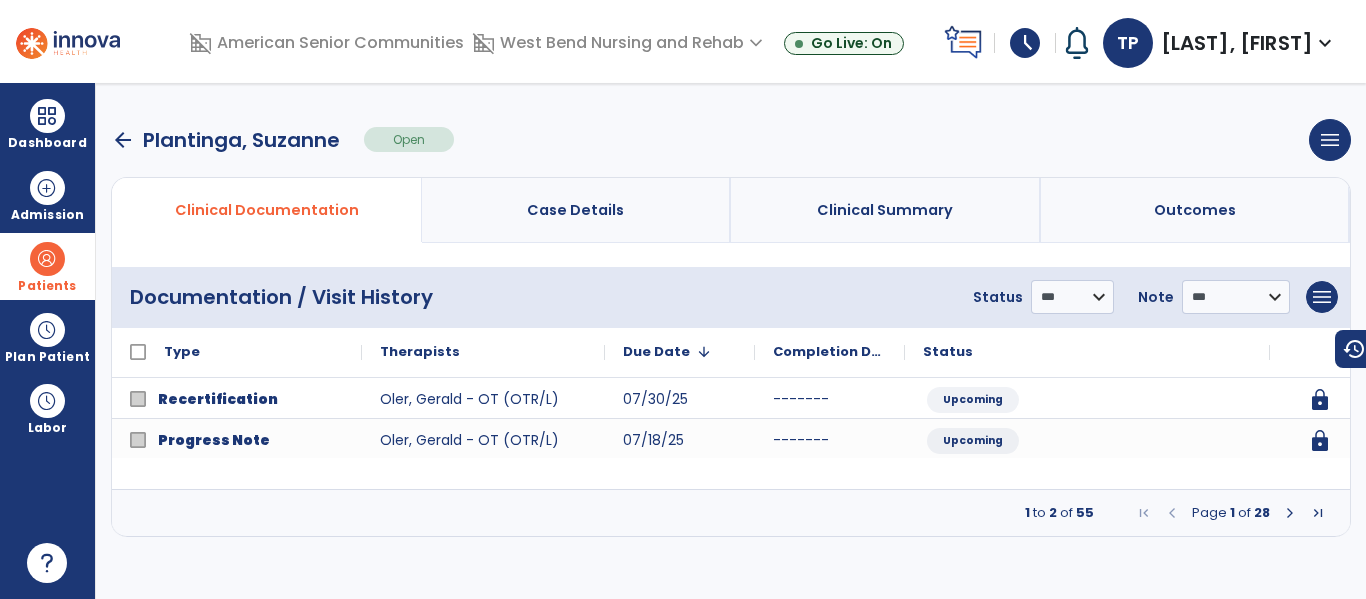 click at bounding box center (1290, 513) 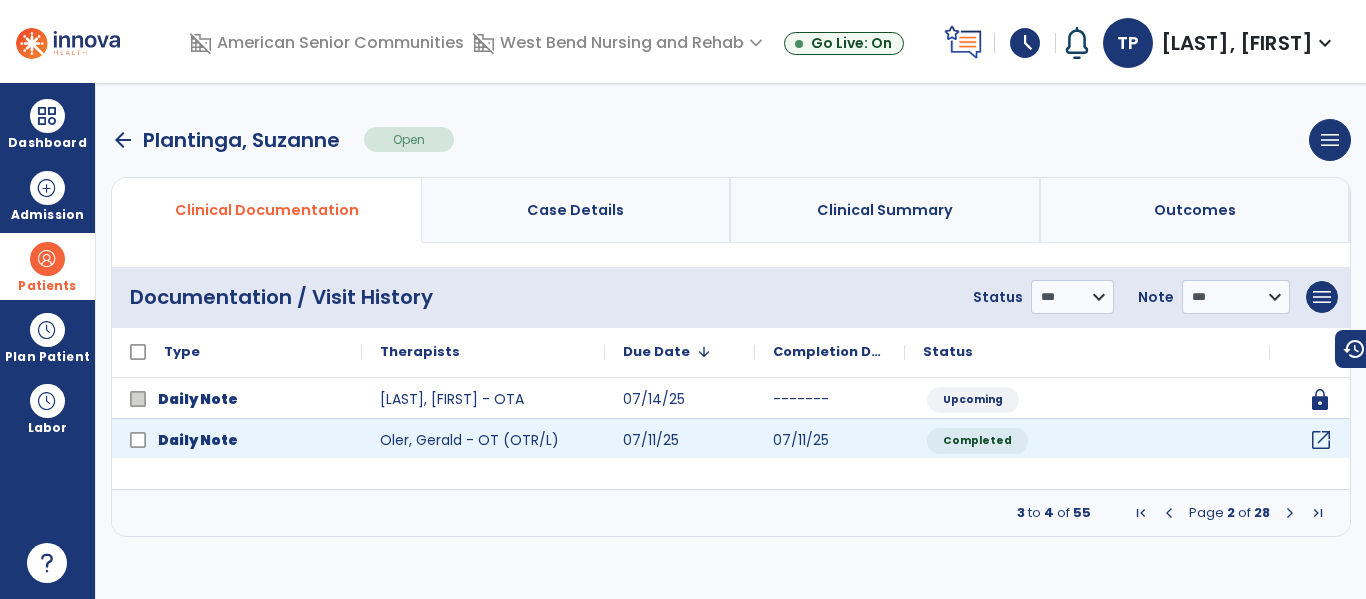 click on "open_in_new" 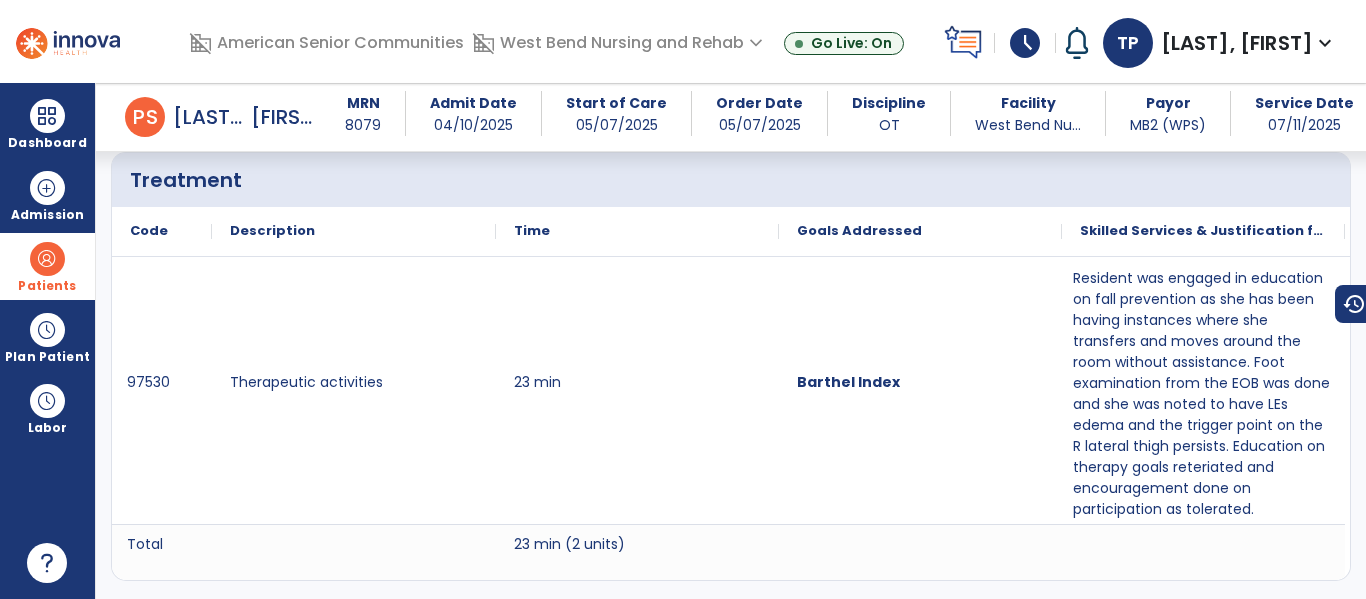 scroll, scrollTop: 1348, scrollLeft: 0, axis: vertical 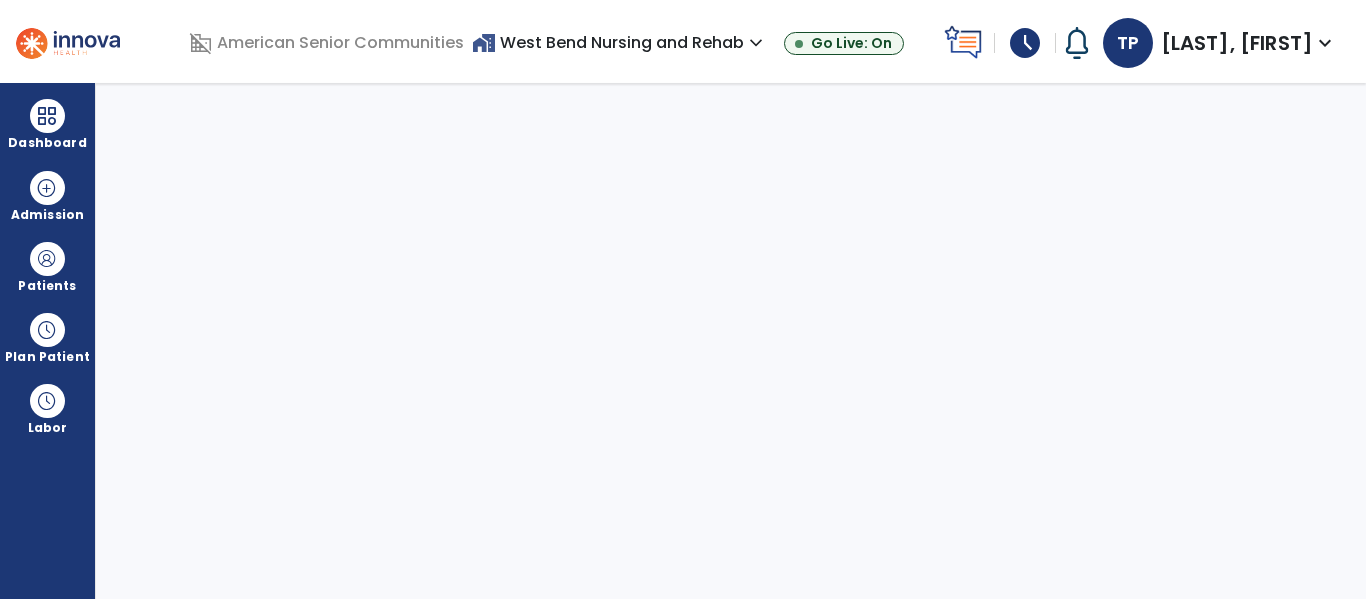 select on "****" 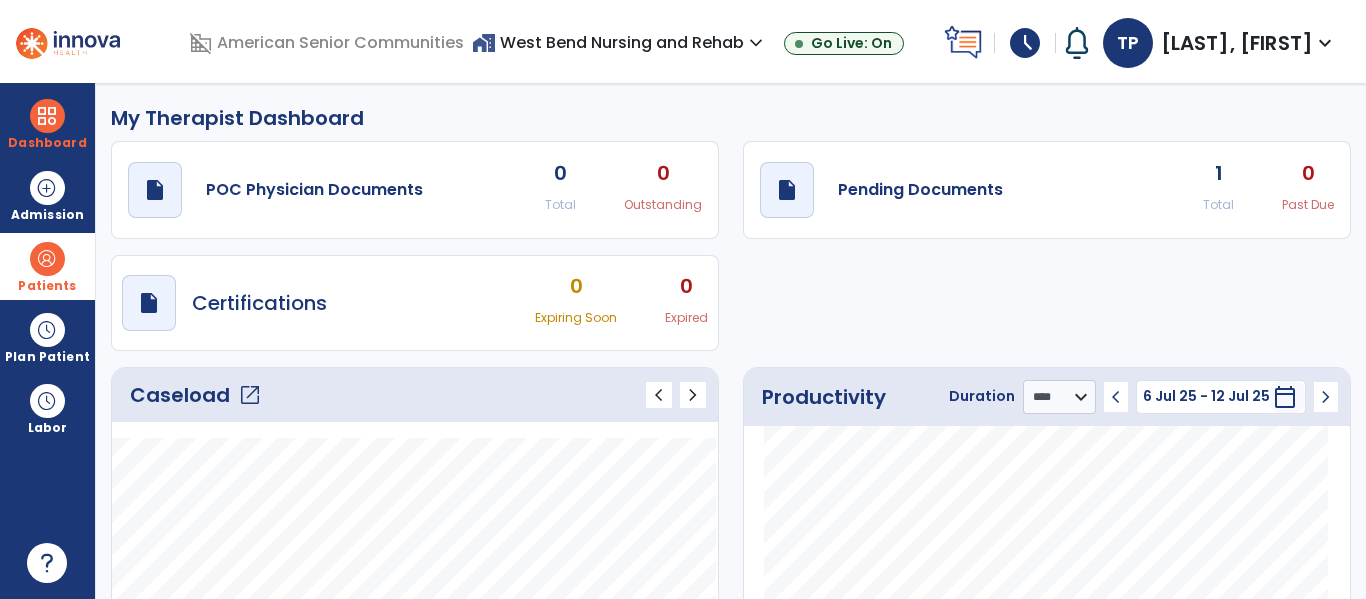 click at bounding box center (47, 259) 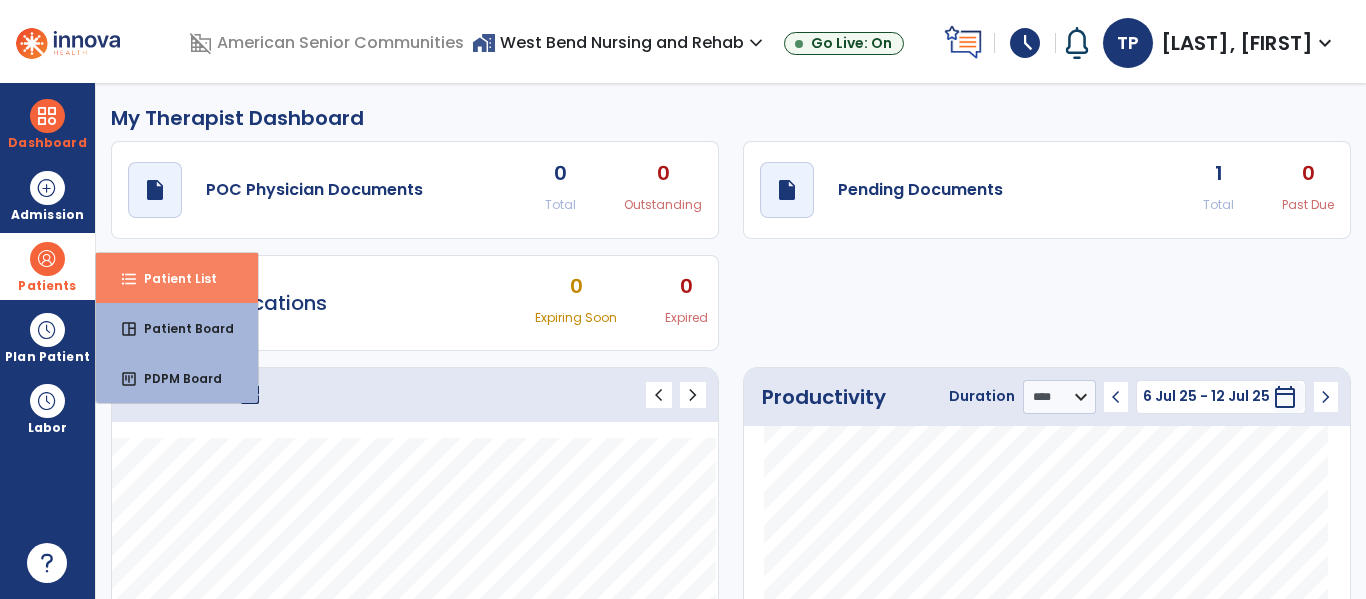 click on "Patient List" at bounding box center (172, 278) 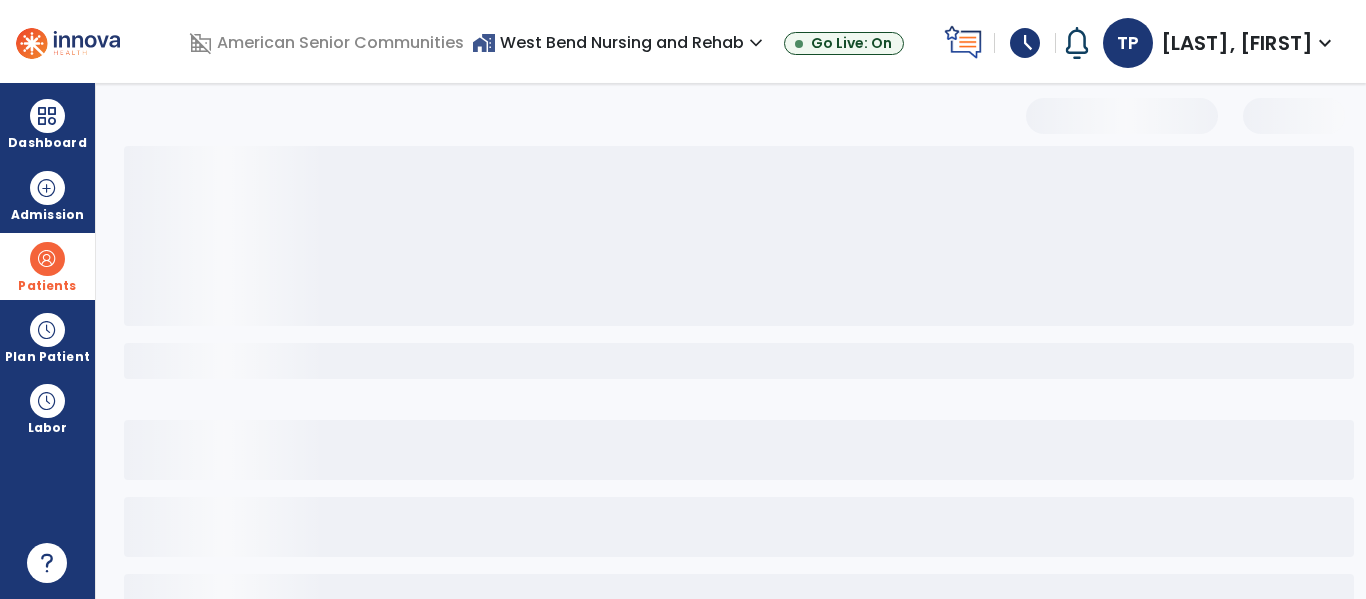 select on "***" 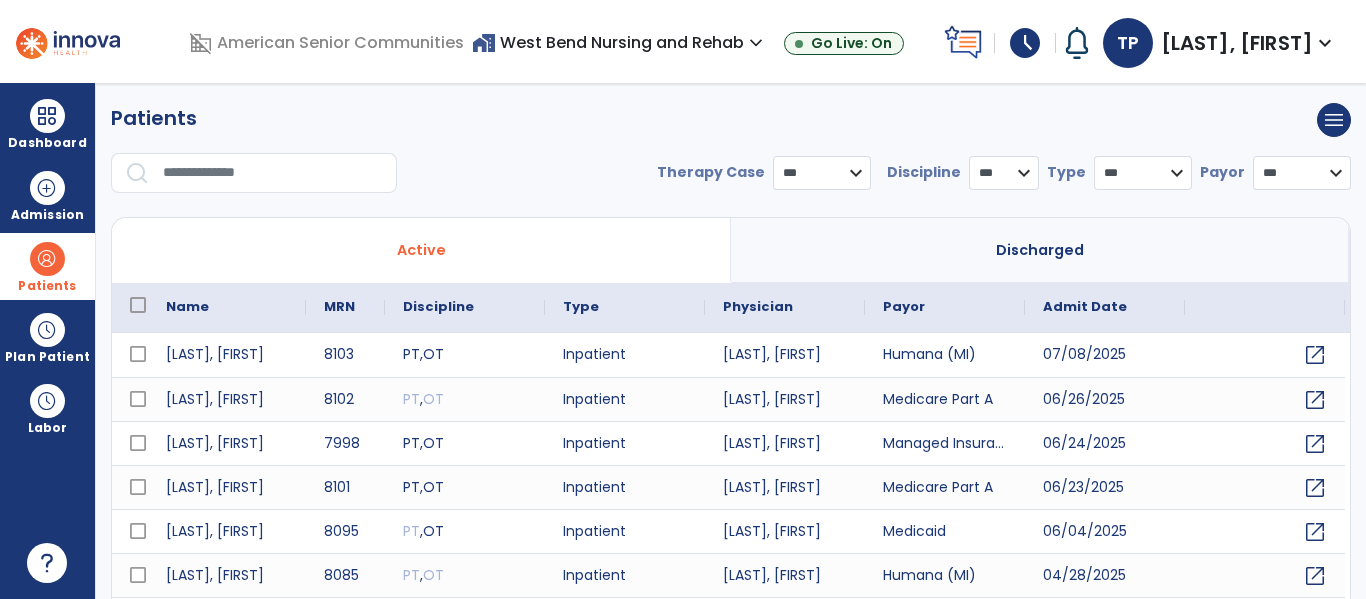 click at bounding box center (273, 173) 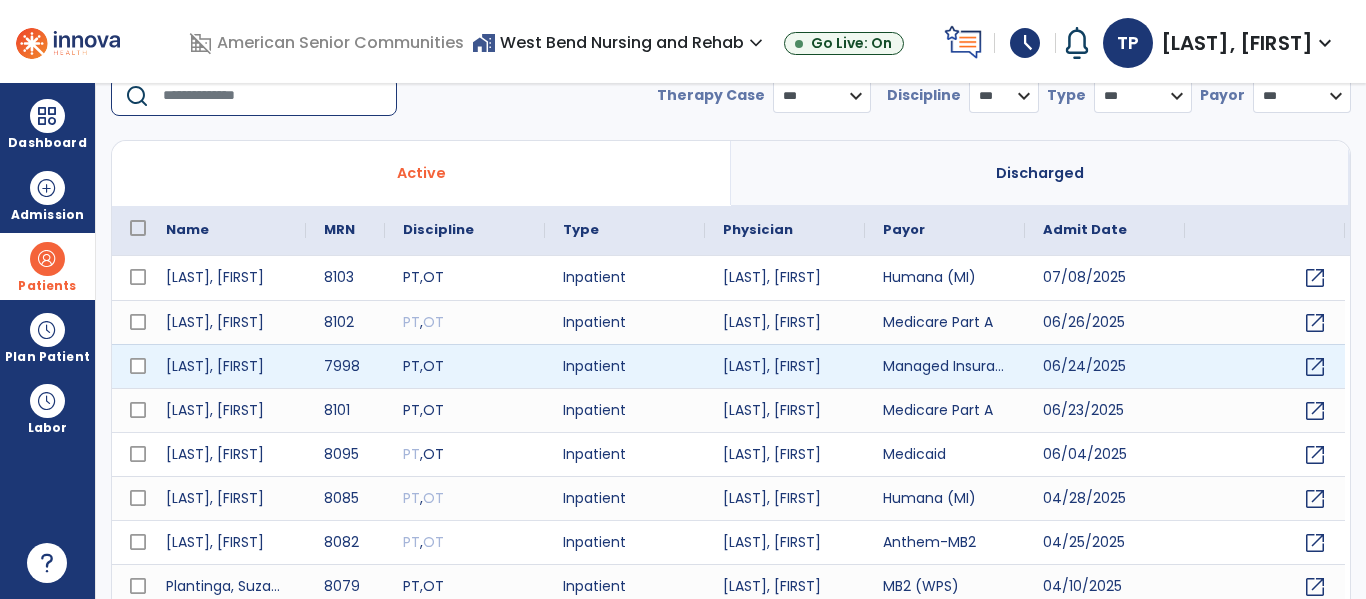 scroll, scrollTop: 0, scrollLeft: 0, axis: both 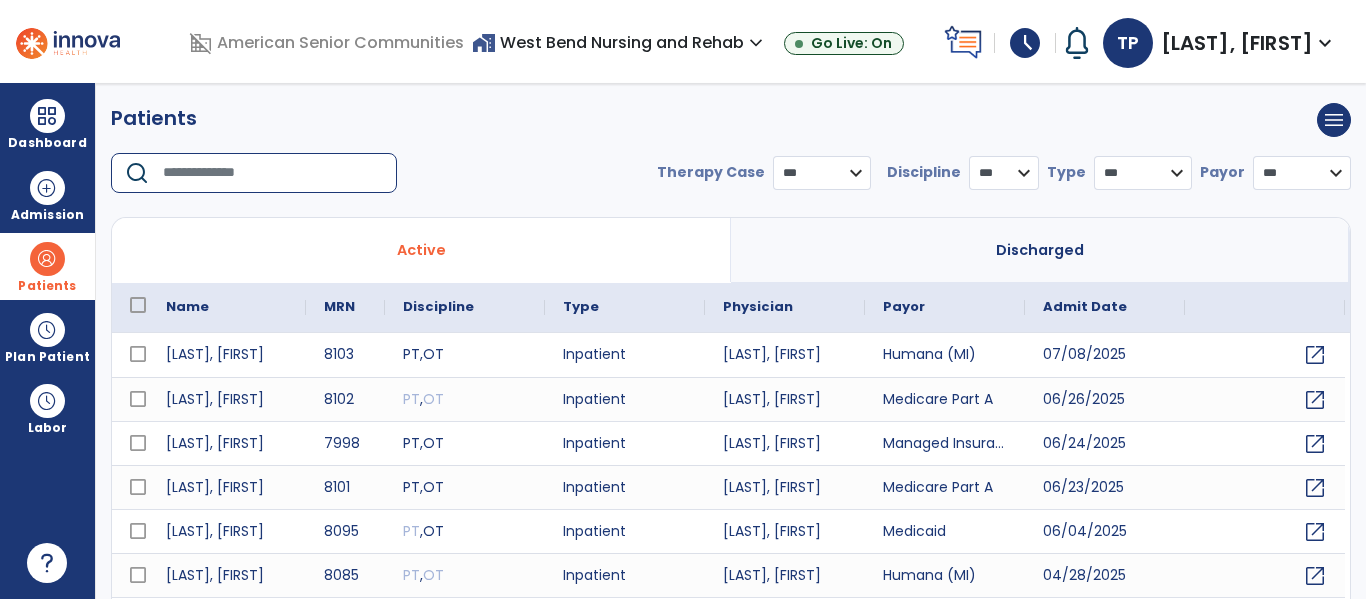 click at bounding box center [273, 173] 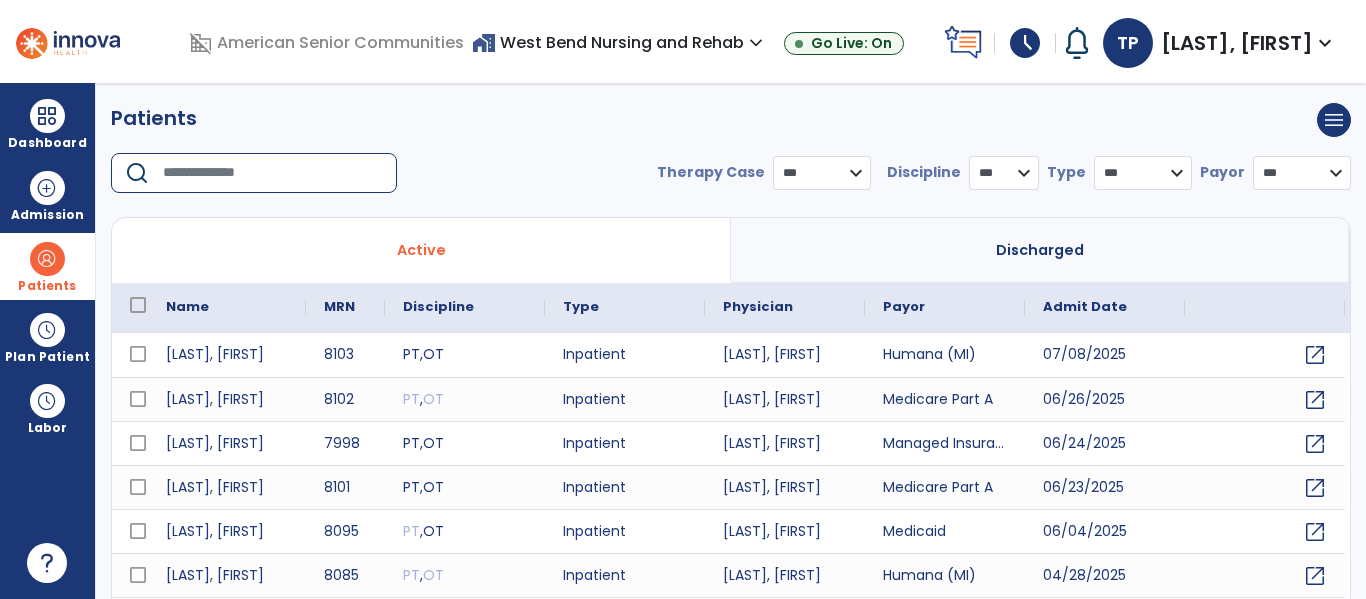 click at bounding box center (273, 173) 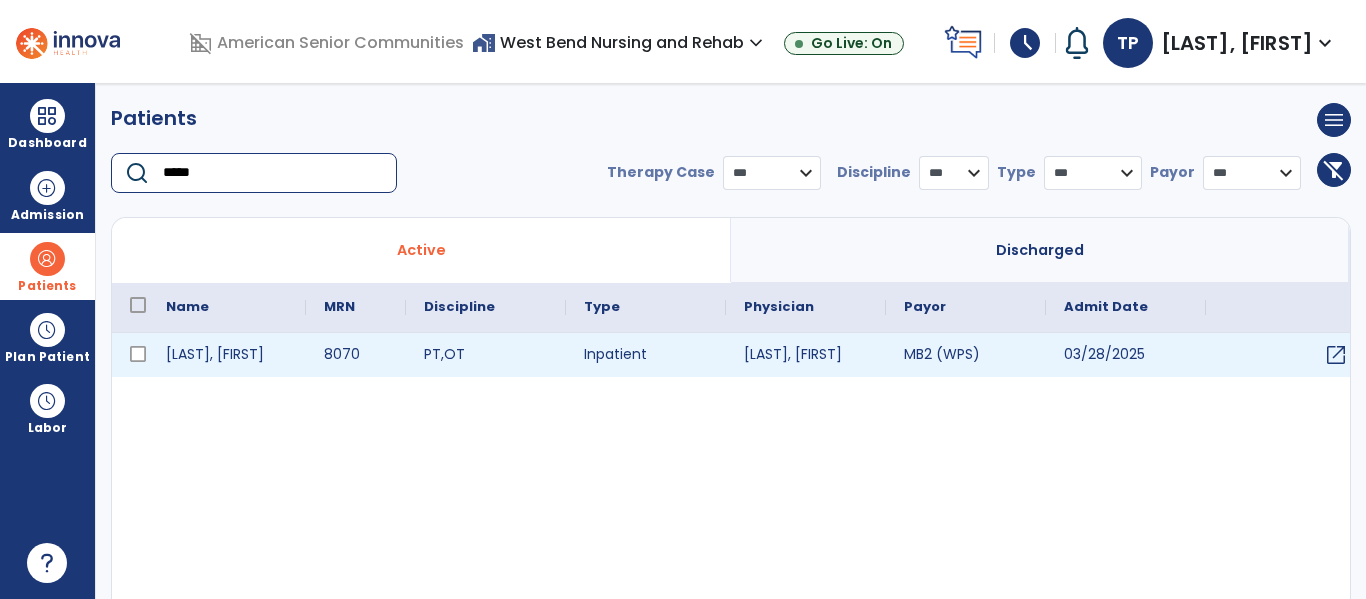 type on "*****" 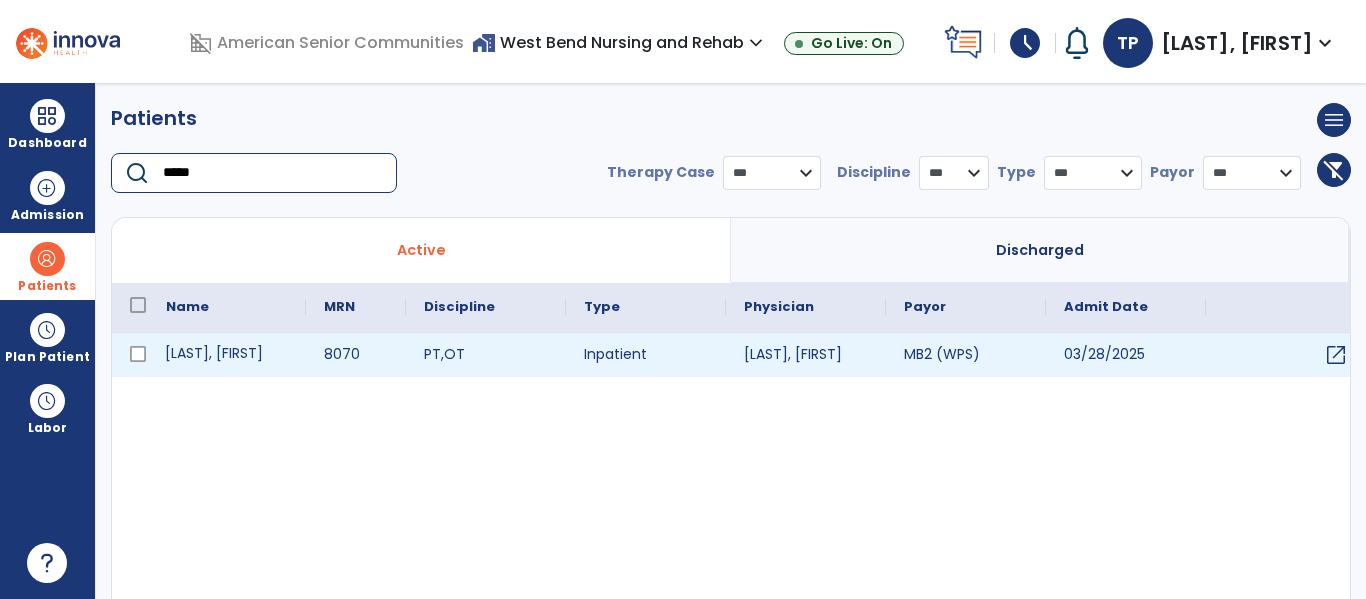 click on "Quick, Bruce" at bounding box center [227, 355] 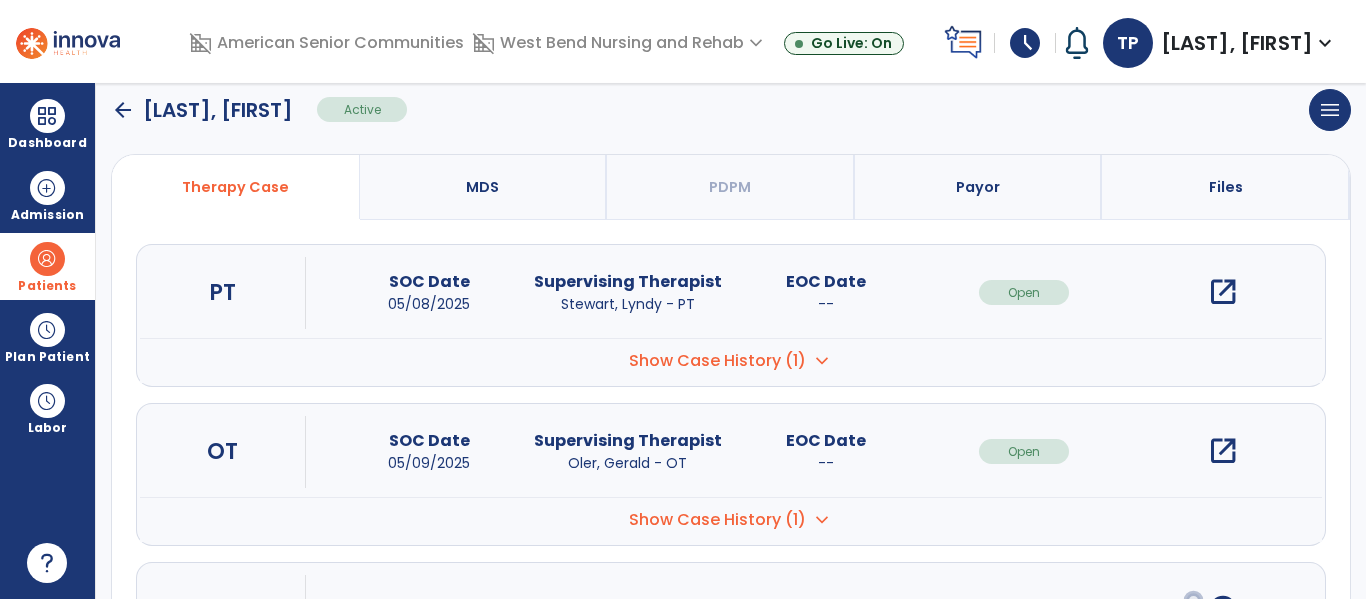 scroll, scrollTop: 198, scrollLeft: 0, axis: vertical 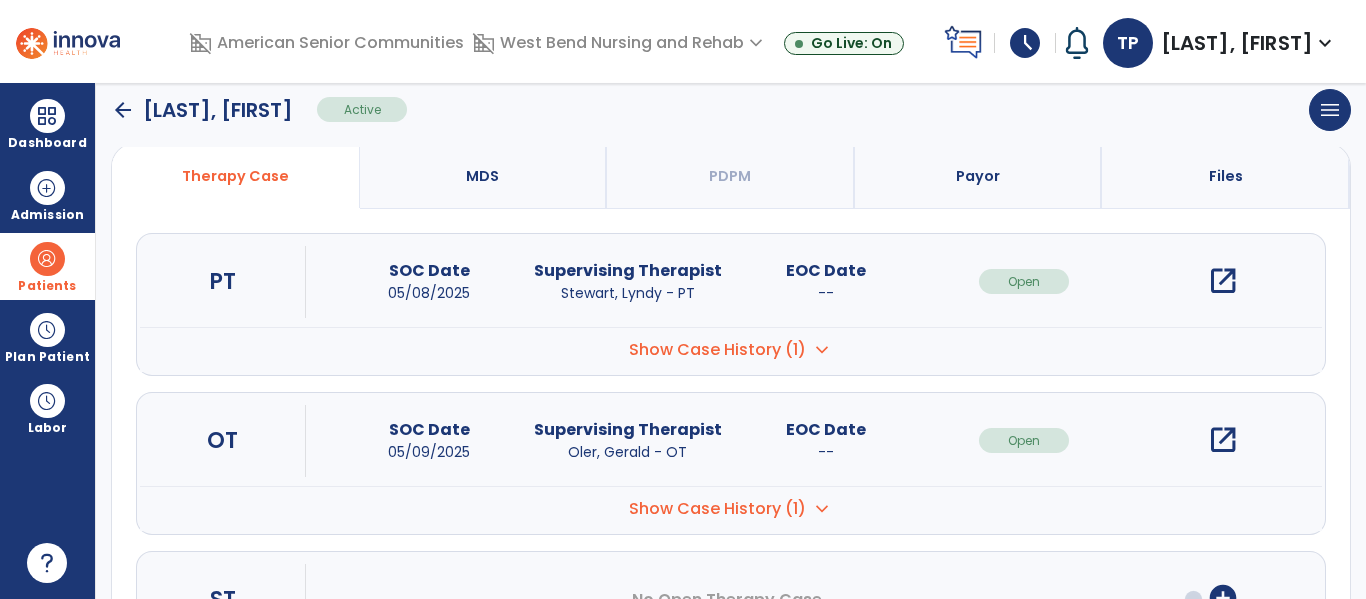 click on "open_in_new" at bounding box center (1223, 440) 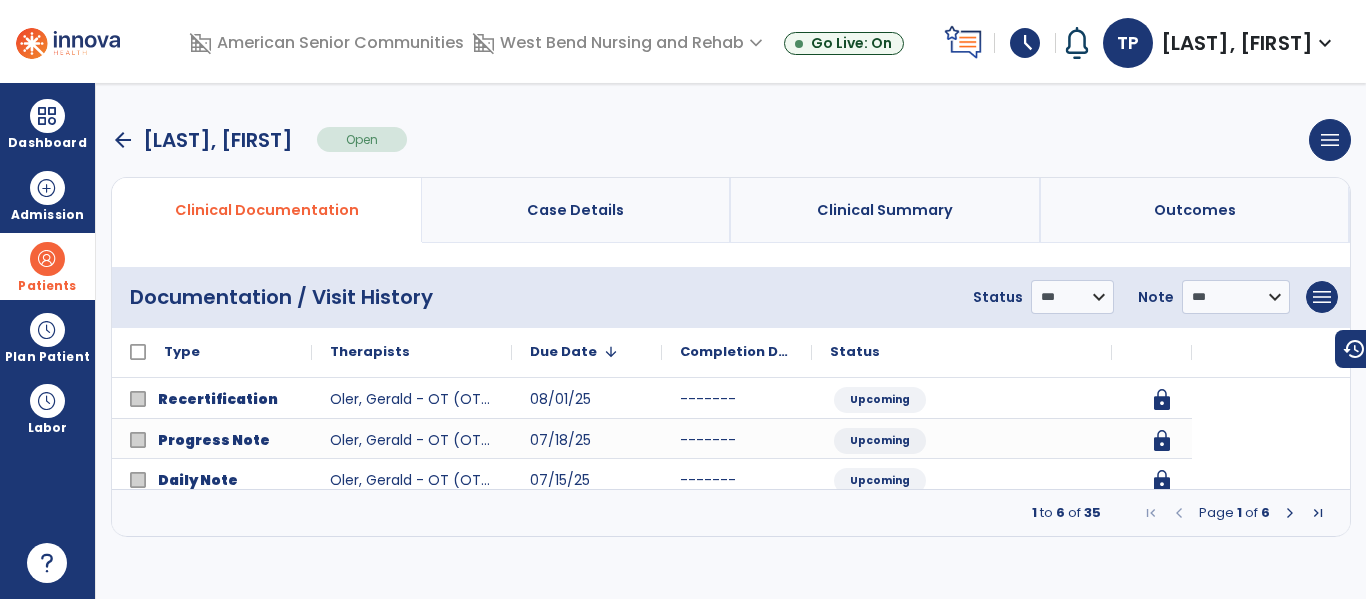 scroll, scrollTop: 0, scrollLeft: 0, axis: both 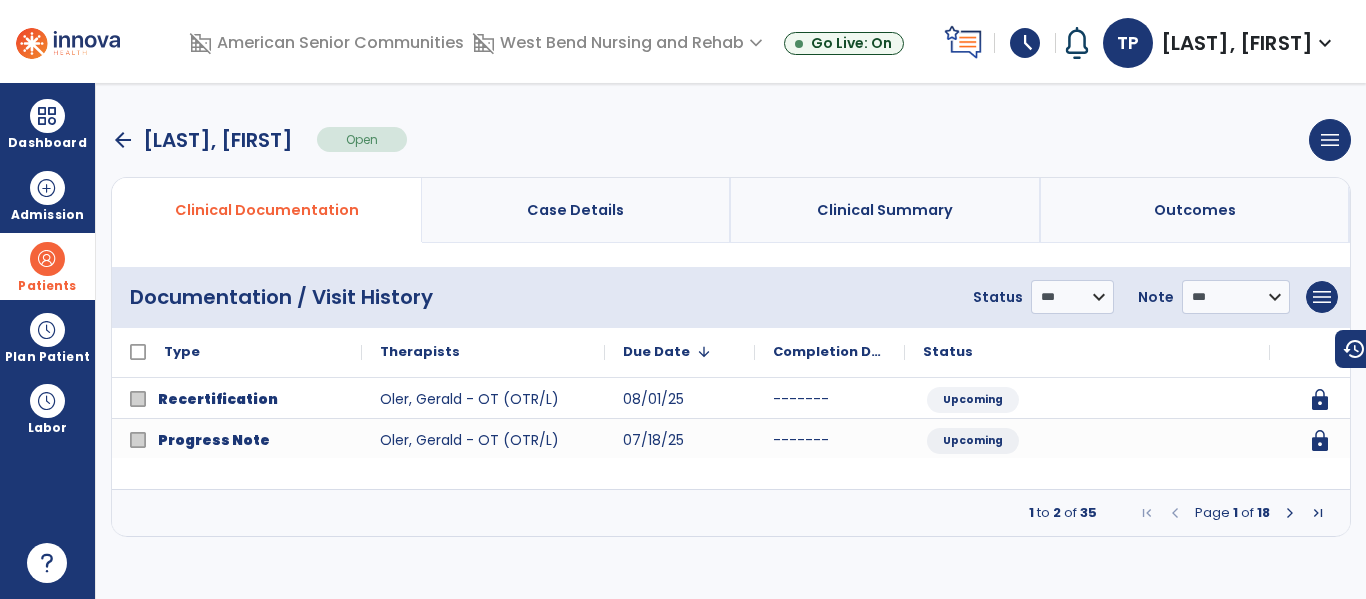 click at bounding box center (1290, 513) 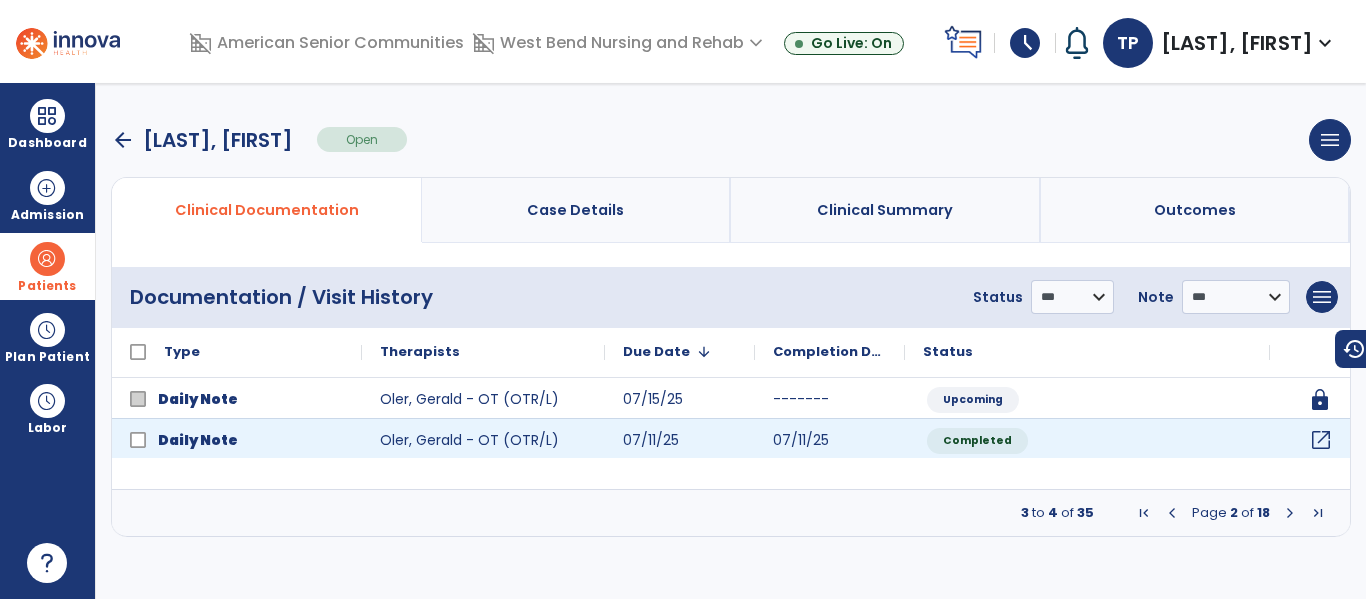 click on "open_in_new" 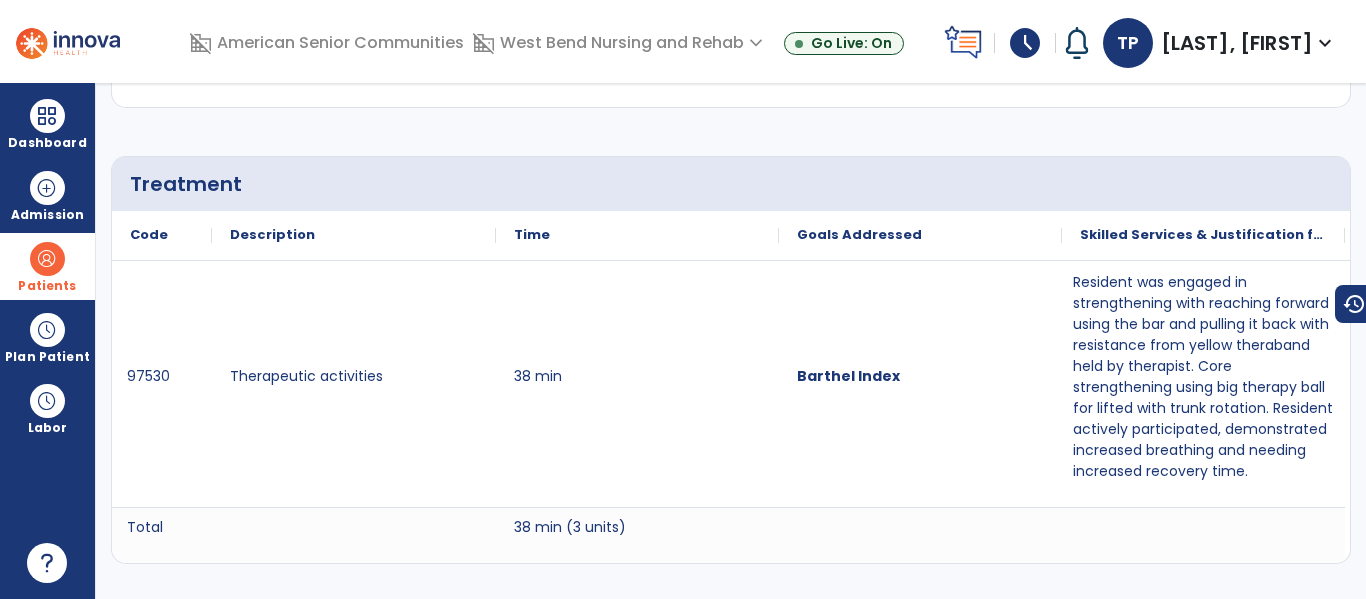 scroll, scrollTop: 0, scrollLeft: 0, axis: both 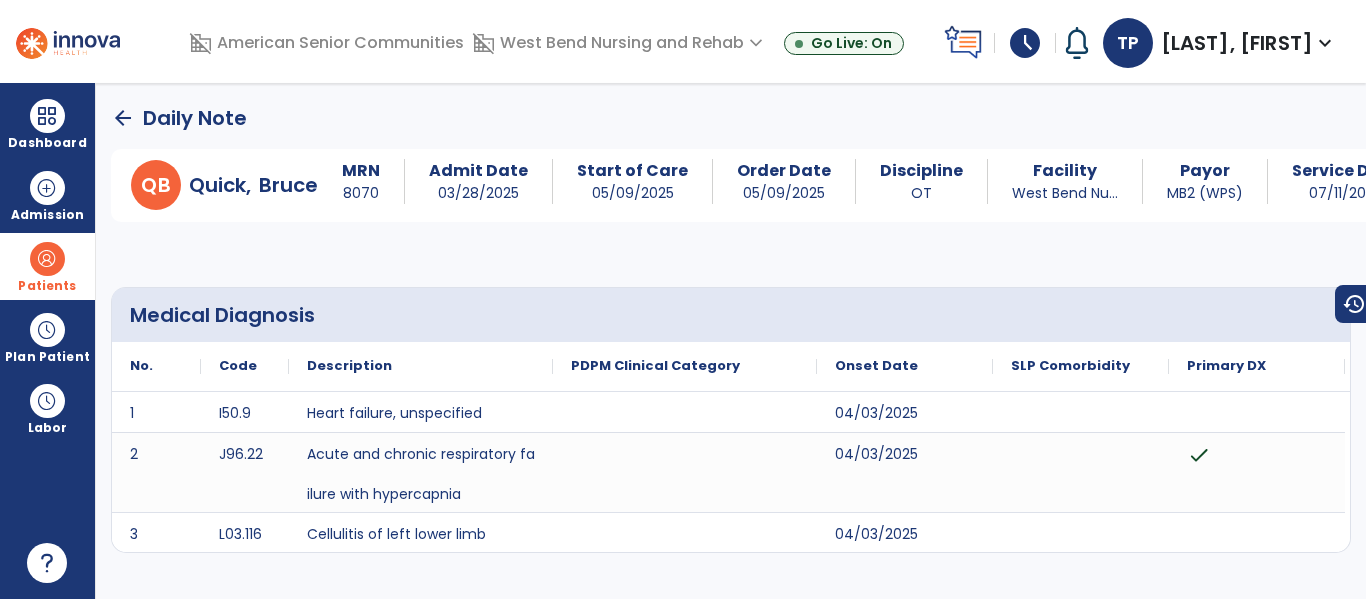 click on "arrow_back" 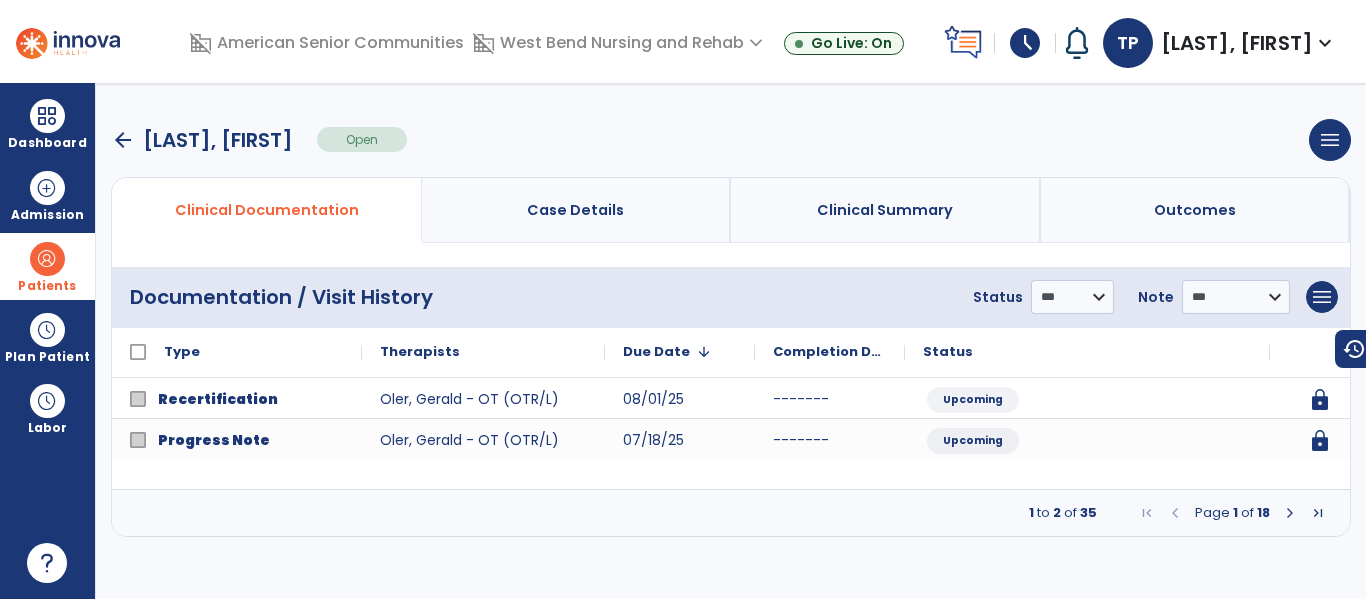 click on "arrow_back" at bounding box center (123, 140) 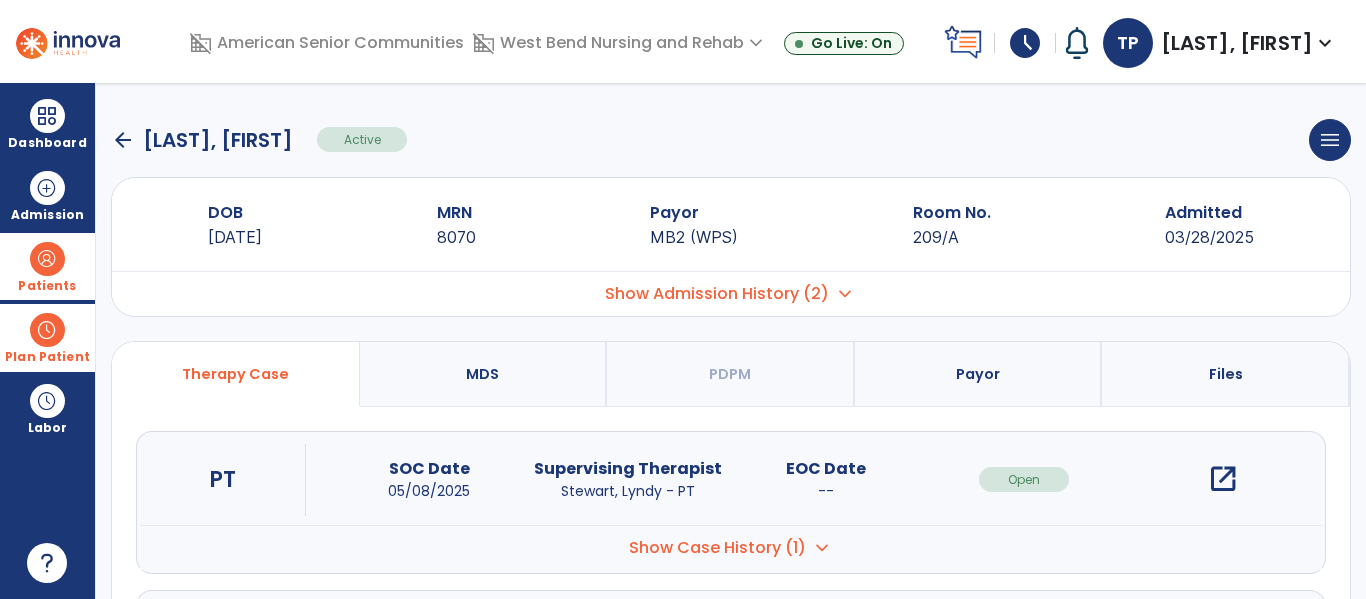 click at bounding box center (47, 330) 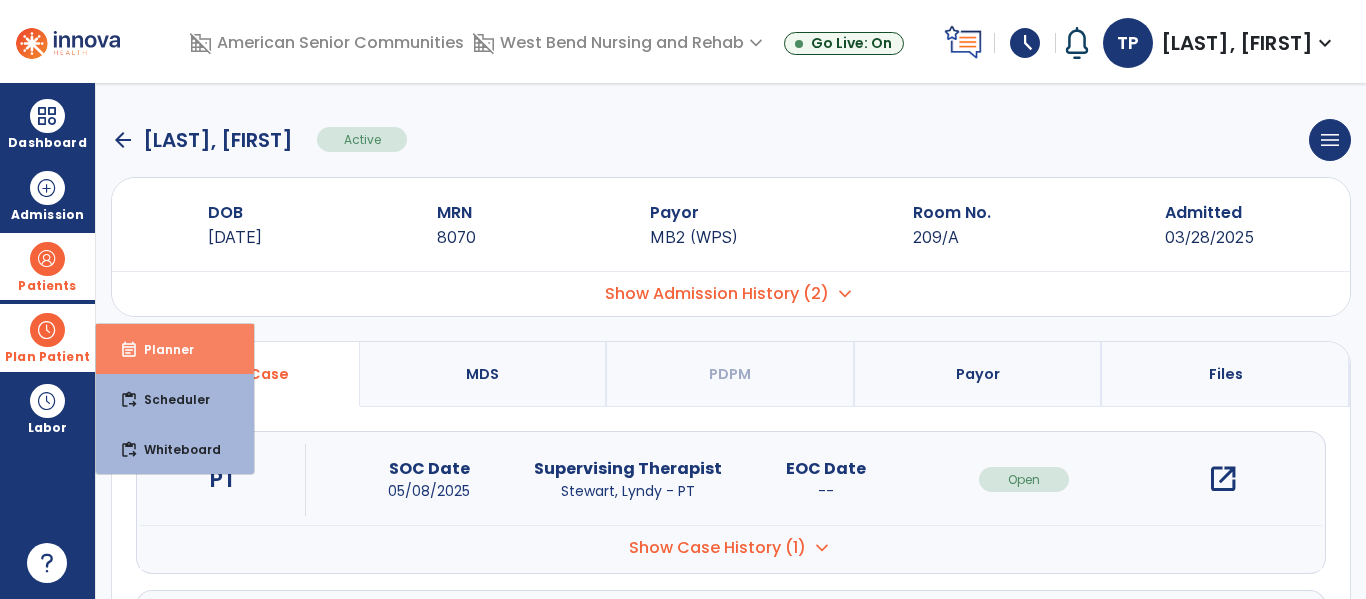 click on "Planner" at bounding box center [161, 349] 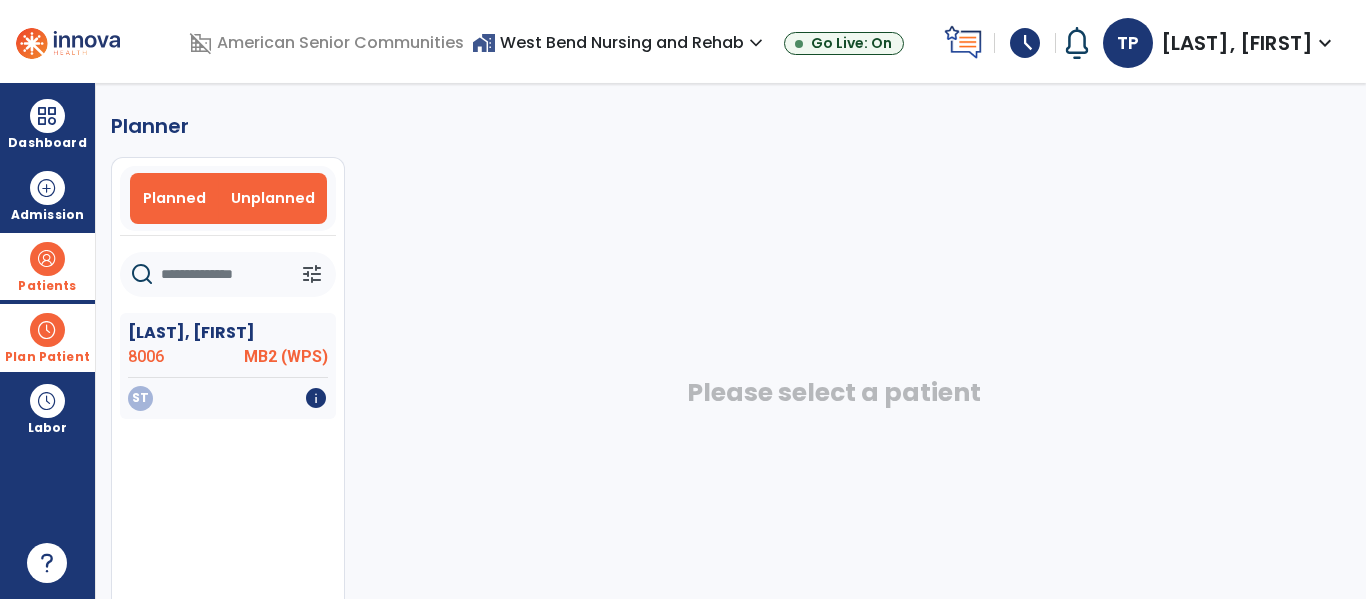 click on "Planned" at bounding box center [174, 198] 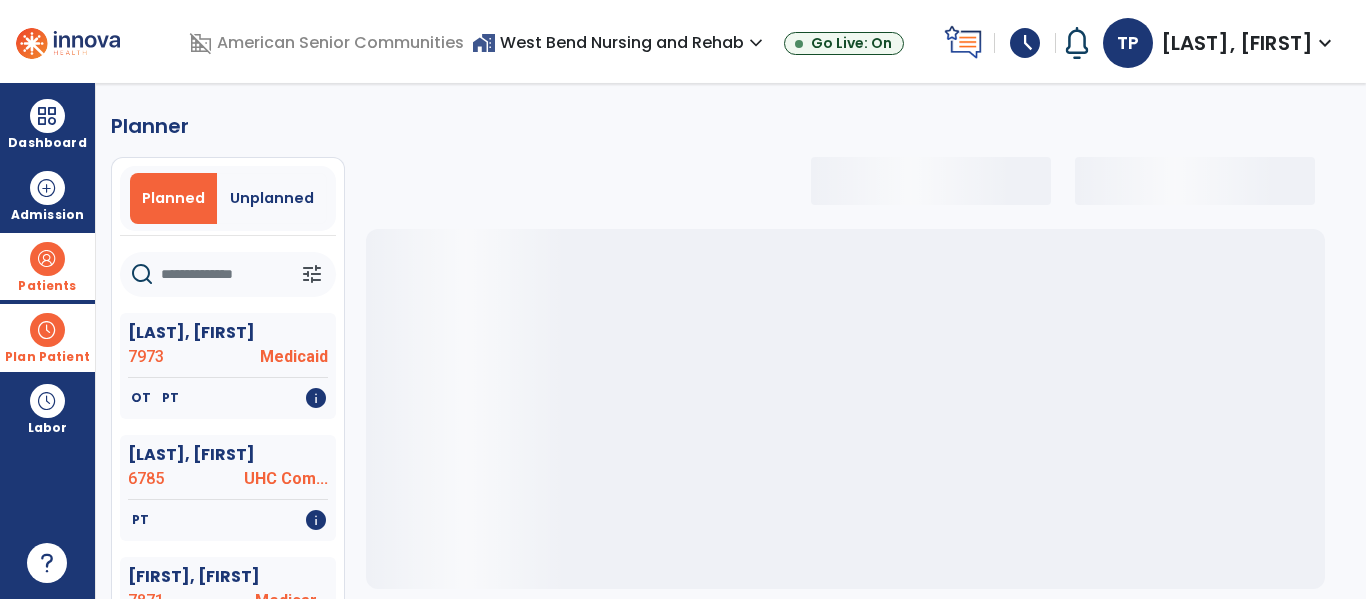 click 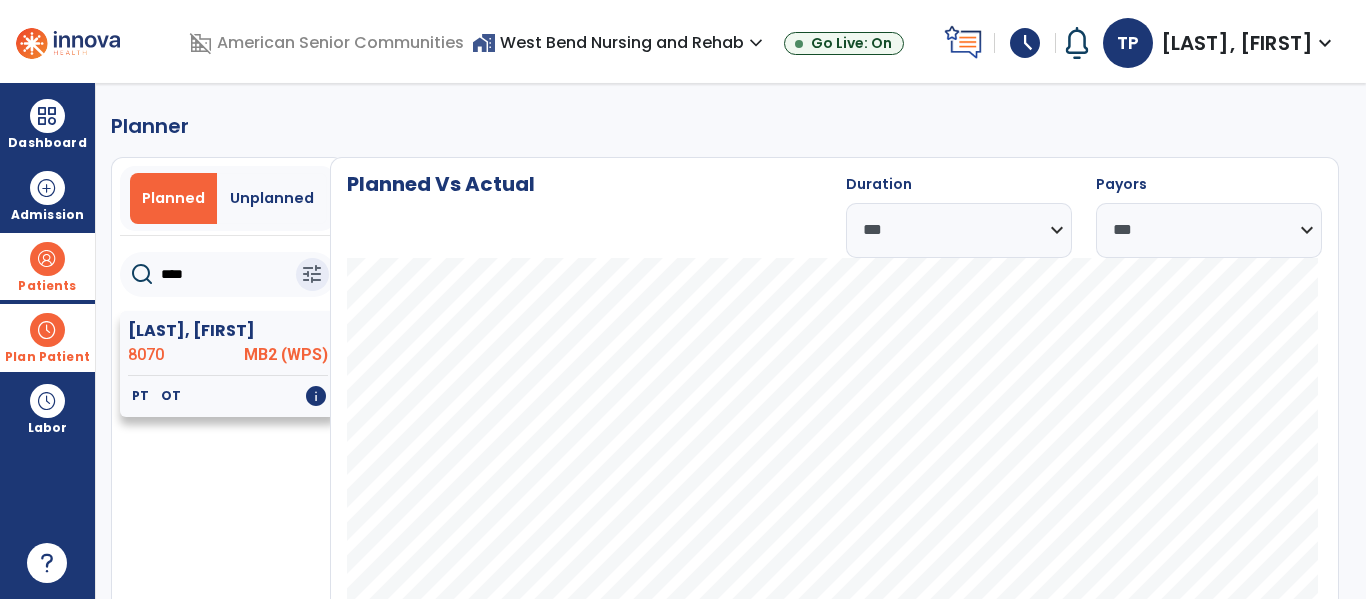 type on "****" 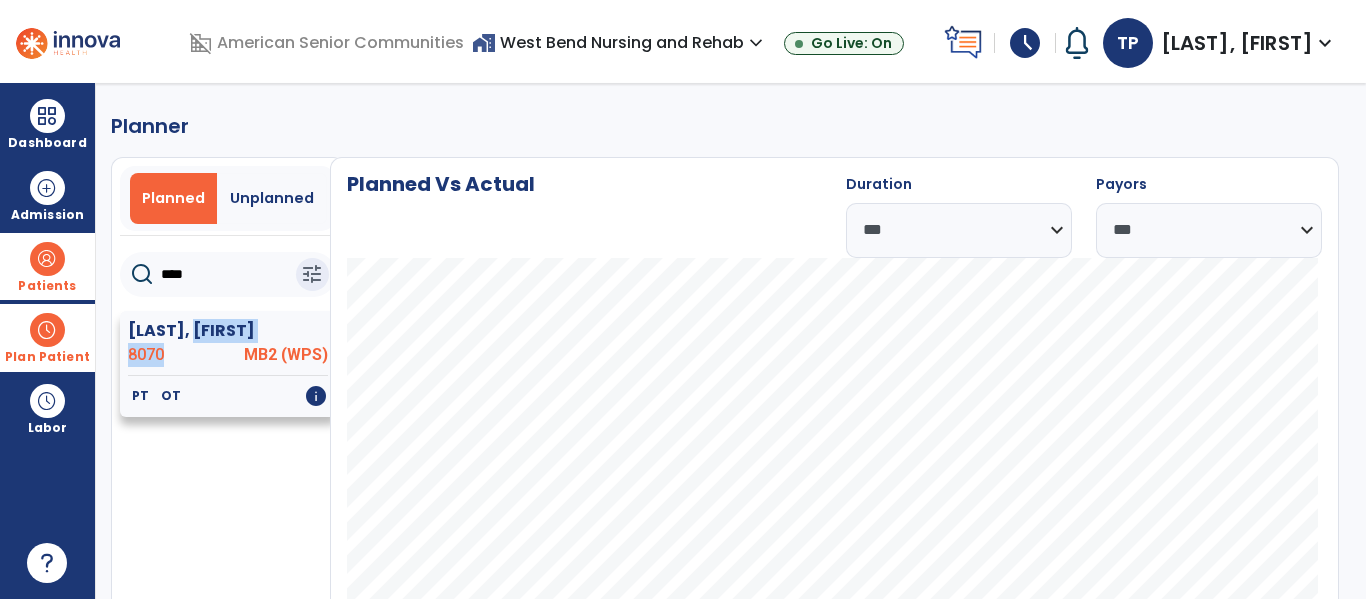 click on "Quick, Bruce  8070 MB2 (WPS)" 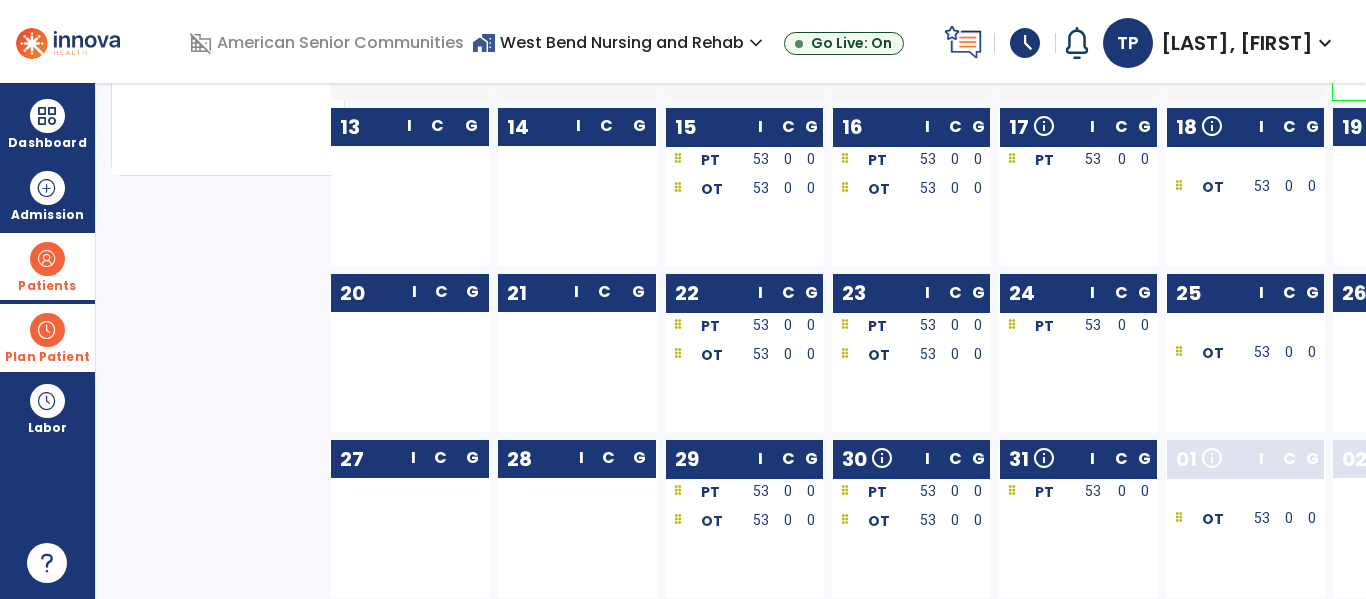 scroll, scrollTop: 0, scrollLeft: 0, axis: both 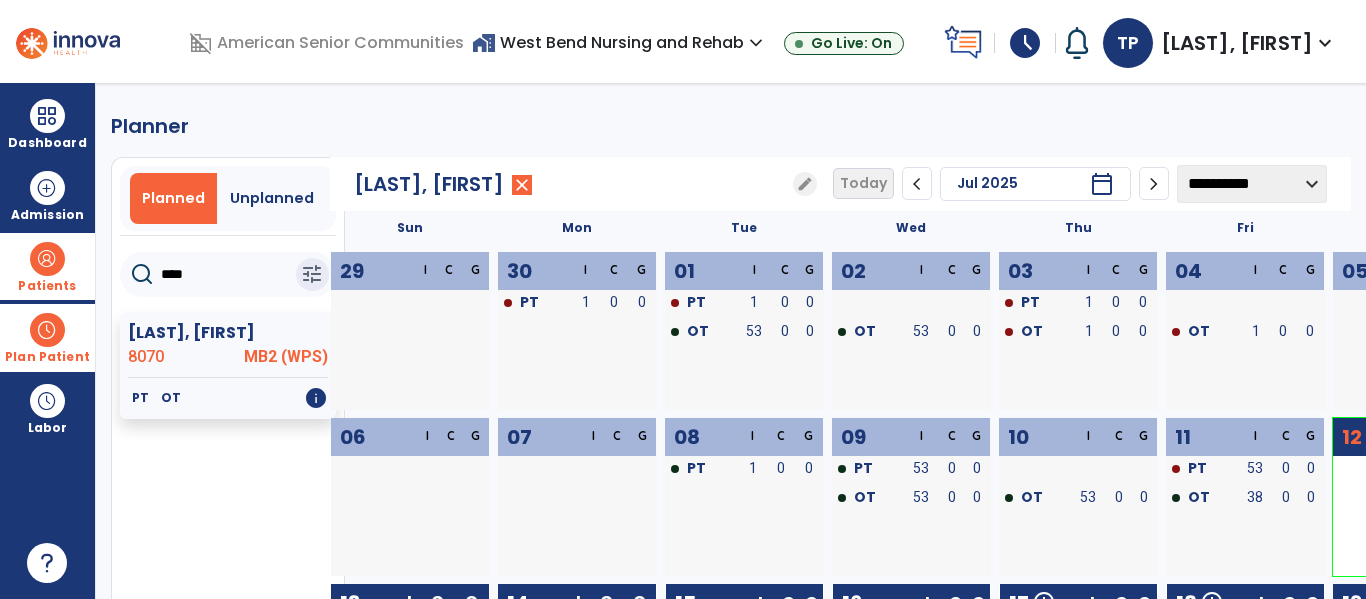 click on "**********" 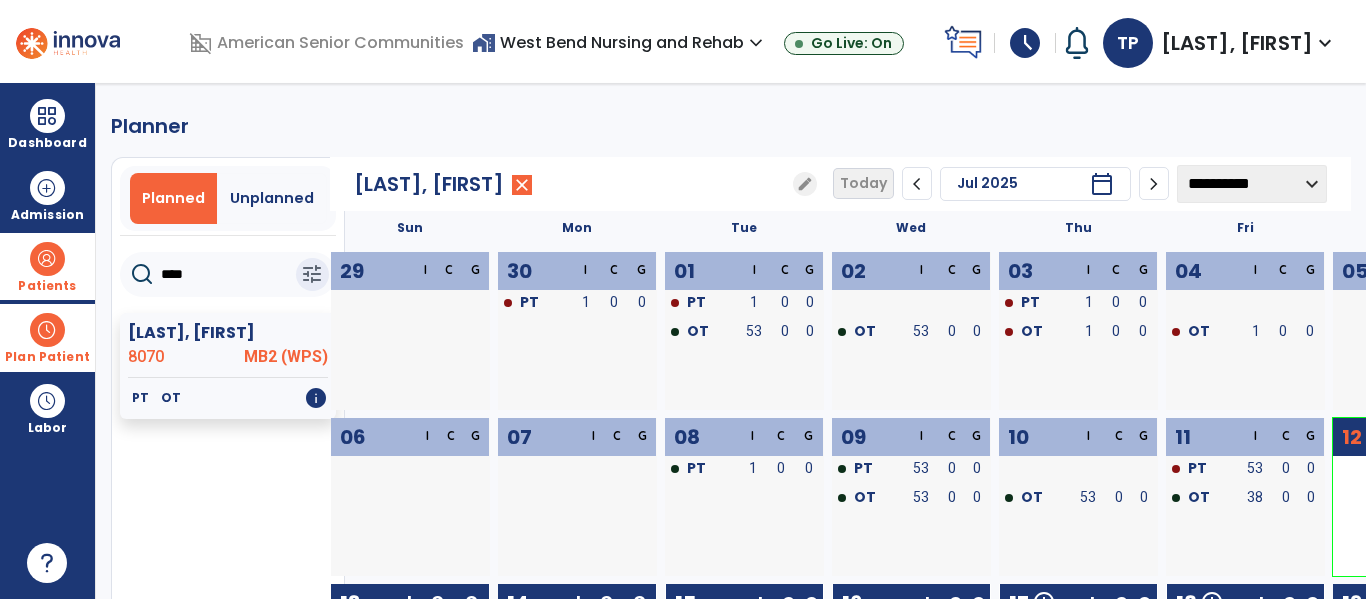 click on "**********" 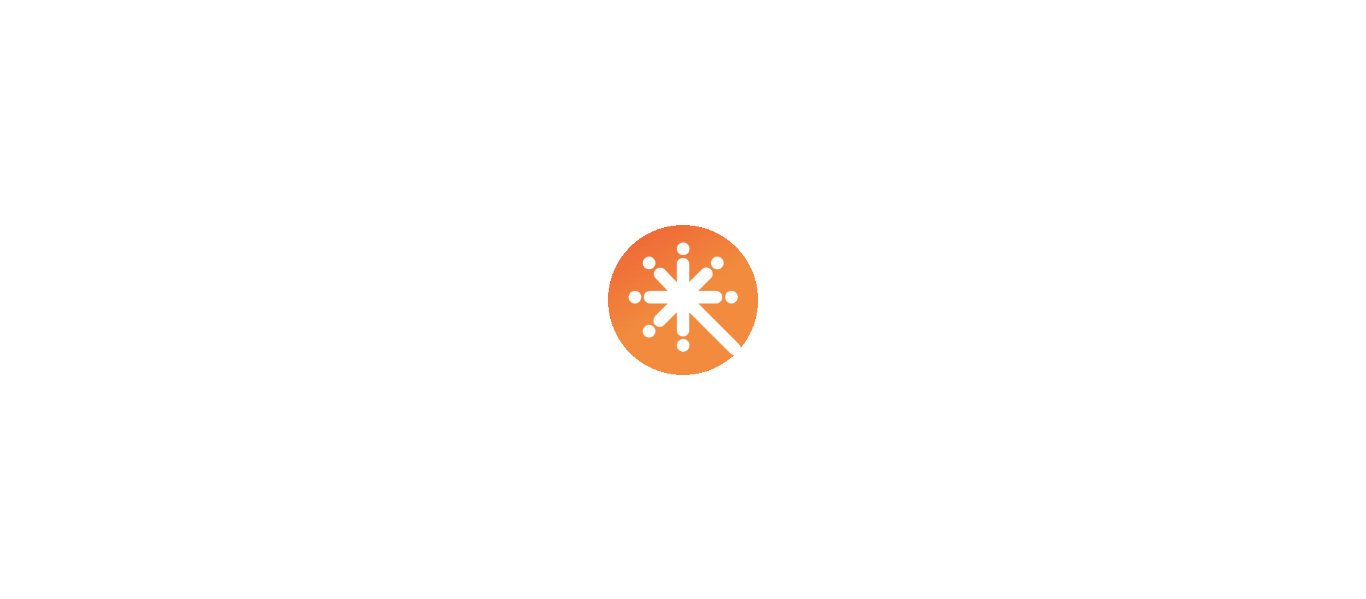 scroll, scrollTop: 0, scrollLeft: 0, axis: both 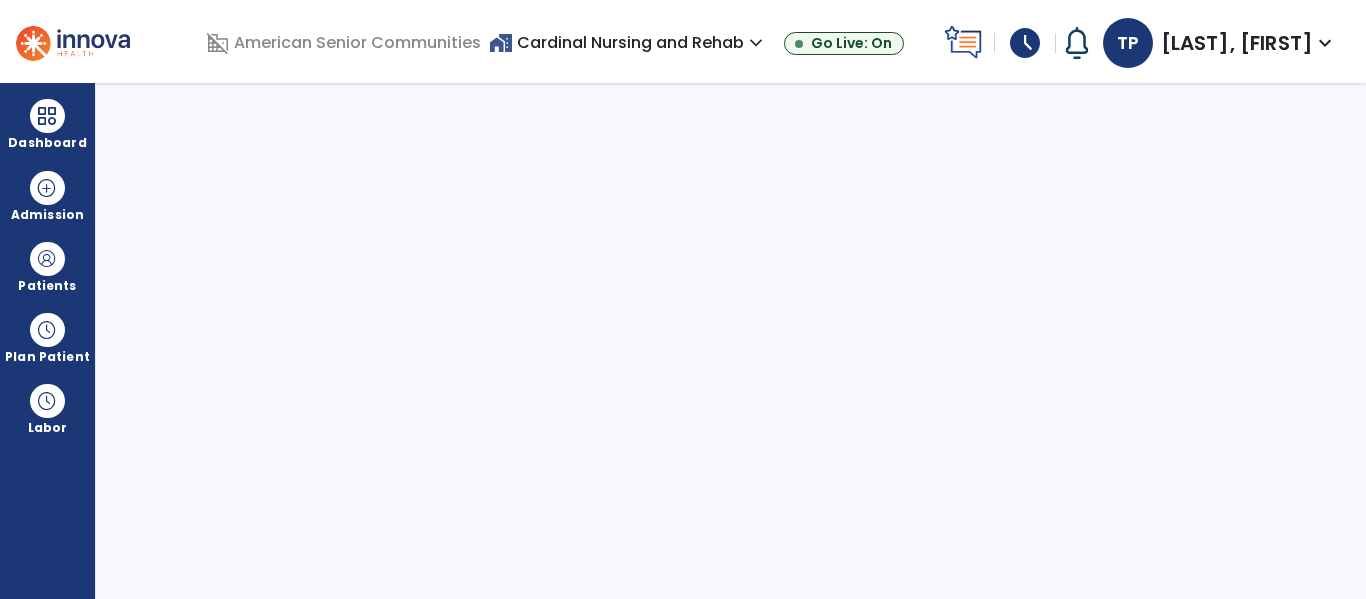 select on "****" 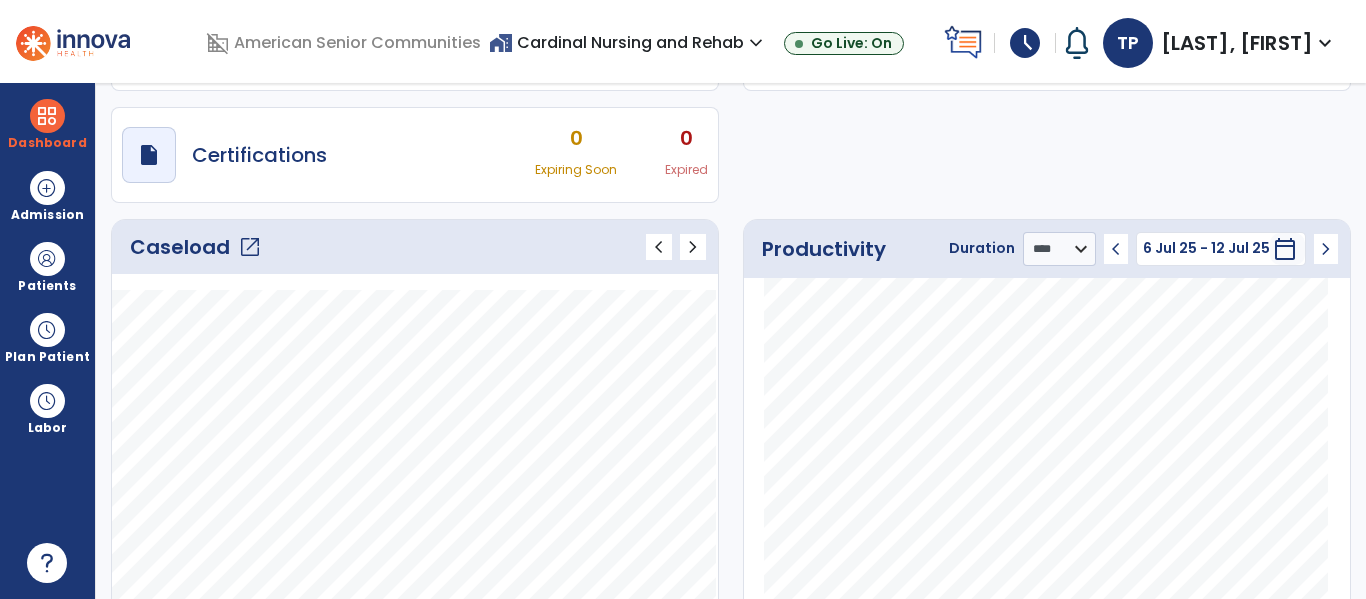scroll, scrollTop: 155, scrollLeft: 0, axis: vertical 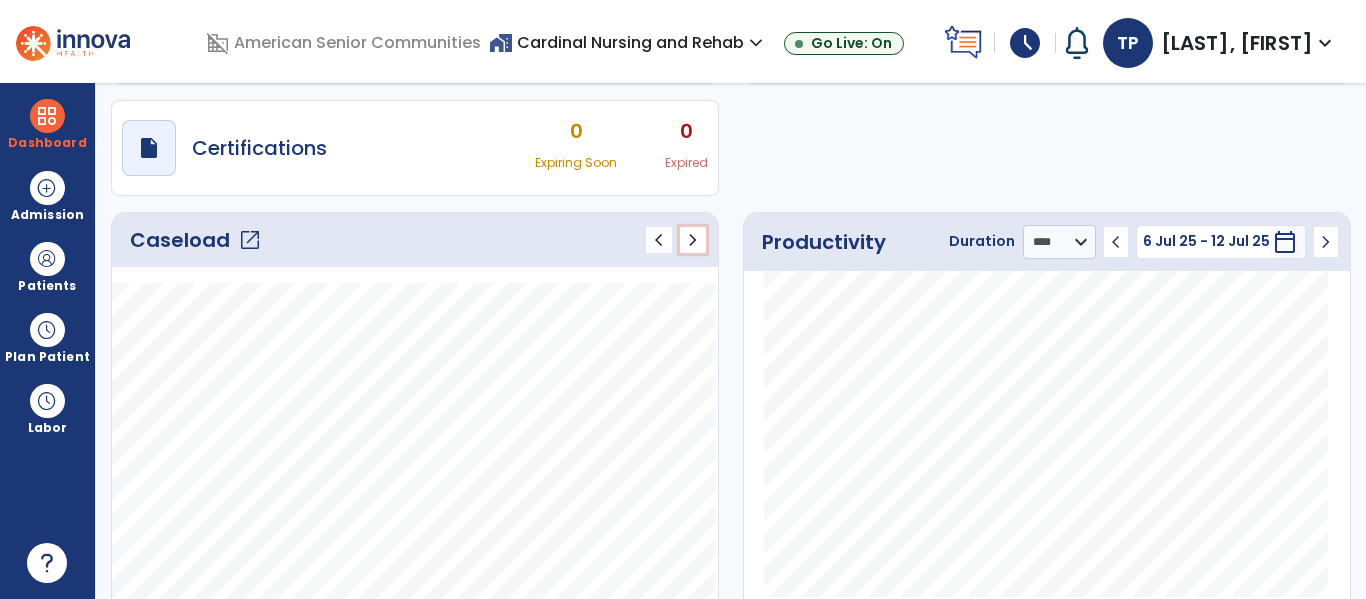 click on "chevron_right" 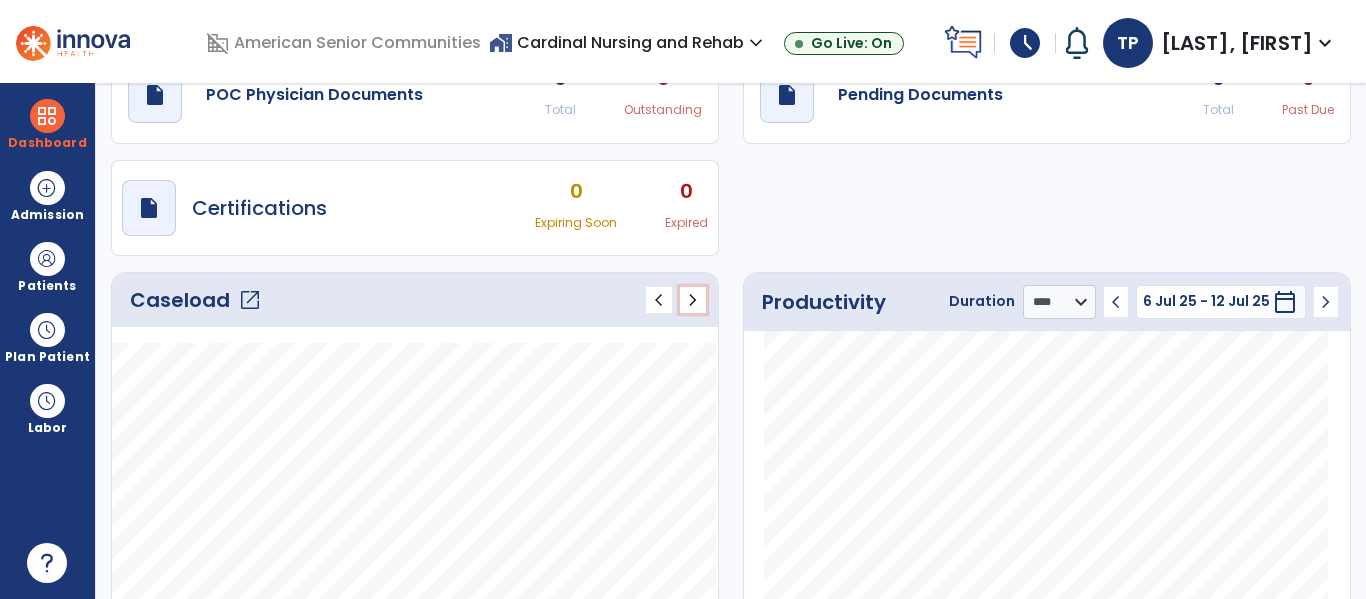 scroll, scrollTop: 48, scrollLeft: 0, axis: vertical 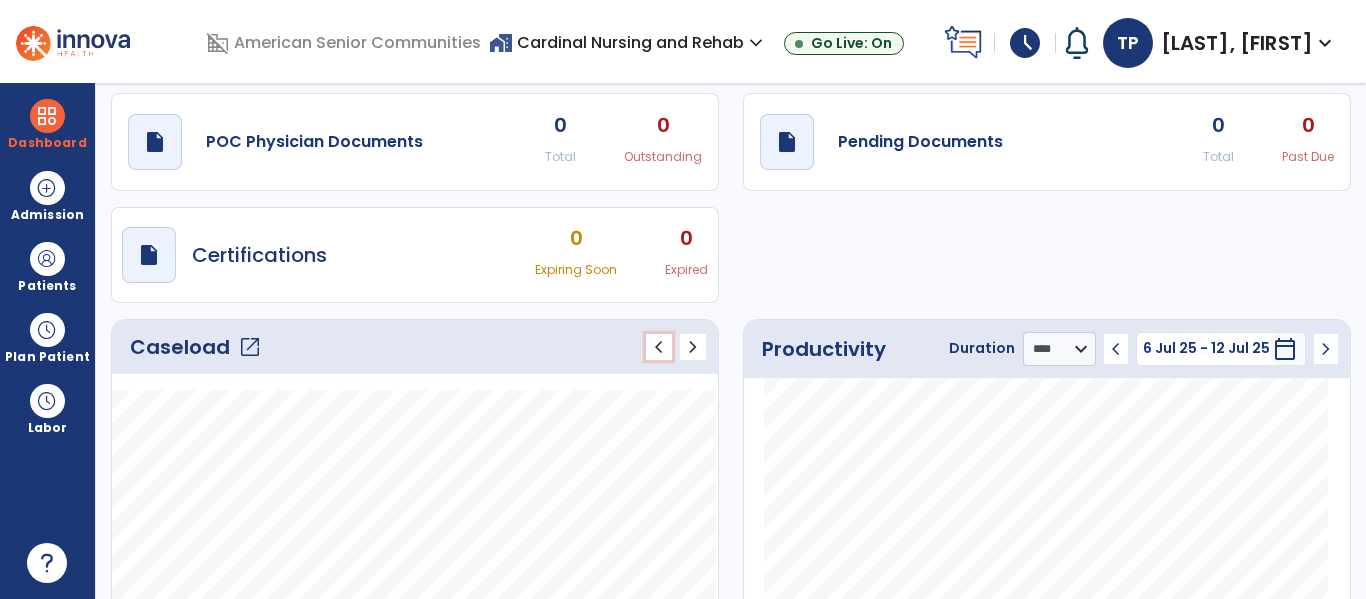 click on "chevron_left" 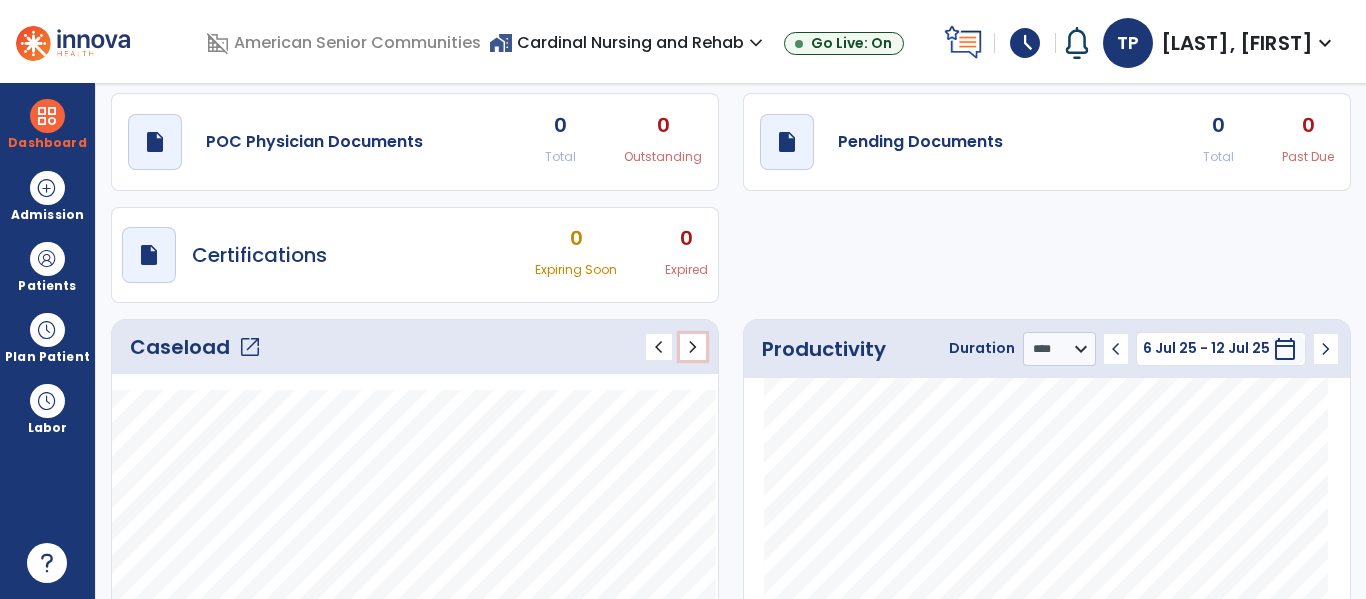 click on "chevron_right" 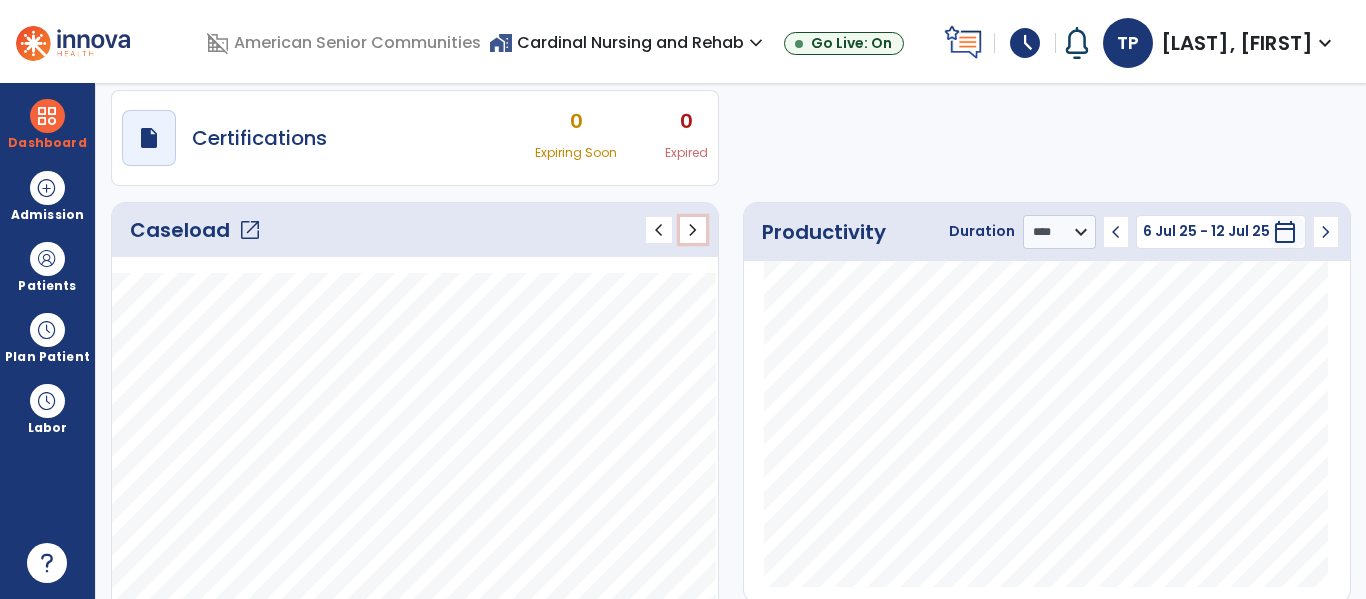 scroll, scrollTop: 0, scrollLeft: 0, axis: both 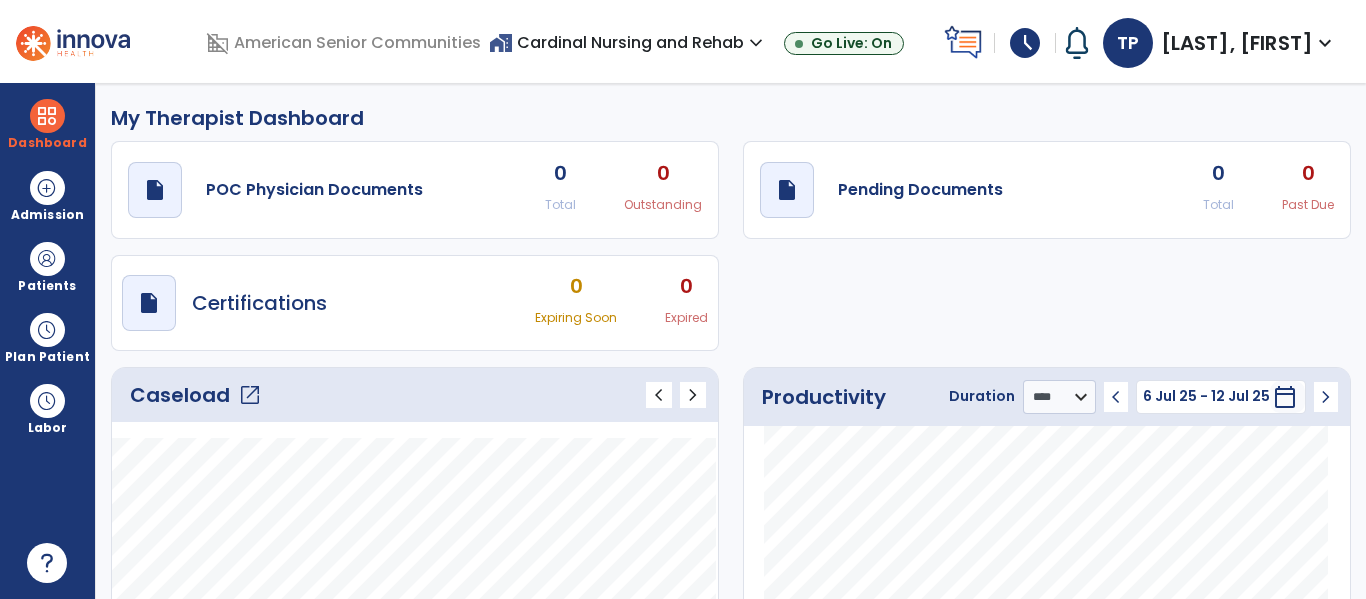 click on "home_work   Cardinal Nursing and Rehab   expand_more" at bounding box center [628, 42] 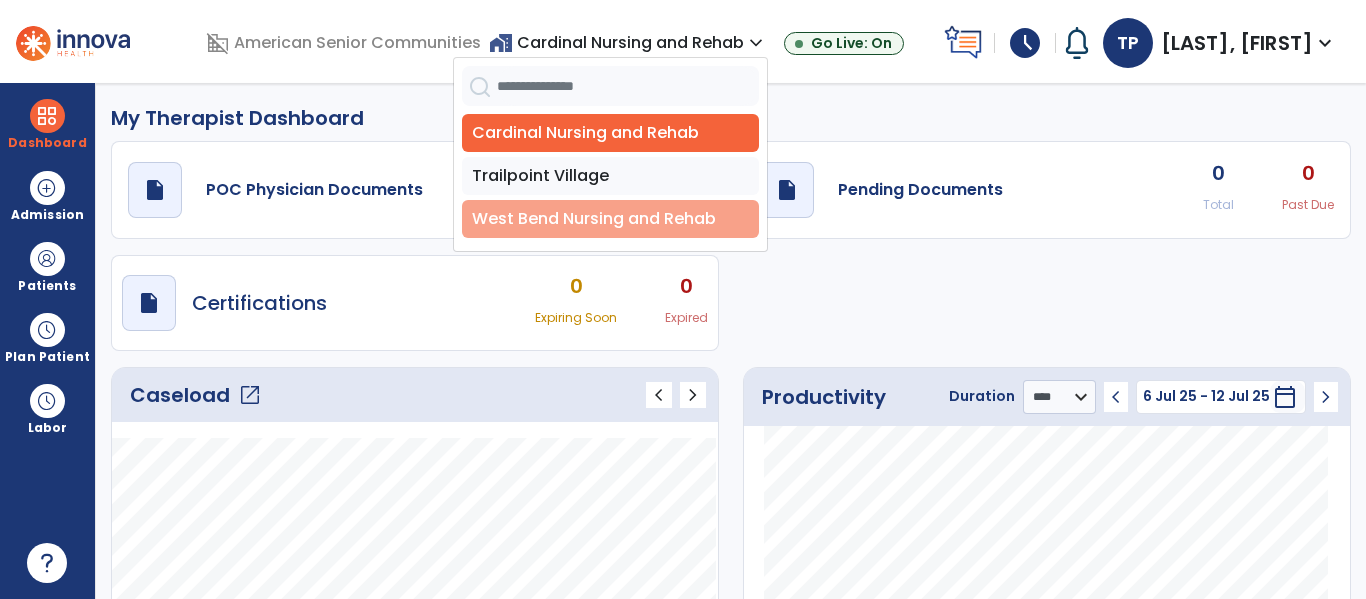 click on "West Bend Nursing and Rehab" at bounding box center [610, 219] 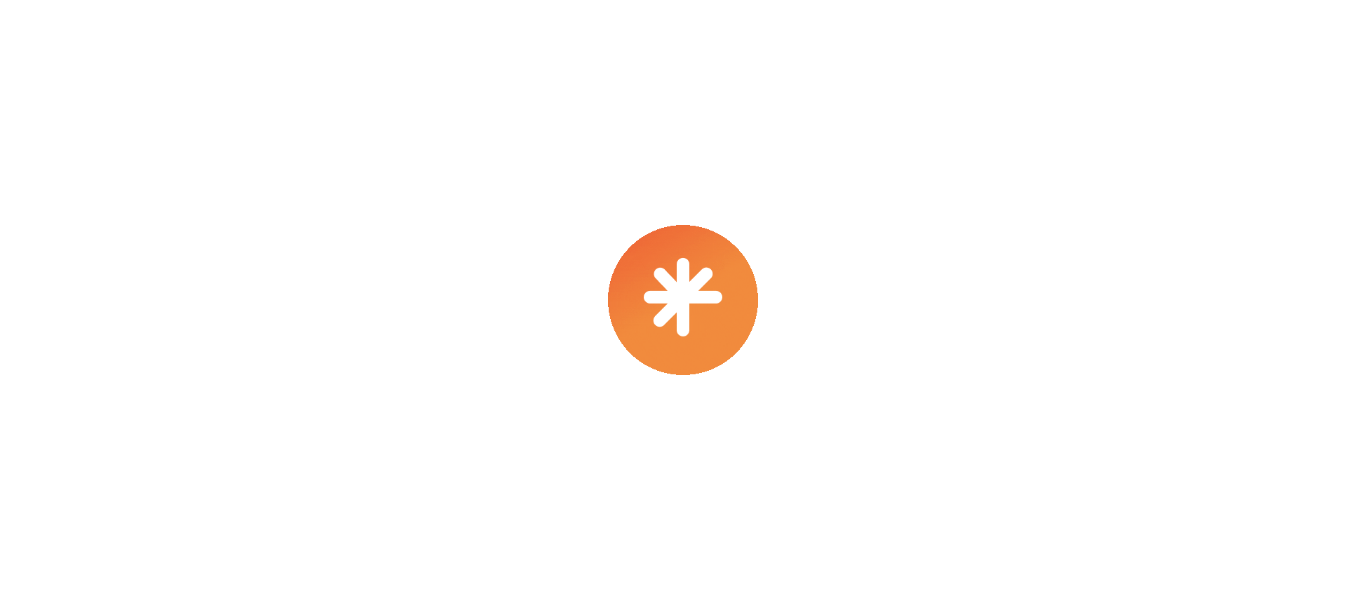 select on "****" 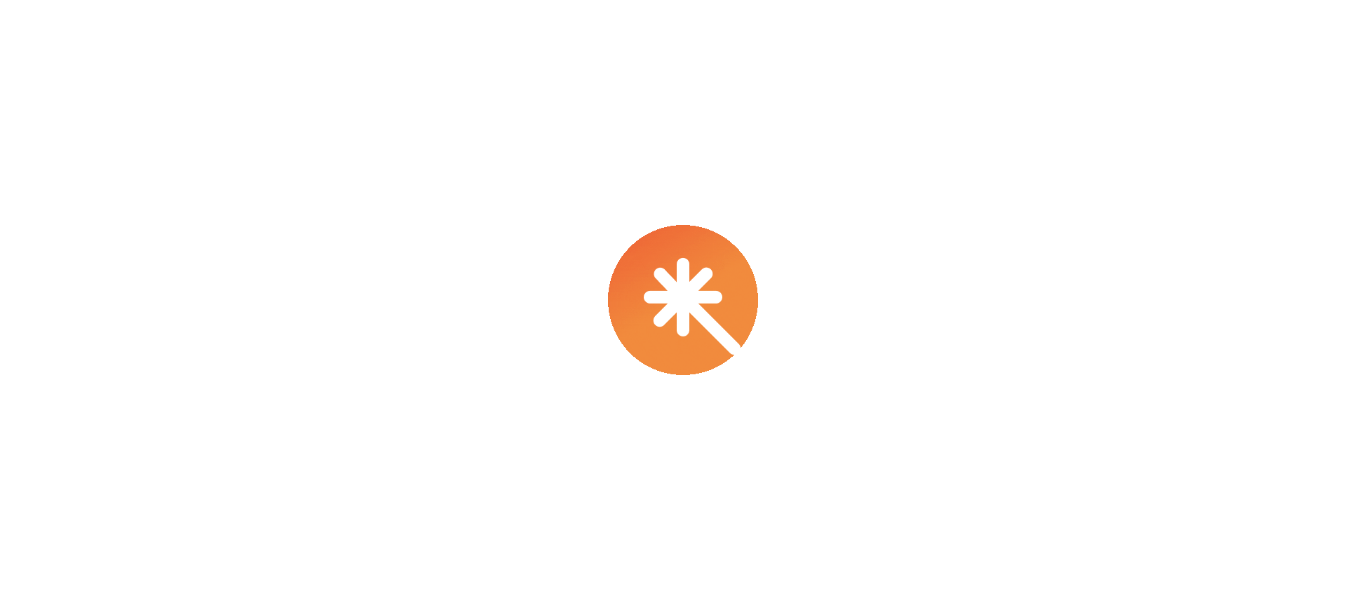 scroll, scrollTop: 0, scrollLeft: 0, axis: both 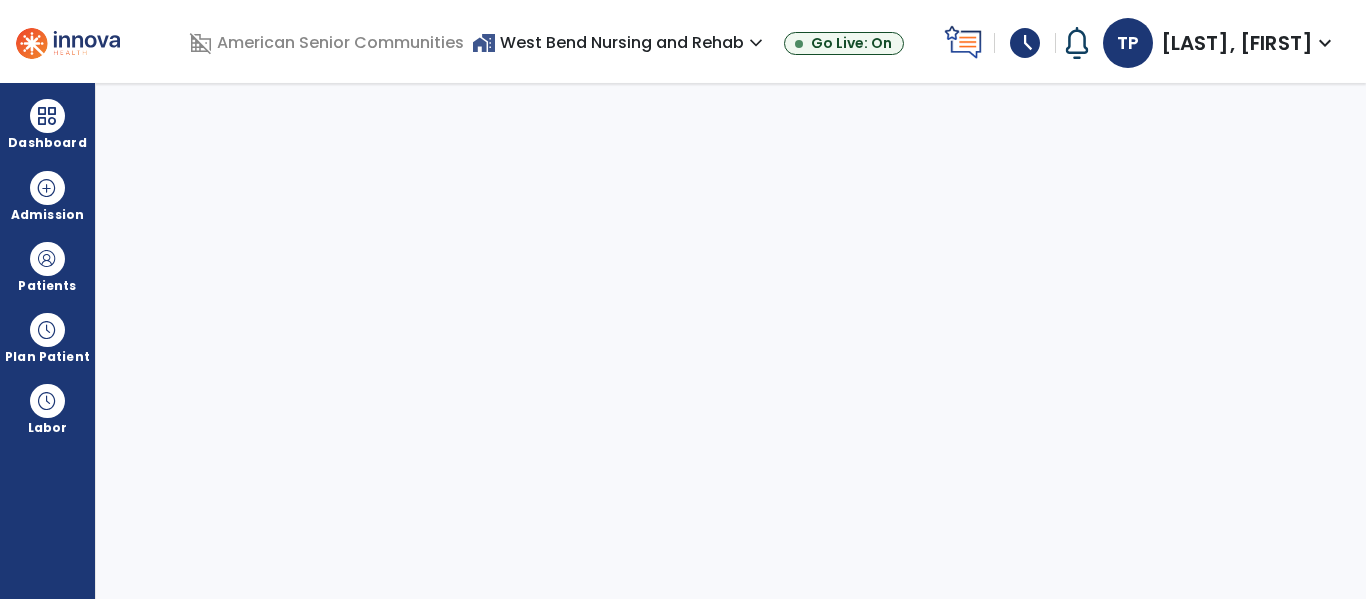 select on "****" 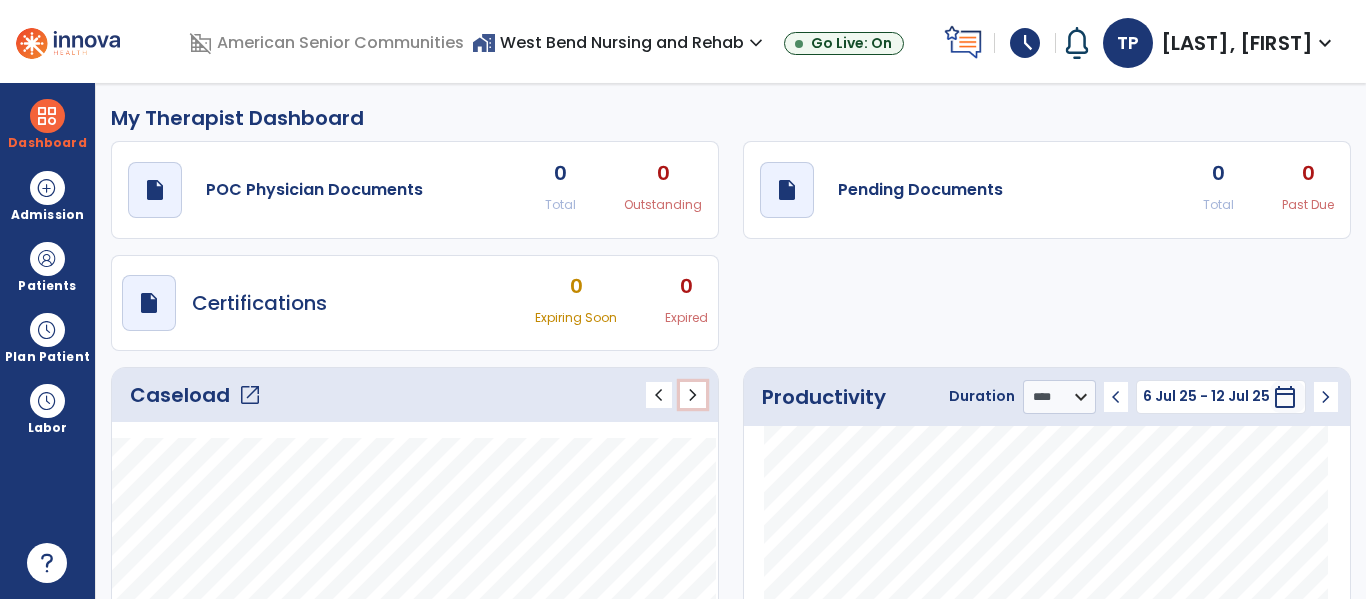 click on "chevron_right" 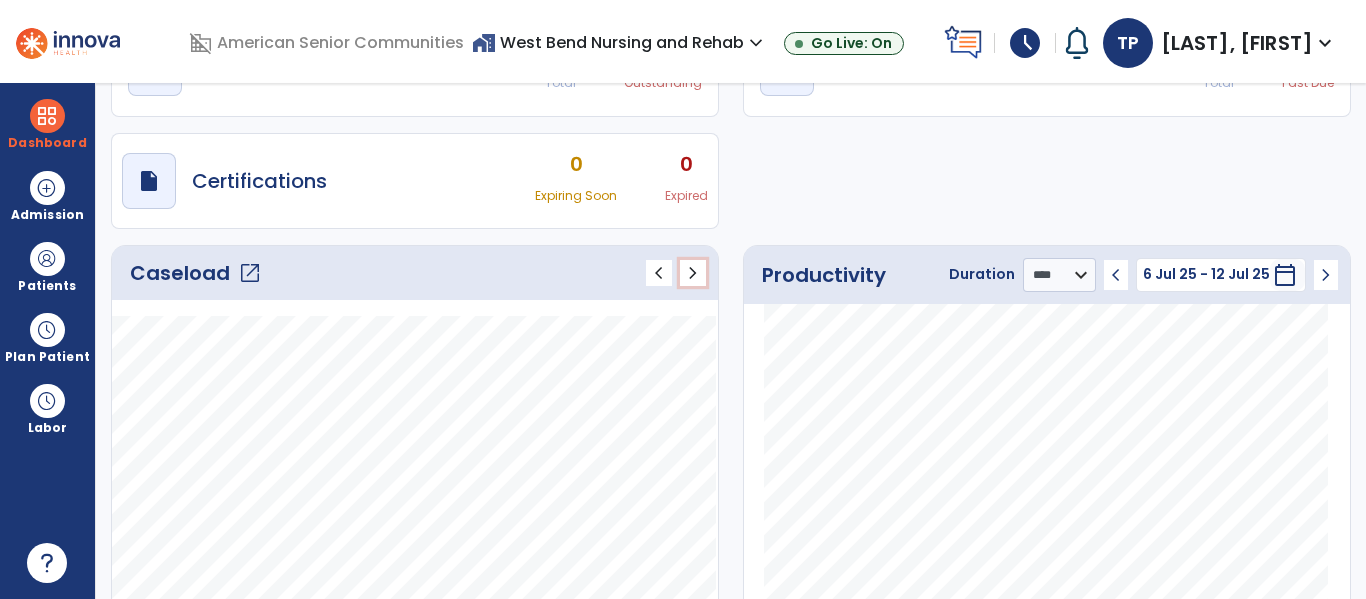 scroll, scrollTop: 0, scrollLeft: 0, axis: both 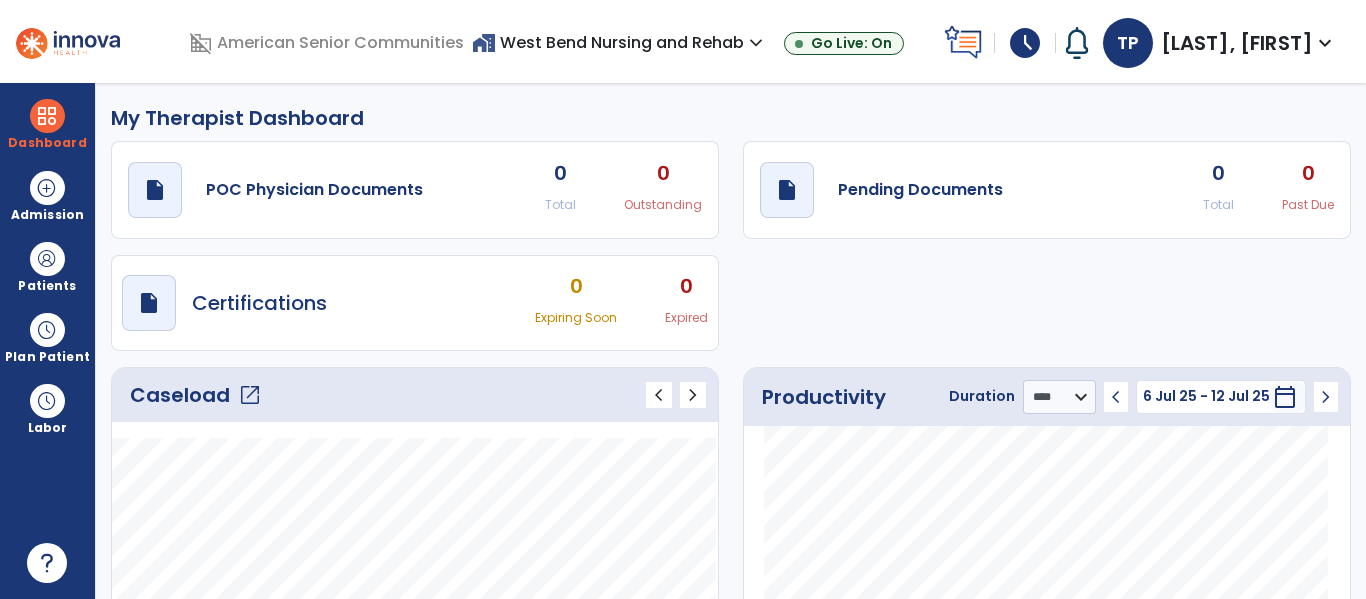 click on "My Therapist Dashboard   draft   open_in_new  POC Physician Documents 0 Total 0 Outstanding  draft   open_in_new  Pending Documents 0 Total 0 Past Due  draft   open_in_new  Certifications 0 Expiring Soon 0 Expired  Caseload   open_in_new   chevron_left   chevron_right
Notes
No. of notes
0" at bounding box center [731, 341] 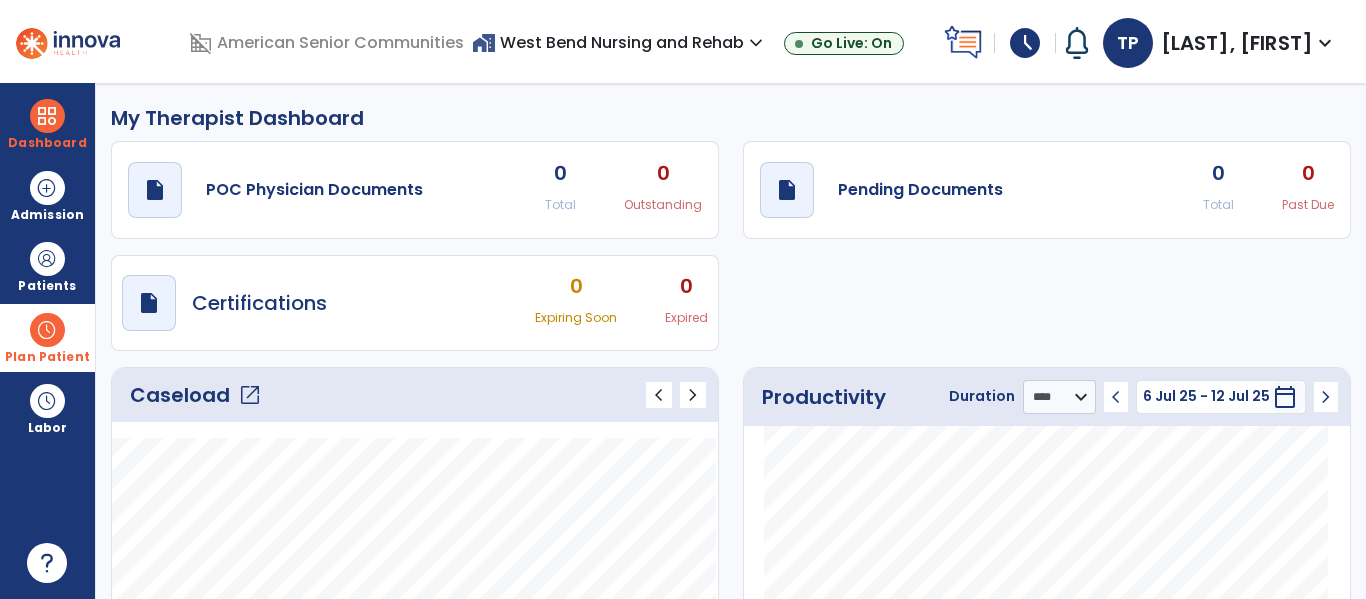 drag, startPoint x: 58, startPoint y: 334, endPoint x: 69, endPoint y: 327, distance: 13.038404 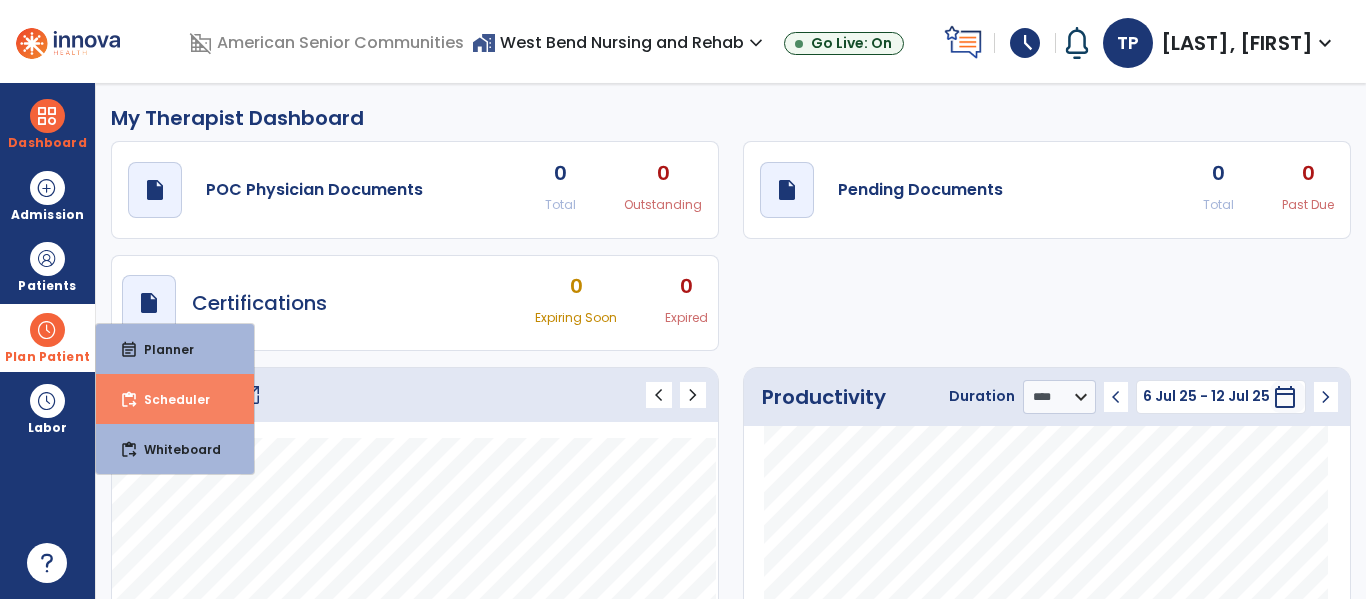 click on "Scheduler" at bounding box center [169, 399] 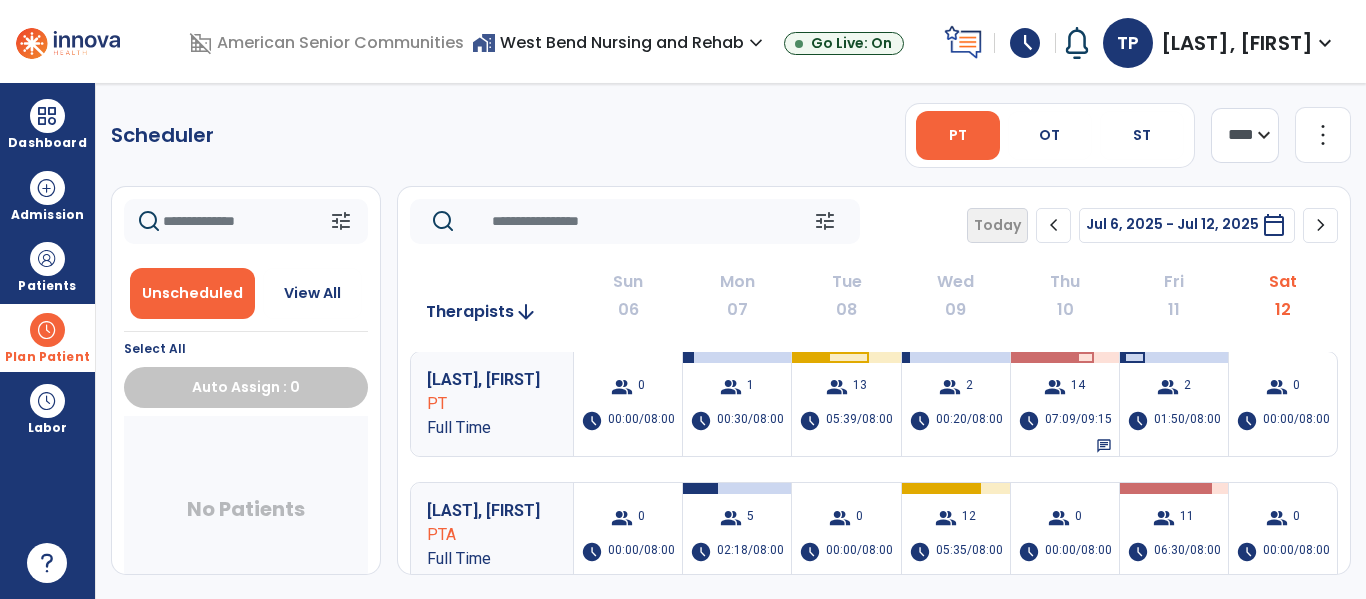 scroll, scrollTop: 0, scrollLeft: 0, axis: both 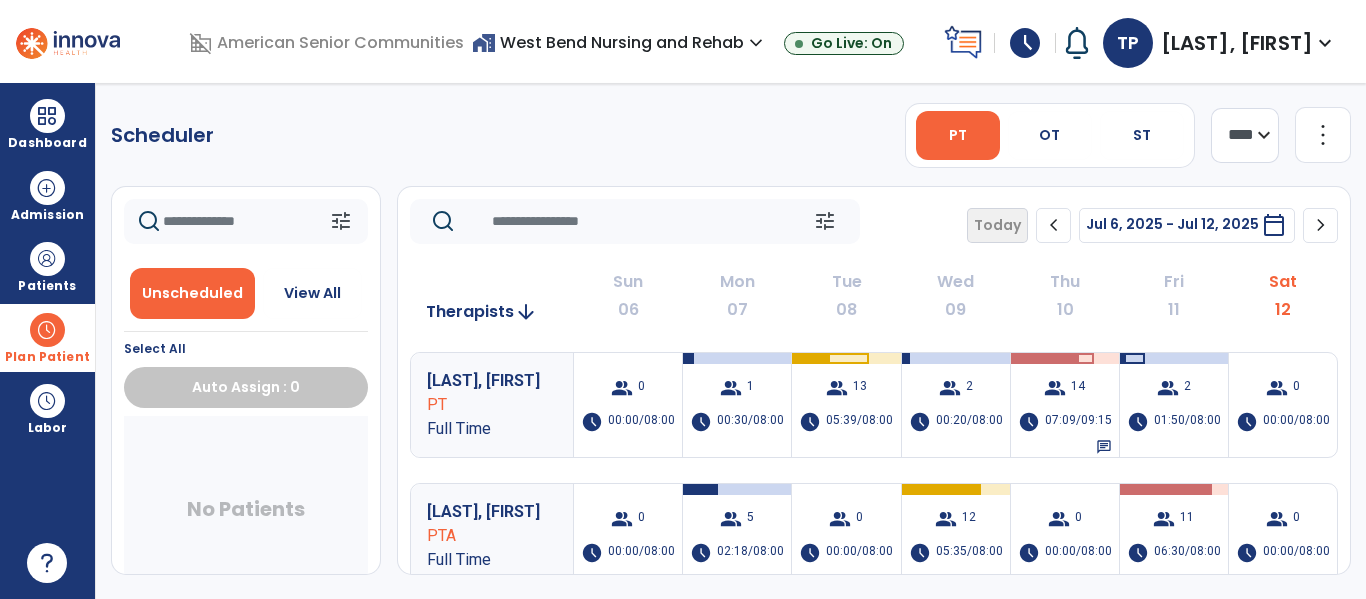 click on "Scheduler   PT   OT   ST  **** *** more_vert  Manage Labor   View All Therapists   Print" 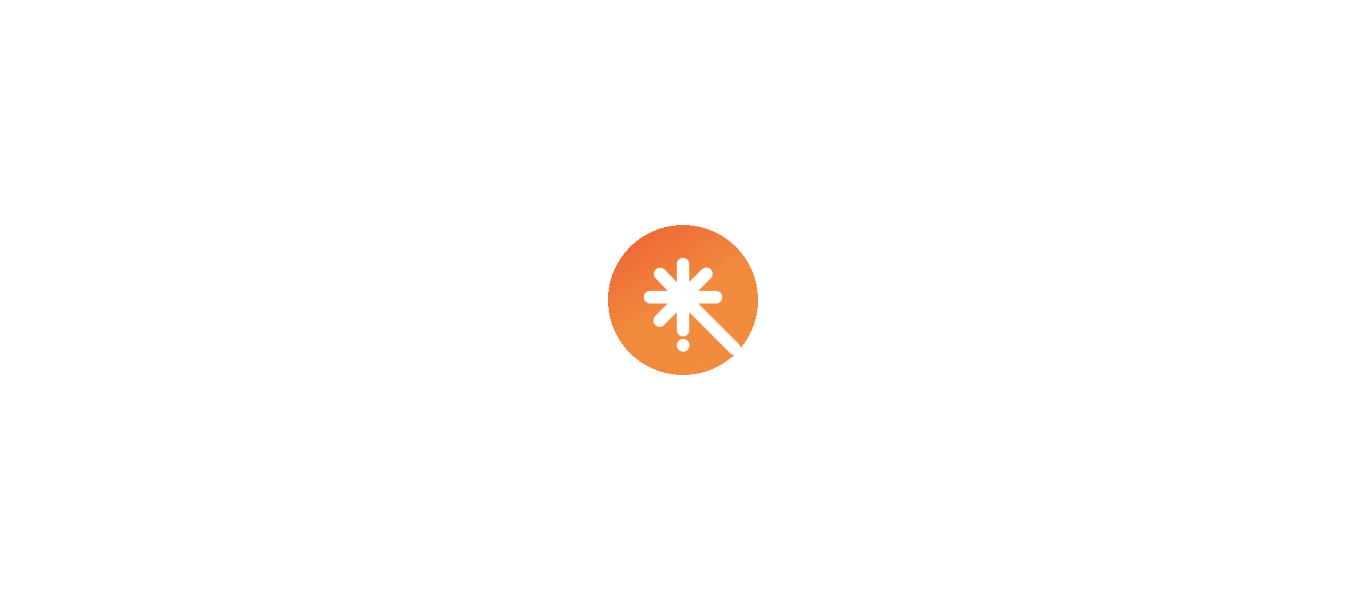 select on "****" 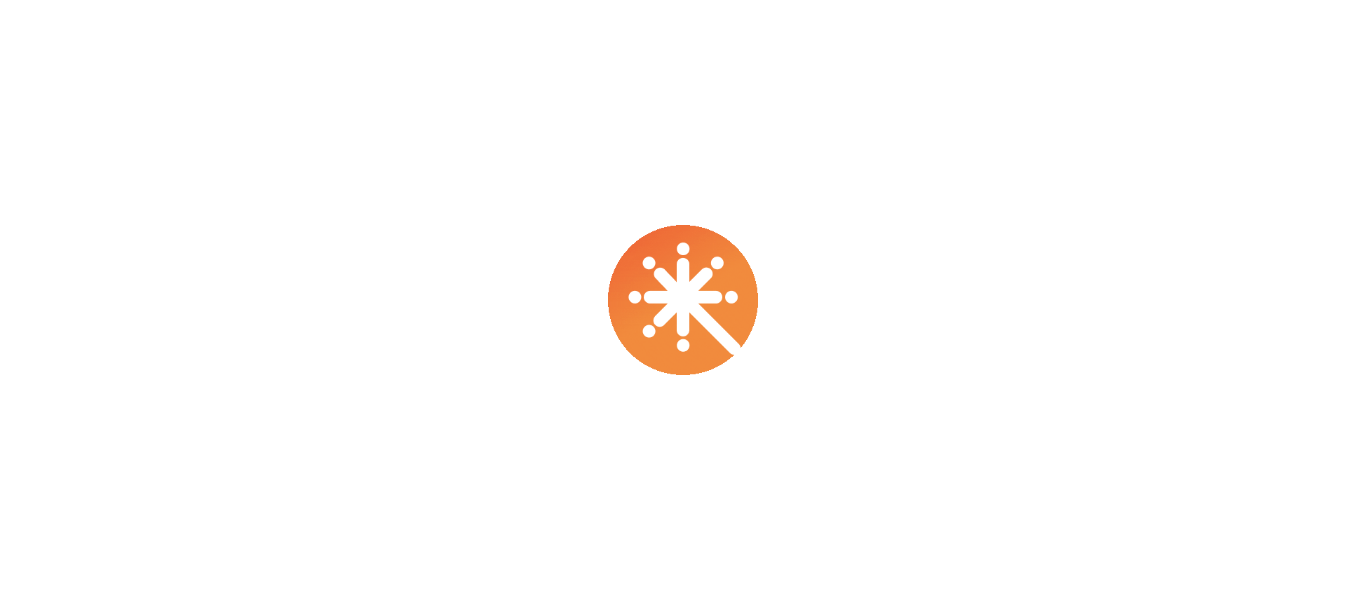 scroll, scrollTop: 0, scrollLeft: 0, axis: both 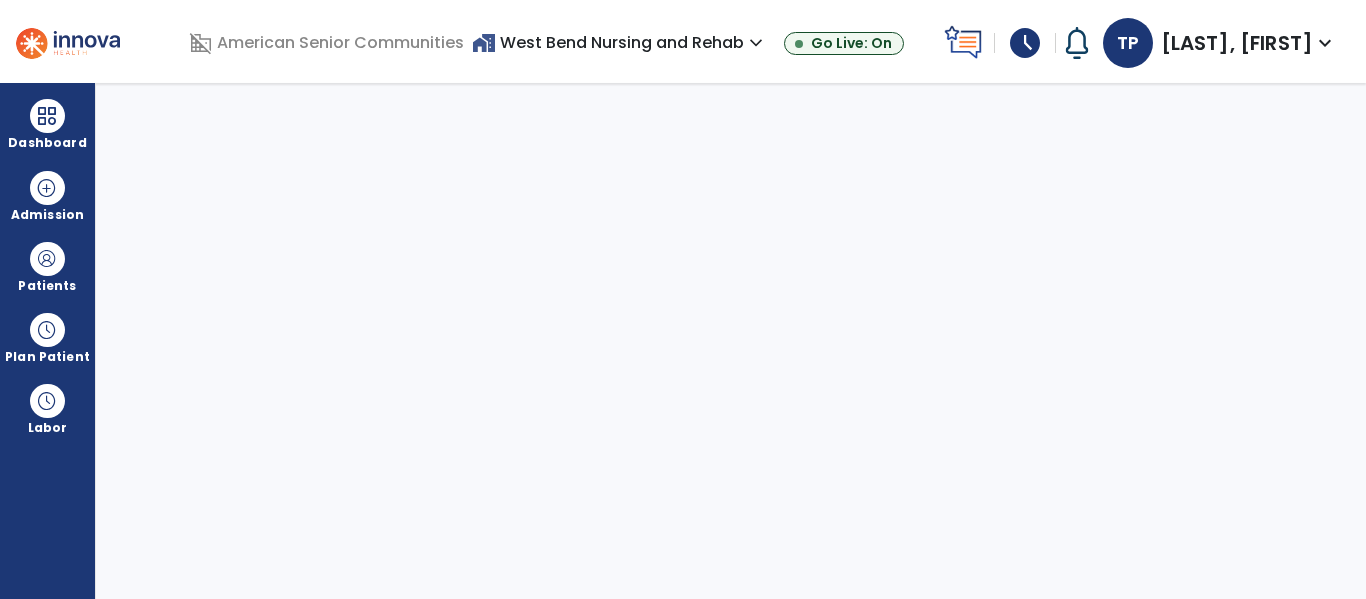 select on "****" 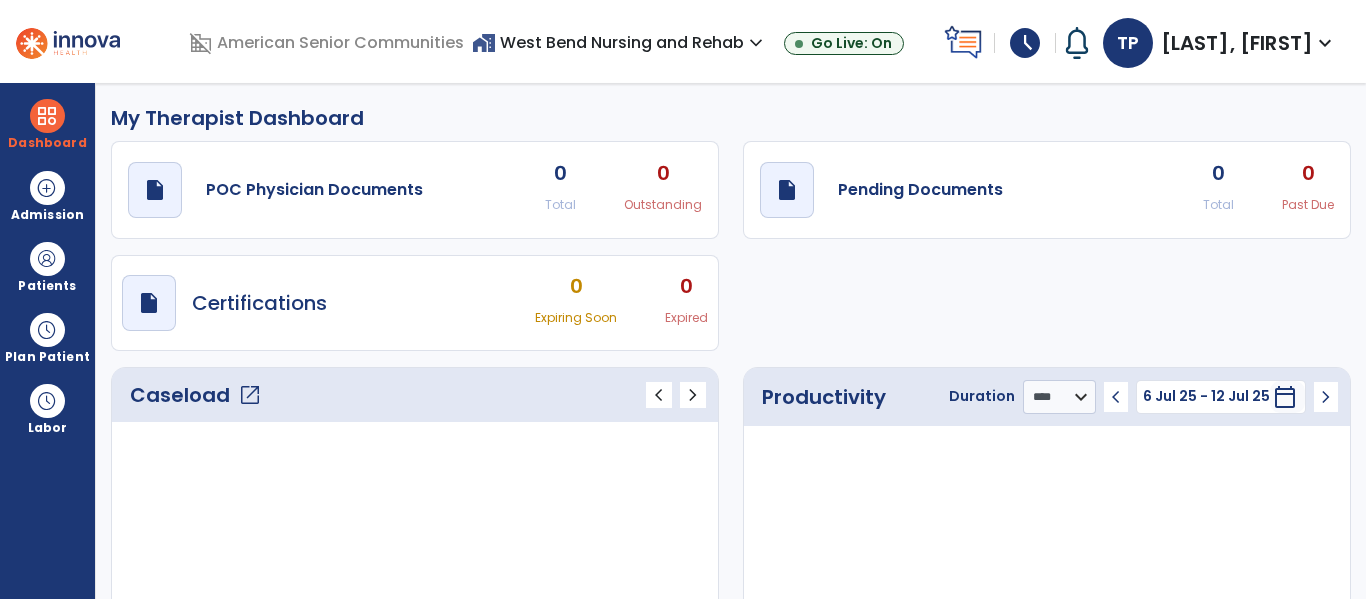 click on "expand_more" at bounding box center (756, 43) 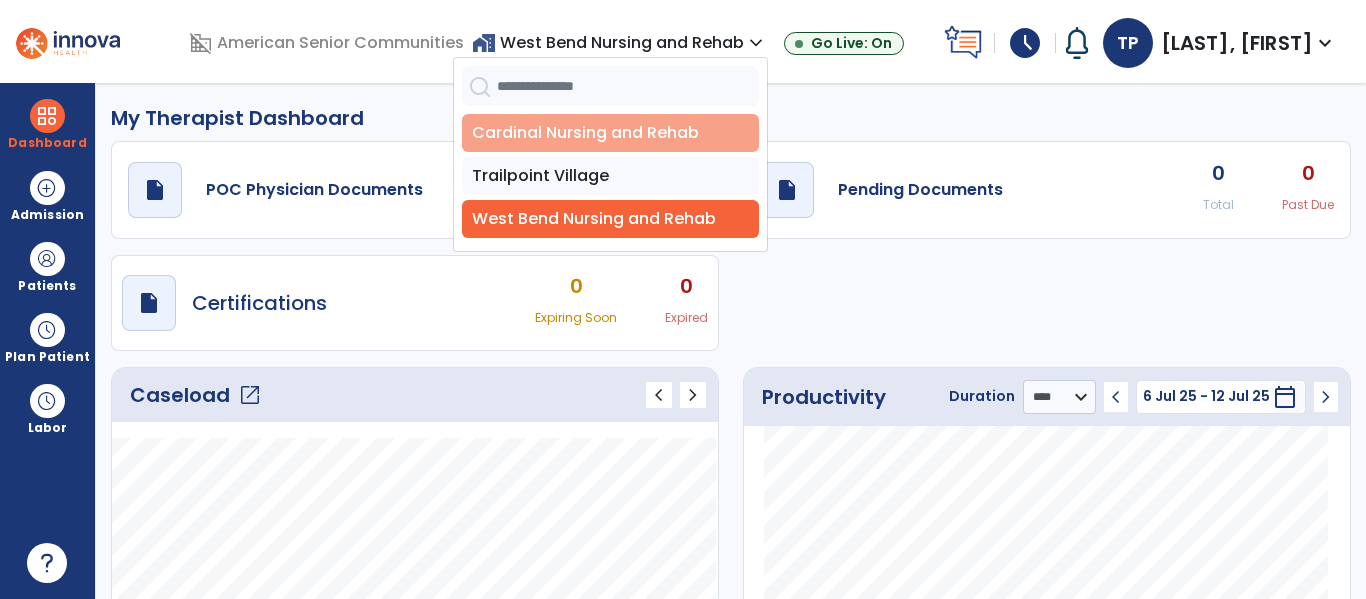 click on "Cardinal Nursing and Rehab" at bounding box center (610, 133) 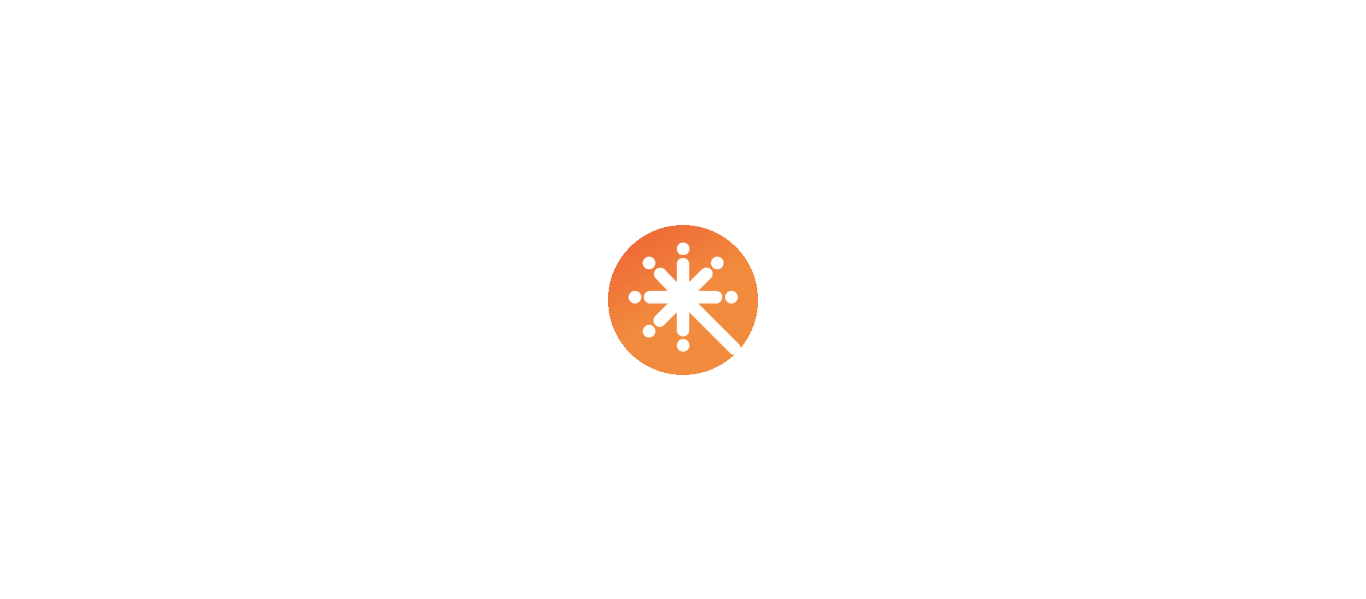 scroll, scrollTop: 0, scrollLeft: 0, axis: both 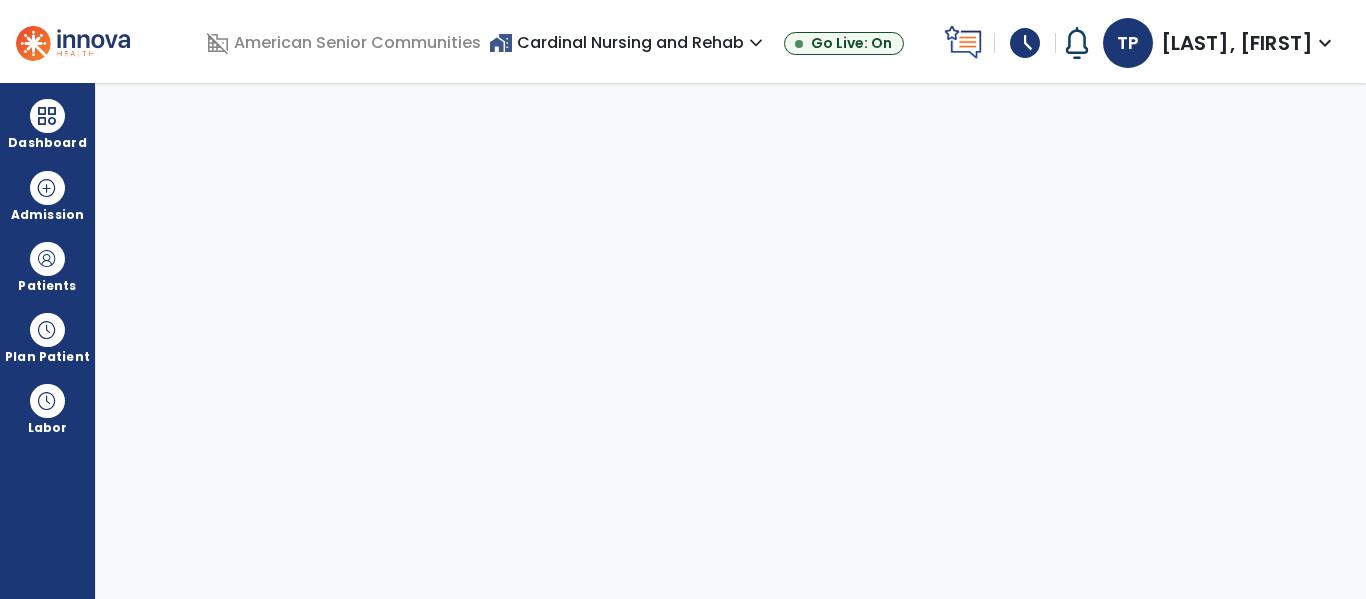 select on "****" 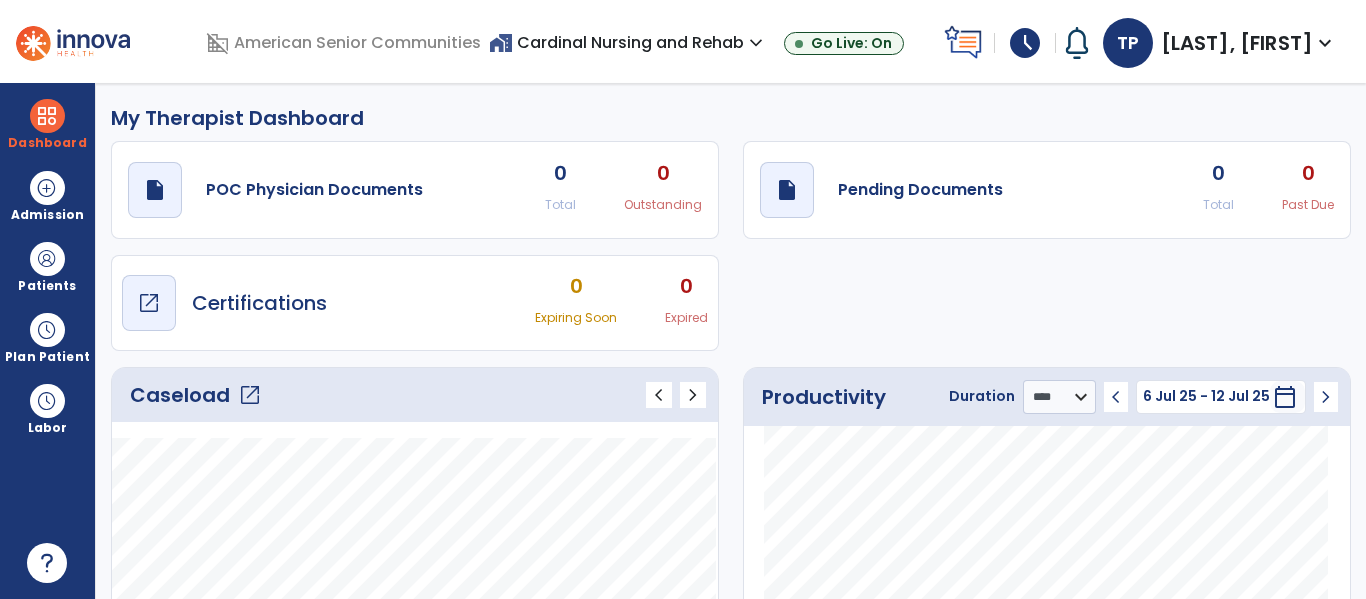 scroll, scrollTop: 20, scrollLeft: 0, axis: vertical 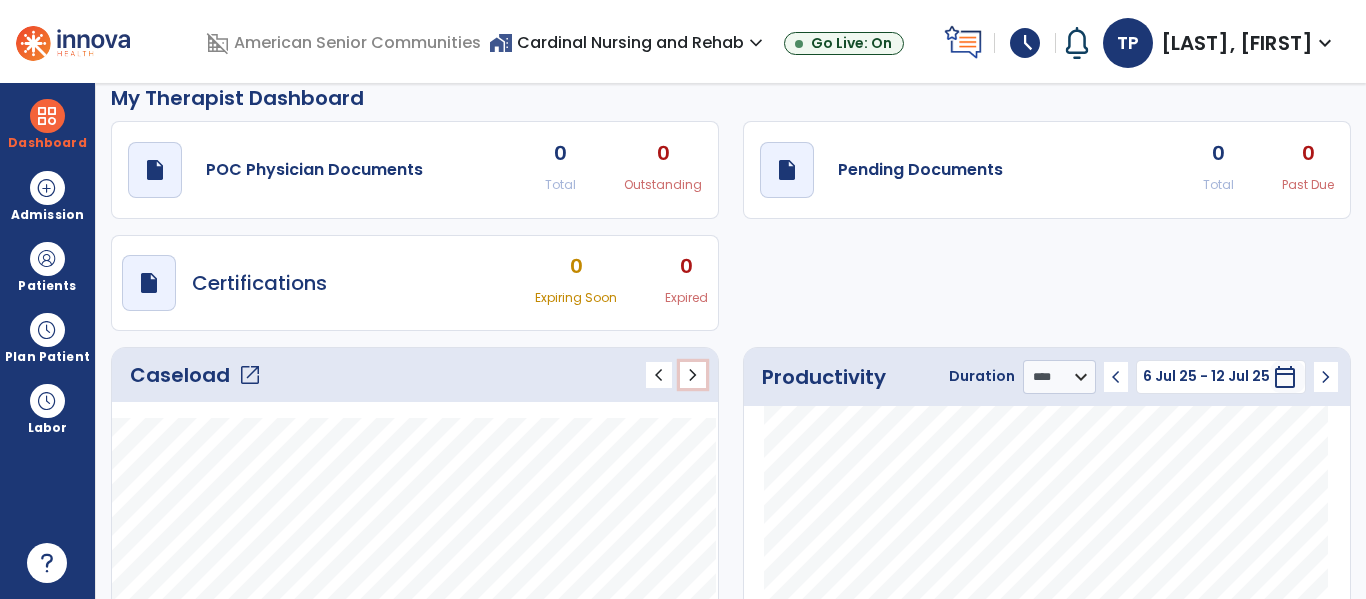 click on "chevron_right" 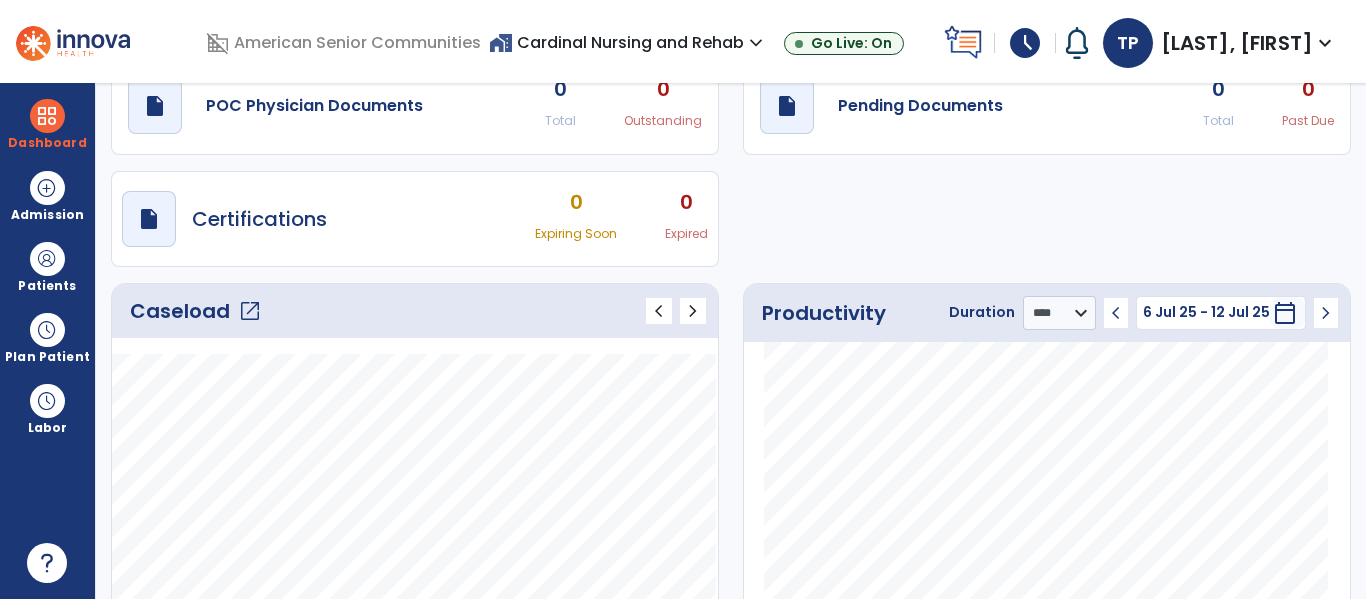 scroll, scrollTop: 0, scrollLeft: 0, axis: both 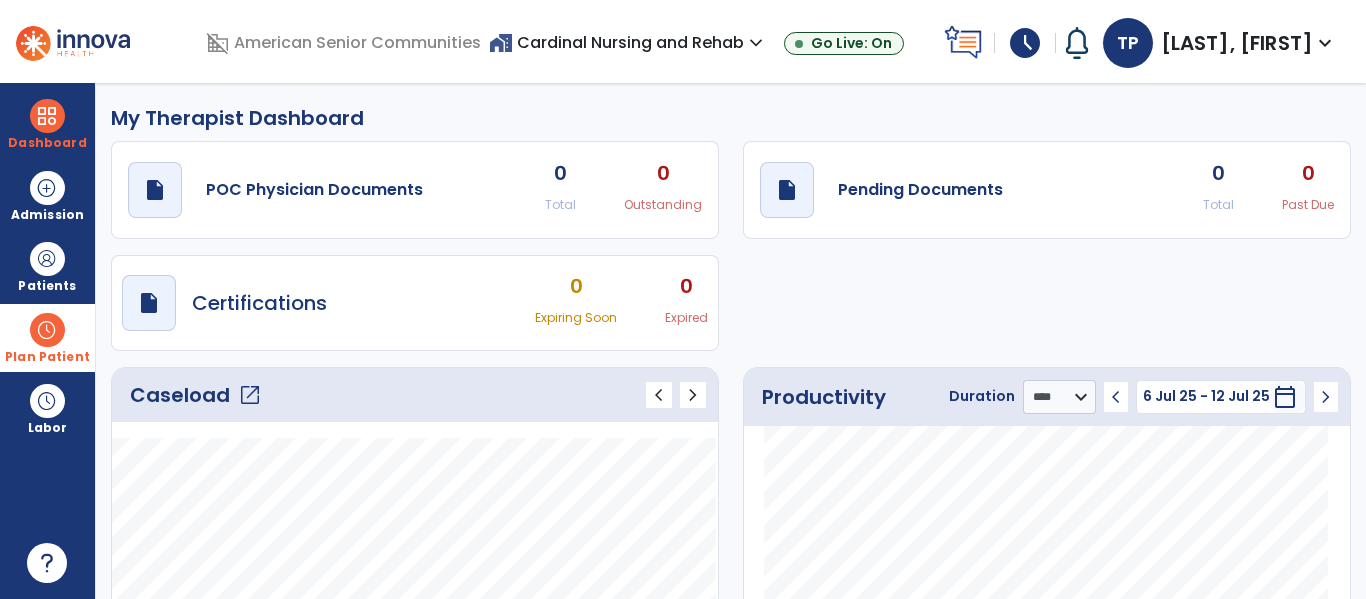 click on "Plan Patient" at bounding box center [47, 266] 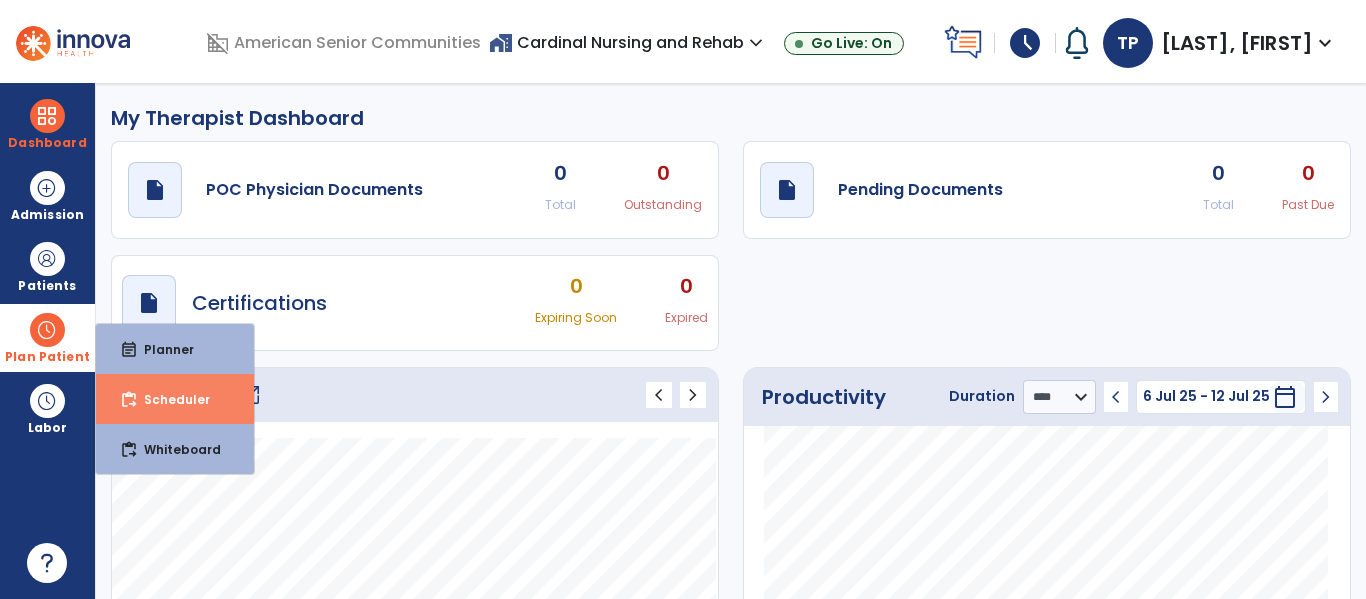 click on "Scheduler" at bounding box center (169, 399) 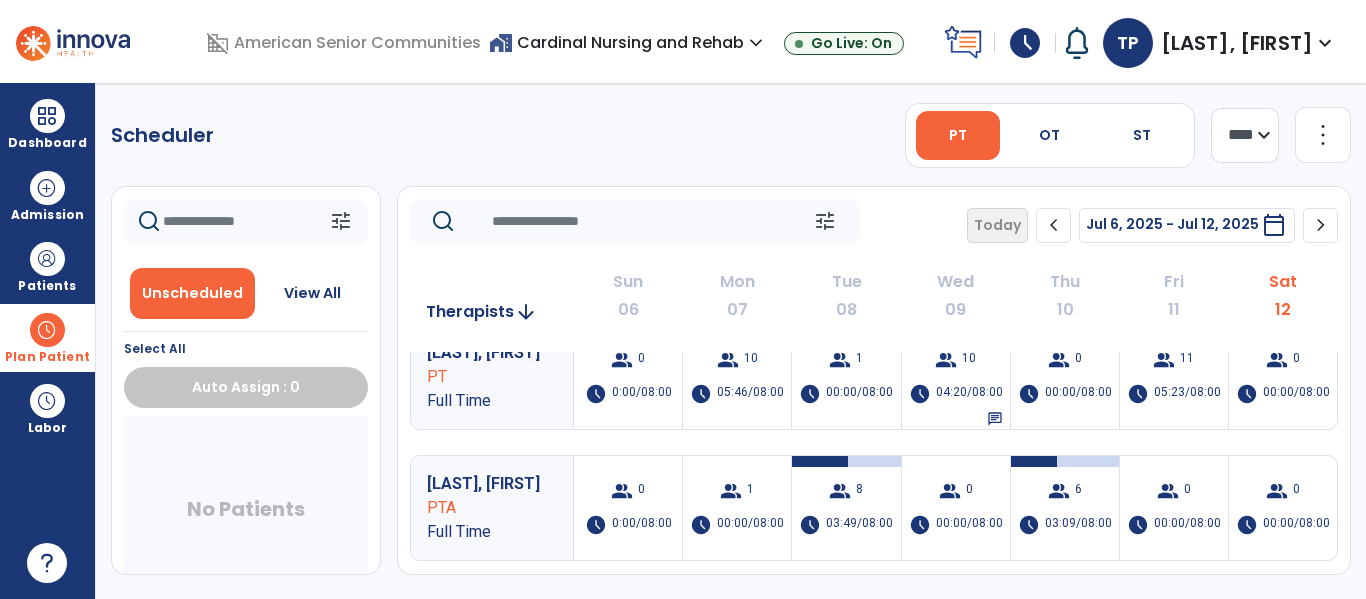 scroll, scrollTop: 0, scrollLeft: 0, axis: both 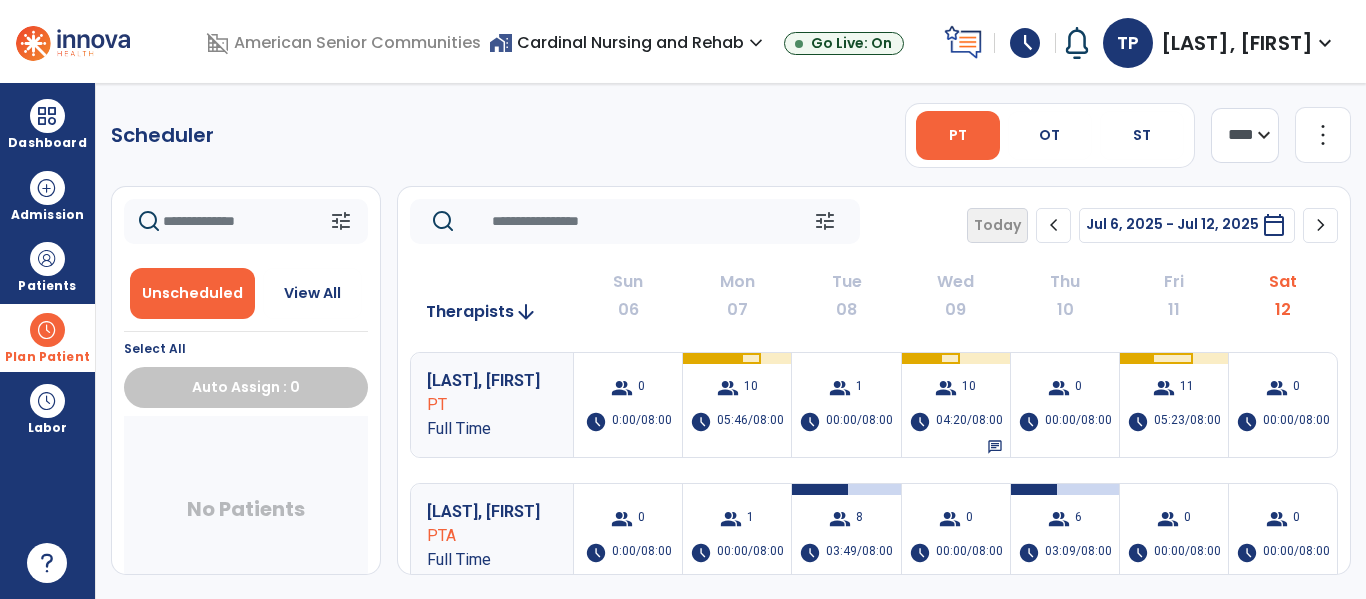 click on "chevron_right" 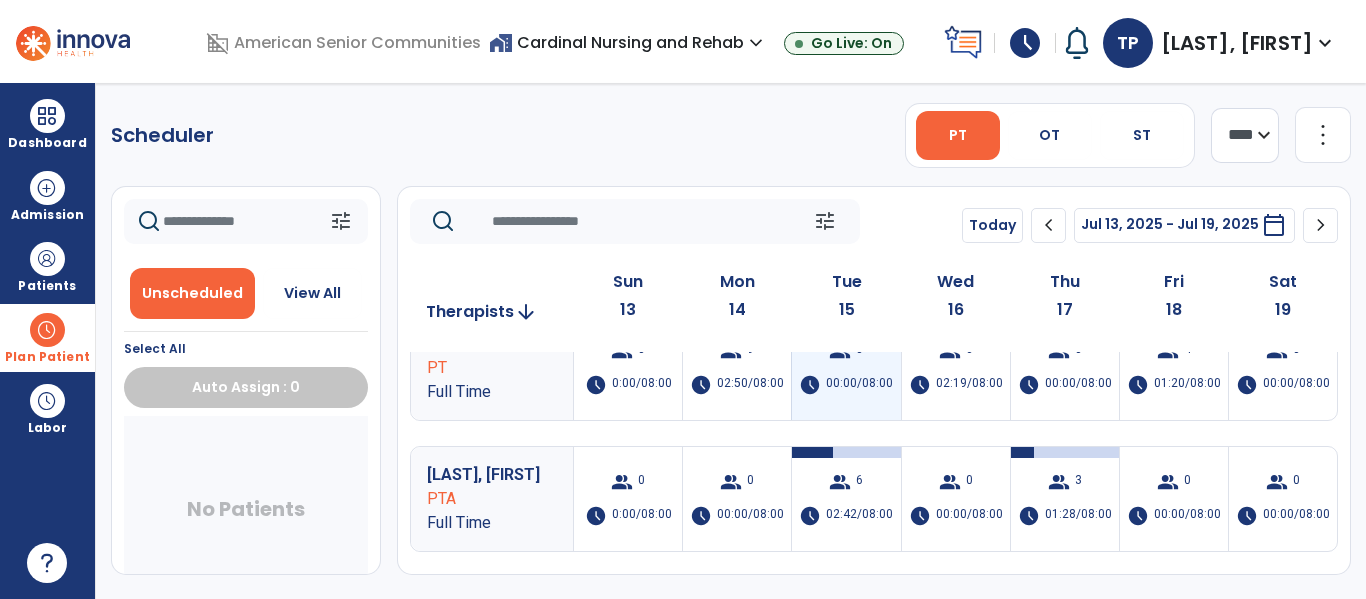 scroll, scrollTop: 0, scrollLeft: 0, axis: both 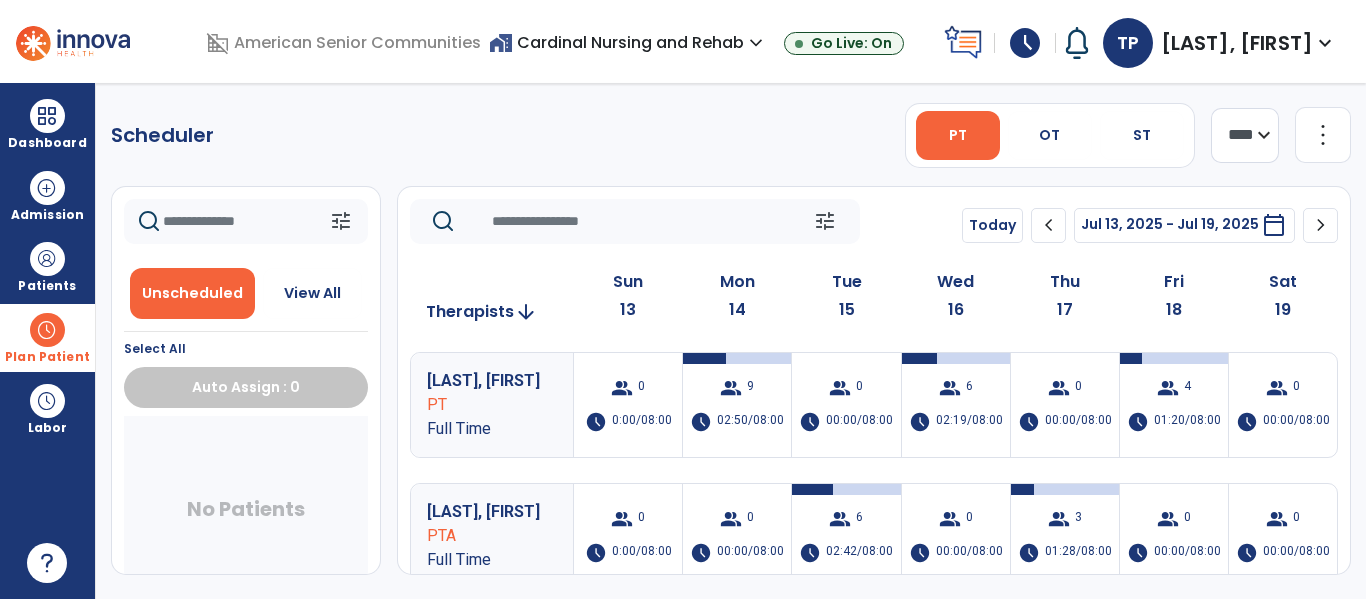click on "expand_more" at bounding box center [756, 43] 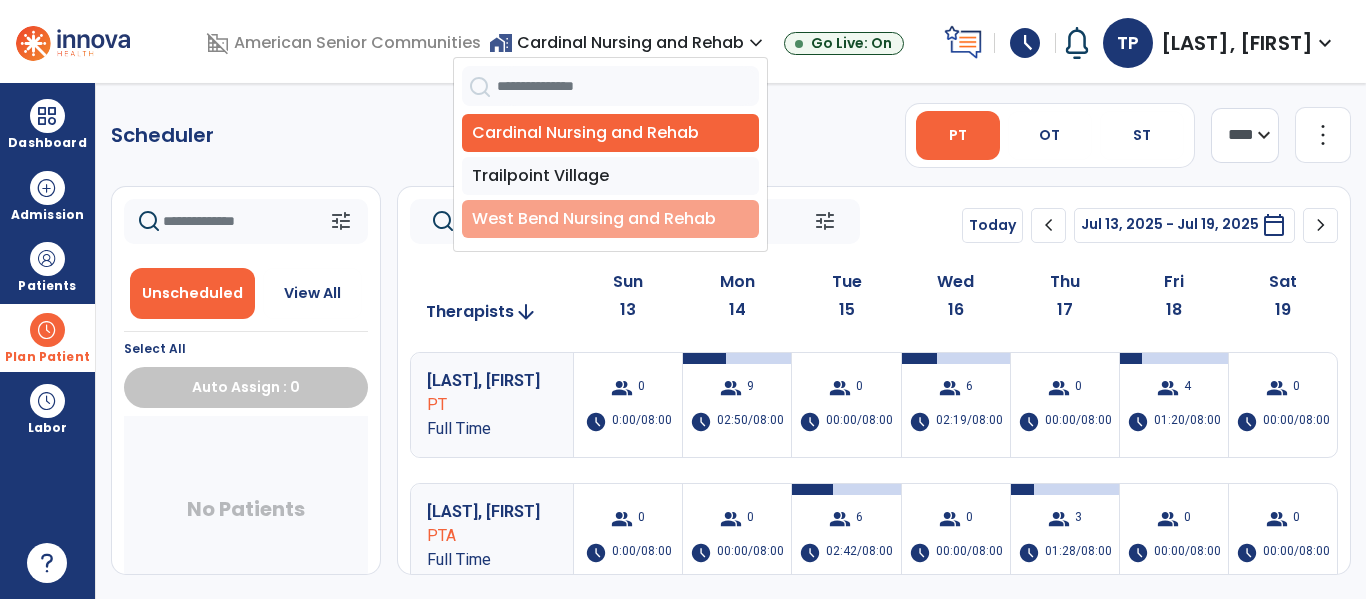 click on "West Bend Nursing and Rehab" at bounding box center (610, 219) 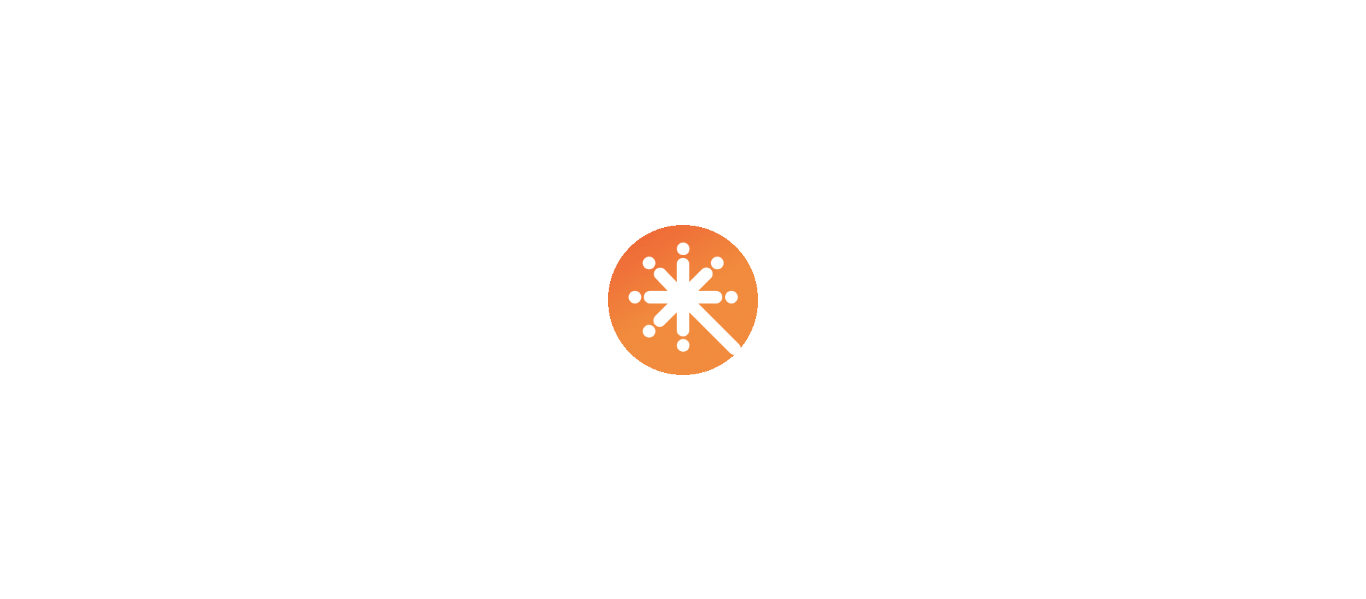 scroll, scrollTop: 0, scrollLeft: 0, axis: both 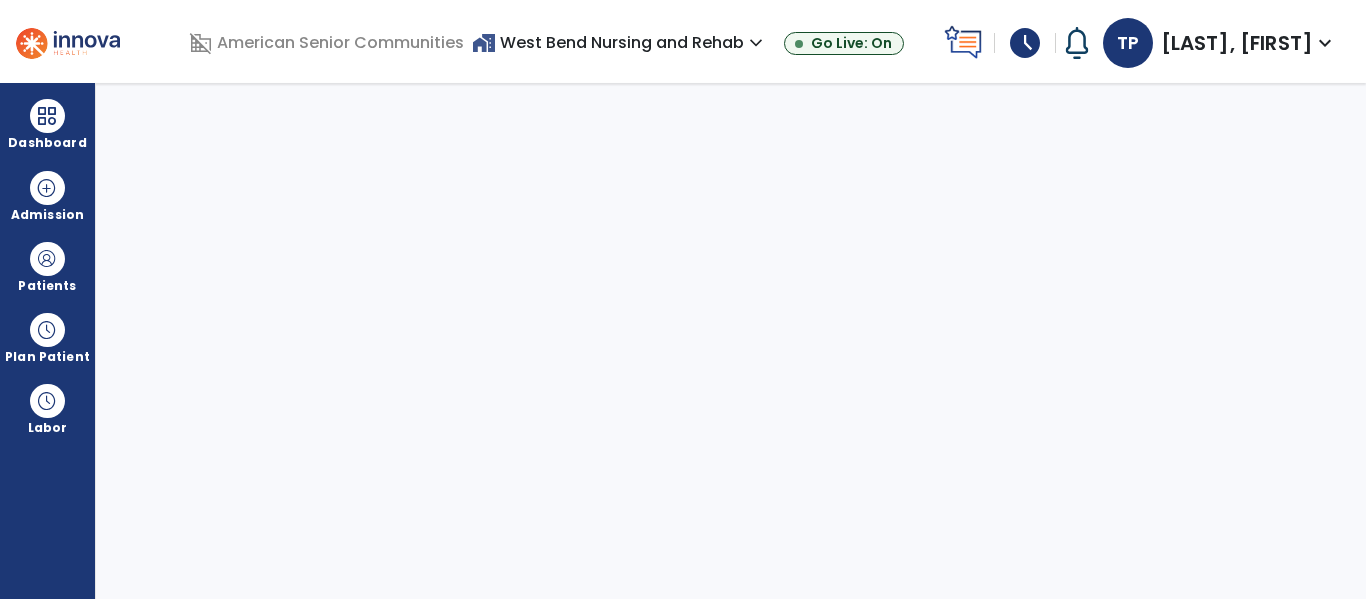 select on "****" 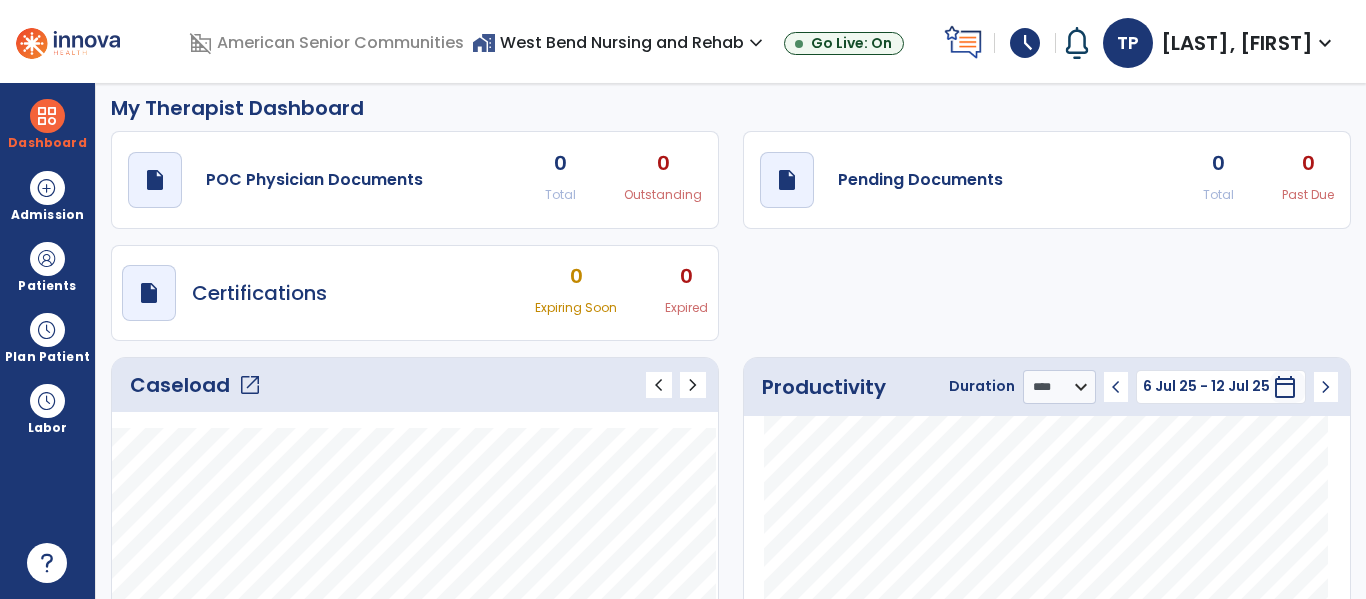 scroll, scrollTop: 0, scrollLeft: 0, axis: both 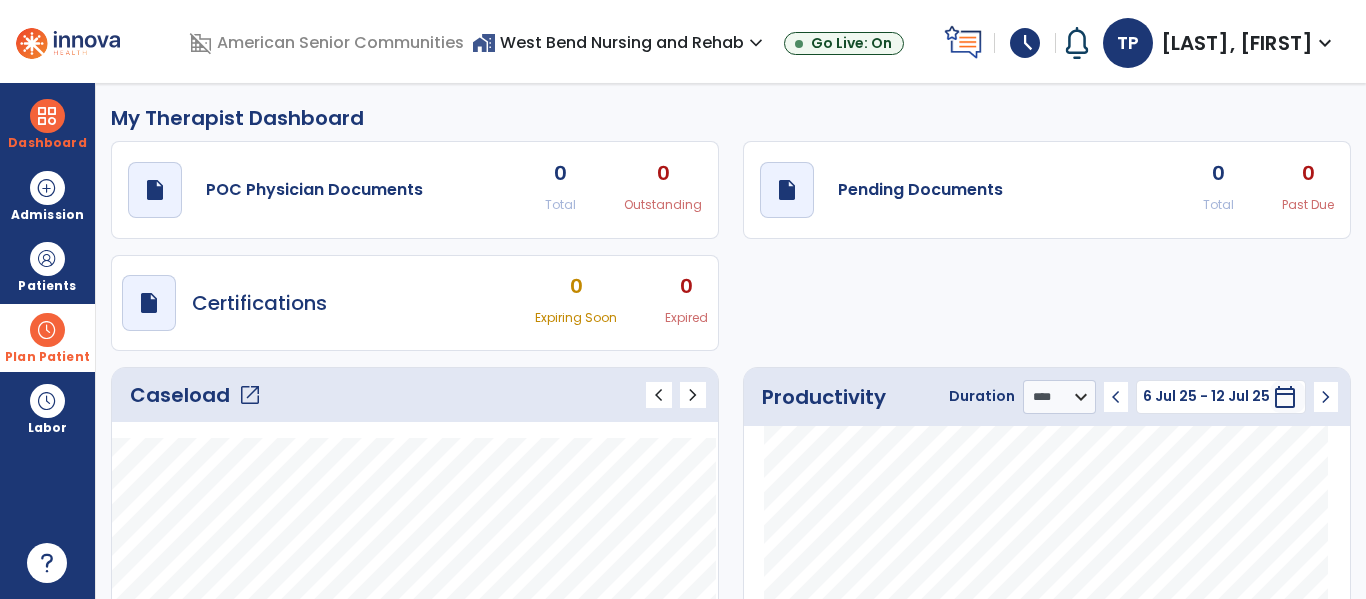 click on "Plan Patient" at bounding box center (47, 286) 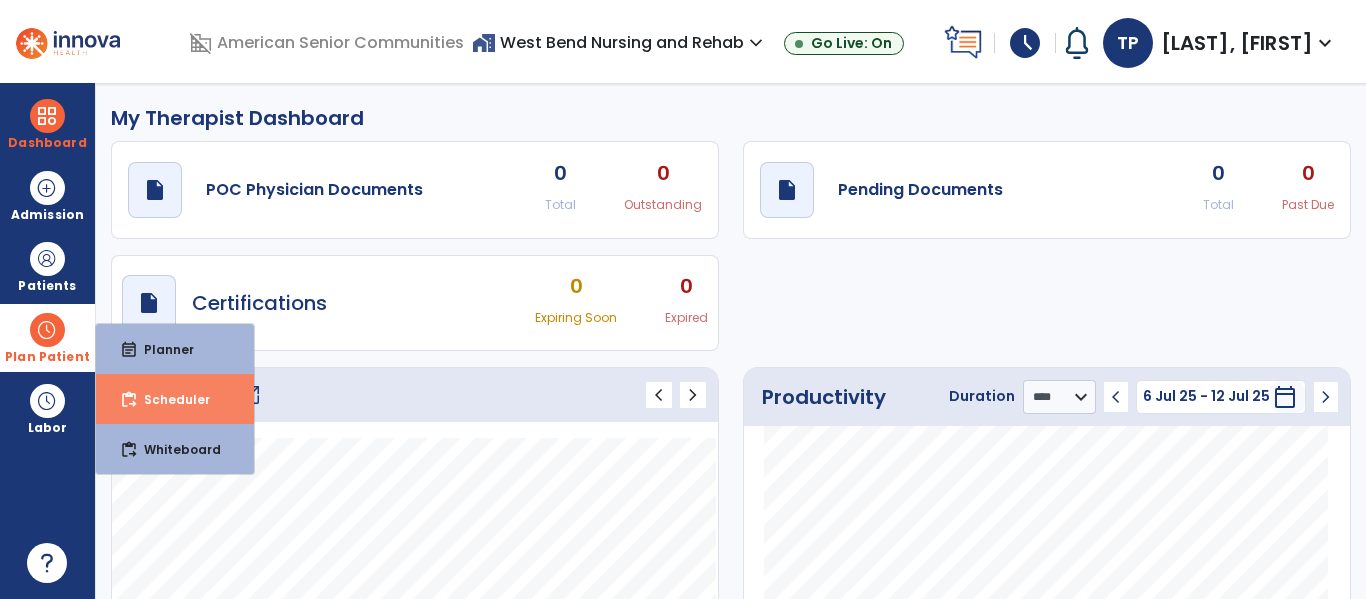 click on "Scheduler" at bounding box center (169, 399) 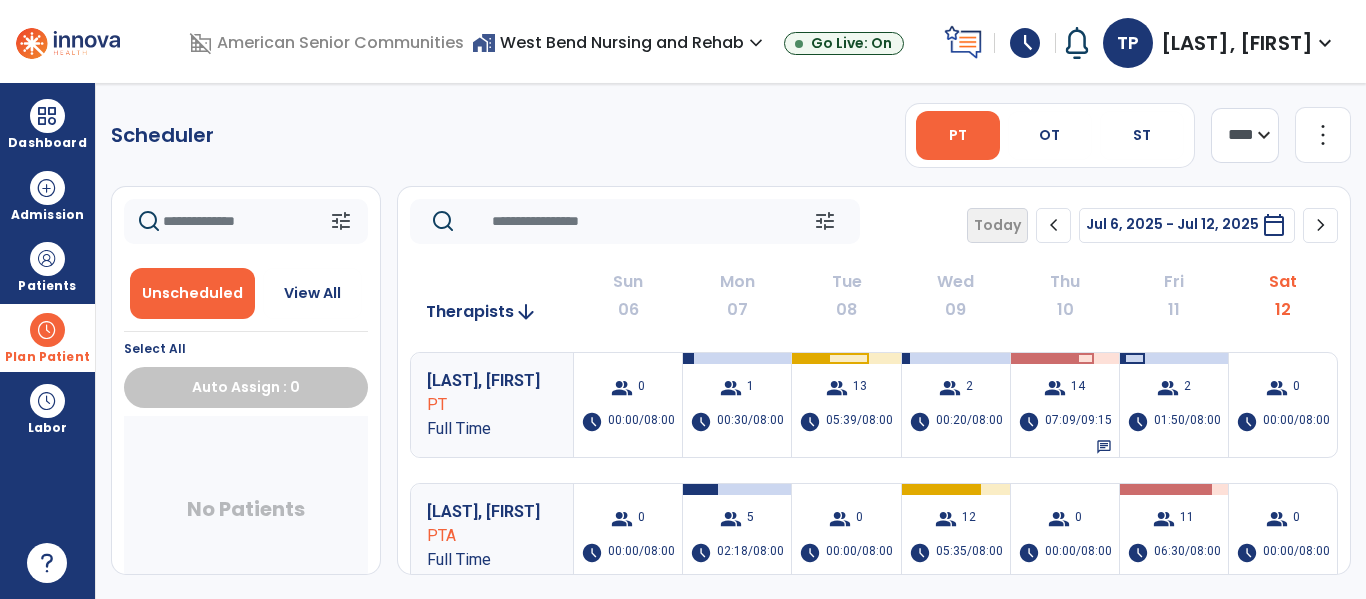 click on "chevron_right" 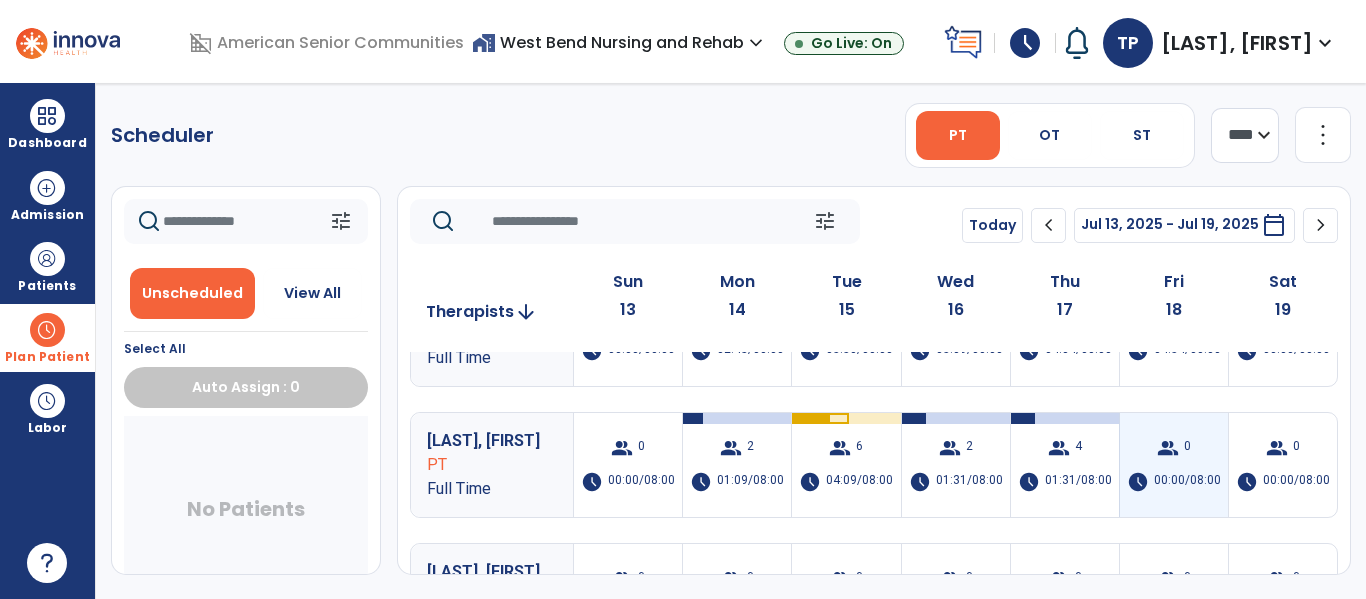 scroll, scrollTop: 0, scrollLeft: 0, axis: both 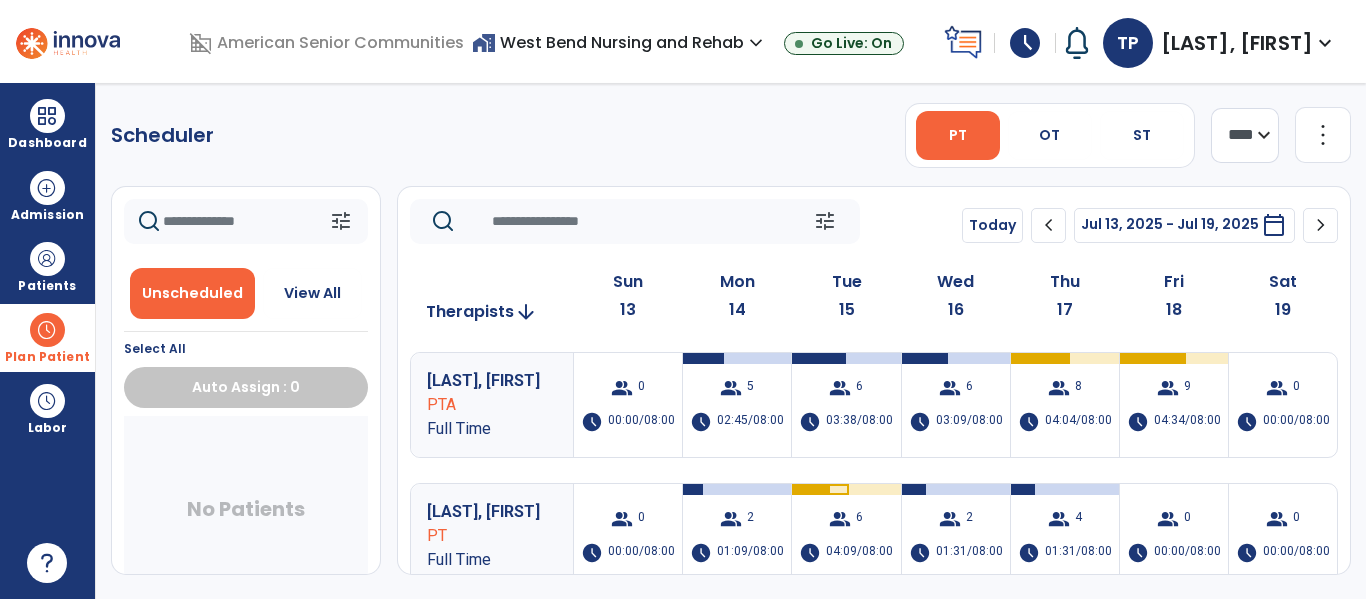 click on "Scheduler   PT   OT   ST  **** *** more_vert  Manage Labor   View All Therapists   Print" 